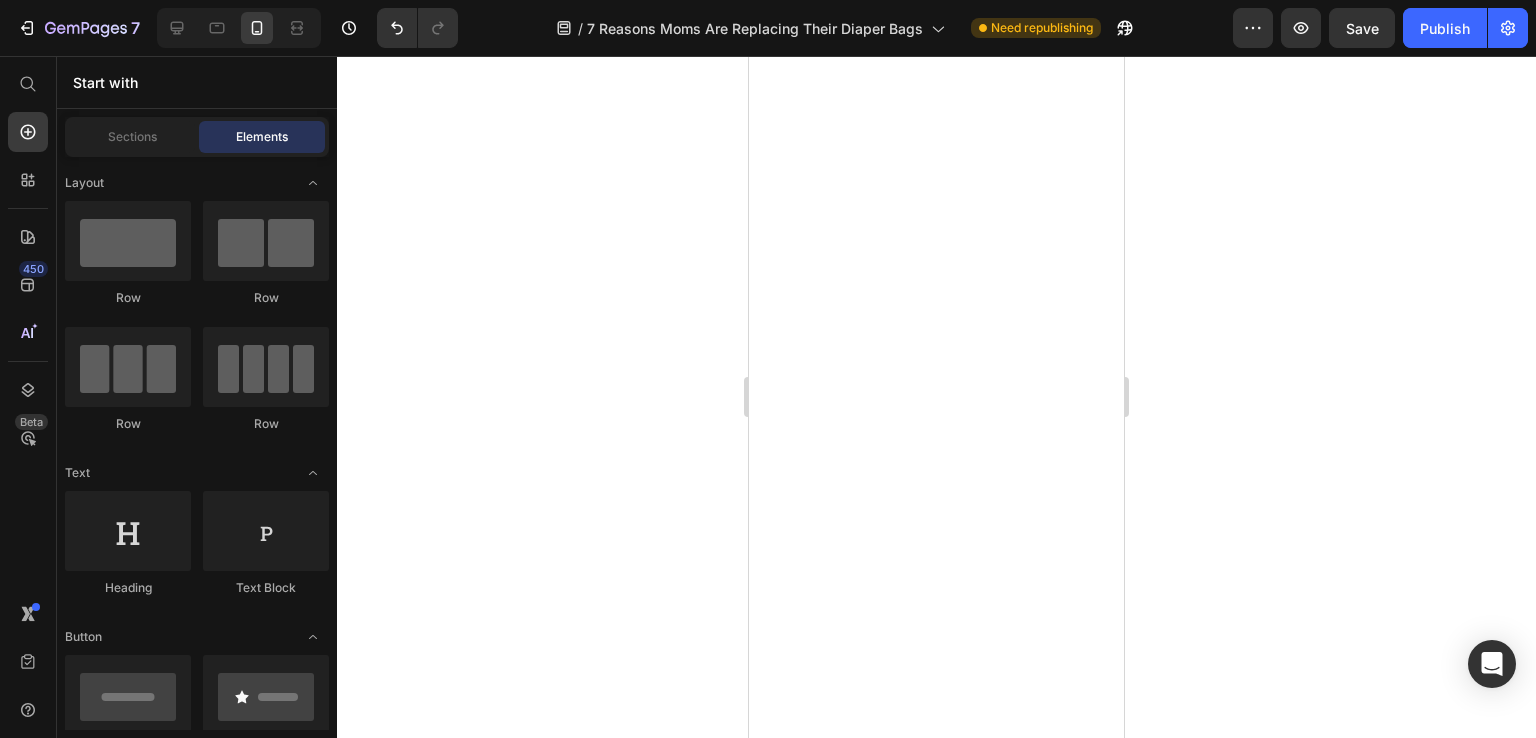 scroll, scrollTop: 0, scrollLeft: 0, axis: both 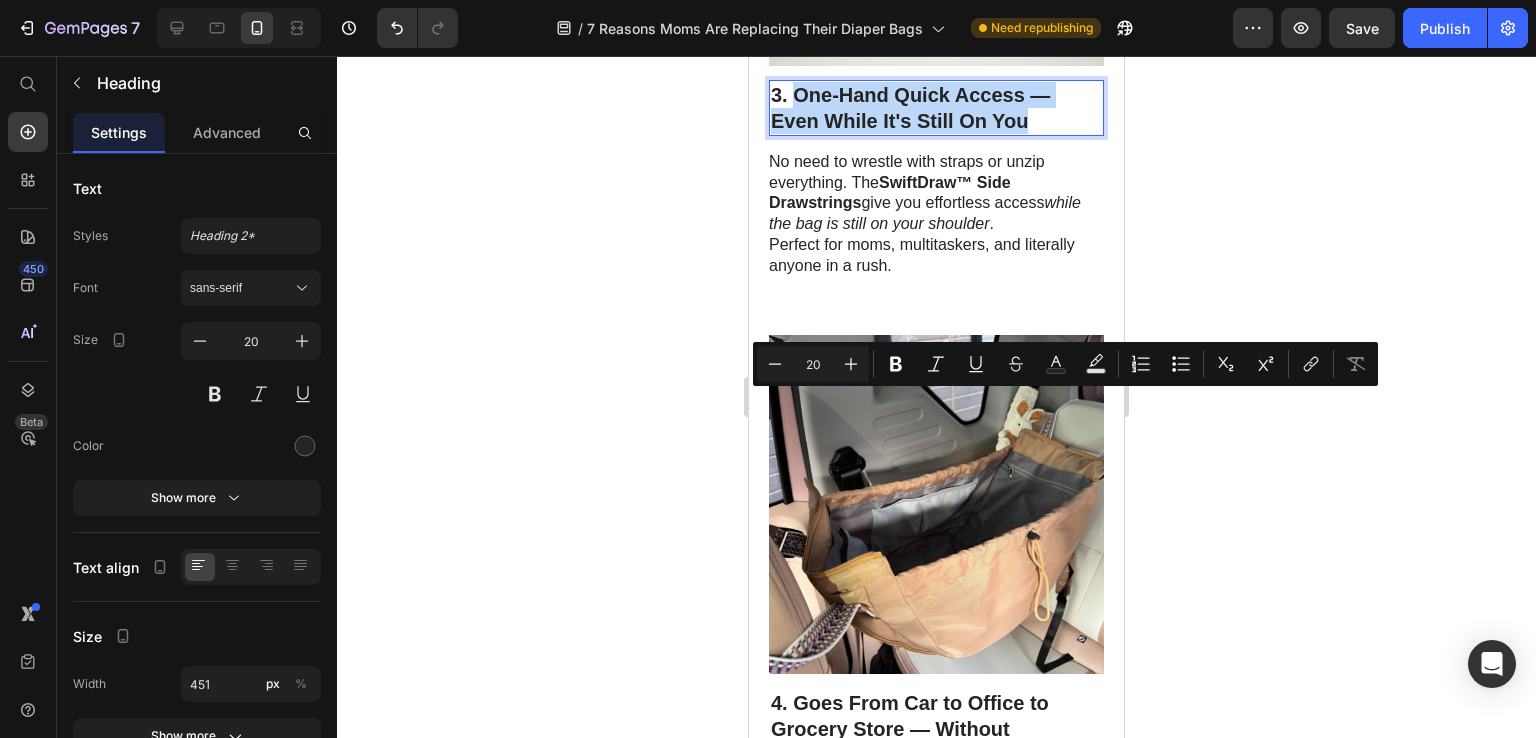 drag, startPoint x: 1048, startPoint y: 433, endPoint x: 796, endPoint y: 390, distance: 255.64233 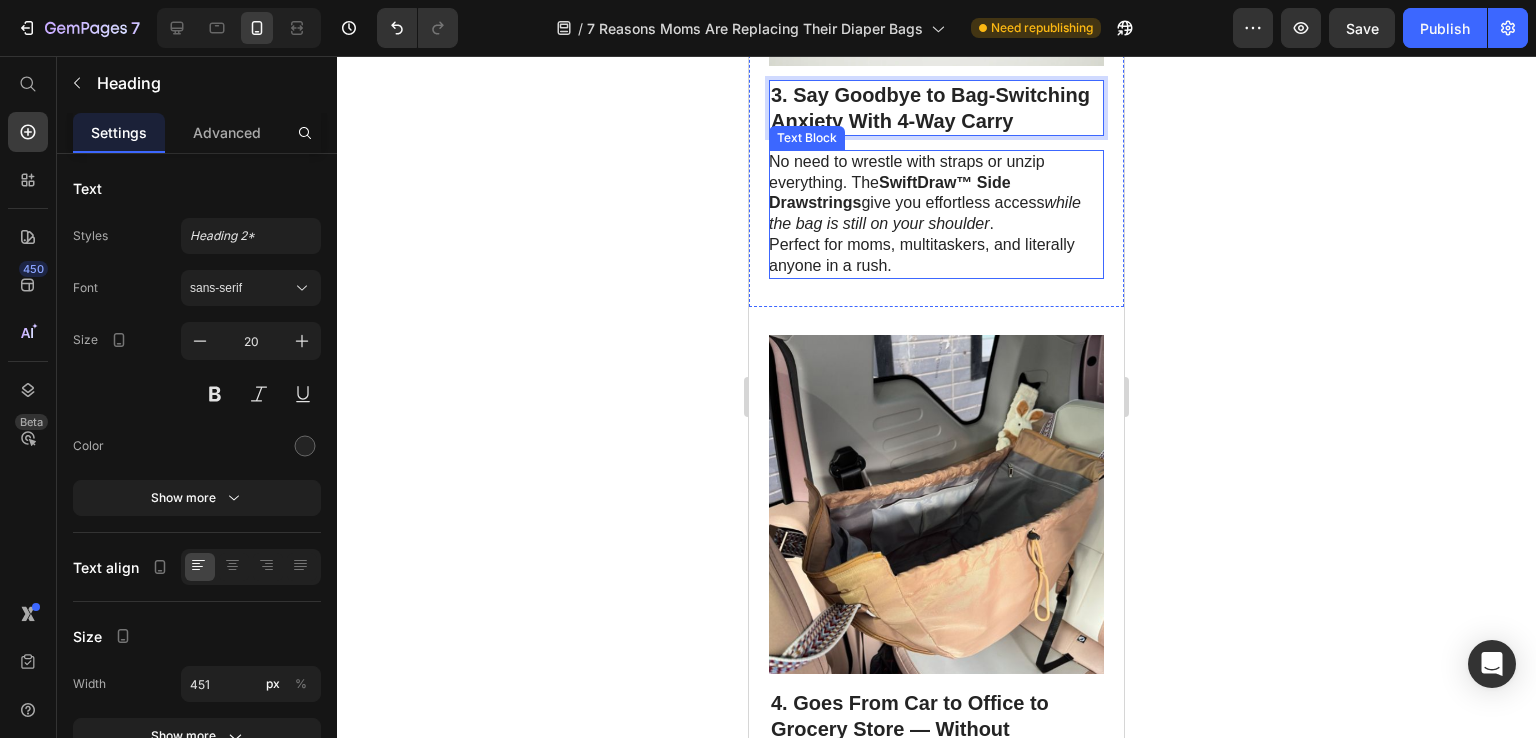 click on "No need to wrestle with straps or unzip everything. The  SwiftDraw™ Side Drawstrings  give you effortless access  while the bag is still on your shoulder . Perfect for moms, multitaskers, and literally anyone in a rush." at bounding box center (935, 214) 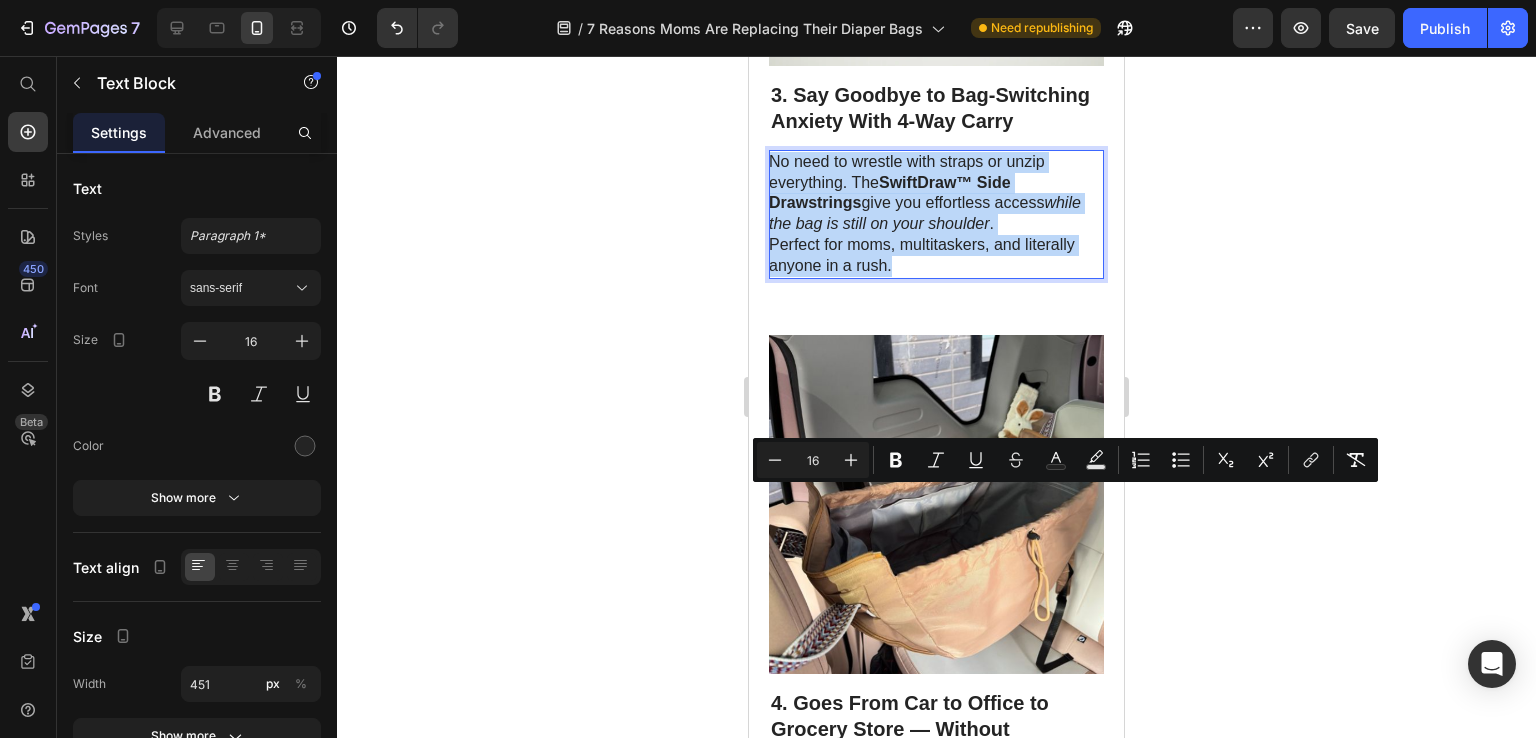 drag, startPoint x: 898, startPoint y: 602, endPoint x: 774, endPoint y: 498, distance: 161.83943 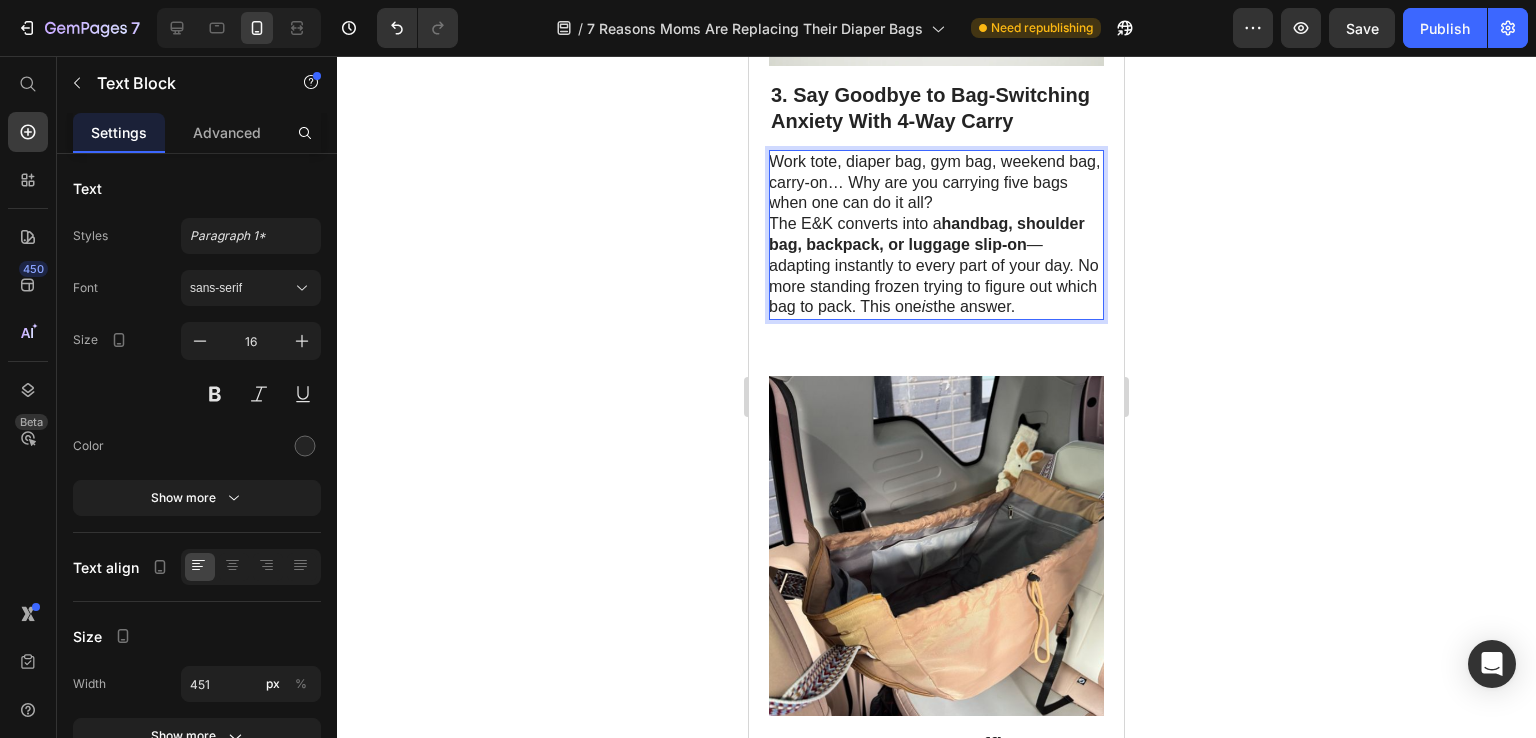 click on "Work tote, diaper bag, gym bag, weekend bag, carry-on… Why are you carrying five bags when one can do it all?" at bounding box center [935, 183] 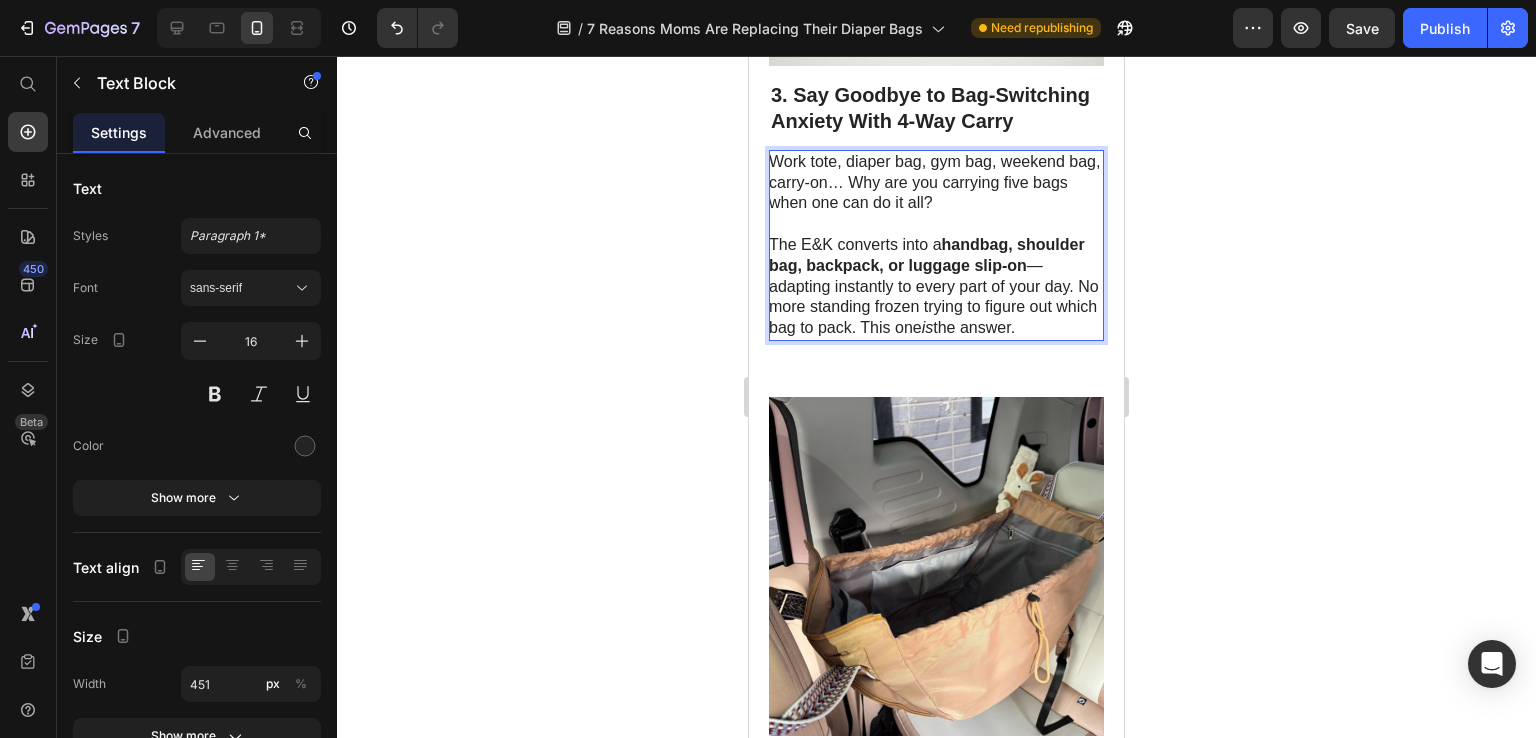 click 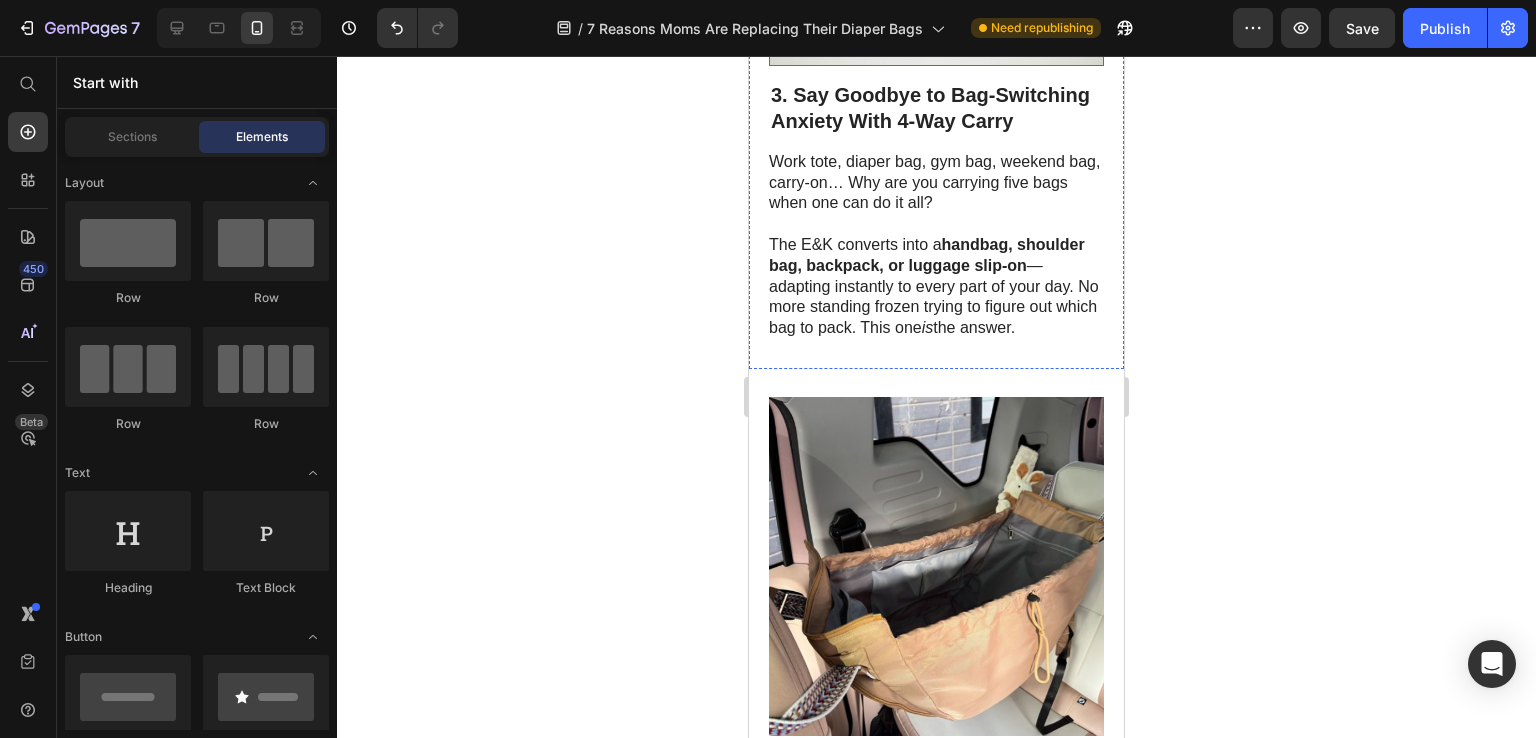 click at bounding box center [936, -88] 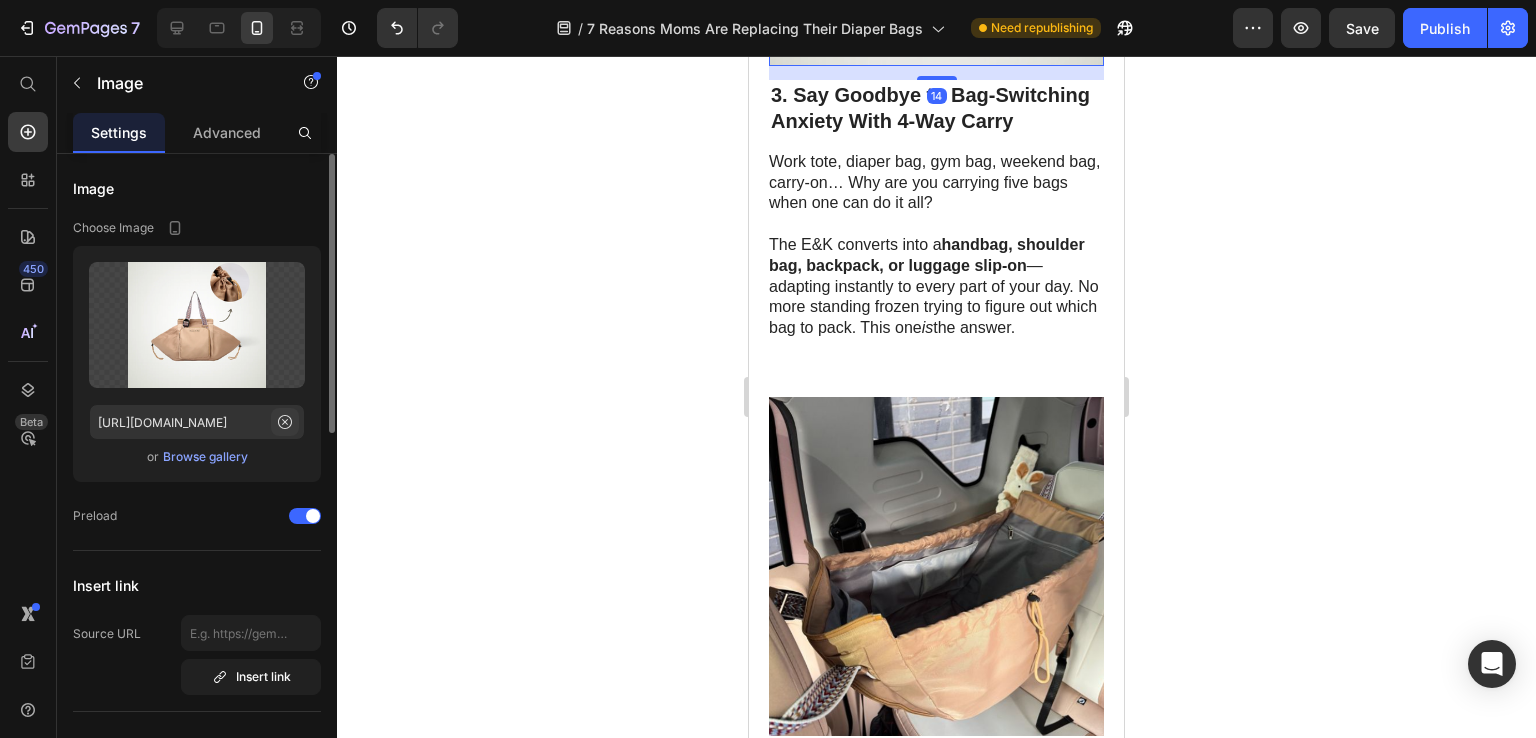 click 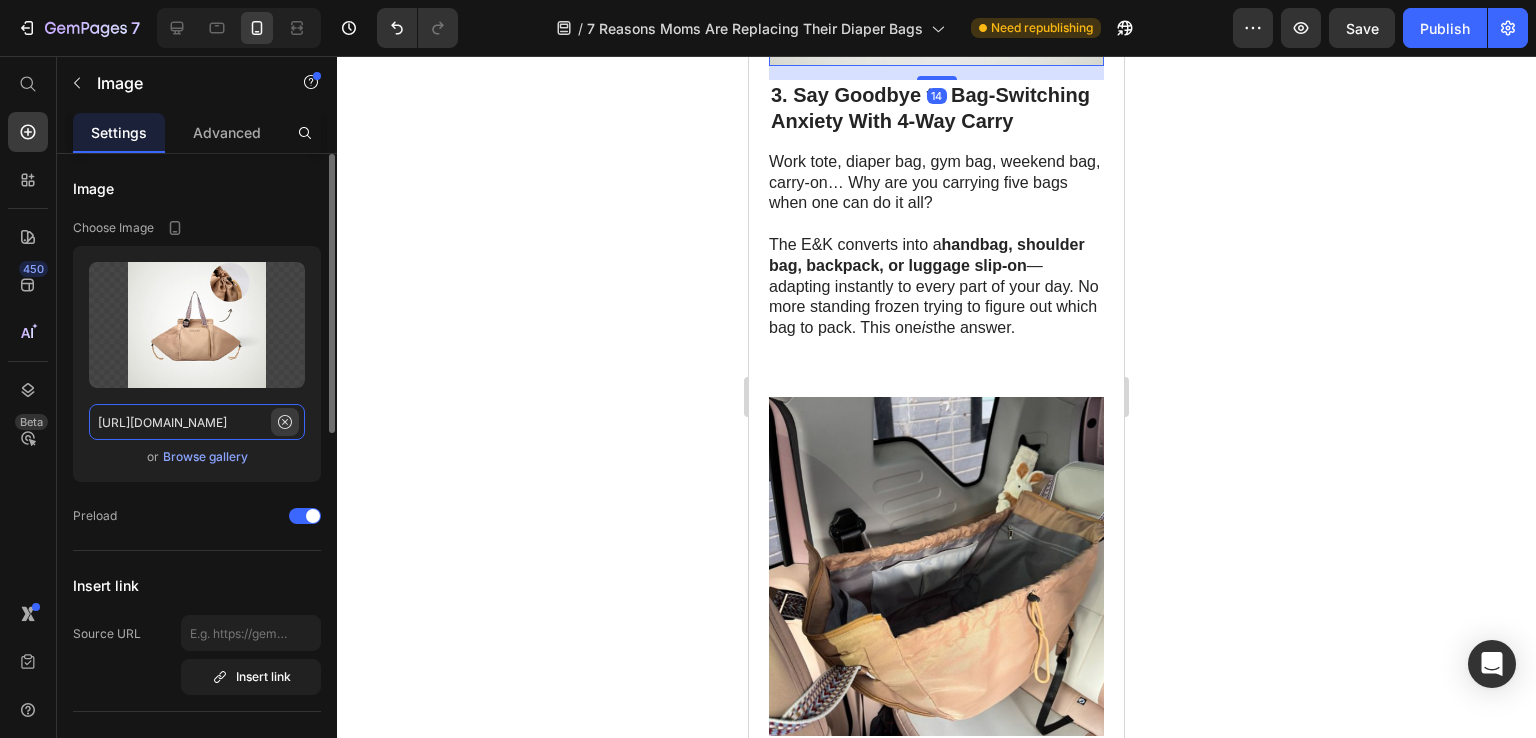 type 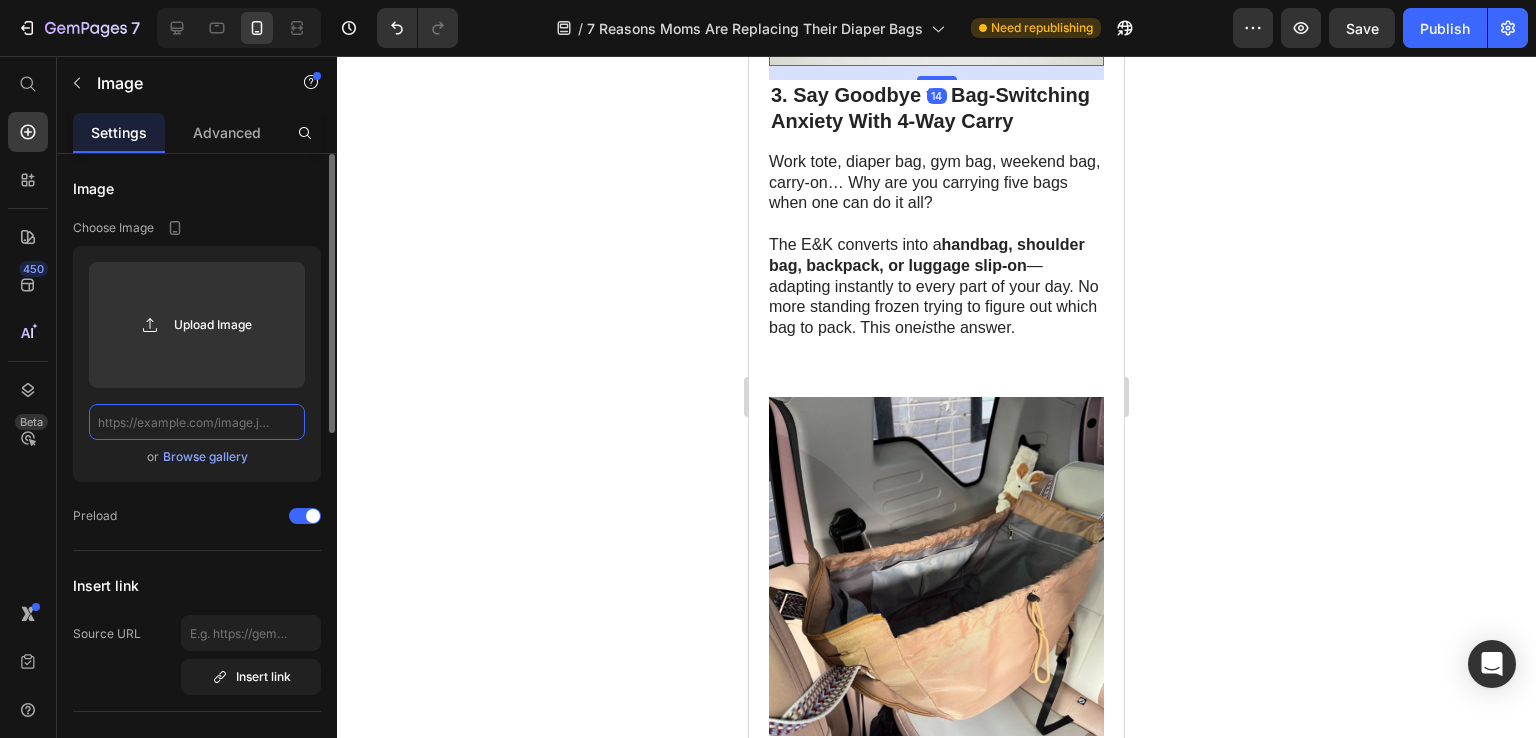 scroll, scrollTop: 0, scrollLeft: 0, axis: both 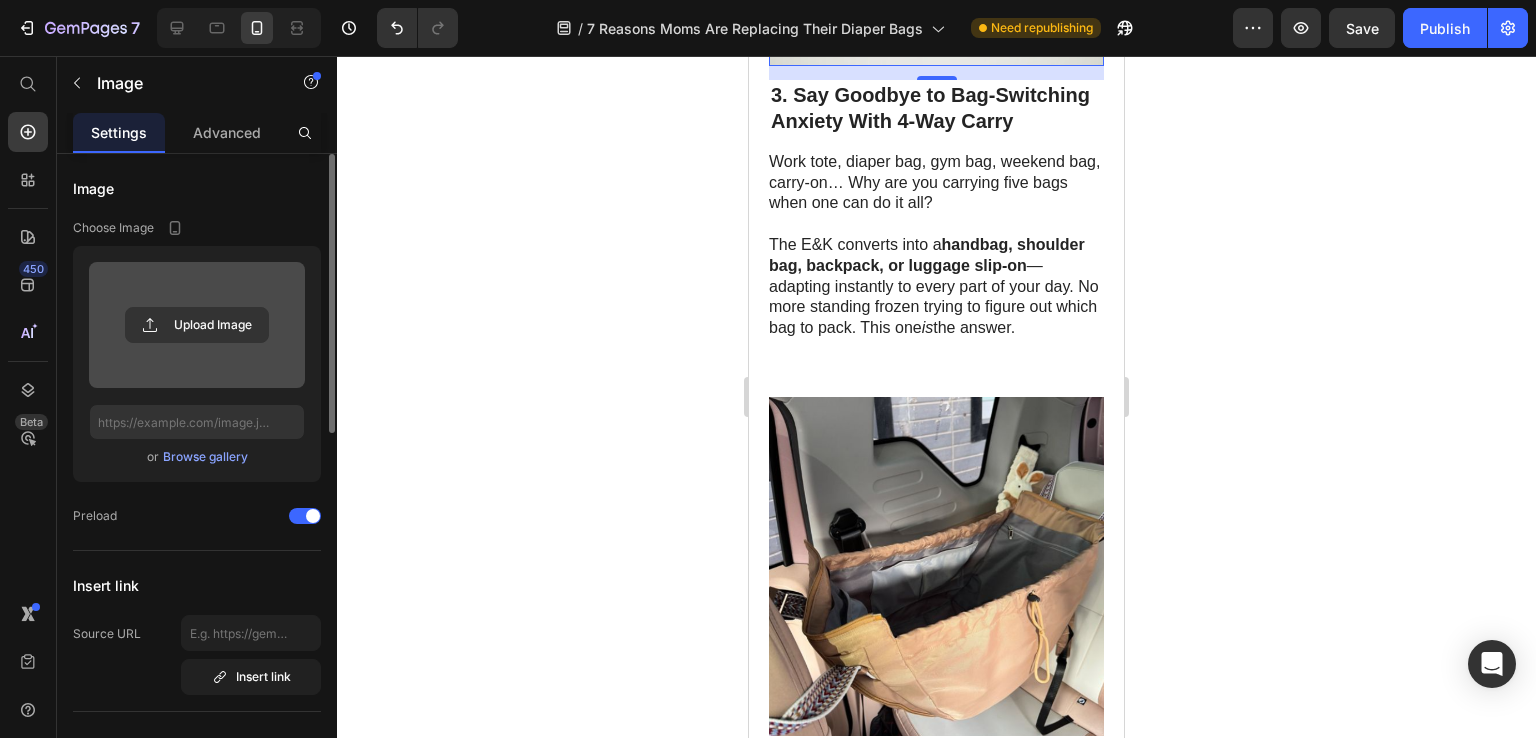 click at bounding box center [197, 325] 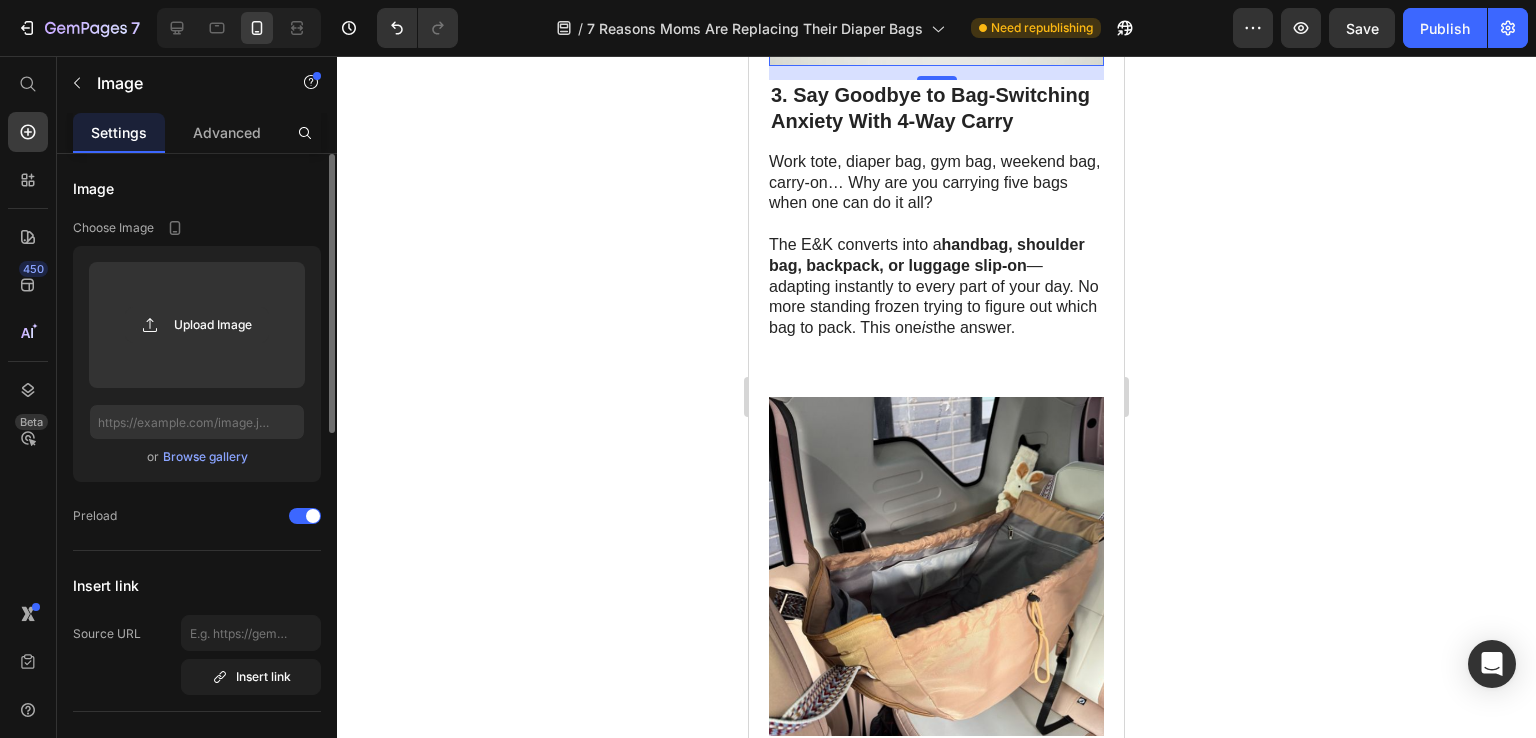 click on "Browse gallery" at bounding box center (205, 457) 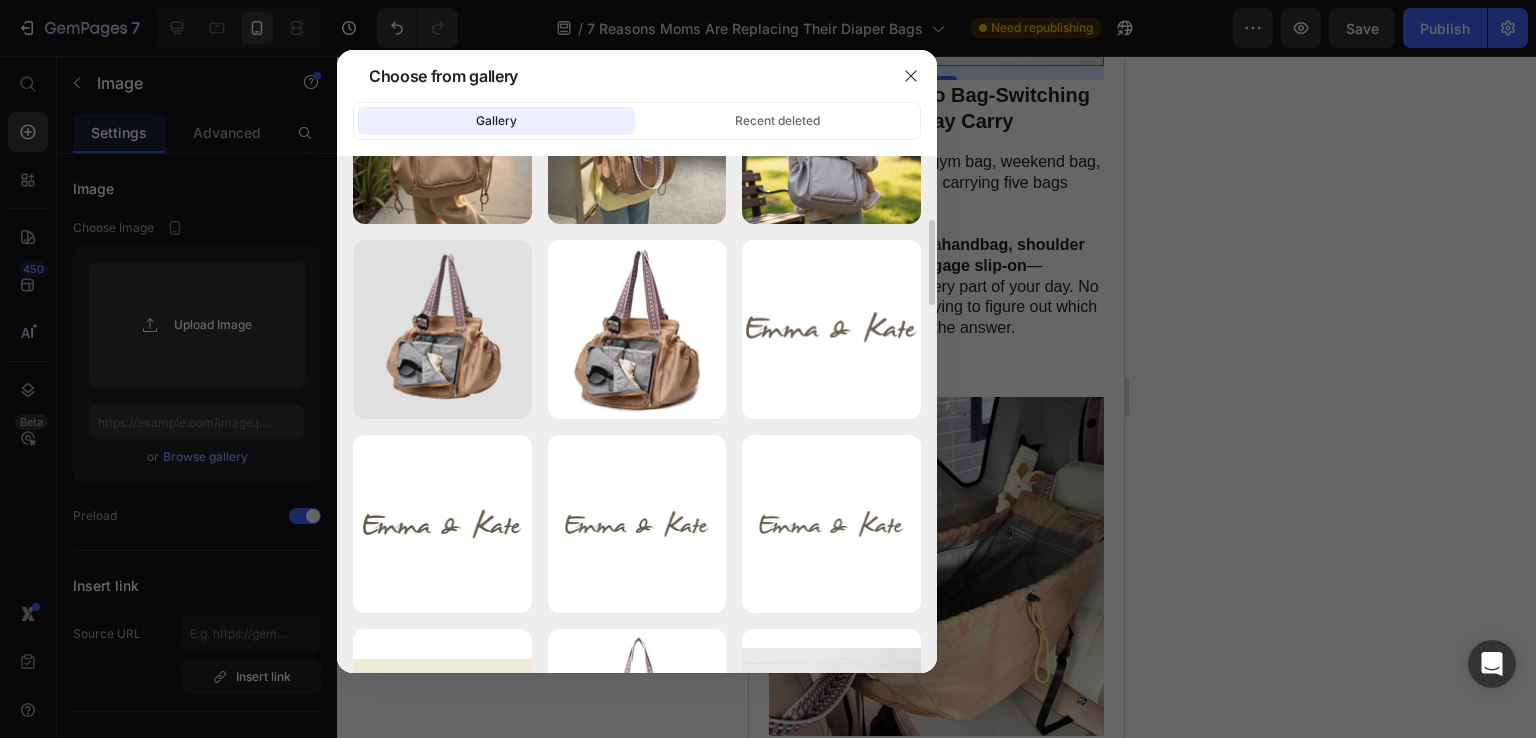 scroll, scrollTop: 1000, scrollLeft: 0, axis: vertical 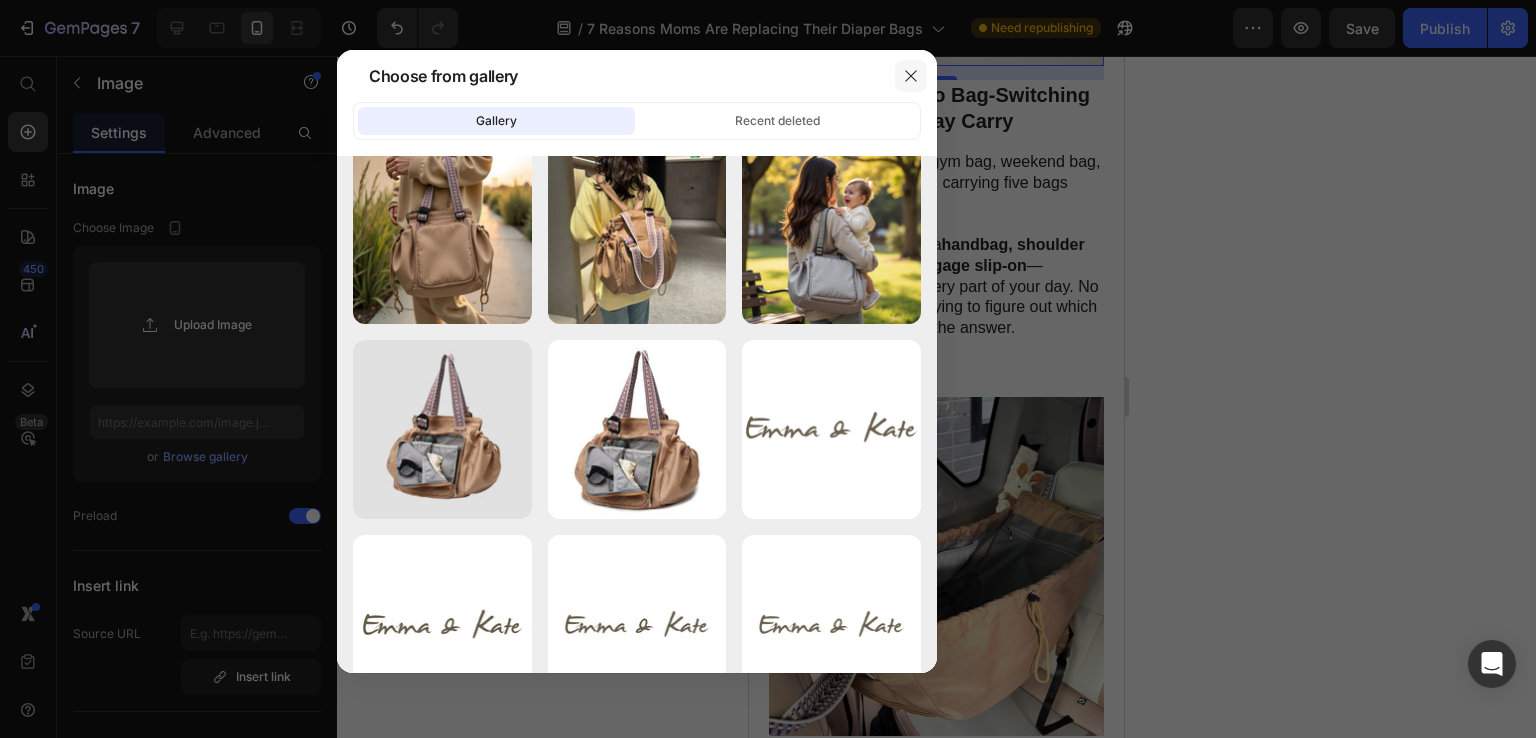 click 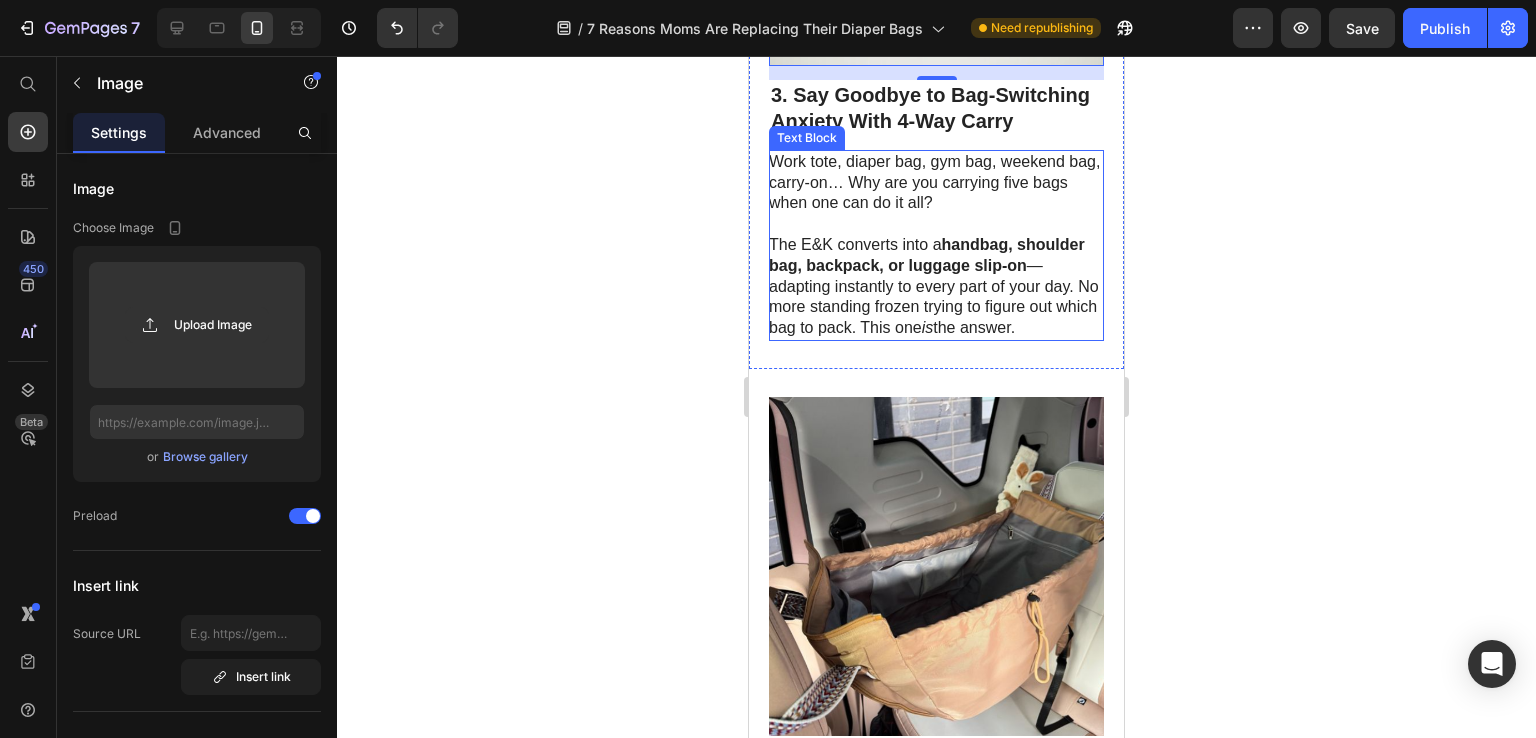click on "The E&K converts into a  handbag, shoulder bag, backpack, or luggage slip-on  — adapting instantly to every part of your day. No more standing frozen trying to figure out which bag to pack. This one  is  the answer." at bounding box center (935, 287) 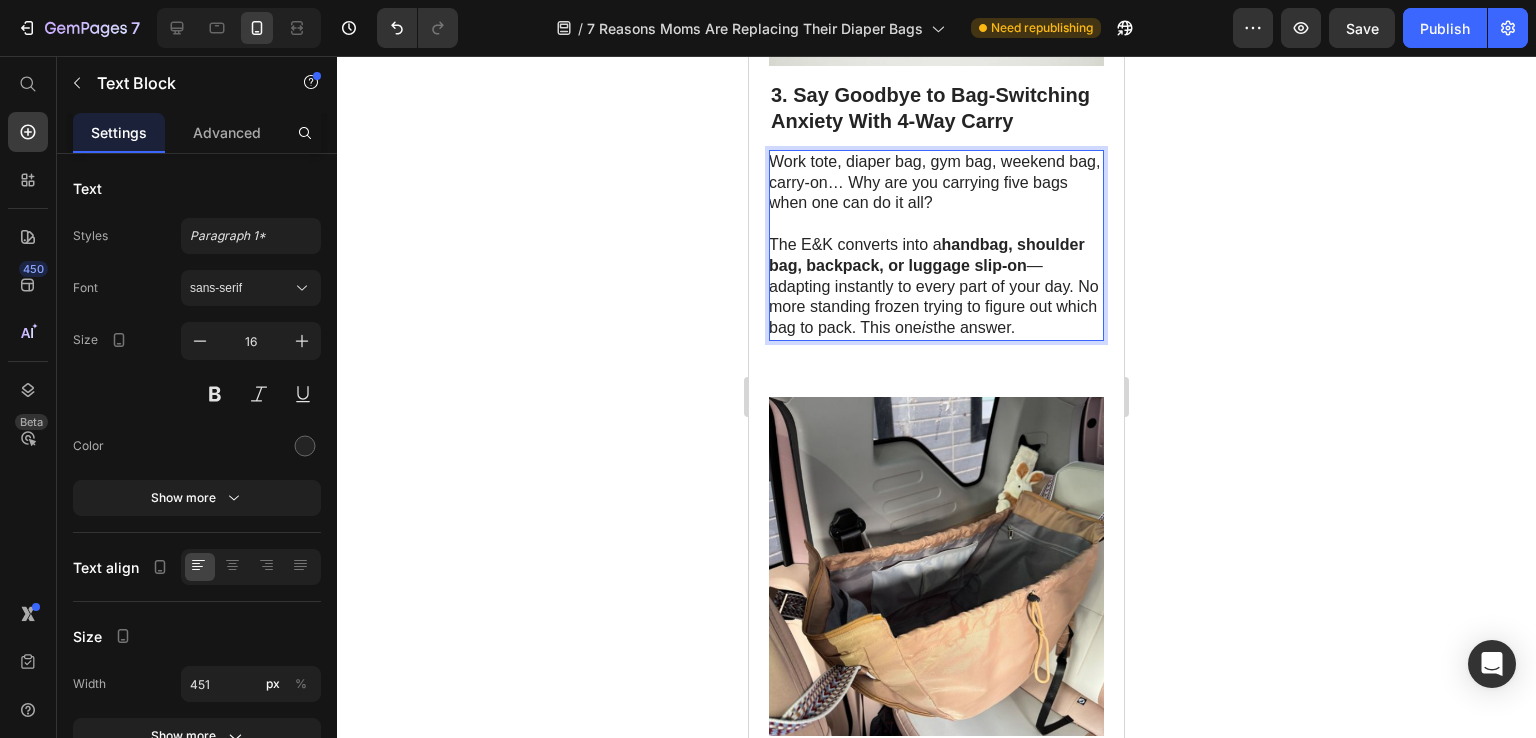 click on "handbag, shoulder bag, backpack, or luggage slip-on" at bounding box center [927, 255] 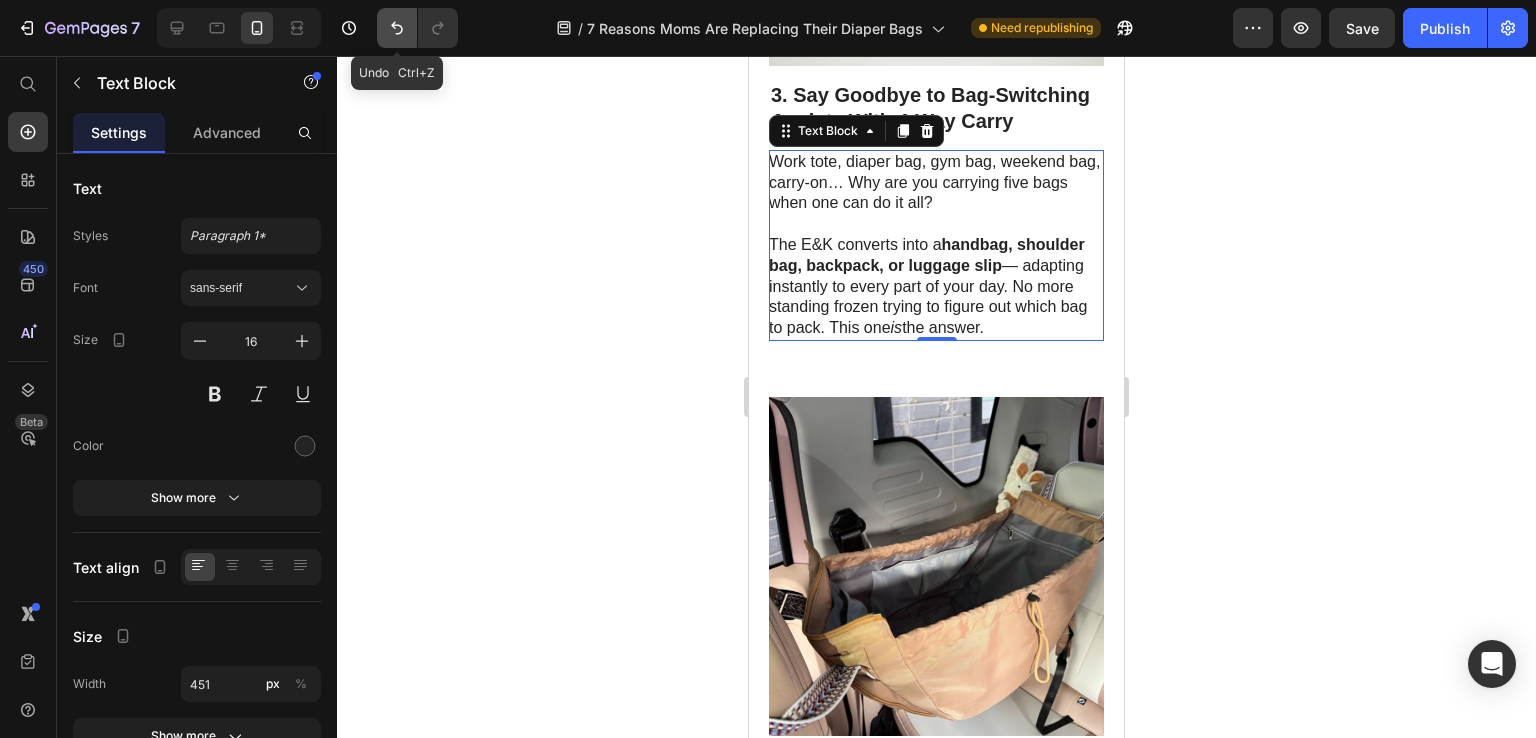 click 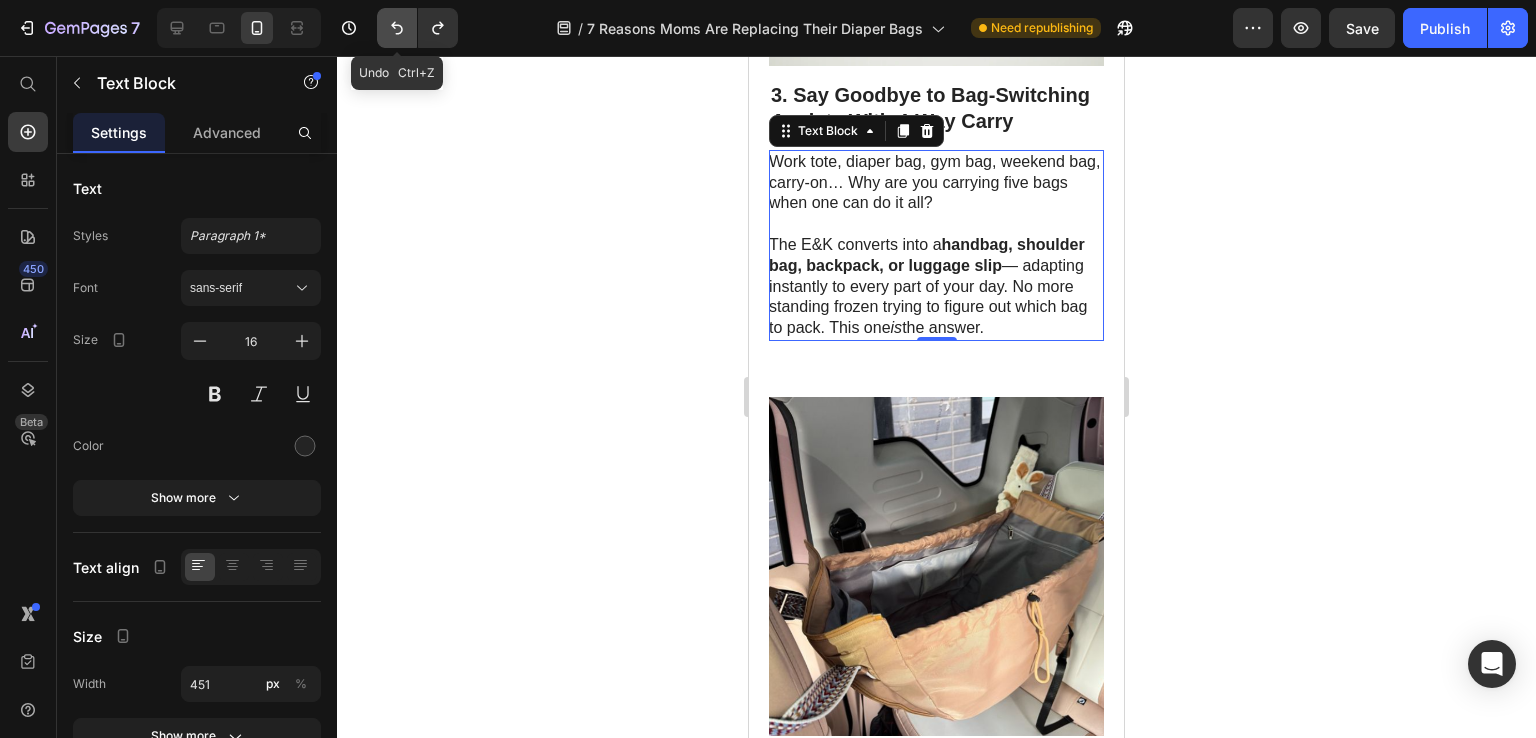 click 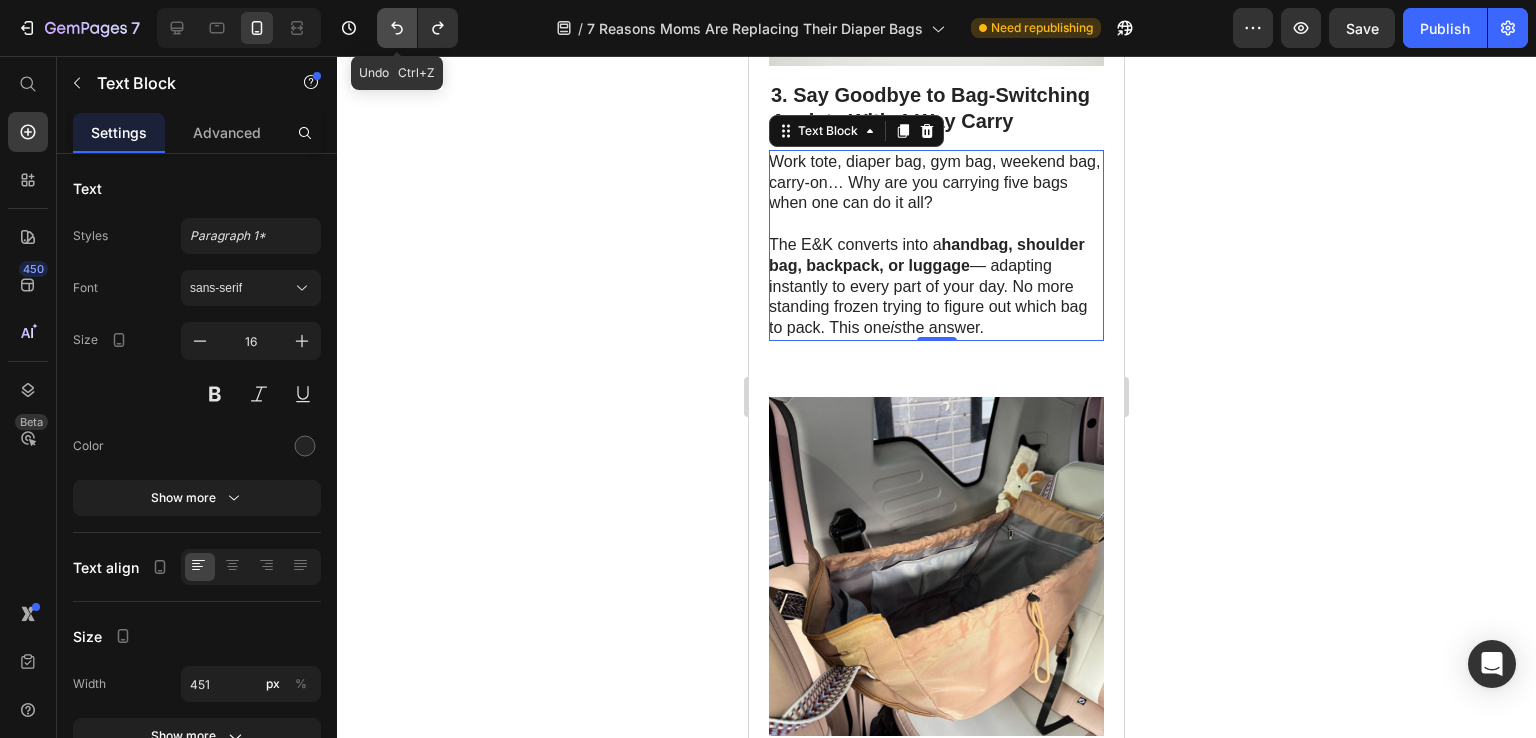 click 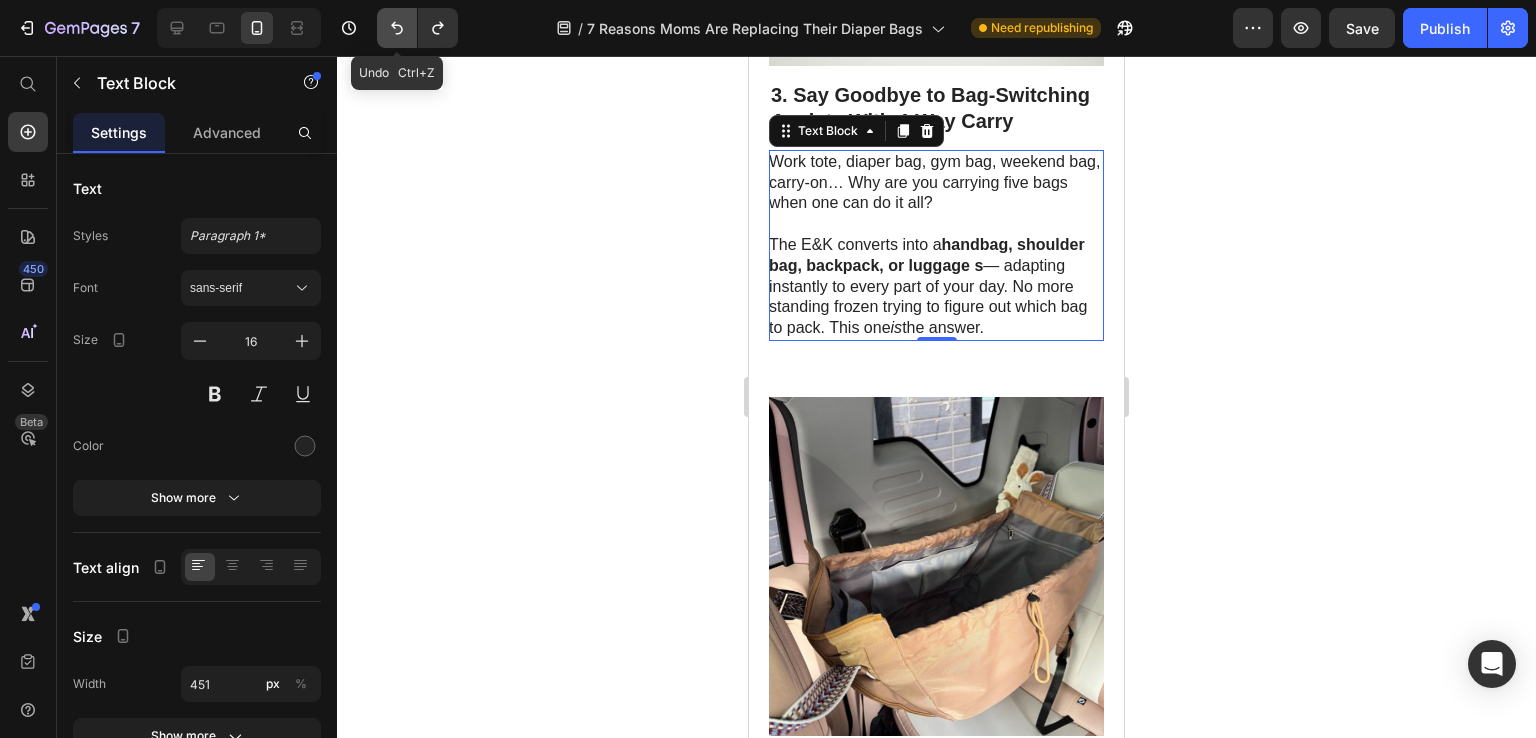 click 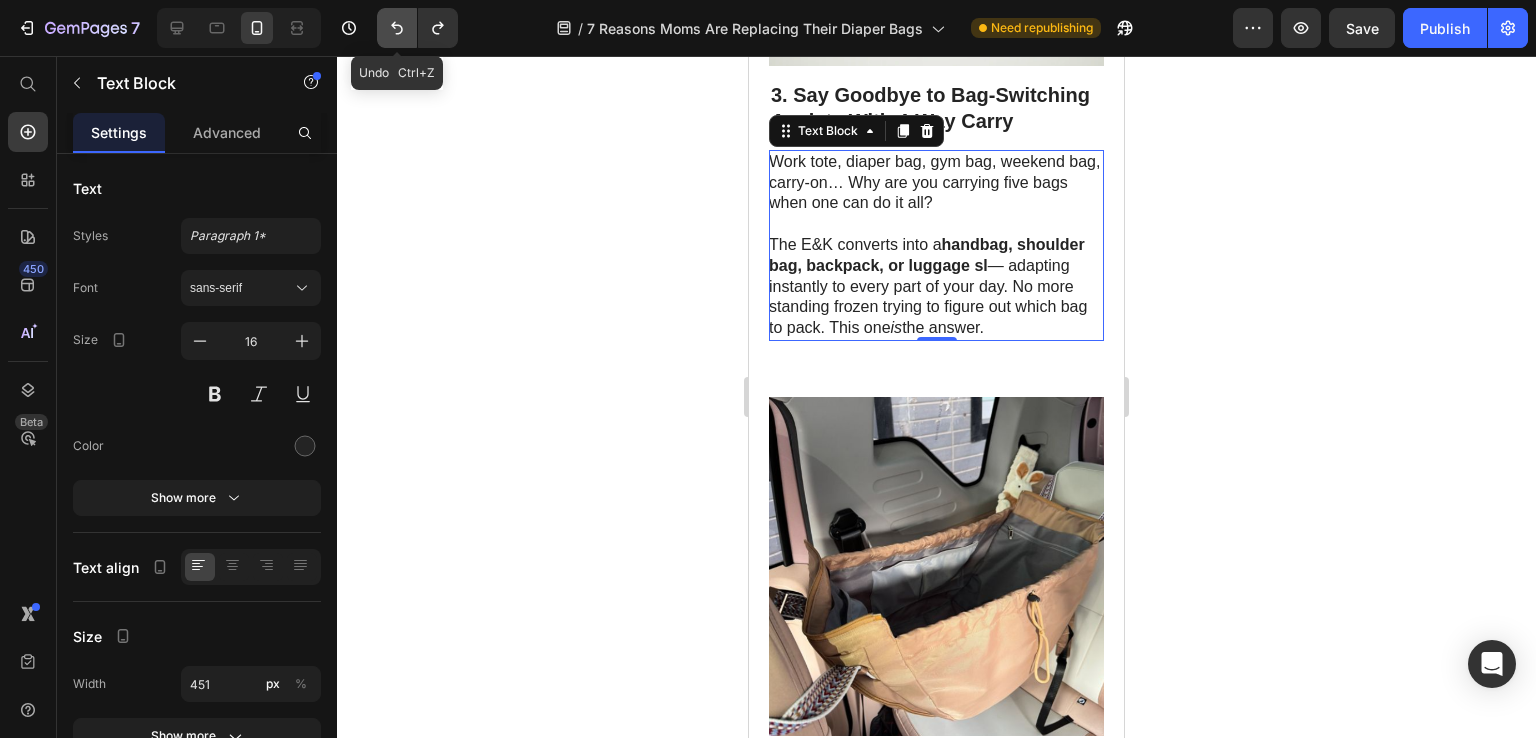 click 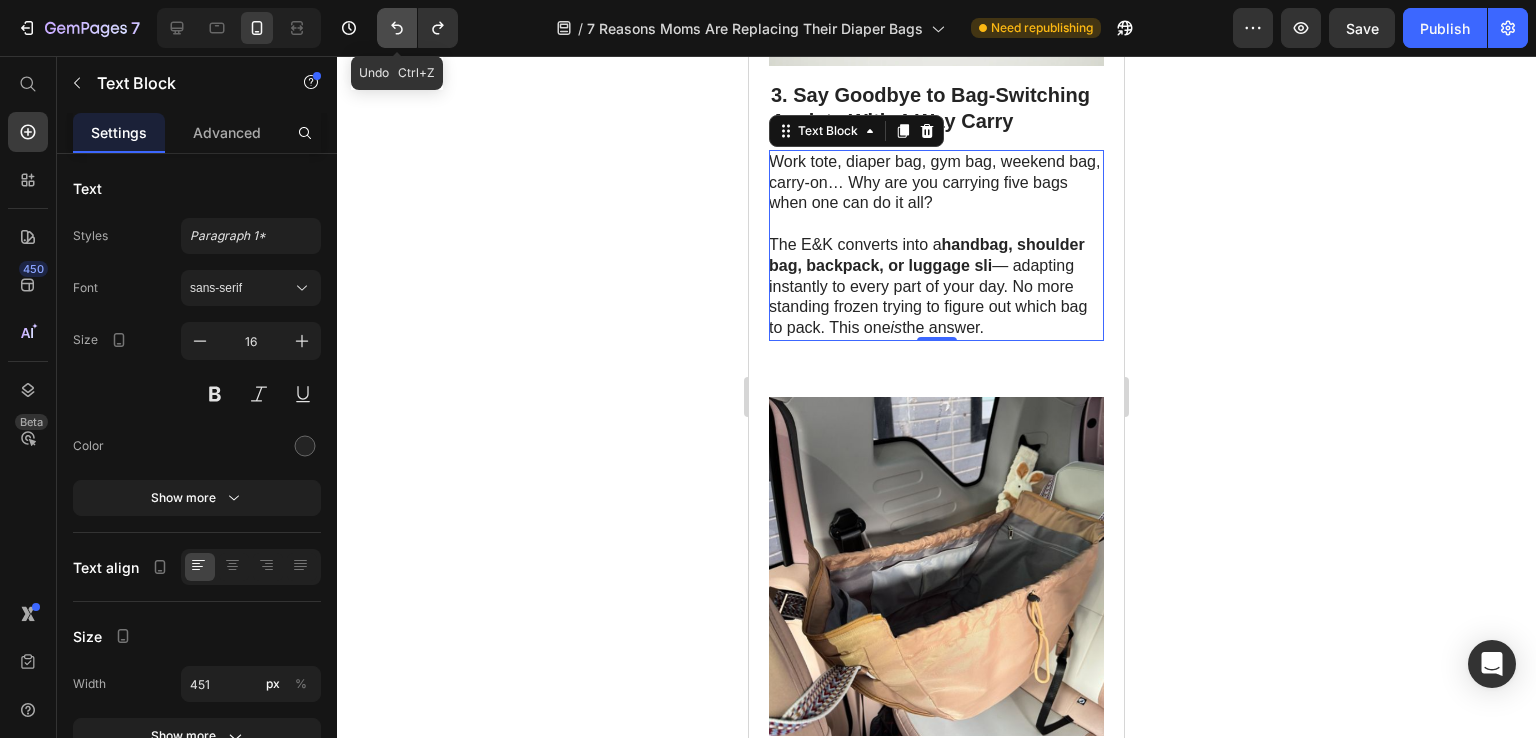 click 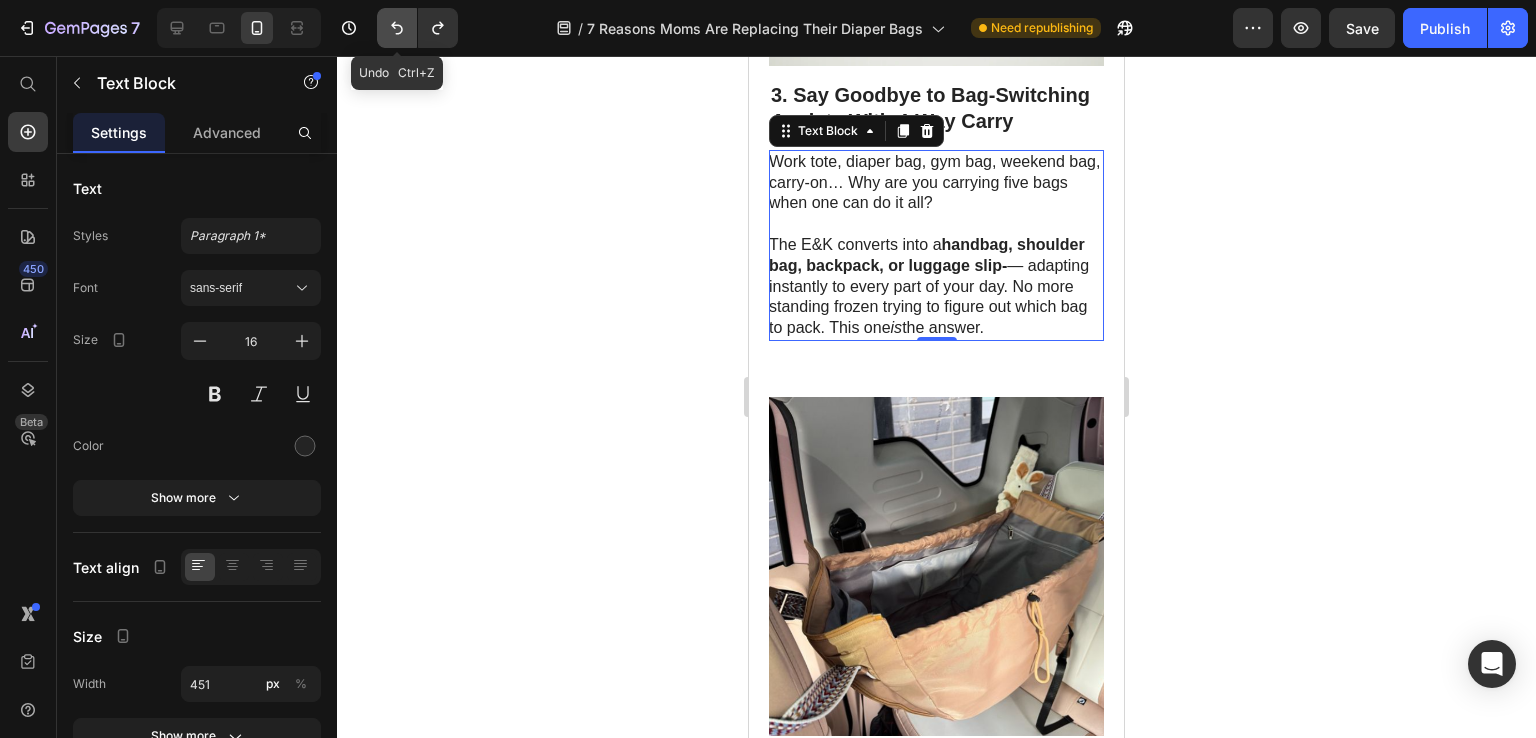 click 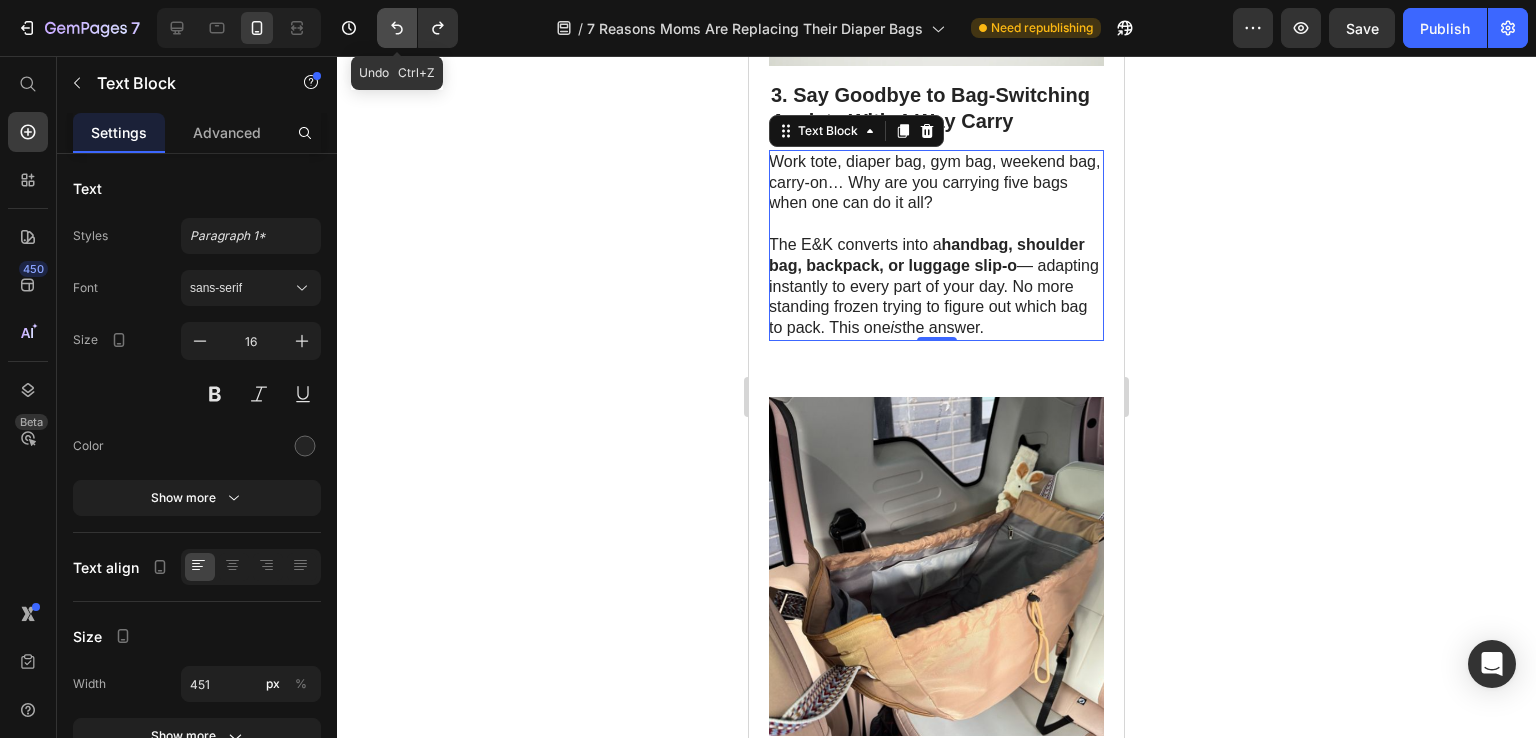 click 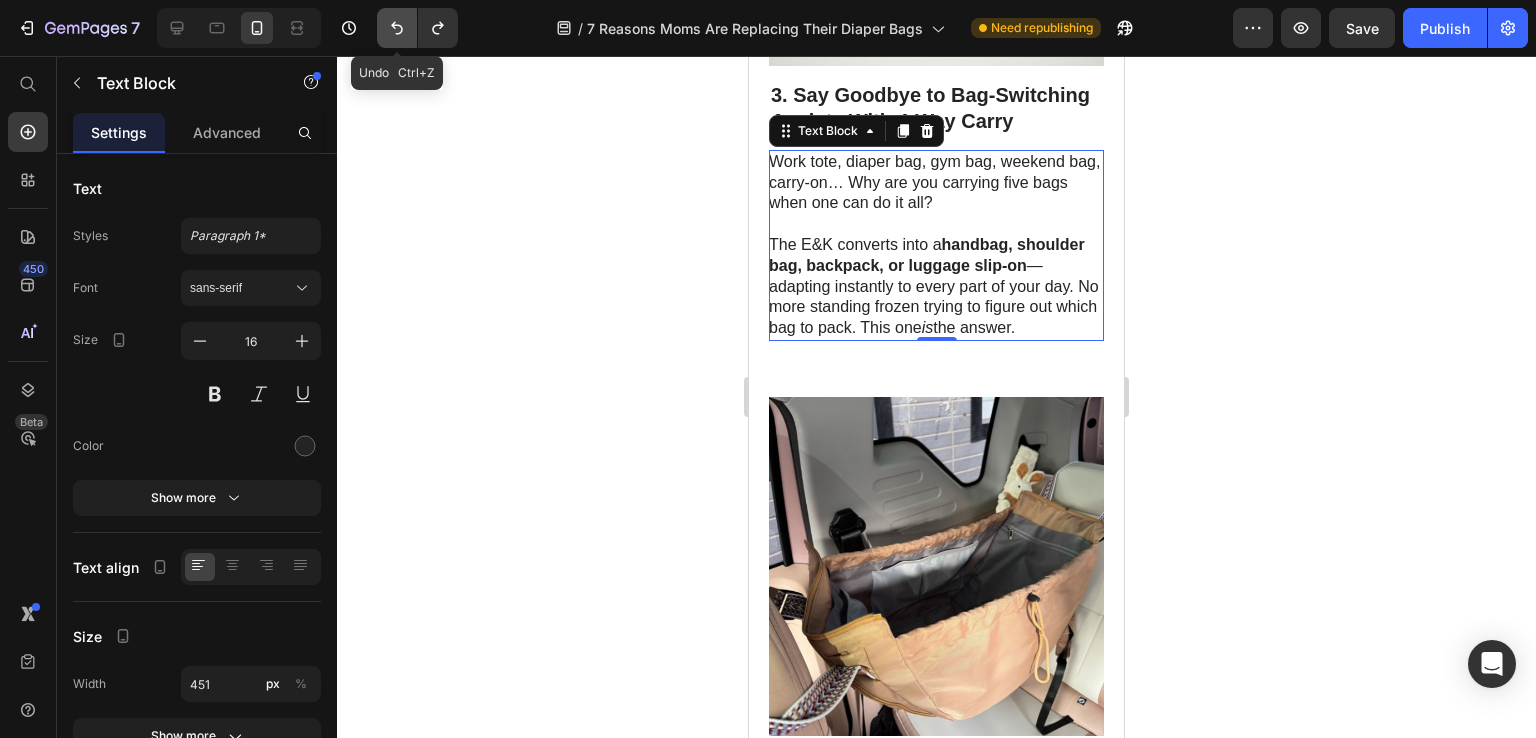 click 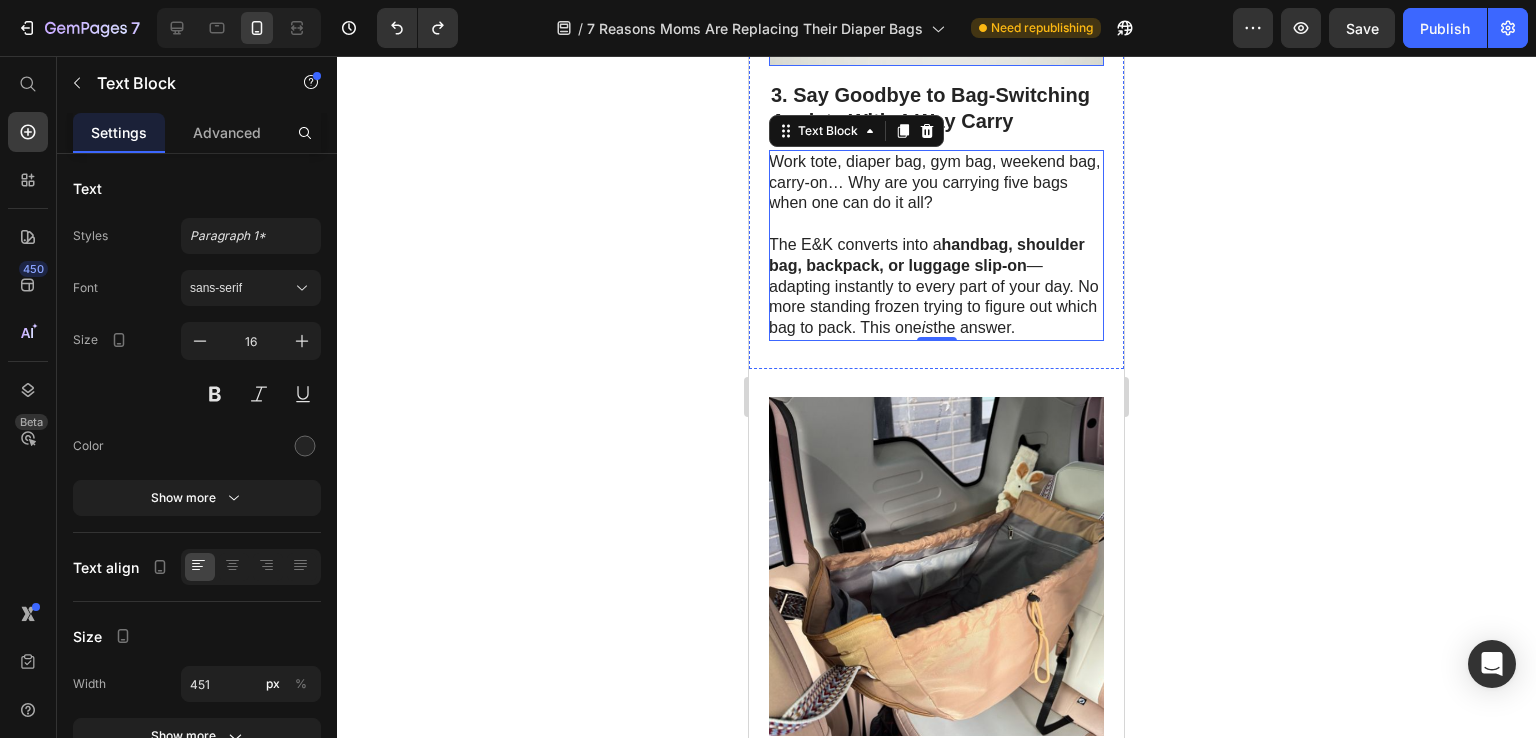 click at bounding box center [936, -88] 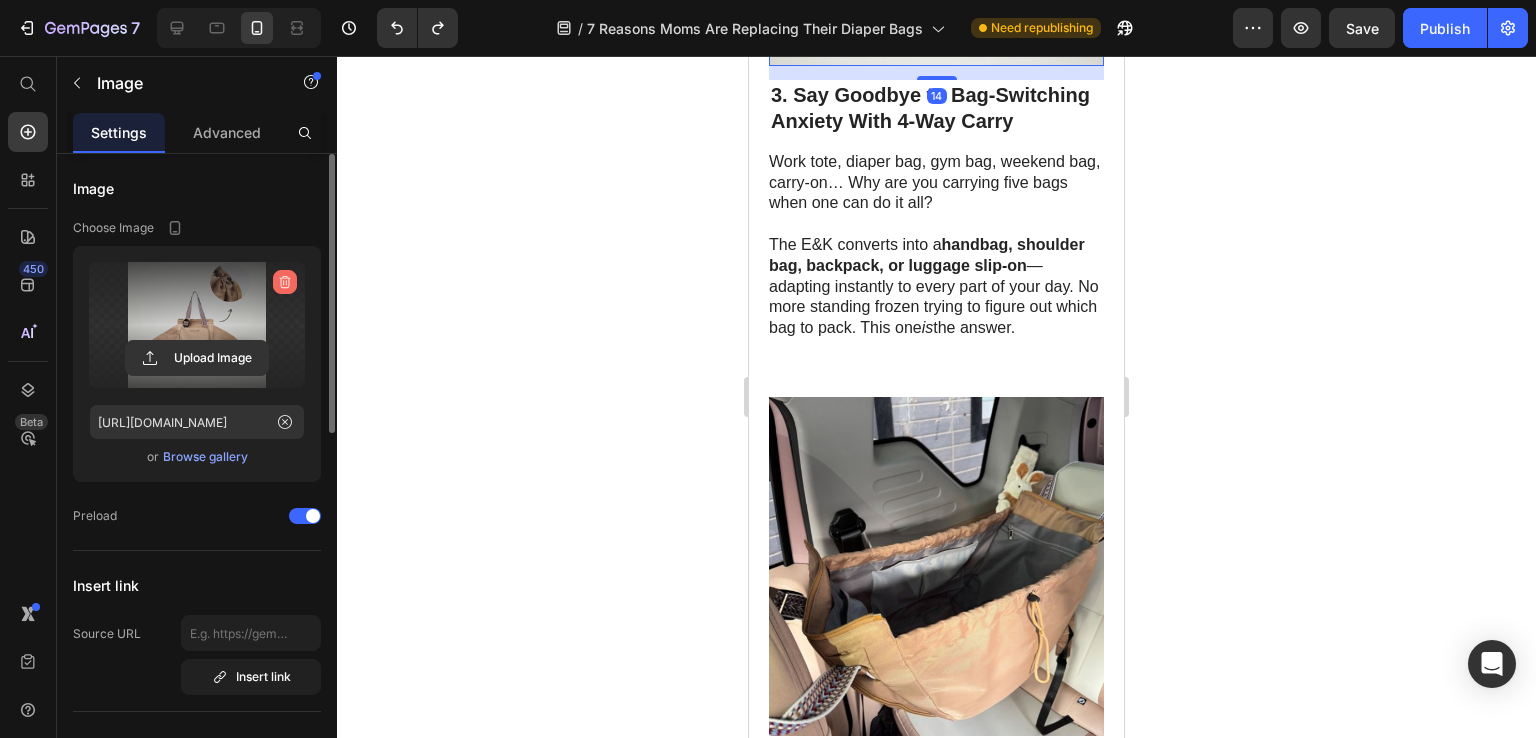 click at bounding box center (285, 282) 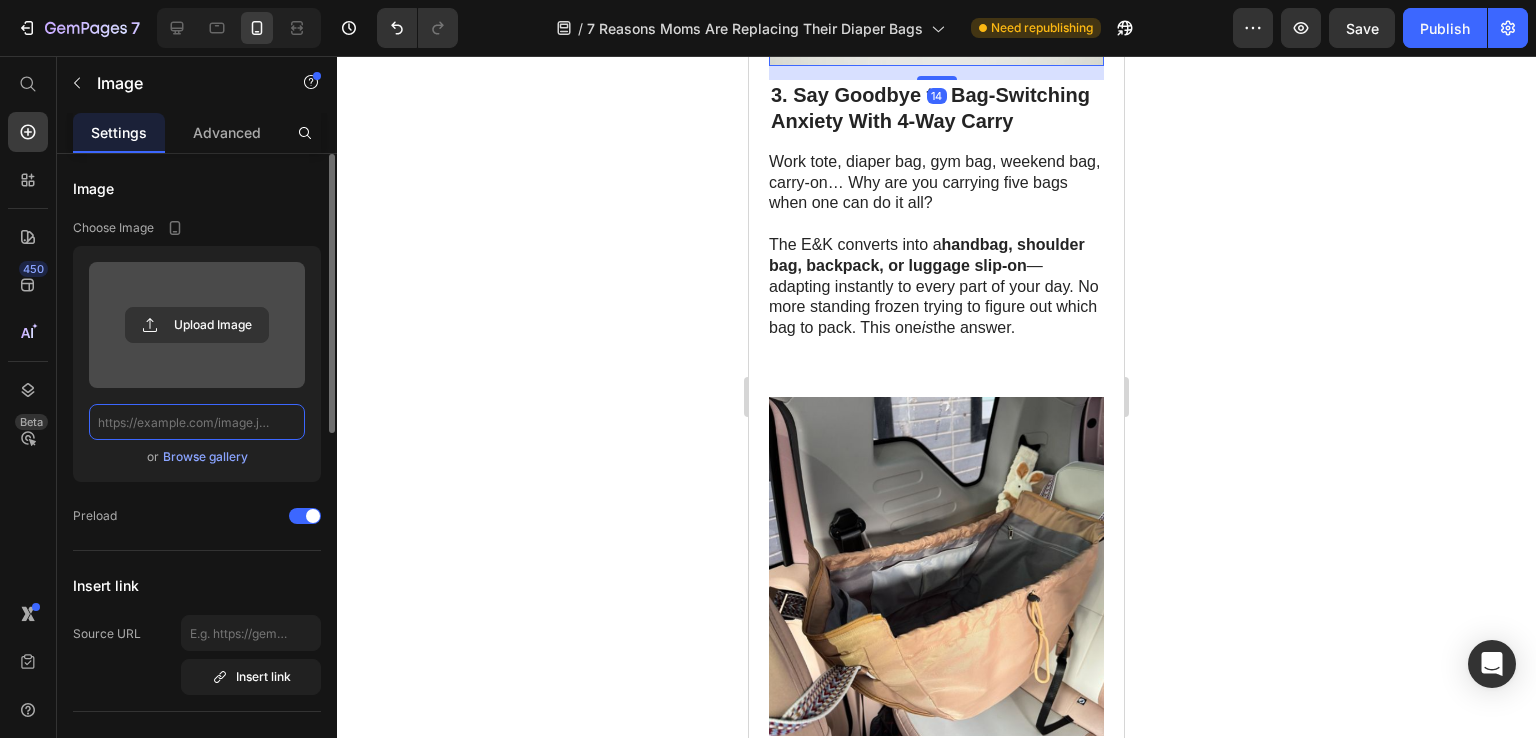 scroll, scrollTop: 0, scrollLeft: 0, axis: both 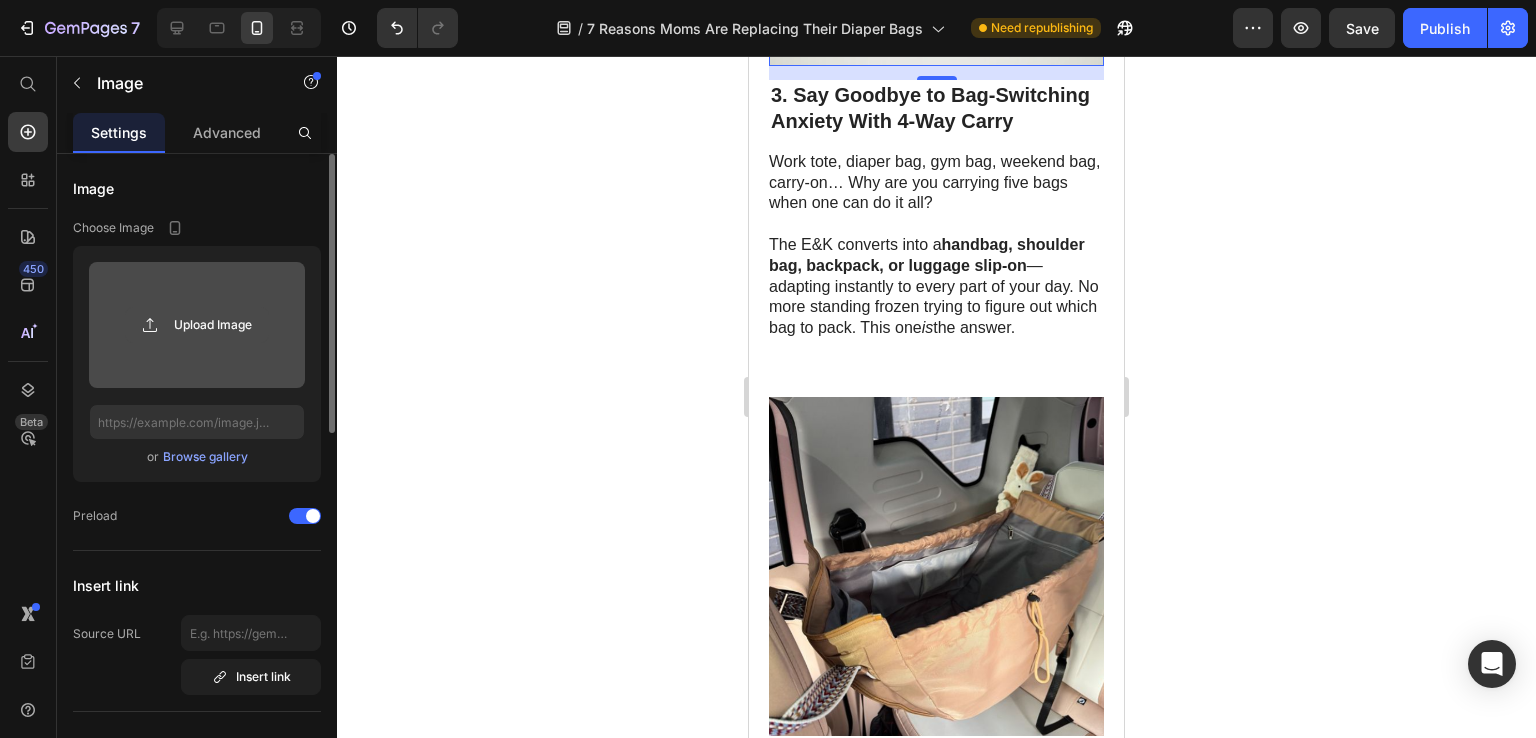 click 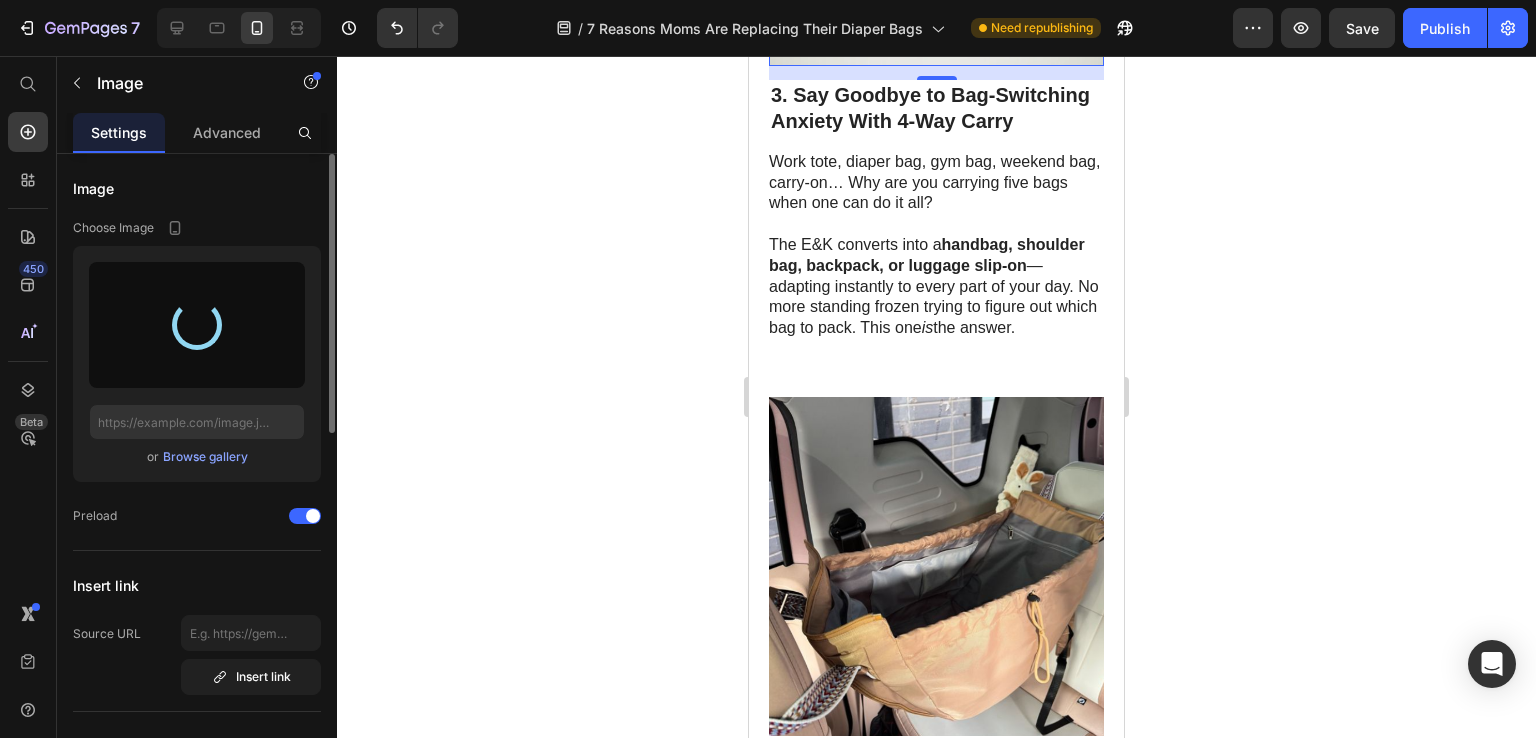 type on "[URL][DOMAIN_NAME]" 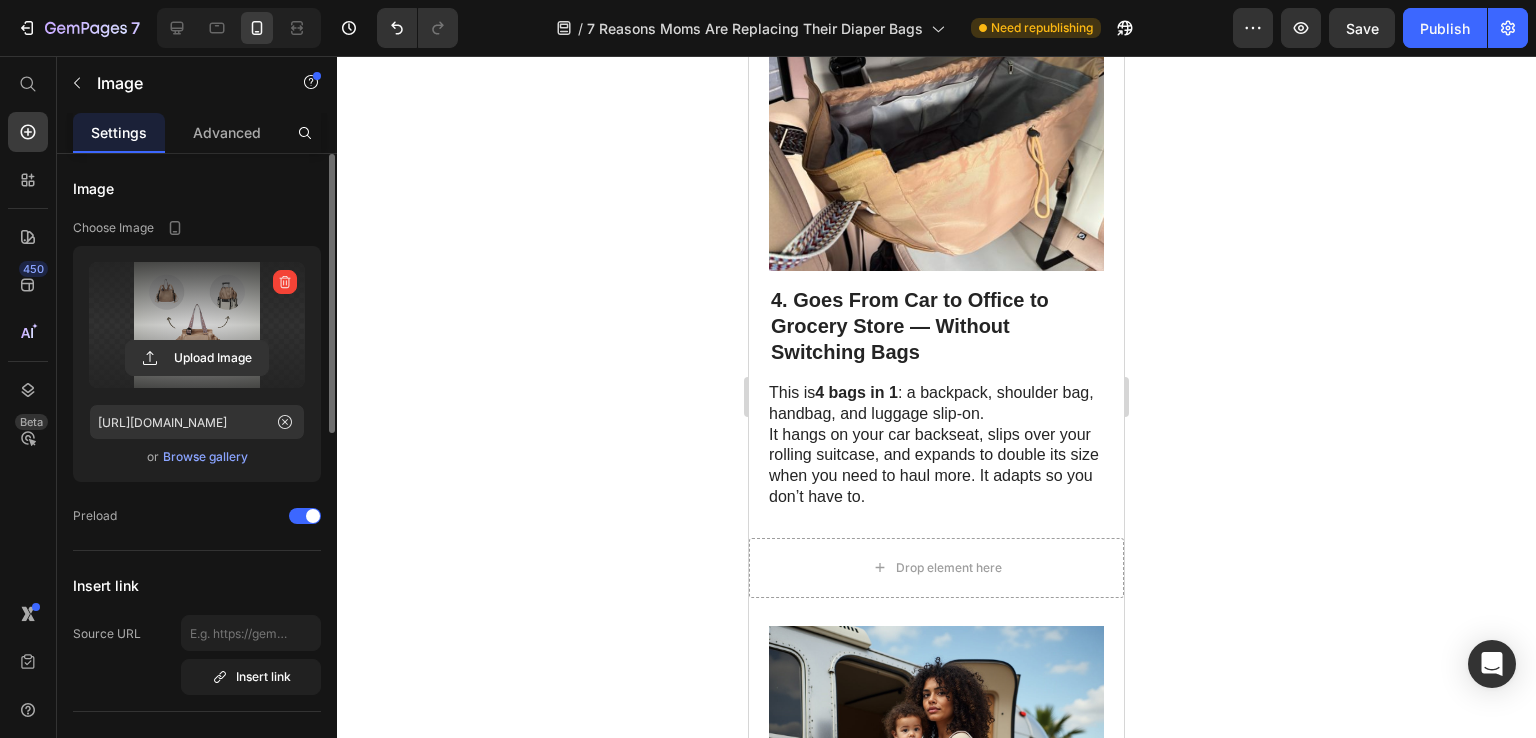scroll, scrollTop: 2410, scrollLeft: 0, axis: vertical 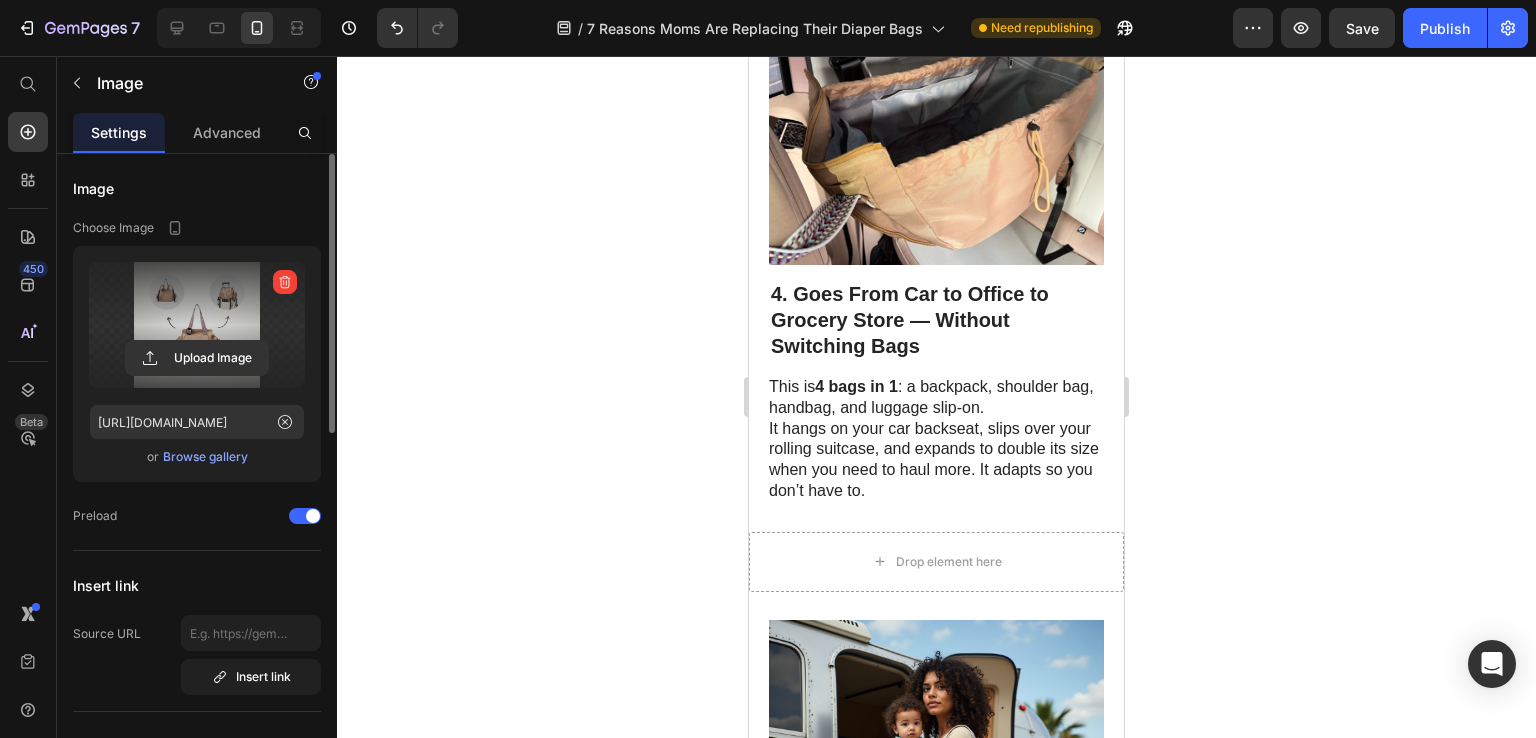 click at bounding box center [936, 95] 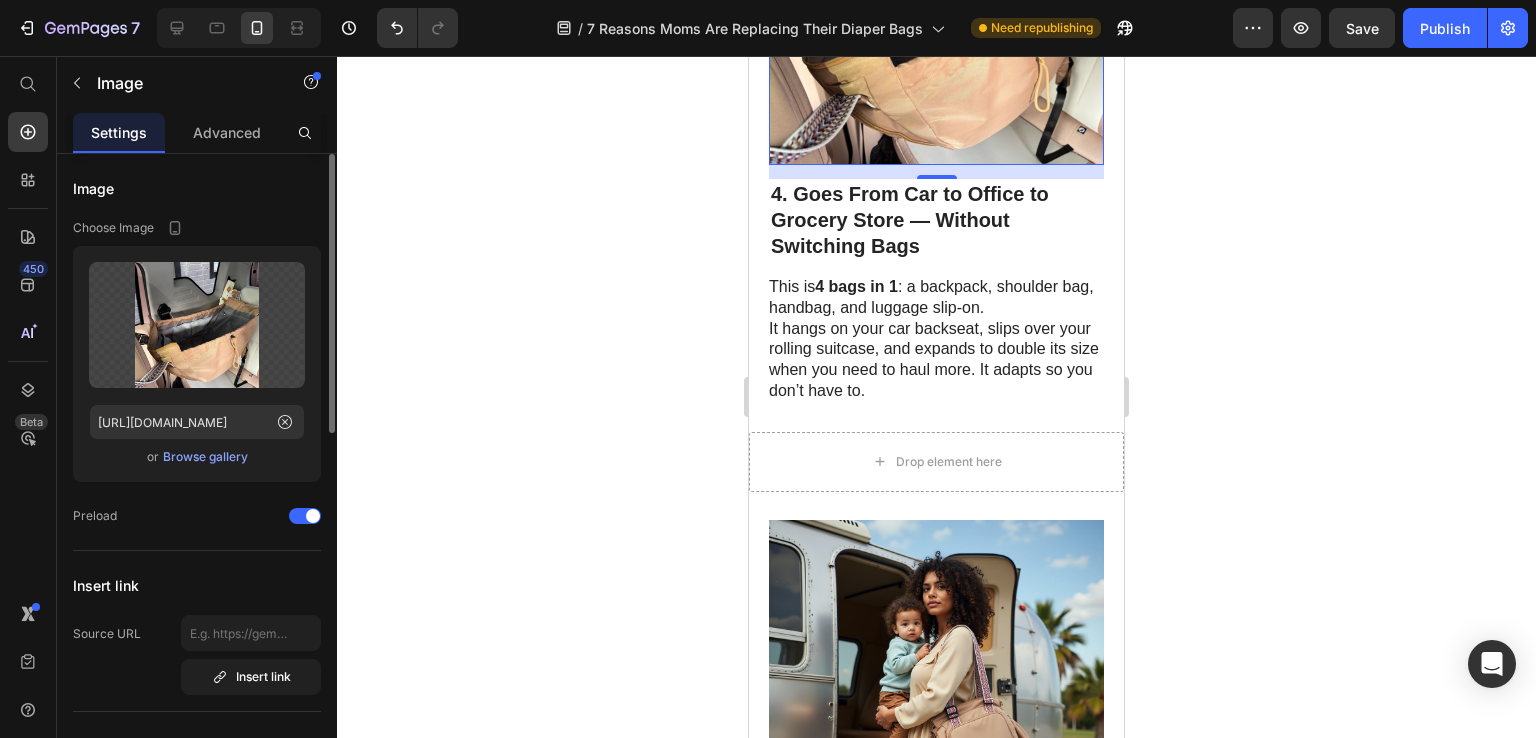 scroll, scrollTop: 2710, scrollLeft: 0, axis: vertical 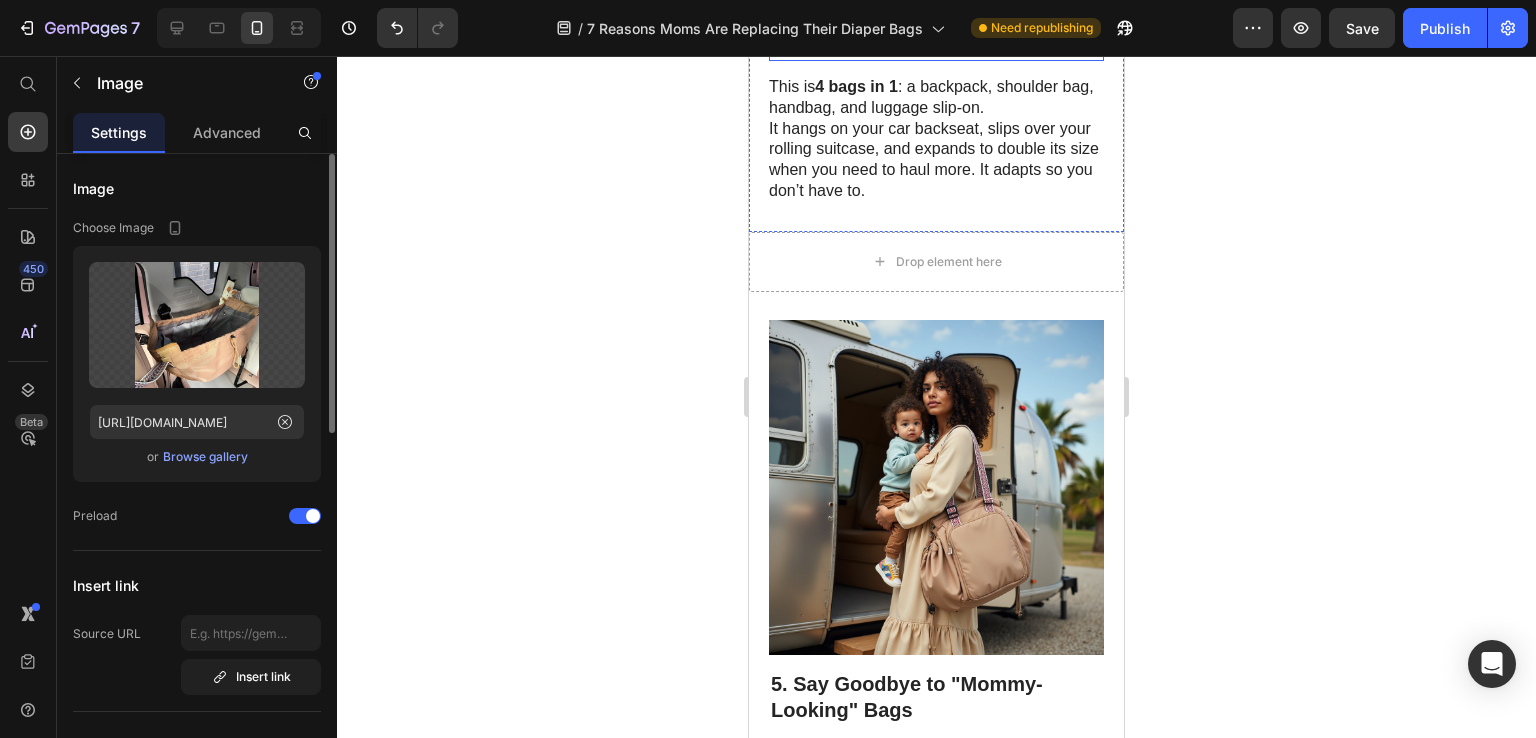 click on "4. Goes From Car to Office to Grocery Store — Without Switching Bags" at bounding box center [936, 20] 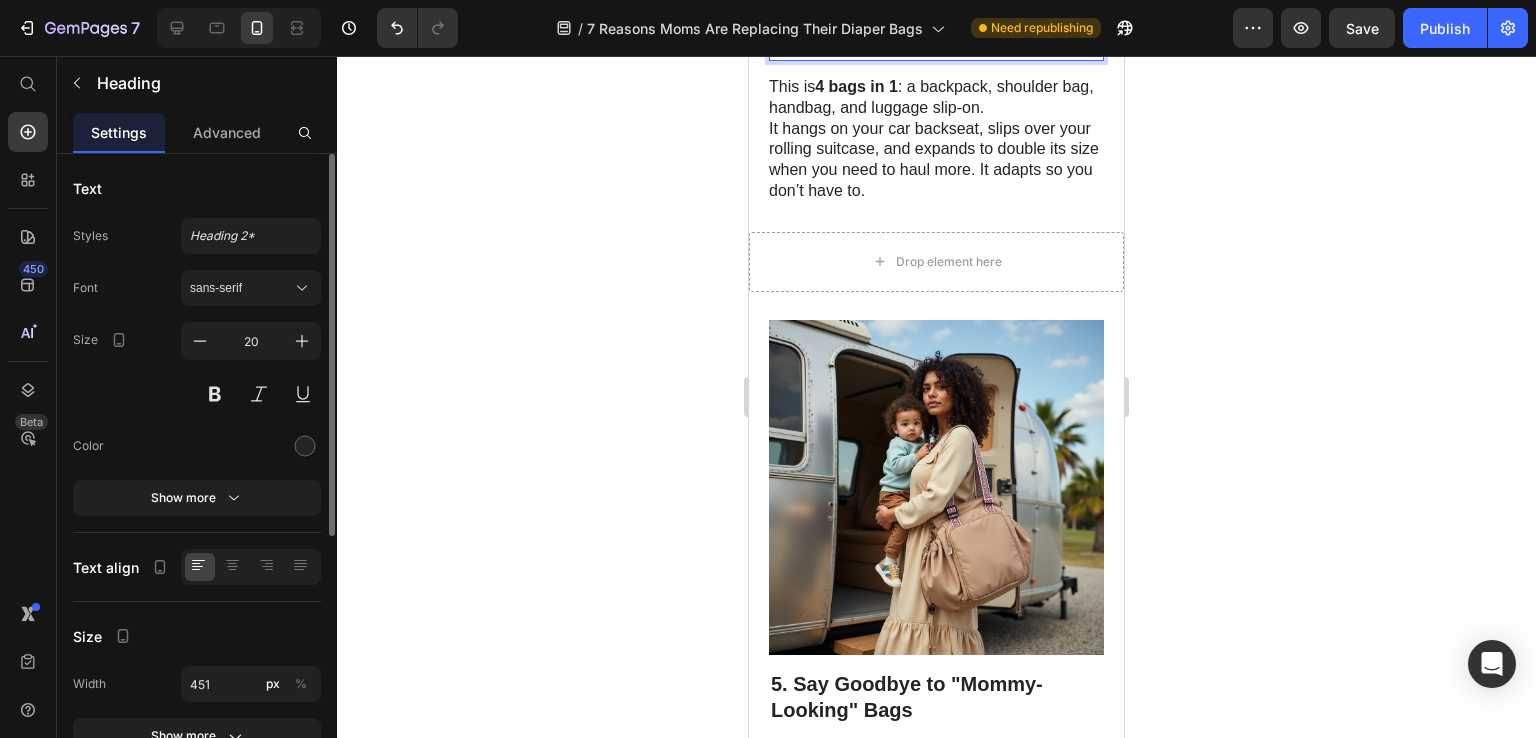 click on "4. Goes From Car to Office to Grocery Store — Without Switching Bags" at bounding box center [936, 20] 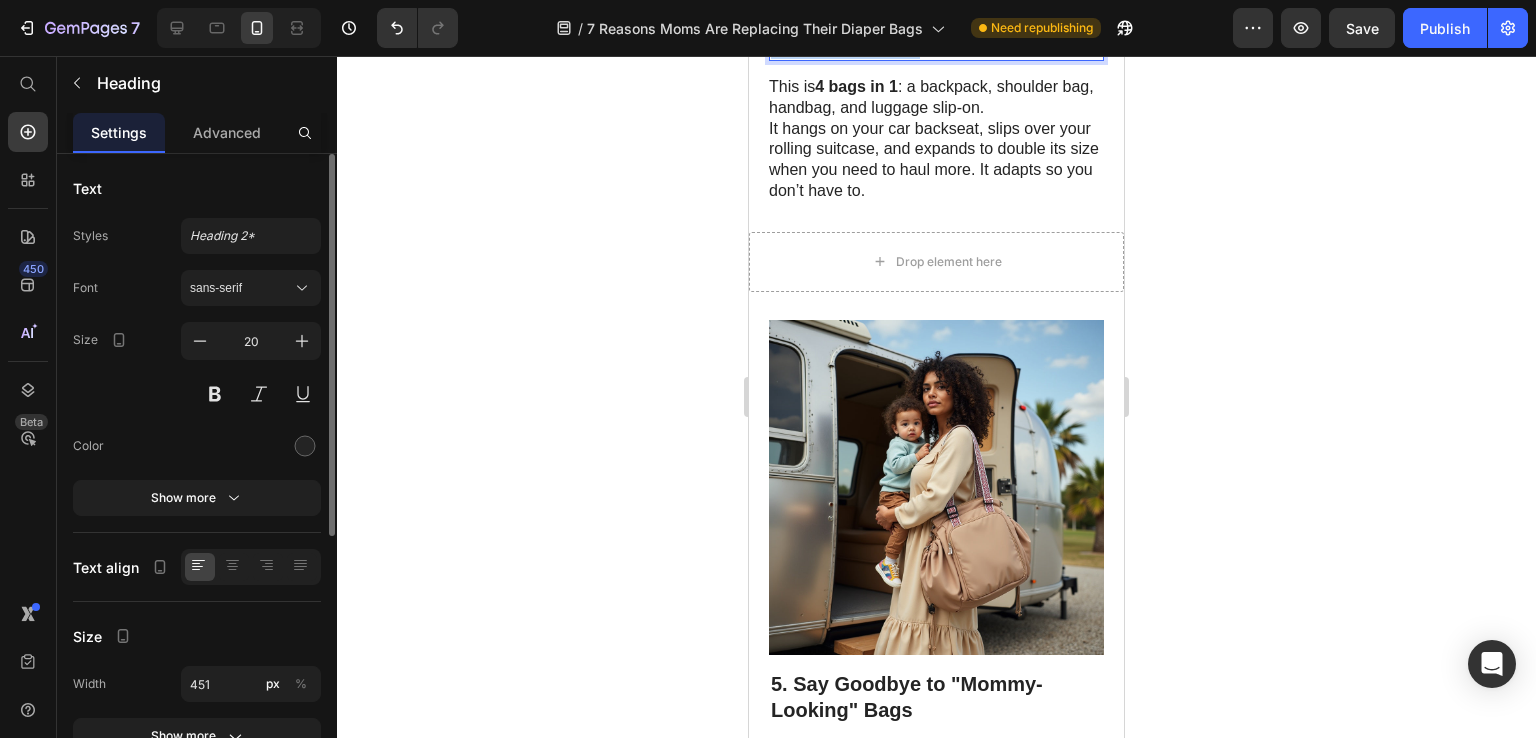 drag, startPoint x: 921, startPoint y: 388, endPoint x: 800, endPoint y: 340, distance: 130.17296 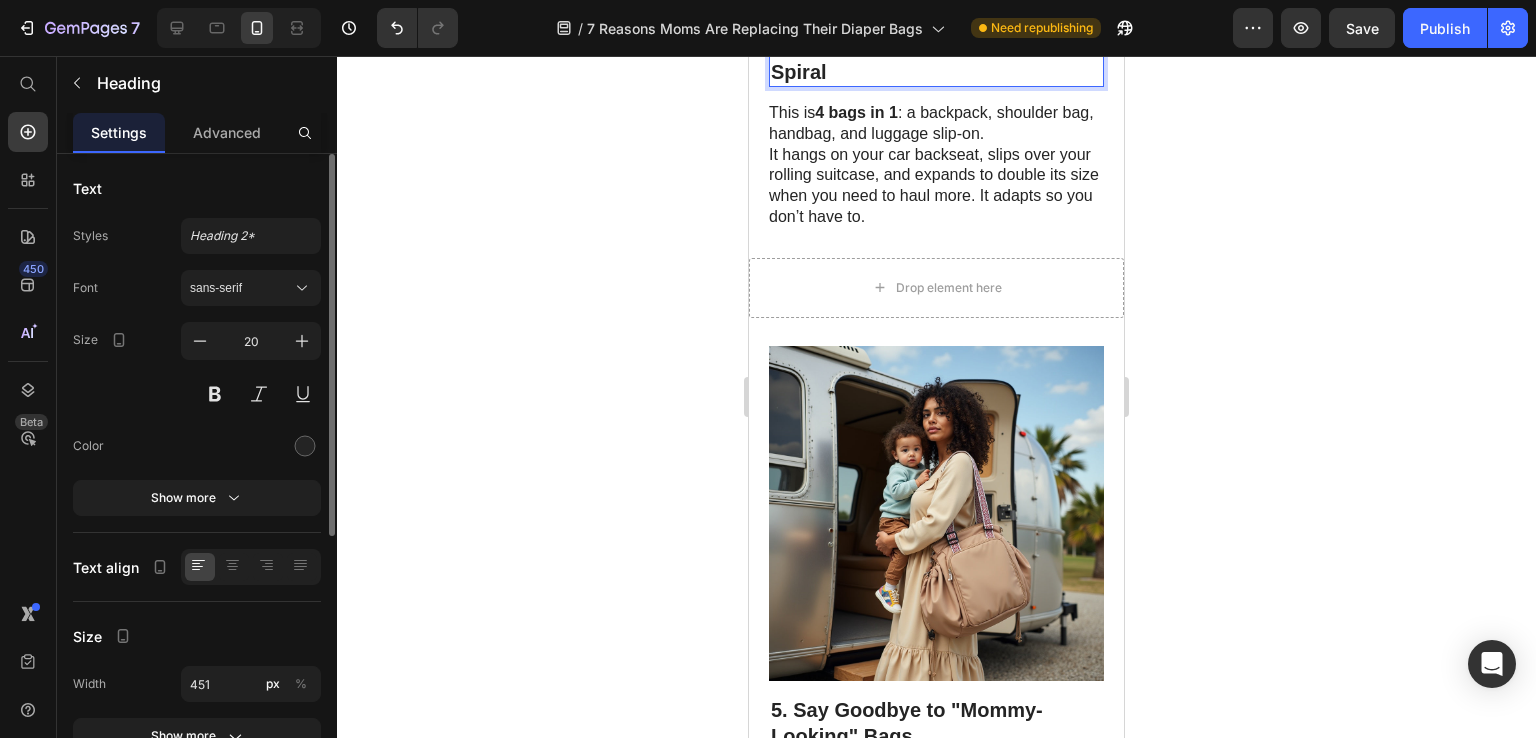 click on "4. 4. A Calm Mind Starts With a Clean Bag — Built-In Compartments Prevent the Clutter Spiral" at bounding box center [936, 33] 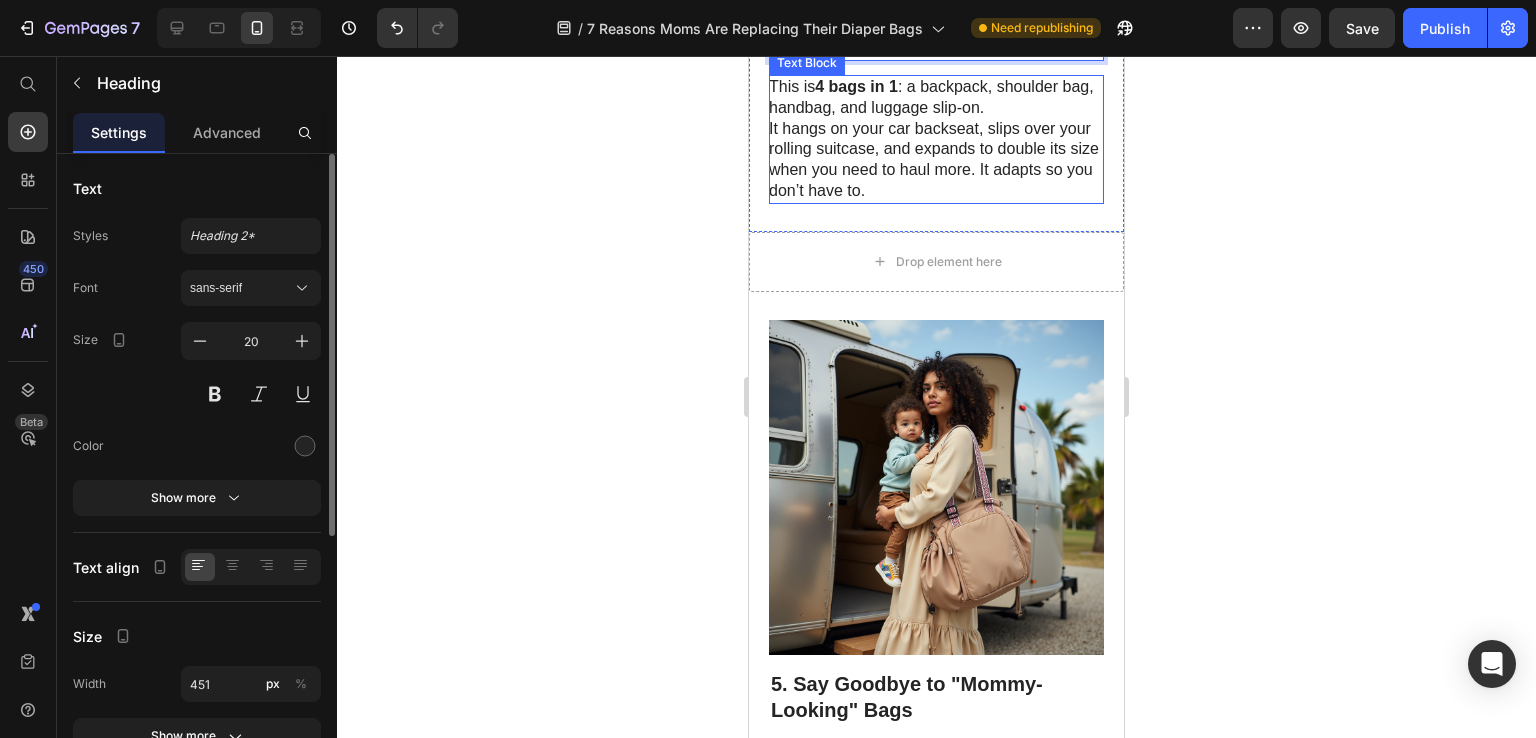 click on "4 bags in 1" at bounding box center [856, 86] 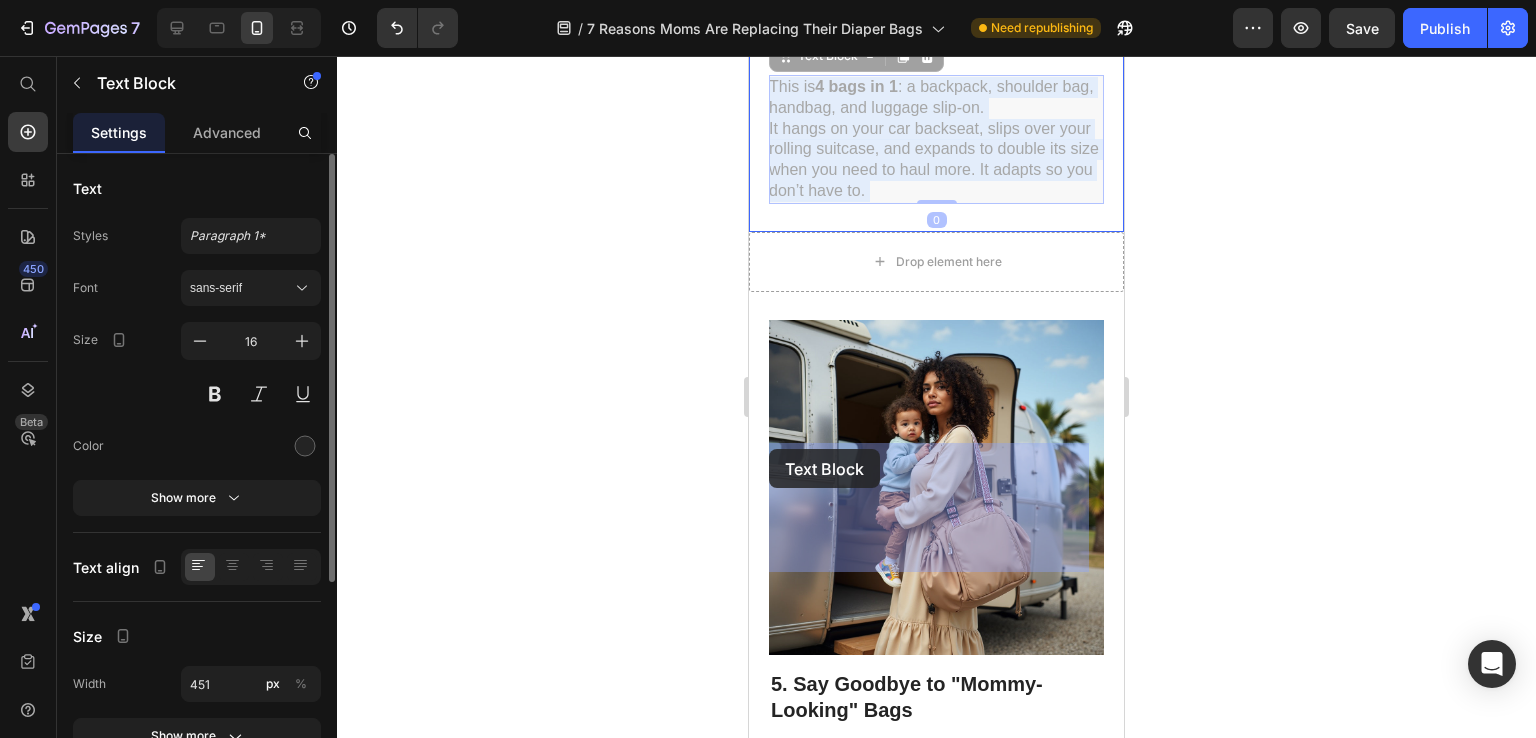 drag, startPoint x: 984, startPoint y: 561, endPoint x: 769, endPoint y: 449, distance: 242.42319 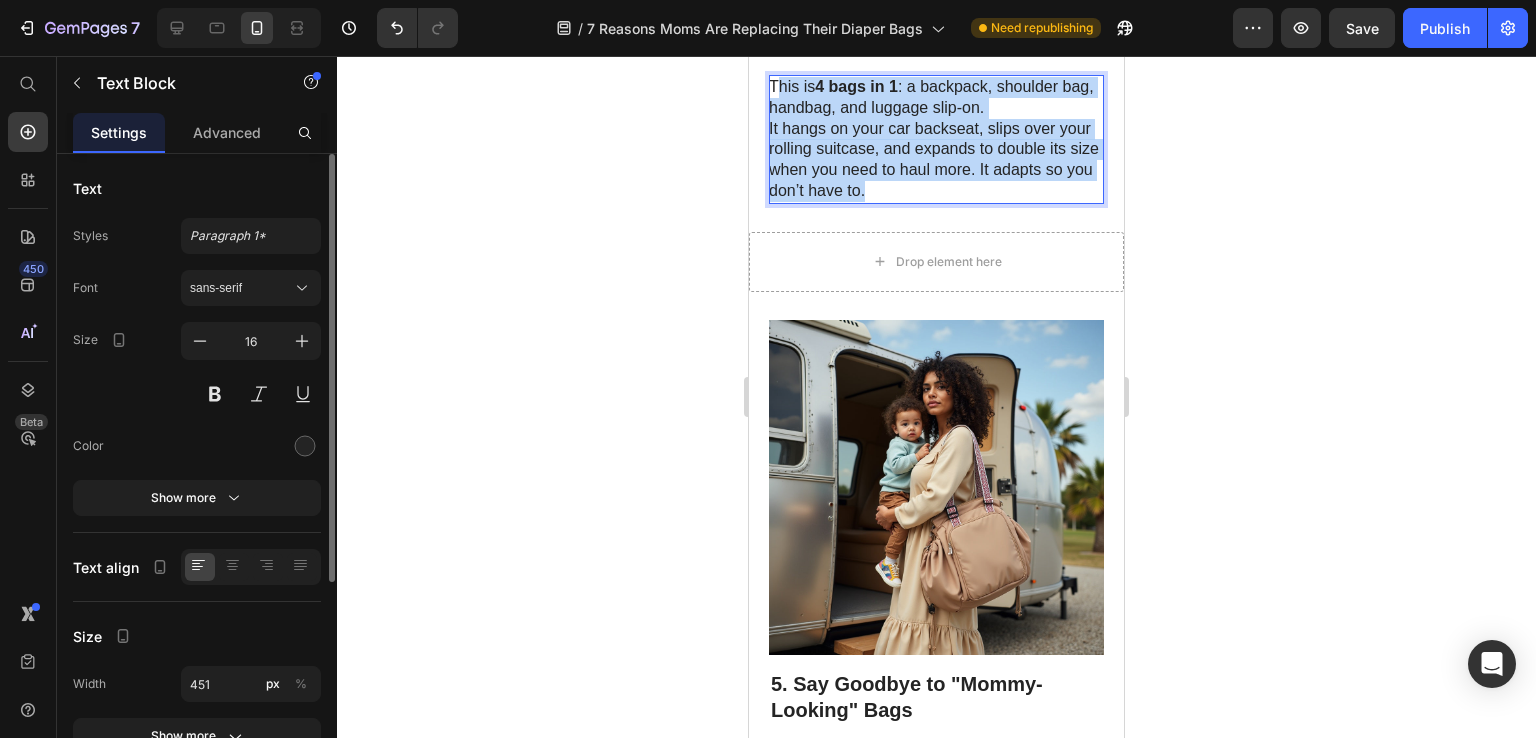 drag, startPoint x: 775, startPoint y: 451, endPoint x: 972, endPoint y: 553, distance: 221.84003 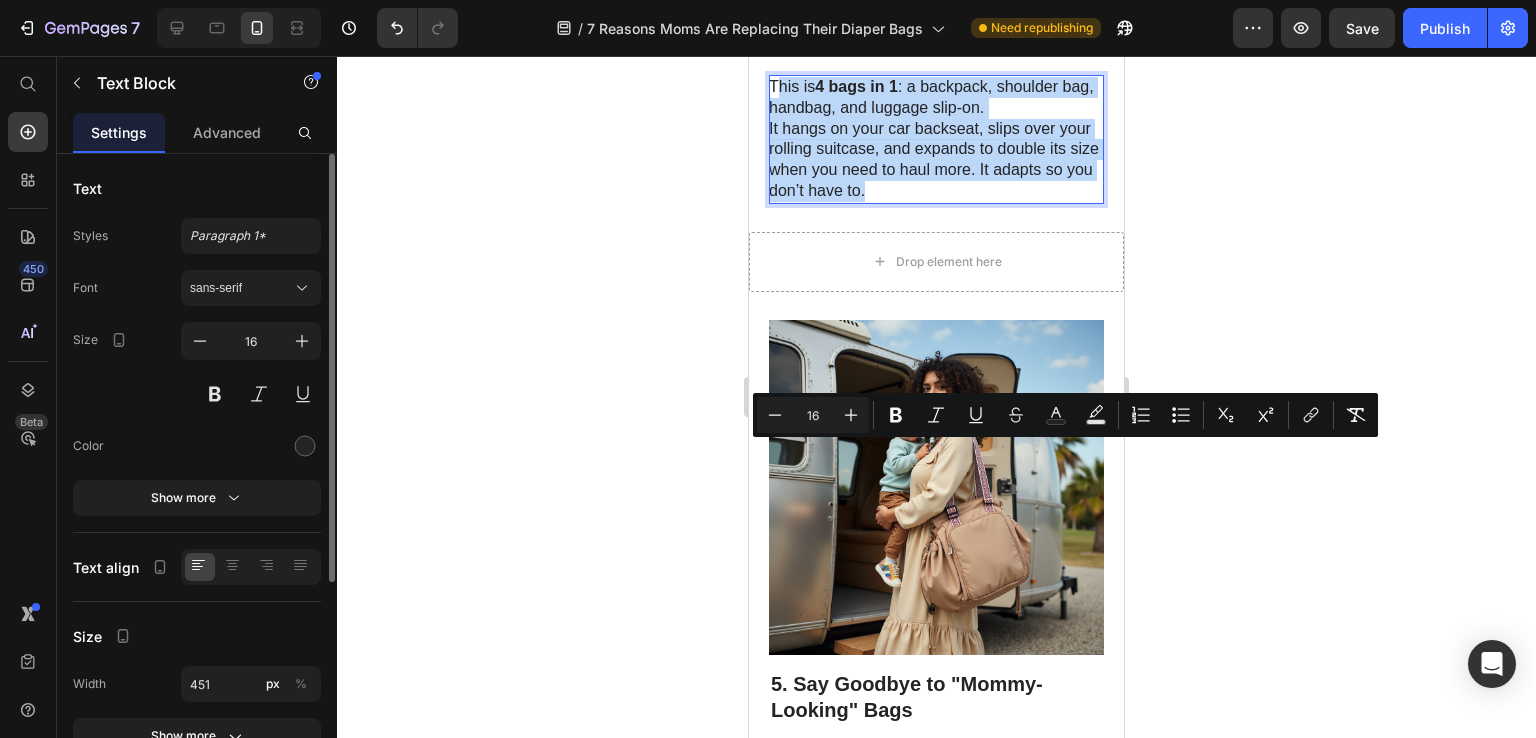 click on "This is  4 bags in 1 : a backpack, shoulder bag, handbag, and luggage slip-on. It hangs on your car backseat, slips over your rolling suitcase, and expands to double its size when you need to haul more. It adapts so you don’t have to." at bounding box center [935, 139] 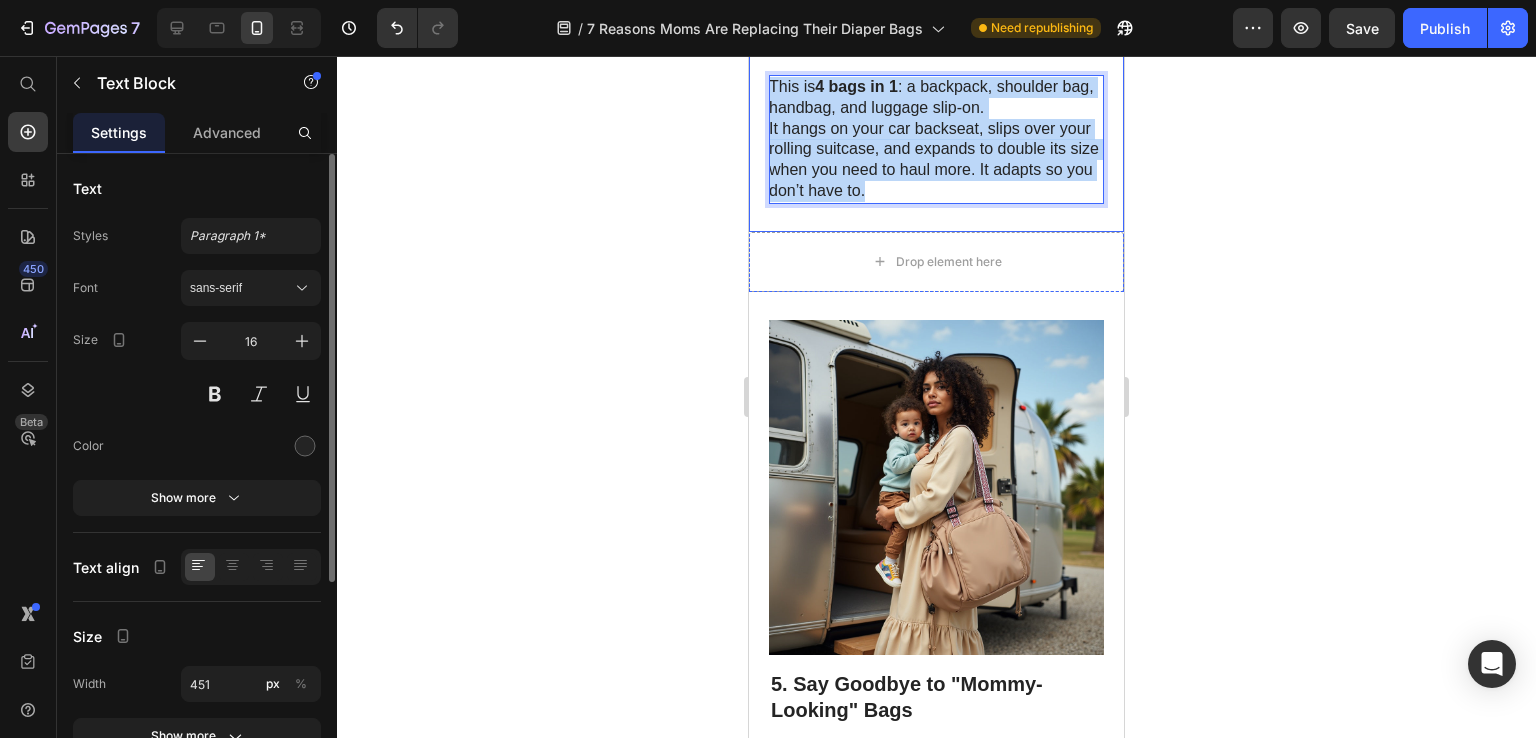 drag, startPoint x: 972, startPoint y: 557, endPoint x: 760, endPoint y: 458, distance: 233.9765 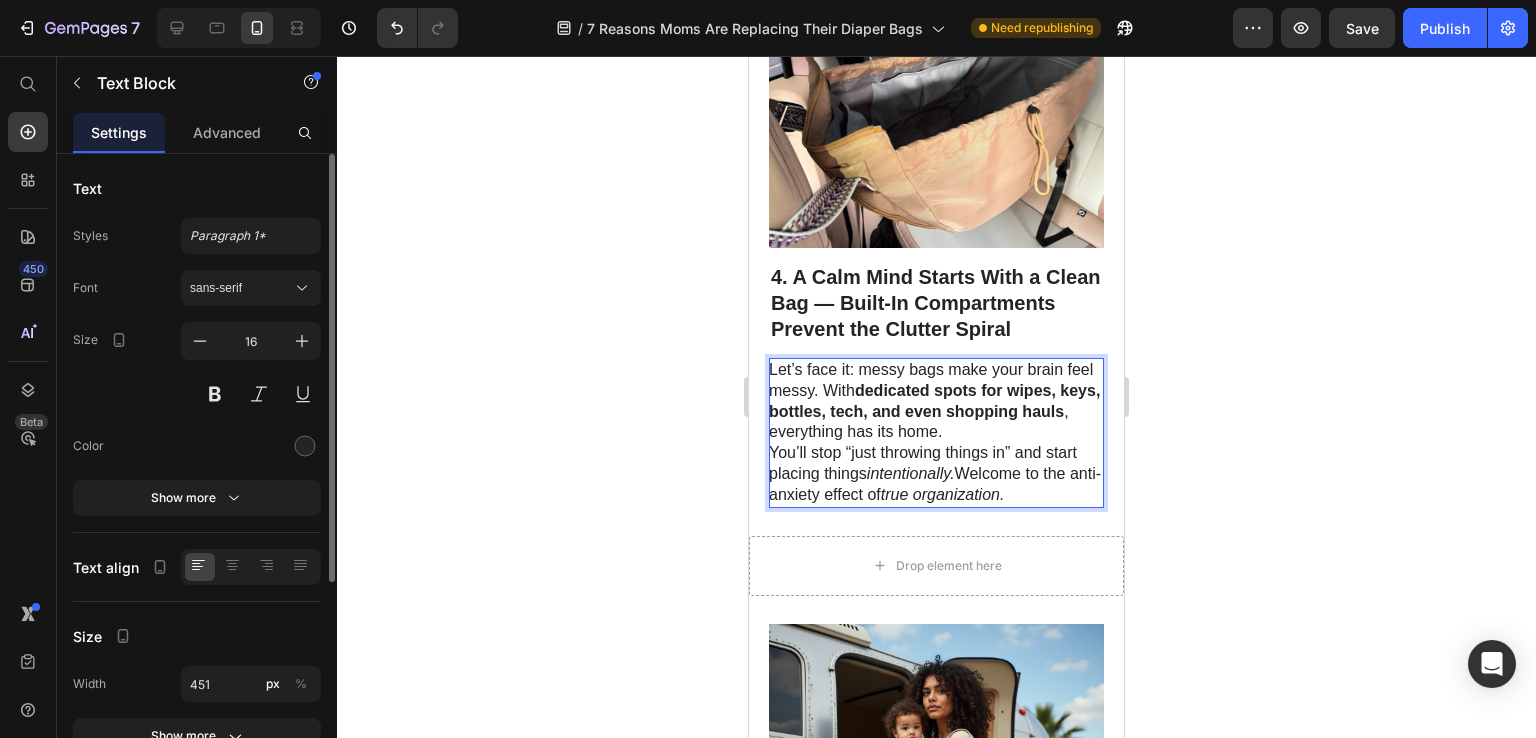 scroll, scrollTop: 2210, scrollLeft: 0, axis: vertical 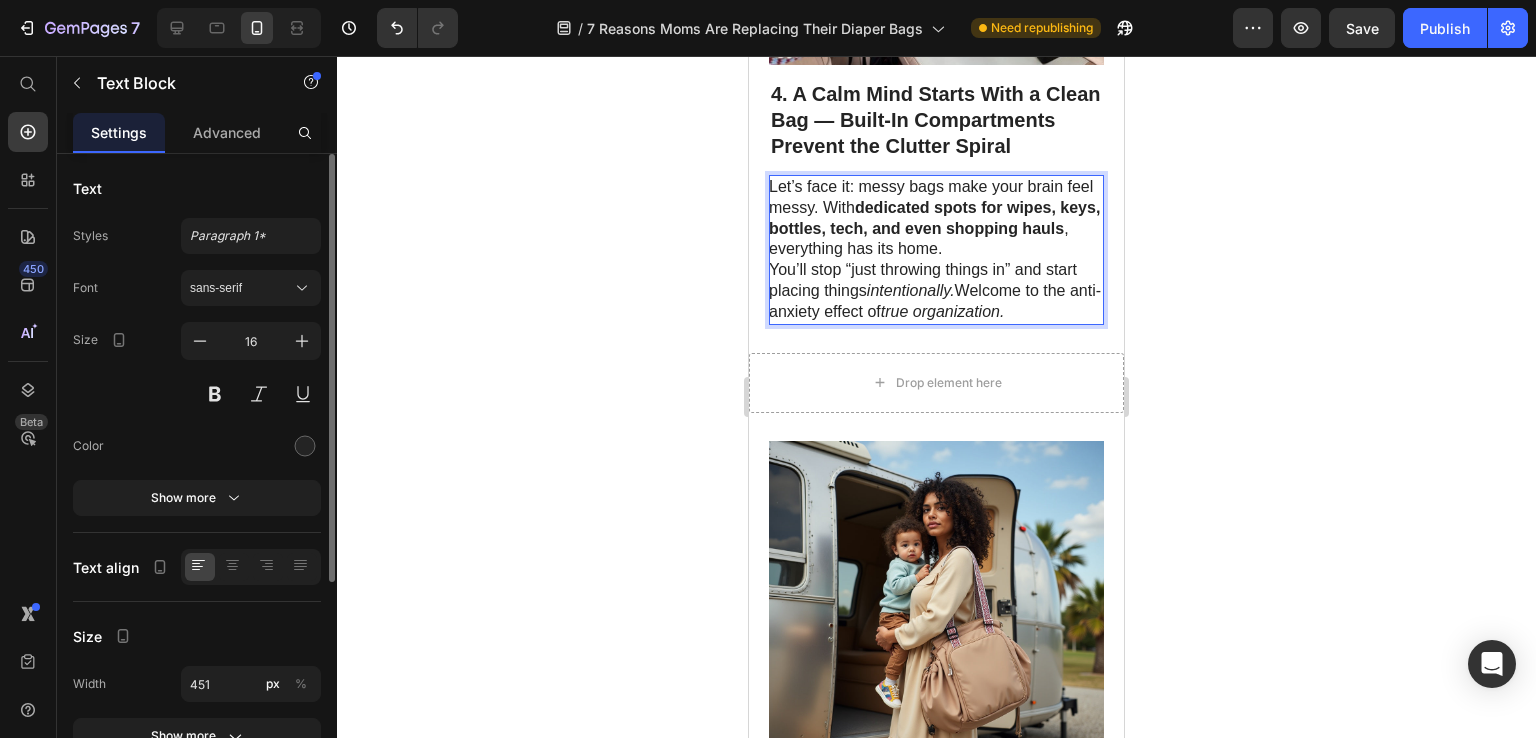 click on "Let’s face it: messy bags make your brain feel messy. With  dedicated spots for wipes, keys, bottles, tech, and even shopping hauls , everything has its home." at bounding box center [935, 218] 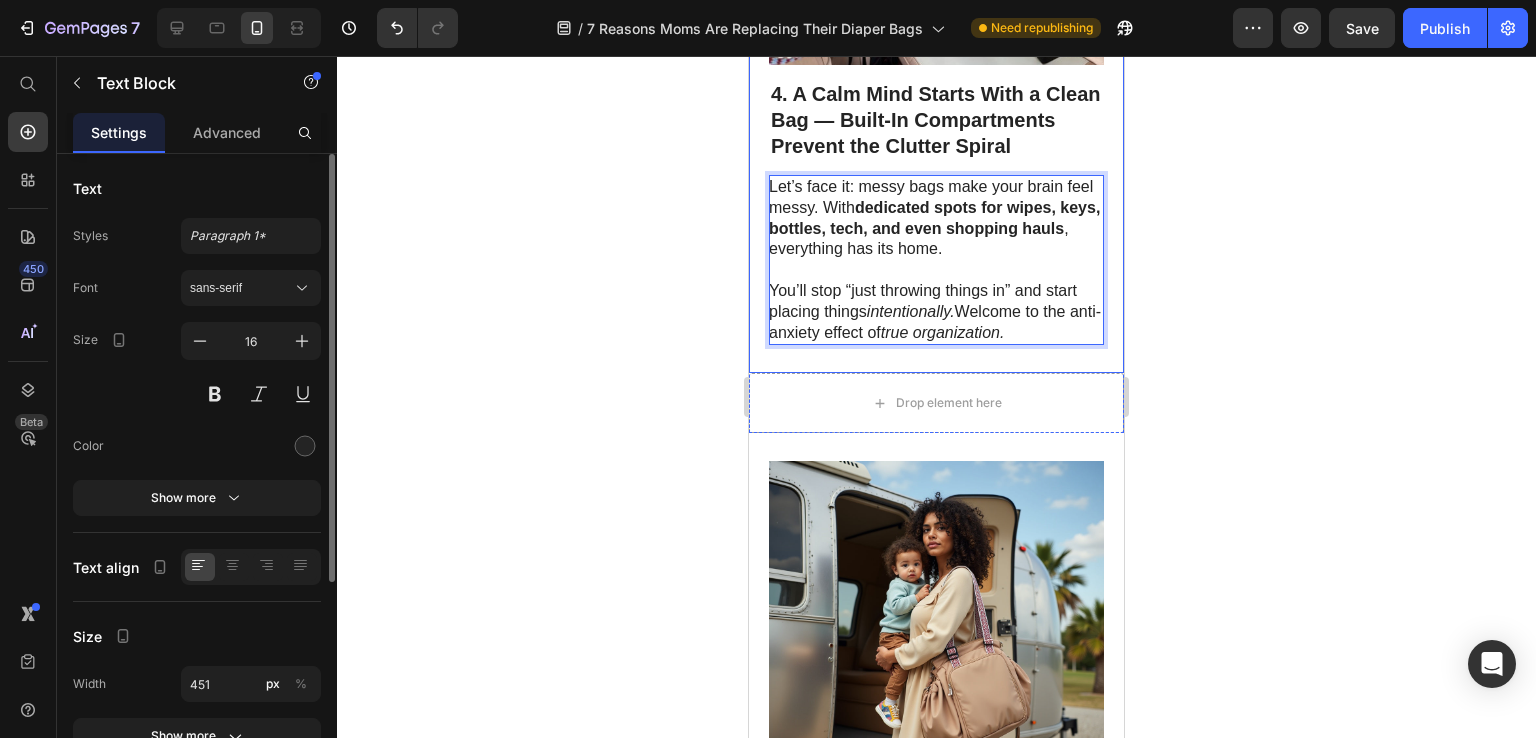click 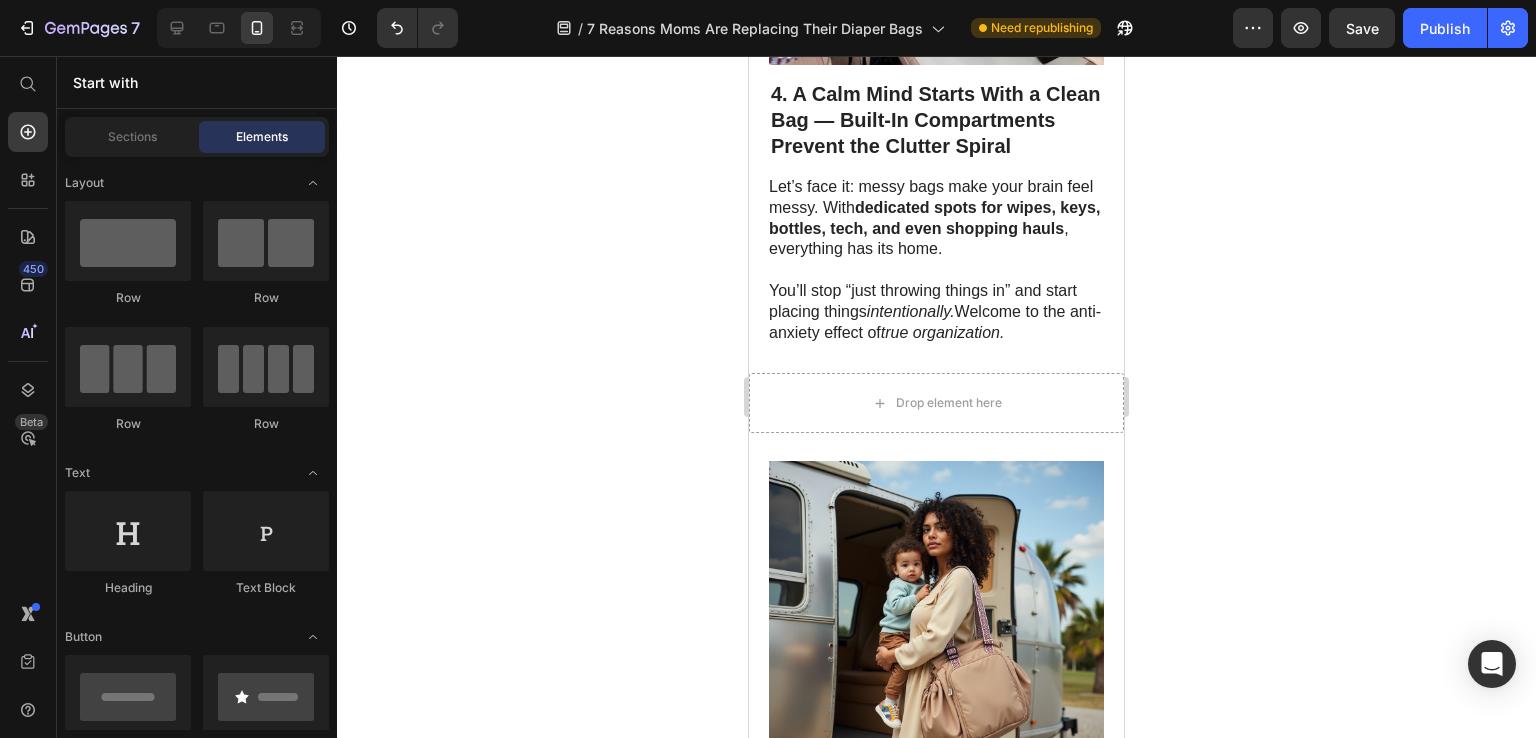 click 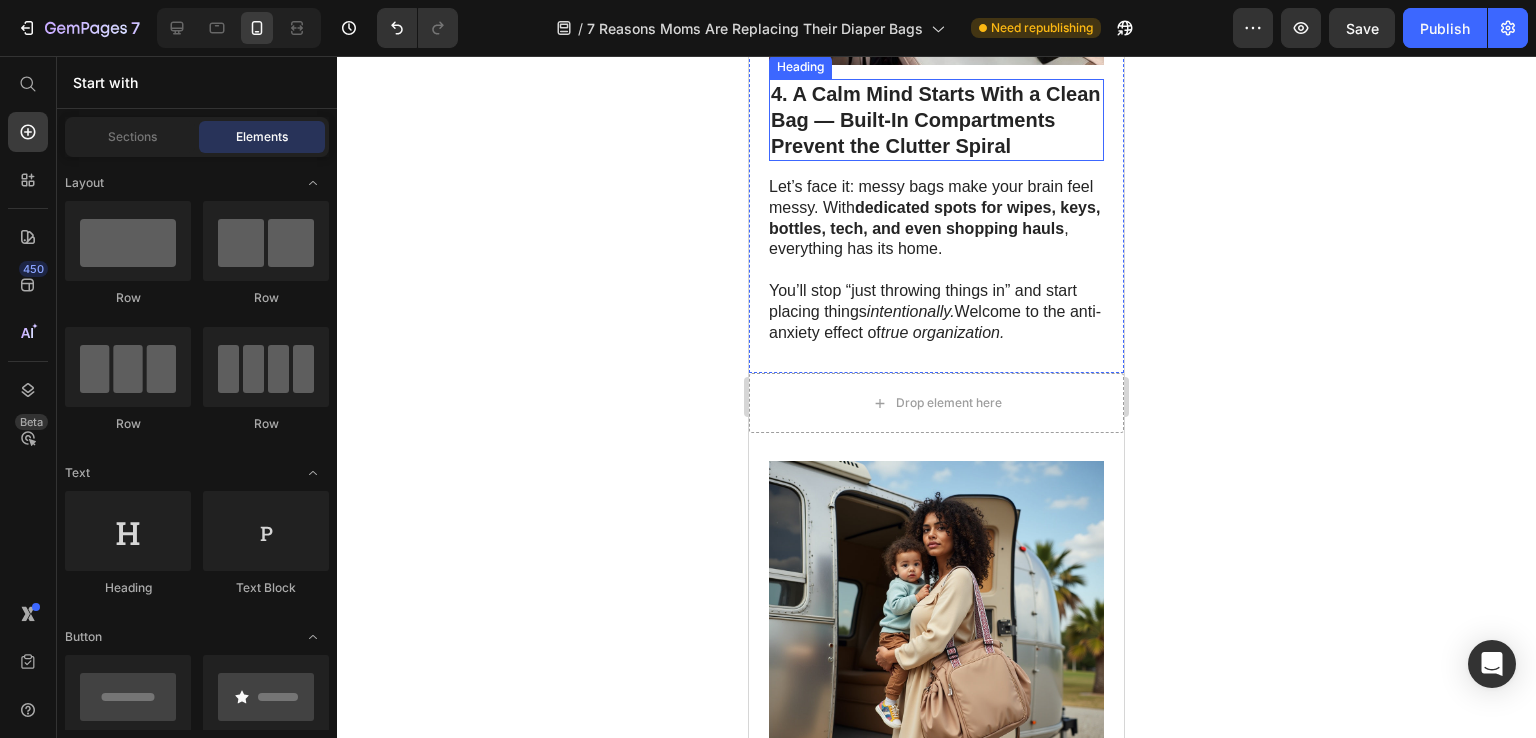 click on "4. A Calm Mind Starts With a Clean Bag — Built-In Compartments Prevent the Clutter Spiral" at bounding box center (936, 120) 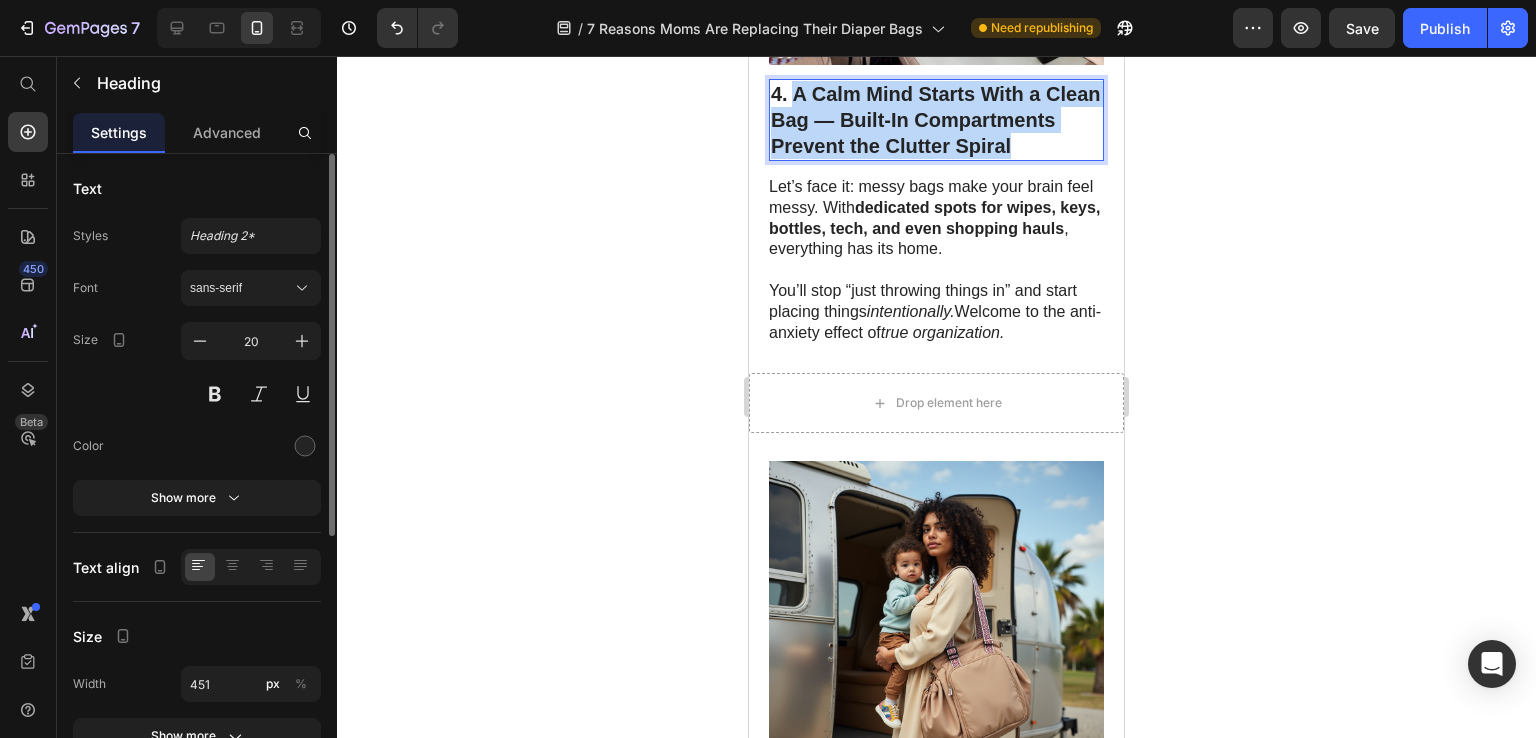 drag, startPoint x: 907, startPoint y: 516, endPoint x: 795, endPoint y: 434, distance: 138.80922 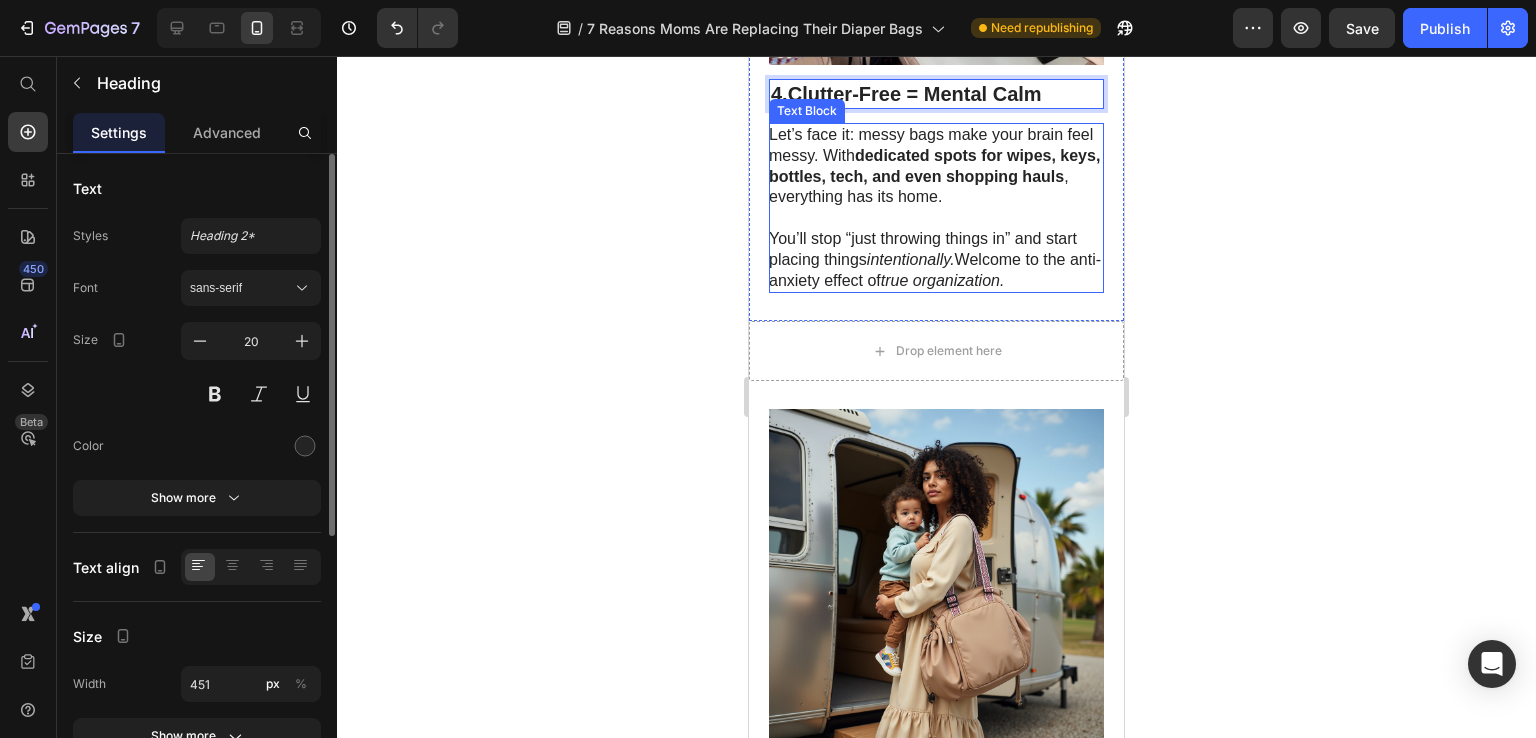 click on "dedicated spots for wipes, keys, bottles, tech, and even shopping hauls" at bounding box center [934, 166] 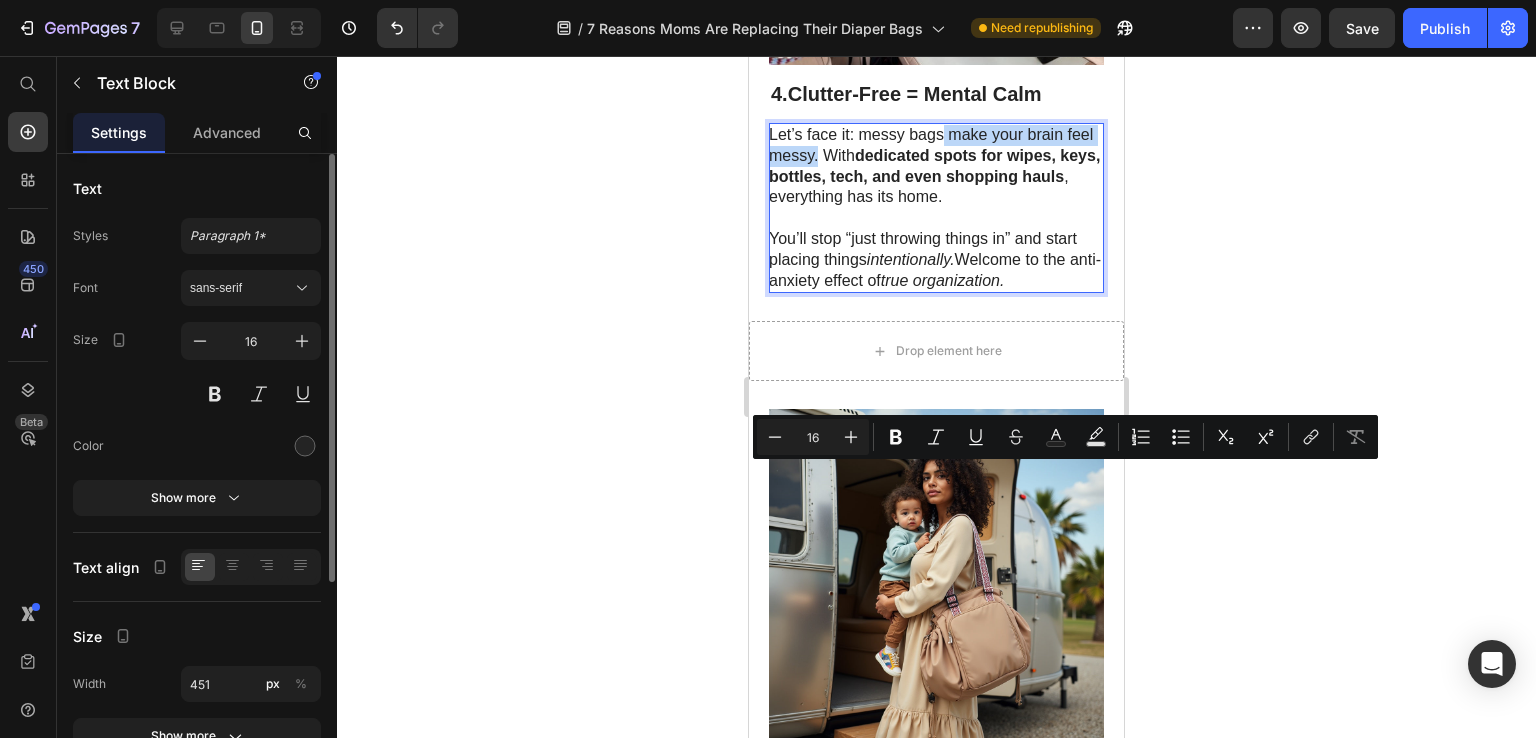 drag, startPoint x: 945, startPoint y: 475, endPoint x: 847, endPoint y: 498, distance: 100.6628 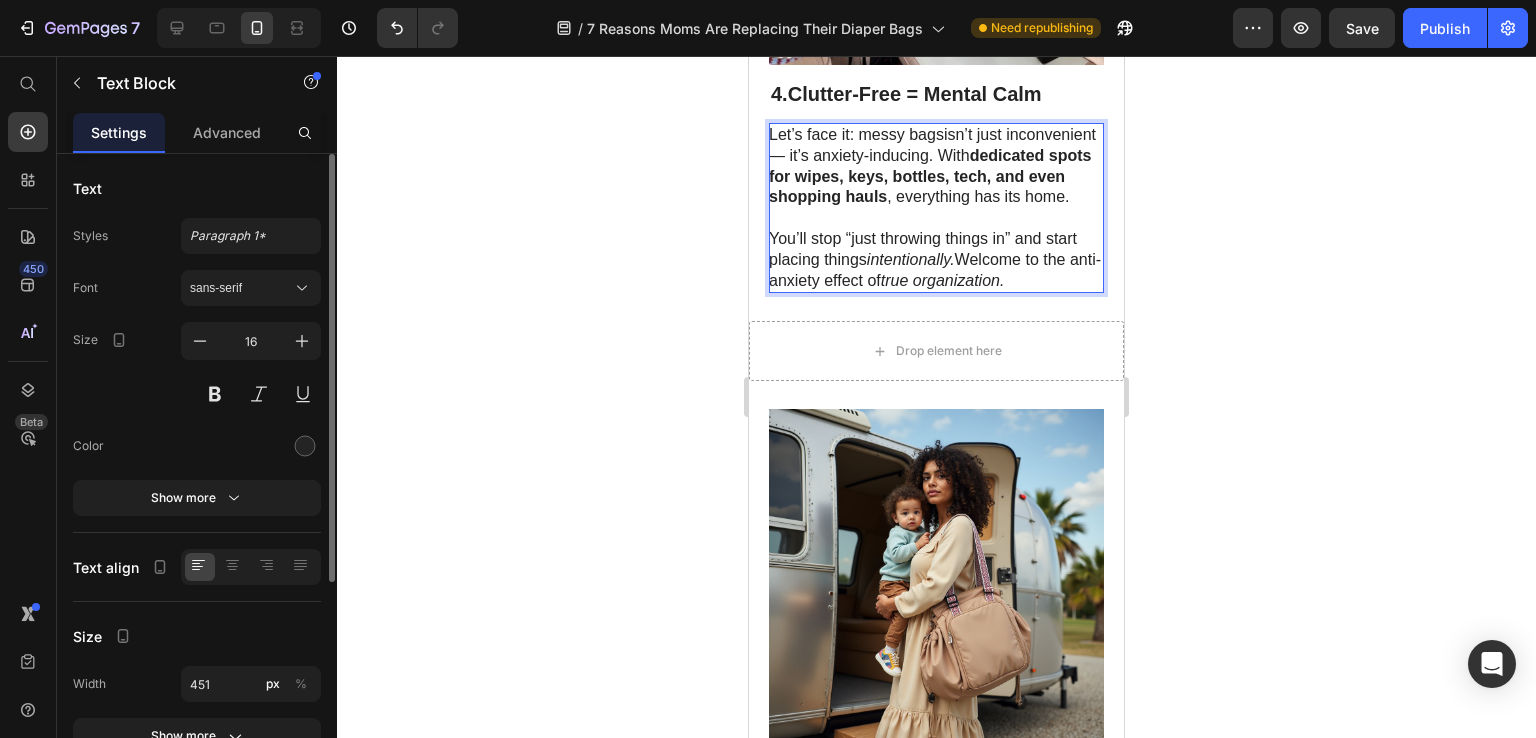 click on "Let’s face it: messy bagsisn’t just inconvenient — it’s anxiety-inducing. With  dedicated spots for wipes, keys, bottles, tech, and even shopping hauls , everything has its home." at bounding box center (935, 166) 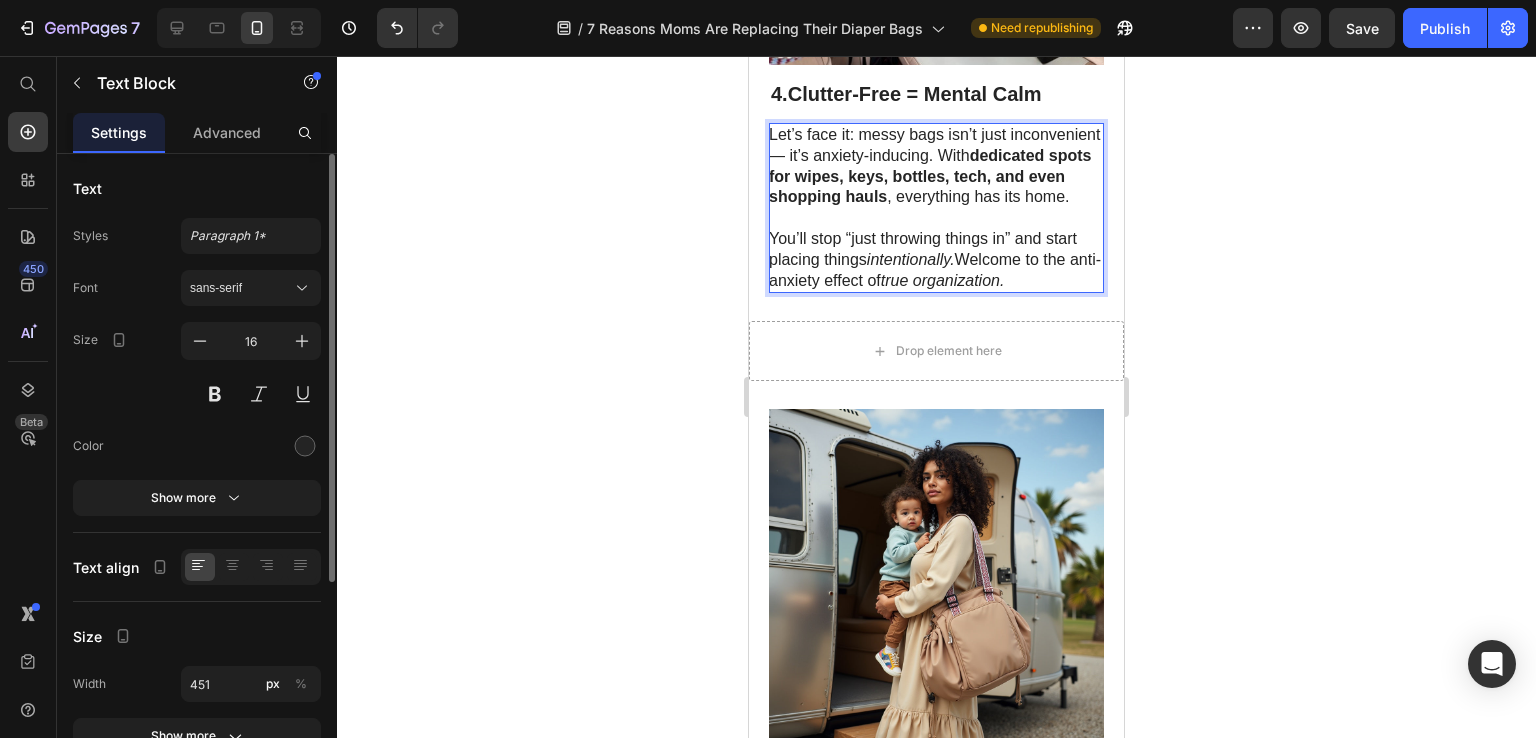 click on "dedicated spots for wipes, keys, bottles, tech, and even shopping hauls" at bounding box center [930, 176] 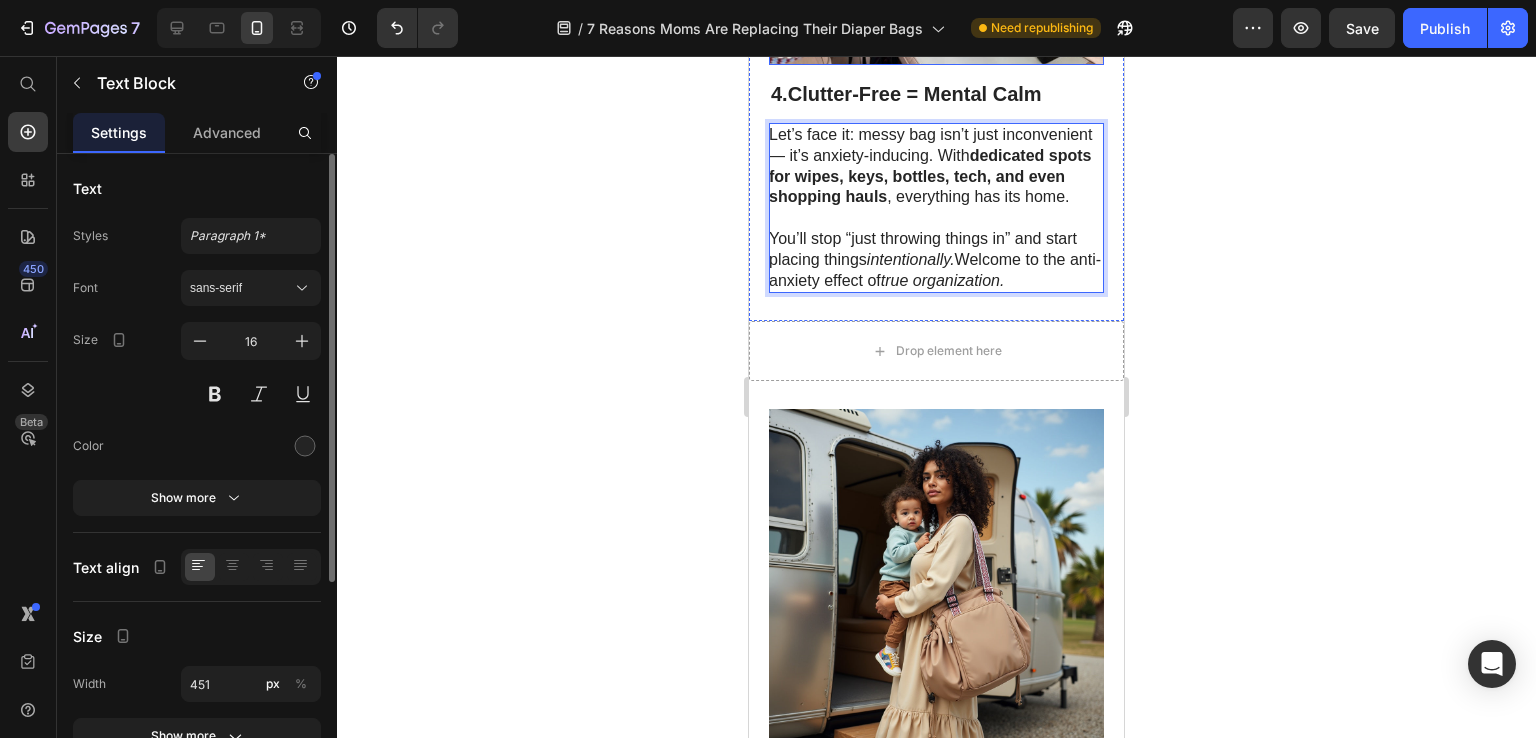 click at bounding box center (936, -105) 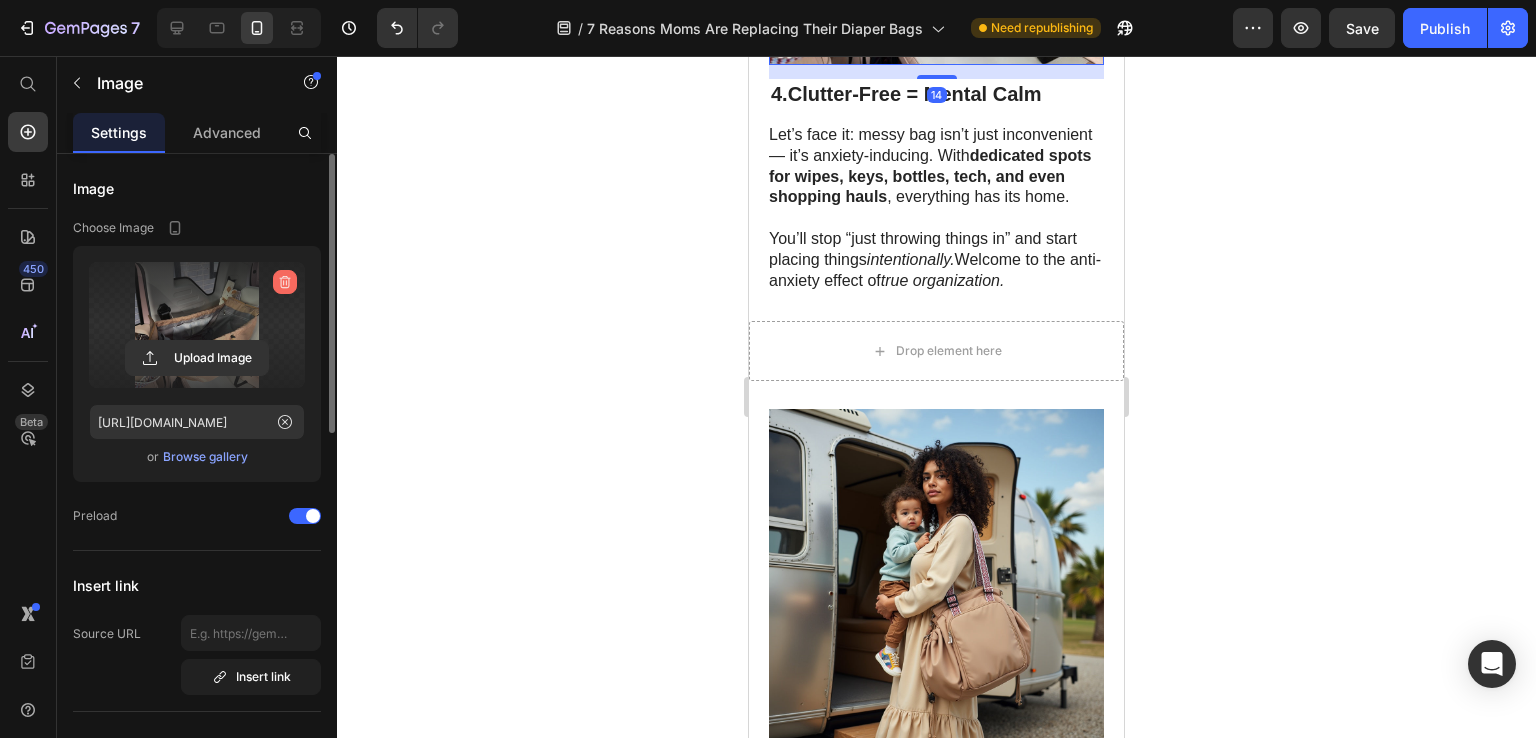 click 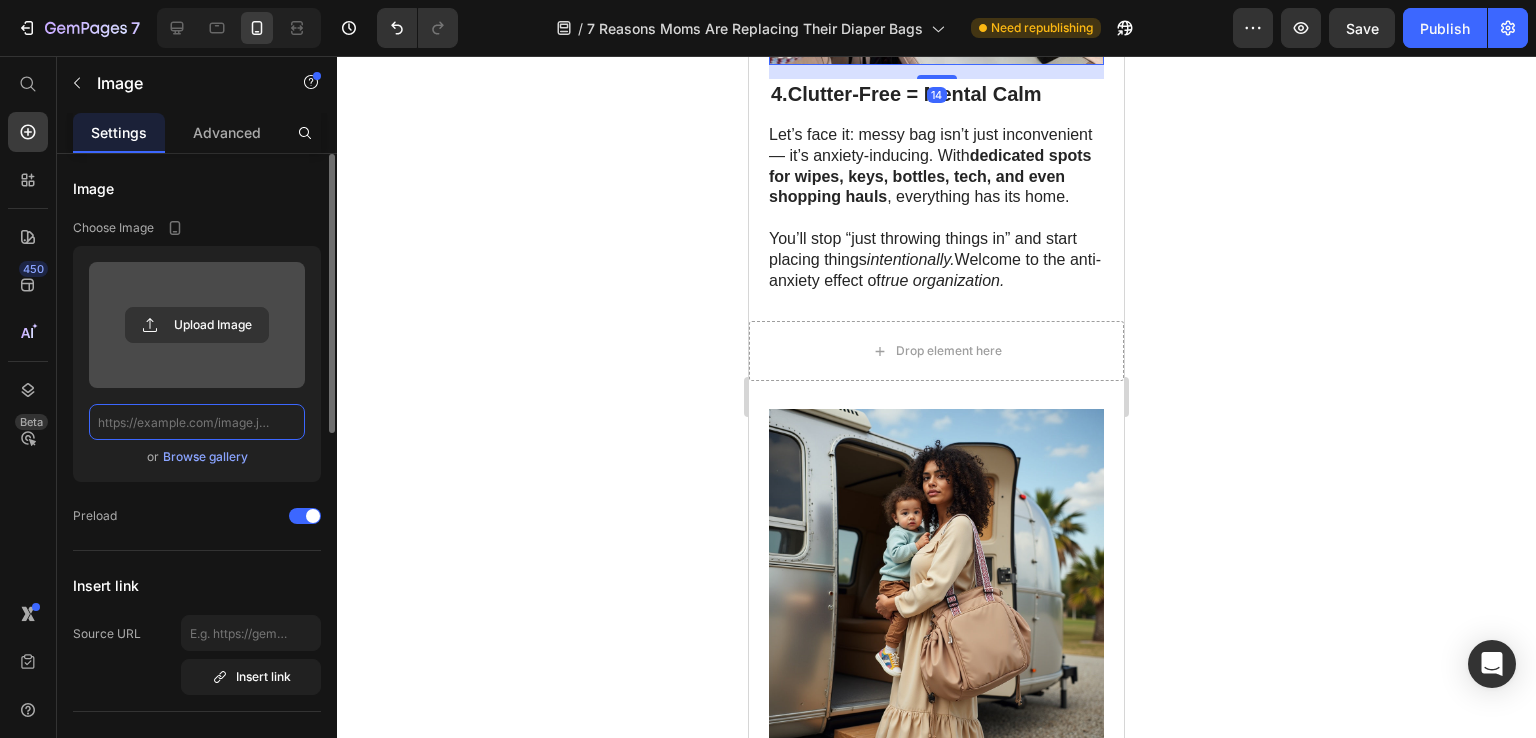 scroll, scrollTop: 0, scrollLeft: 0, axis: both 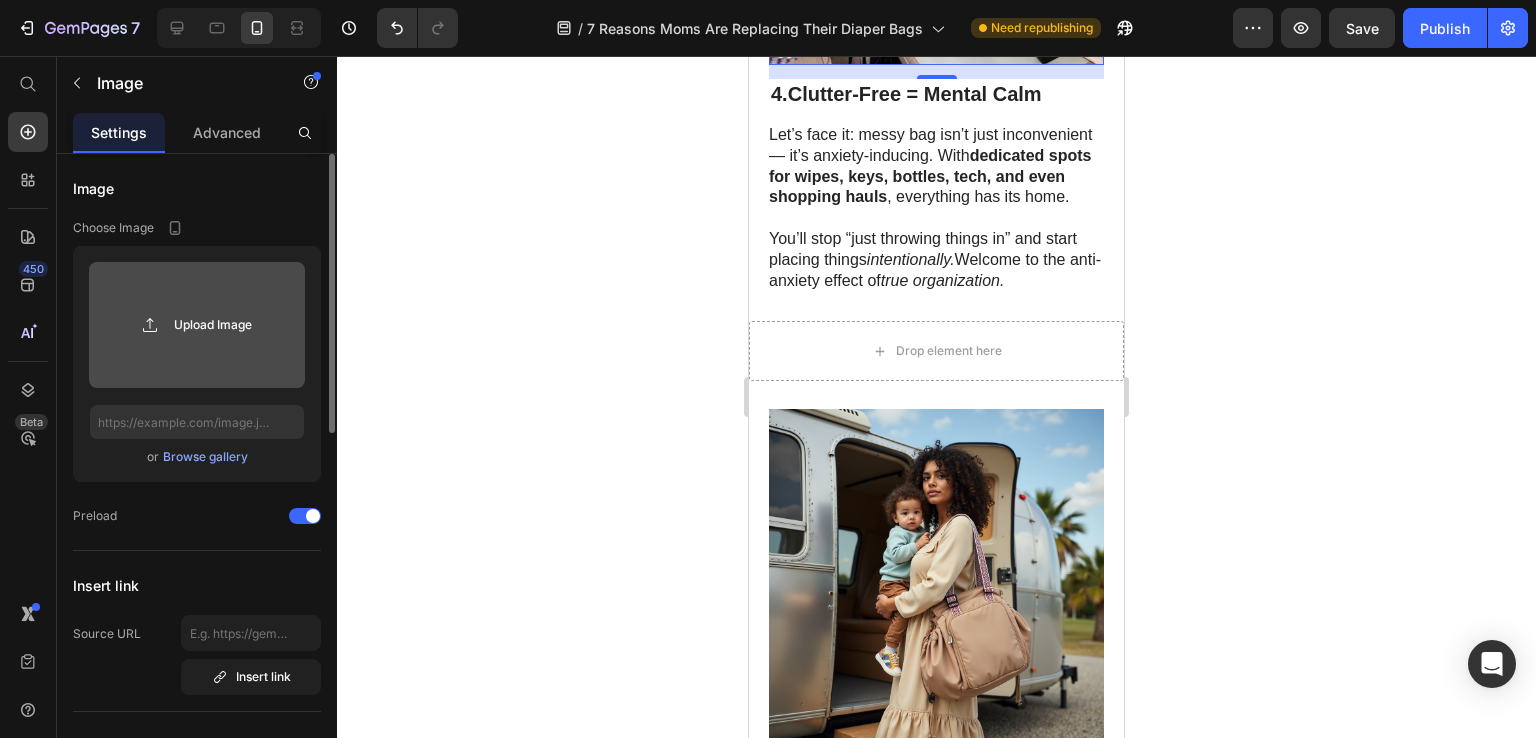 click 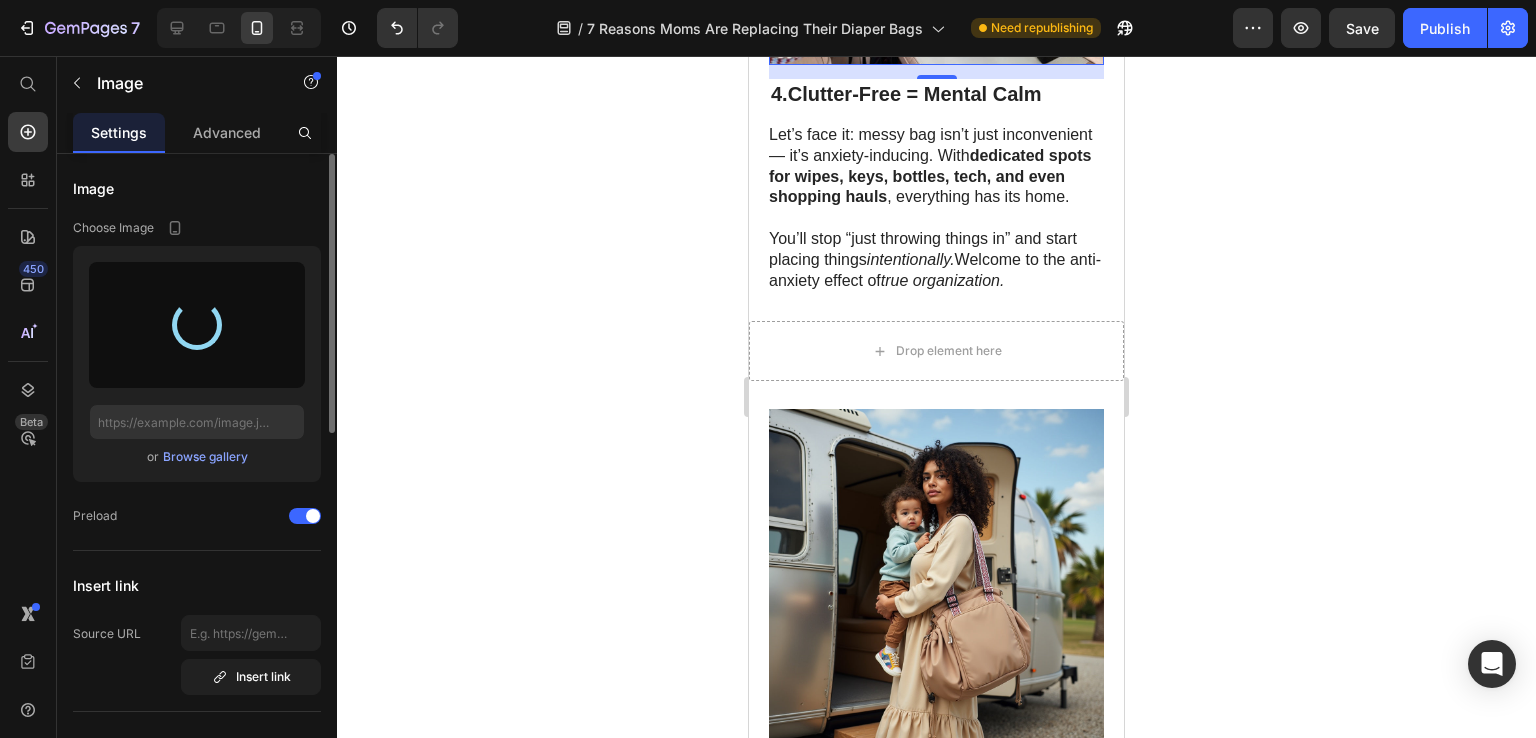 type on "[URL][DOMAIN_NAME]" 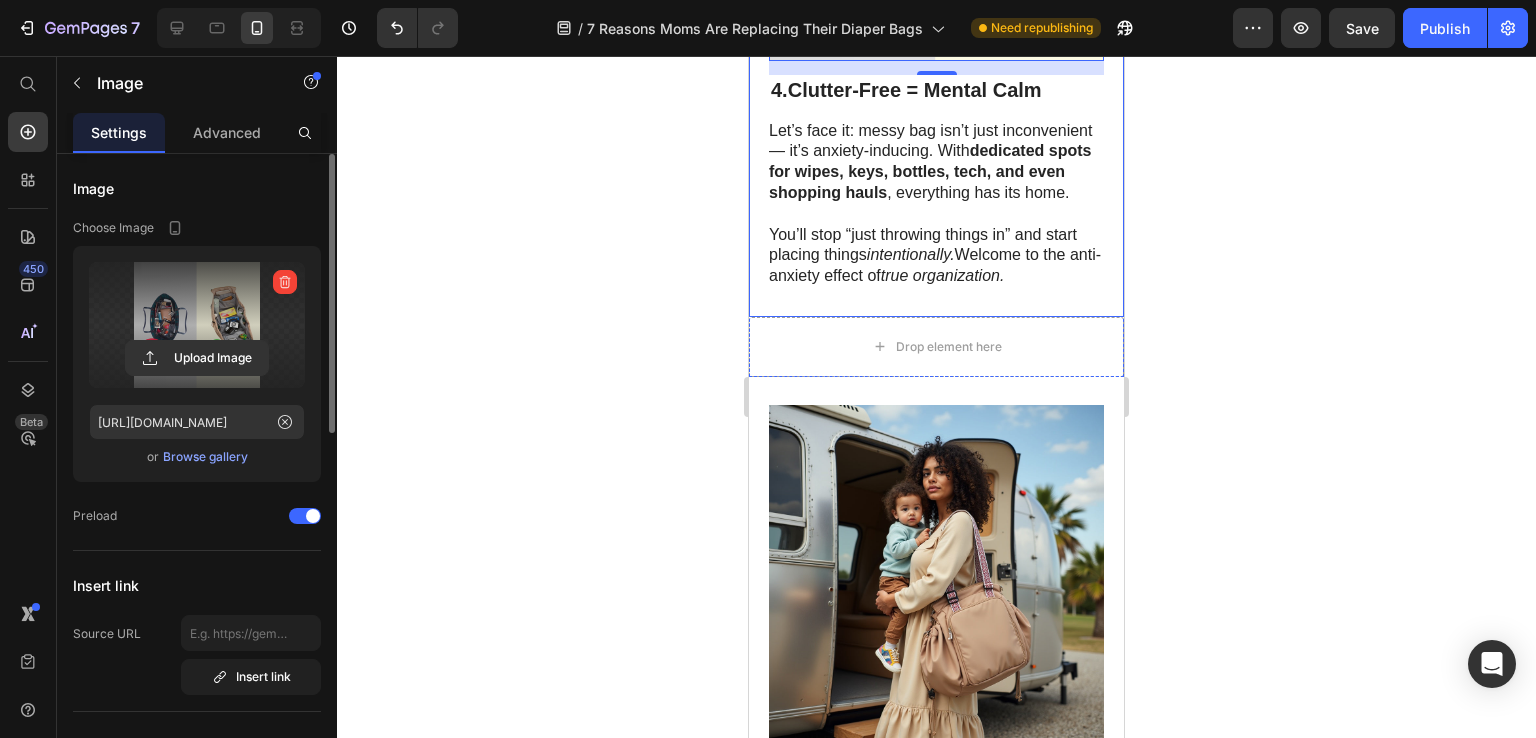 scroll, scrollTop: 2606, scrollLeft: 0, axis: vertical 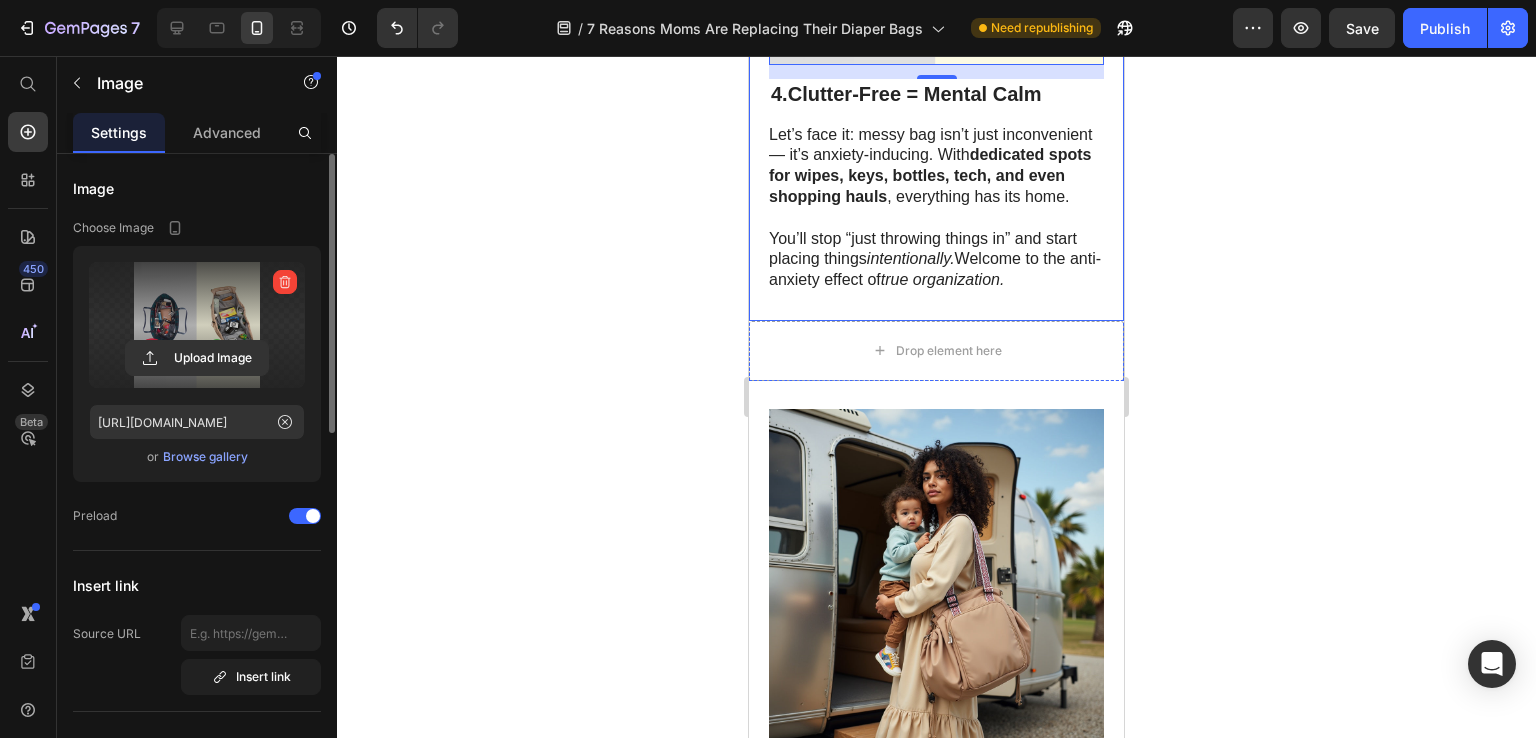 click 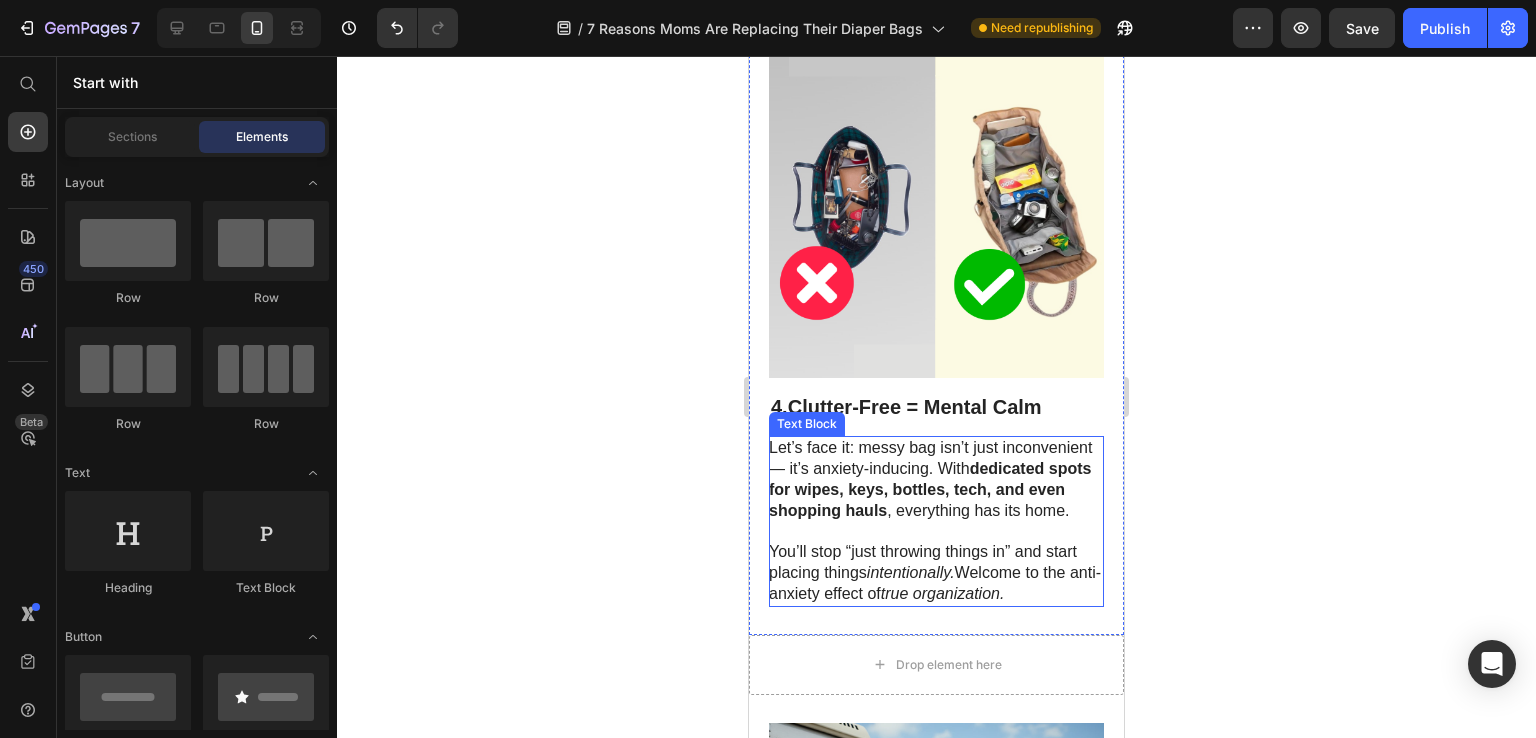 scroll, scrollTop: 2806, scrollLeft: 0, axis: vertical 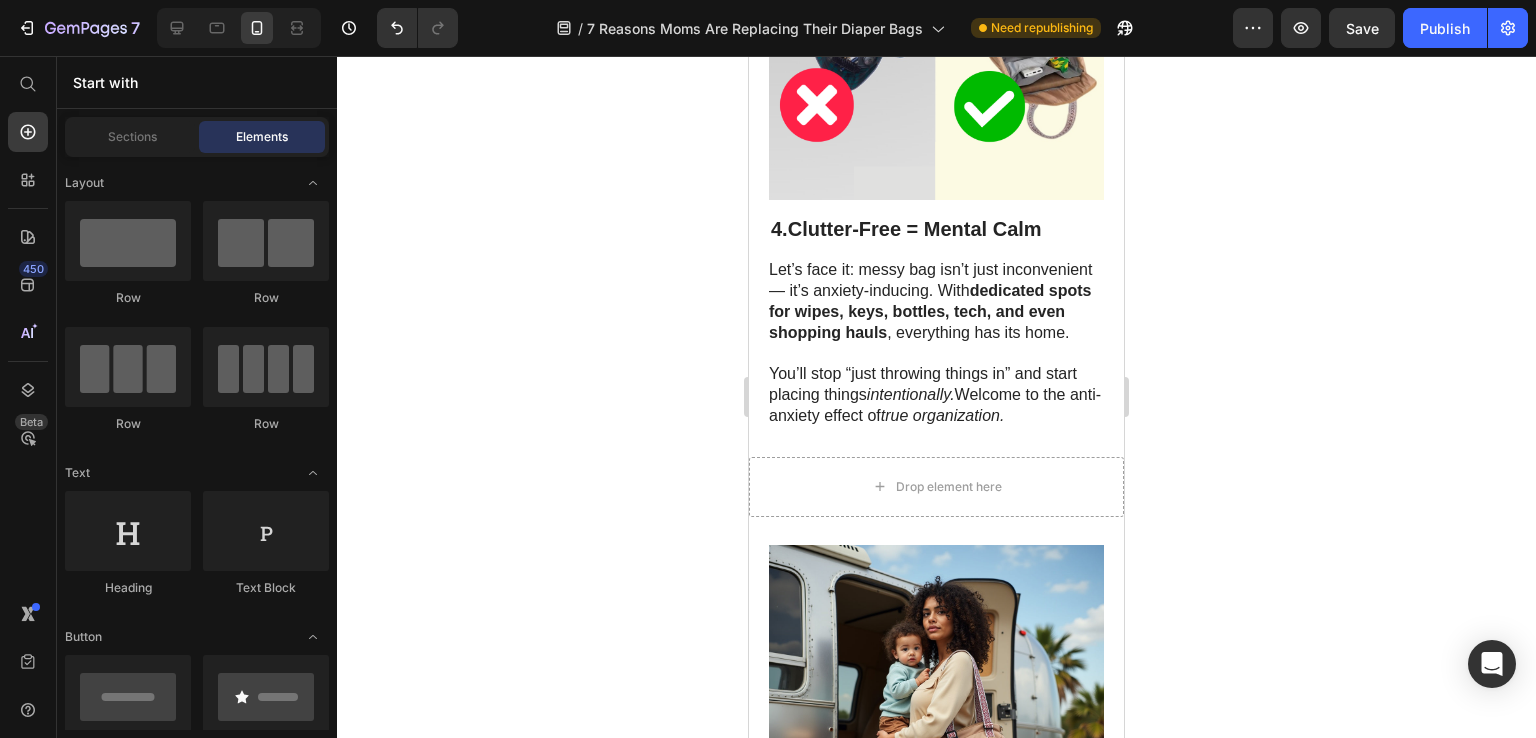 click 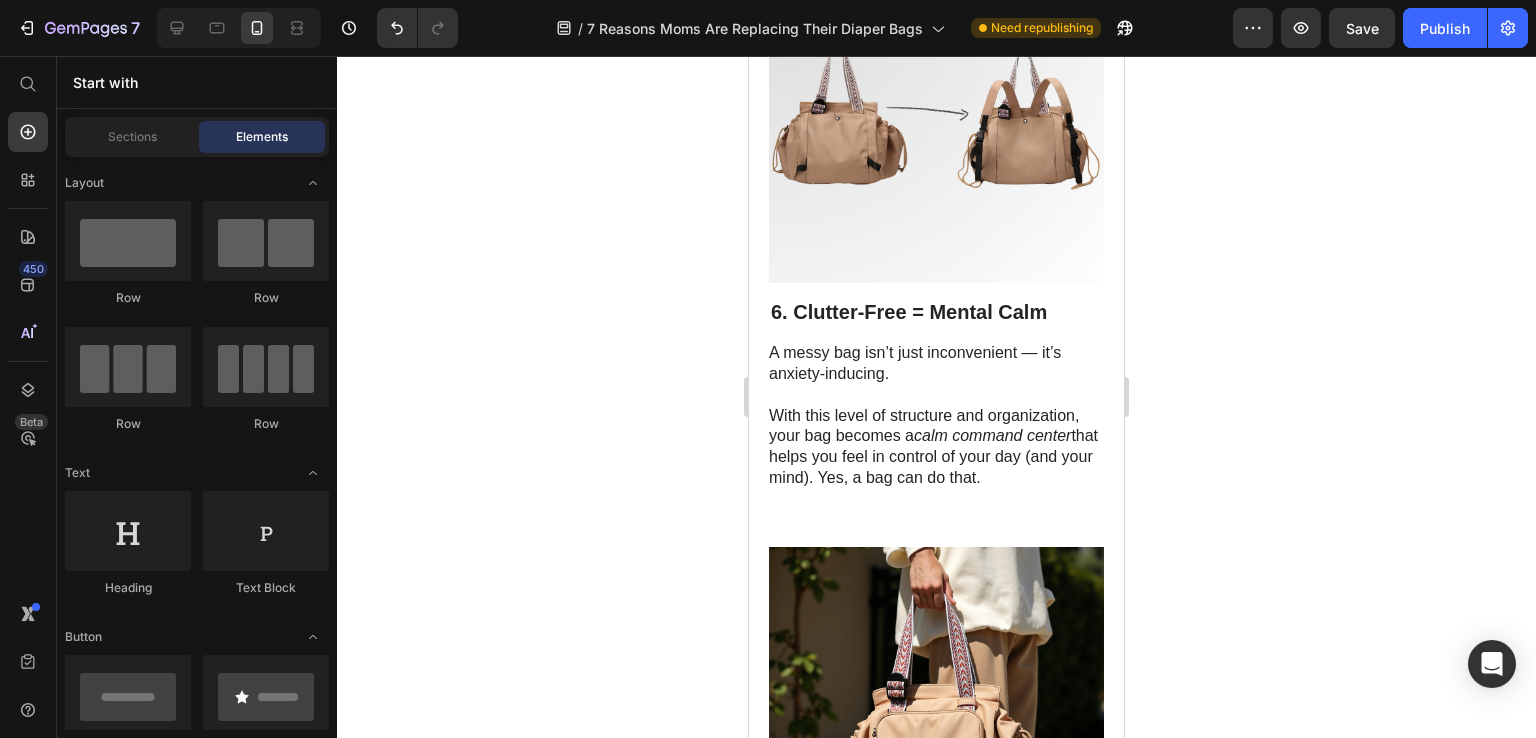 scroll, scrollTop: 4306, scrollLeft: 0, axis: vertical 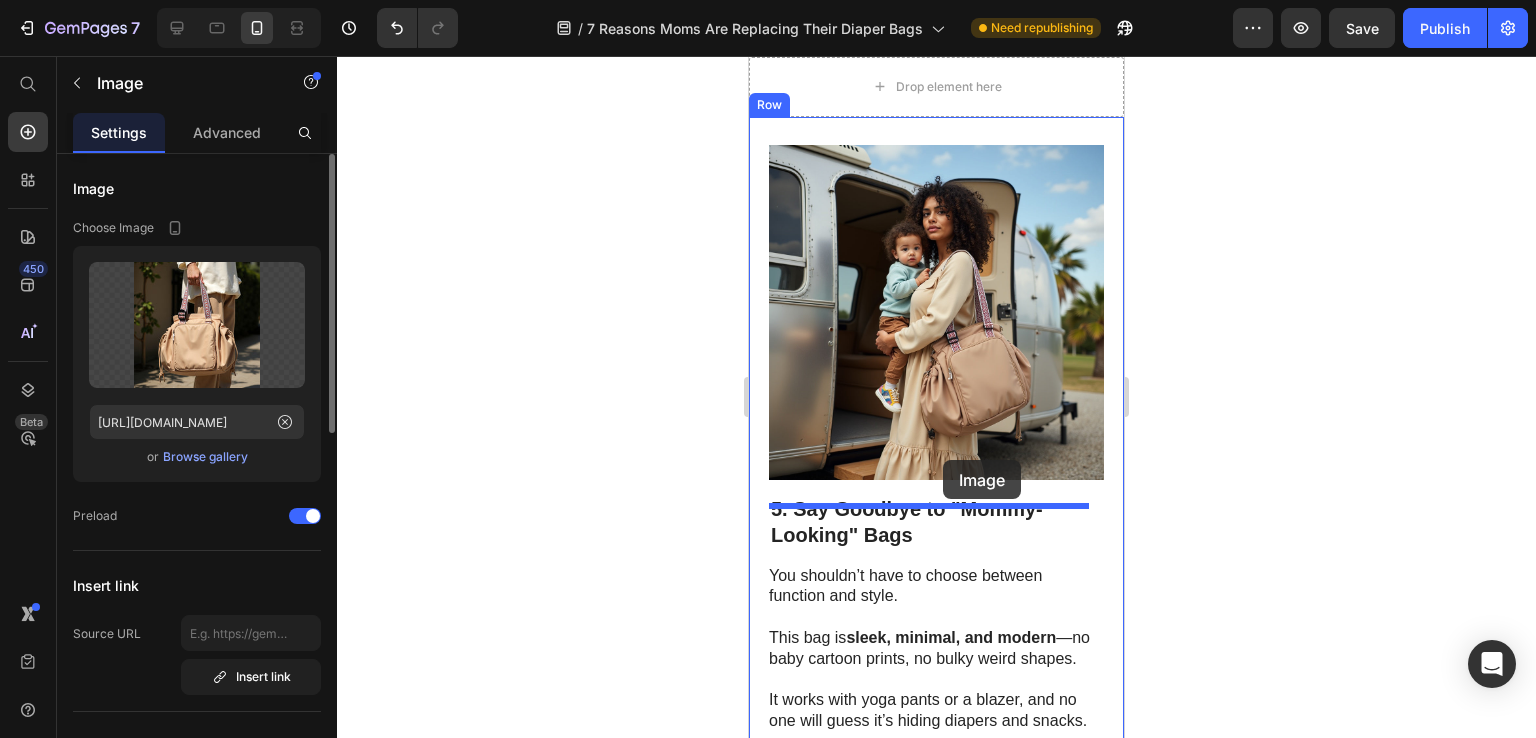 drag, startPoint x: 933, startPoint y: 526, endPoint x: 943, endPoint y: 460, distance: 66.75328 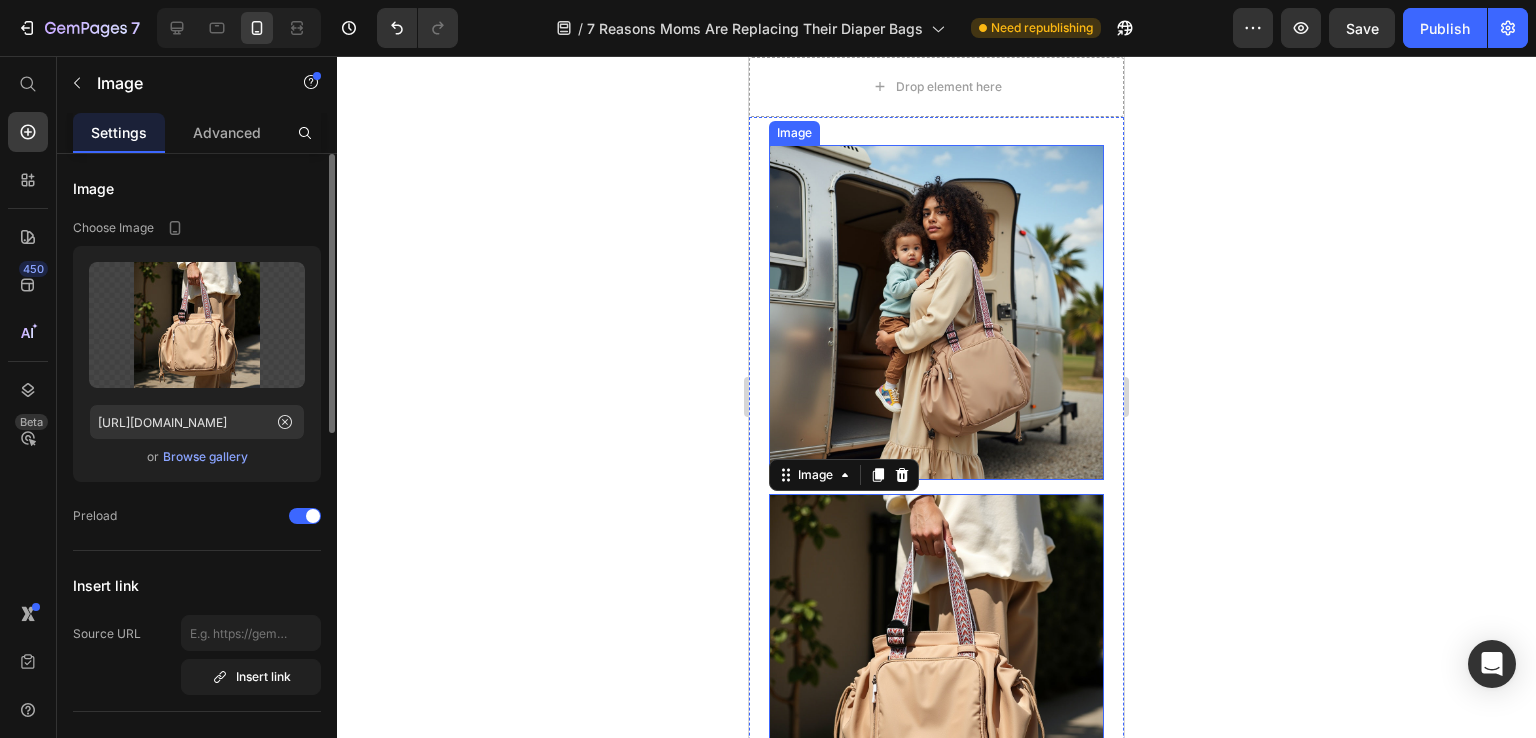 click at bounding box center [936, 312] 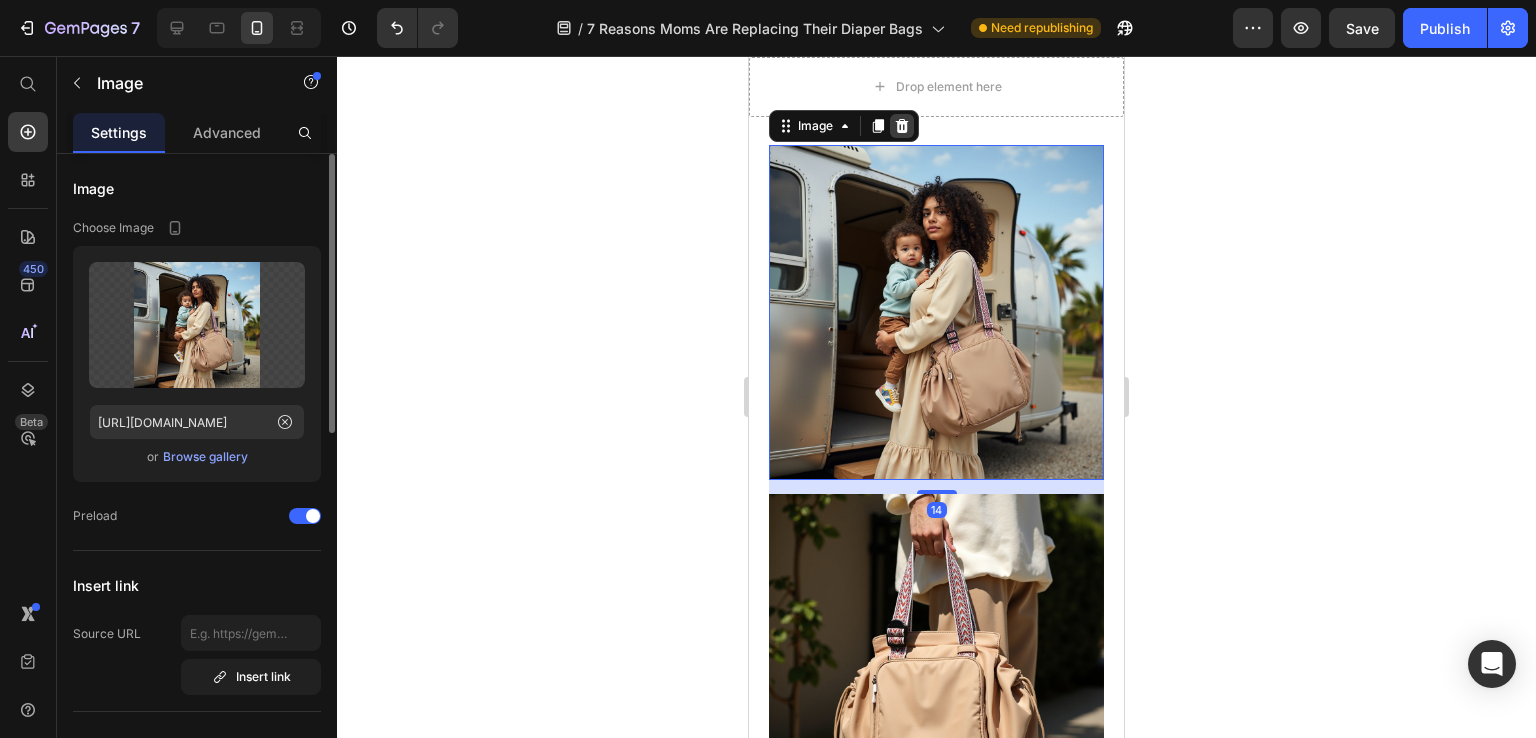 click 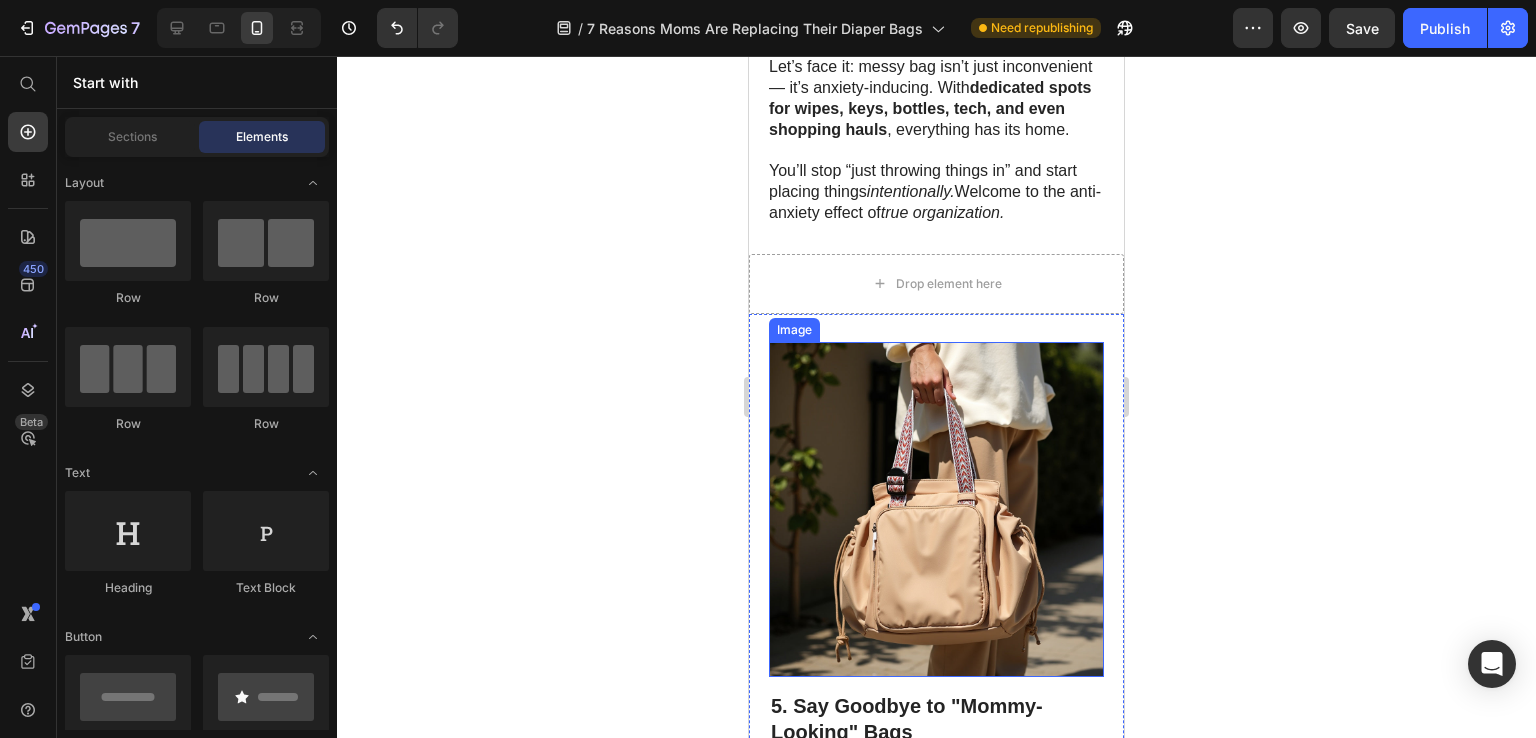 scroll, scrollTop: 3006, scrollLeft: 0, axis: vertical 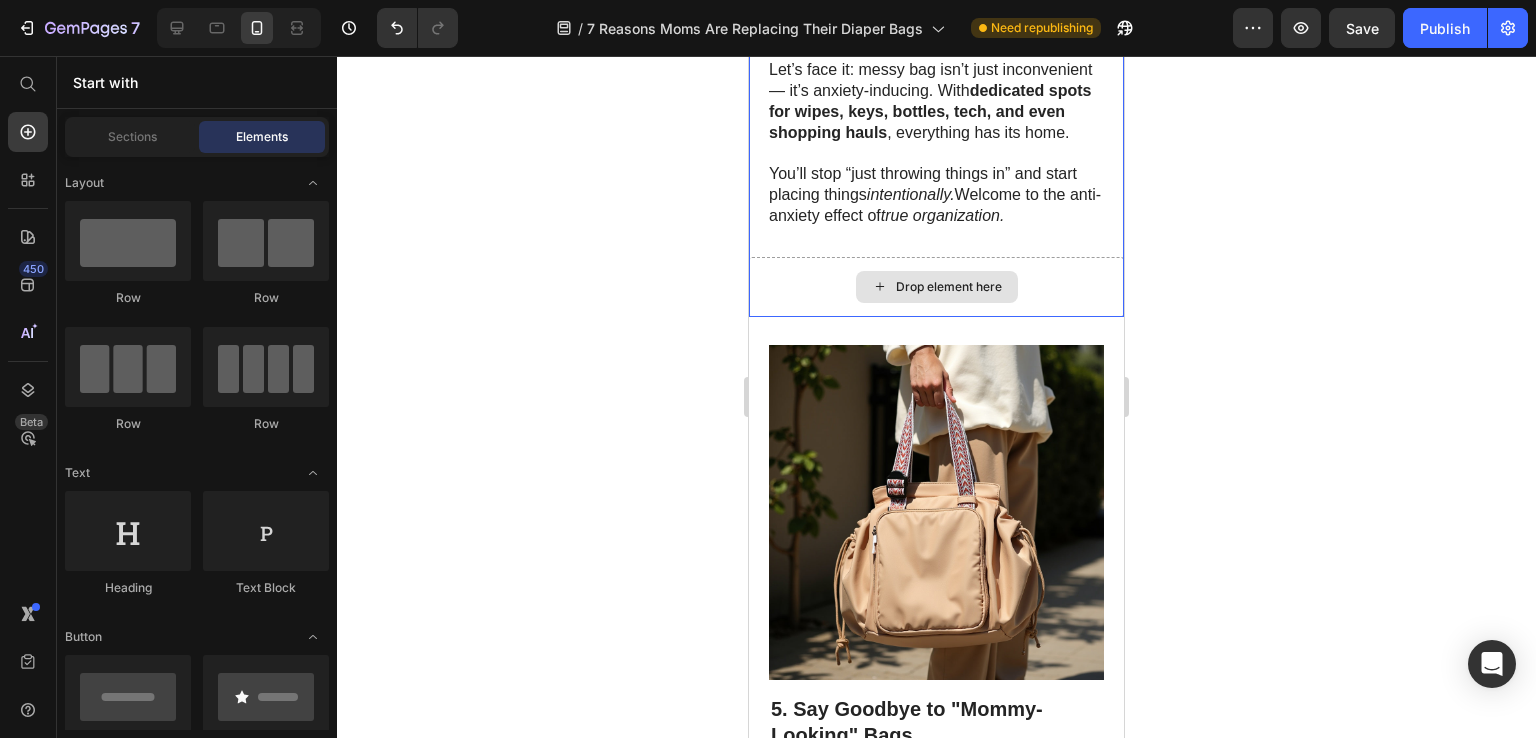 click on "Drop element here" at bounding box center [937, 287] 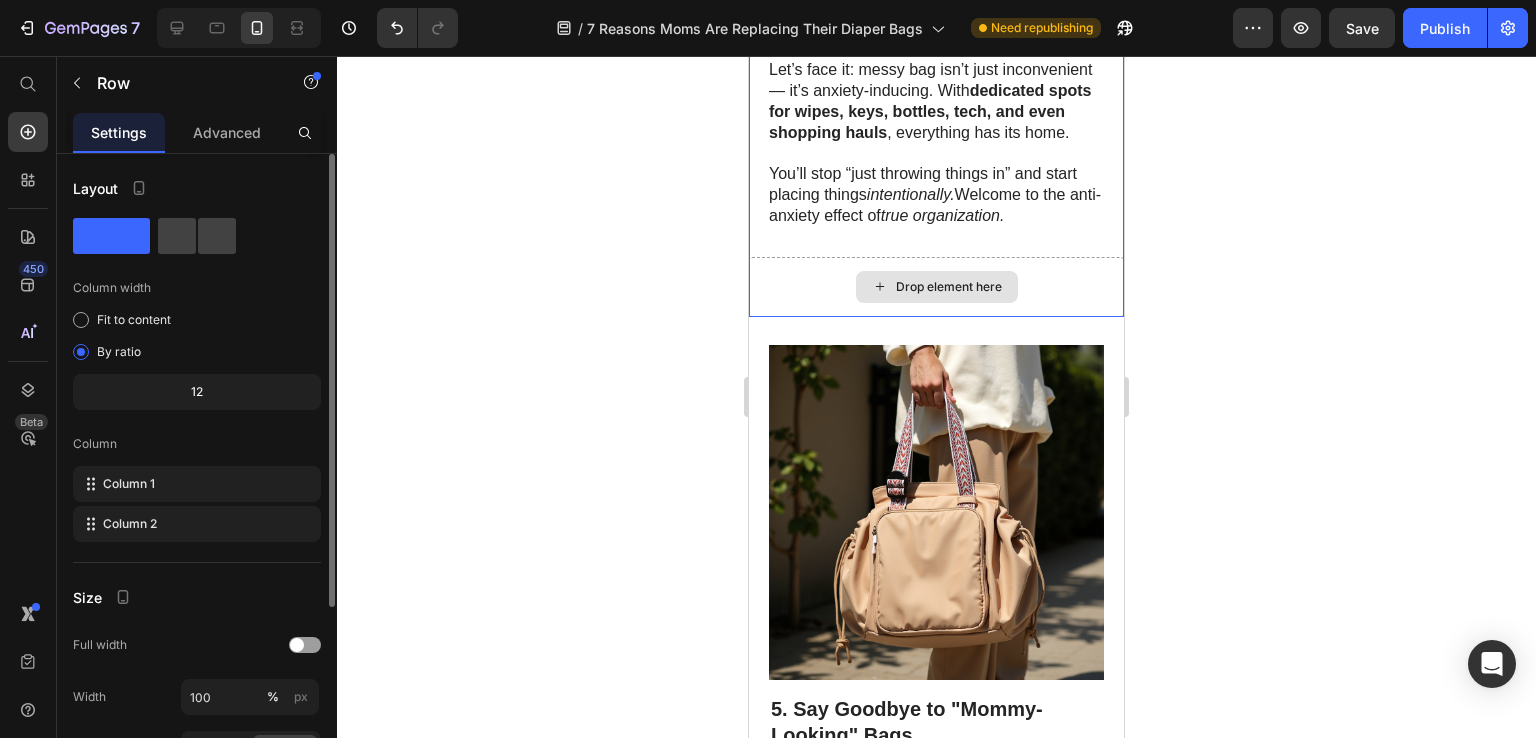 click on "Drop element here" at bounding box center [936, 287] 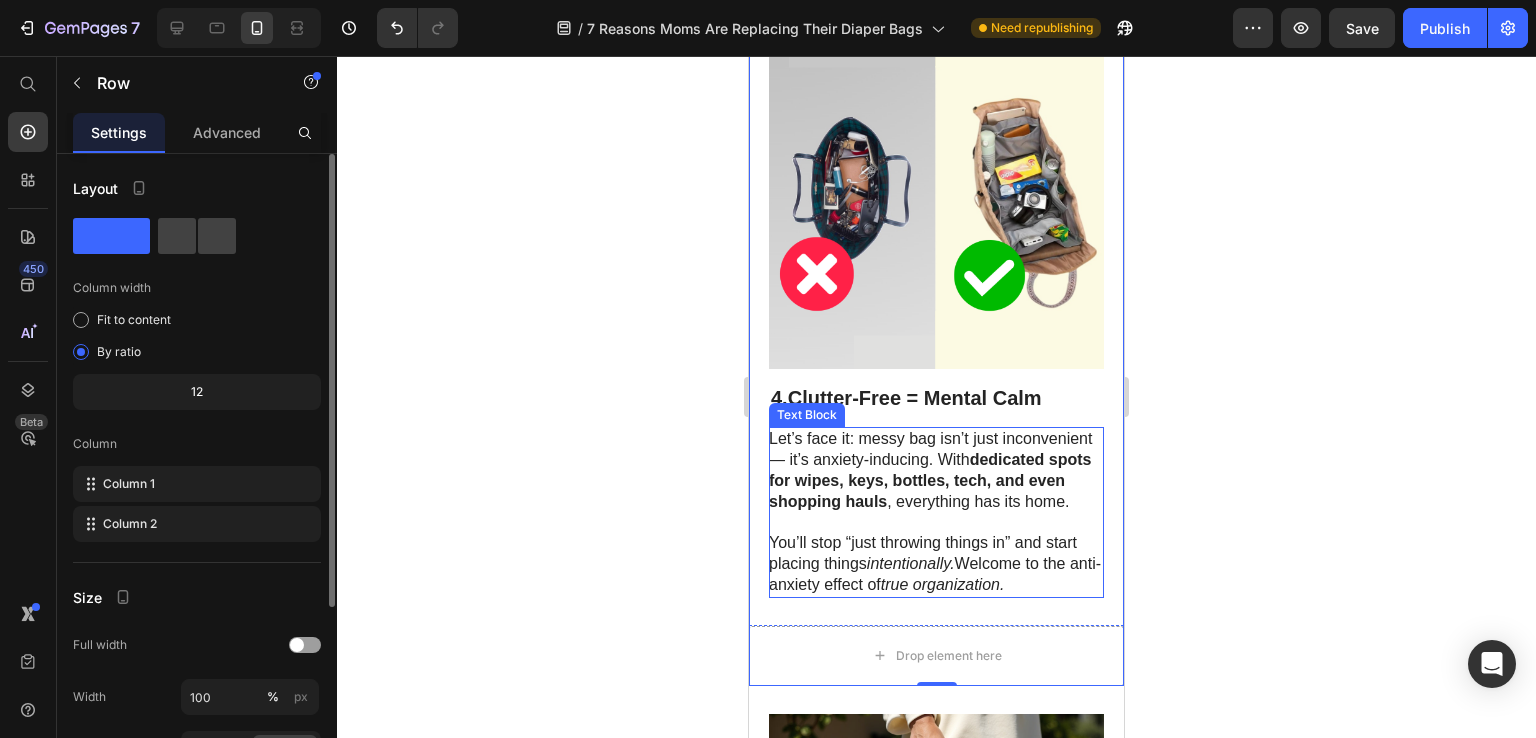 scroll, scrollTop: 3006, scrollLeft: 0, axis: vertical 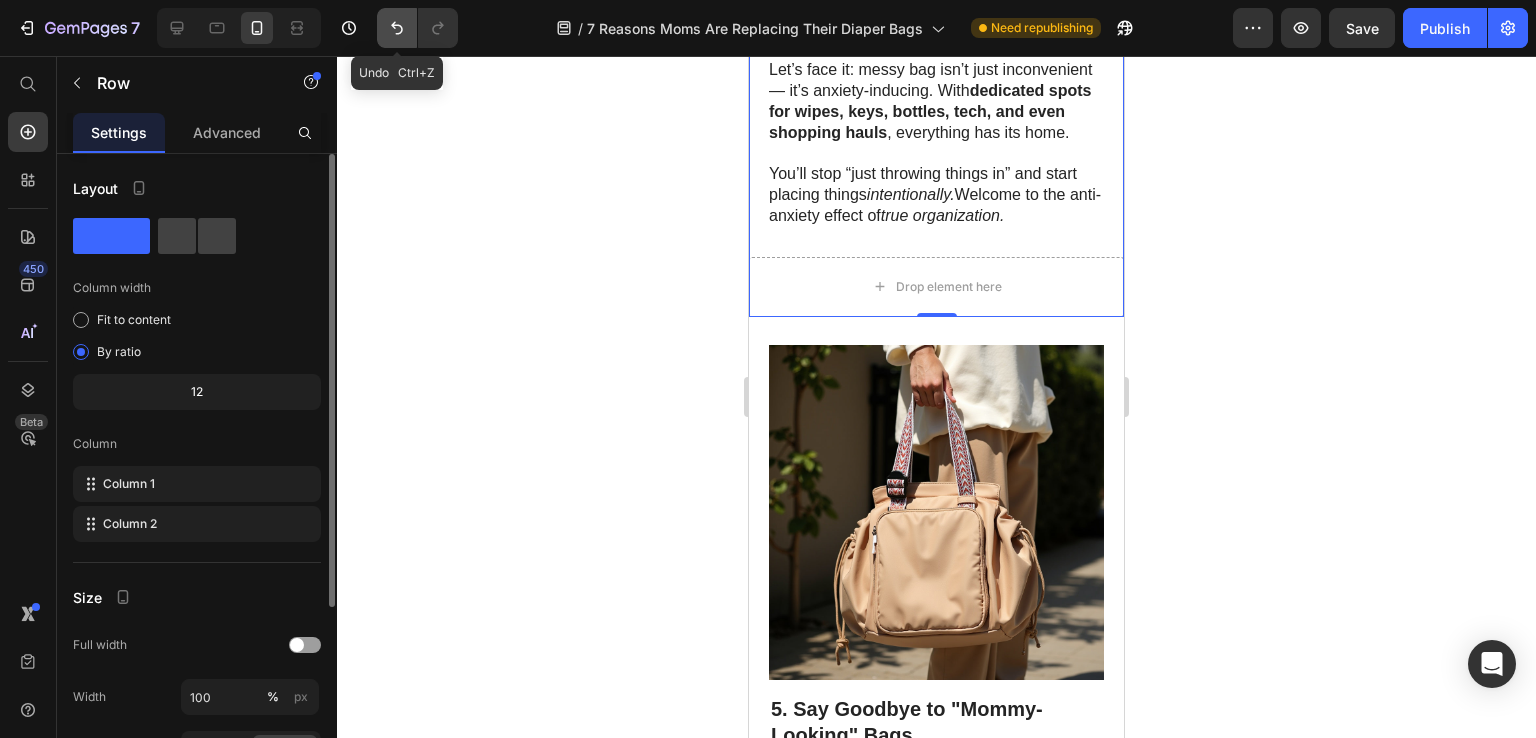 click 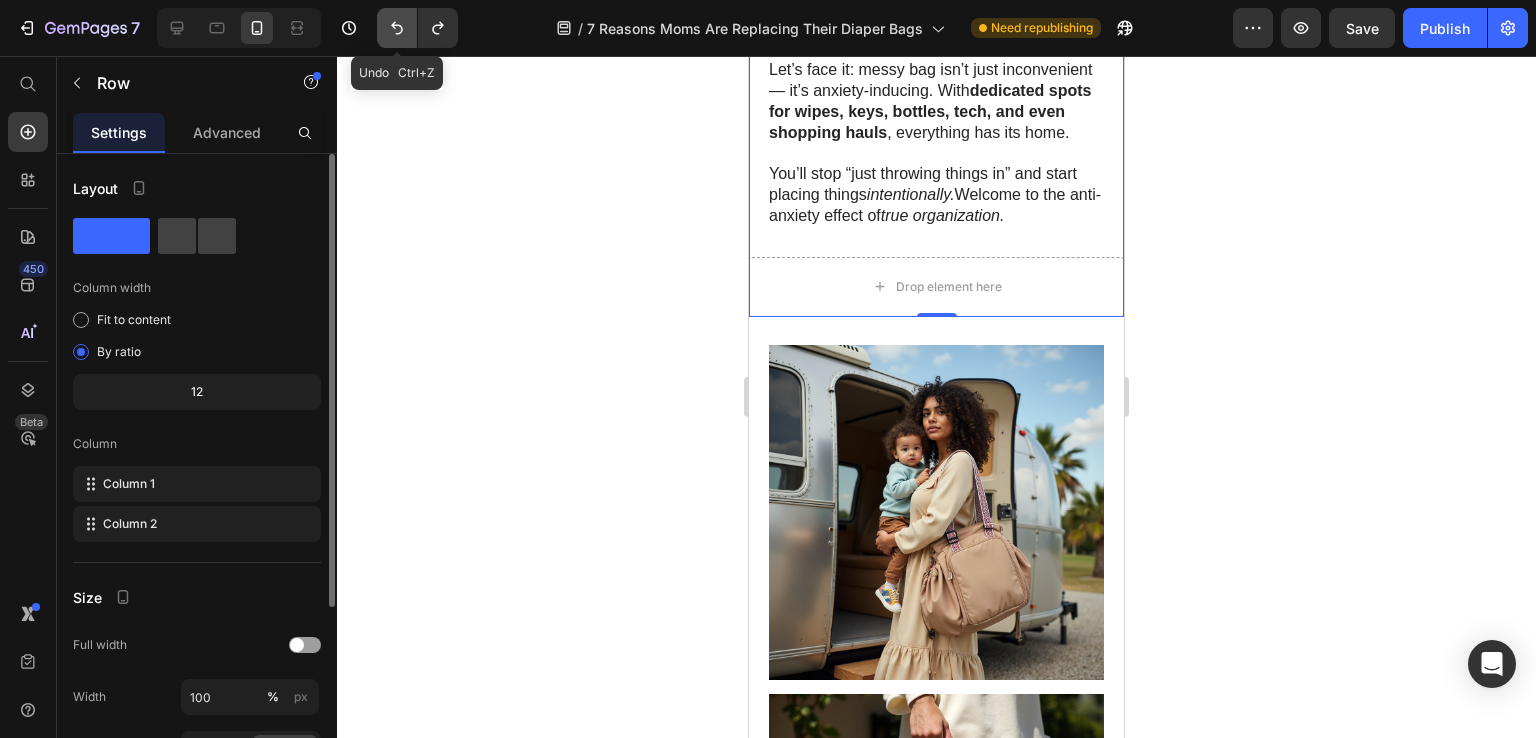 click 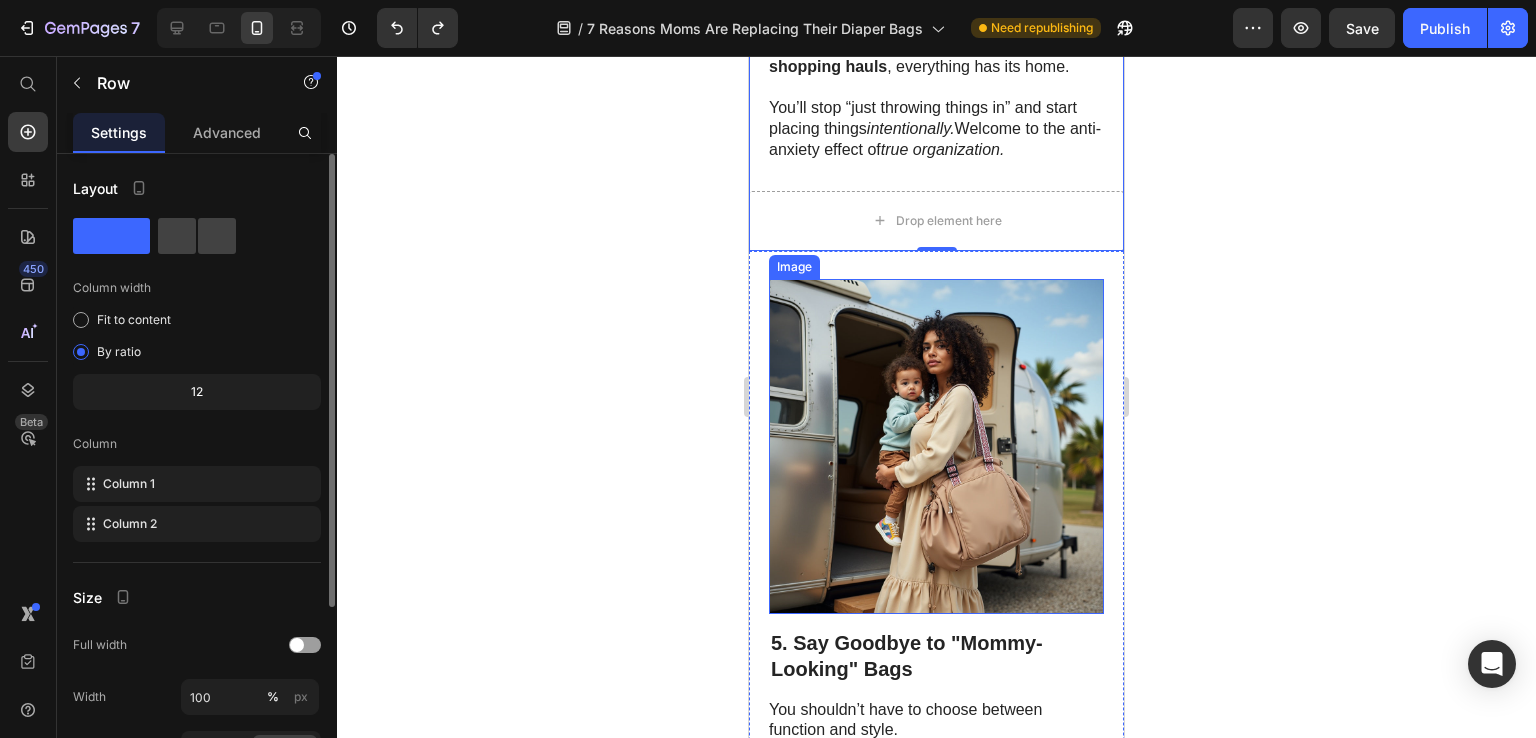 scroll, scrollTop: 2906, scrollLeft: 0, axis: vertical 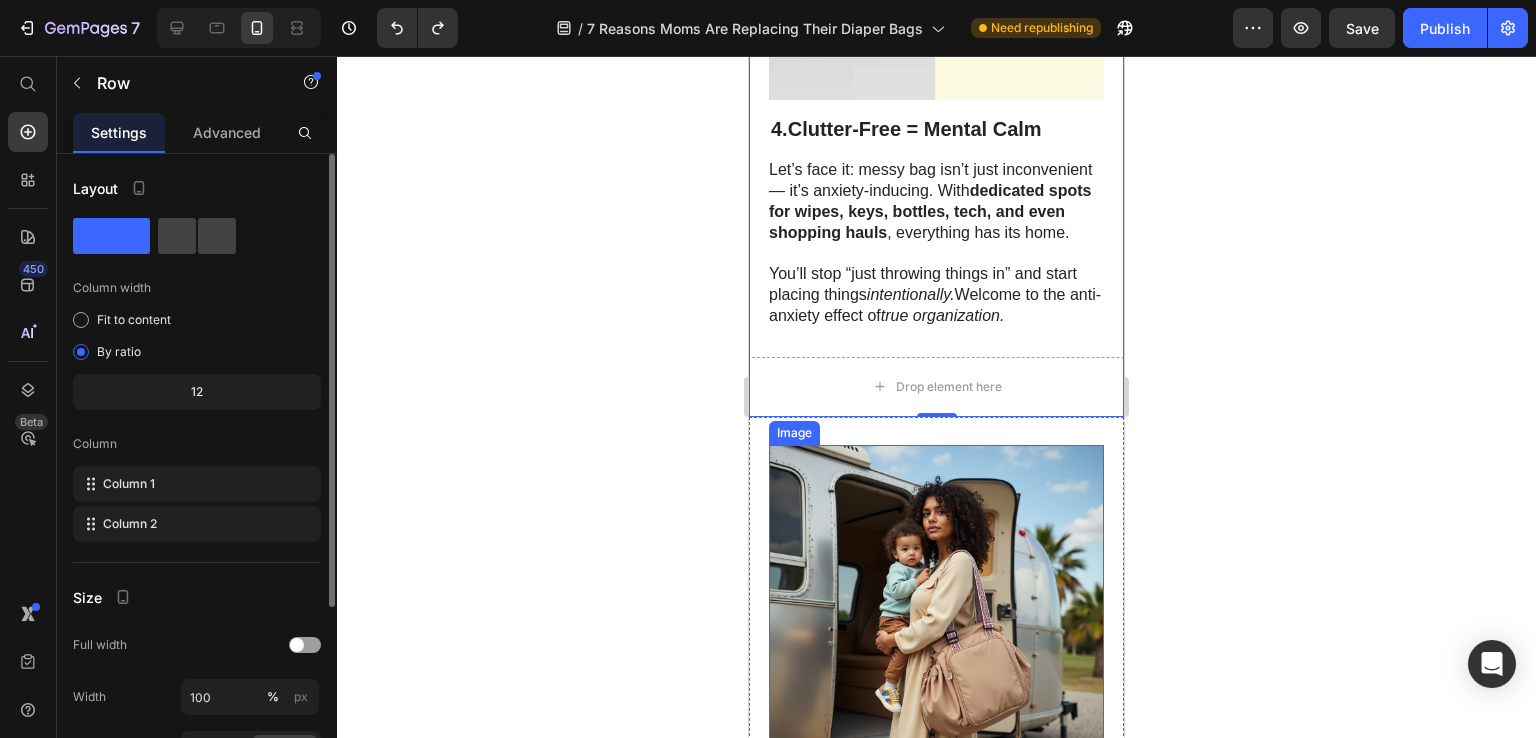 click at bounding box center (936, 612) 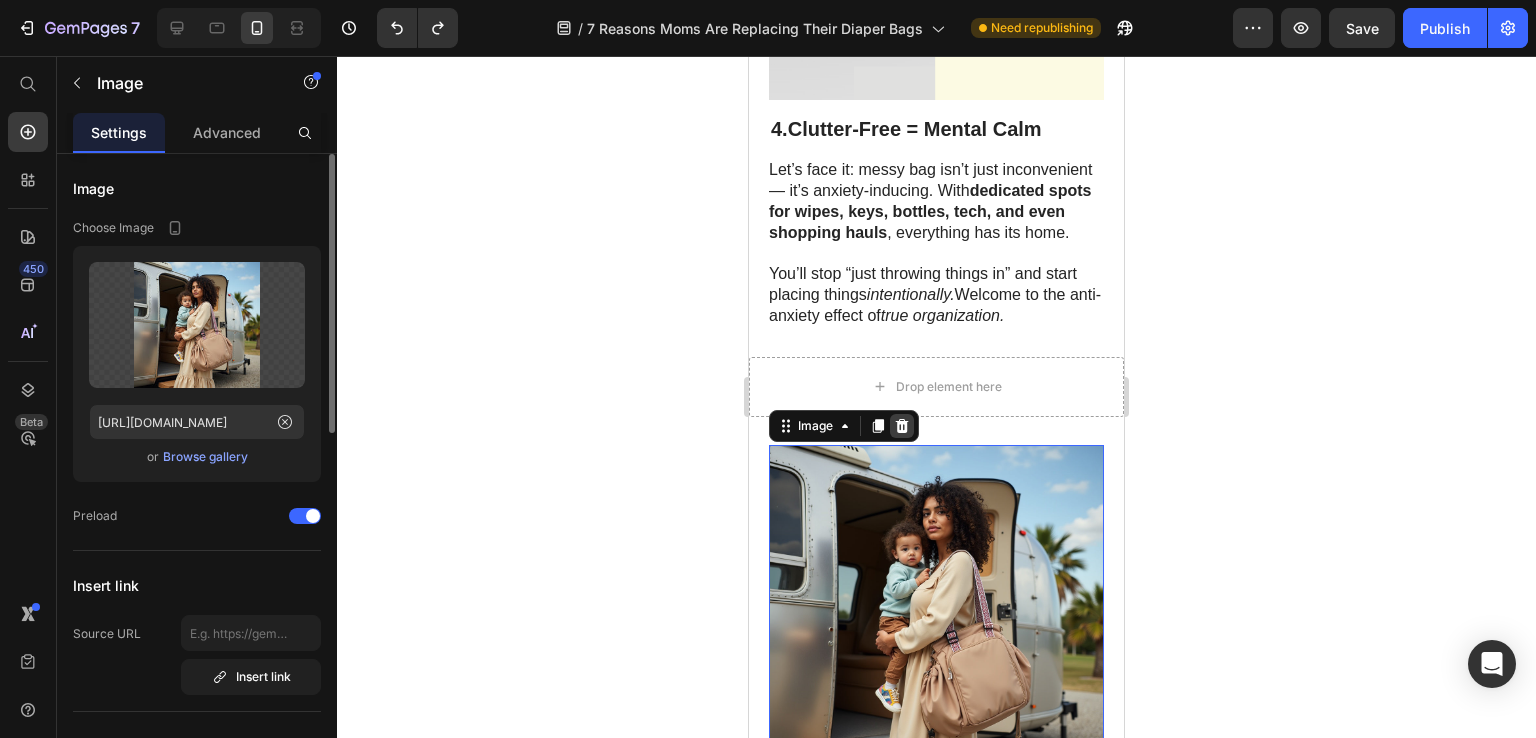 click 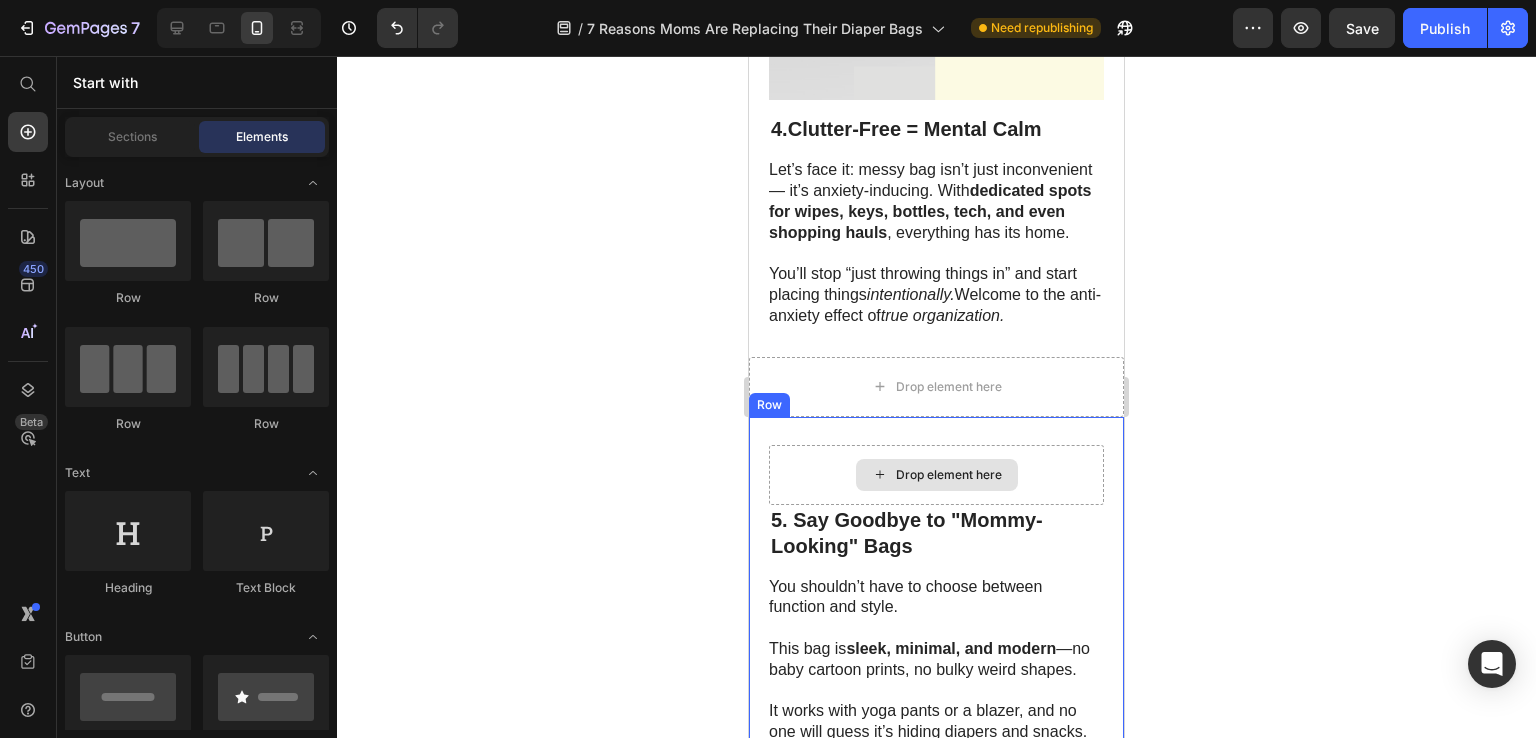 click on "Drop element here" at bounding box center [949, 475] 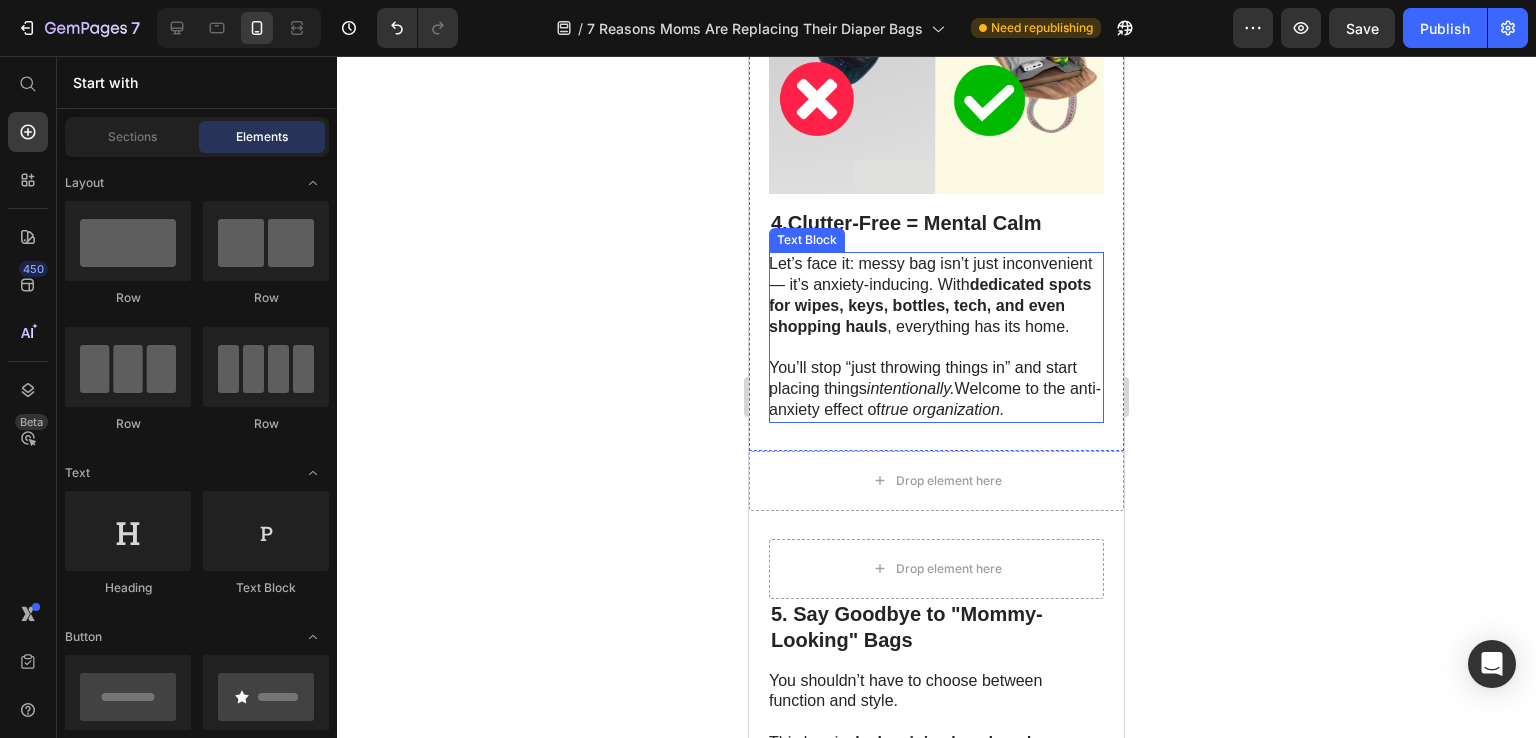 scroll, scrollTop: 2706, scrollLeft: 0, axis: vertical 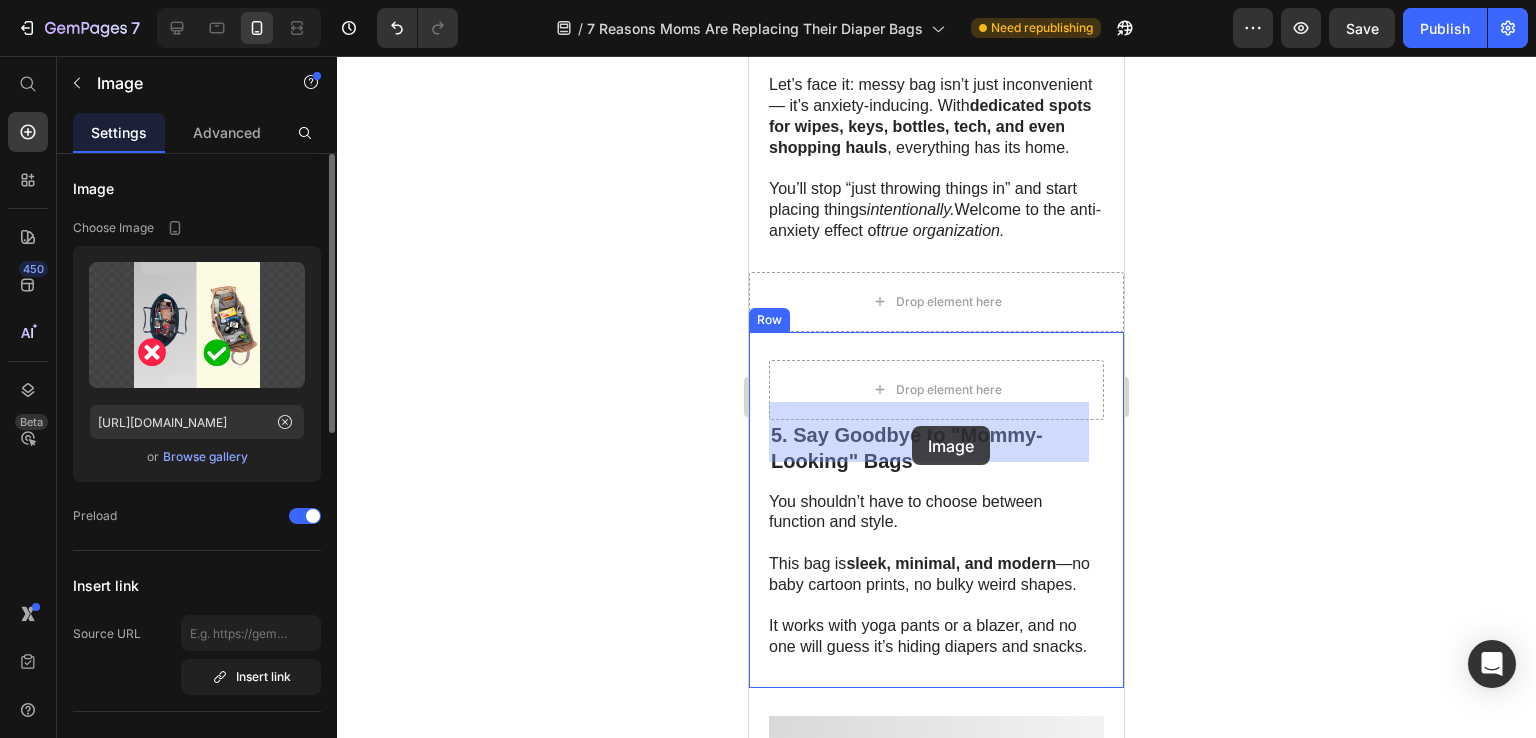 drag, startPoint x: 953, startPoint y: 205, endPoint x: 912, endPoint y: 426, distance: 224.771 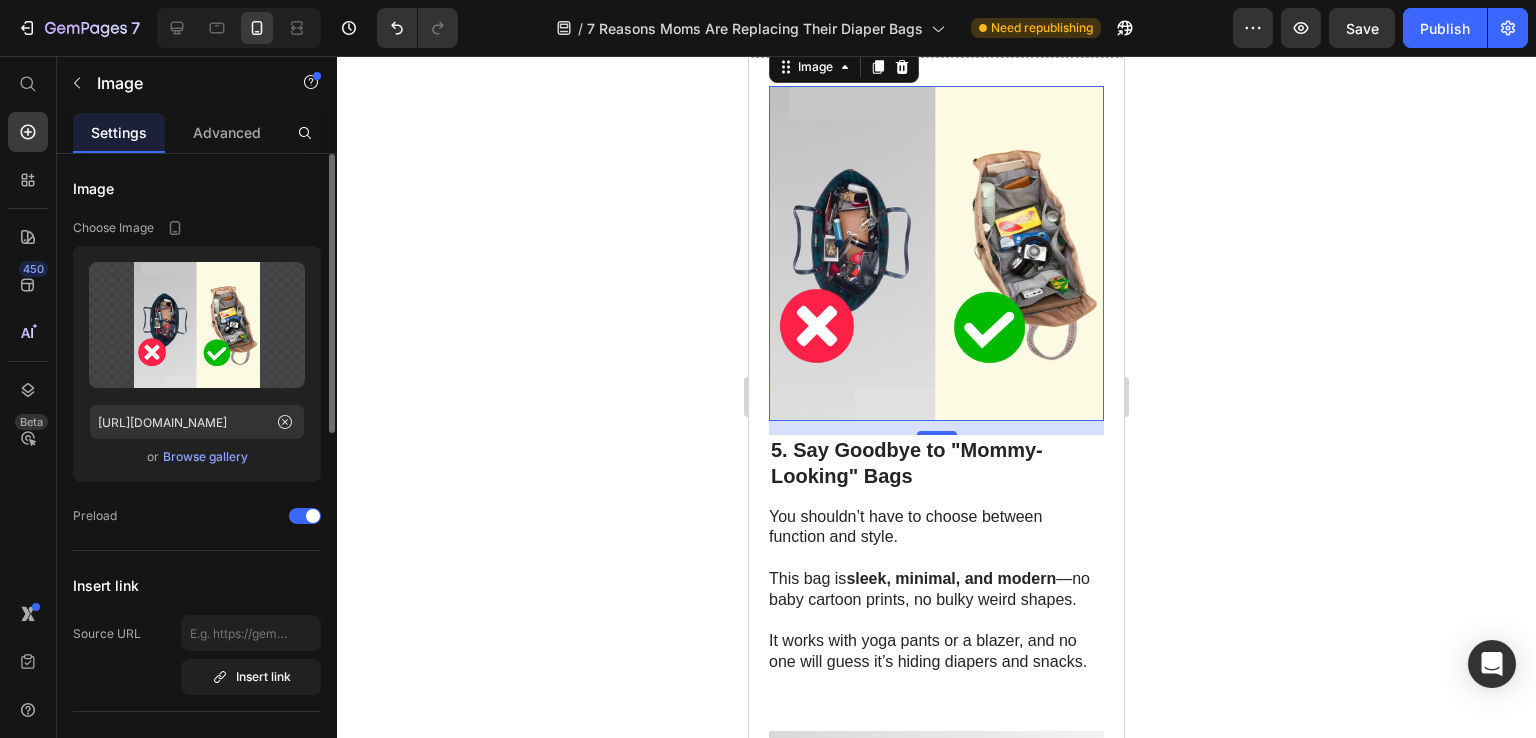 scroll, scrollTop: 2701, scrollLeft: 0, axis: vertical 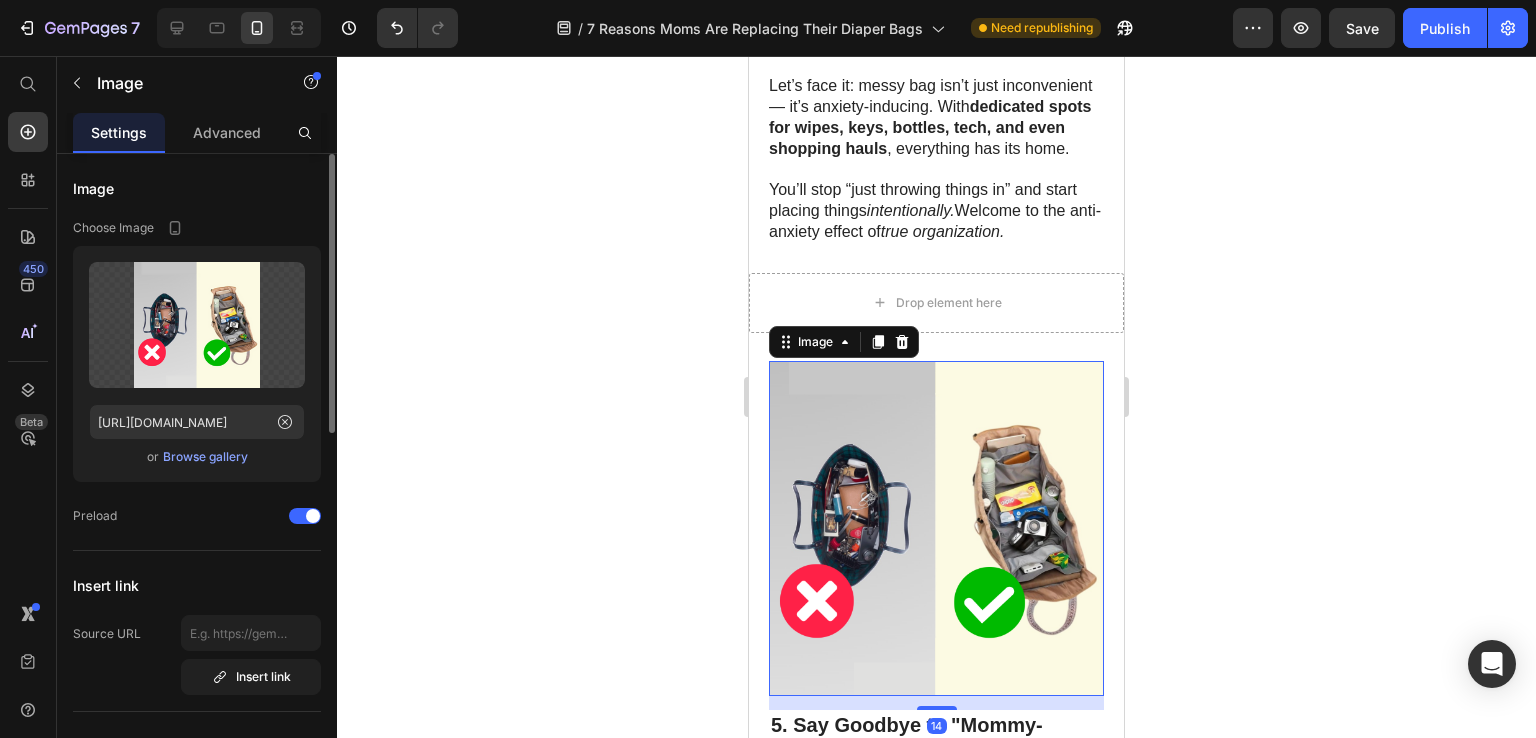 click 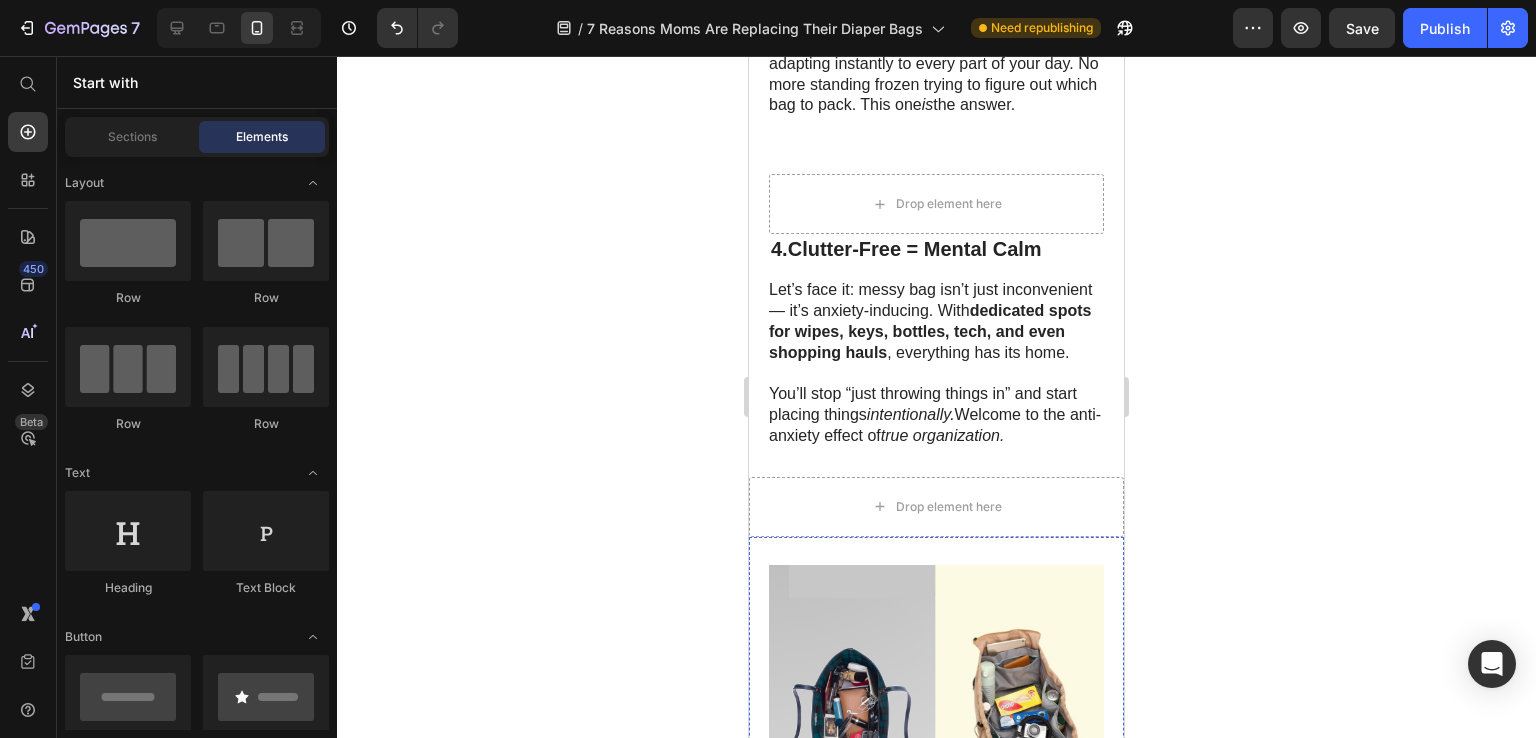 scroll, scrollTop: 2401, scrollLeft: 0, axis: vertical 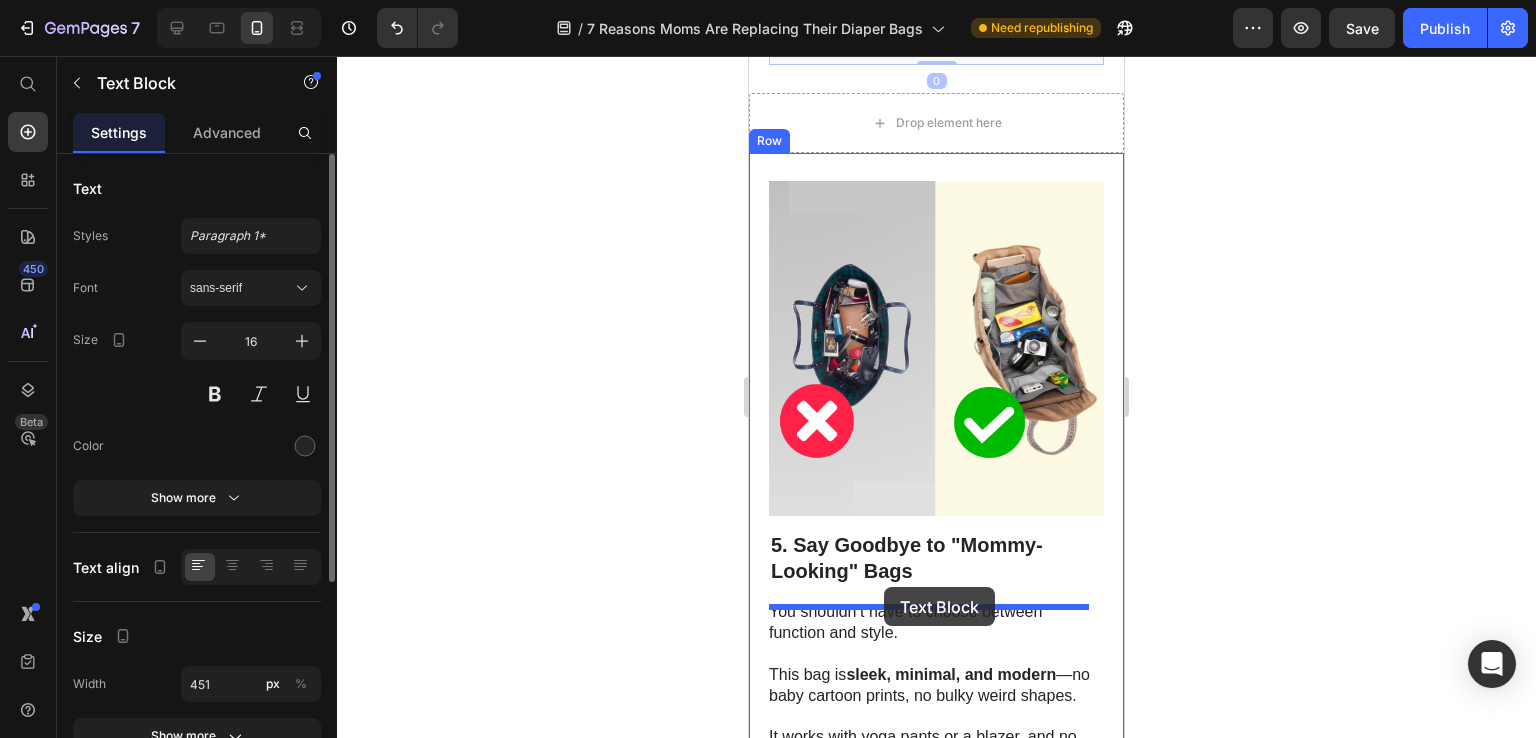 drag, startPoint x: 876, startPoint y: 443, endPoint x: 884, endPoint y: 587, distance: 144.22205 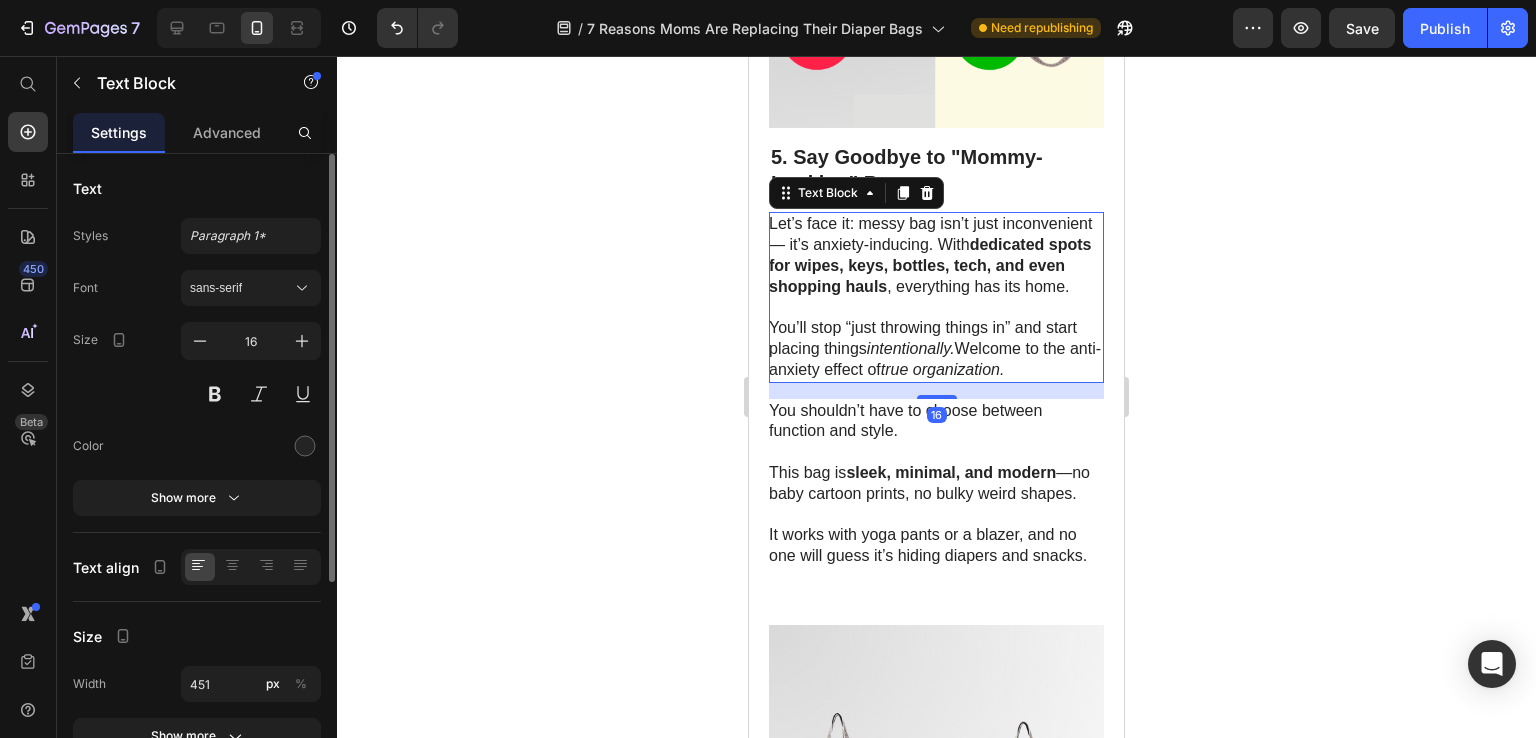 scroll, scrollTop: 3101, scrollLeft: 0, axis: vertical 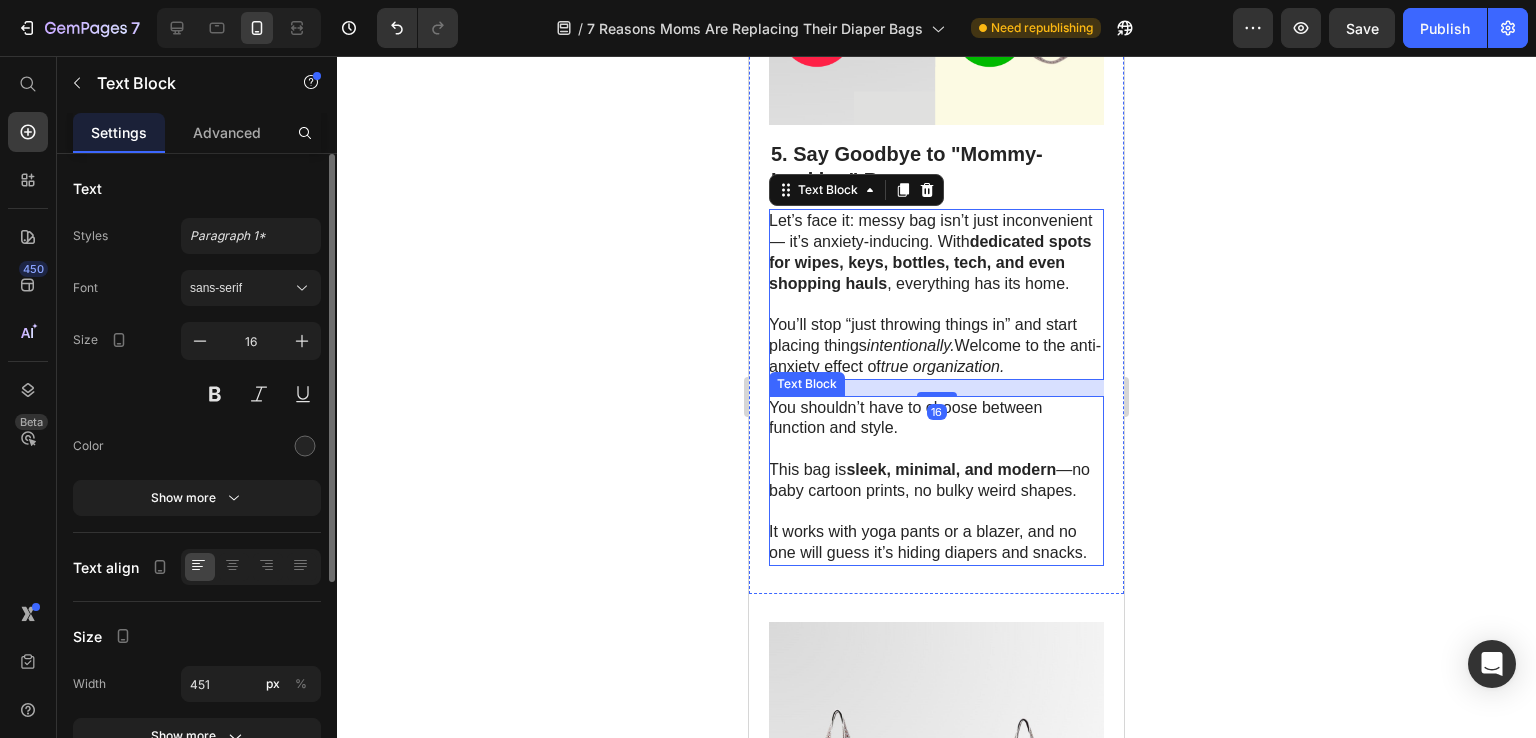 click on "sleek, minimal, and modern" at bounding box center [951, 469] 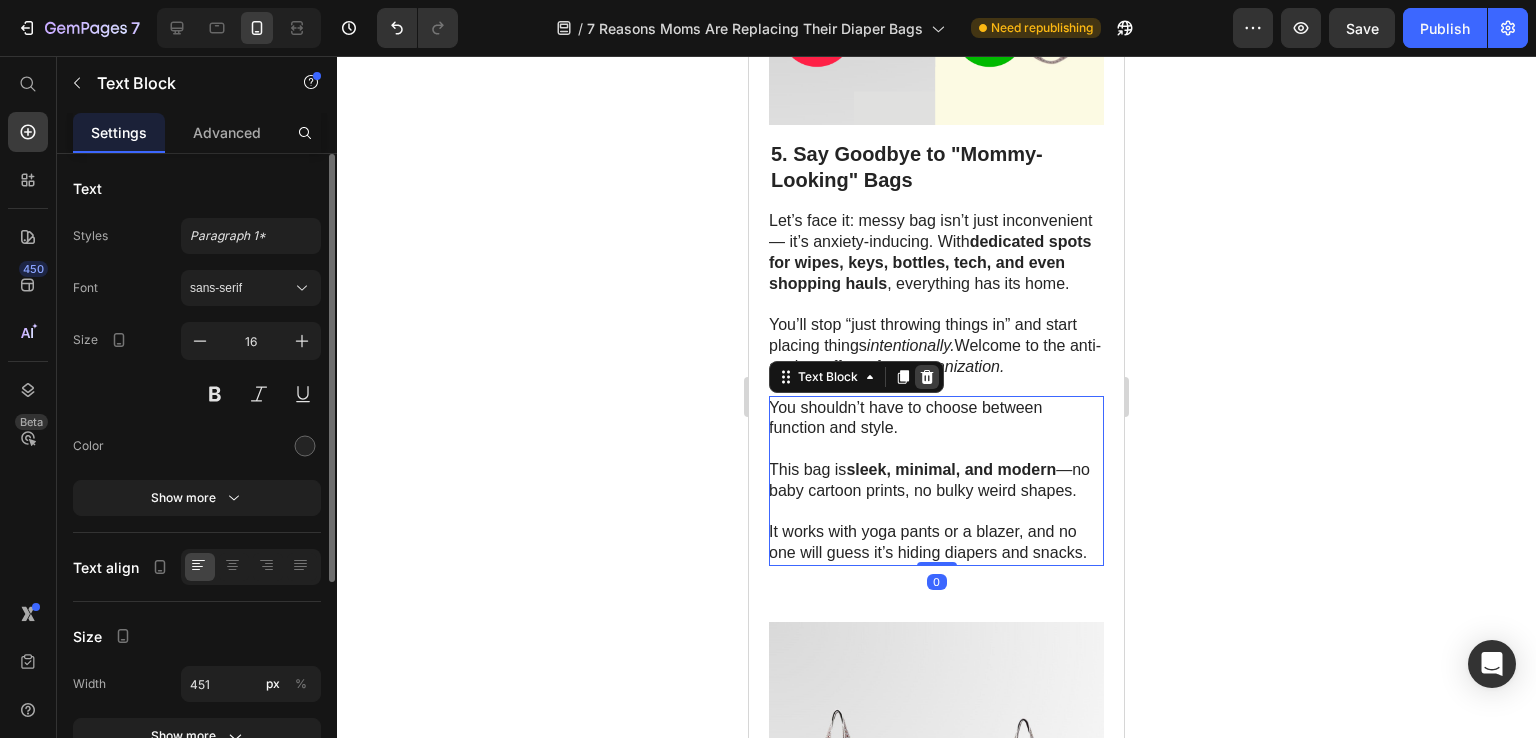 click 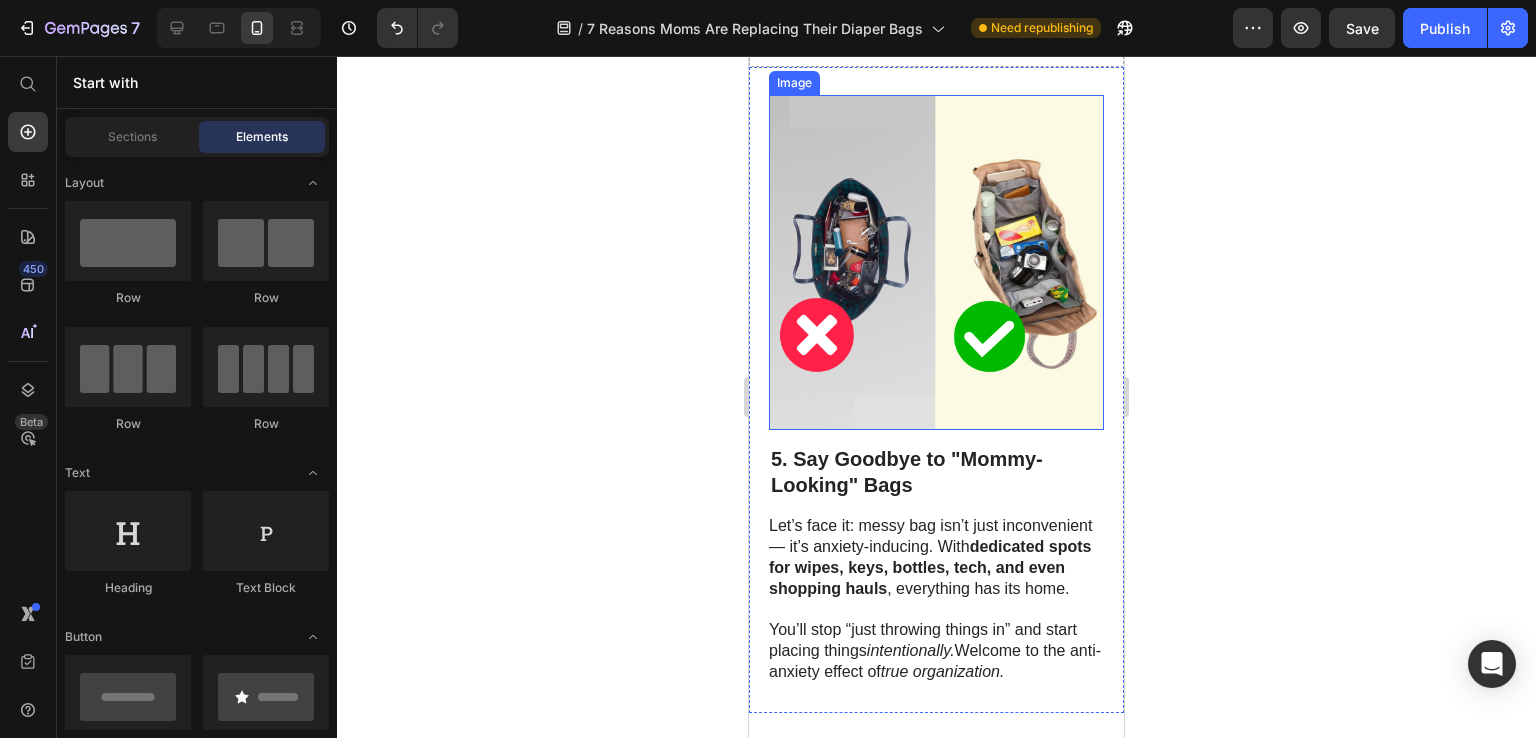 scroll, scrollTop: 2801, scrollLeft: 0, axis: vertical 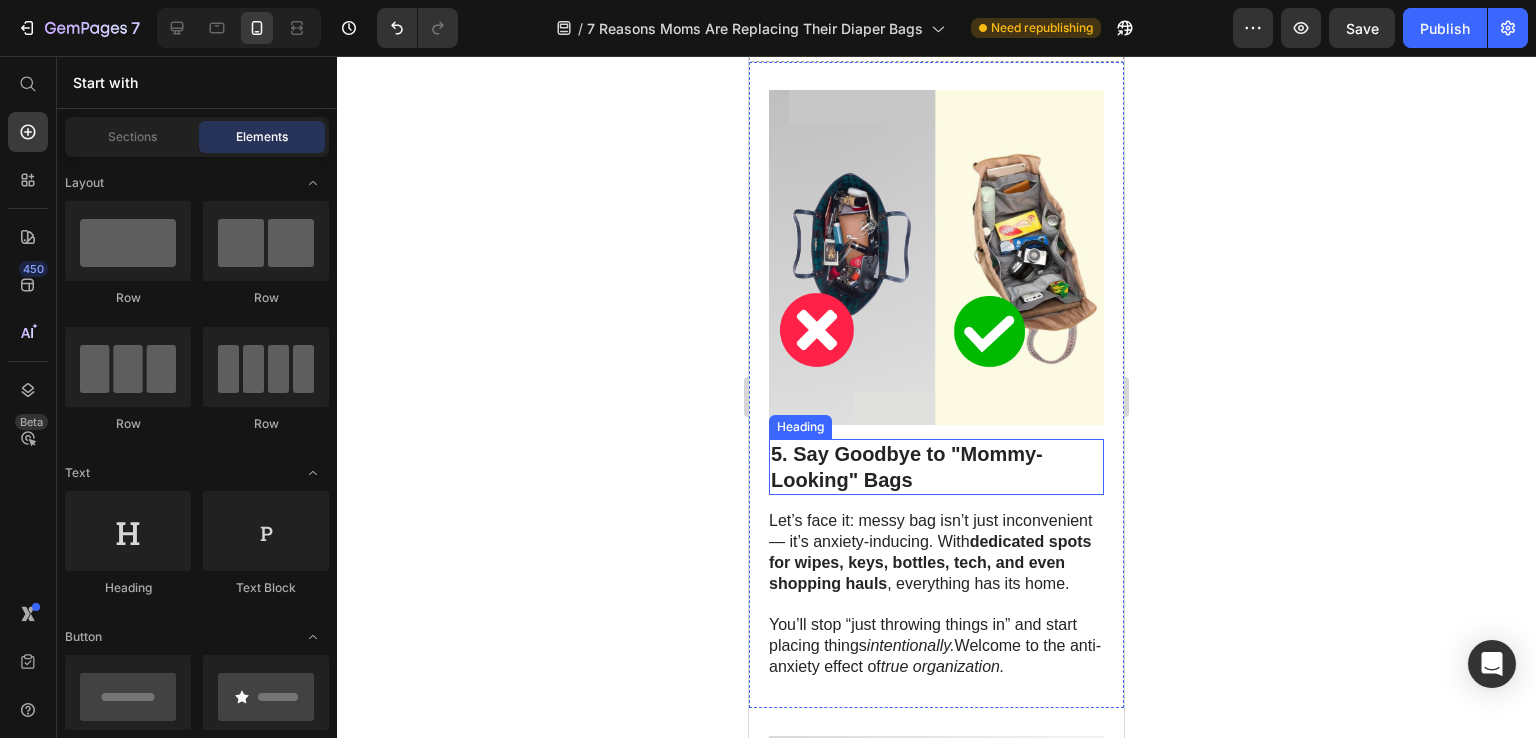 click on "5. Say Goodbye to "Mommy-Looking" Bags" at bounding box center [936, 467] 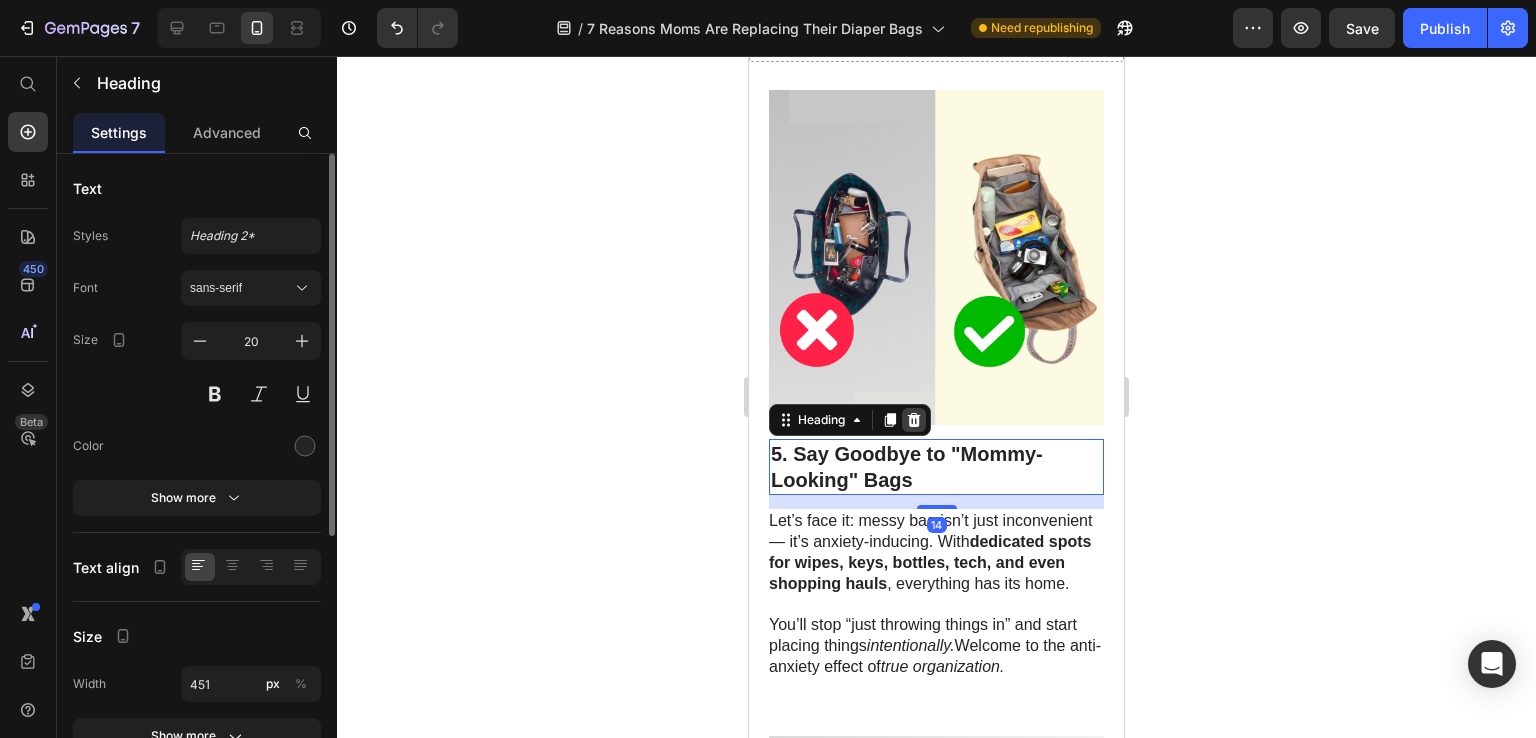 click 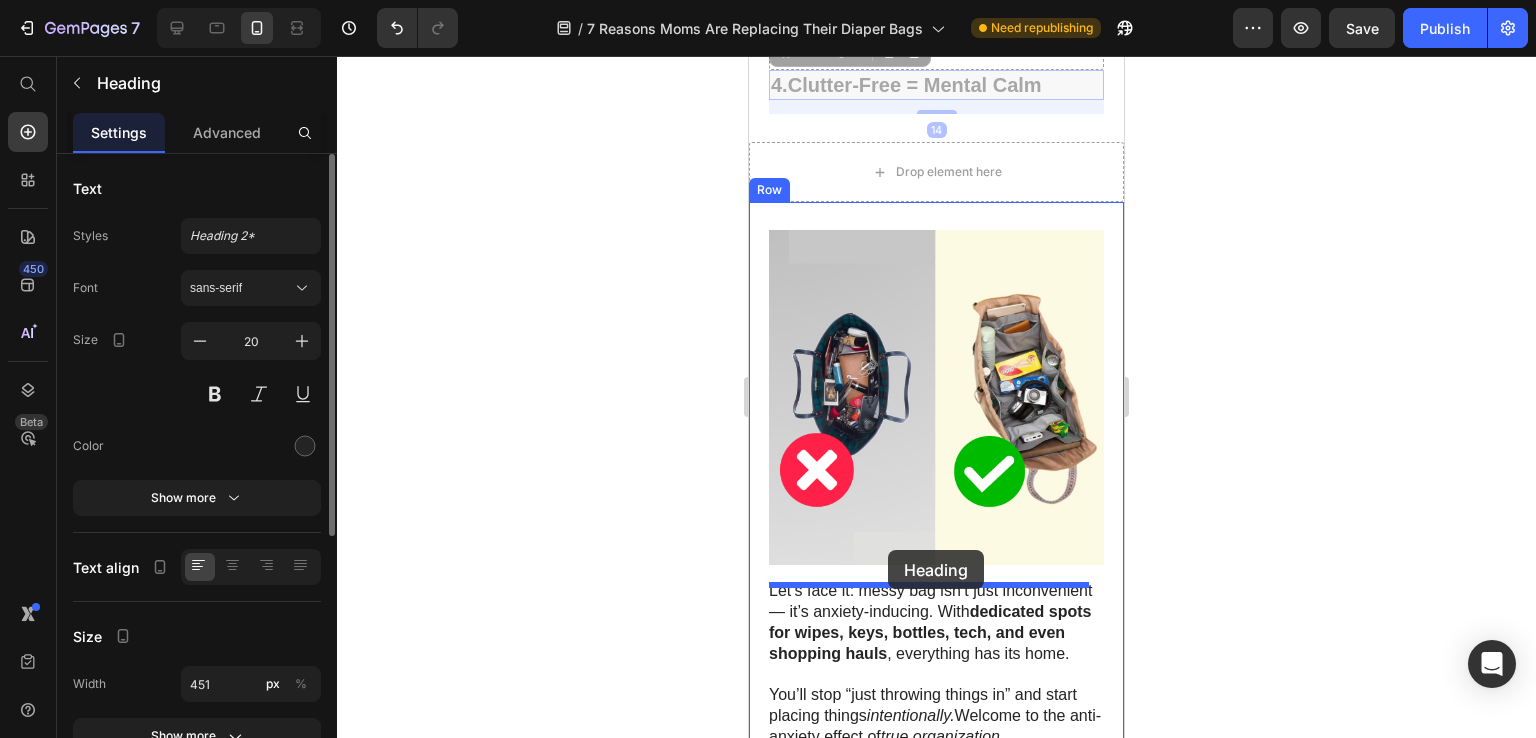 scroll, scrollTop: 2801, scrollLeft: 0, axis: vertical 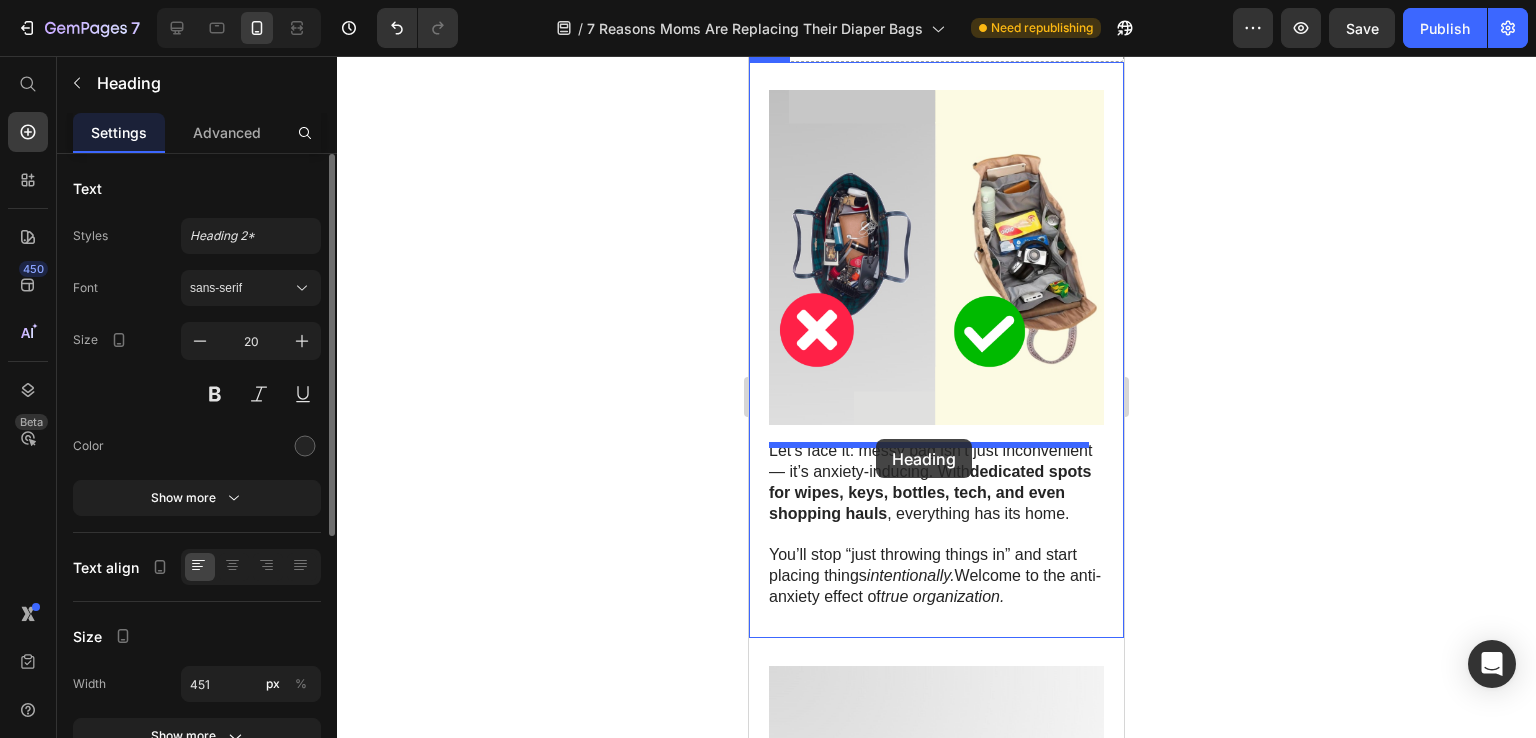 drag, startPoint x: 887, startPoint y: 261, endPoint x: 876, endPoint y: 439, distance: 178.33957 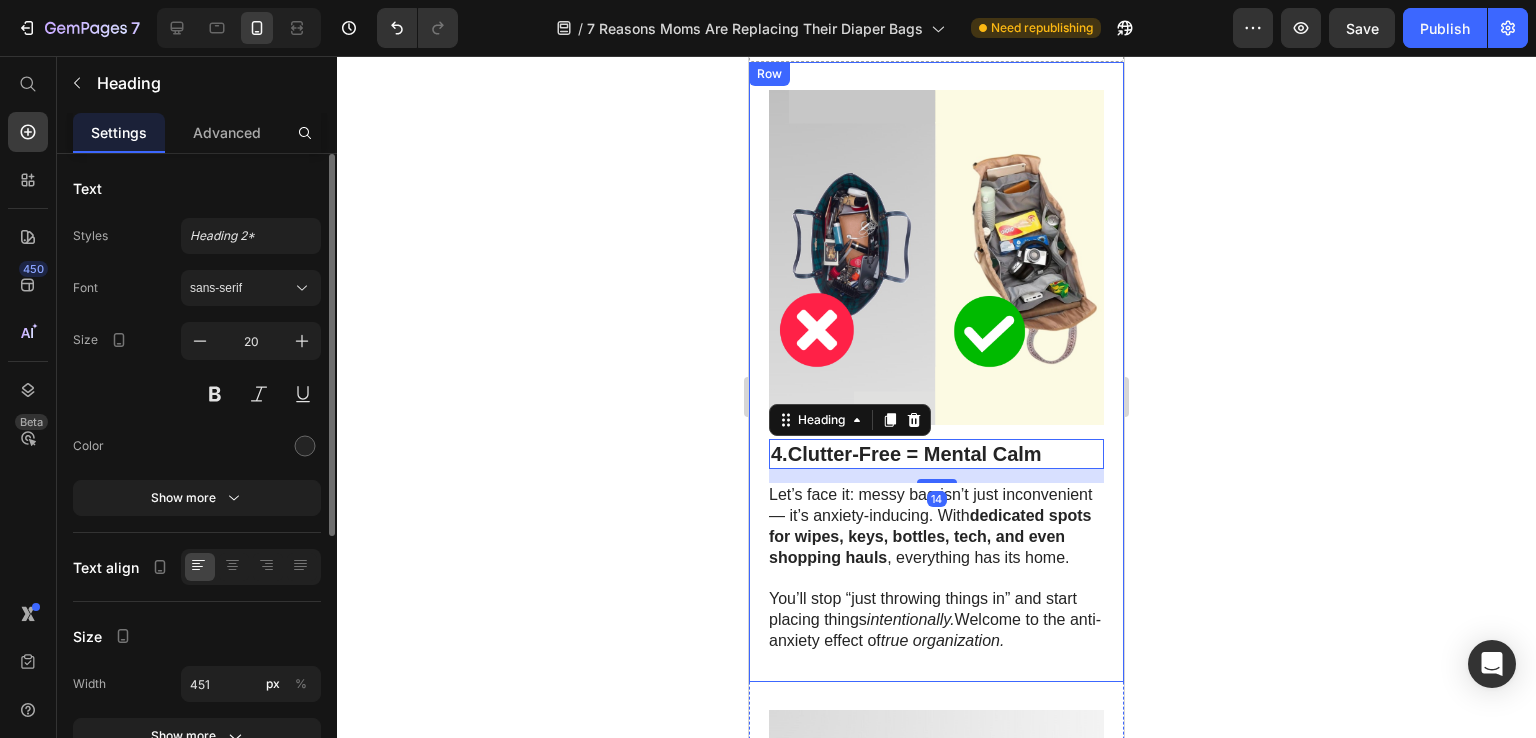 click 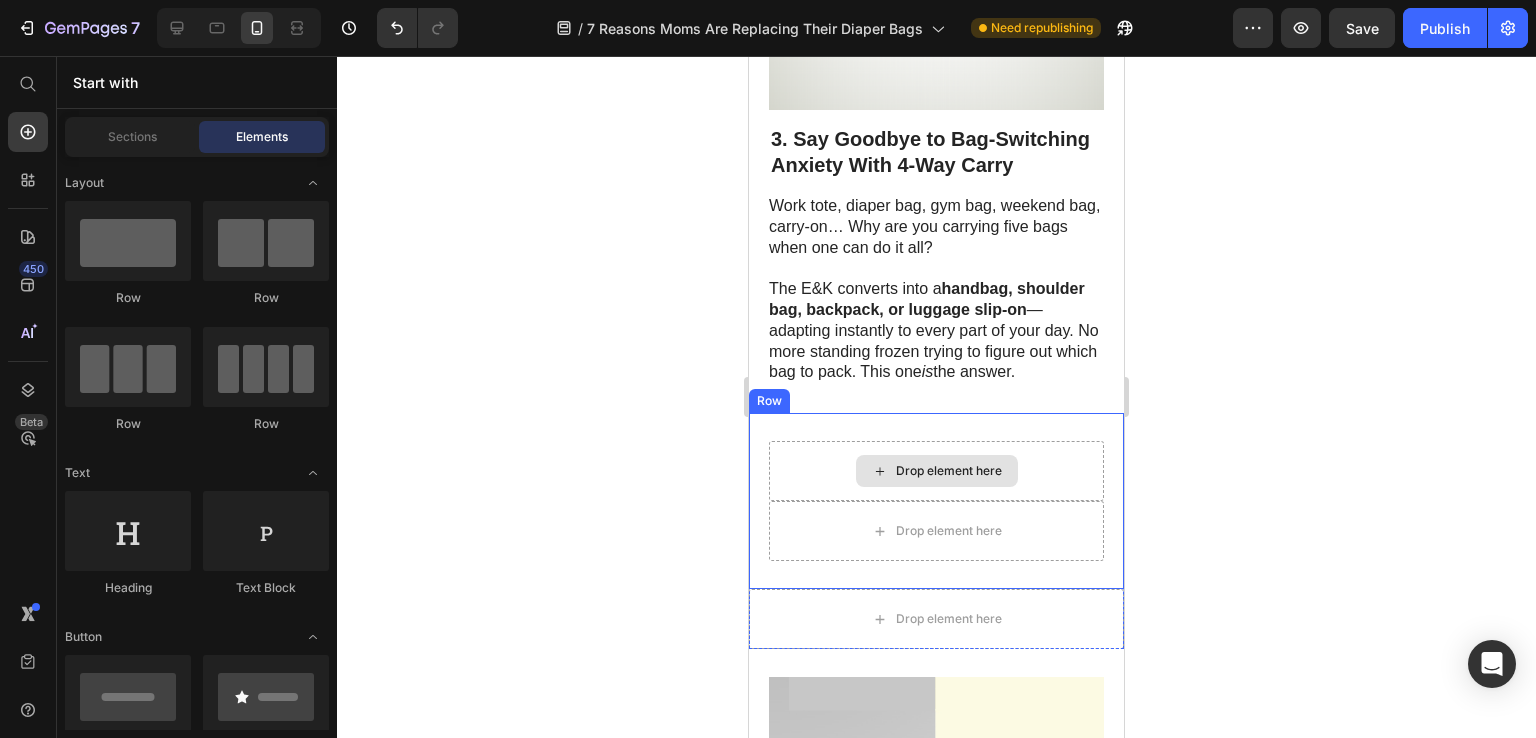 scroll, scrollTop: 2217, scrollLeft: 0, axis: vertical 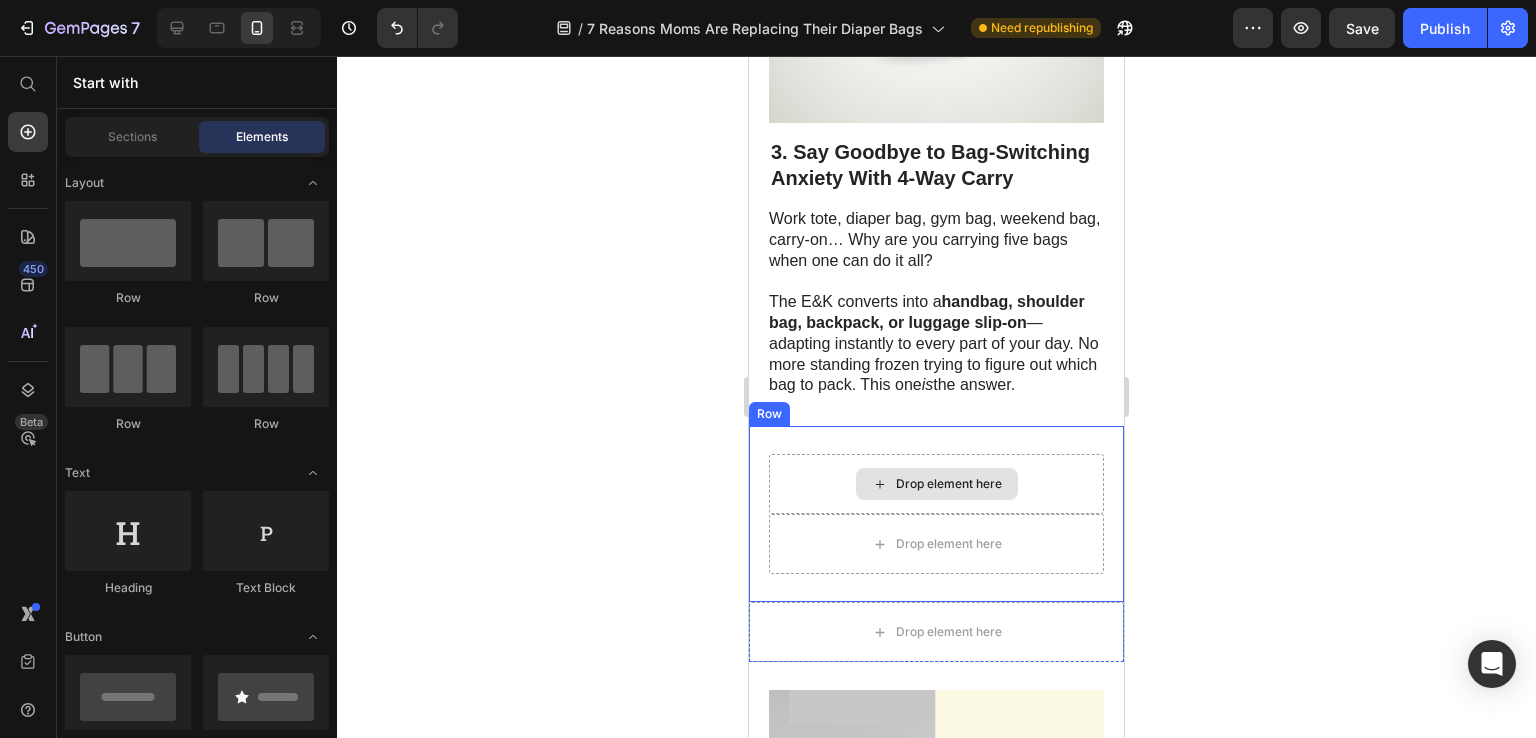 click on "Drop element here" at bounding box center (936, 484) 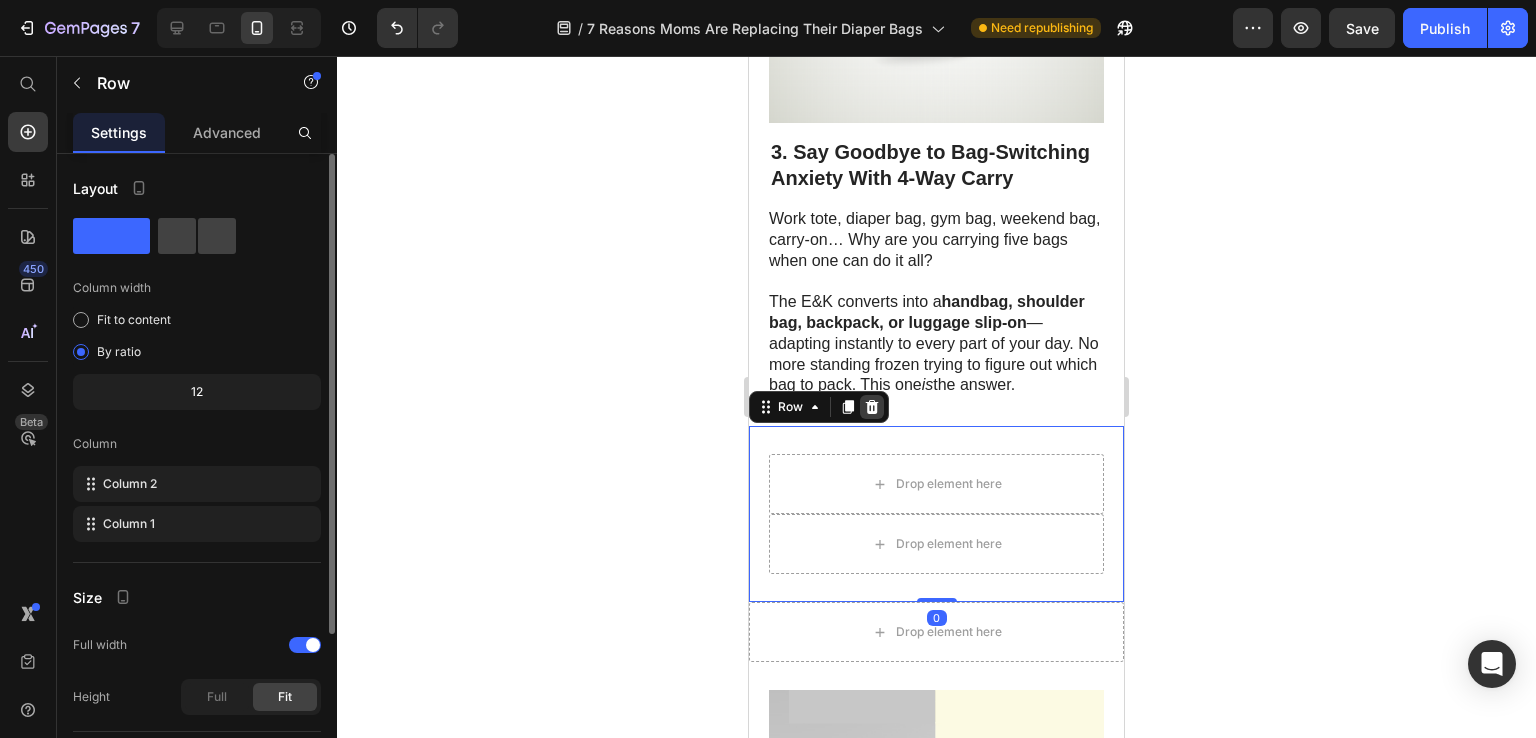 click 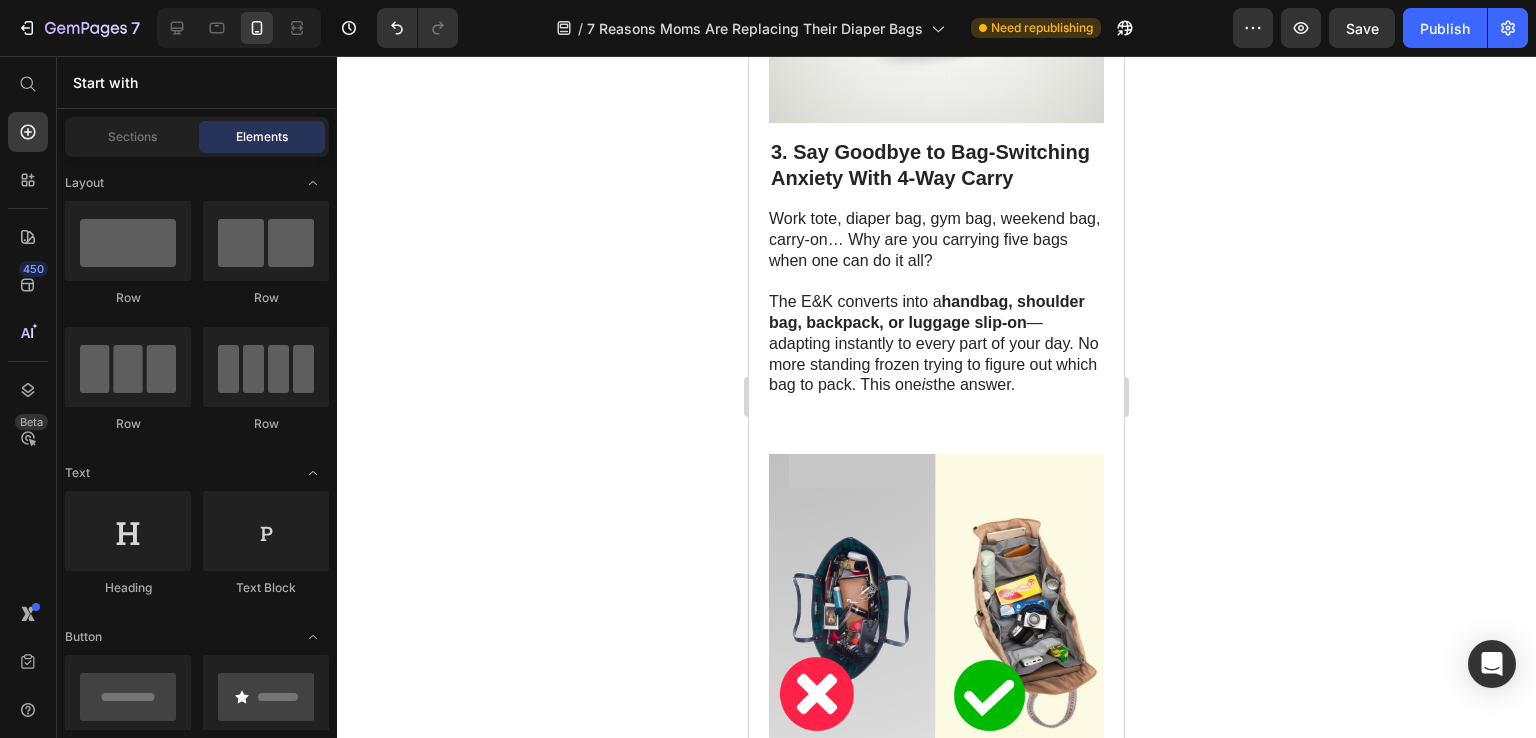 click 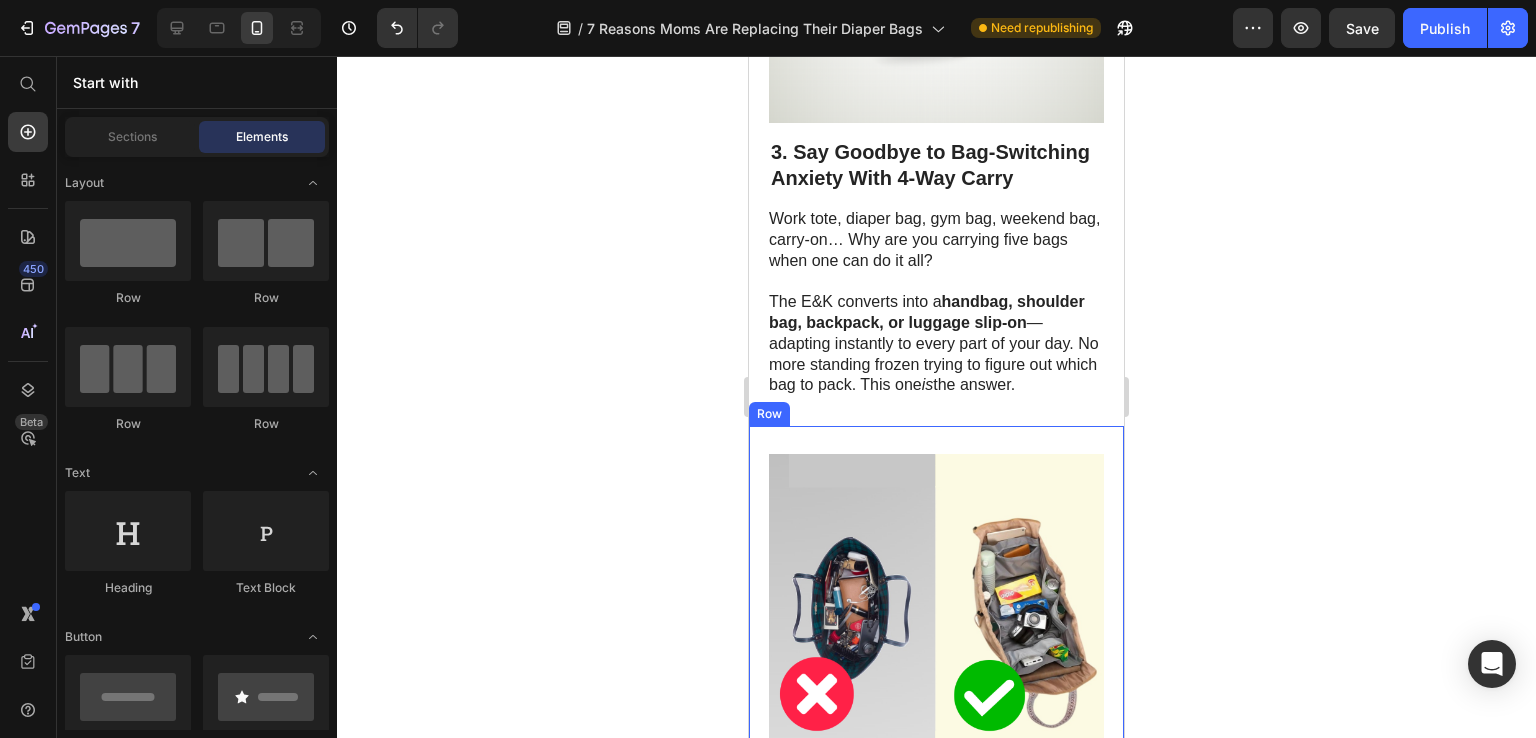 click on "Let’s face it: messy bag isn’t just inconvenient — it’s anxiety-inducing. With  dedicated spots for wipes, keys, bottles, tech, and even shopping hauls , everything has its home.   You’ll stop “just throwing things in” and start placing things  intentionally.  Welcome to the anti-anxiety effect of  true organization. Text Block Image 4.  Clutter-Free = Mental Calm Heading Row" at bounding box center [936, 735] 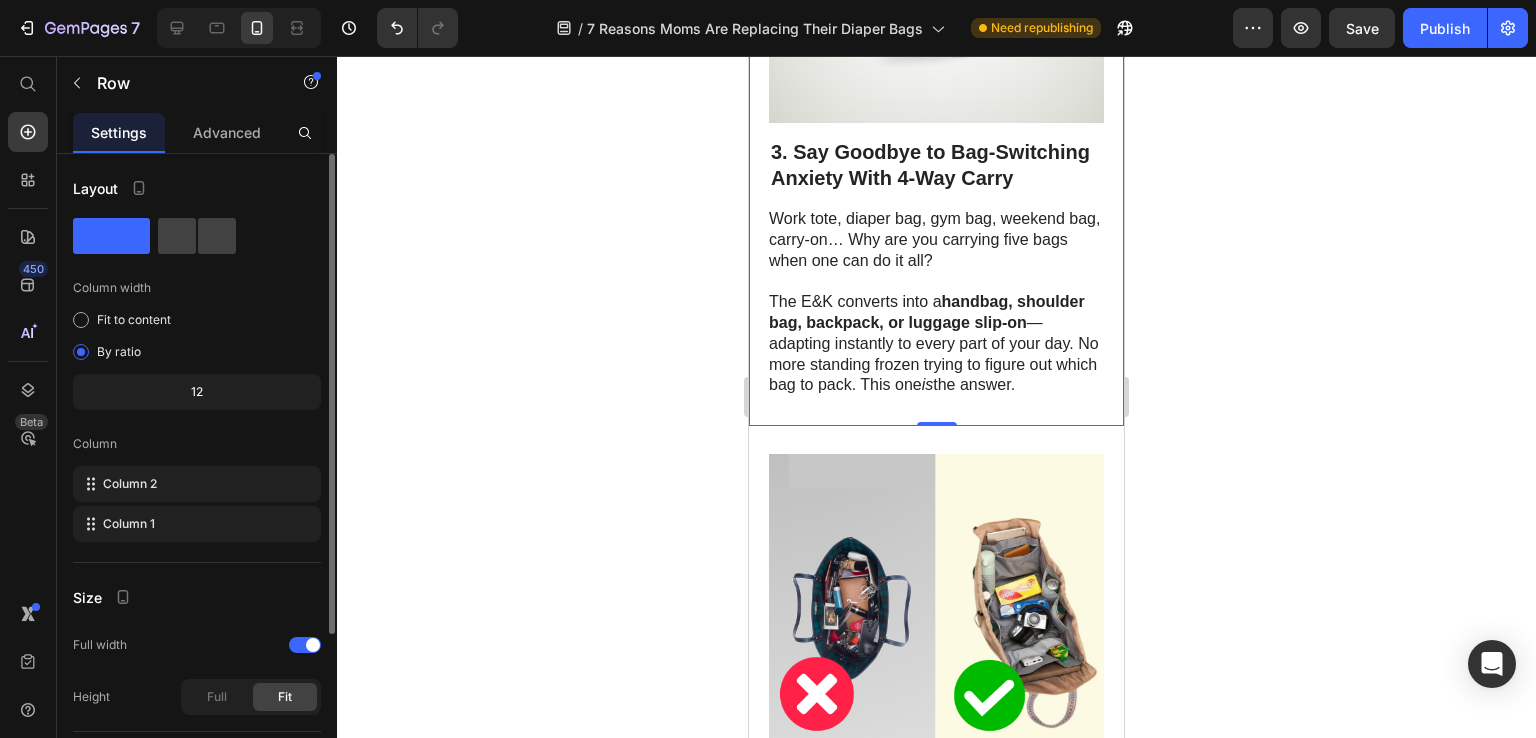 click on "Image 3. Say Goodbye to Bag-Switching Anxiety With 4-Way Carry Heading Work tote, diaper bag, gym bag, weekend bag, carry-on… Why are you carrying five bags when one can do it all?   The E&K converts into a  handbag, shoulder bag, backpack, or luggage slip-on  — adapting instantly to every part of your day. No more standing frozen trying to figure out which bag to pack. This one  is  the answer. Text Block Row   0" at bounding box center [936, 93] 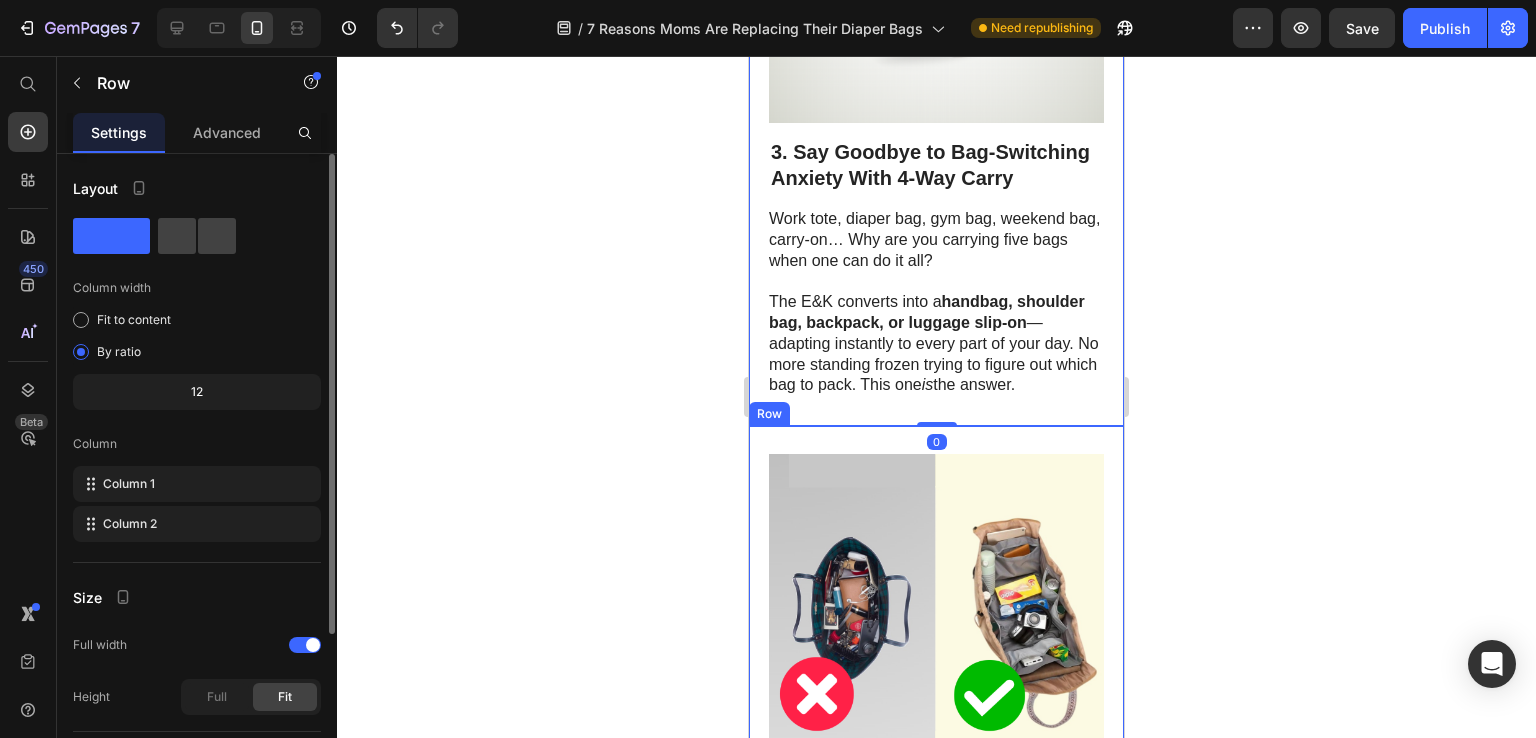 click on "Let’s face it: messy bag isn’t just inconvenient — it’s anxiety-inducing. With  dedicated spots for wipes, keys, bottles, tech, and even shopping hauls , everything has its home.   You’ll stop “just throwing things in” and start placing things  intentionally.  Welcome to the anti-anxiety effect of  true organization. Text Block Image 4.  Clutter-Free = Mental Calm Heading Row" at bounding box center [936, 735] 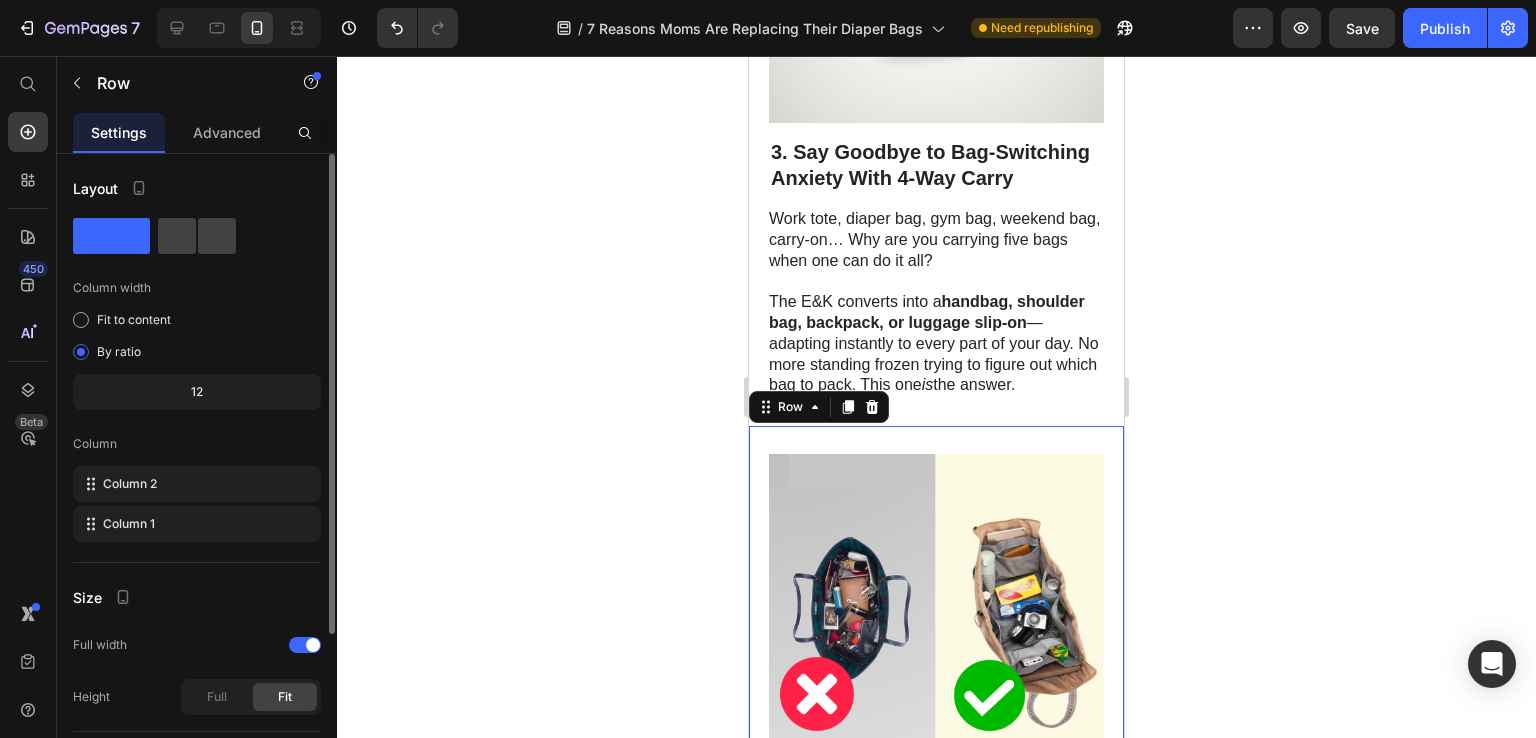 click 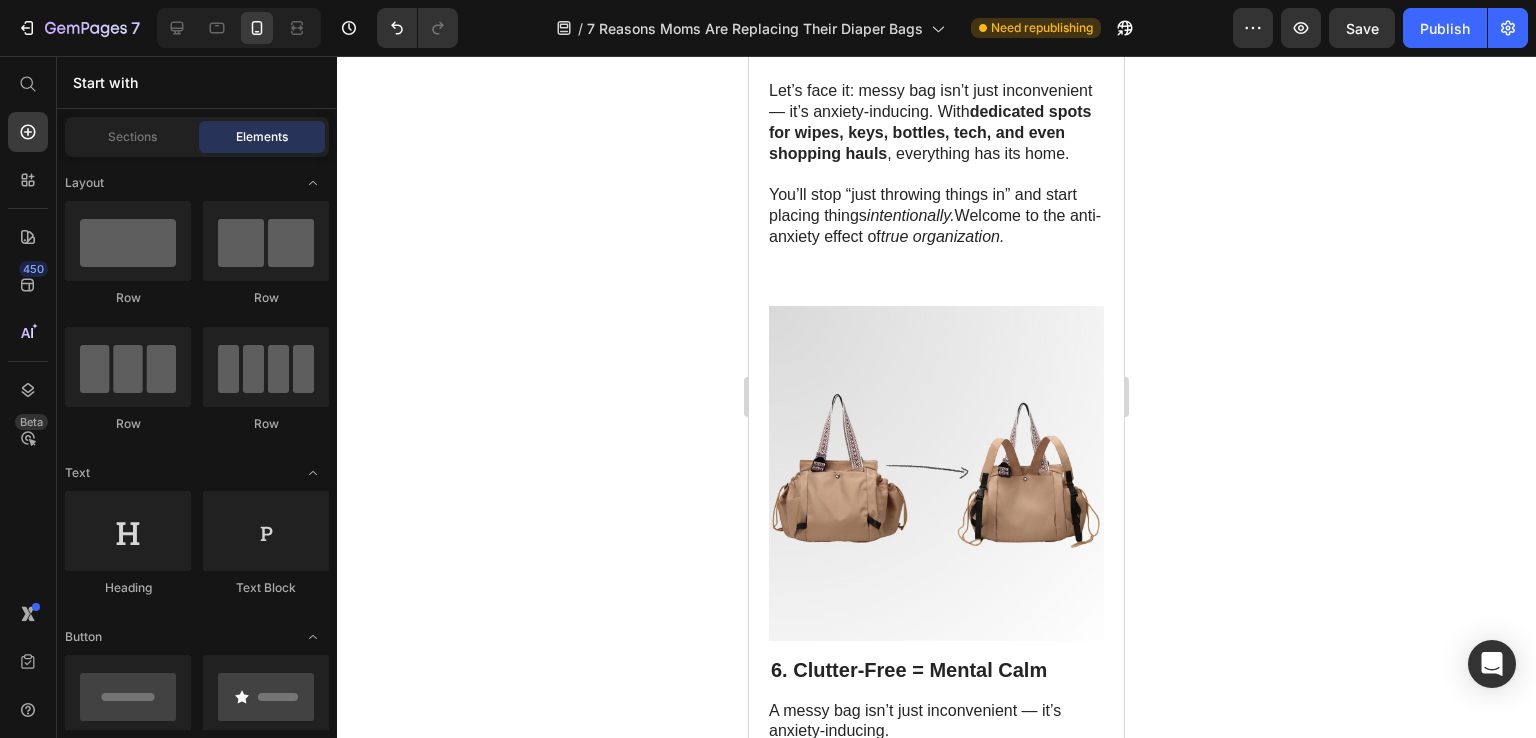 scroll, scrollTop: 3117, scrollLeft: 0, axis: vertical 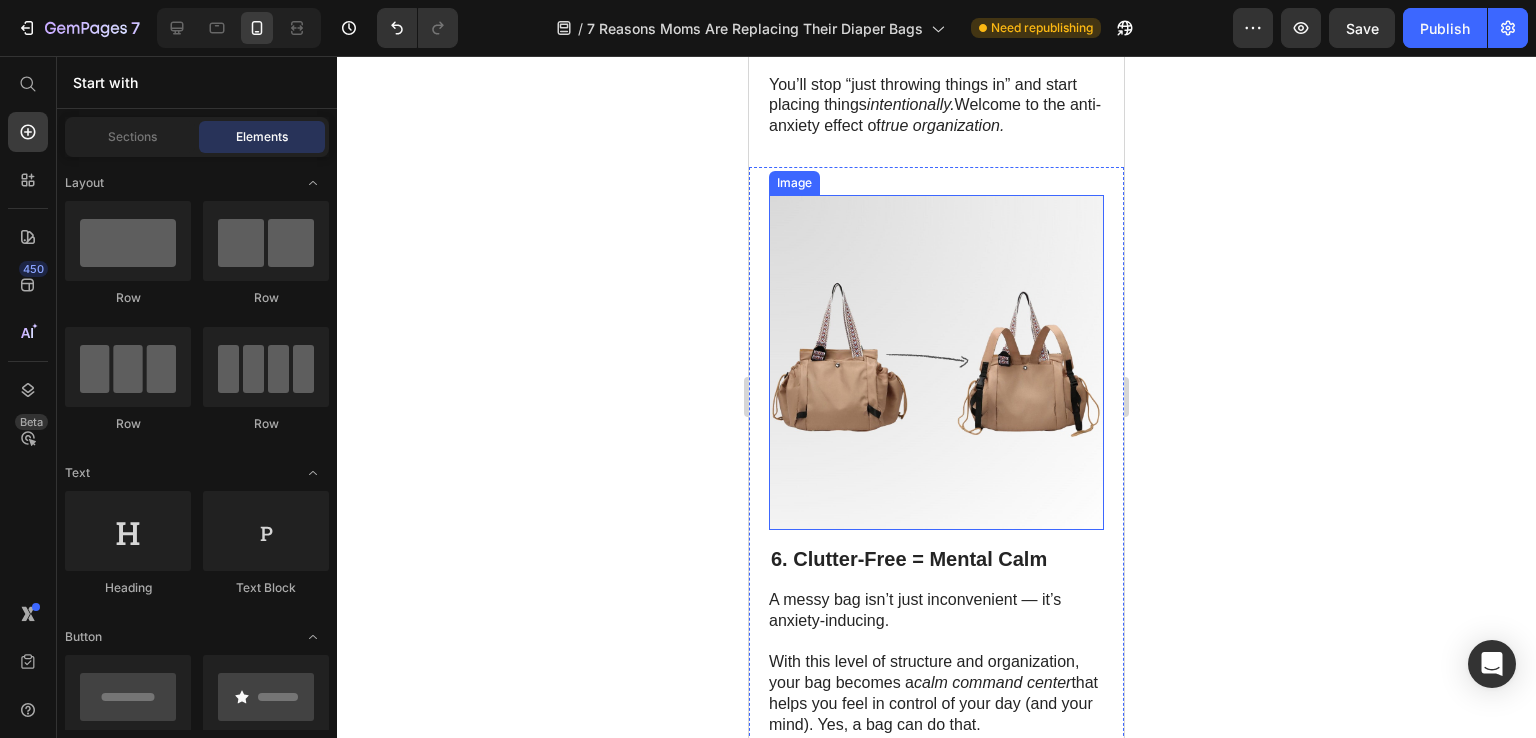 click at bounding box center [936, 362] 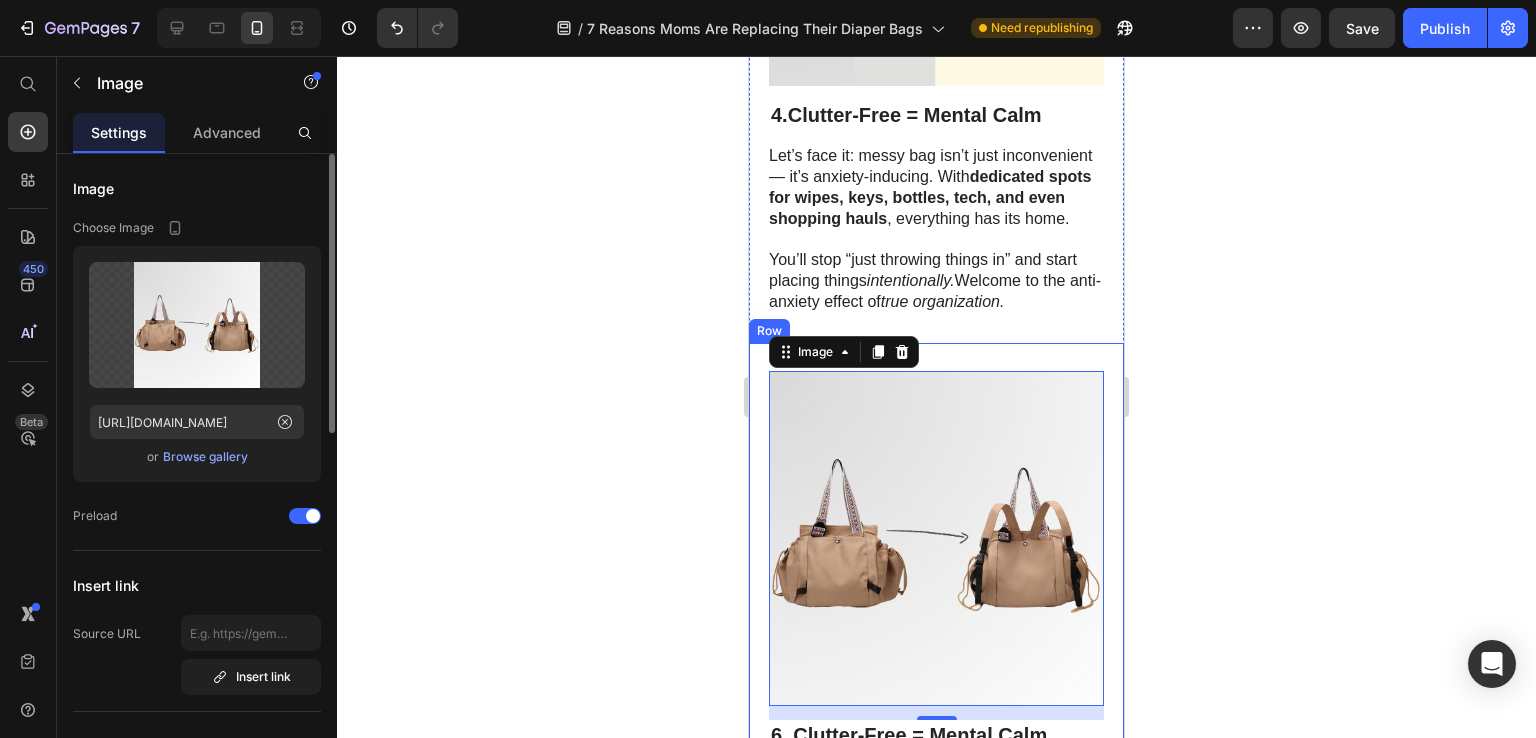scroll, scrollTop: 2917, scrollLeft: 0, axis: vertical 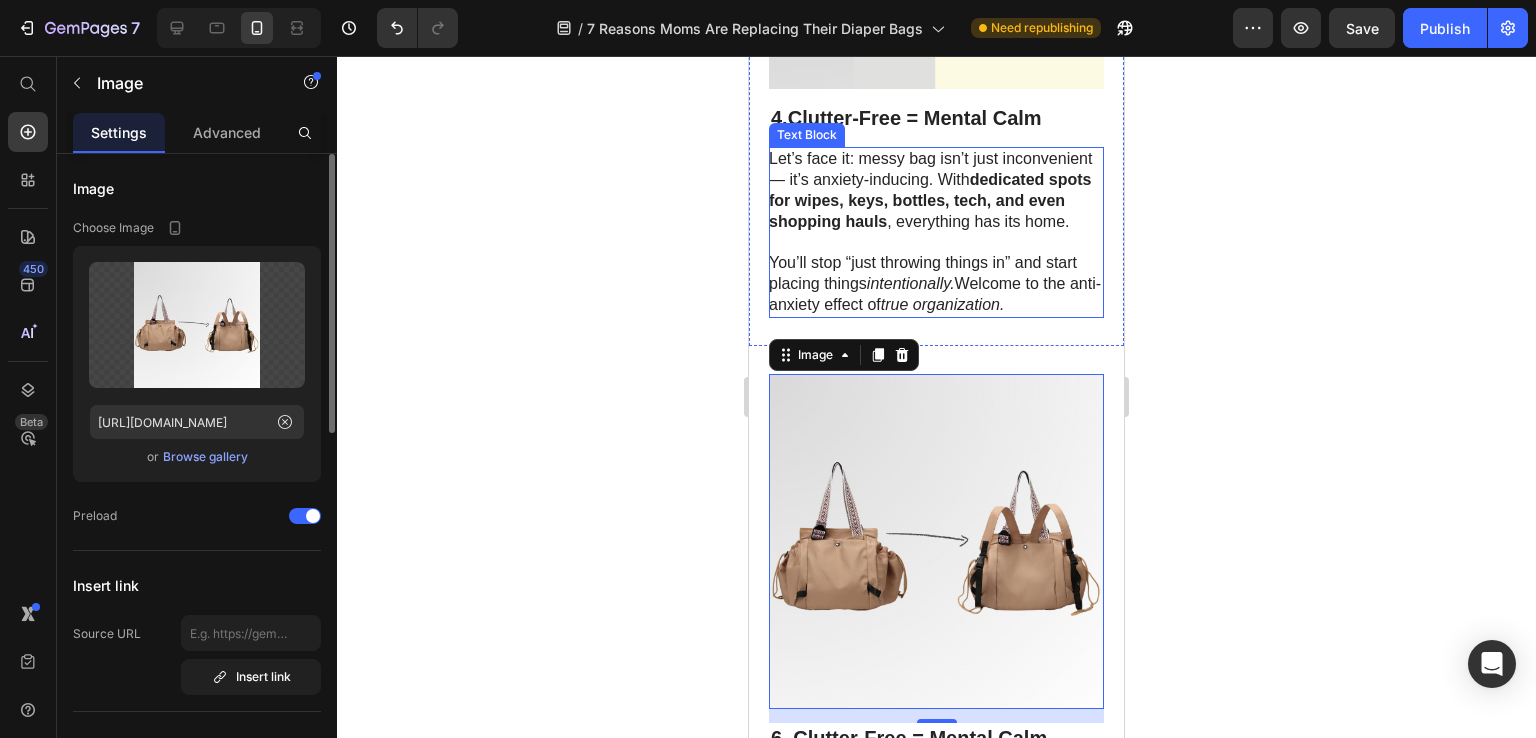 click on "Let’s face it: messy bag isn’t just inconvenient — it’s anxiety-inducing. With  dedicated spots for wipes, keys, bottles, tech, and even shopping hauls , everything has its home." at bounding box center (935, 190) 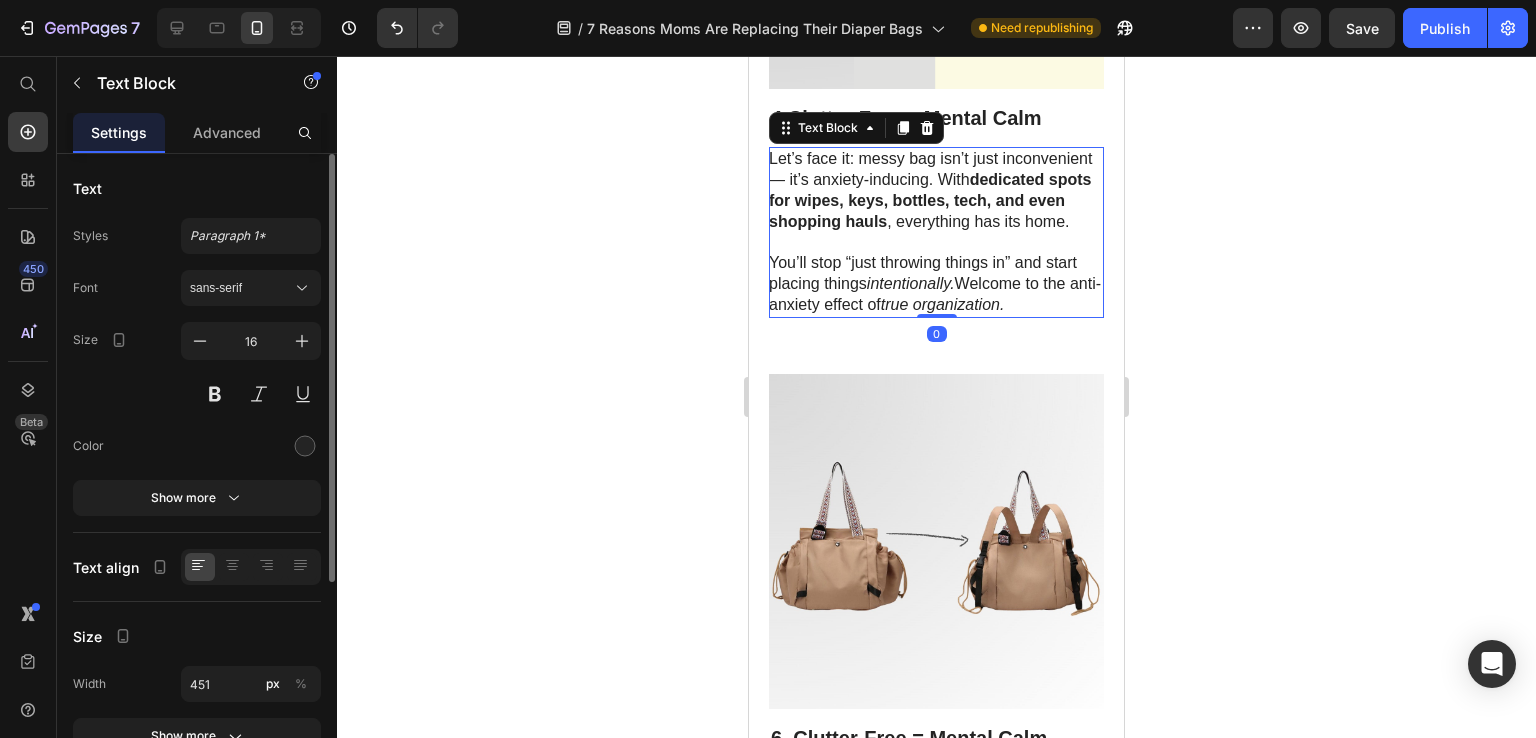 click on "Let’s face it: messy bag isn’t just inconvenient — it’s anxiety-inducing. With  dedicated spots for wipes, keys, bottles, tech, and even shopping hauls , everything has its home." at bounding box center [935, 190] 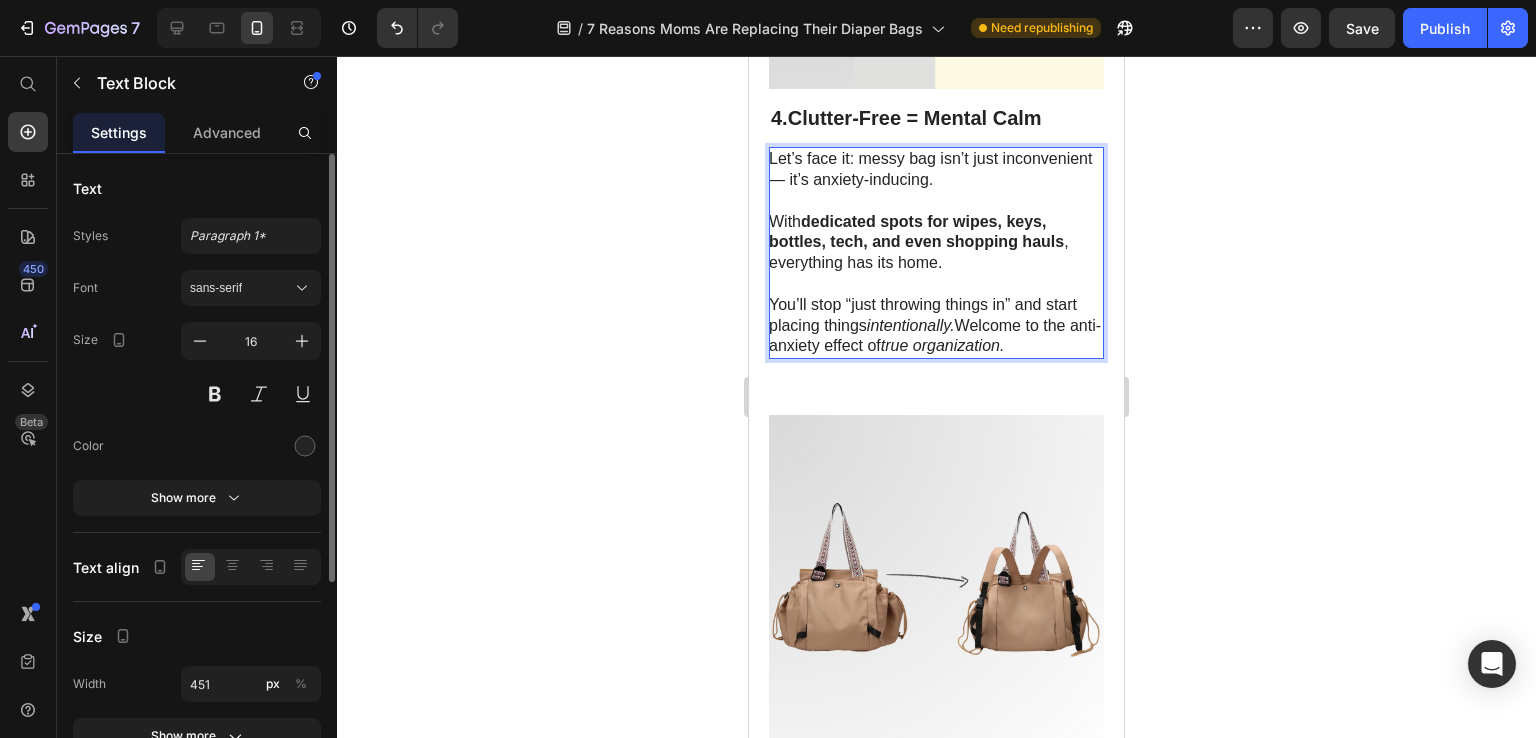 click 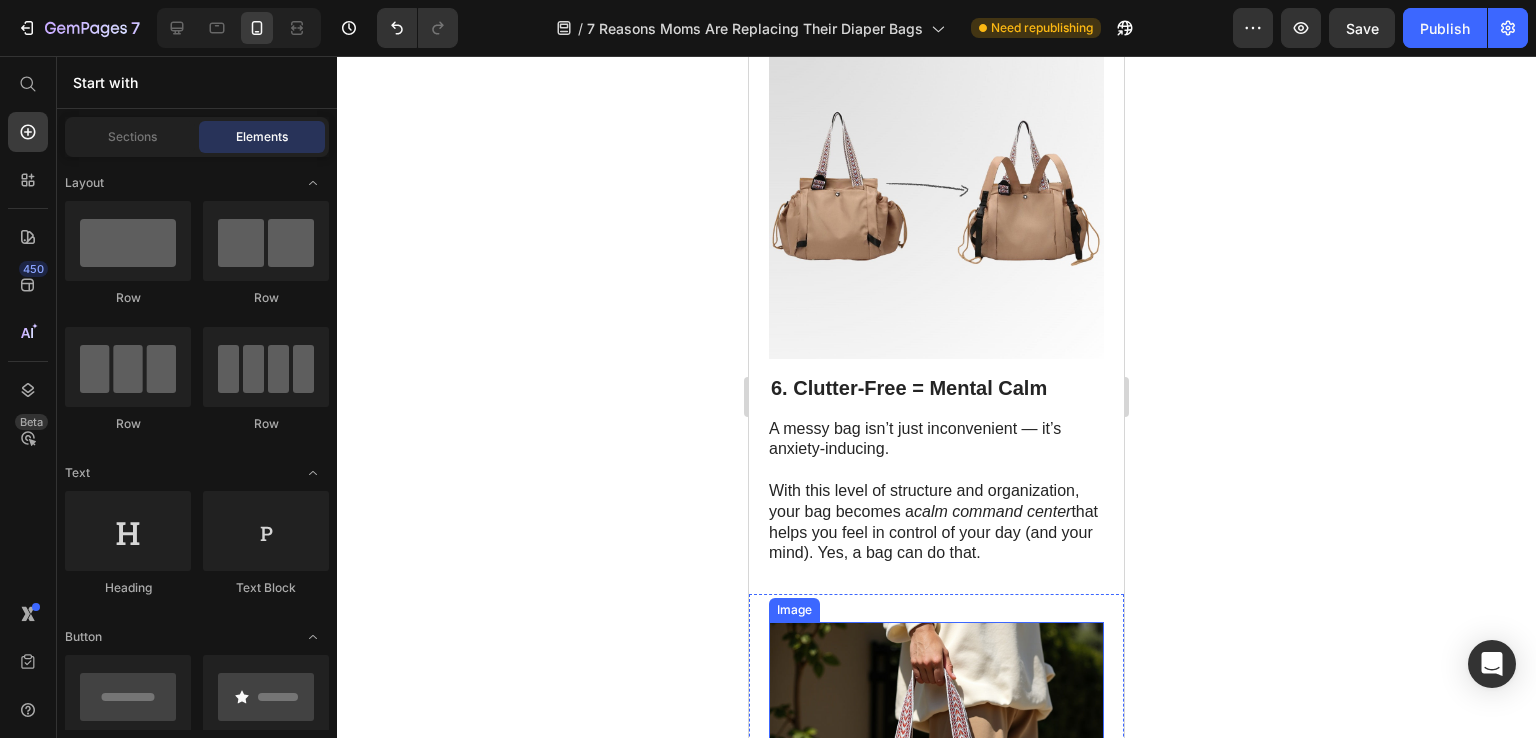 scroll, scrollTop: 3317, scrollLeft: 0, axis: vertical 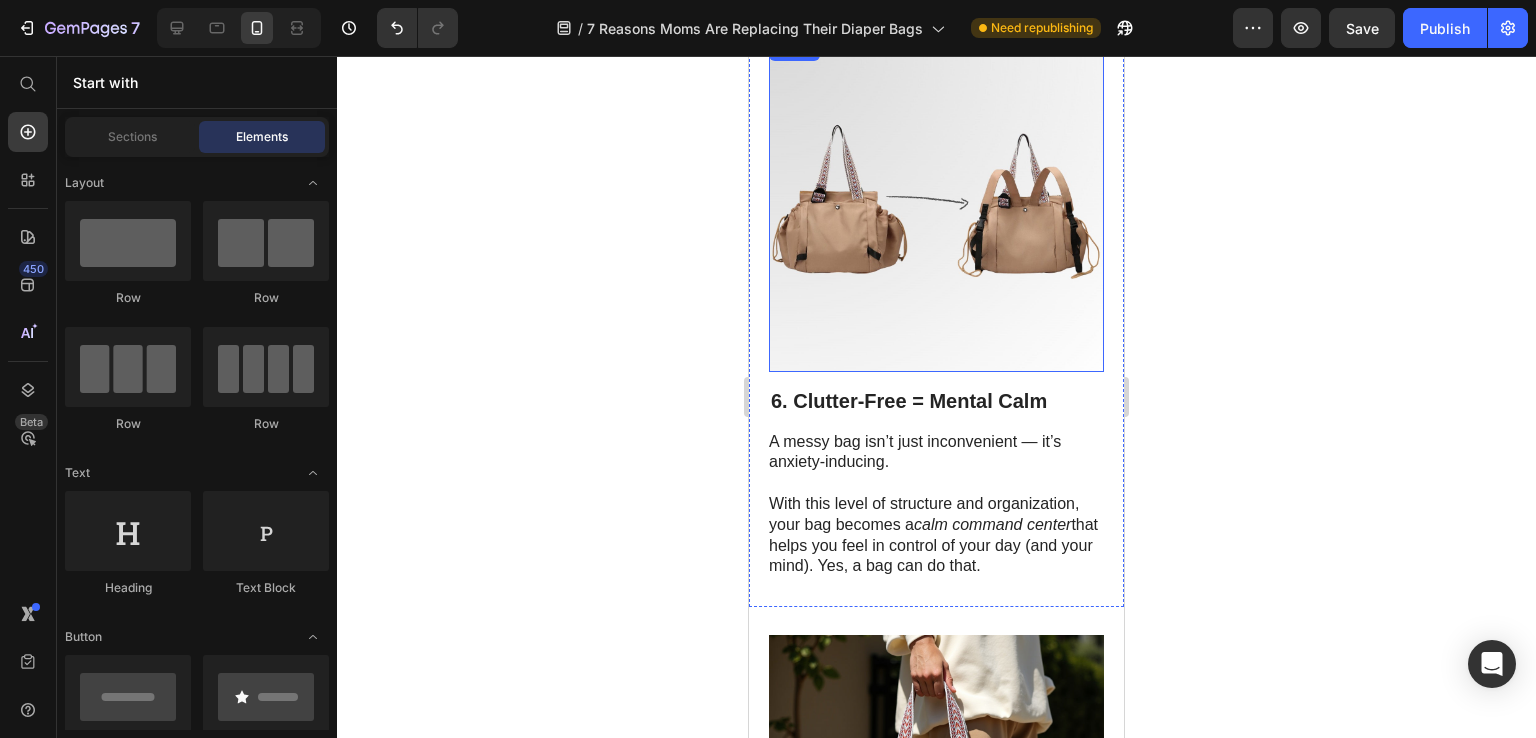 click at bounding box center [936, 204] 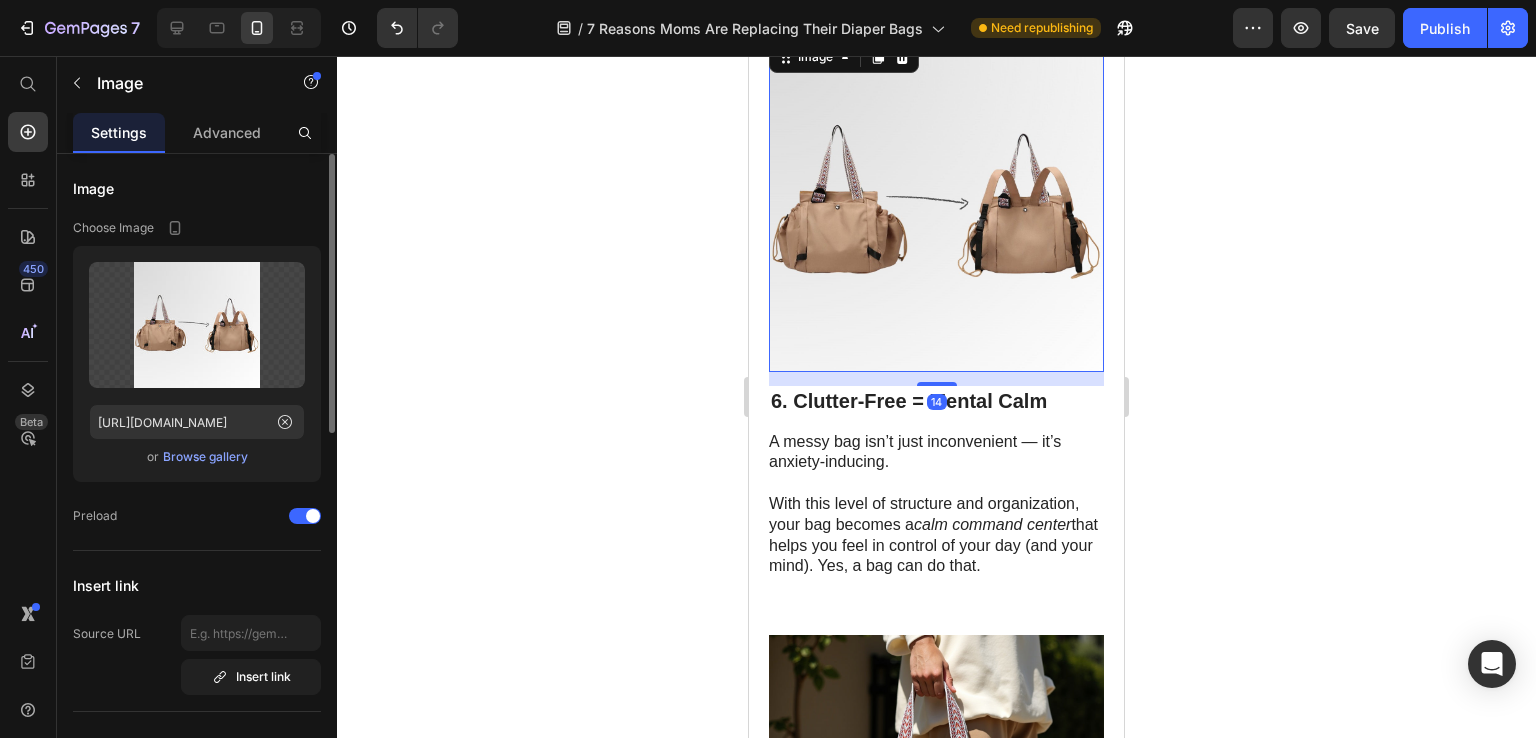 scroll, scrollTop: 3117, scrollLeft: 0, axis: vertical 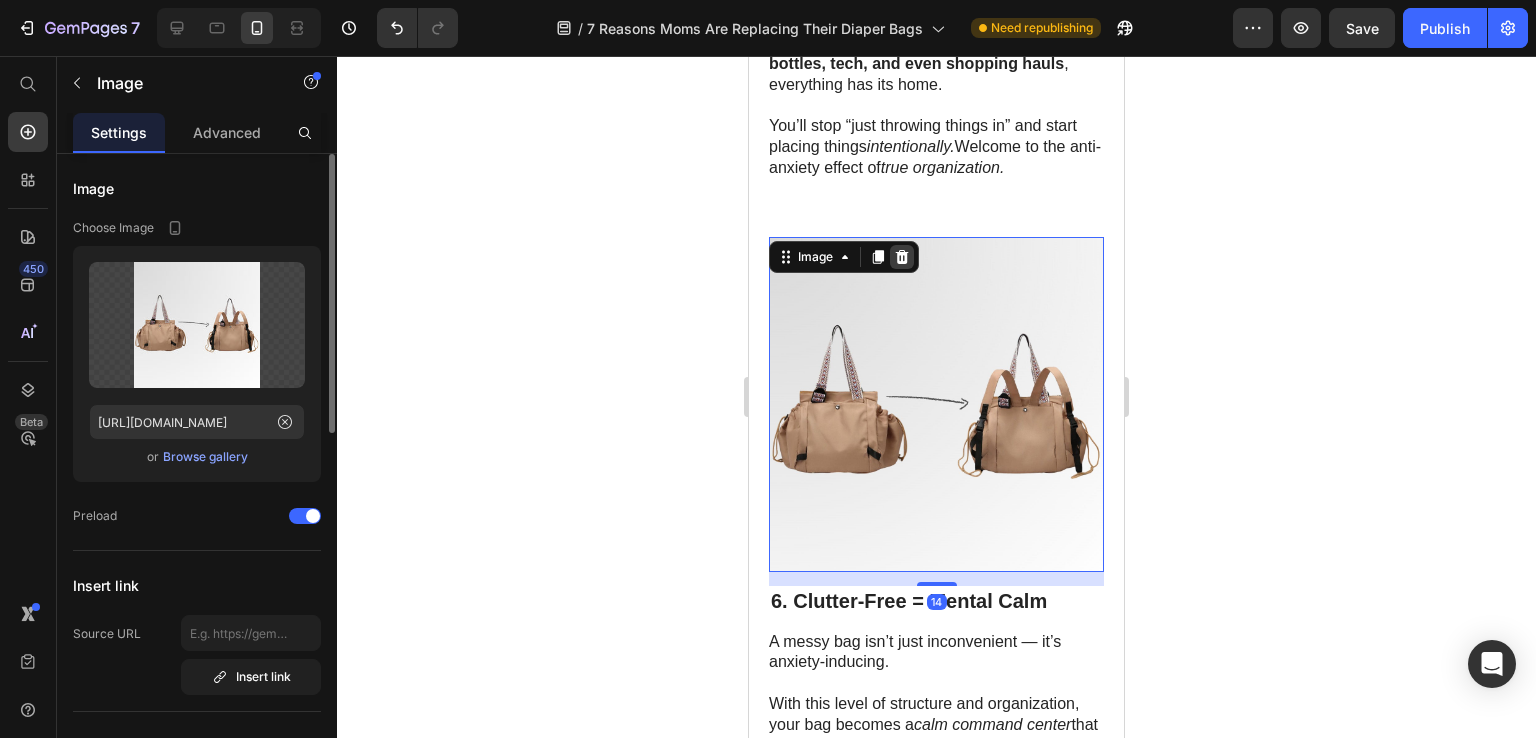 click 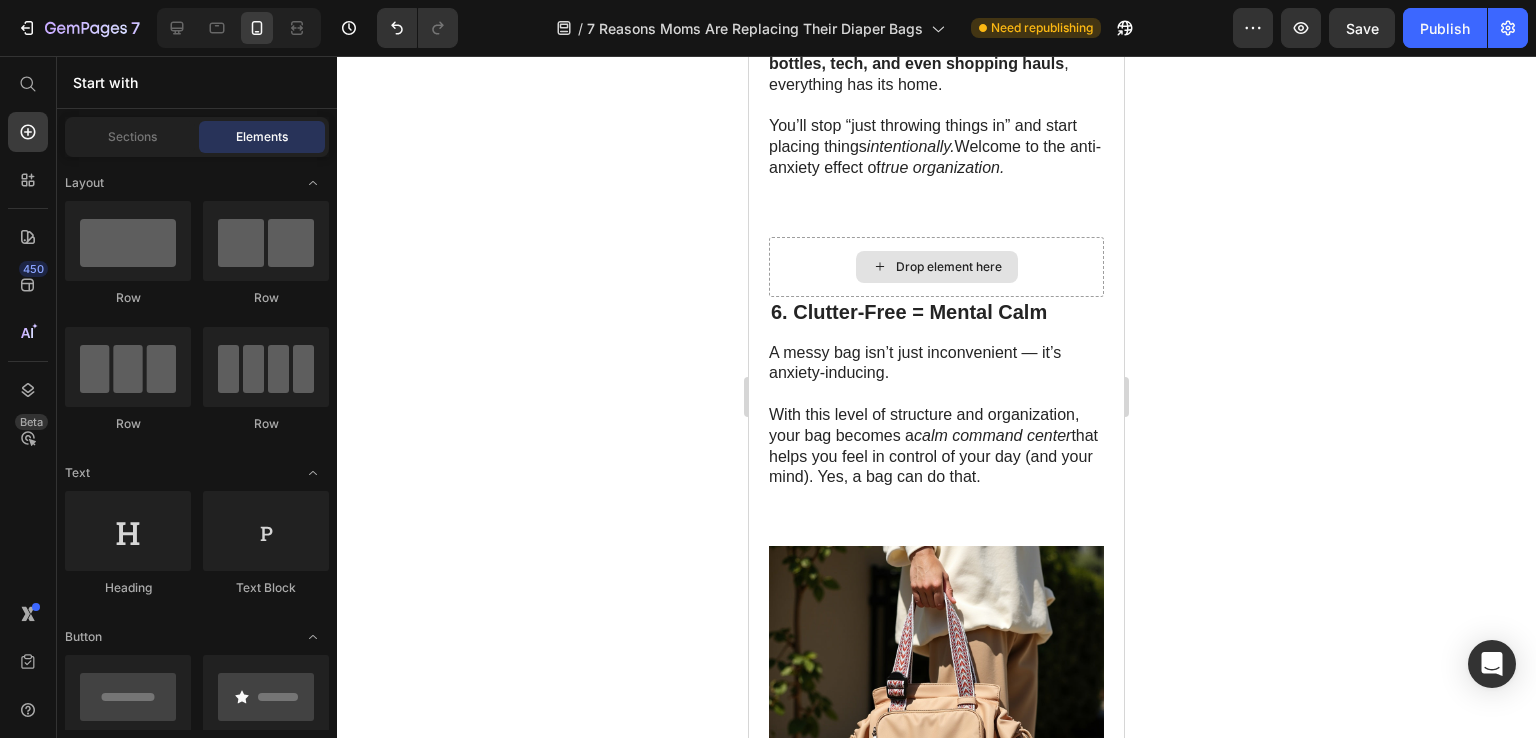 click on "Drop element here" at bounding box center (949, 267) 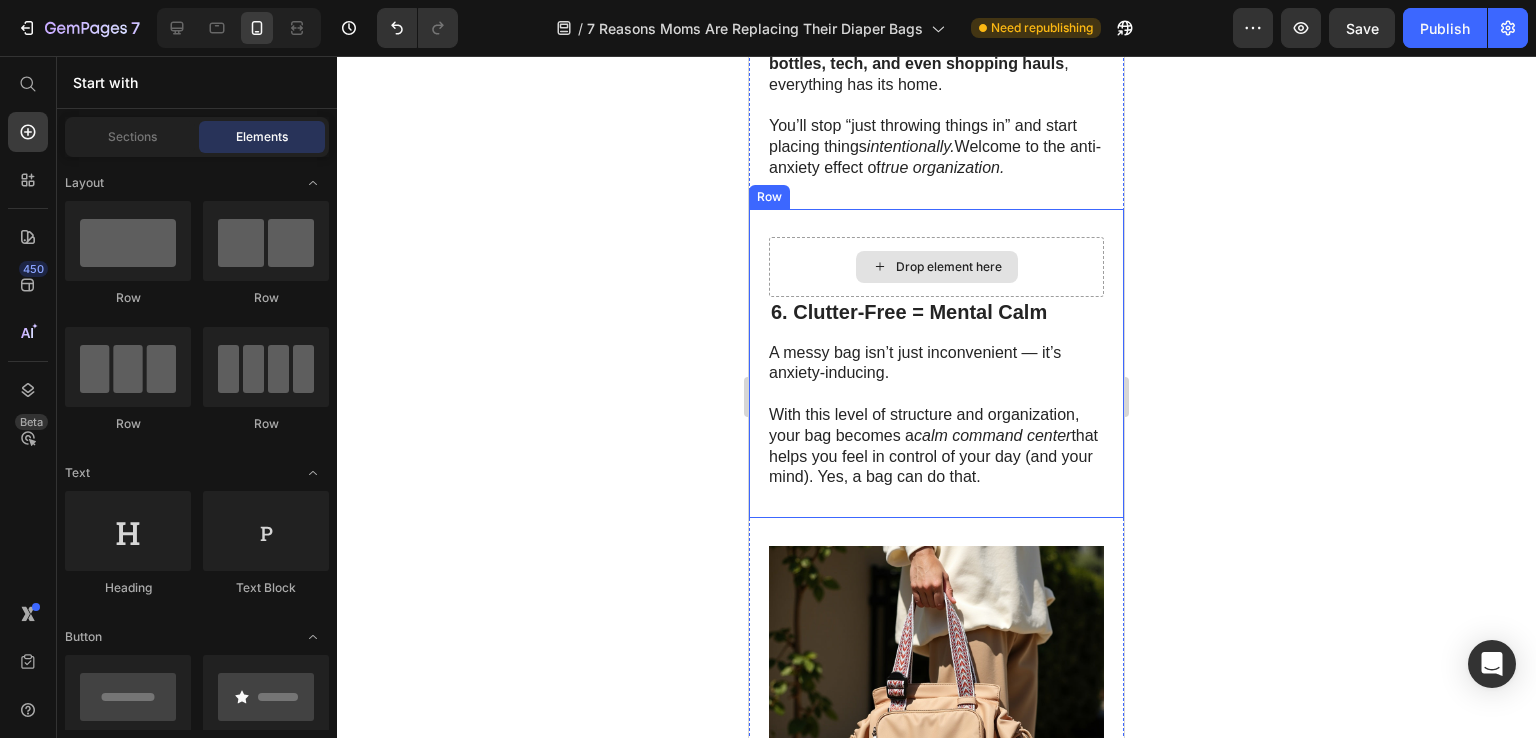 click on "Drop element here" at bounding box center [937, 267] 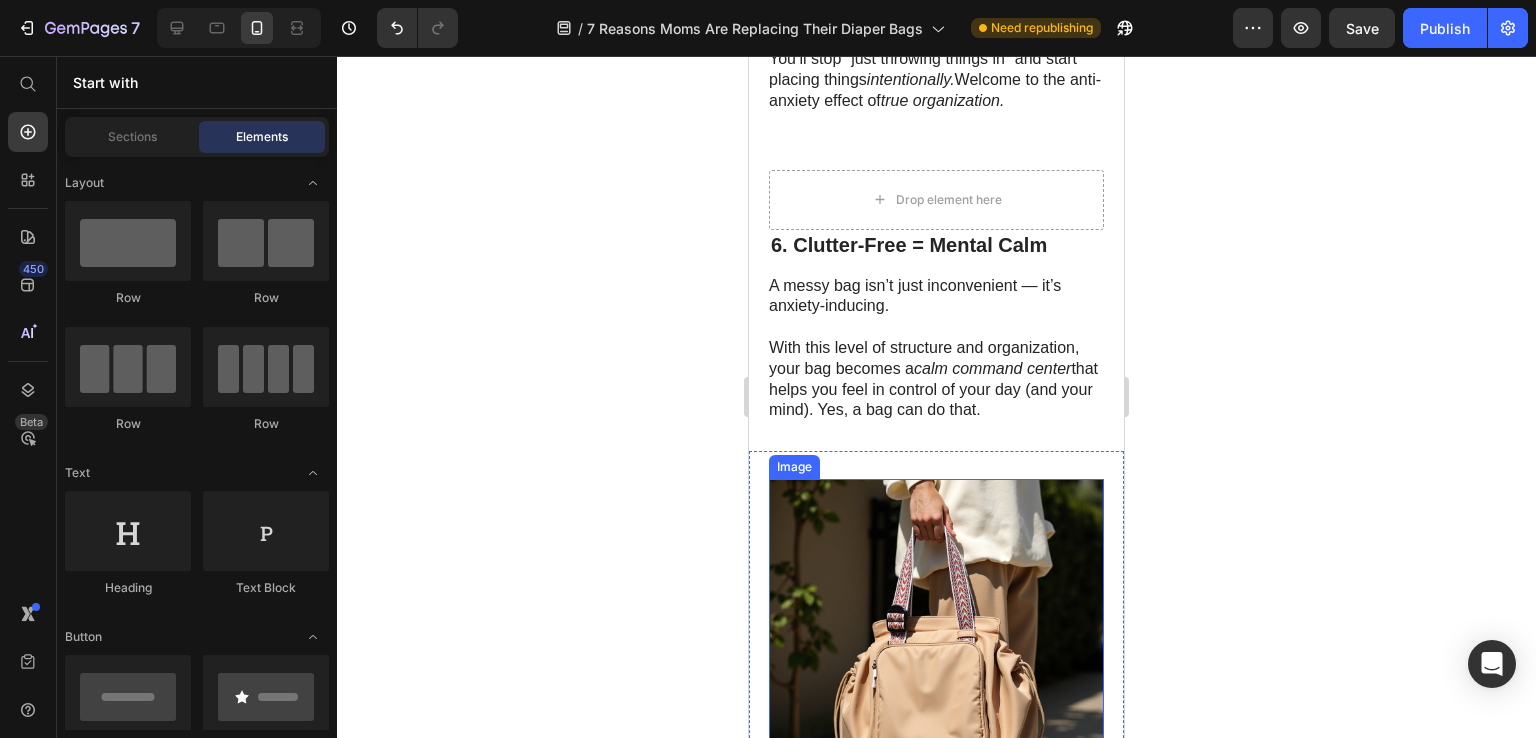 scroll, scrollTop: 3217, scrollLeft: 0, axis: vertical 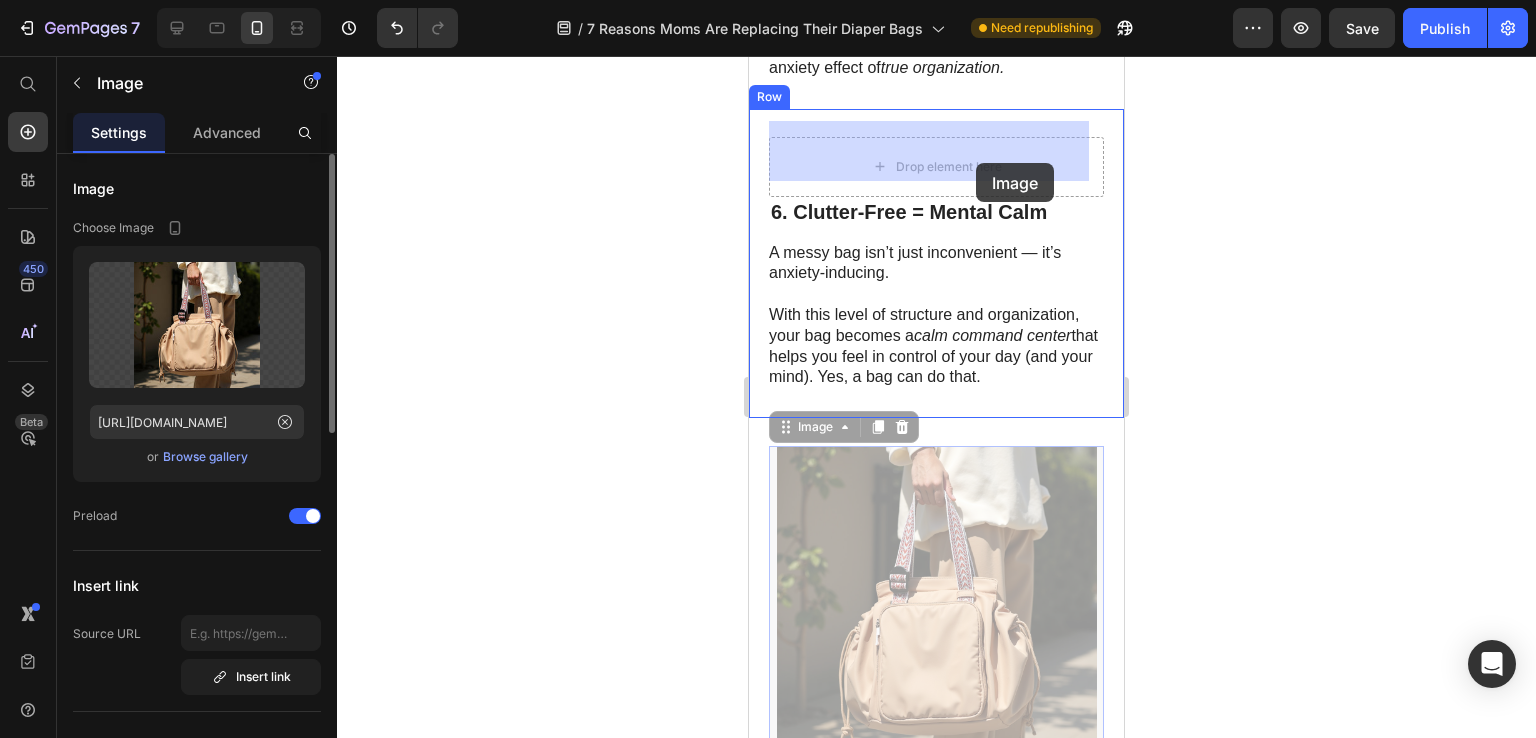 drag, startPoint x: 998, startPoint y: 587, endPoint x: 976, endPoint y: 163, distance: 424.57037 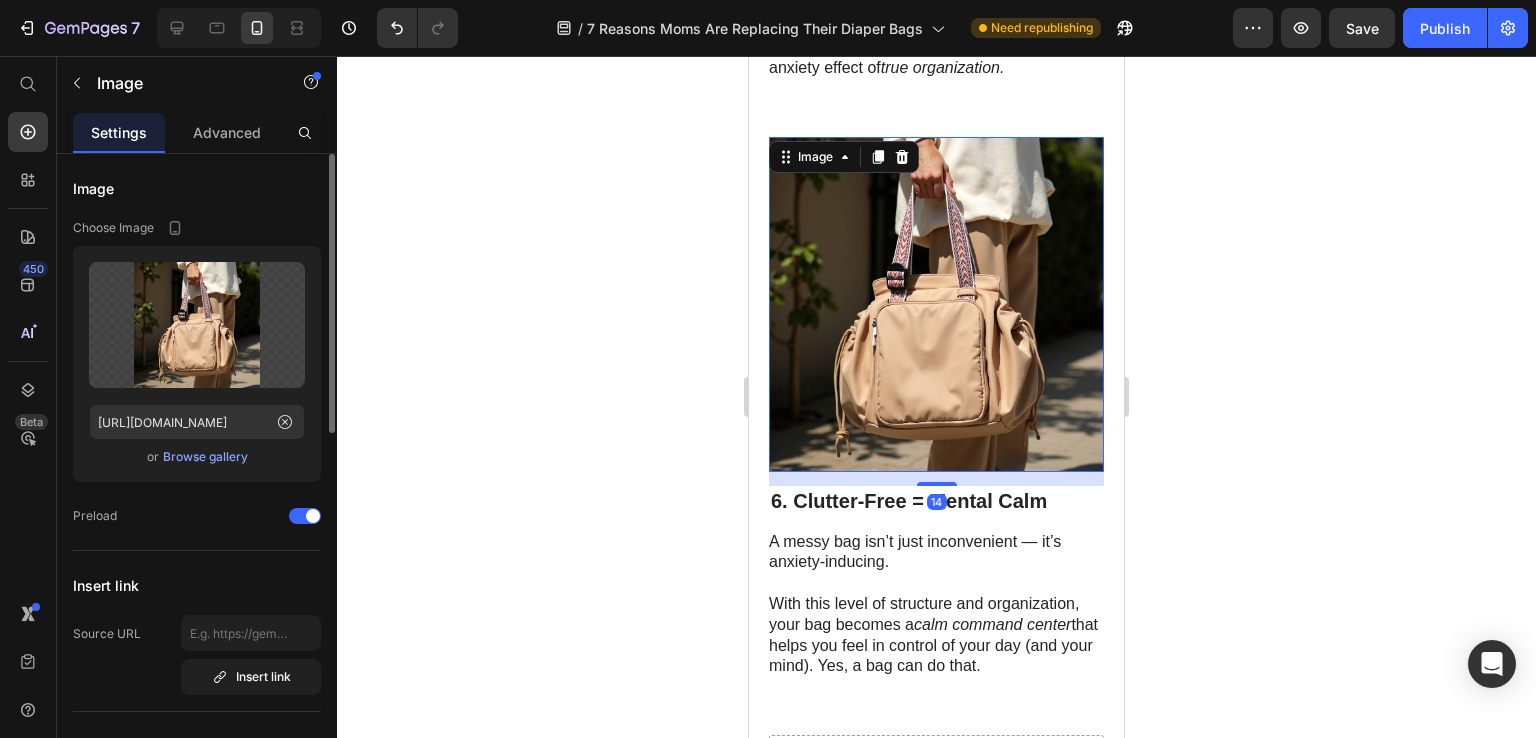 click 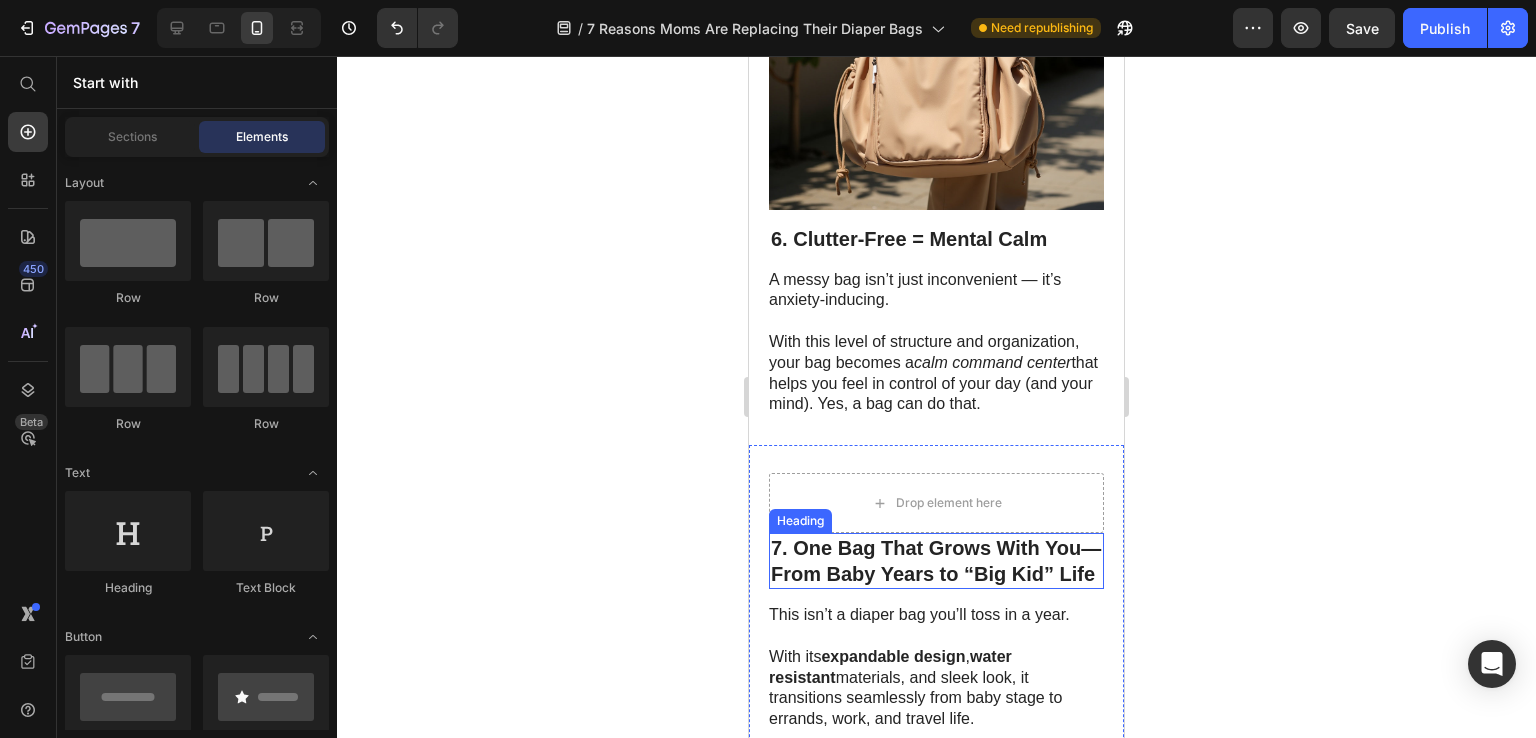 scroll, scrollTop: 3317, scrollLeft: 0, axis: vertical 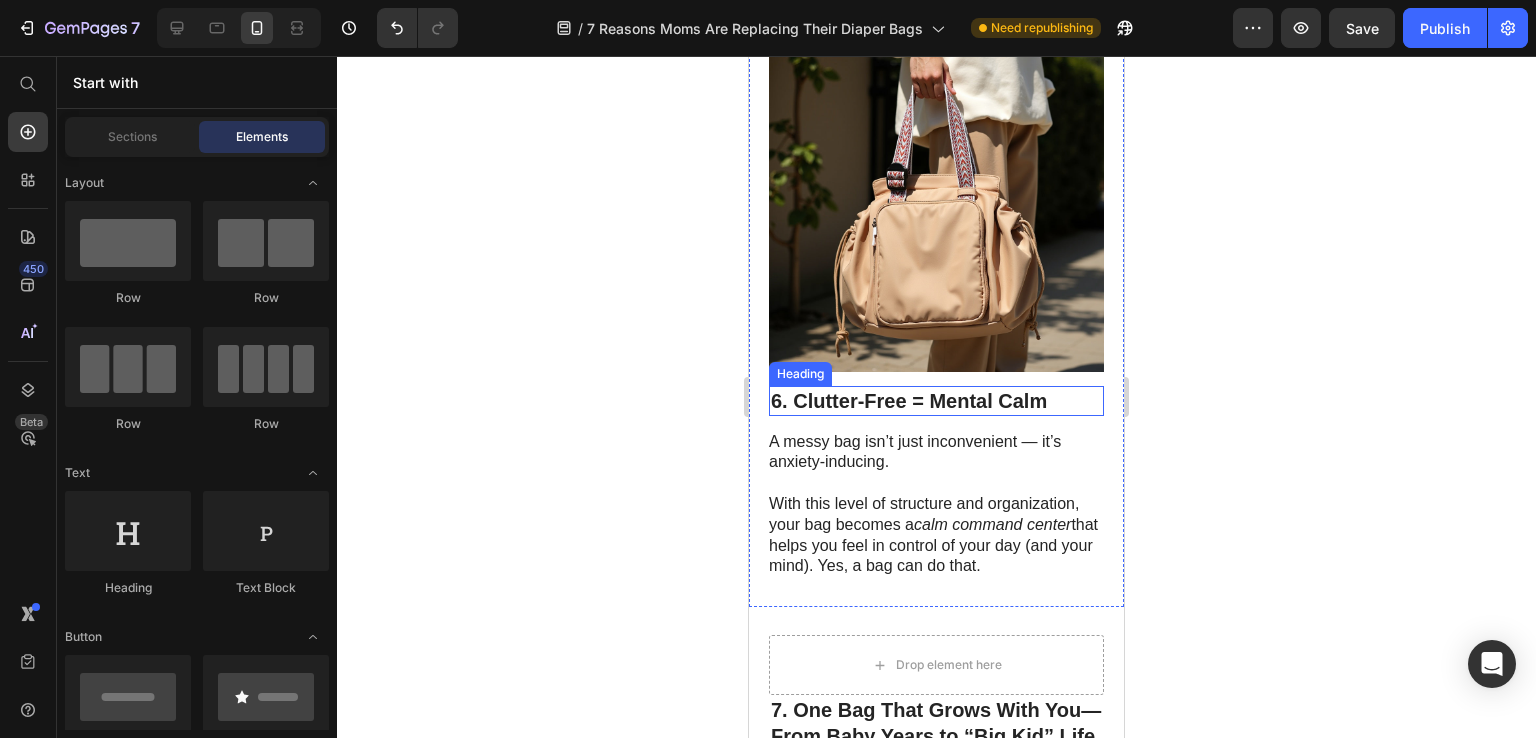 click on "6. Clutter-Free = Mental Calm" at bounding box center [936, 401] 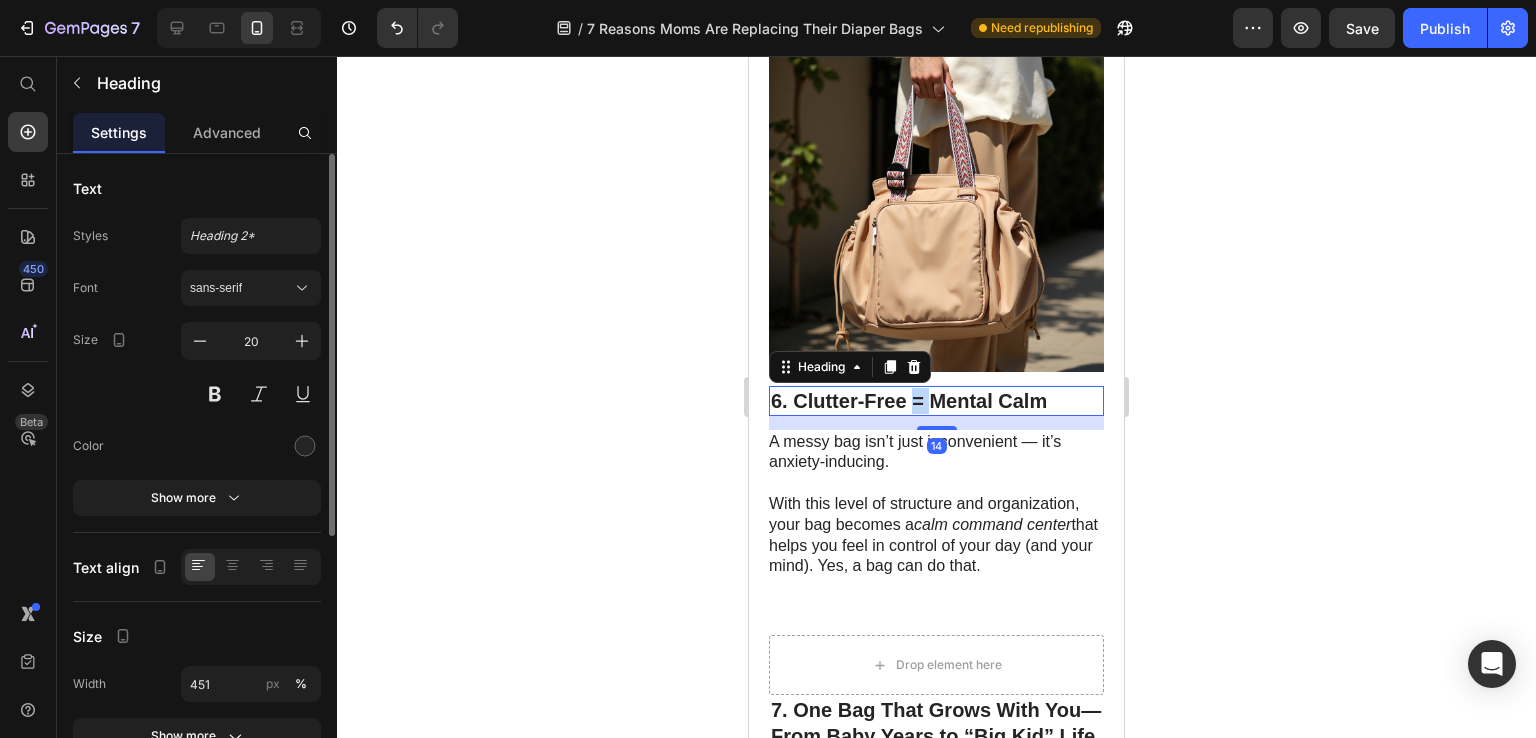 click on "6. Clutter-Free = Mental Calm" at bounding box center (936, 401) 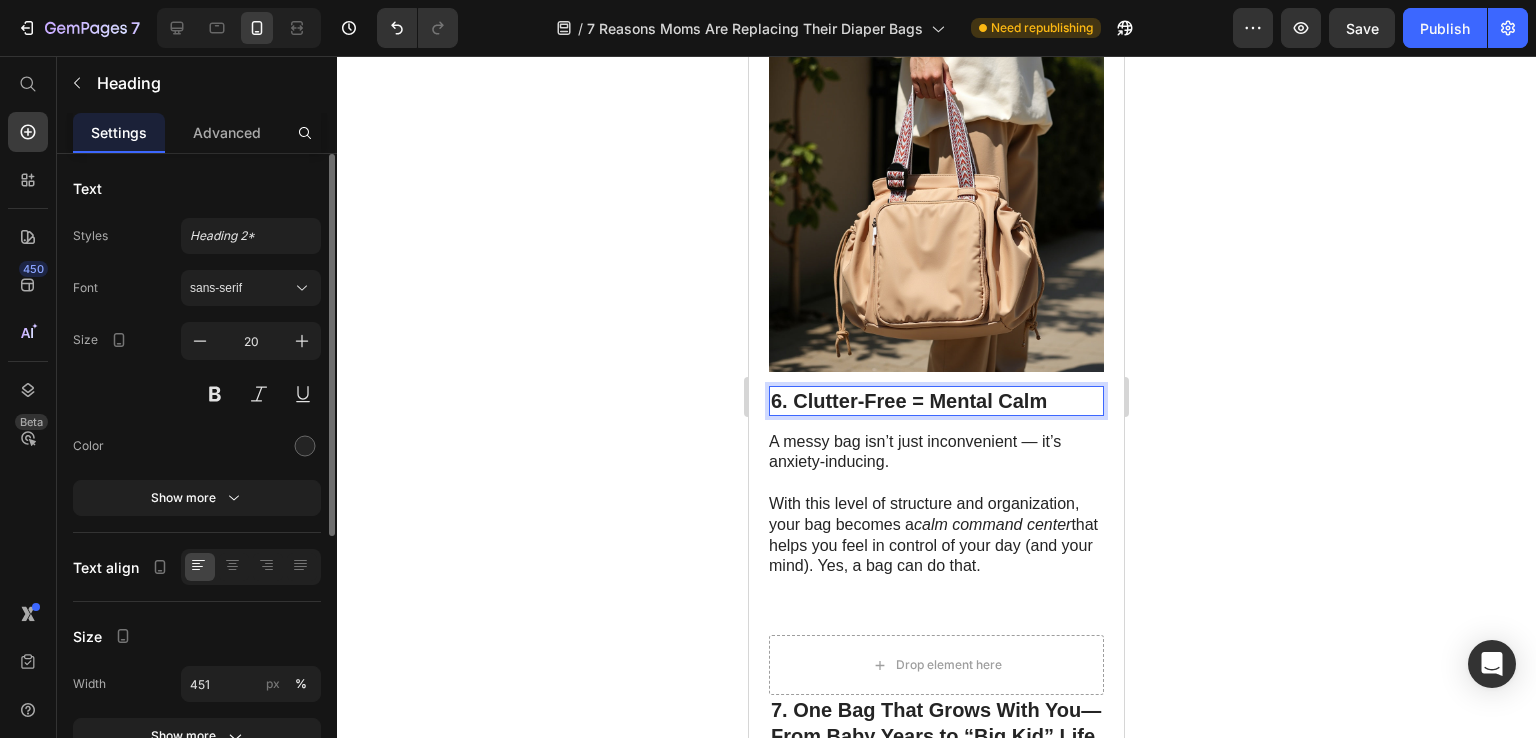 click on "6. Clutter-Free = Mental Calm" at bounding box center [936, 401] 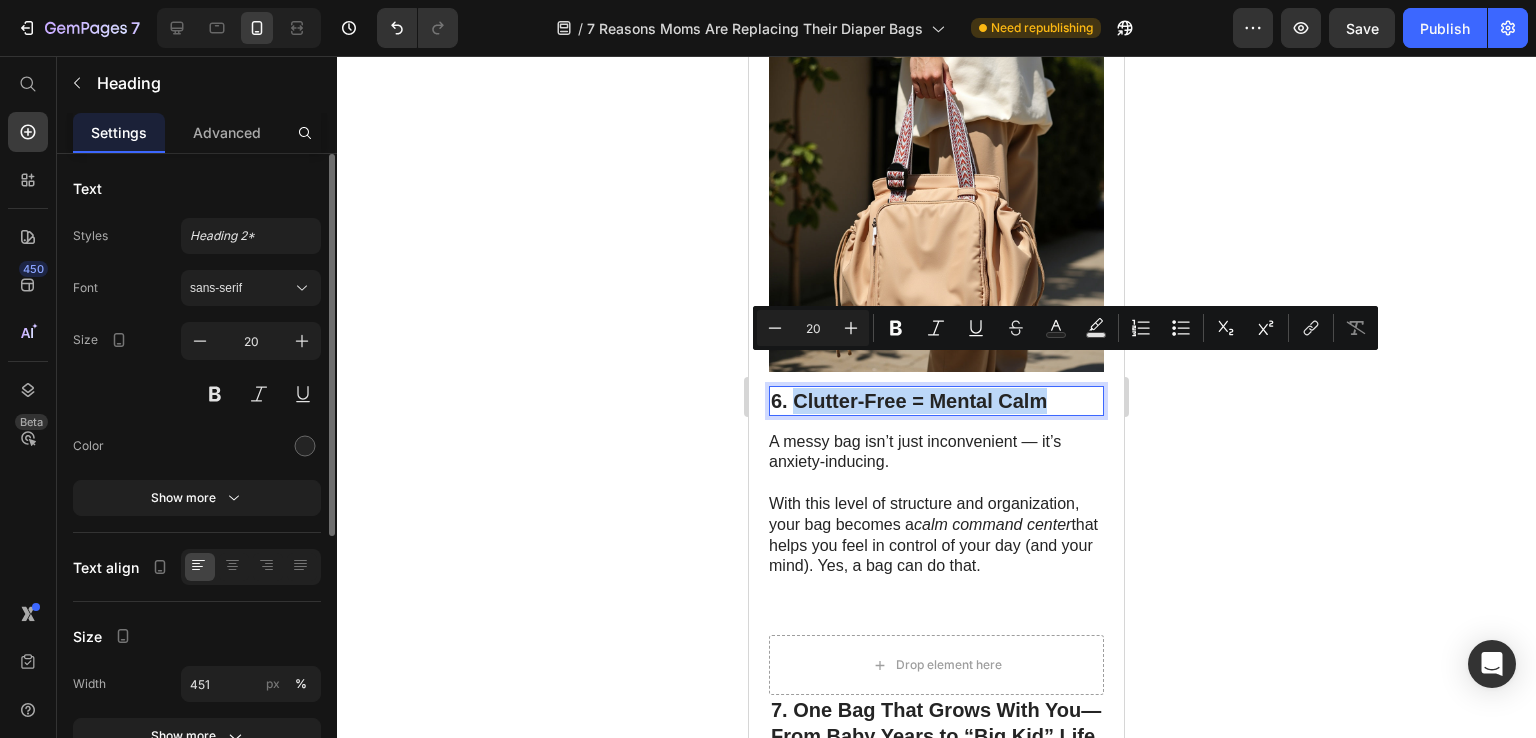 drag, startPoint x: 1044, startPoint y: 371, endPoint x: 792, endPoint y: 376, distance: 252.04959 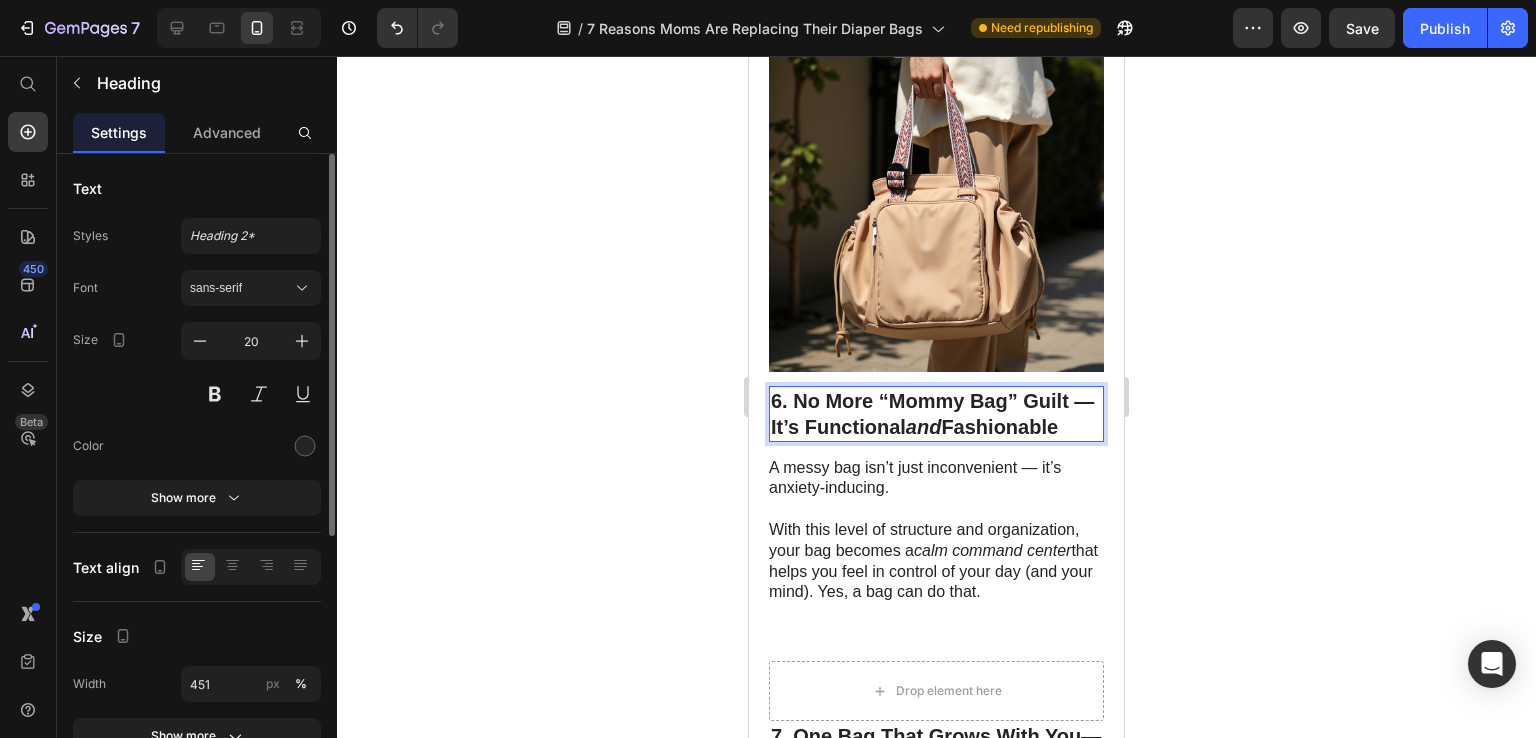 click on "6. No More “Mommy Bag” Guilt — It’s Functional  and  Fashionable" at bounding box center [936, 414] 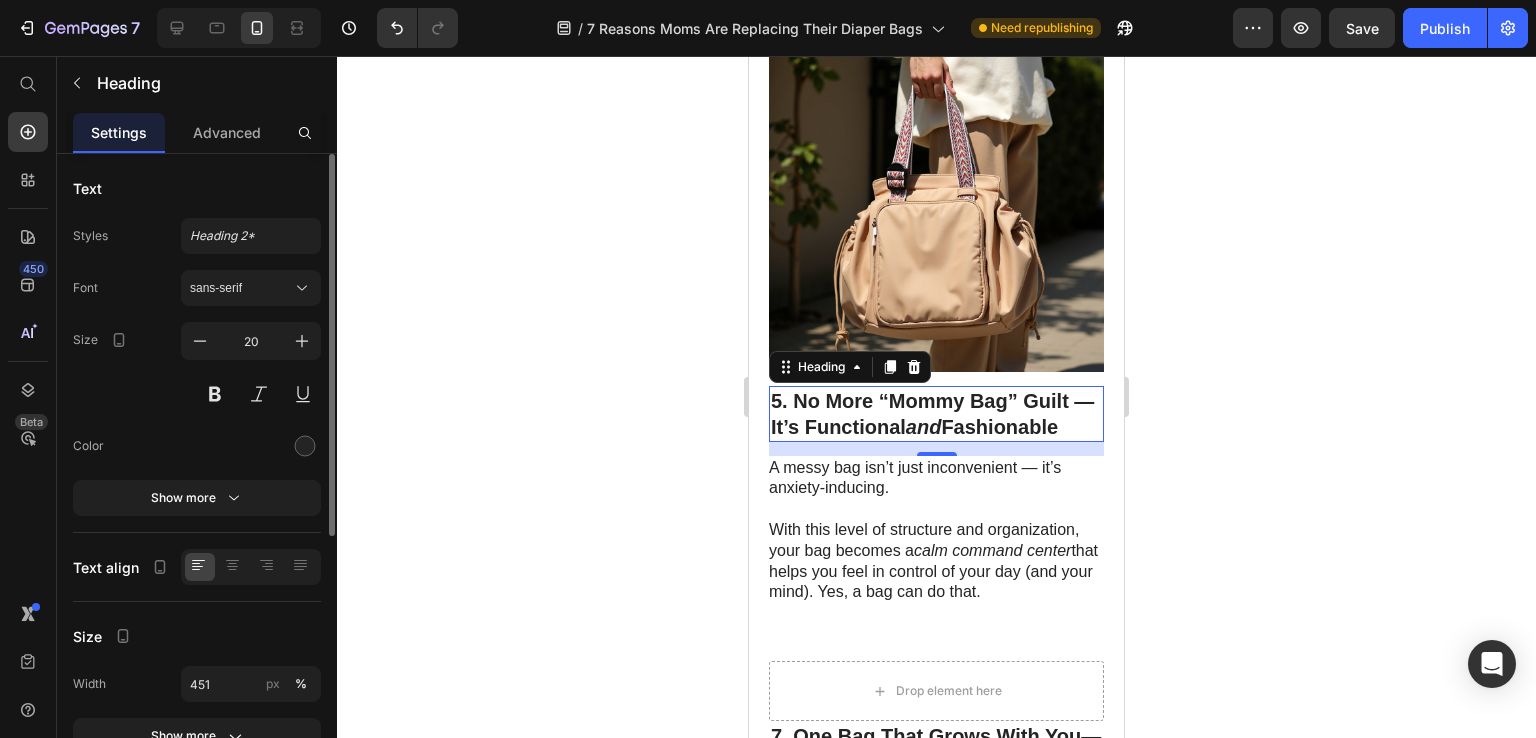 click 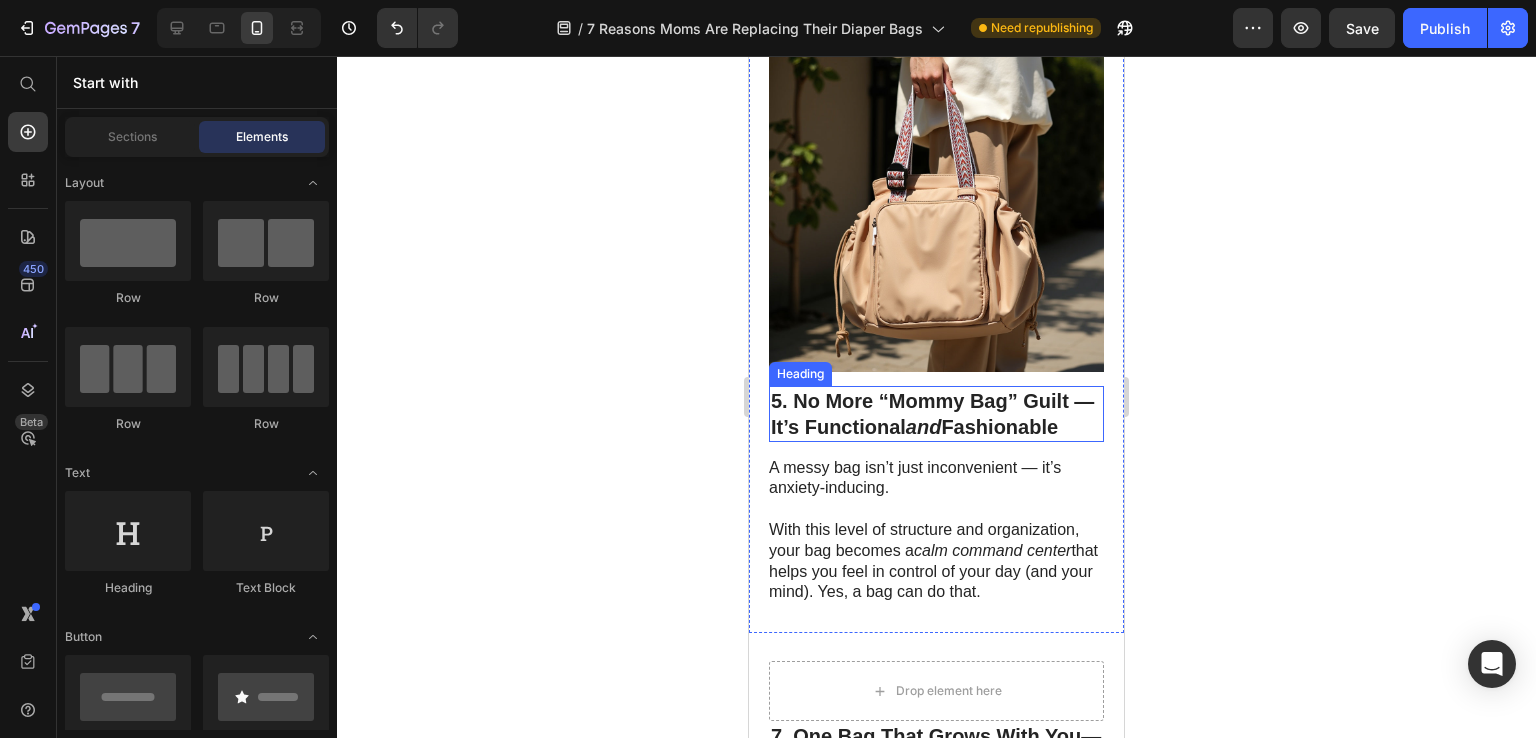 click on "5. No More “Mommy Bag” Guilt — It’s Functional  and  Fashionable" at bounding box center [936, 414] 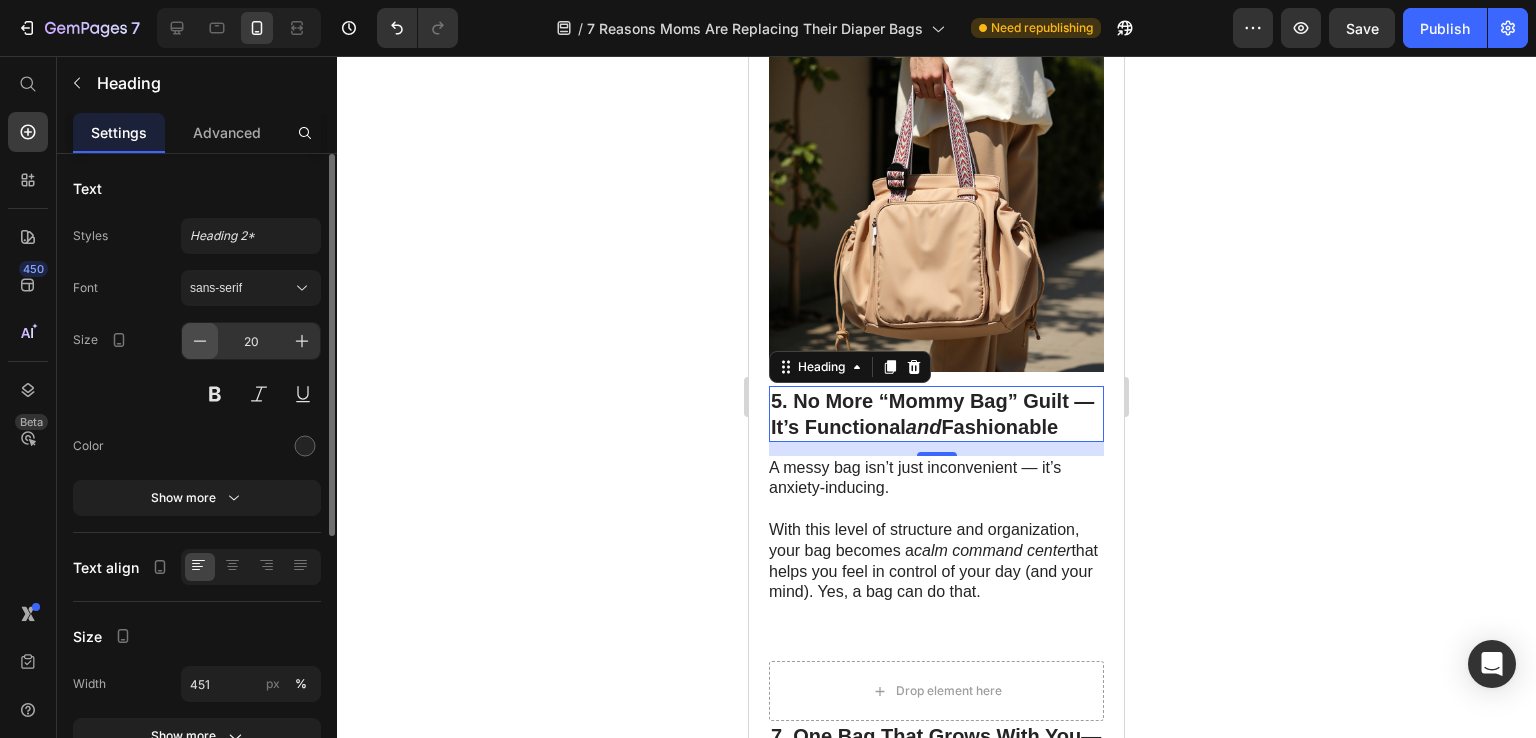 click at bounding box center [200, 341] 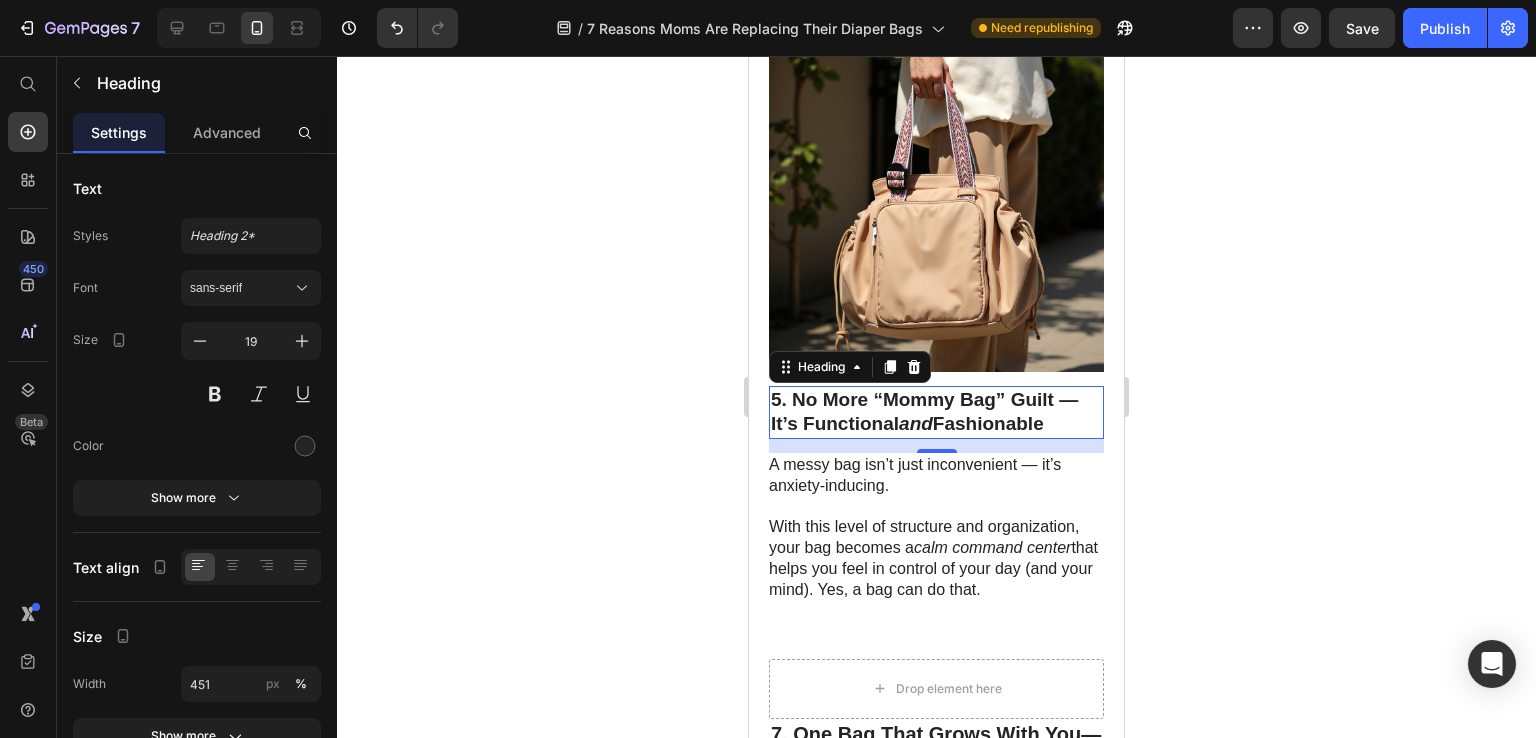 click 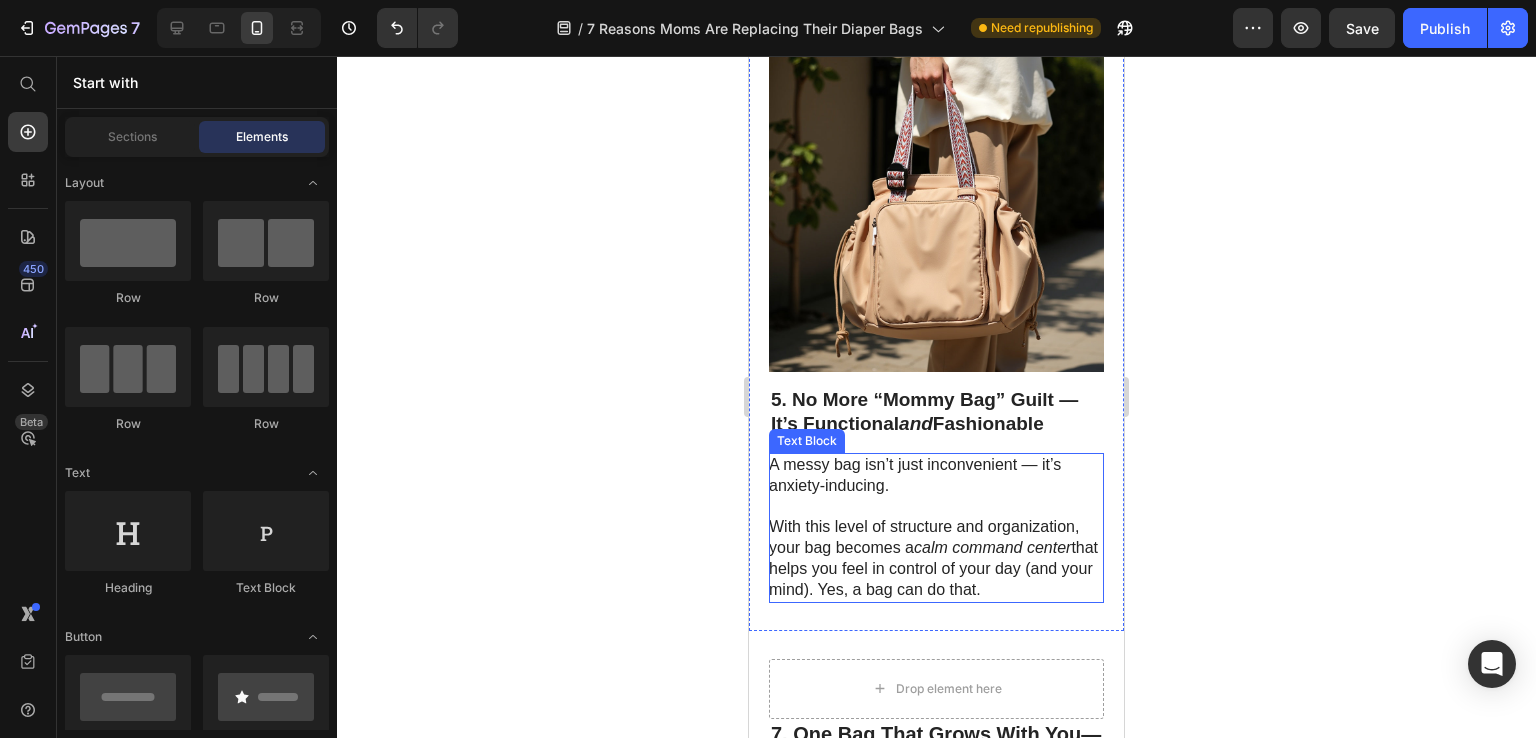click on "With this level of structure and organization, your bag becomes a  calm command center  that helps you feel in control of your day (and your mind). Yes, a bag can do that." at bounding box center (935, 558) 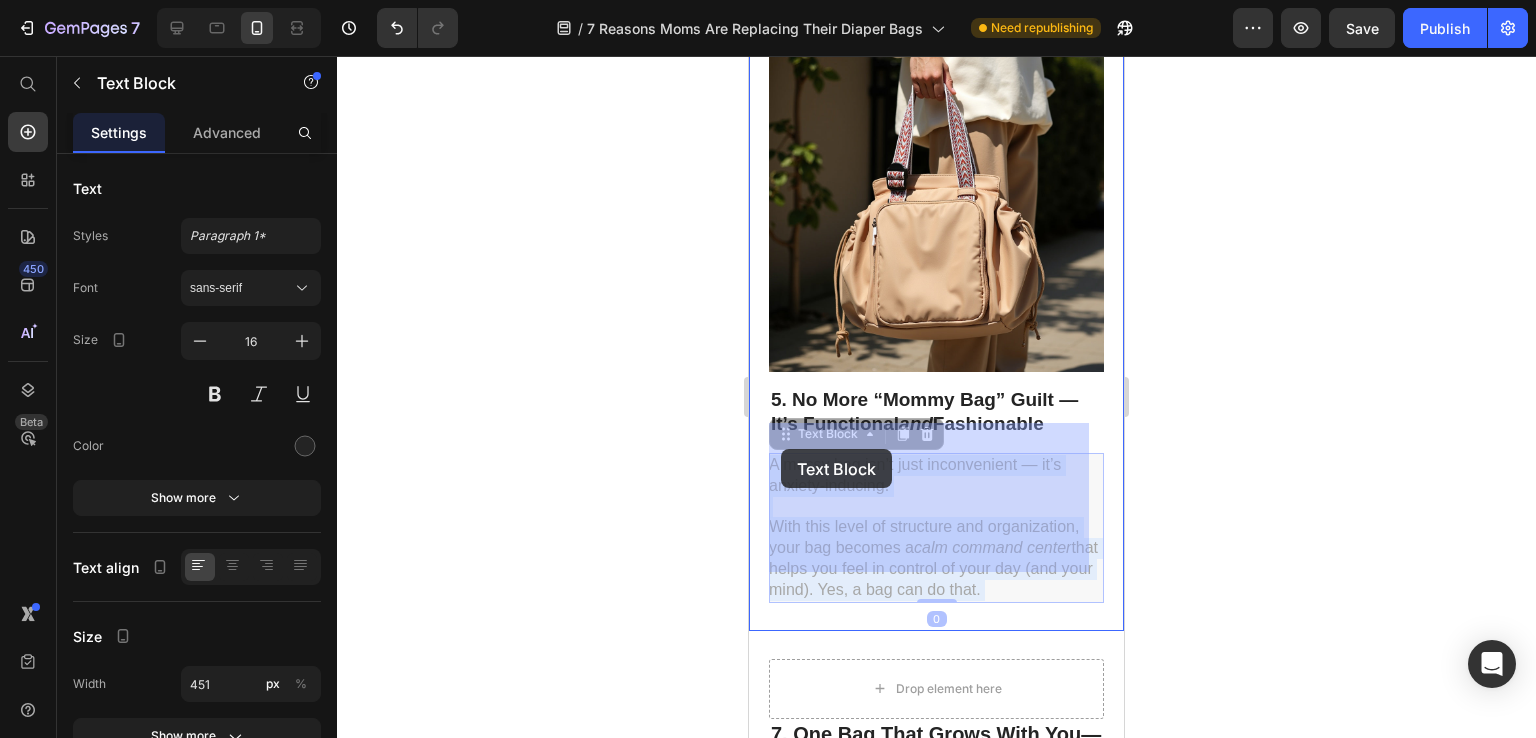 drag, startPoint x: 1056, startPoint y: 561, endPoint x: 778, endPoint y: 439, distance: 303.59183 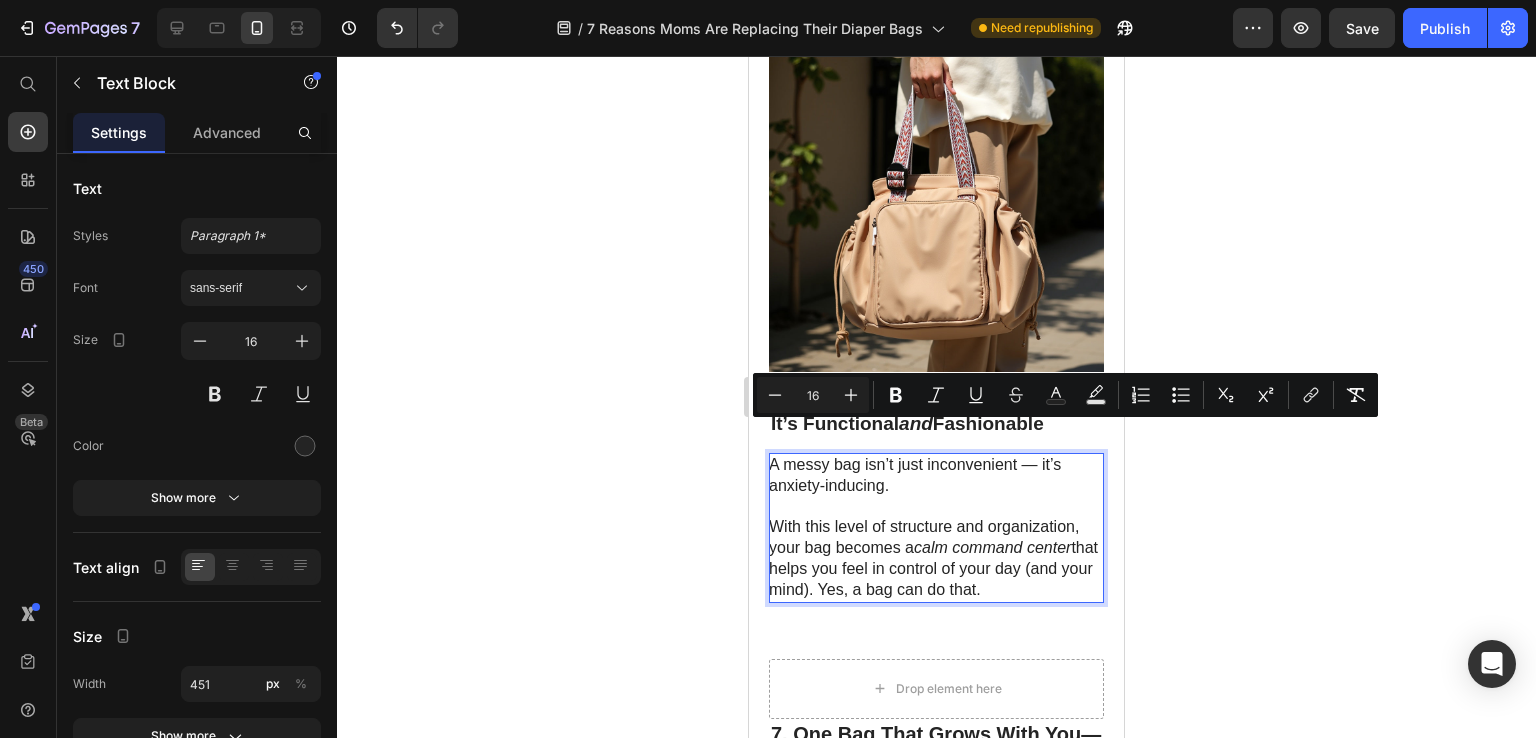 drag, startPoint x: 770, startPoint y: 427, endPoint x: 1069, endPoint y: 574, distance: 333.18164 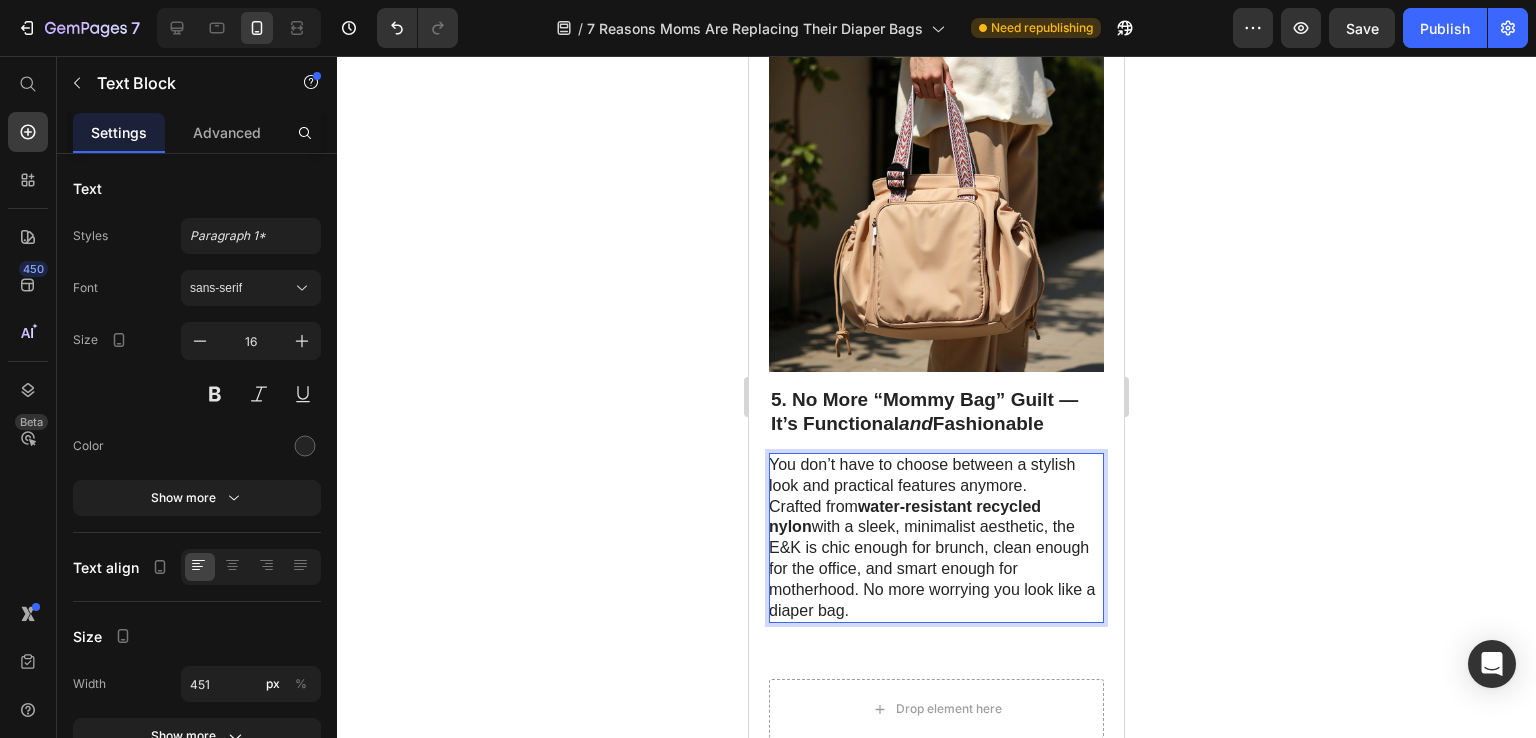 click on "Crafted from  water-resistant recycled nylon  with a sleek, minimalist aesthetic, the E&K is chic enough for brunch, clean enough for the office, and smart enough for motherhood. No more worrying you look like a diaper bag." at bounding box center [935, 559] 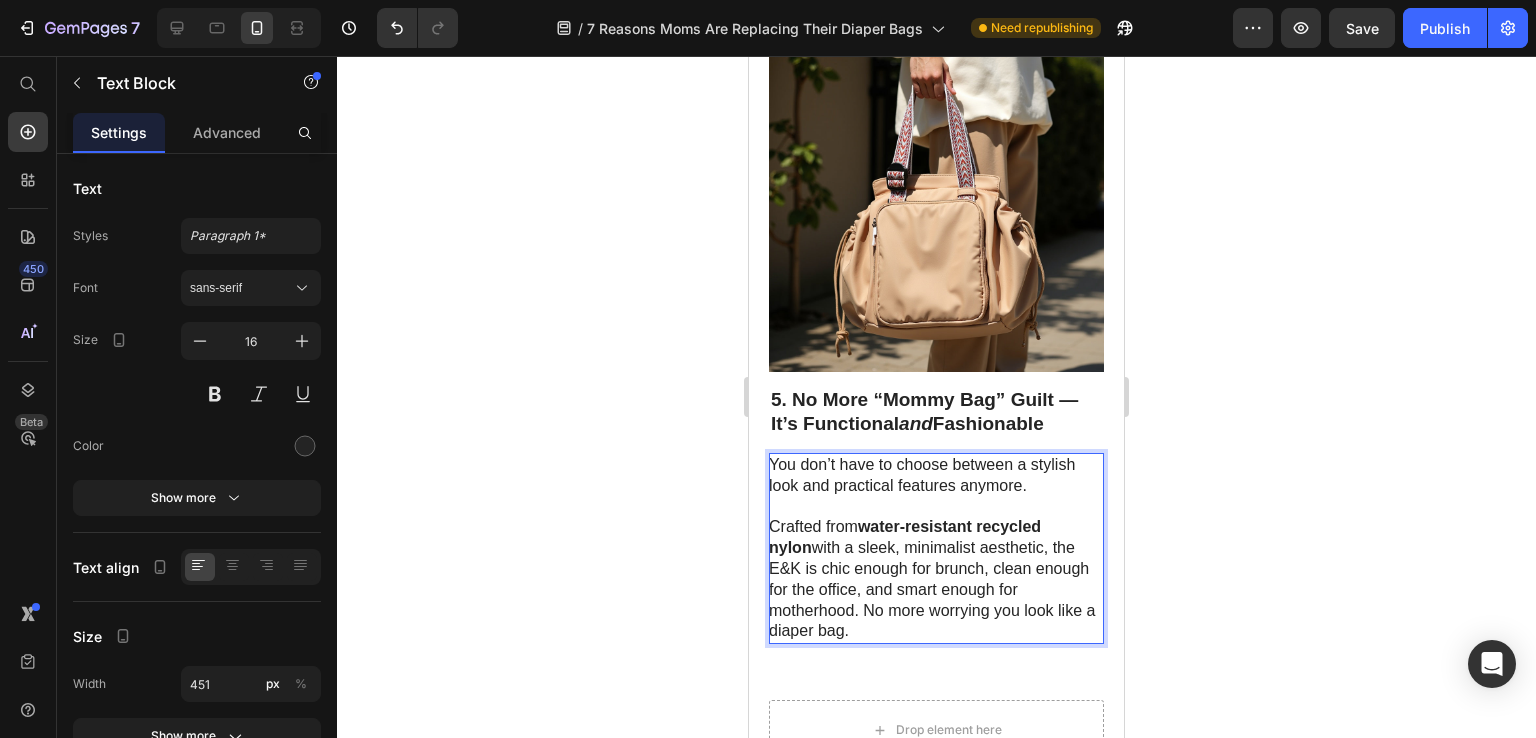 click on "Crafted from  water-resistant recycled nylon  with a sleek, minimalist aesthetic, the E&K is chic enough for brunch, clean enough for the office, and smart enough for motherhood. No more worrying you look like a diaper bag." at bounding box center [935, 579] 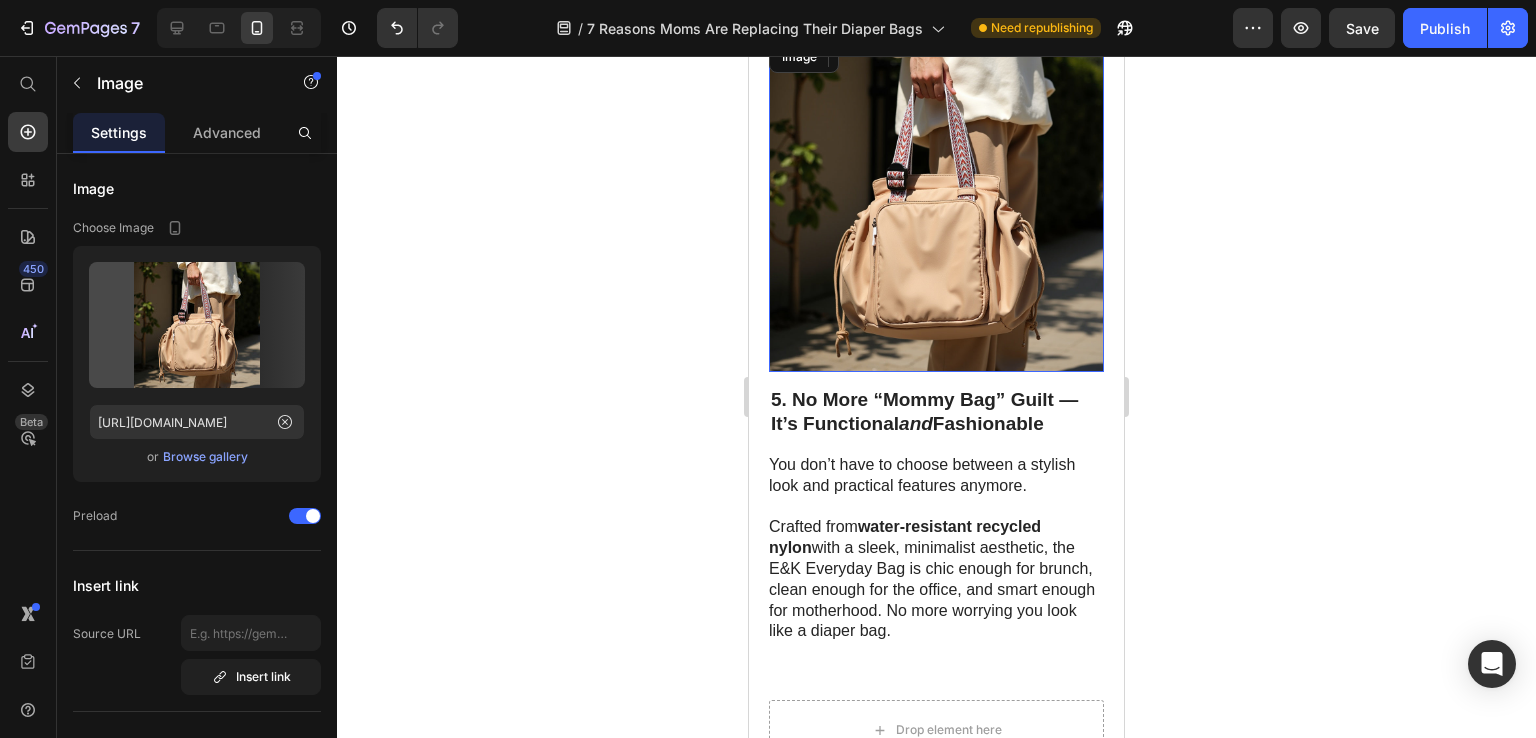 click at bounding box center (936, 204) 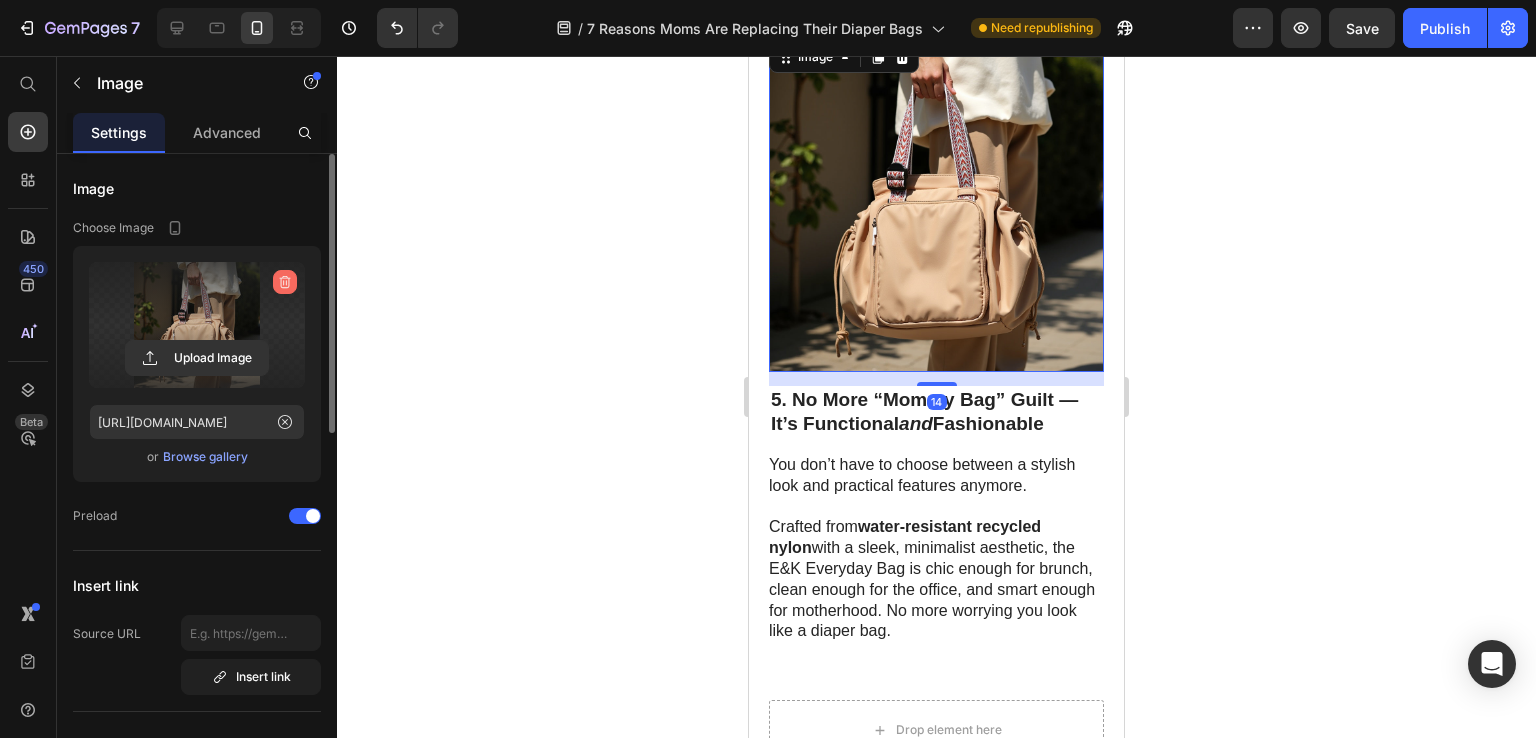 click 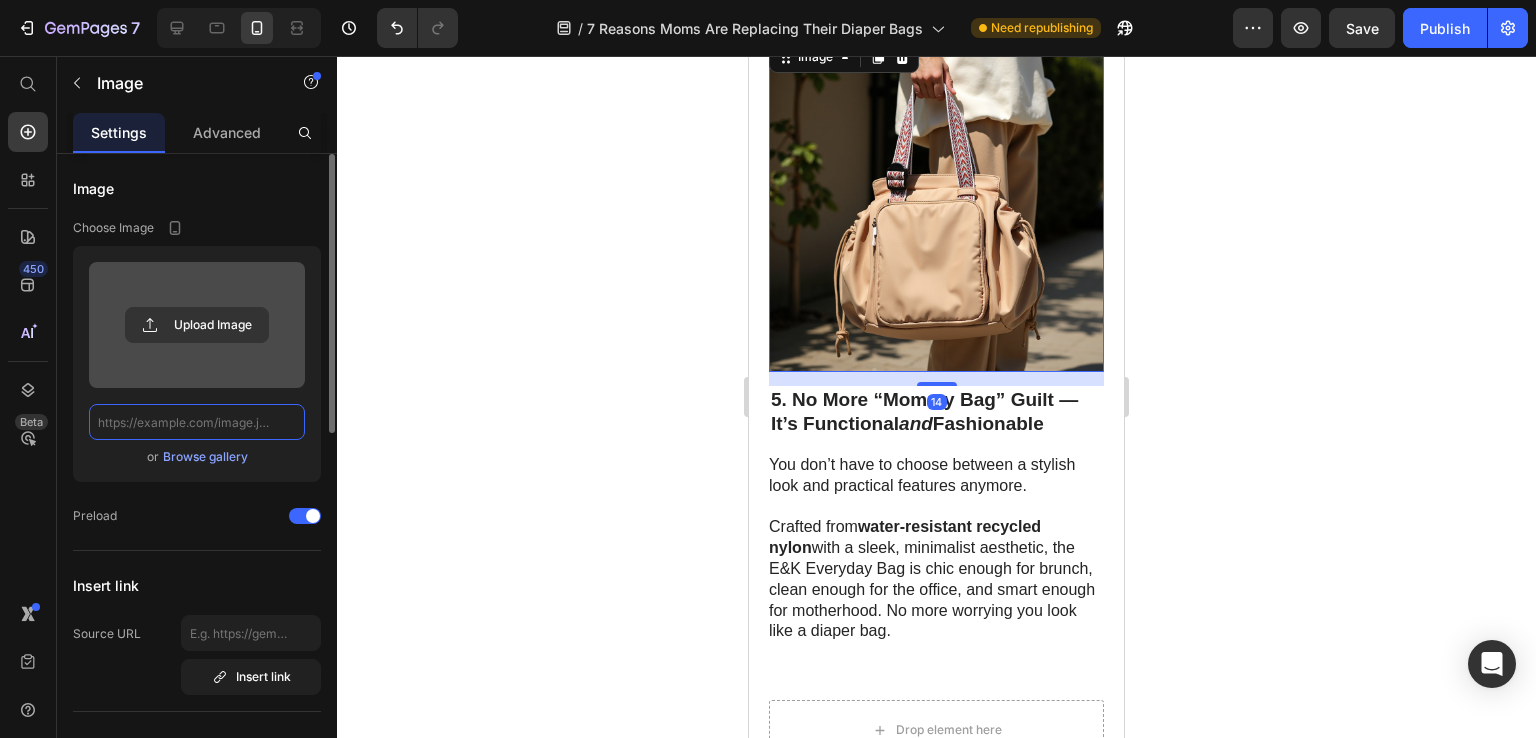 scroll, scrollTop: 0, scrollLeft: 0, axis: both 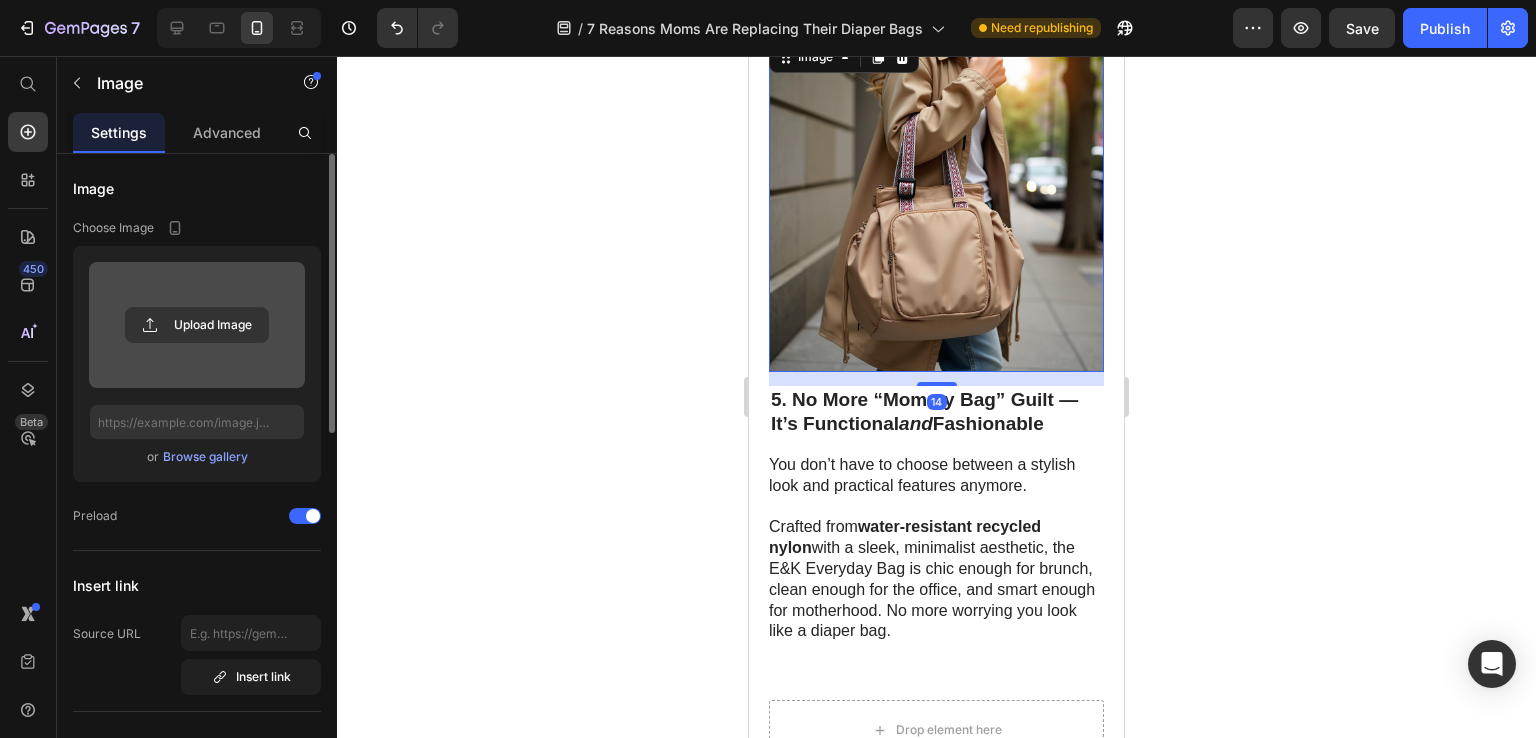click at bounding box center [197, 325] 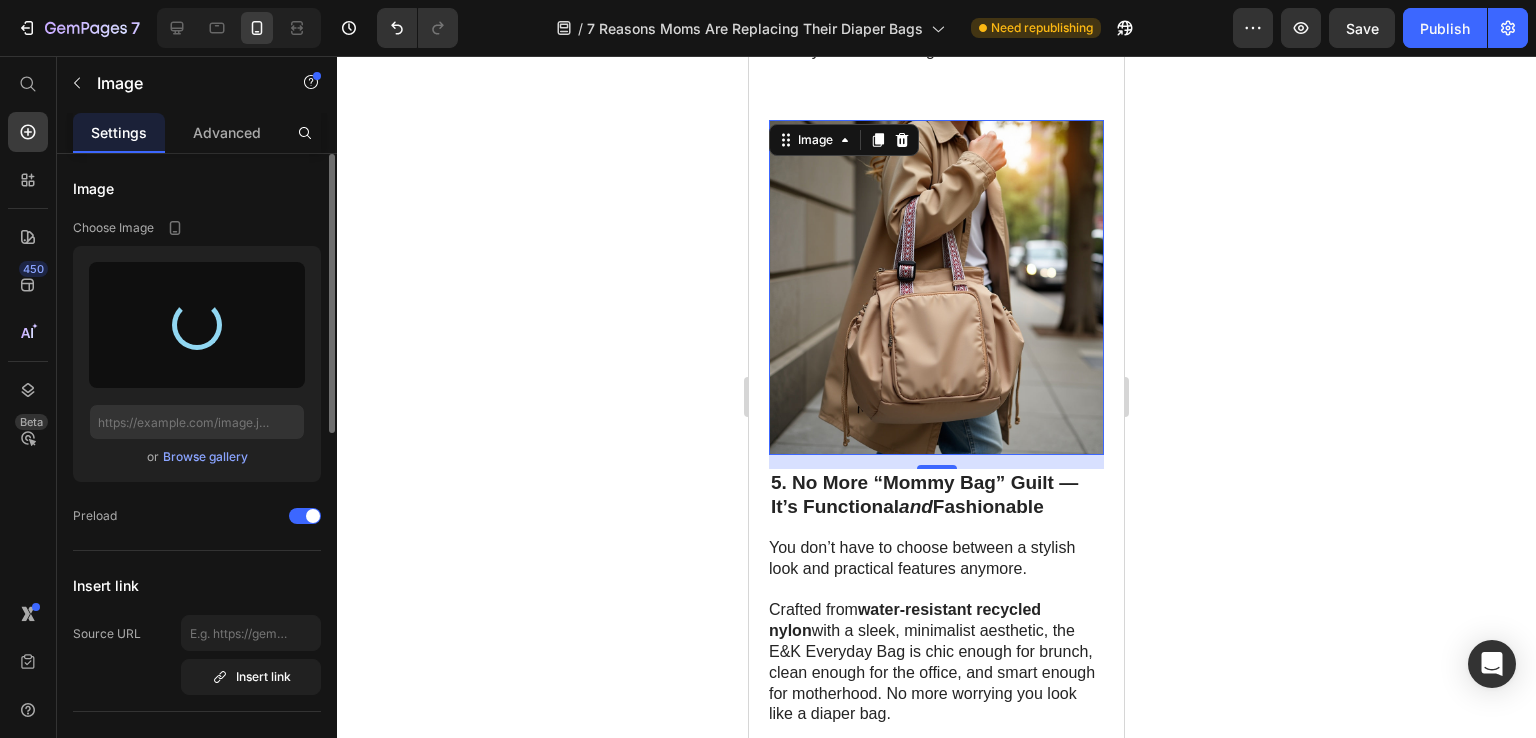 scroll, scrollTop: 3117, scrollLeft: 0, axis: vertical 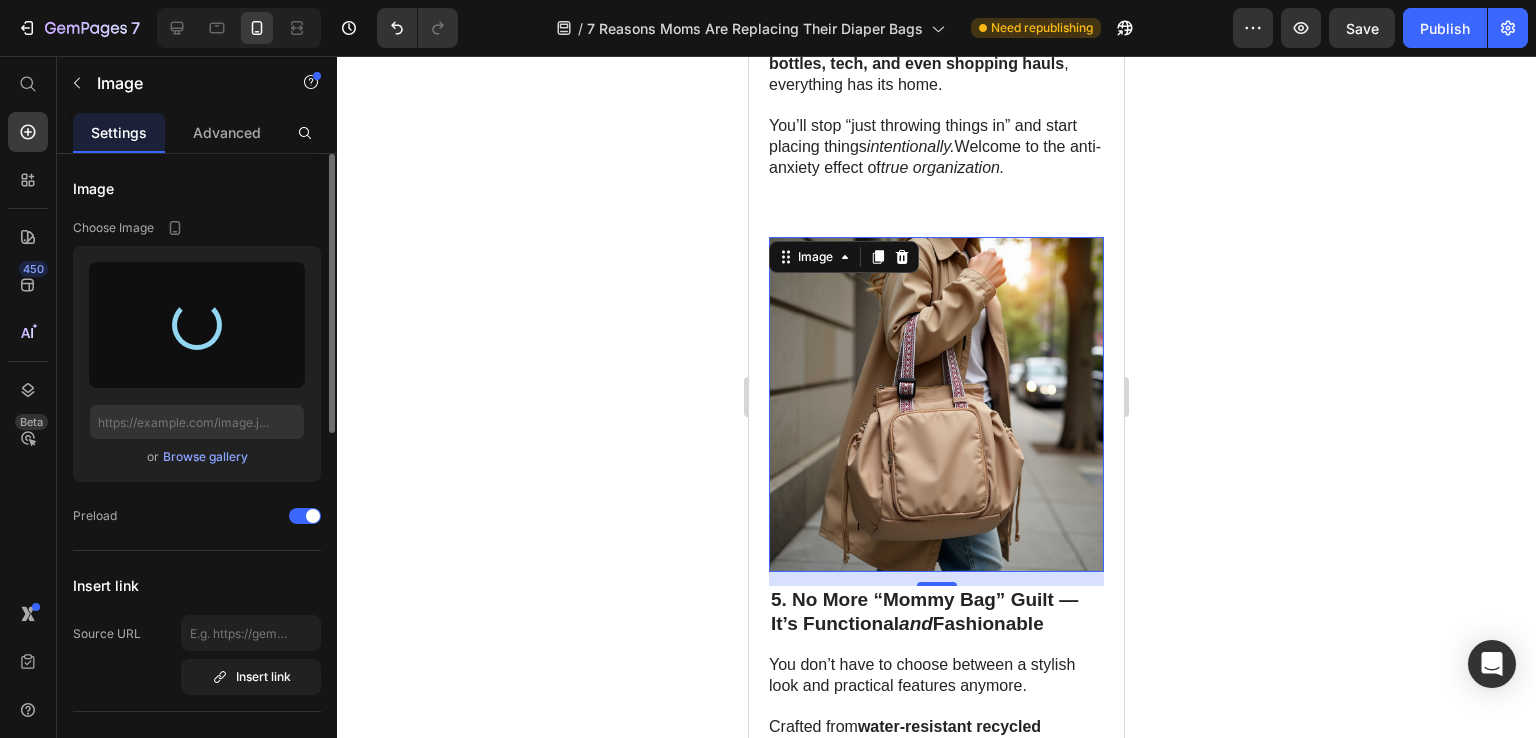 type on "[URL][DOMAIN_NAME]" 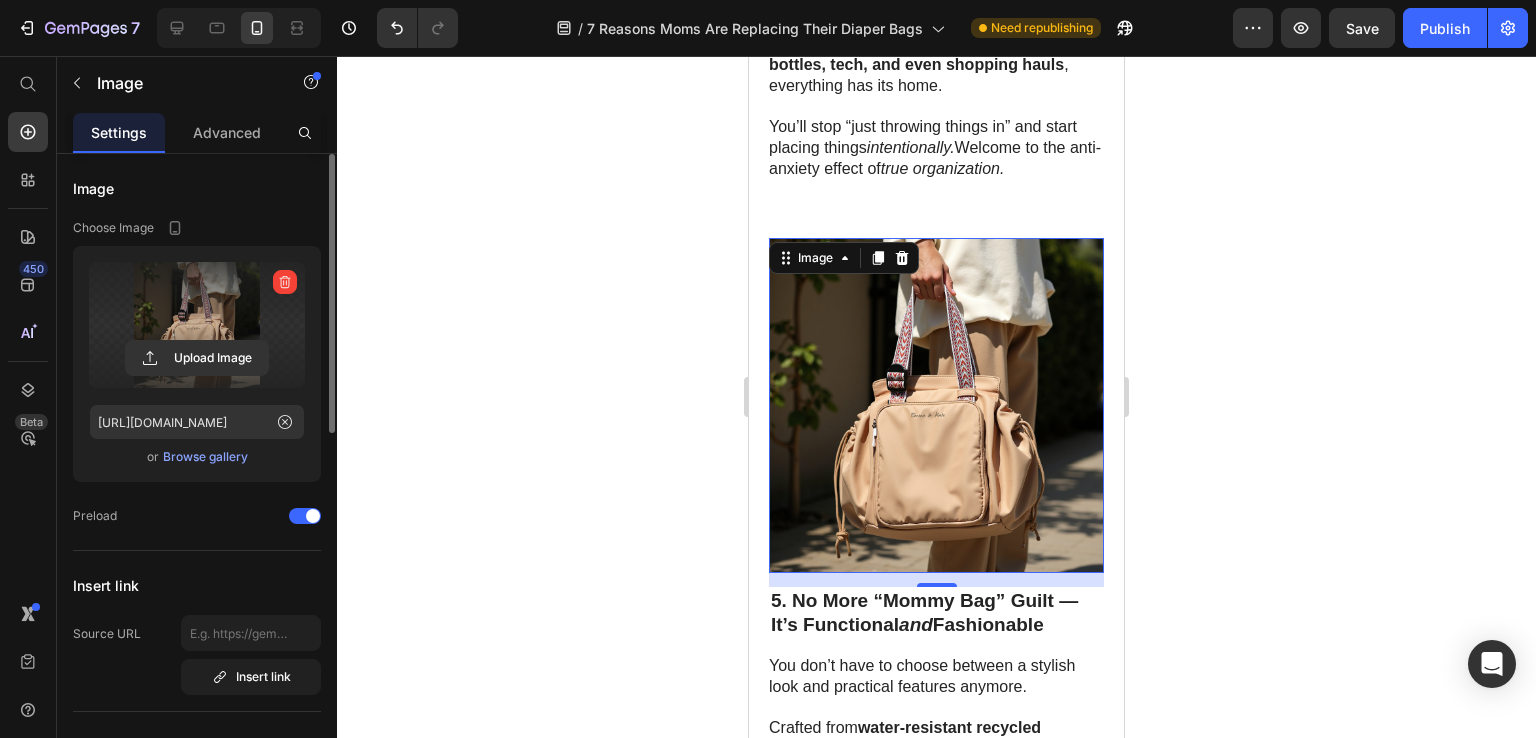 scroll, scrollTop: 3117, scrollLeft: 0, axis: vertical 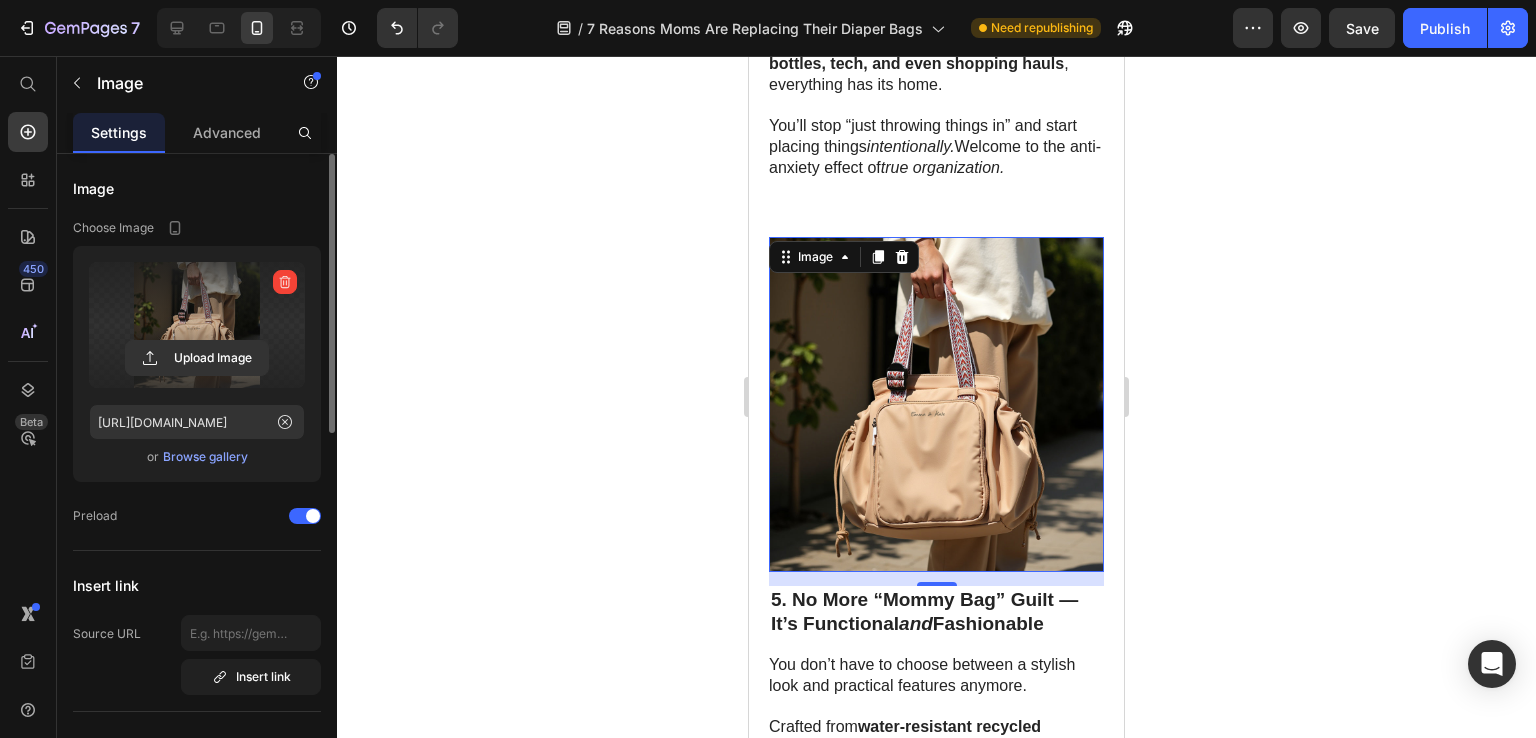 click 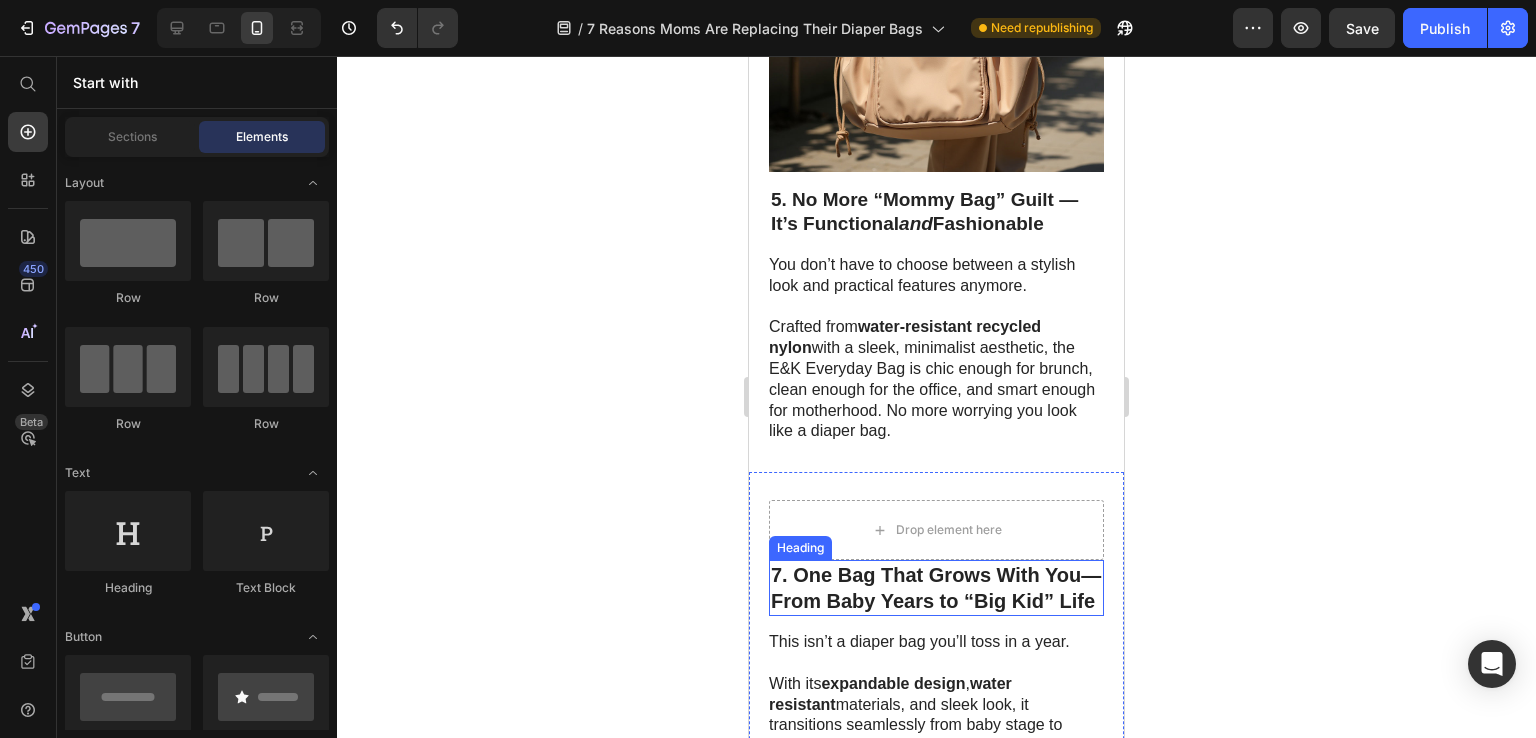 scroll, scrollTop: 3417, scrollLeft: 0, axis: vertical 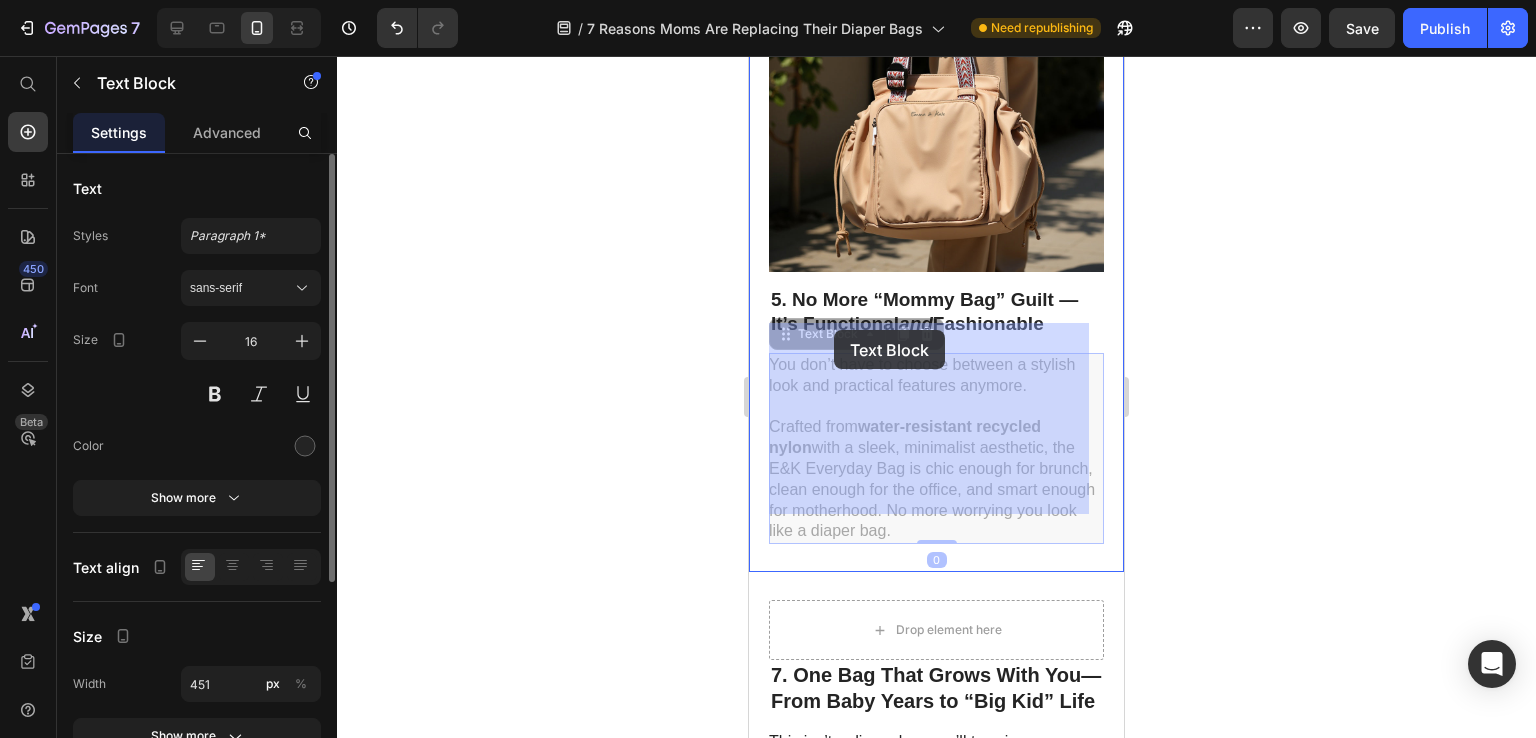 drag, startPoint x: 1008, startPoint y: 359, endPoint x: 968, endPoint y: 353, distance: 40.4475 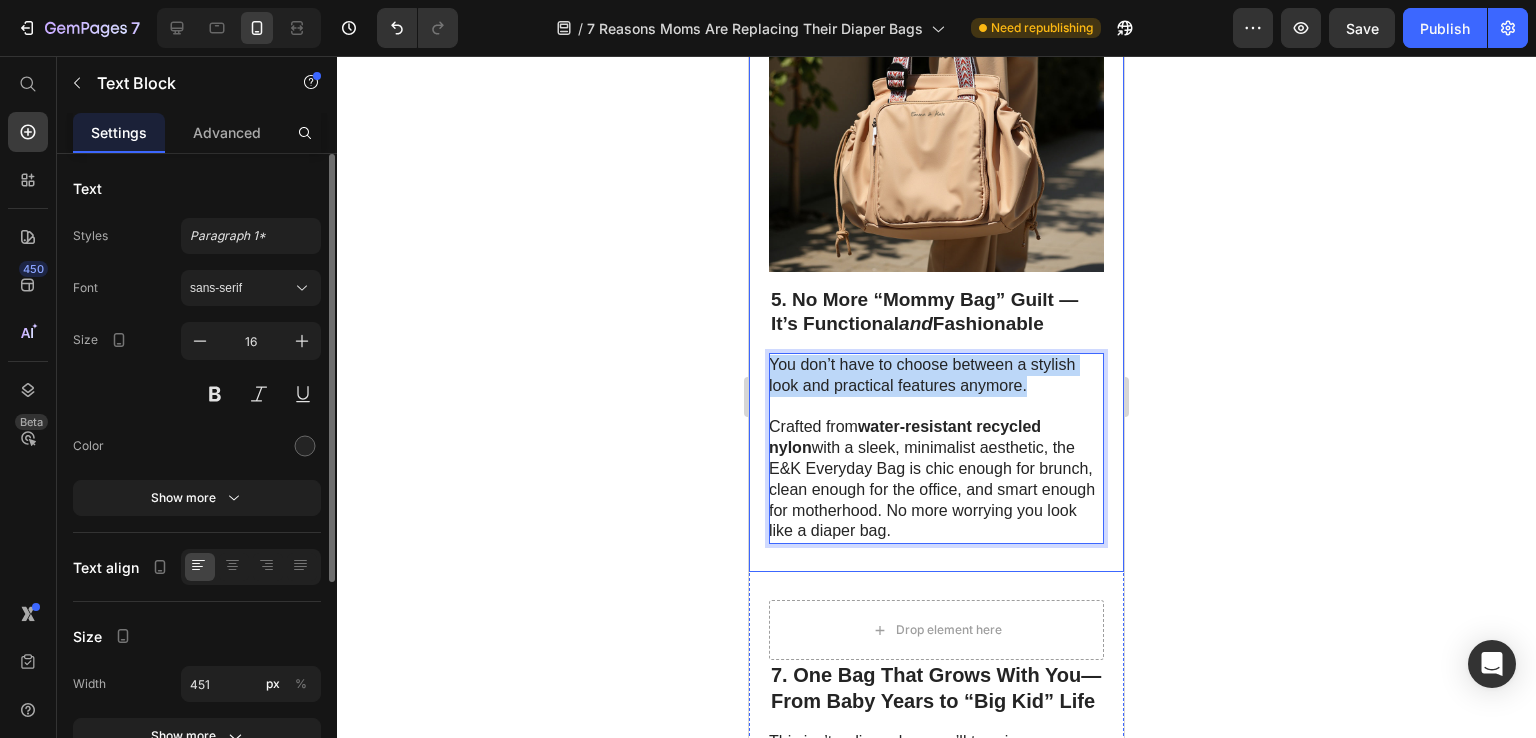 drag, startPoint x: 1028, startPoint y: 356, endPoint x: 767, endPoint y: 341, distance: 261.43066 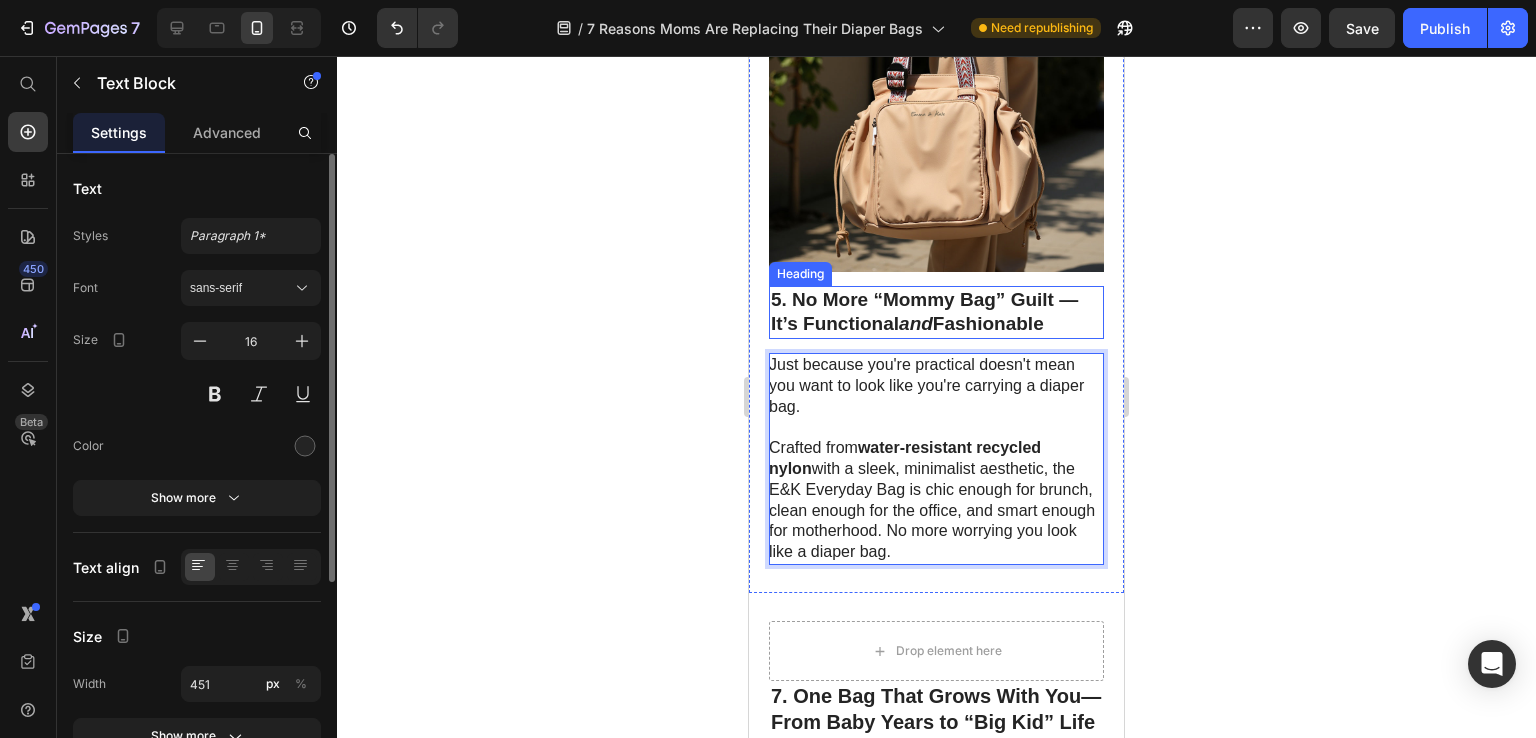 click on "5. No More “Mommy Bag” Guilt — It’s Functional  and  Fashionable" at bounding box center [936, 312] 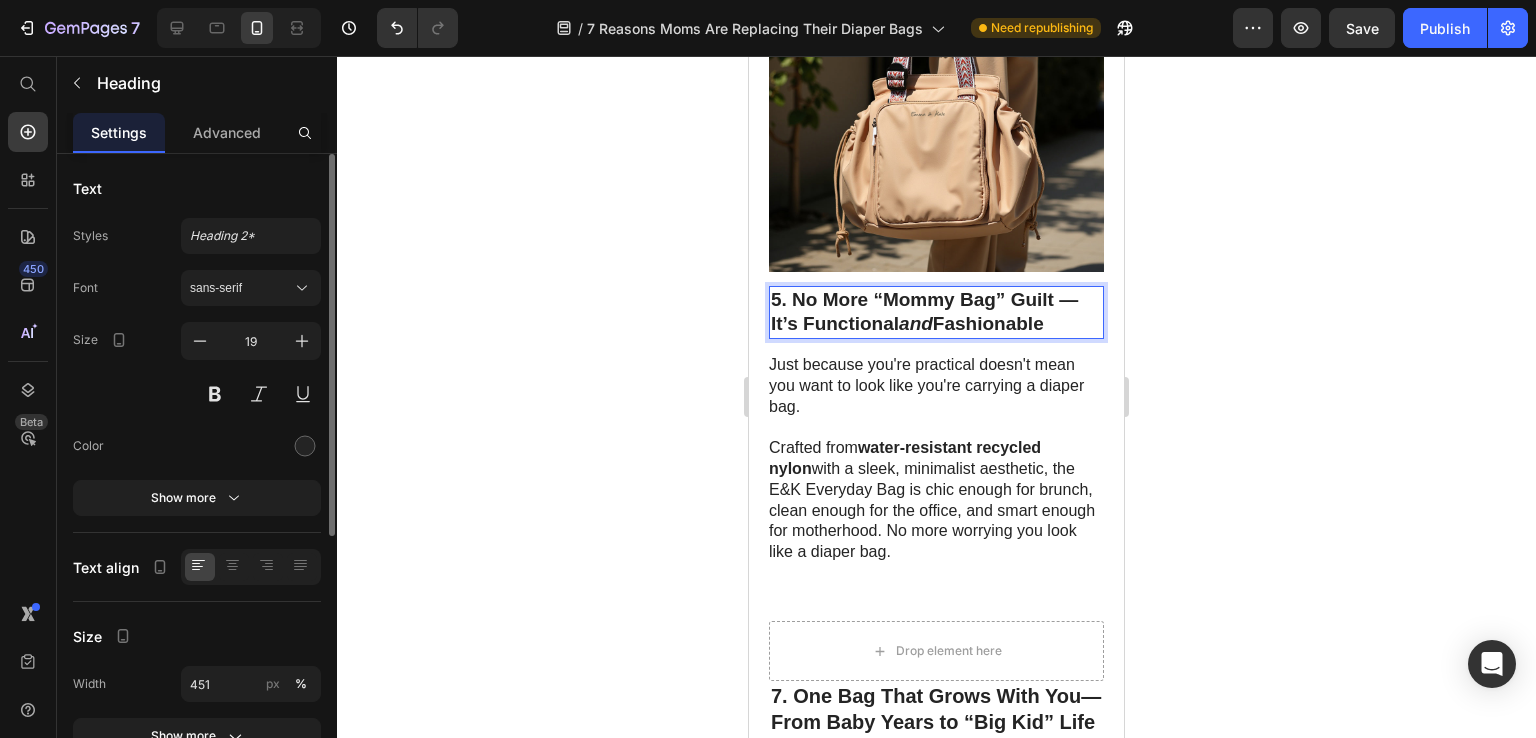 drag, startPoint x: 797, startPoint y: 269, endPoint x: 888, endPoint y: 268, distance: 91.00549 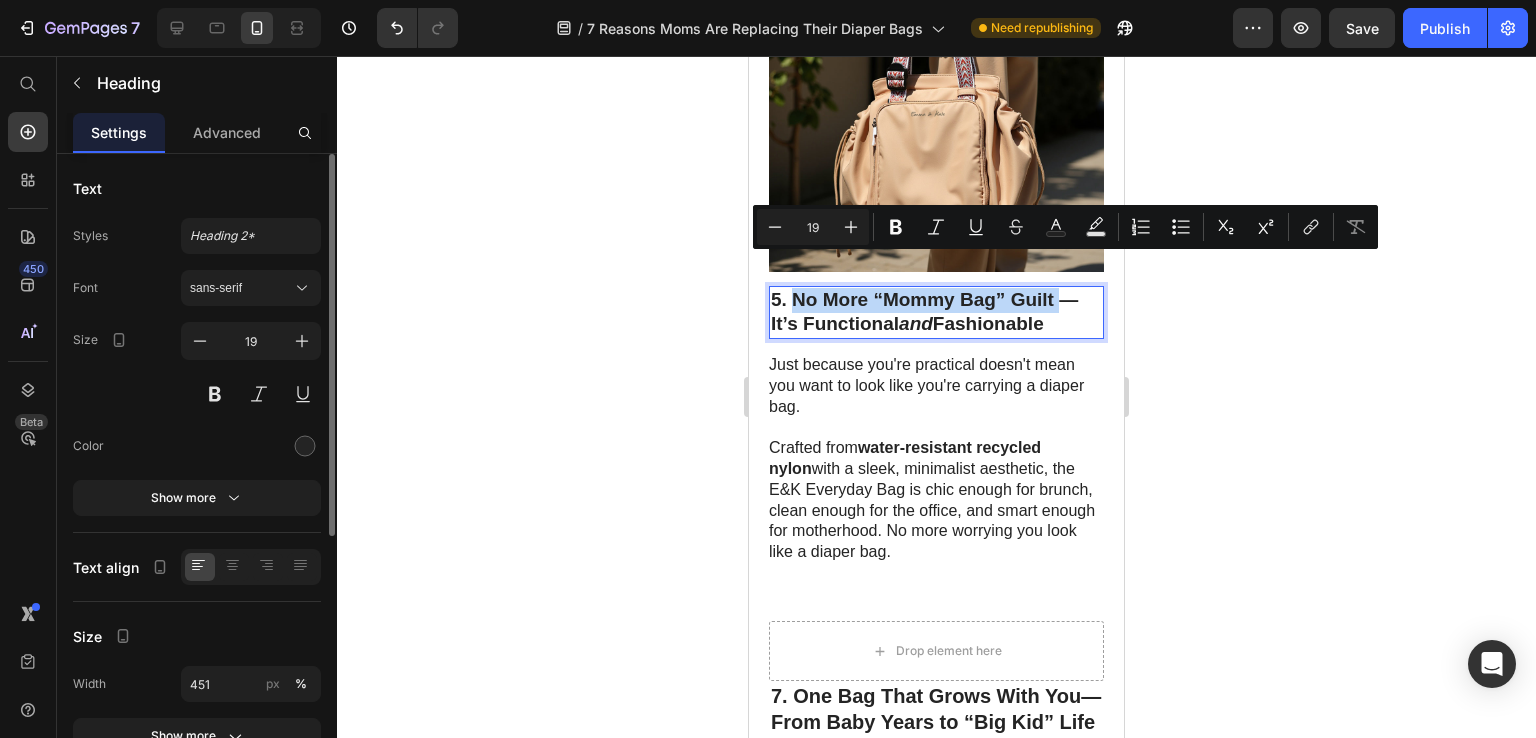 drag, startPoint x: 1058, startPoint y: 265, endPoint x: 792, endPoint y: 270, distance: 266.047 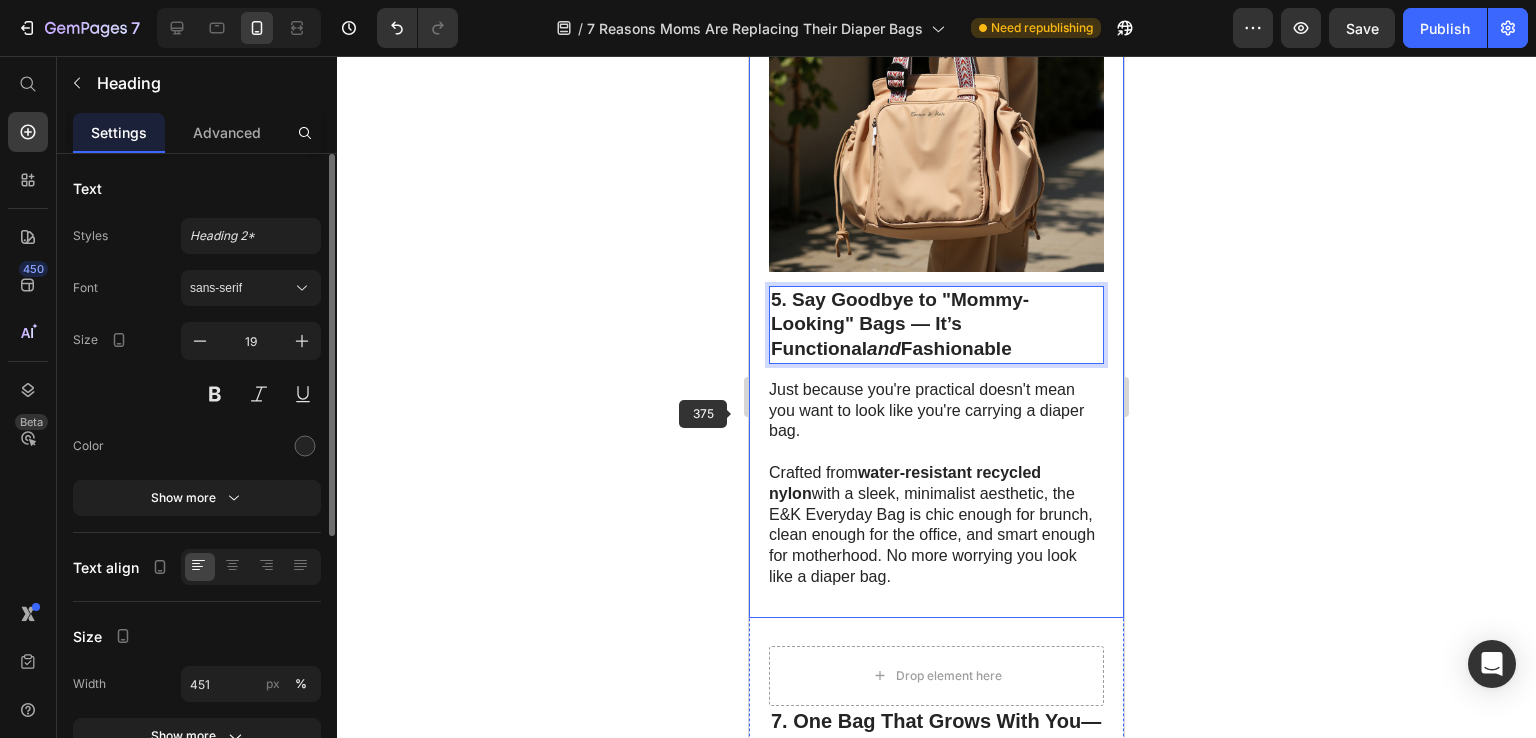 click 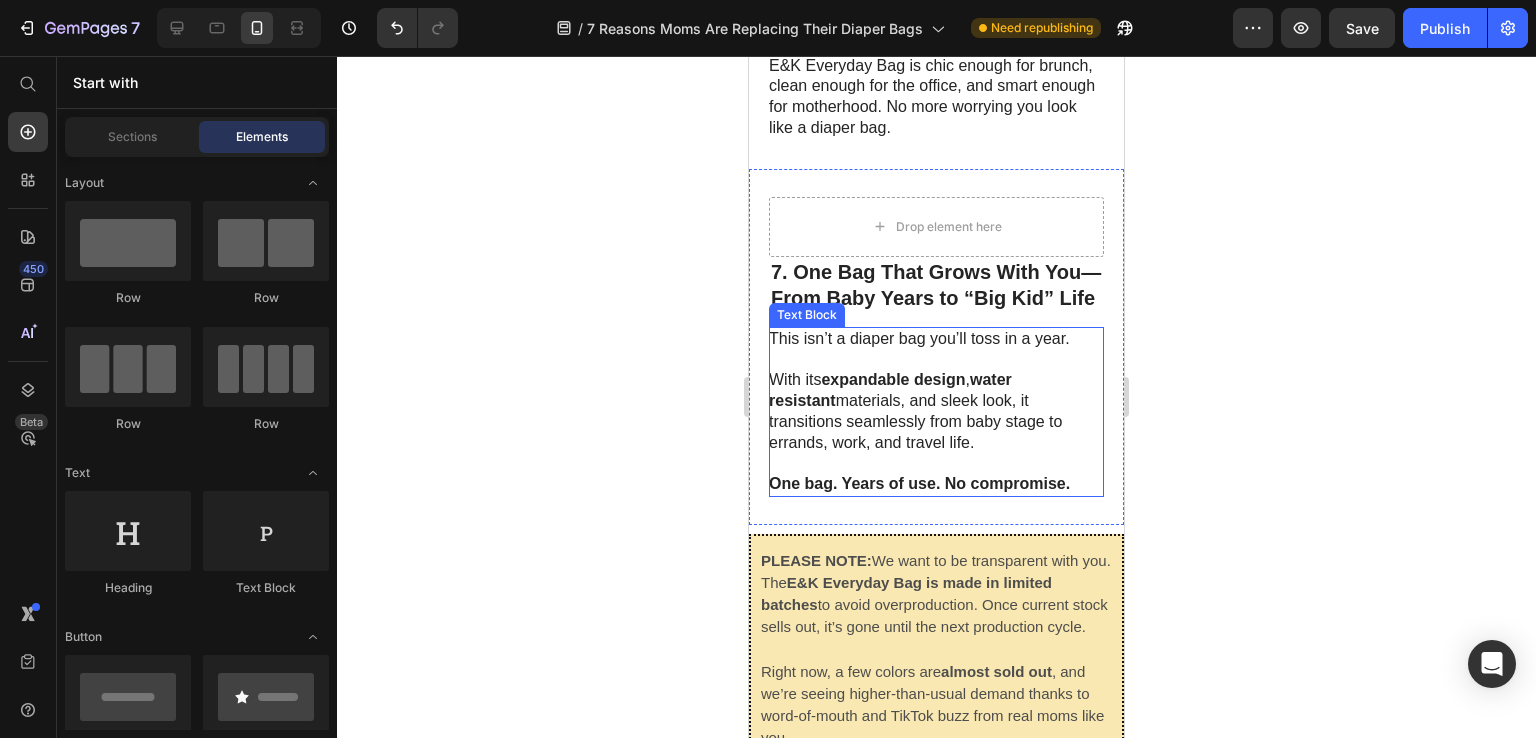 scroll, scrollTop: 3817, scrollLeft: 0, axis: vertical 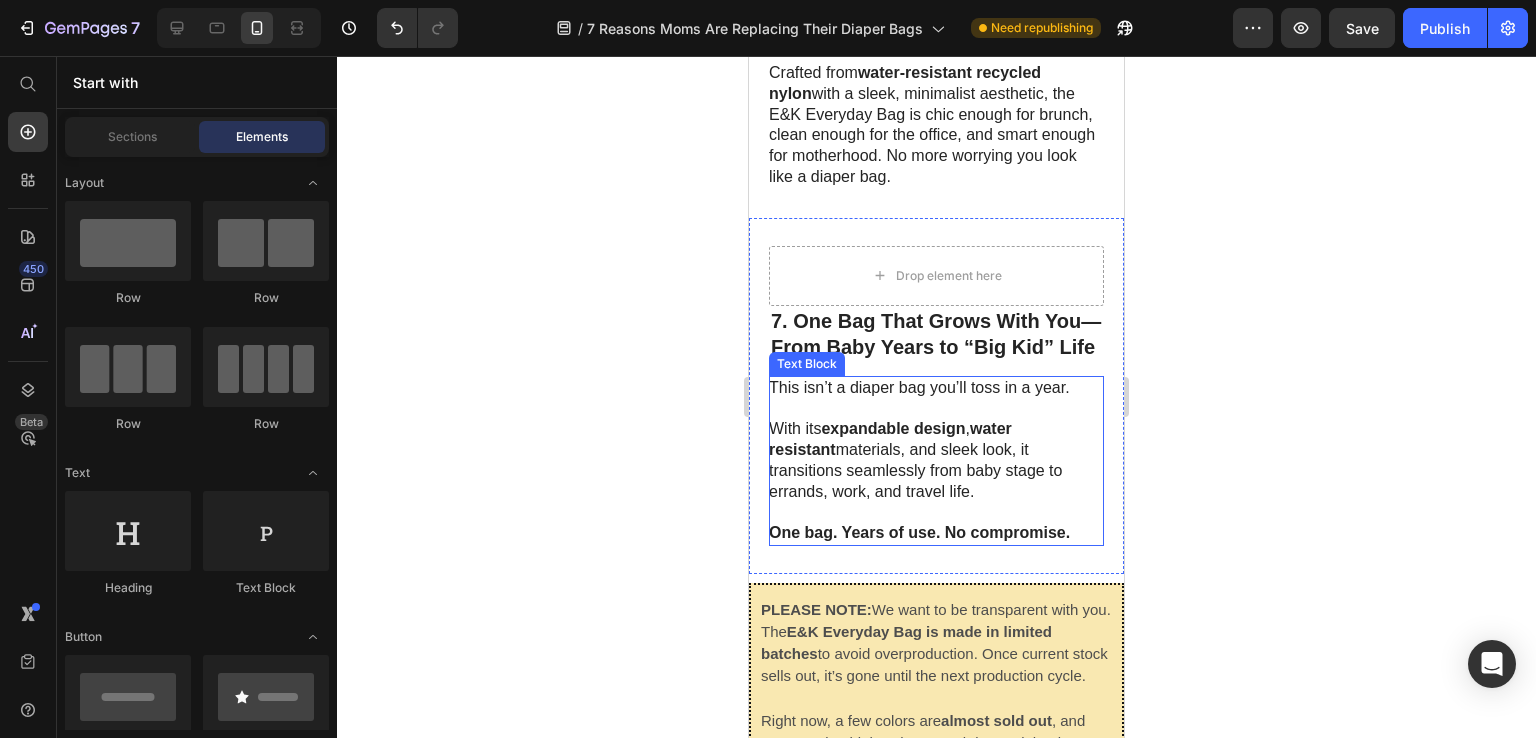 click on "One bag. Years of use. No compromise." at bounding box center (919, 532) 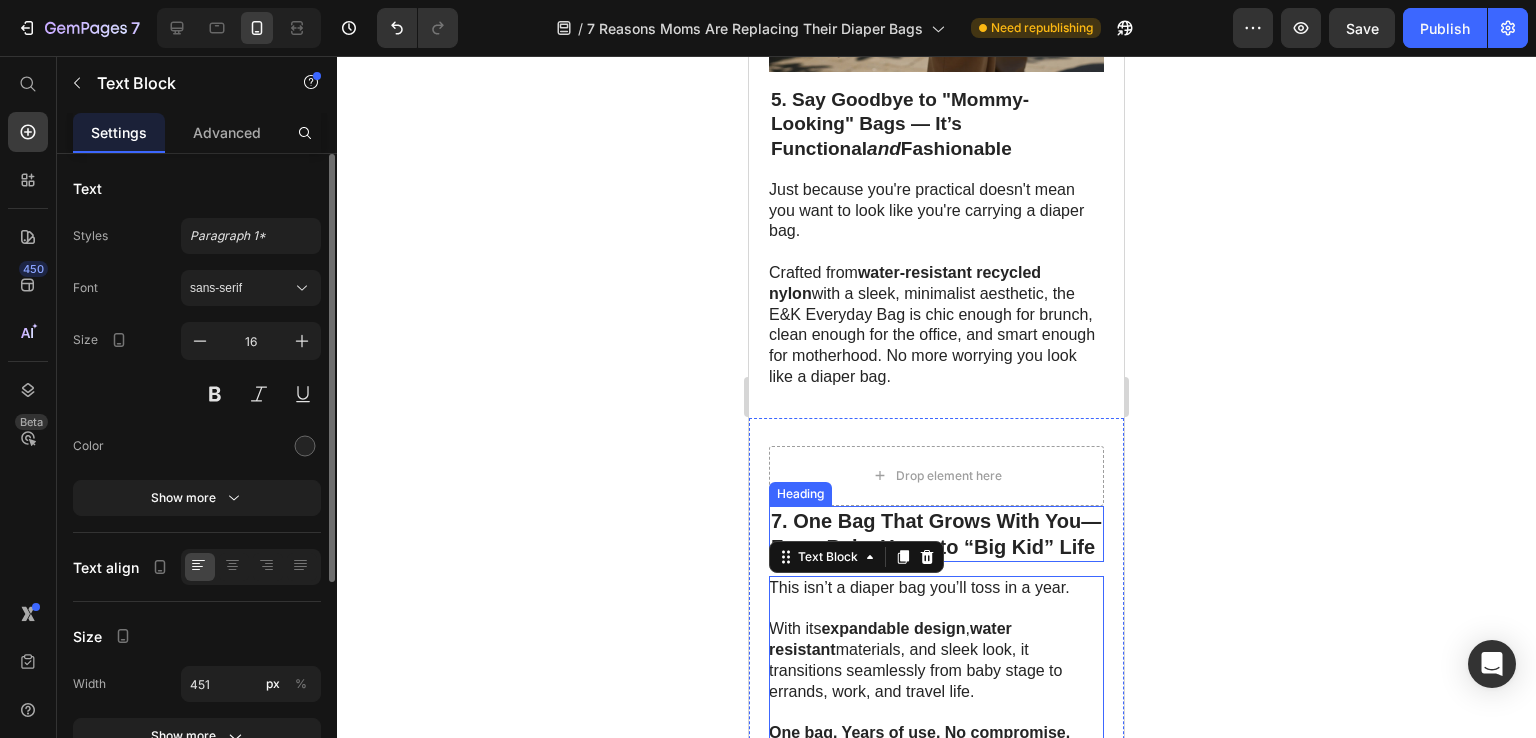 scroll, scrollTop: 3717, scrollLeft: 0, axis: vertical 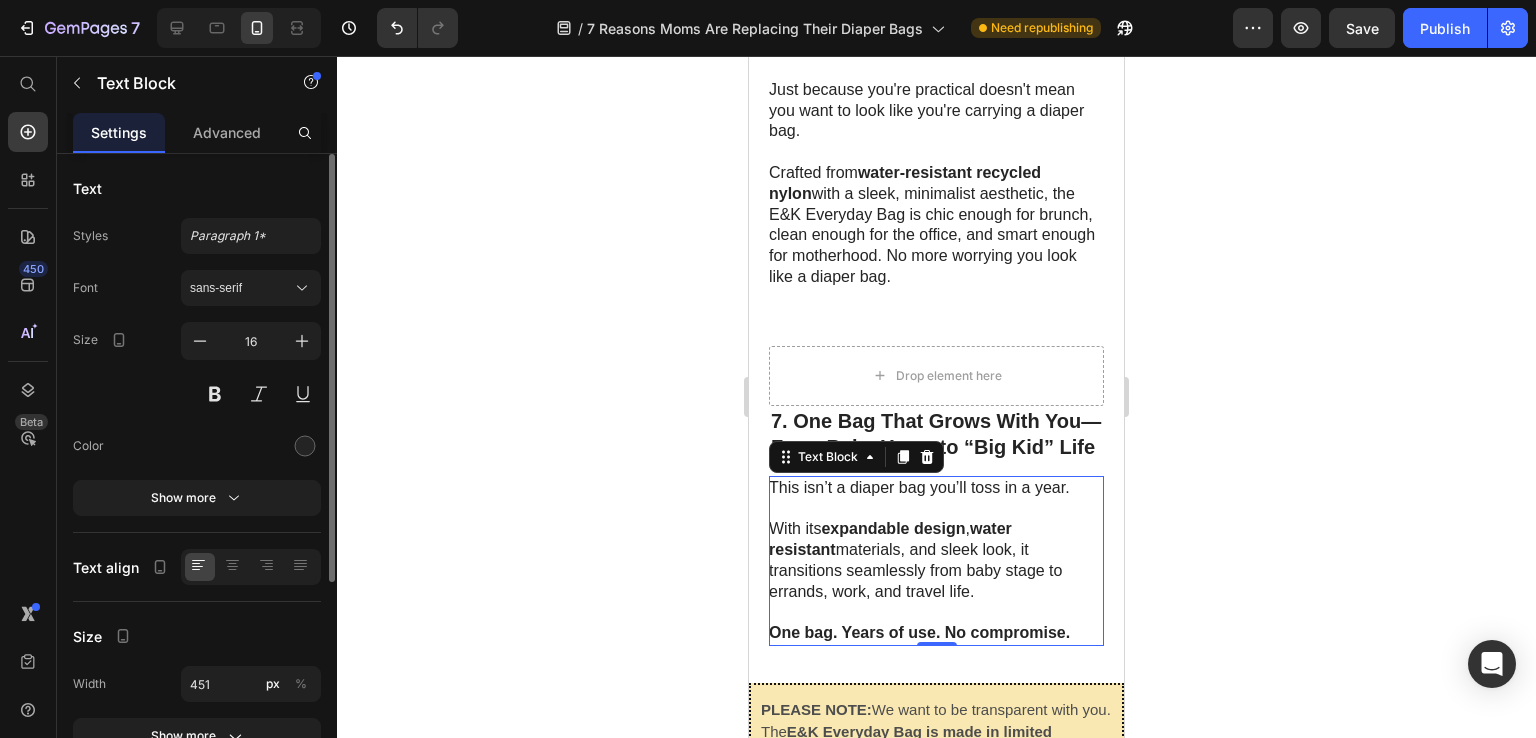 click on "With its  expandable design ,  water resistant  materials, and sleek look, it transitions seamlessly from baby stage to errands, work, and travel life." at bounding box center [935, 551] 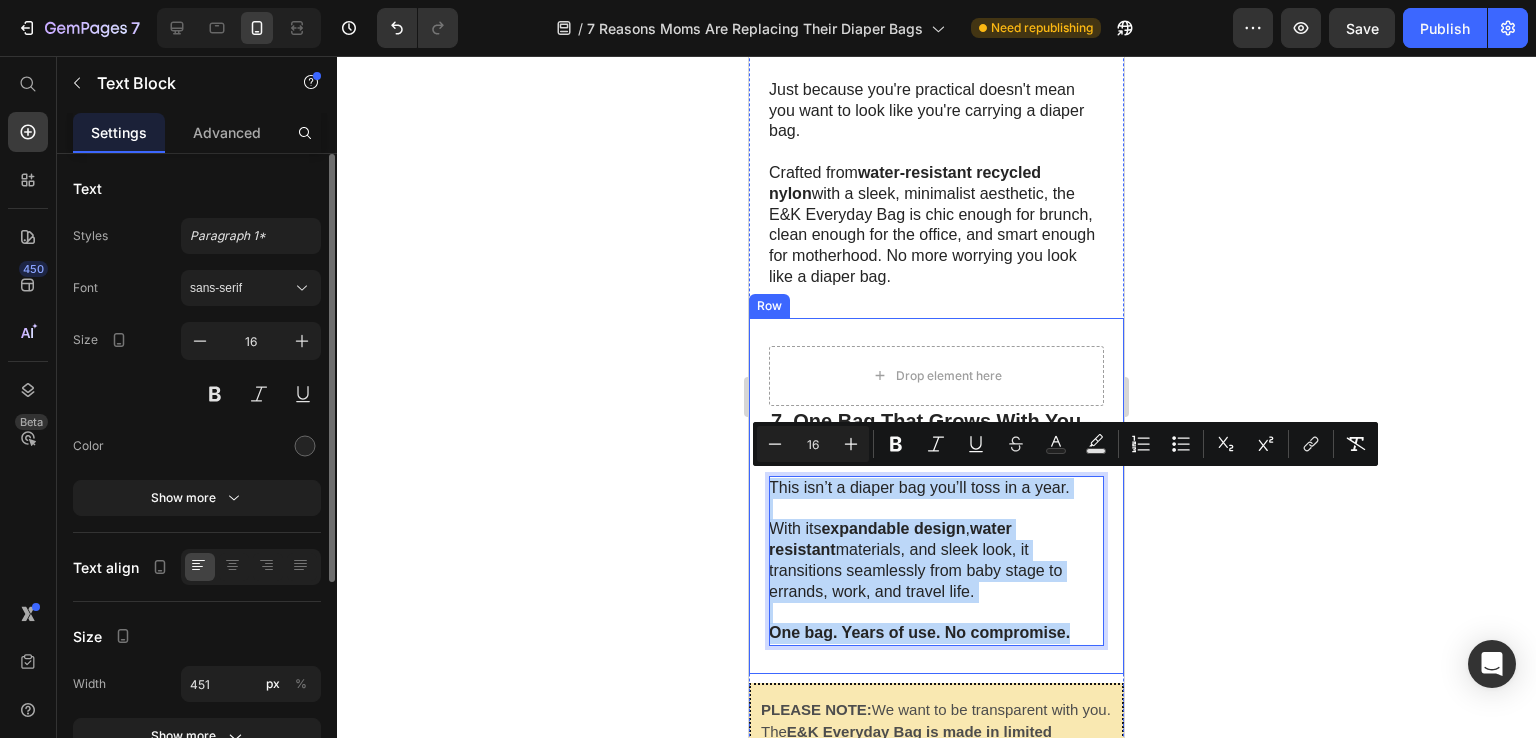 drag, startPoint x: 1072, startPoint y: 629, endPoint x: 1501, endPoint y: 521, distance: 442.3856 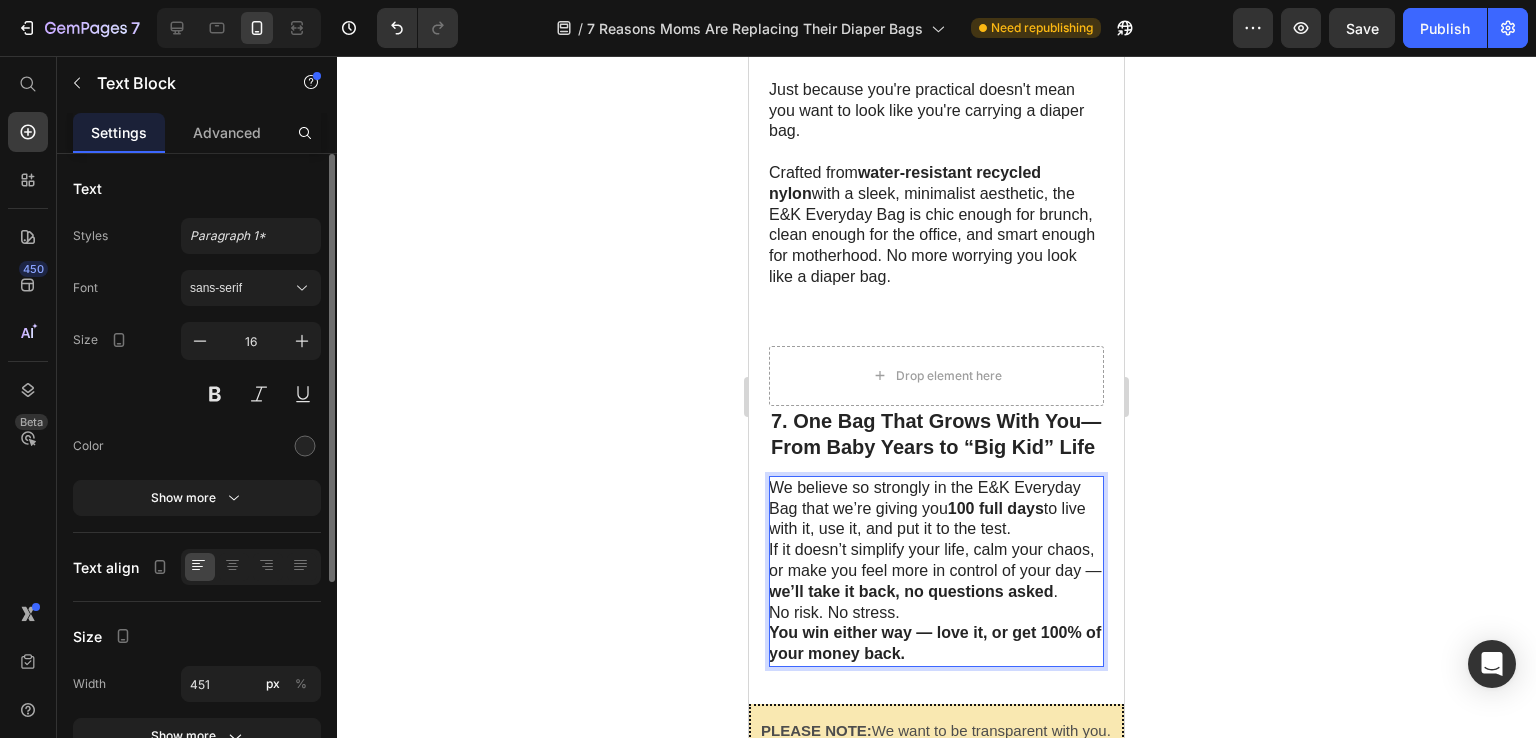 click on "We believe so strongly in the E&K Everyday Bag that we’re giving you  100 full days  to live with it, use it, and put it to the test. If it doesn’t simplify your life, calm your chaos, or make you feel more in control of your day —  we’ll take it back, no questions asked ." at bounding box center [935, 540] 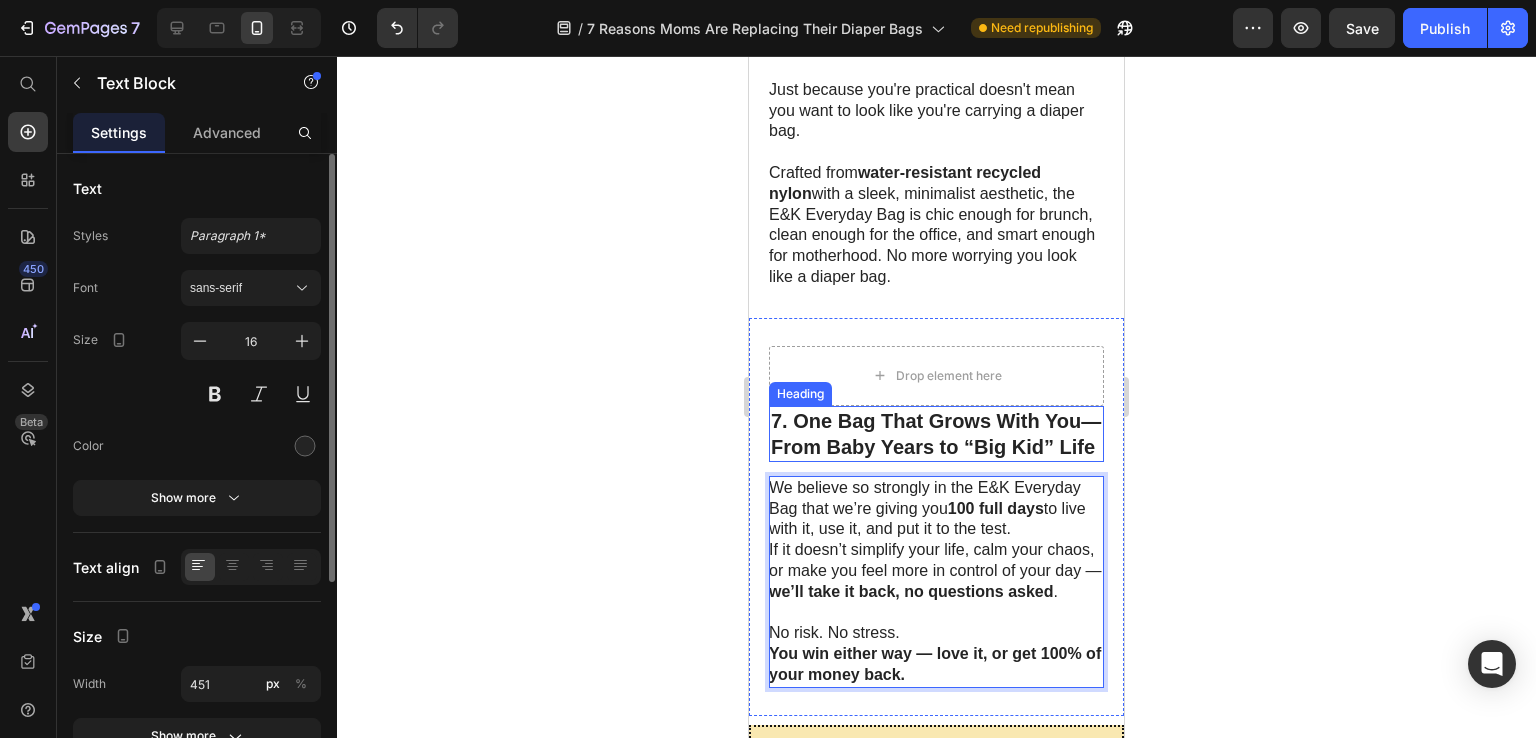 click on "7. One Bag That Grows With You— From Baby Years to “Big Kid” Life" at bounding box center [936, 434] 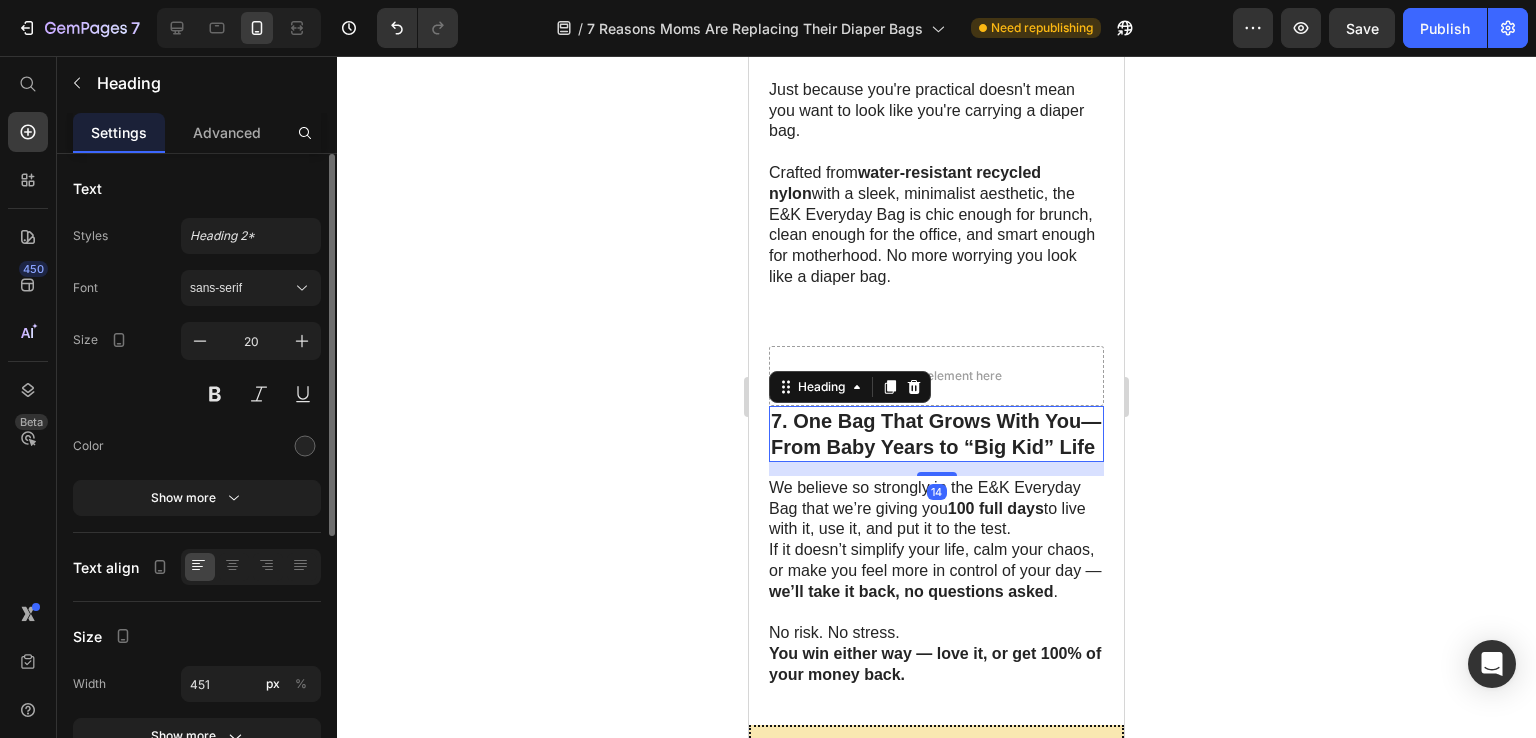 click on "7. One Bag That Grows With You— From Baby Years to “Big Kid” Life" at bounding box center [936, 434] 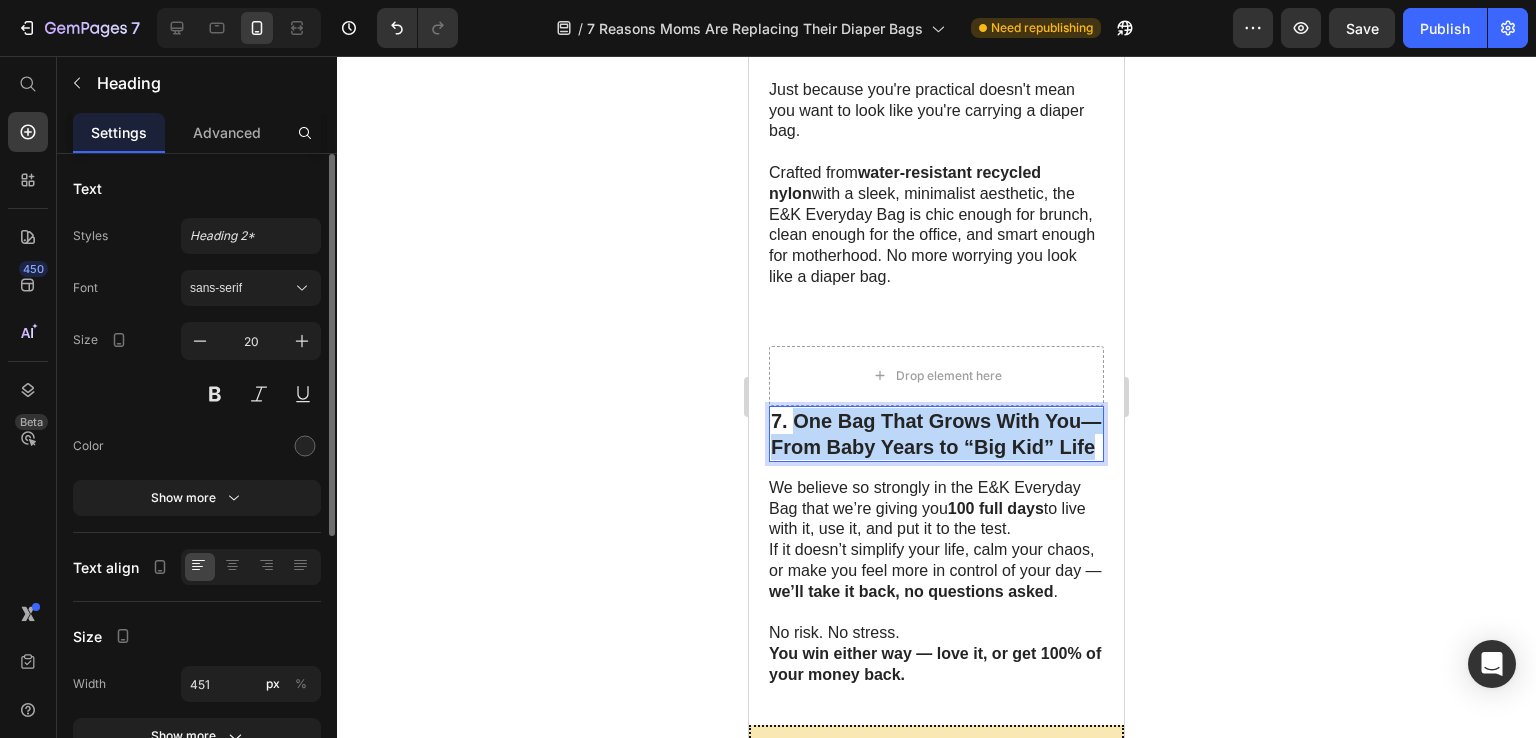 drag, startPoint x: 828, startPoint y: 438, endPoint x: 798, endPoint y: 380, distance: 65.29931 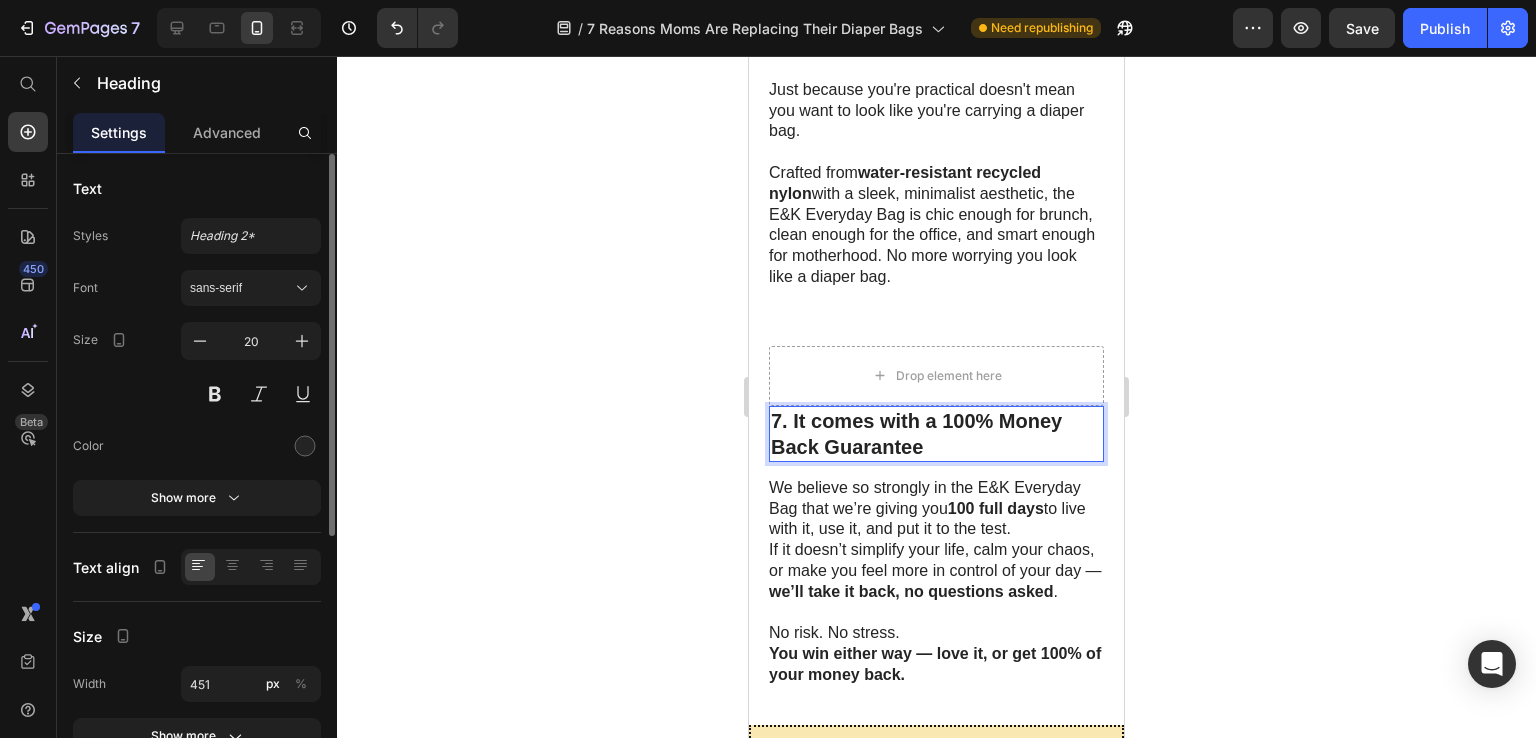 click on "7. It comes with a 100% Money Back Guarantee" at bounding box center [936, 434] 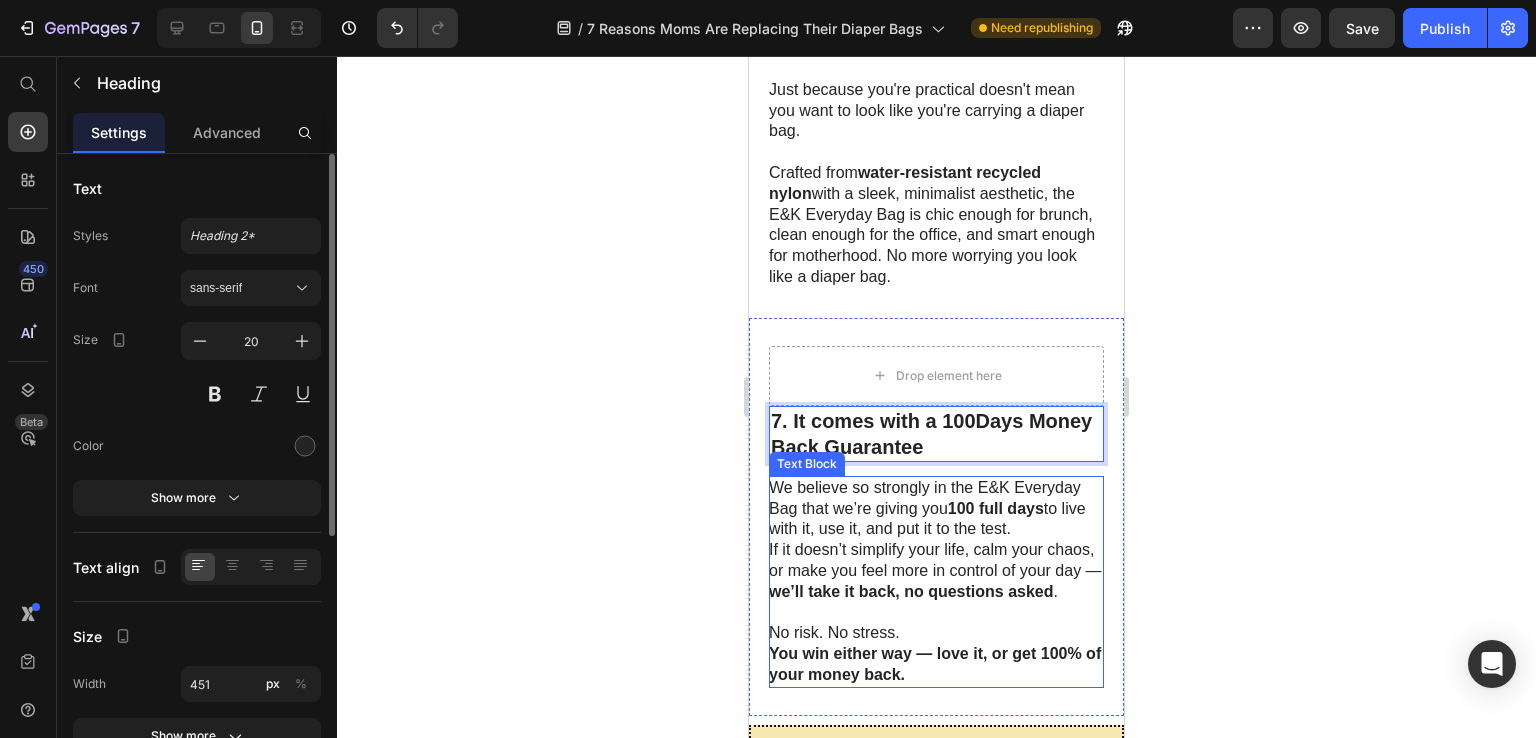 scroll, scrollTop: 3917, scrollLeft: 0, axis: vertical 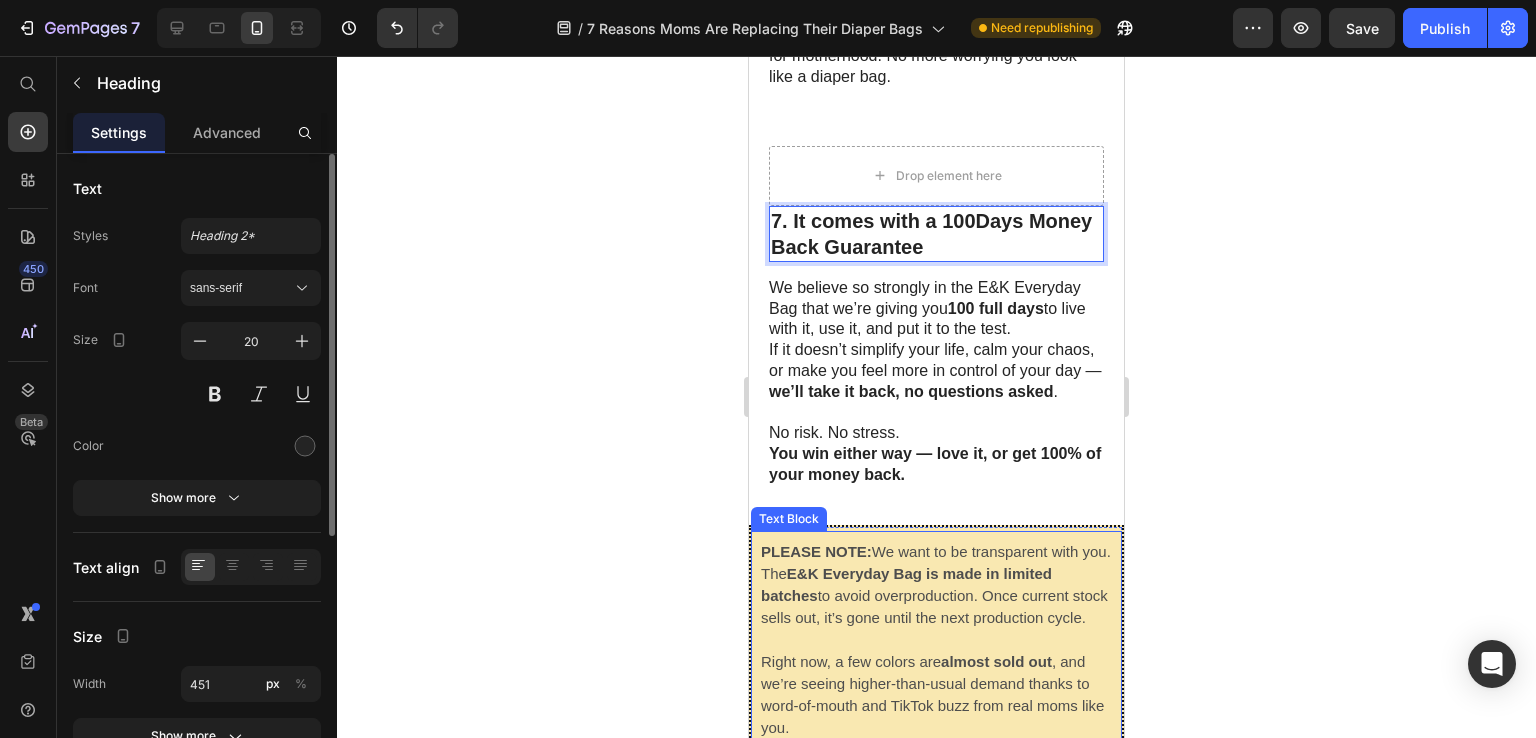 click on "PLEASE NOTE:  We want to be transparent with you. The  E&K Everyday Bag is made in limited batches  to avoid overproduction. Once current stock sells out, it’s gone until the next production cycle." at bounding box center (936, 585) 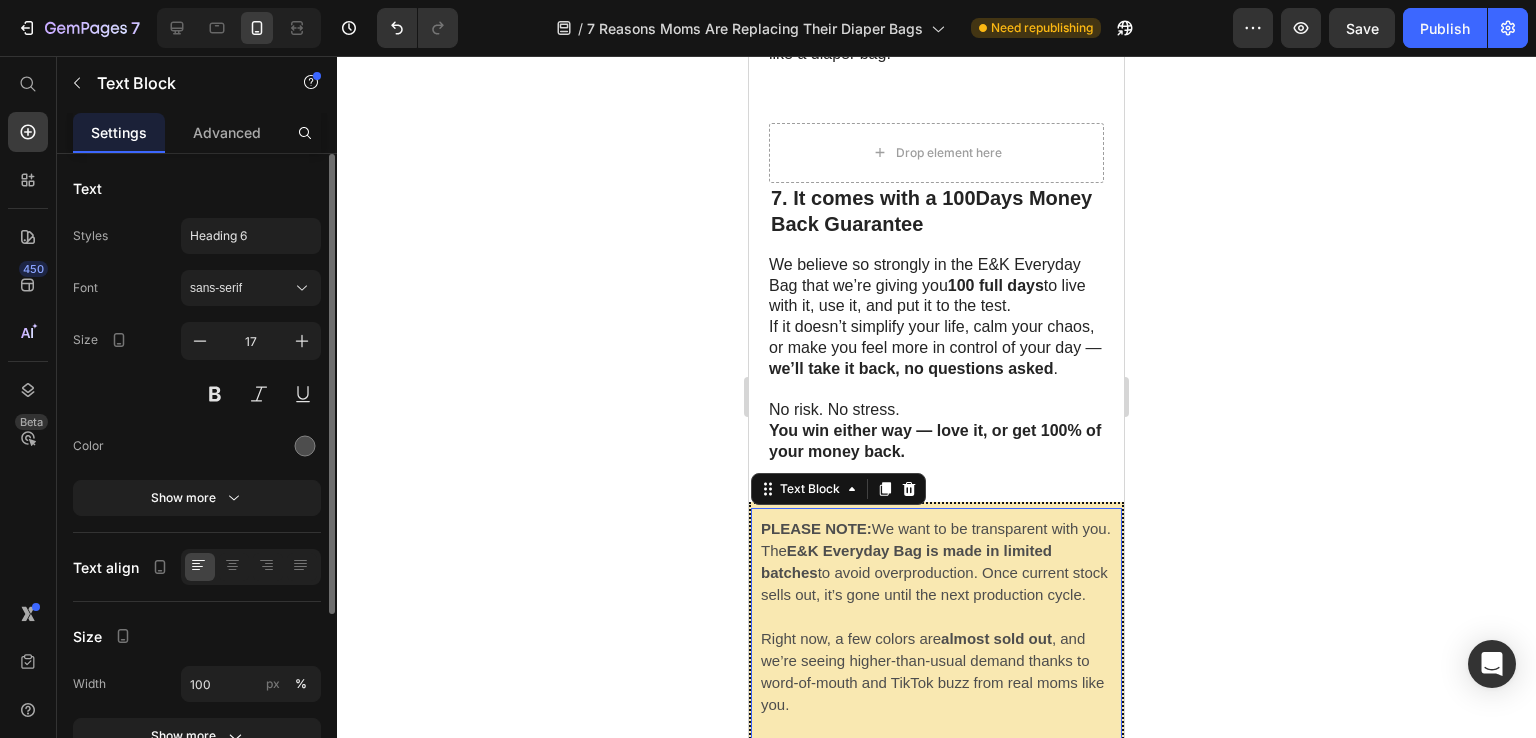 scroll, scrollTop: 3717, scrollLeft: 0, axis: vertical 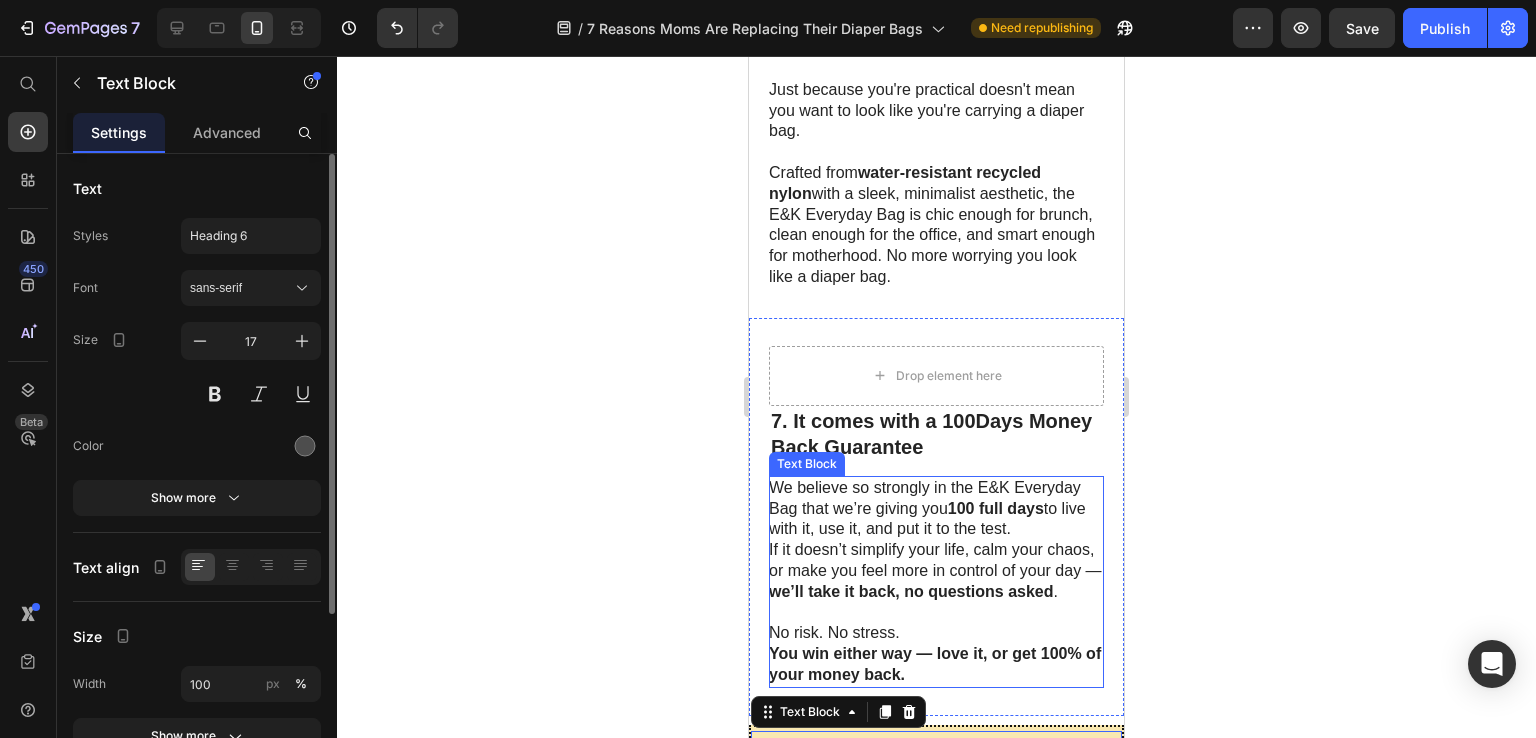 click on "We believe so strongly in the E&K Everyday Bag that we’re giving you  100 full days  to live with it, use it, and put it to the test. If it doesn’t simplify your life, calm your chaos, or make you feel more in control of your day —  we’ll take it back, no questions asked ." at bounding box center (935, 540) 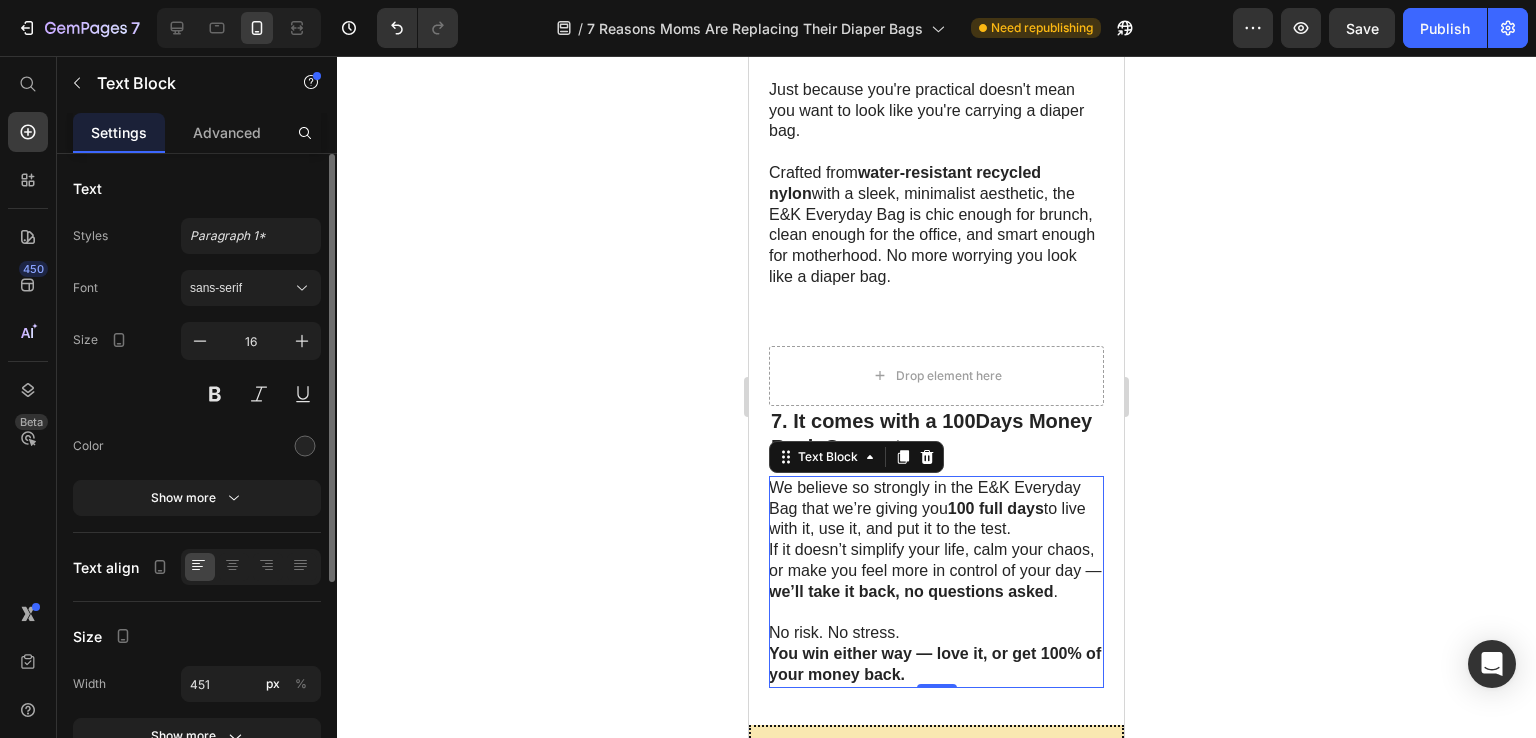 click 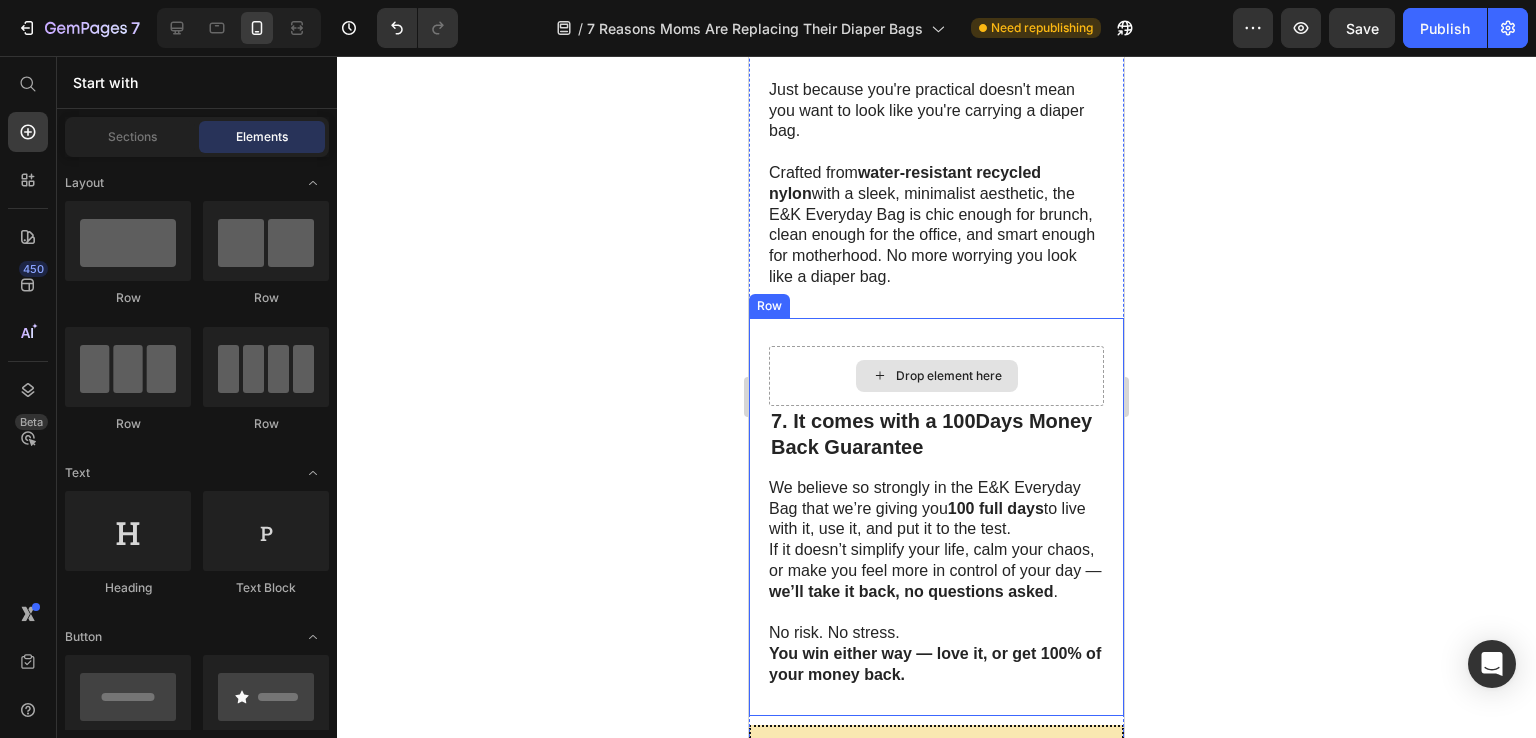 click on "Drop element here" at bounding box center [937, 376] 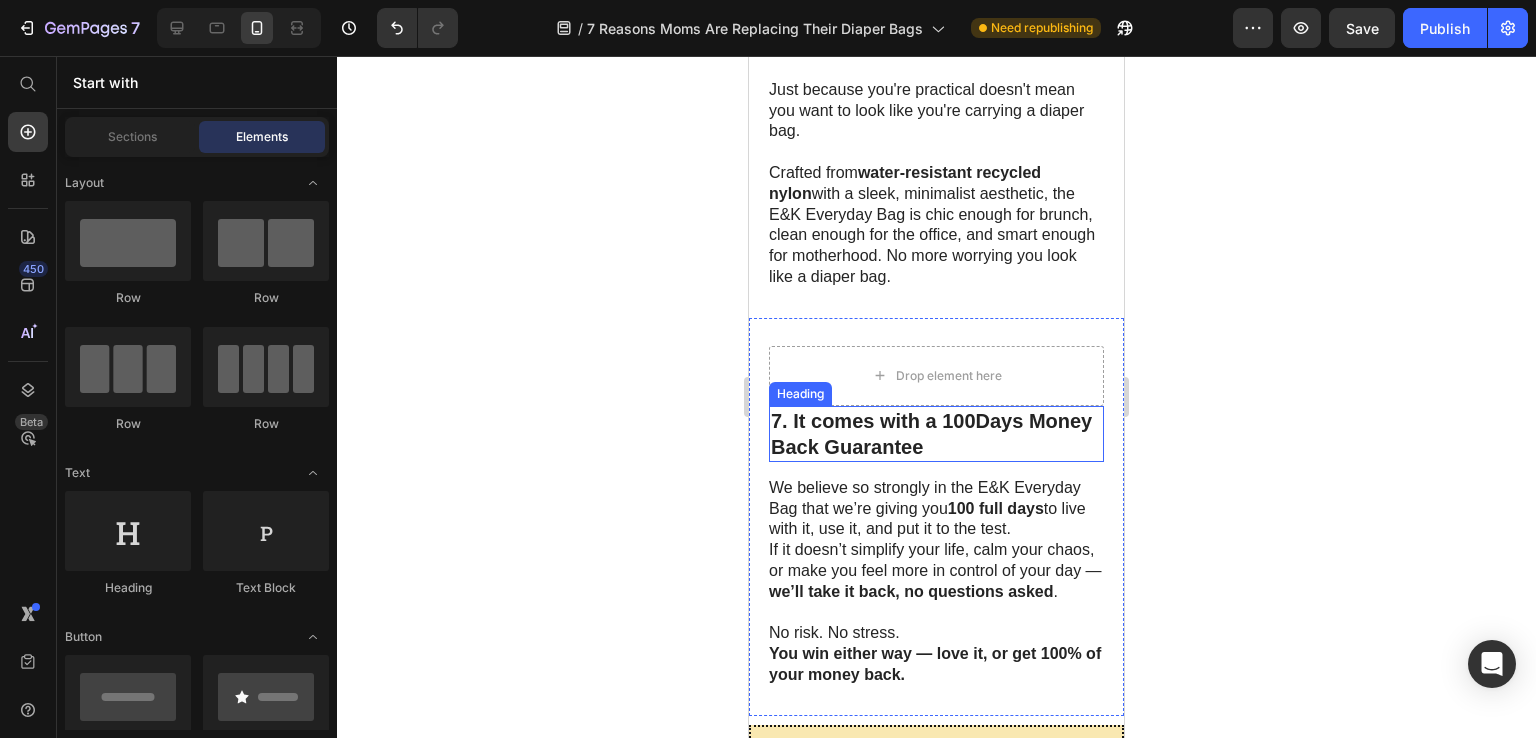 click on "7. It comes with a 100Days Money Back Guarantee" at bounding box center (936, 434) 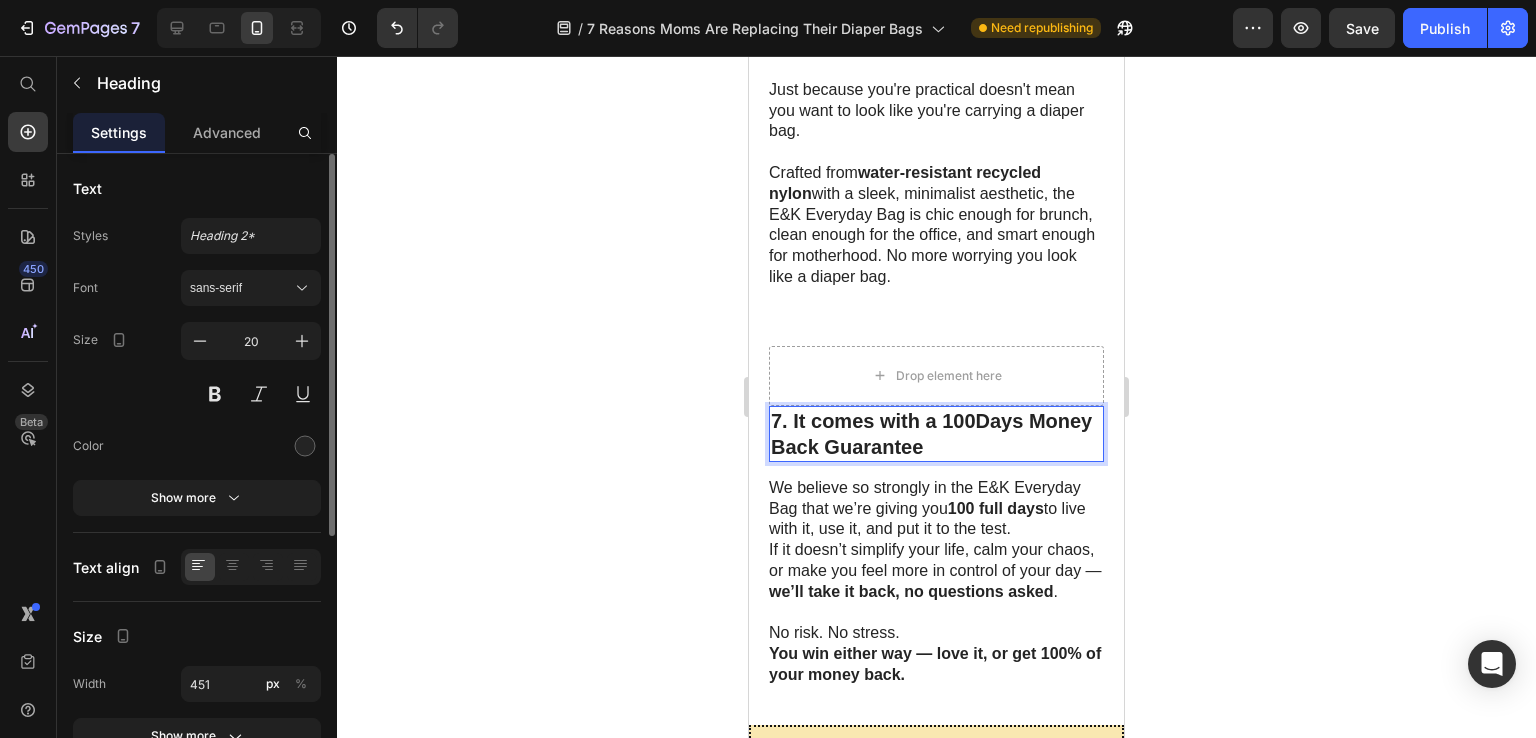 click on "7. It comes with a 100Days Money Back Guarantee" at bounding box center [936, 434] 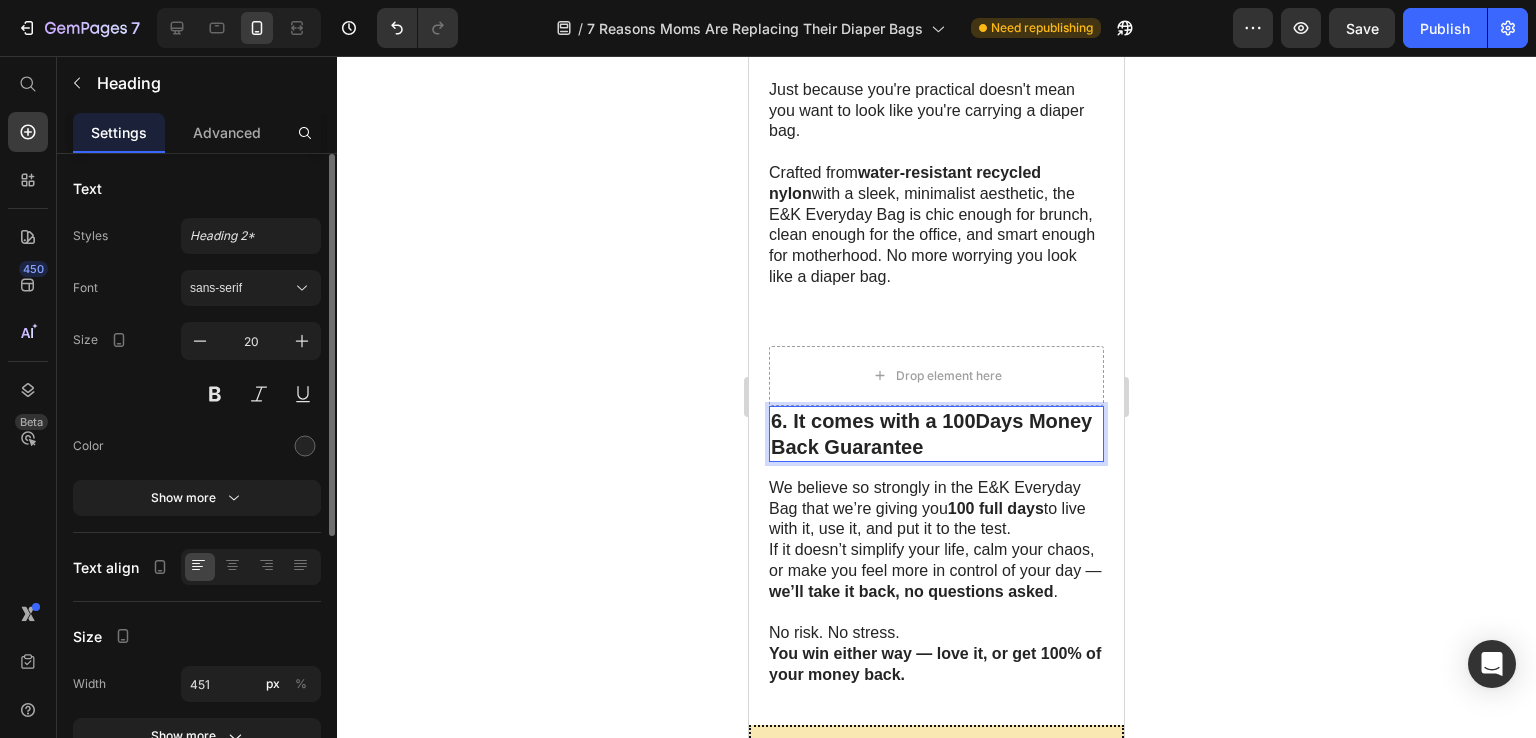 click 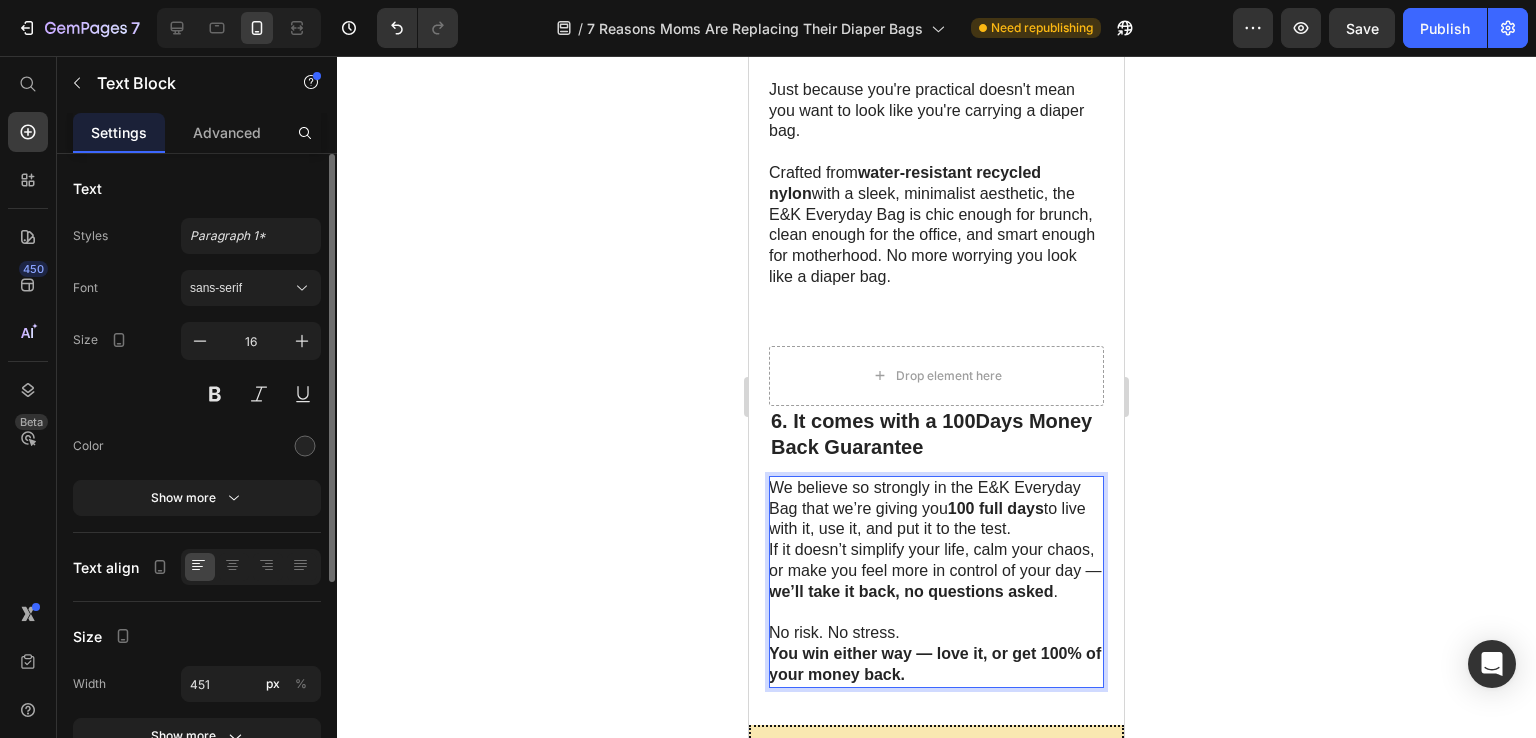 click on "We believe so strongly in the E&K Everyday Bag that we’re giving you  100 full days  to live with it, use it, and put it to the test. If it doesn’t simplify your life, calm your chaos, or make you feel more in control of your day —  we’ll take it back, no questions asked ." at bounding box center [935, 540] 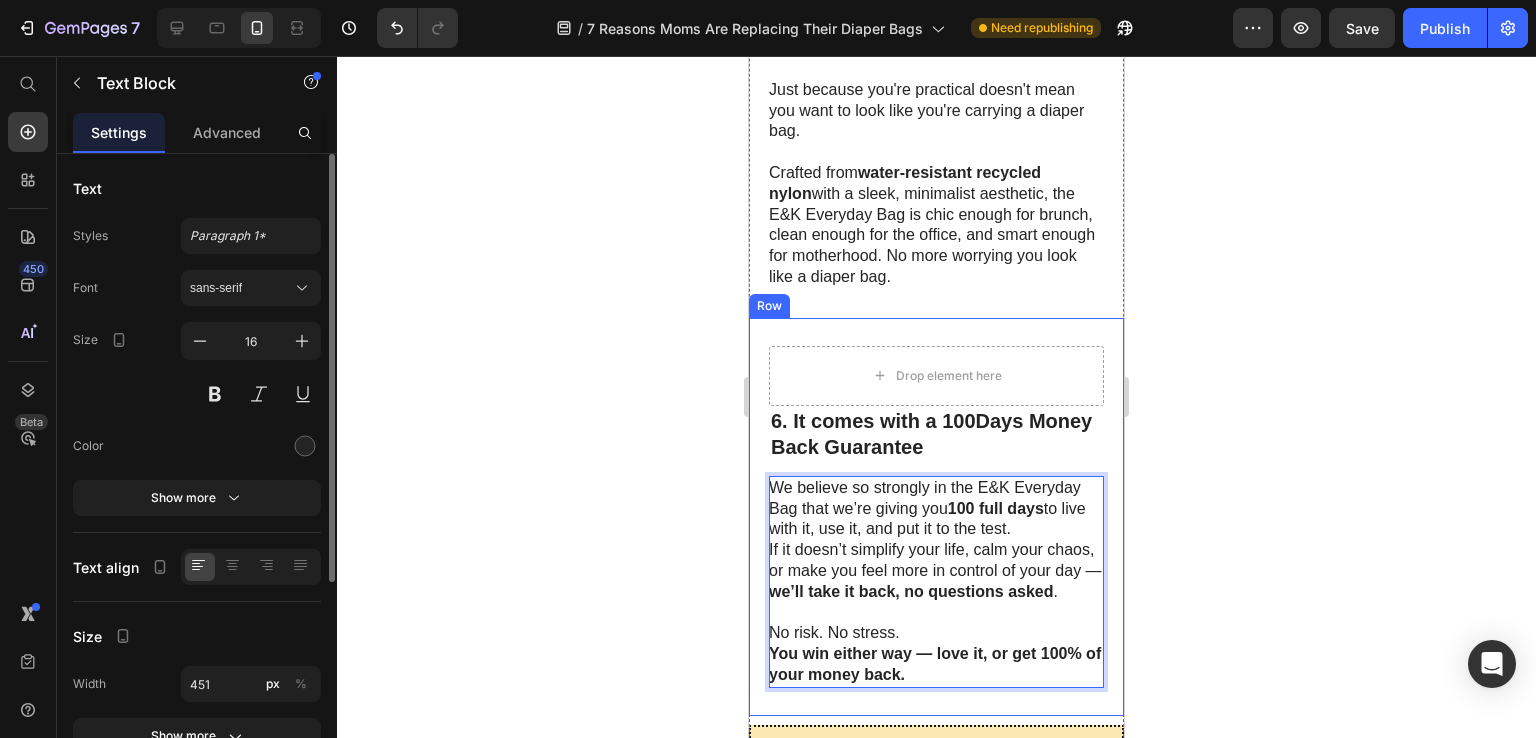 click 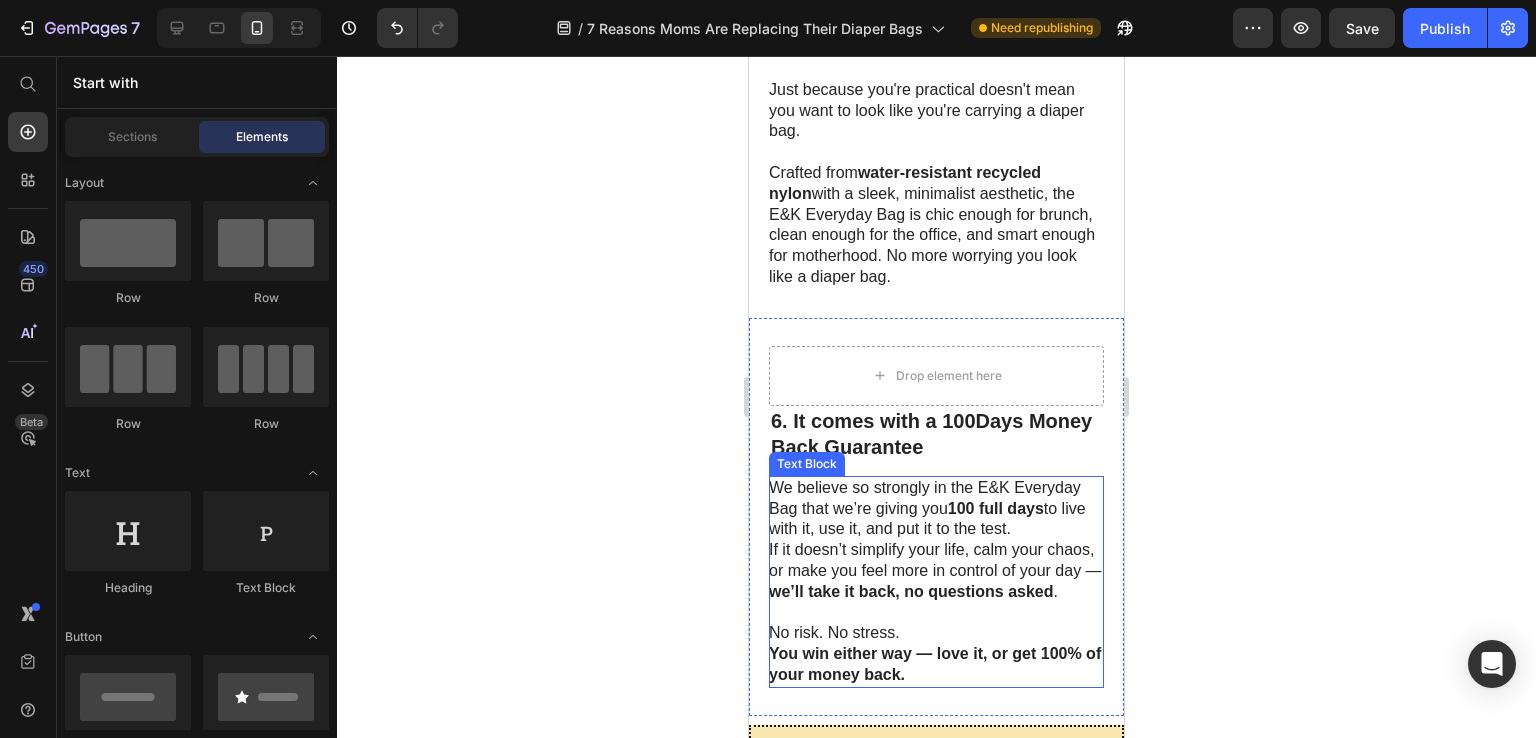 click on "We believe so strongly in the E&K Everyday Bag that we’re giving you  100 full days  to live with it, use it, and put it to the test. If it doesn’t simplify your life, calm your chaos, or make you feel more in control of your day —  we’ll take it back, no questions asked ." at bounding box center [935, 540] 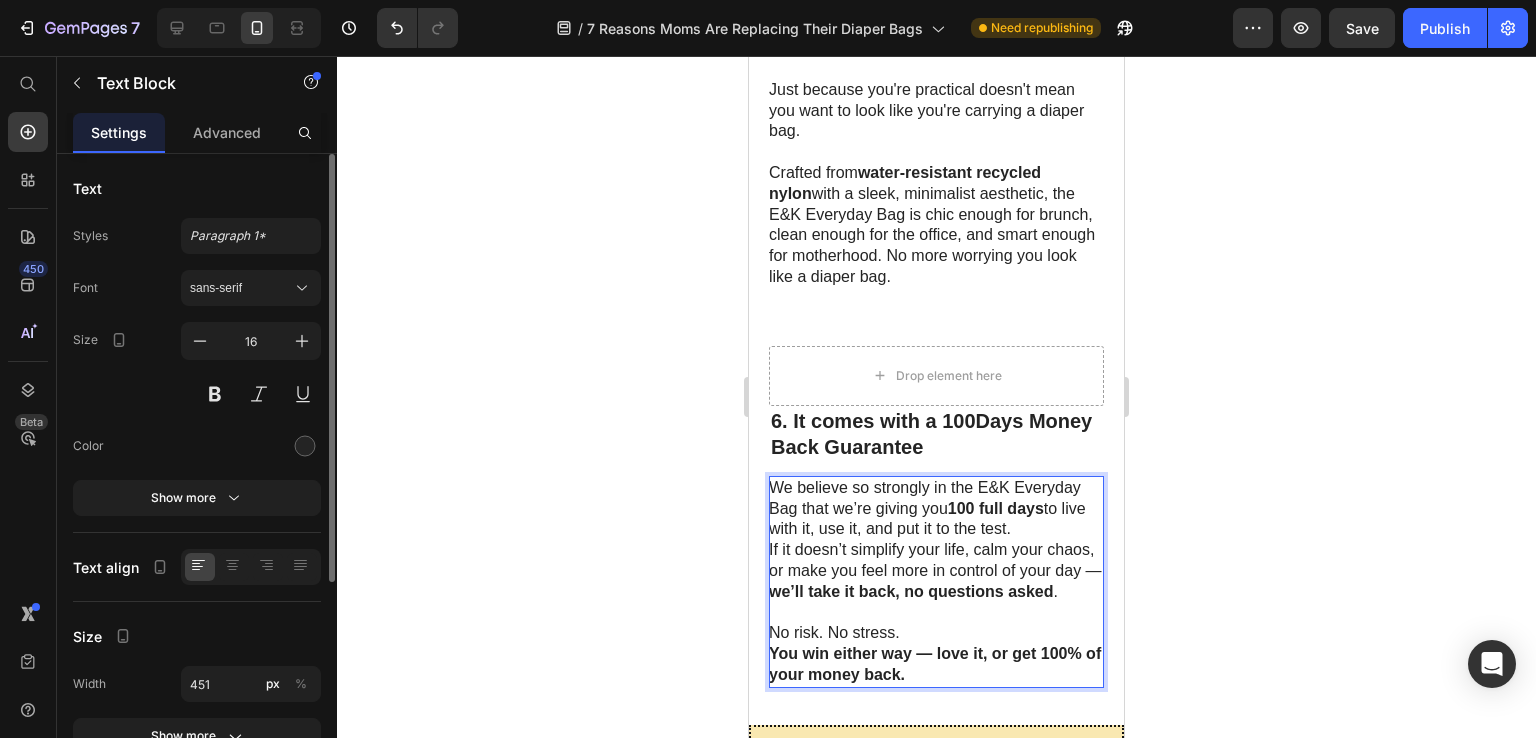 click on "We believe so strongly in the E&K Everyday Bag that we’re giving you  100 full days  to live with it, use it, and put it to the test. If it doesn’t simplify your life, calm your chaos, or make you feel more in control of your day —  we’ll take it back, no questions asked ." at bounding box center (935, 540) 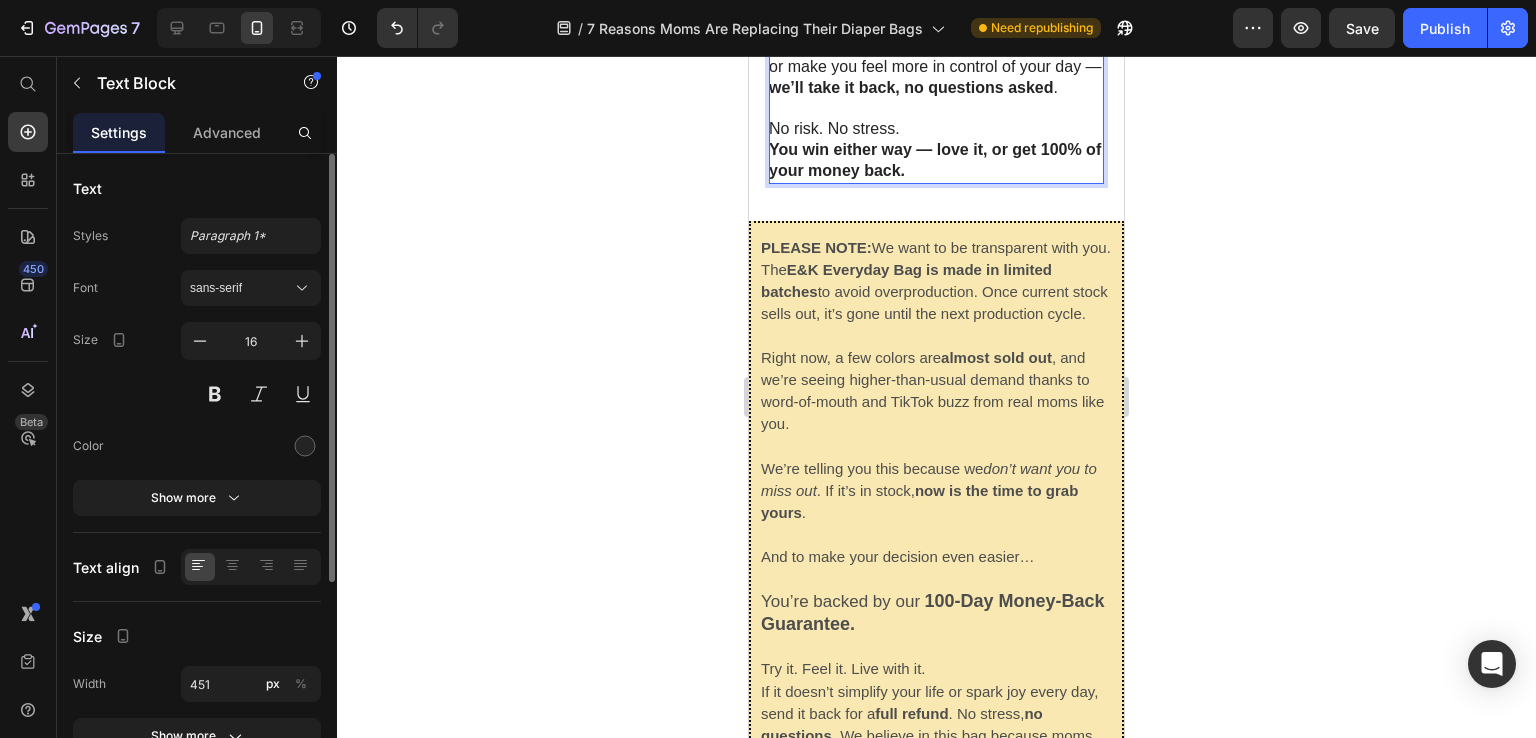 scroll, scrollTop: 4117, scrollLeft: 0, axis: vertical 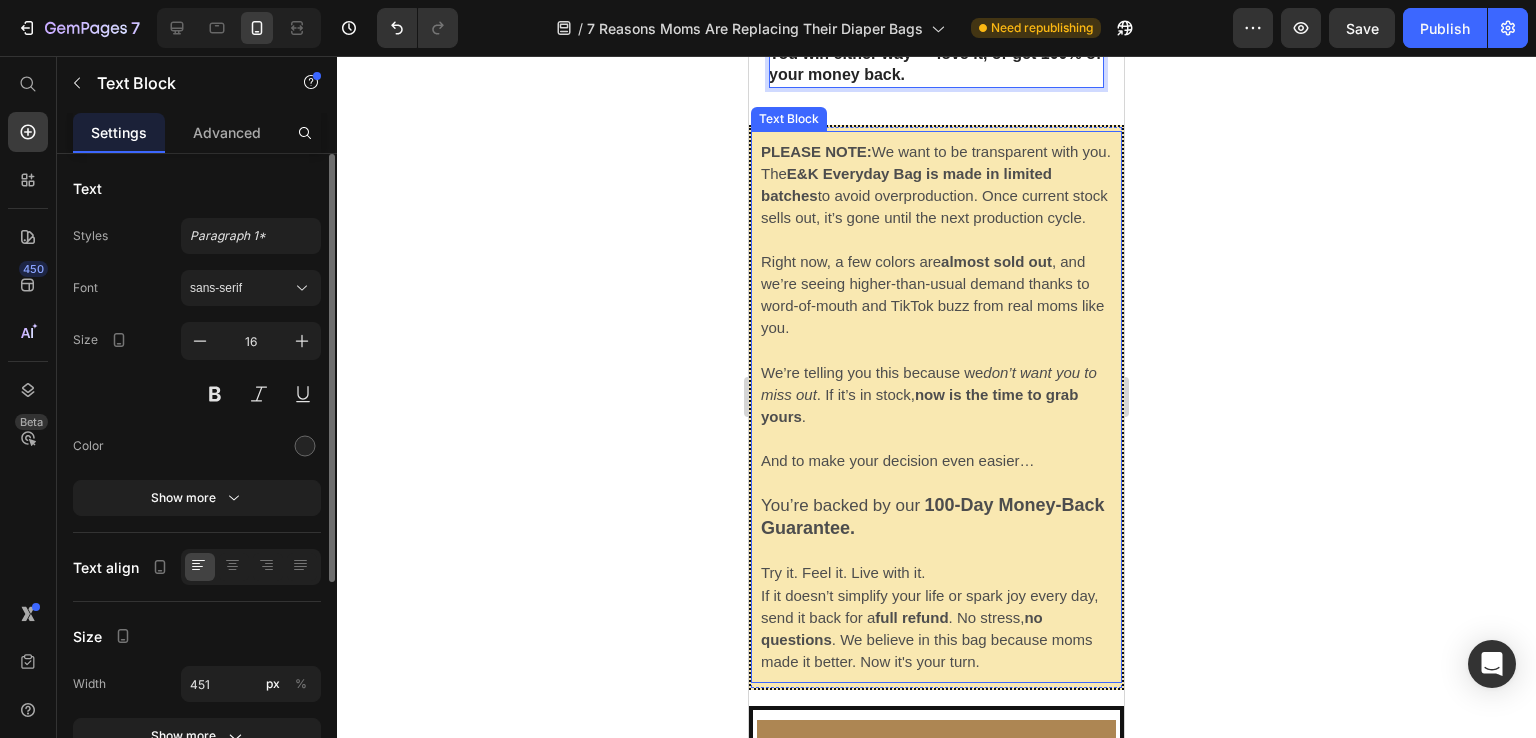 click on "Try it. Feel it. Live with it." at bounding box center [843, 572] 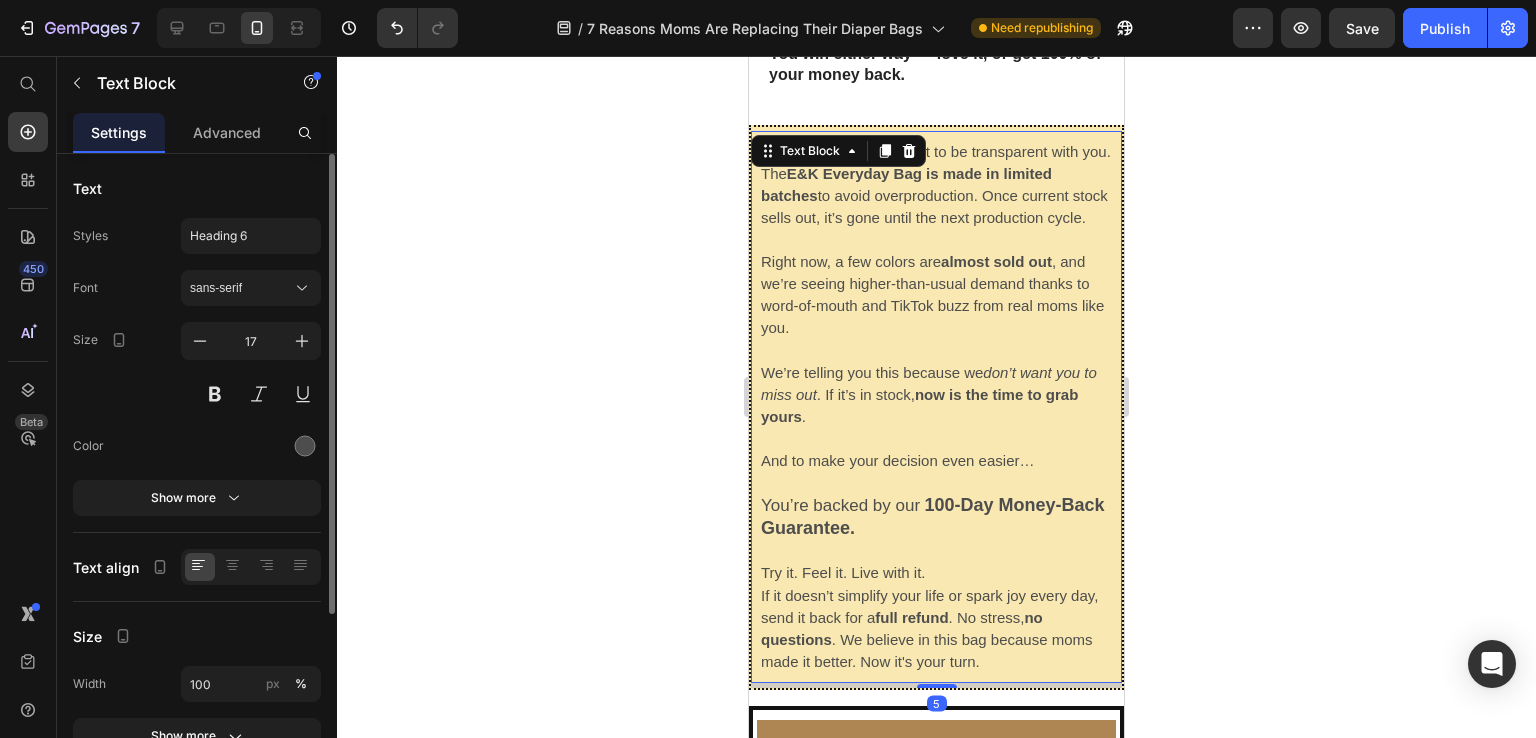 click on "Try it. Feel it. Live with it." at bounding box center (843, 572) 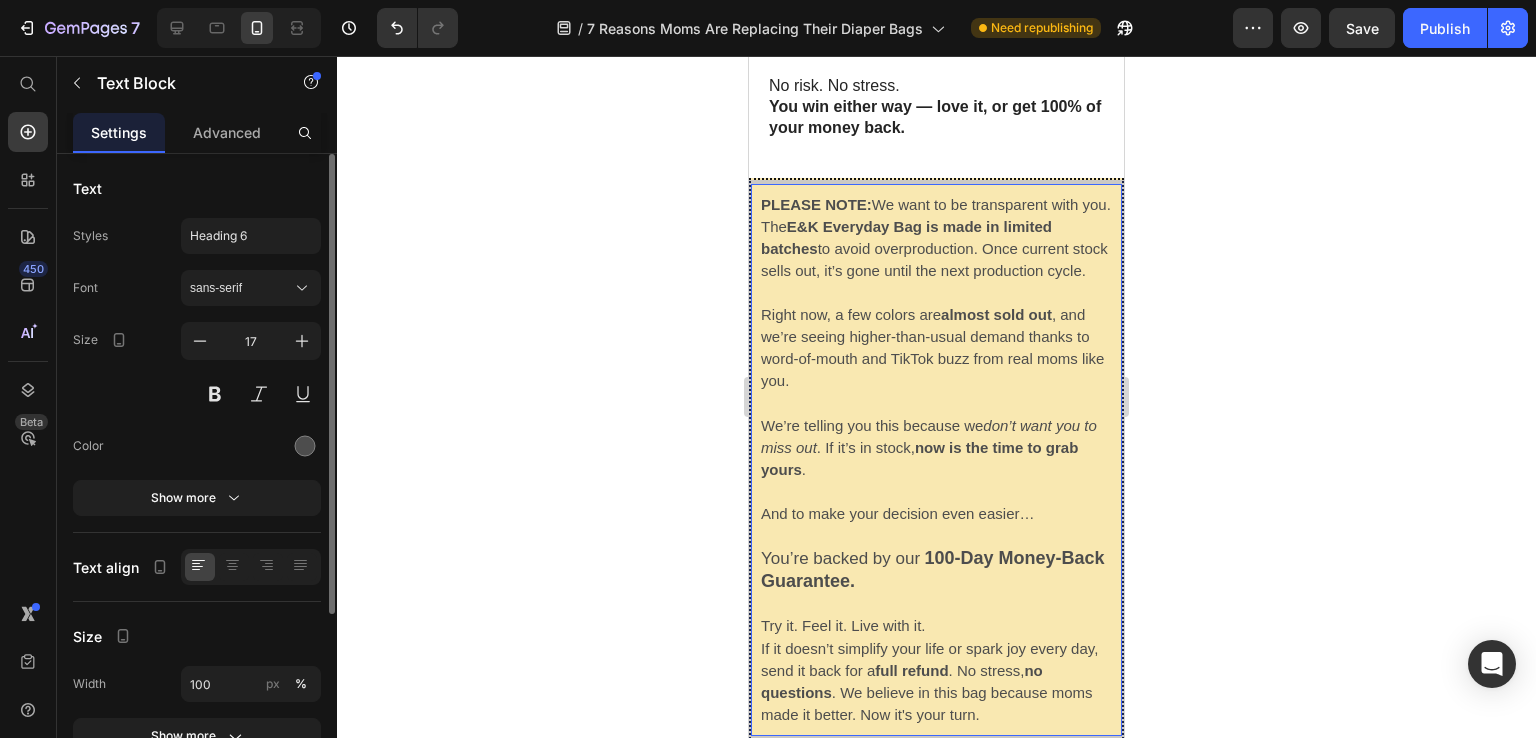 scroll, scrollTop: 4417, scrollLeft: 0, axis: vertical 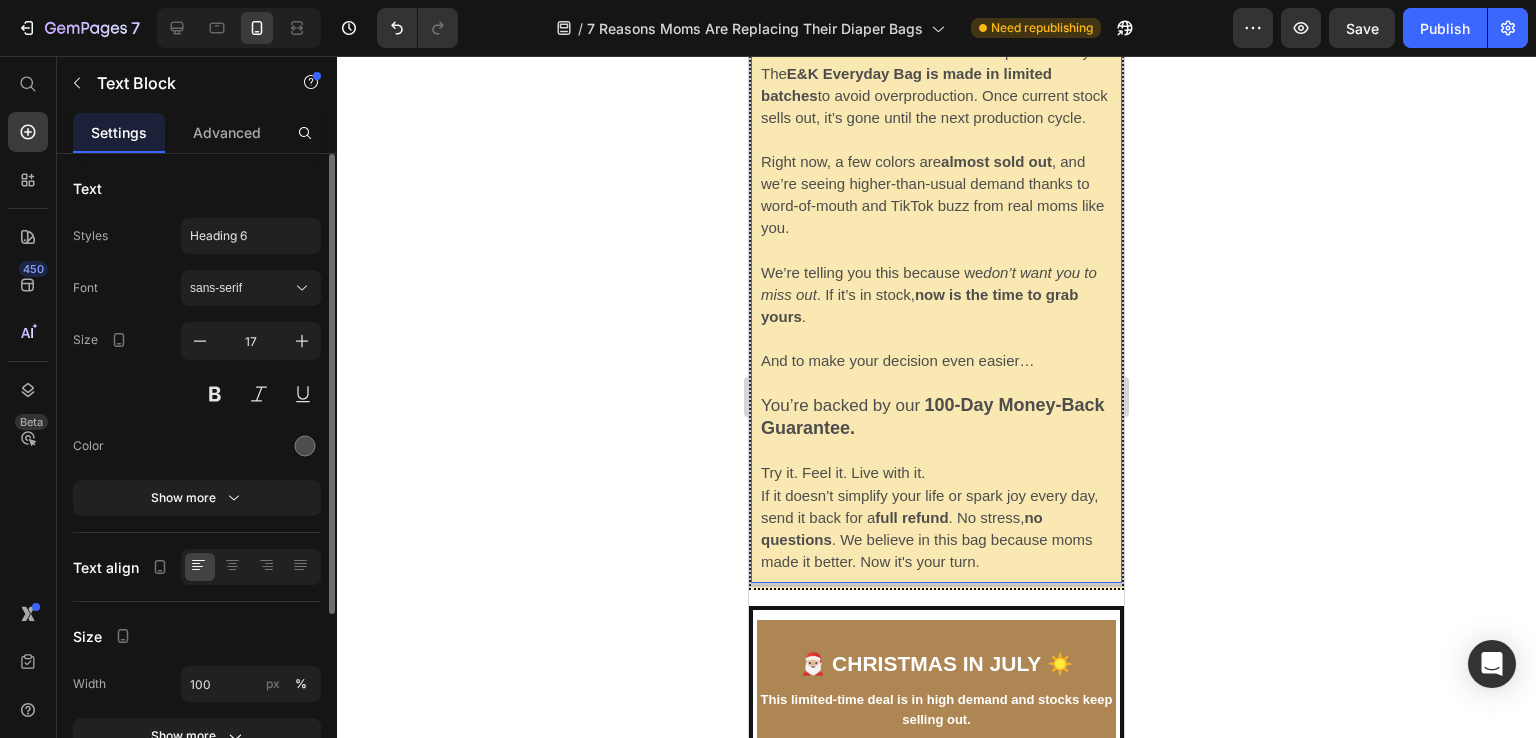 click on "Try it. Feel it. Live with it. If it doesn’t simplify your life or spark joy every day, send it back for a  full refund . No stress,  no questions . We believe in this bag because moms made it better. Now it's your turn." at bounding box center (936, 517) 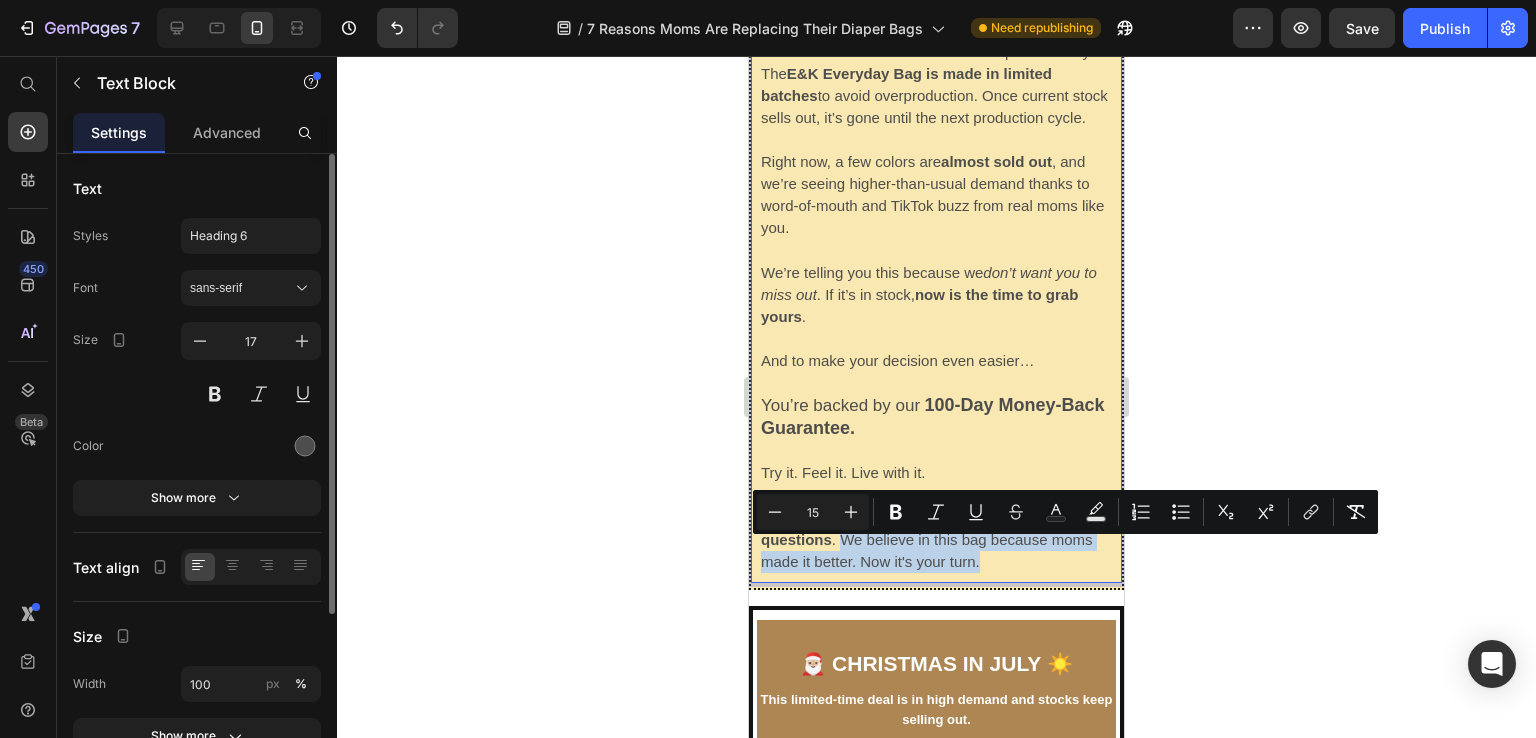 drag, startPoint x: 989, startPoint y: 573, endPoint x: 842, endPoint y: 545, distance: 149.64291 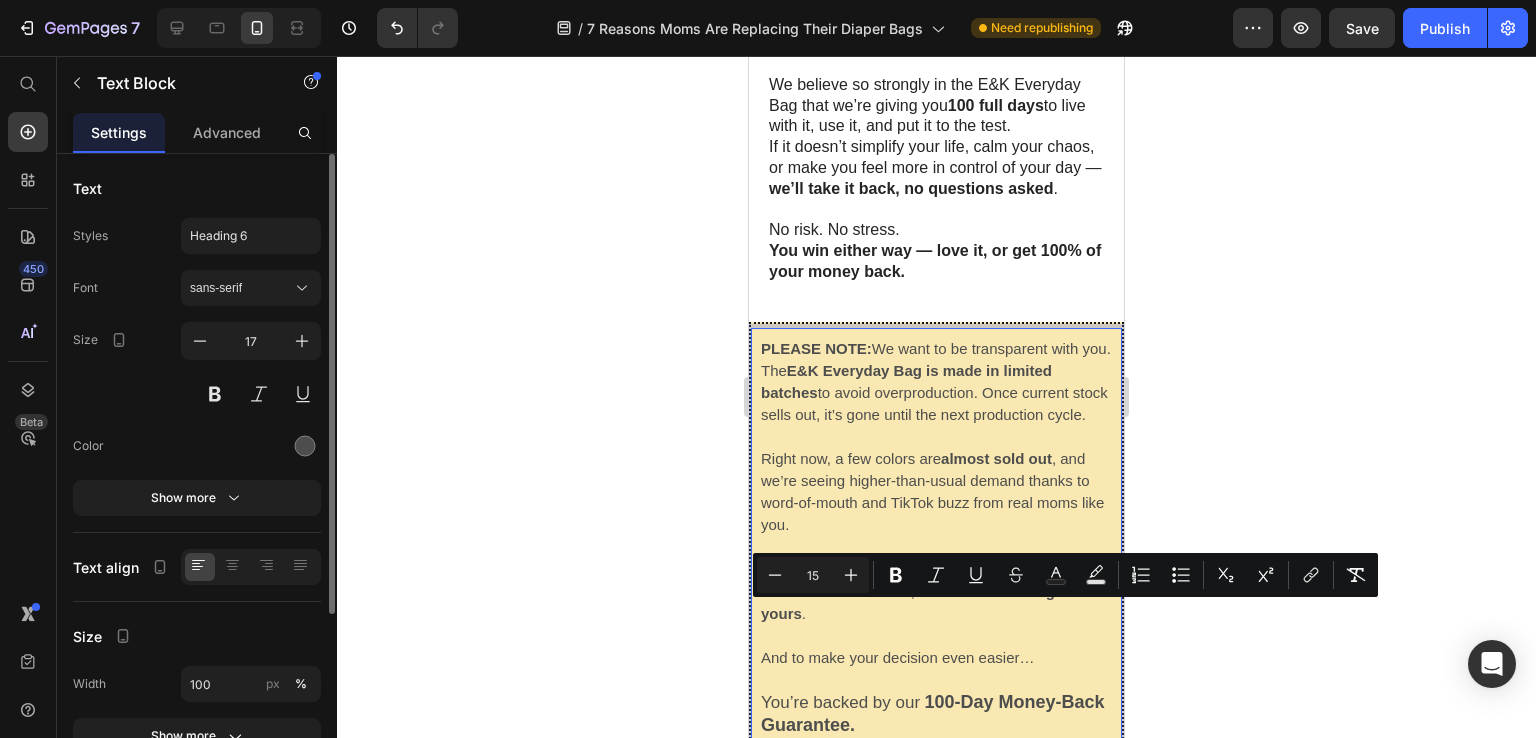 scroll, scrollTop: 4017, scrollLeft: 0, axis: vertical 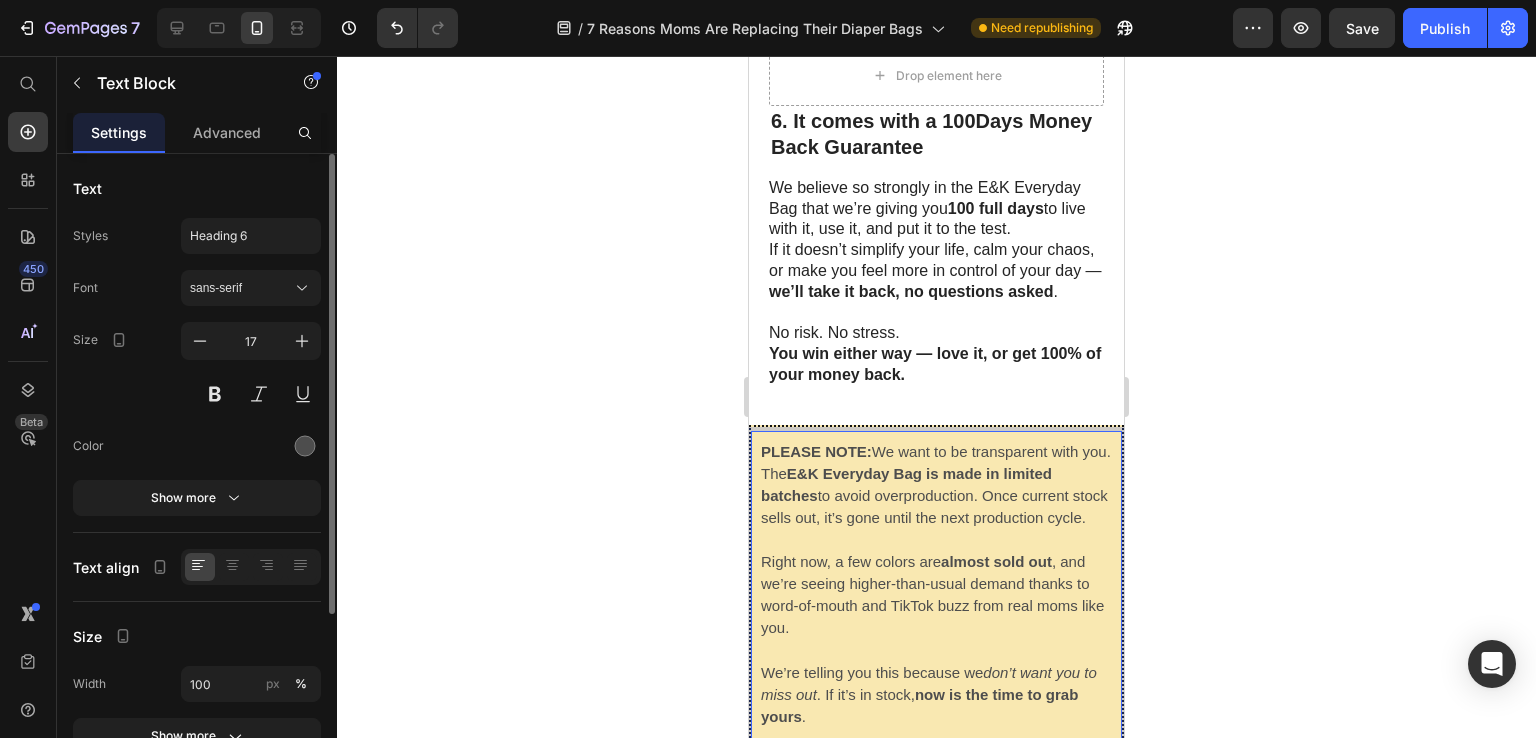 click 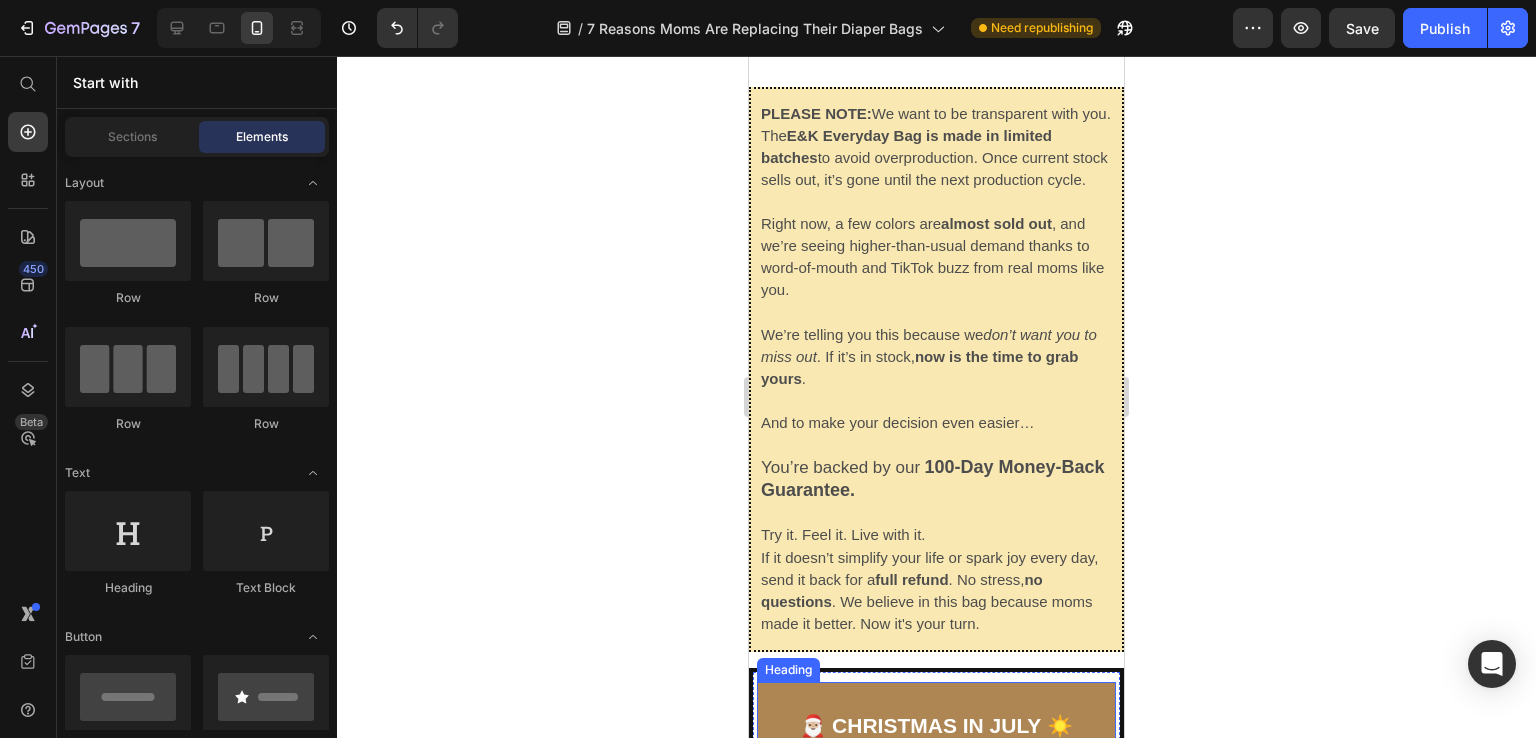 scroll, scrollTop: 4317, scrollLeft: 0, axis: vertical 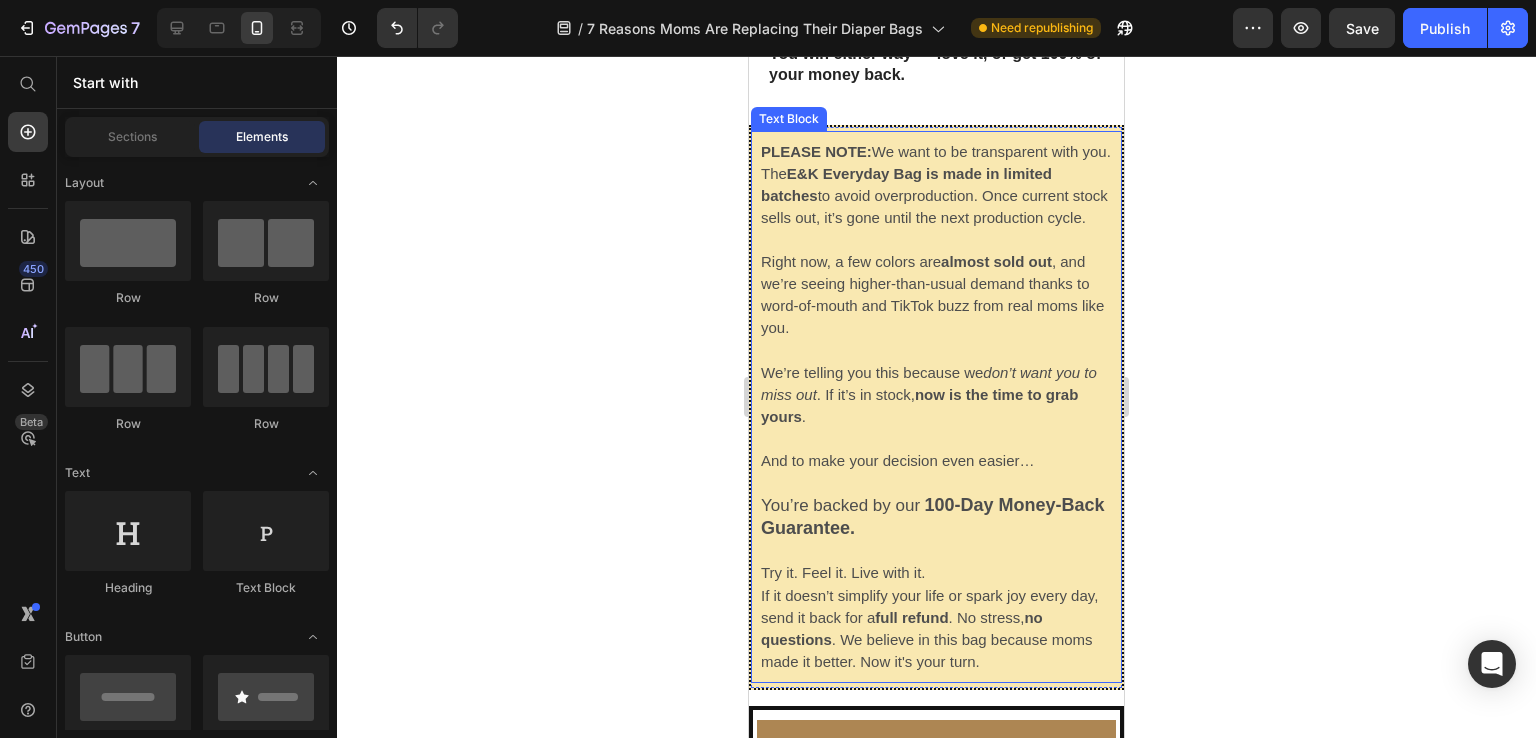 click on "Try it. Feel it. Live with it. If it doesn’t simplify your life or spark joy every day, send it back for a  full refund . No stress,  no questions . We believe in this bag because moms made it better. Now it's your turn." at bounding box center [936, 617] 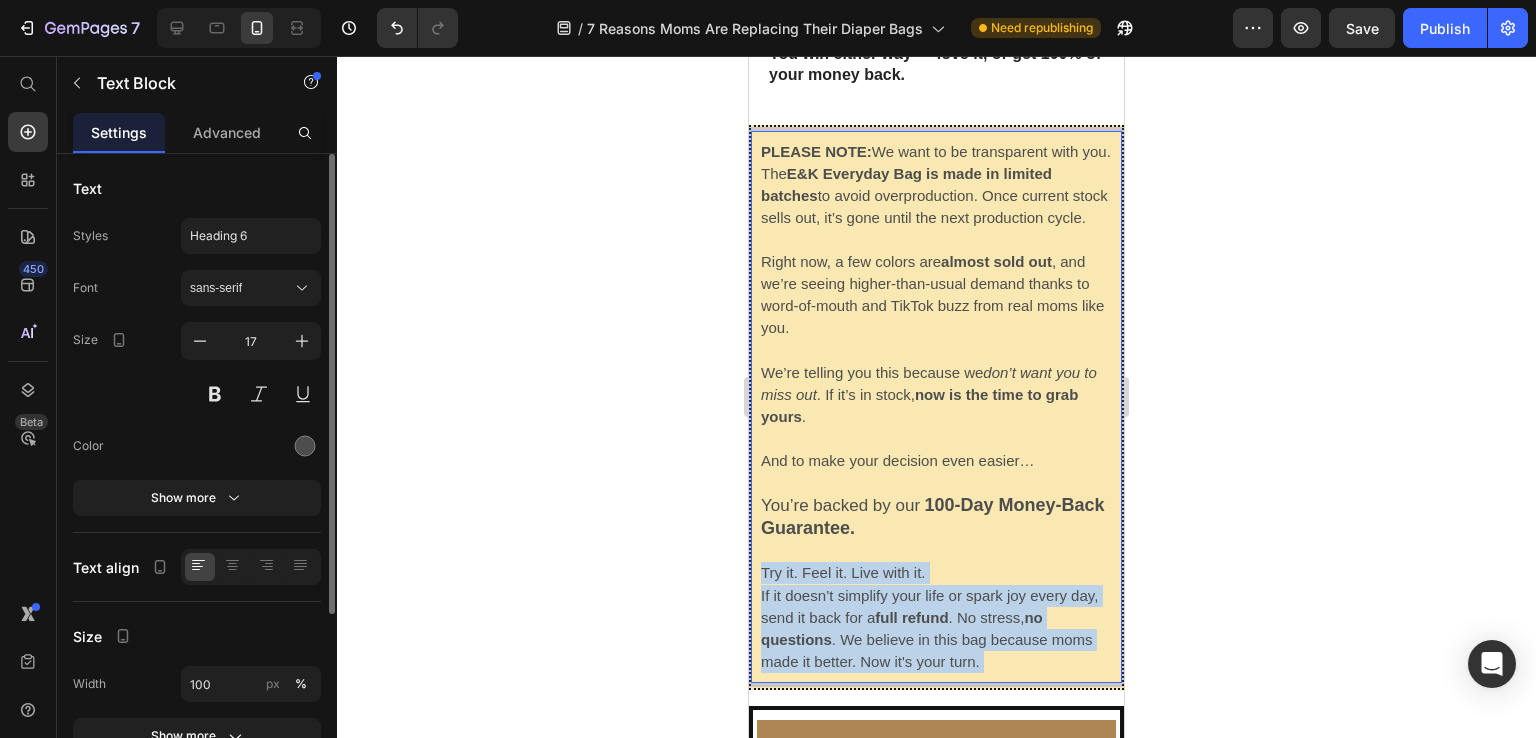 drag, startPoint x: 989, startPoint y: 677, endPoint x: 858, endPoint y: 500, distance: 220.20445 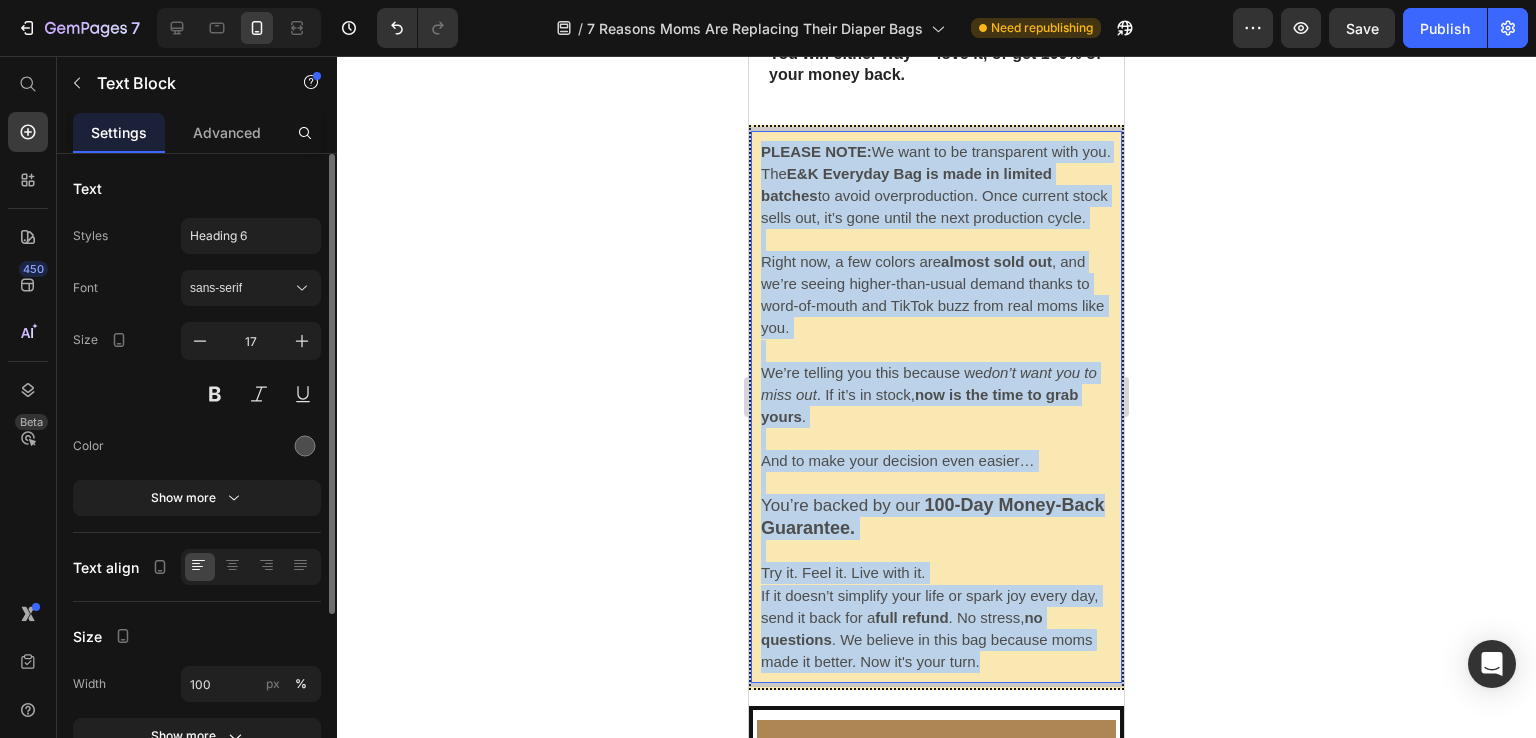 drag, startPoint x: 760, startPoint y: 141, endPoint x: 1006, endPoint y: 671, distance: 584.30817 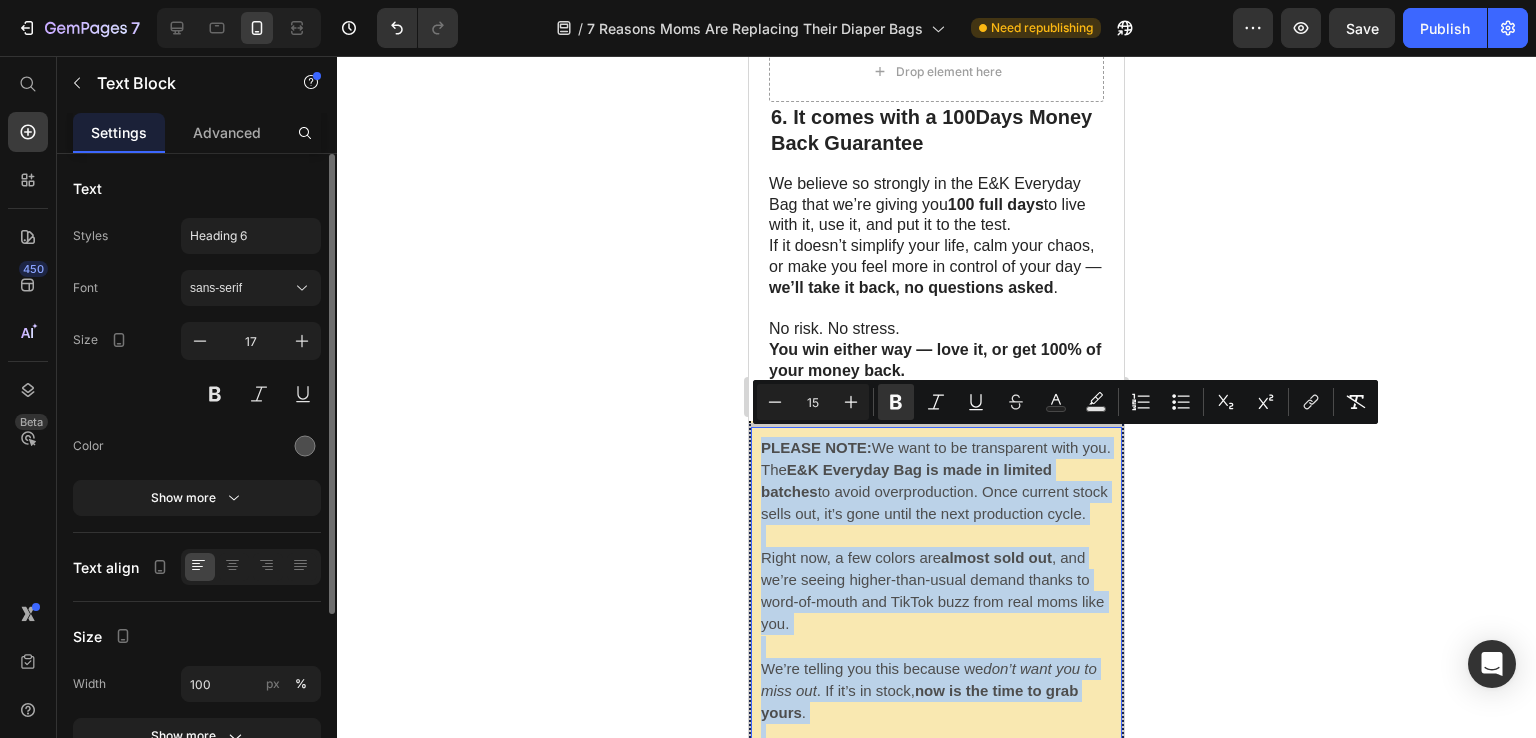 scroll, scrollTop: 4017, scrollLeft: 0, axis: vertical 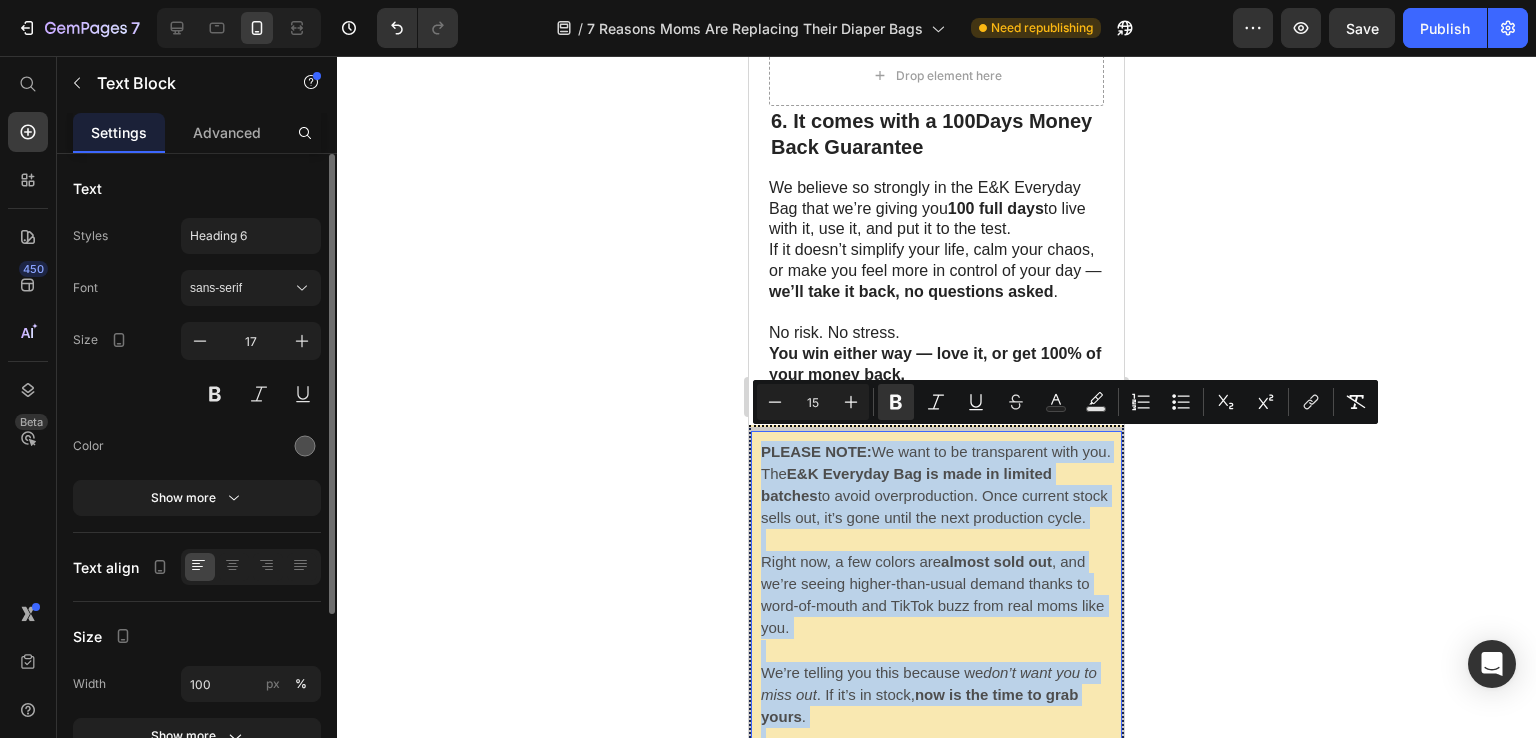 click on "PLEASE NOTE:  We want to be transparent with you. The  E&K Everyday Bag is made in limited batches  to avoid overproduction. Once current stock sells out, it’s gone until the next production cycle." at bounding box center [936, 485] 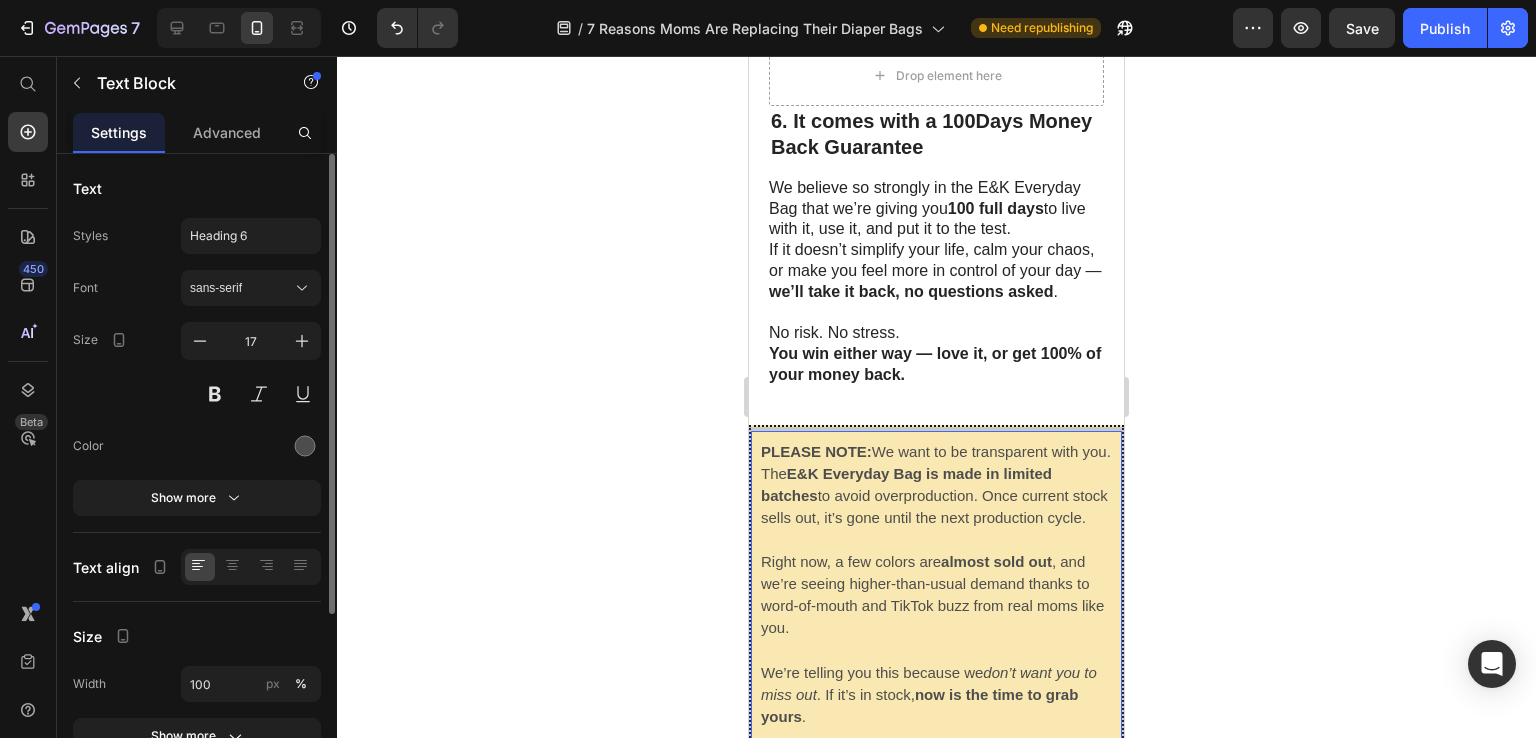 click at bounding box center (936, 540) 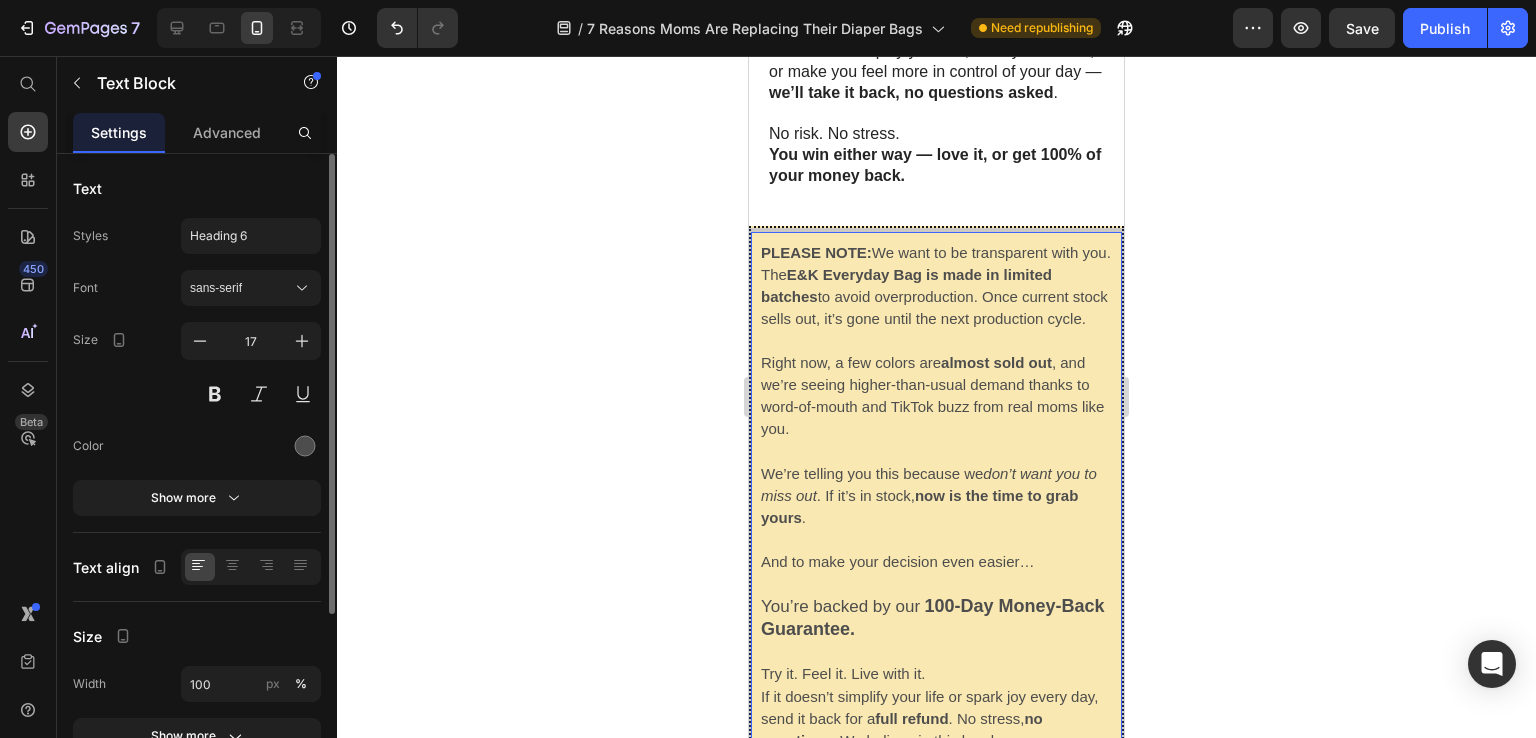 scroll, scrollTop: 4217, scrollLeft: 0, axis: vertical 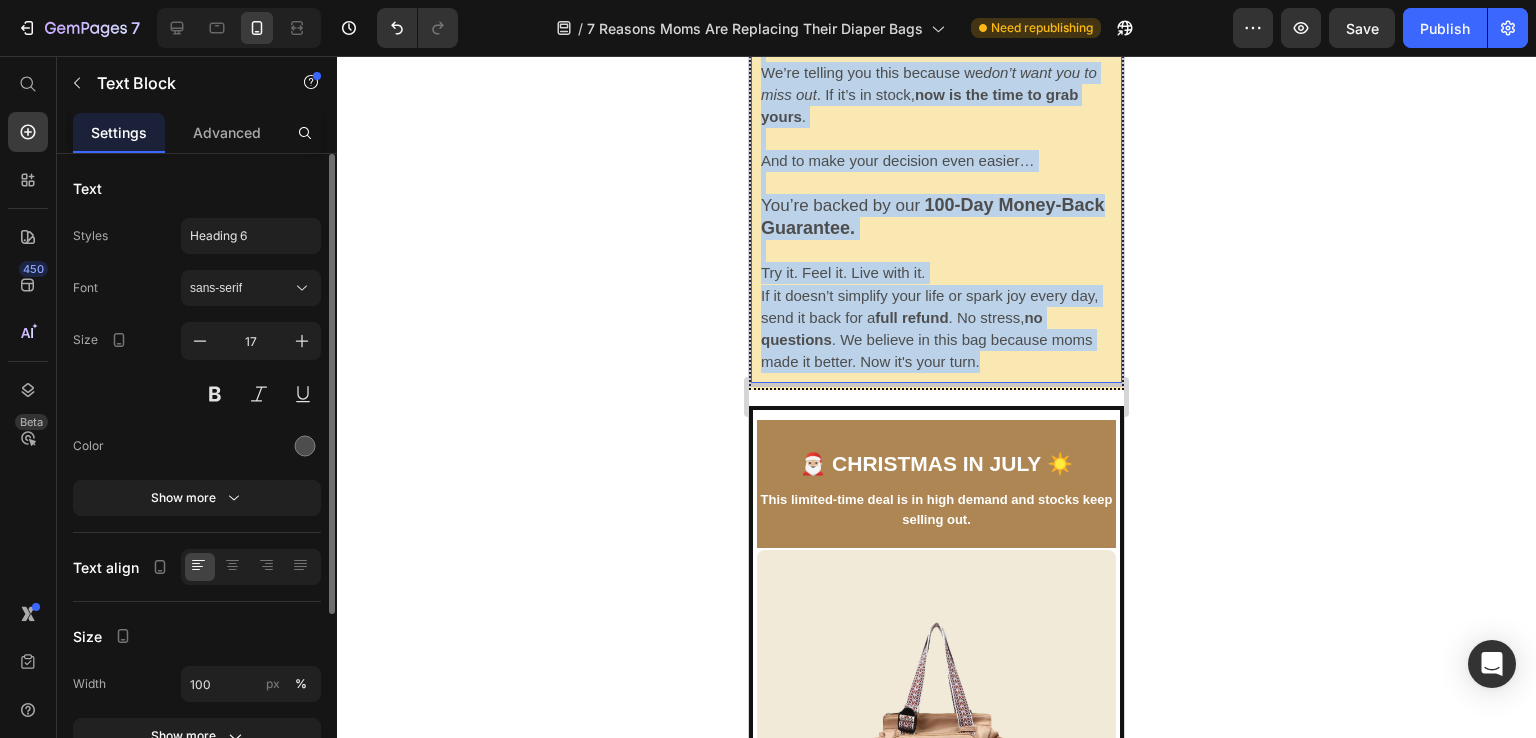 drag, startPoint x: 760, startPoint y: 239, endPoint x: 992, endPoint y: 367, distance: 264.96793 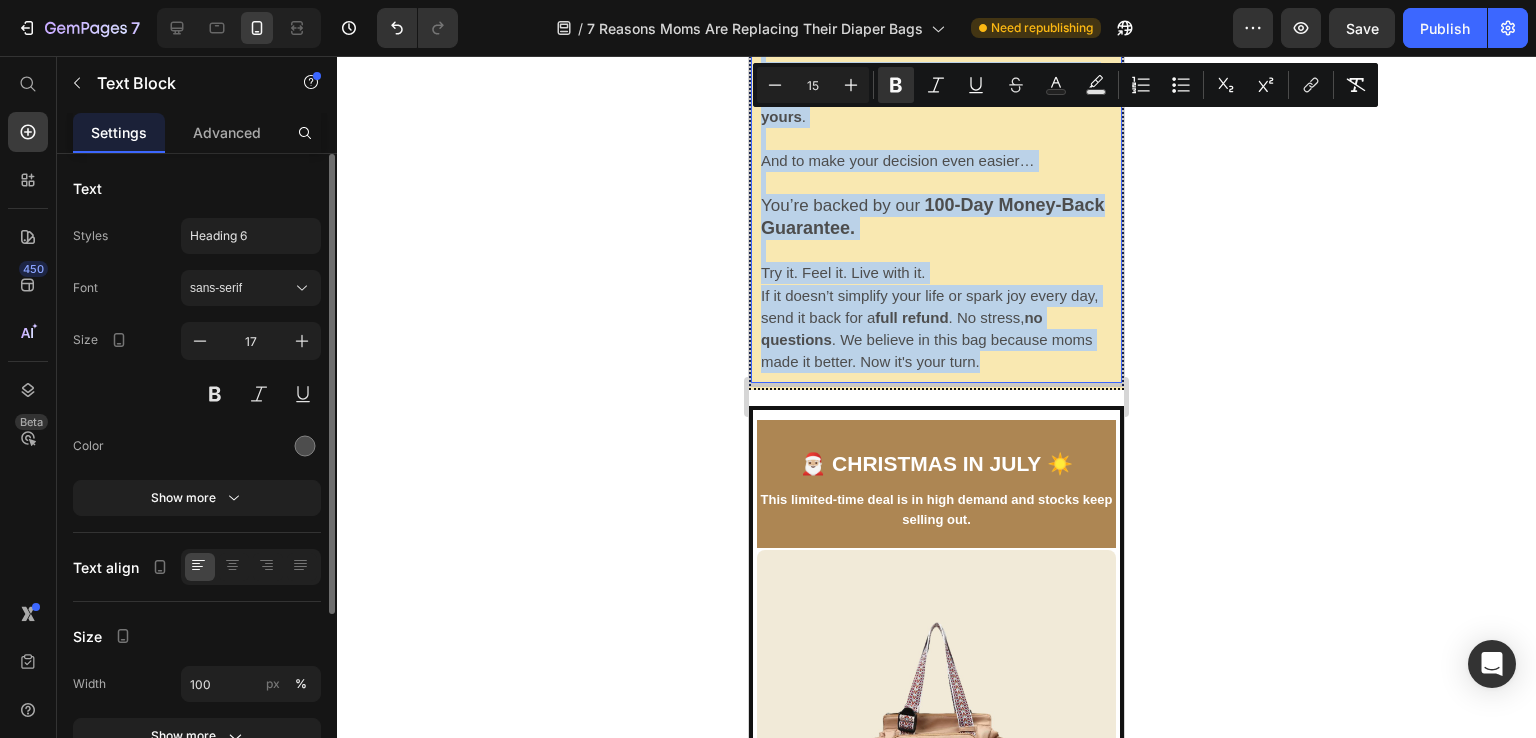copy on "PLEASE NOTE:  We want to be transparent with you. The  E&K Everyday Bag is made in limited batches  to avoid overproduction. Once current stock sells out, it’s gone until the next production cycle. Right now, a few colors are  almost sold out , and we’re seeing higher-than-usual demand thanks to word-of-mouth and TikTok buzz from real moms like you. We’re telling you this because we  don’t want you to miss out . If it’s in stock,  now is the time to grab yours .  And to make your decision even easier… You’re backed by our   100-Day Money-Back   Guarantee. Try it. Feel it. Live with it. If it doesn’t simplify your life or spark joy every day, send it back for a  full refund . No stress,  no questions . We believe in this bag because moms made it better. Now it's your turn." 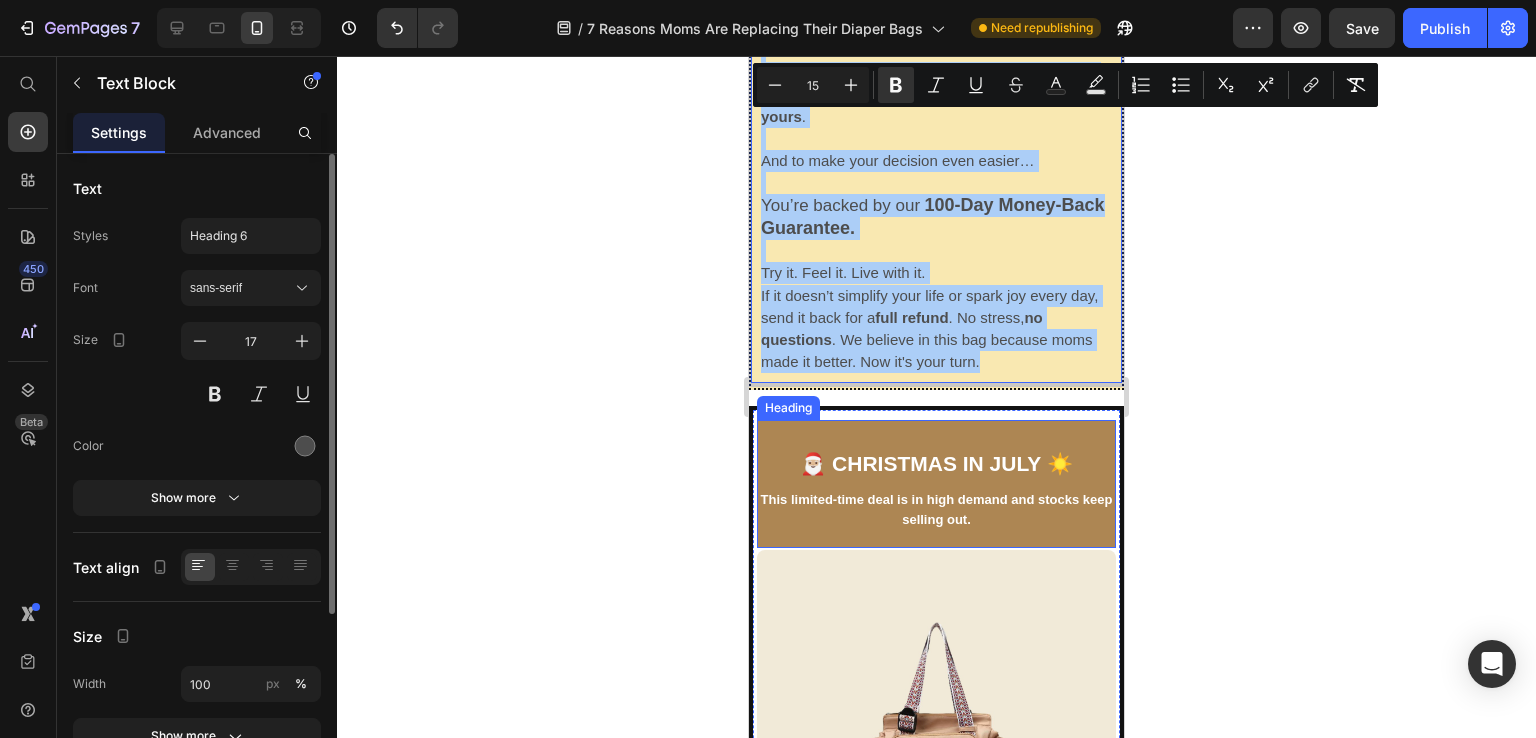click 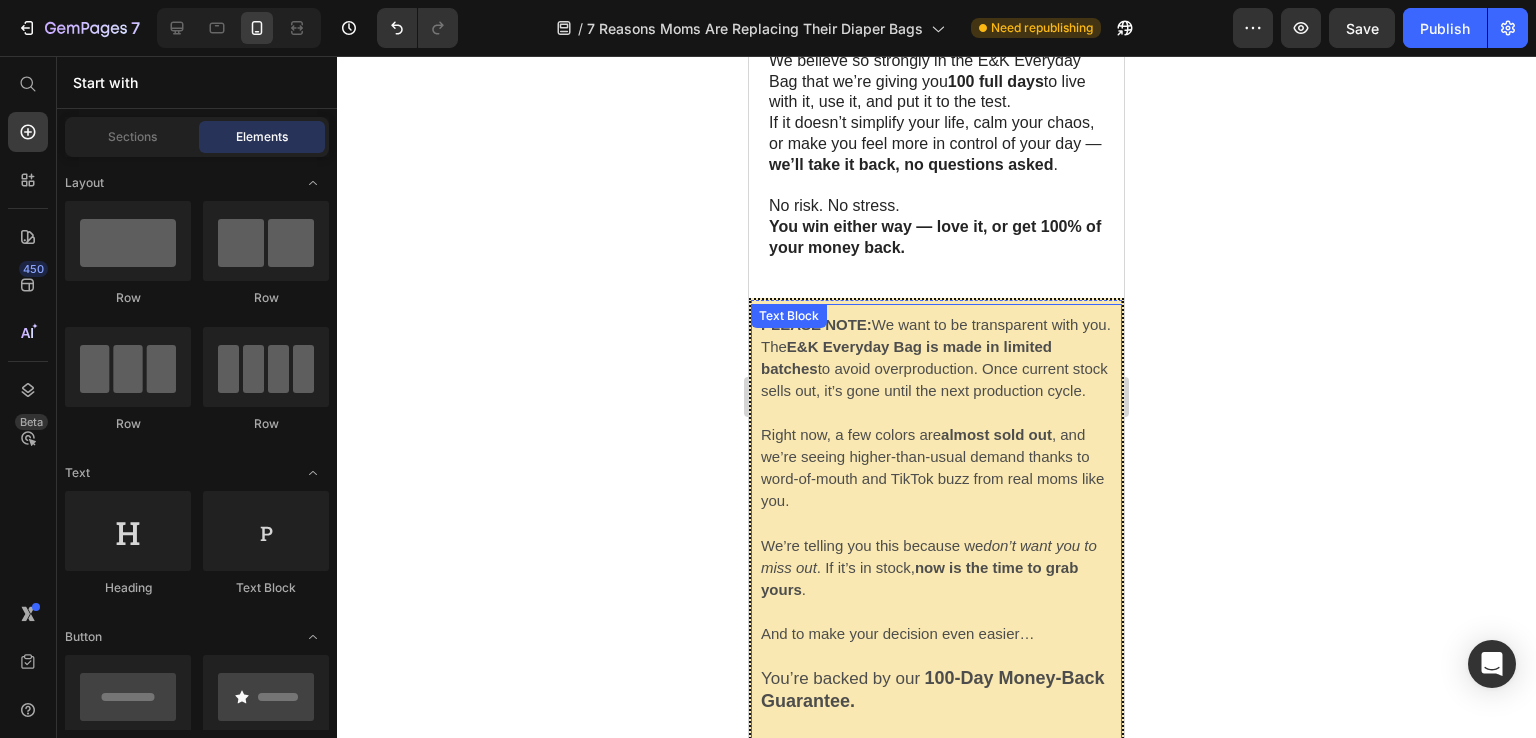 scroll, scrollTop: 4017, scrollLeft: 0, axis: vertical 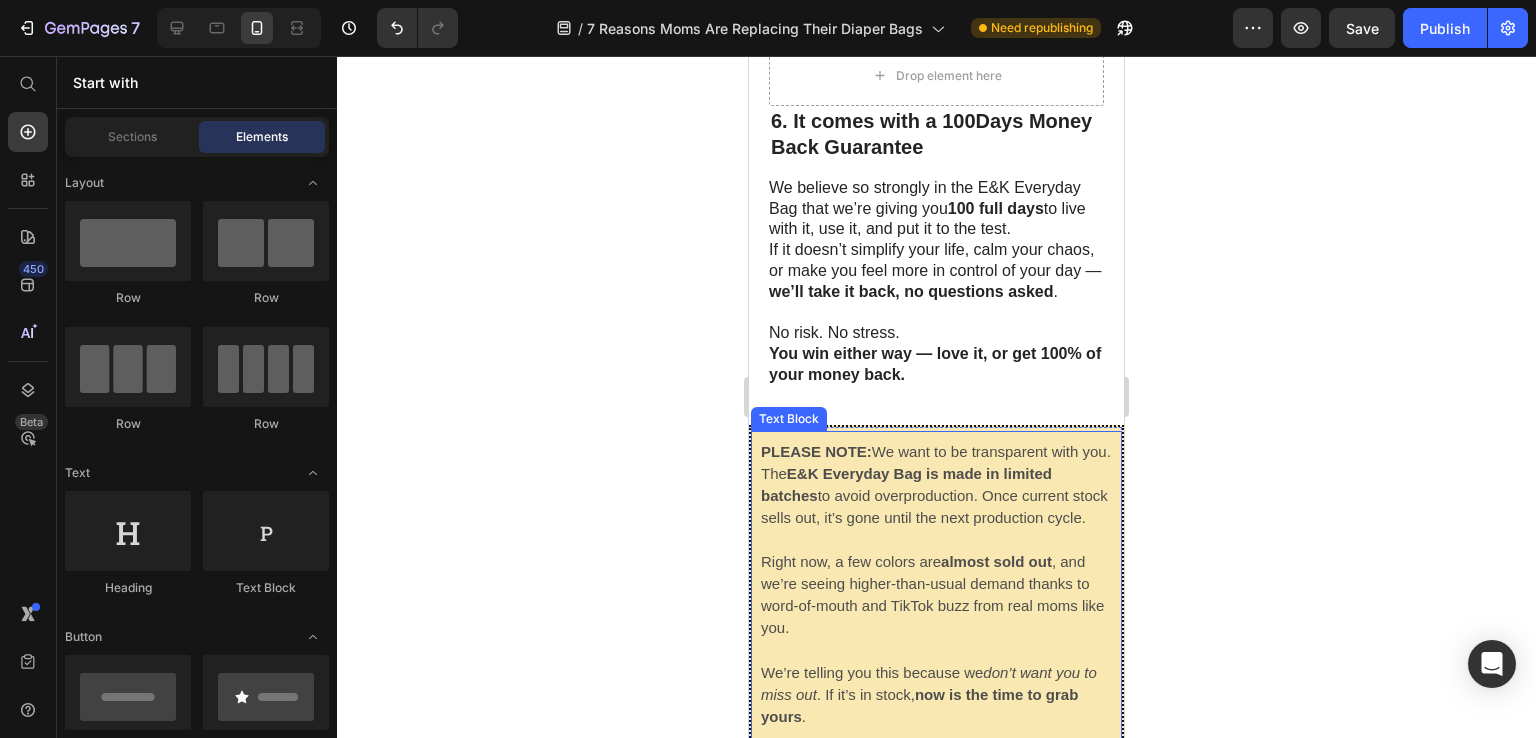 click on "PLEASE NOTE:  We want to be transparent with you. The  E&K Everyday Bag is made in limited batches  to avoid overproduction. Once current stock sells out, it’s gone until the next production cycle." at bounding box center (936, 485) 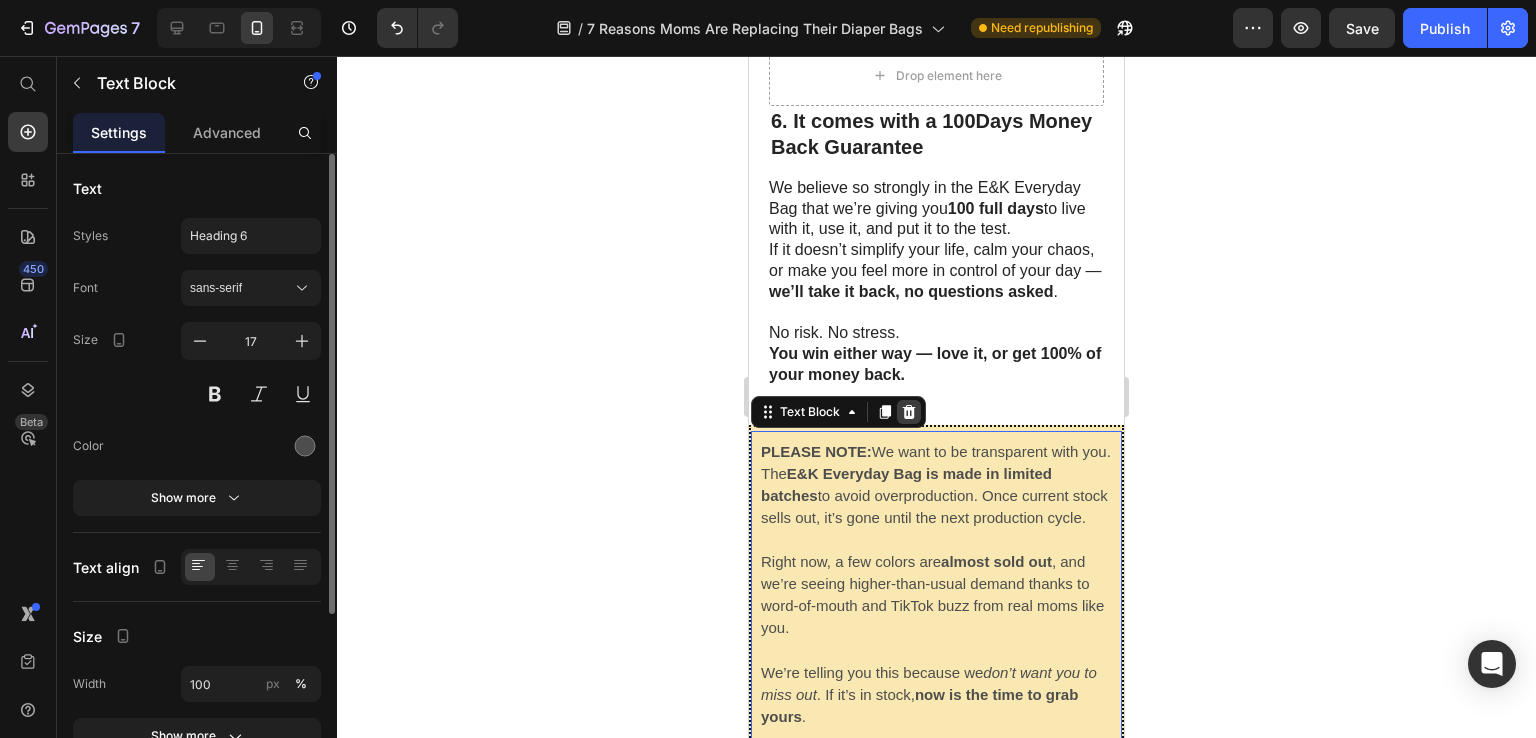 click 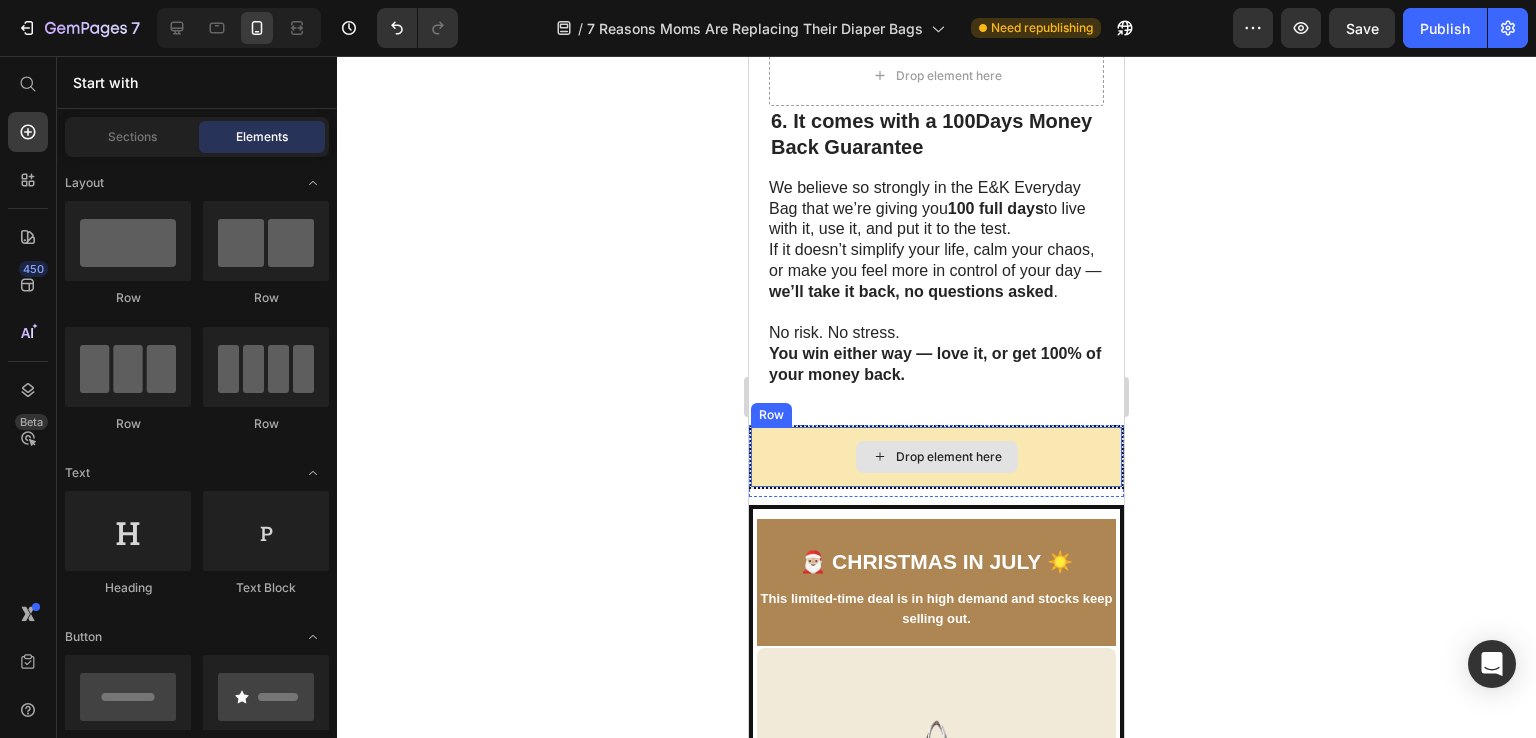 click on "Drop element here" at bounding box center (949, 457) 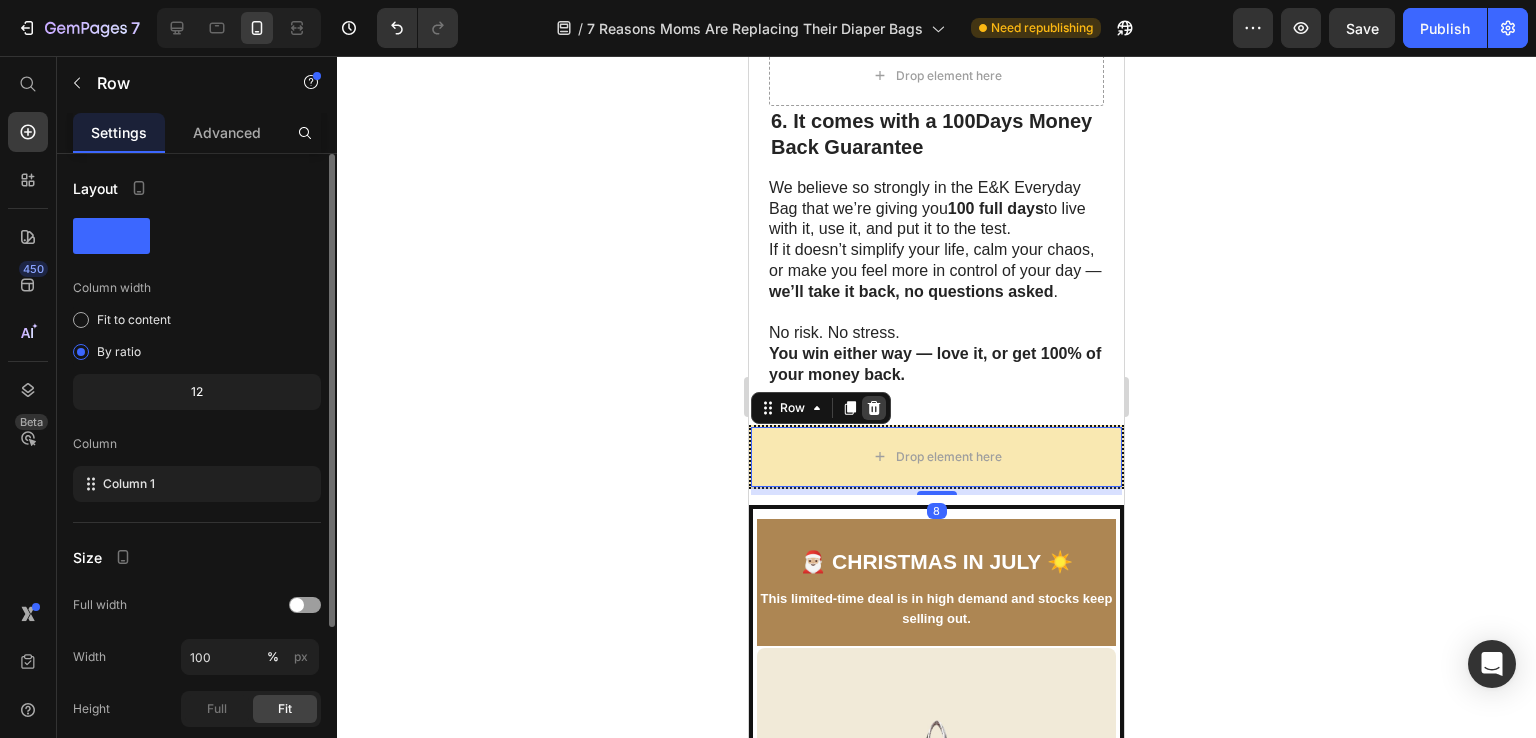 click 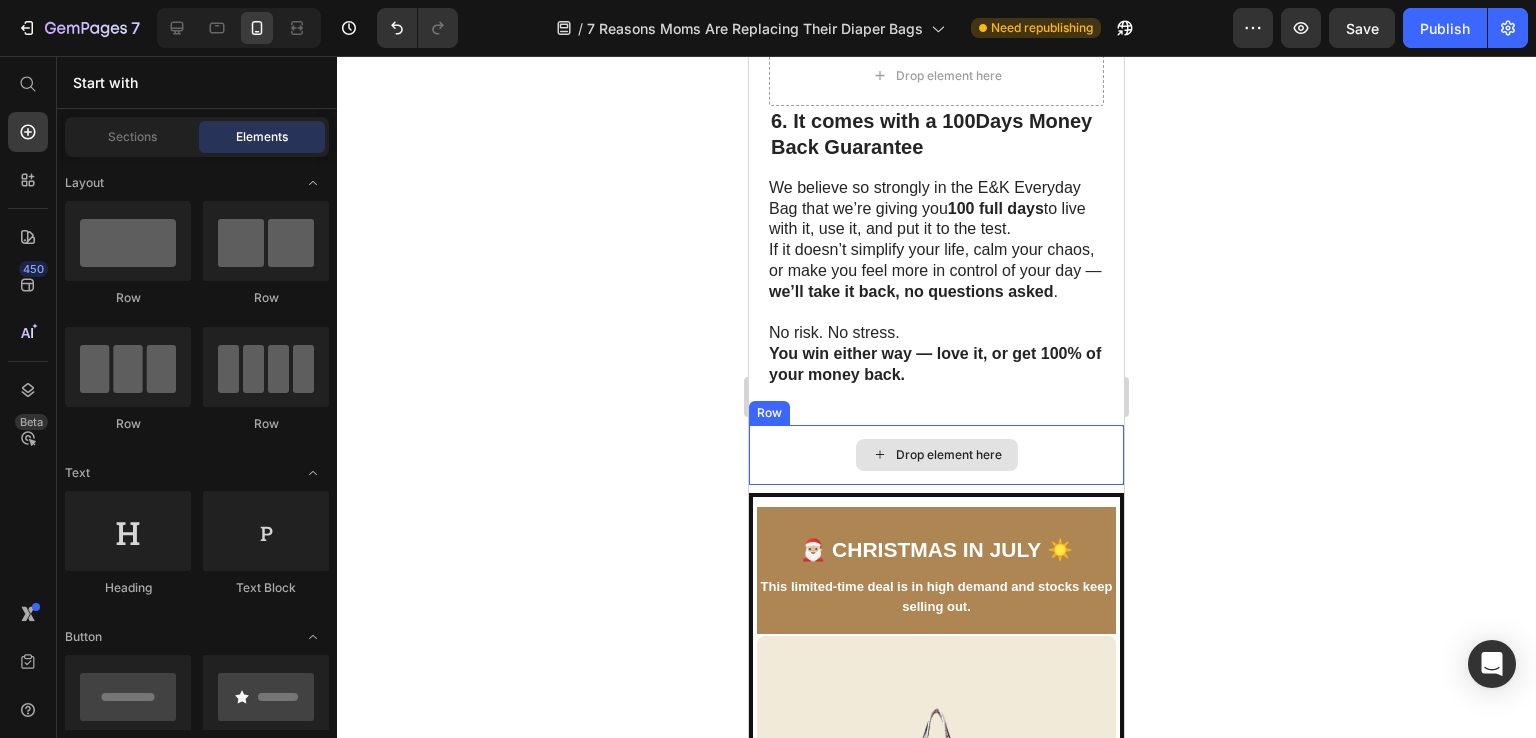 click on "Drop element here" at bounding box center (936, 455) 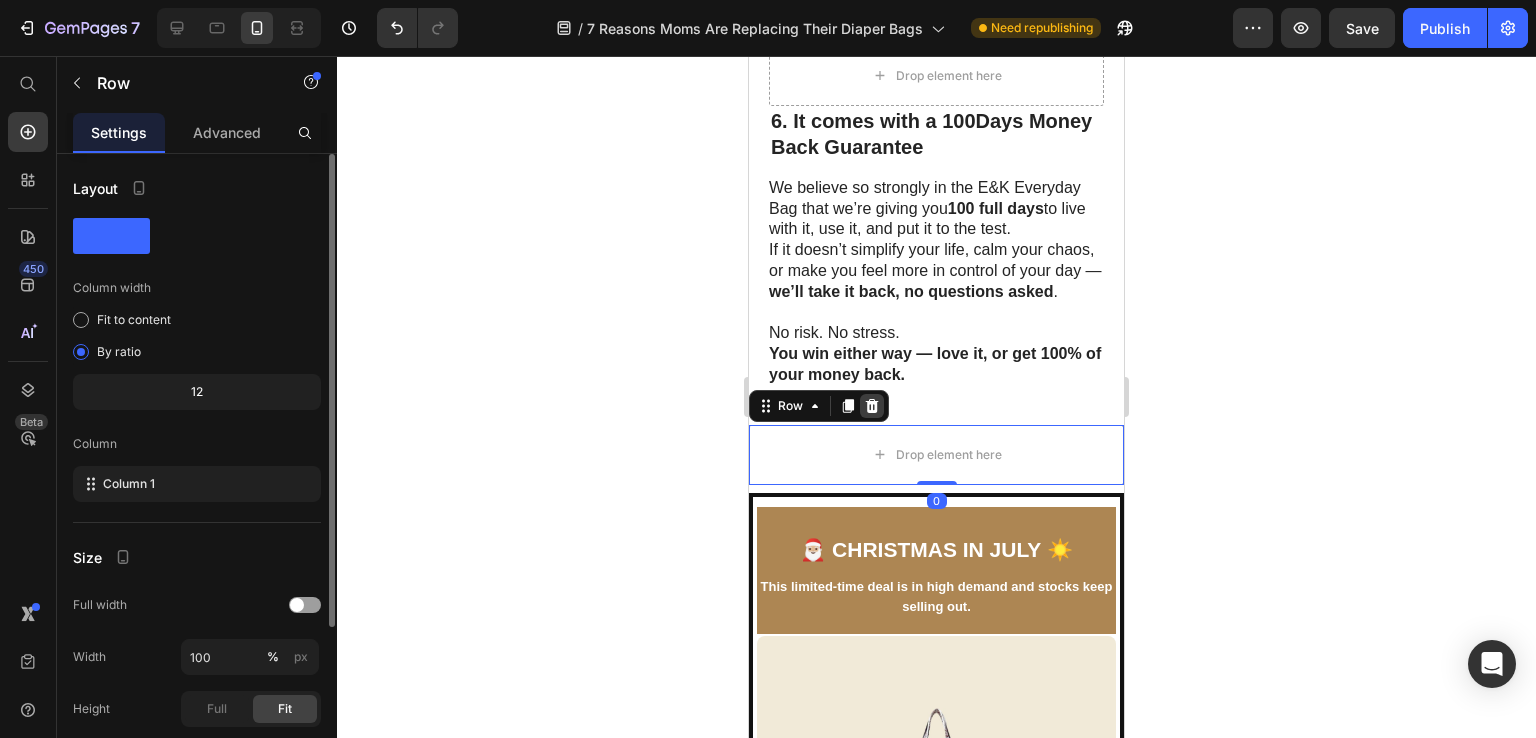 click 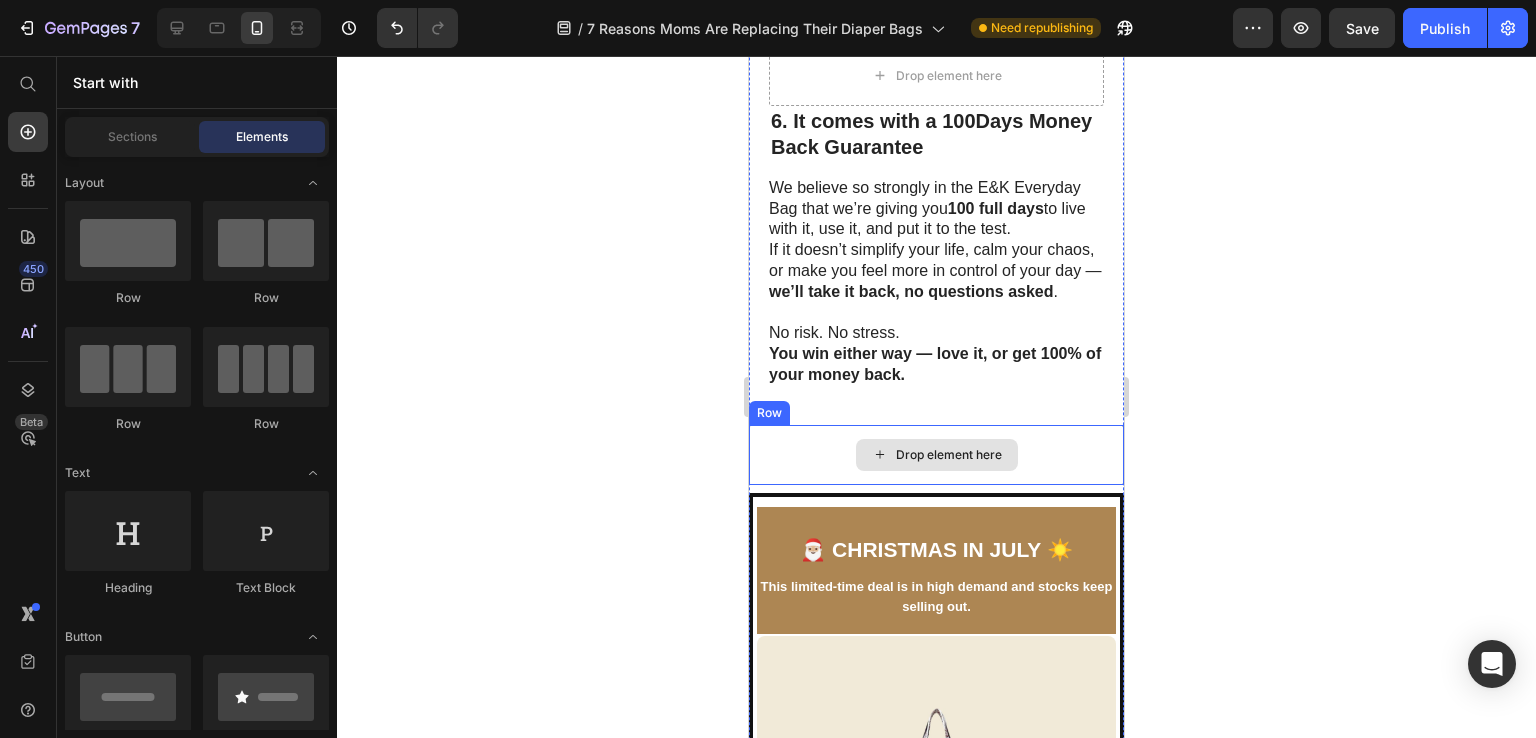 click on "Drop element here" at bounding box center [936, 455] 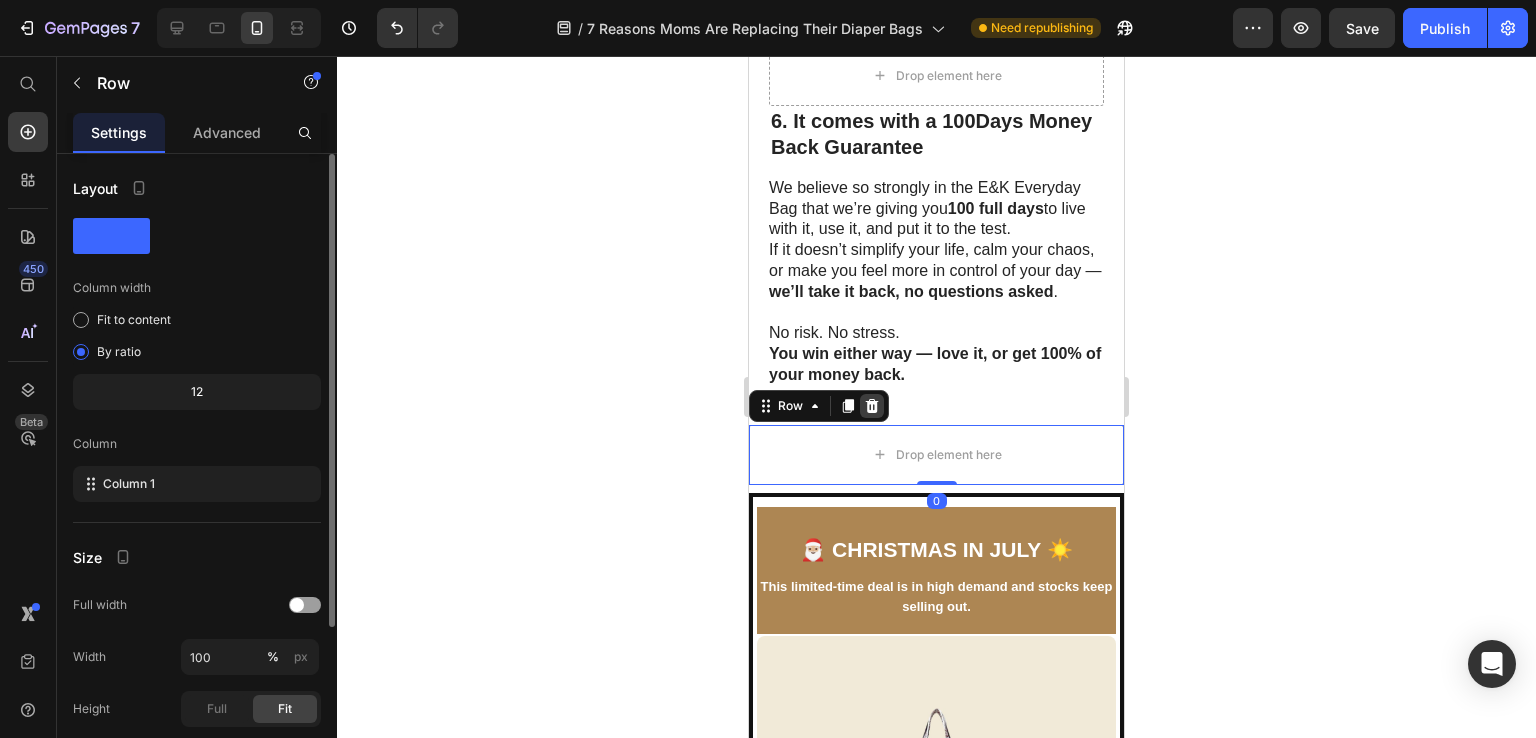 click 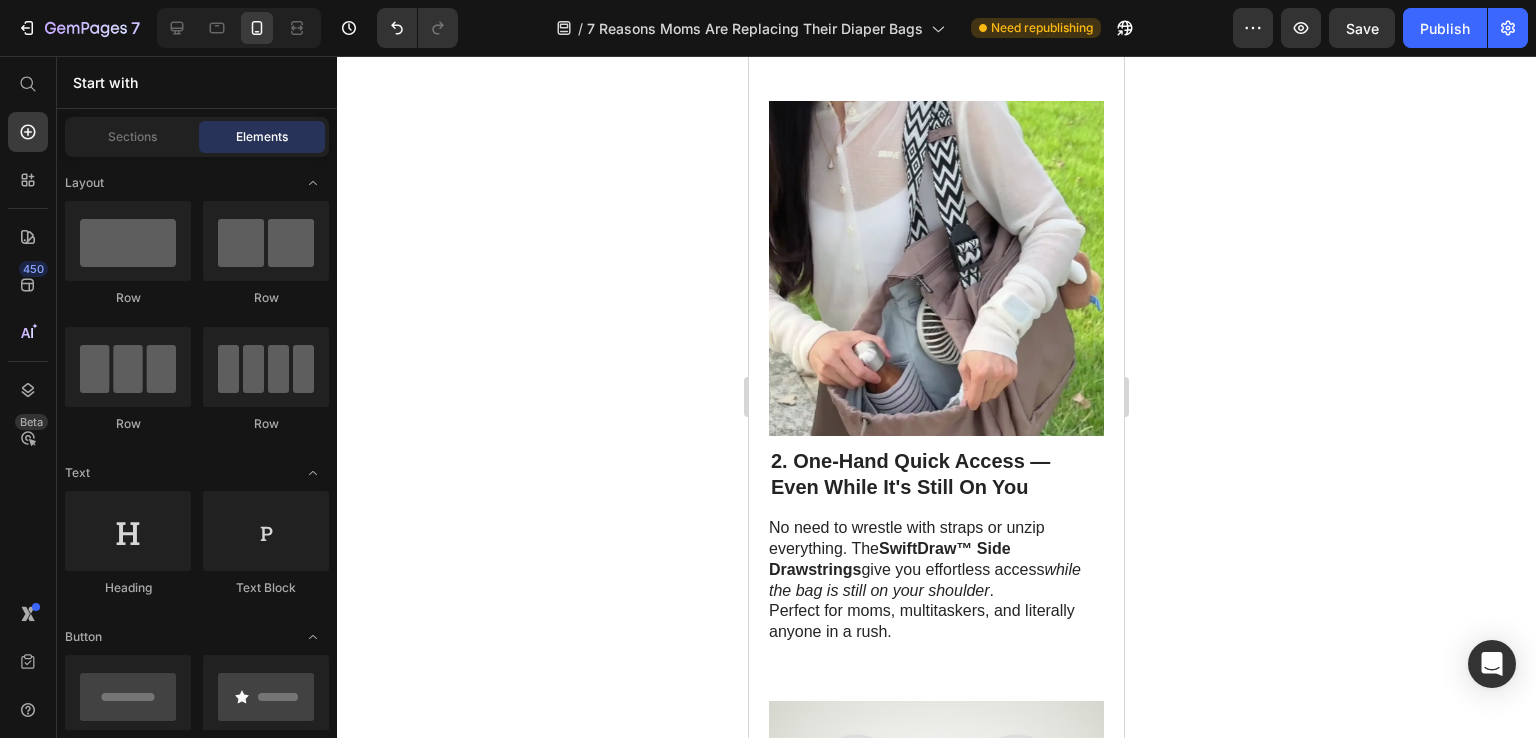 scroll, scrollTop: 1417, scrollLeft: 0, axis: vertical 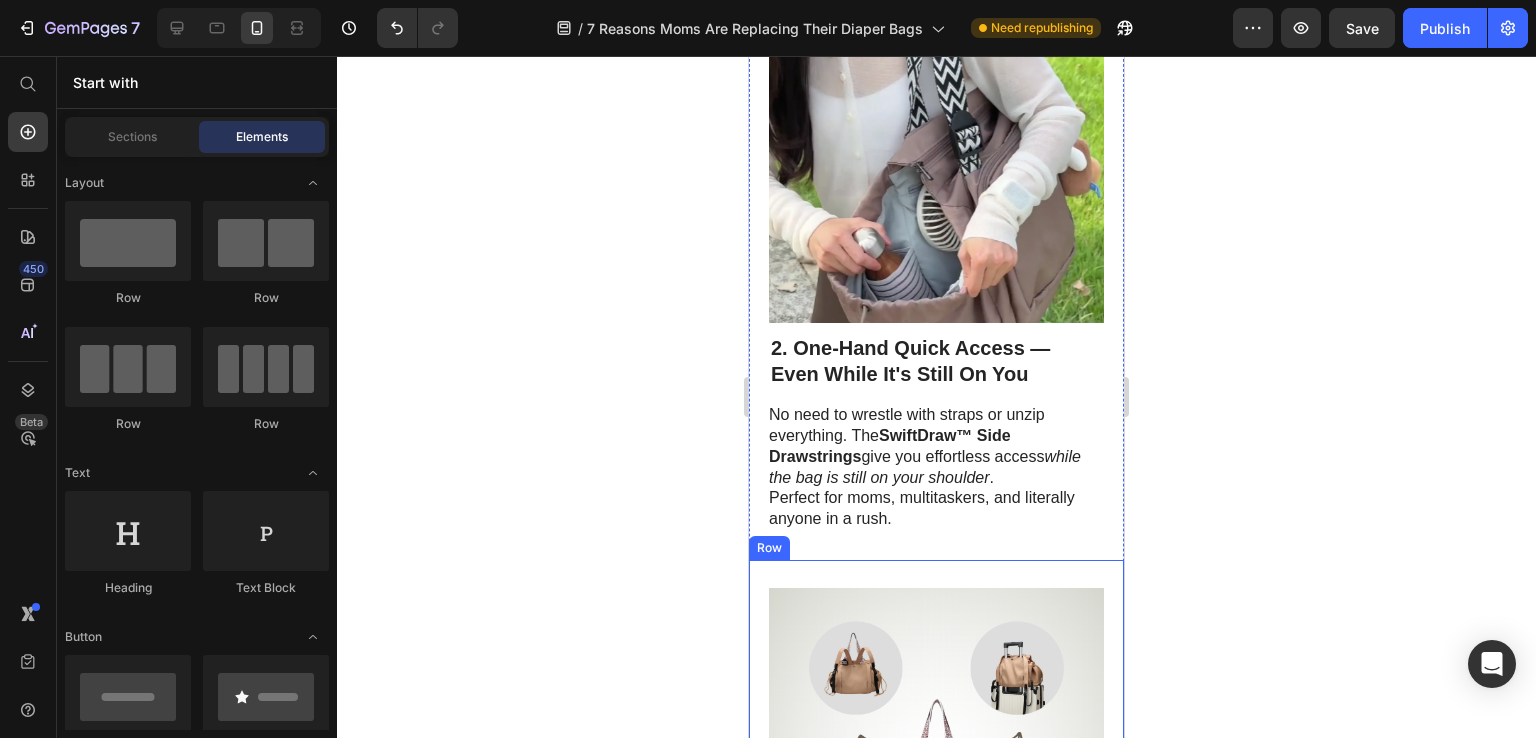 click on "No need to wrestle with straps or unzip everything. The  SwiftDraw™ Side Drawstrings  give you effortless access  while the bag is still on your shoulder . Perfect for moms, multitaskers, and literally anyone in a rush." at bounding box center (935, 467) 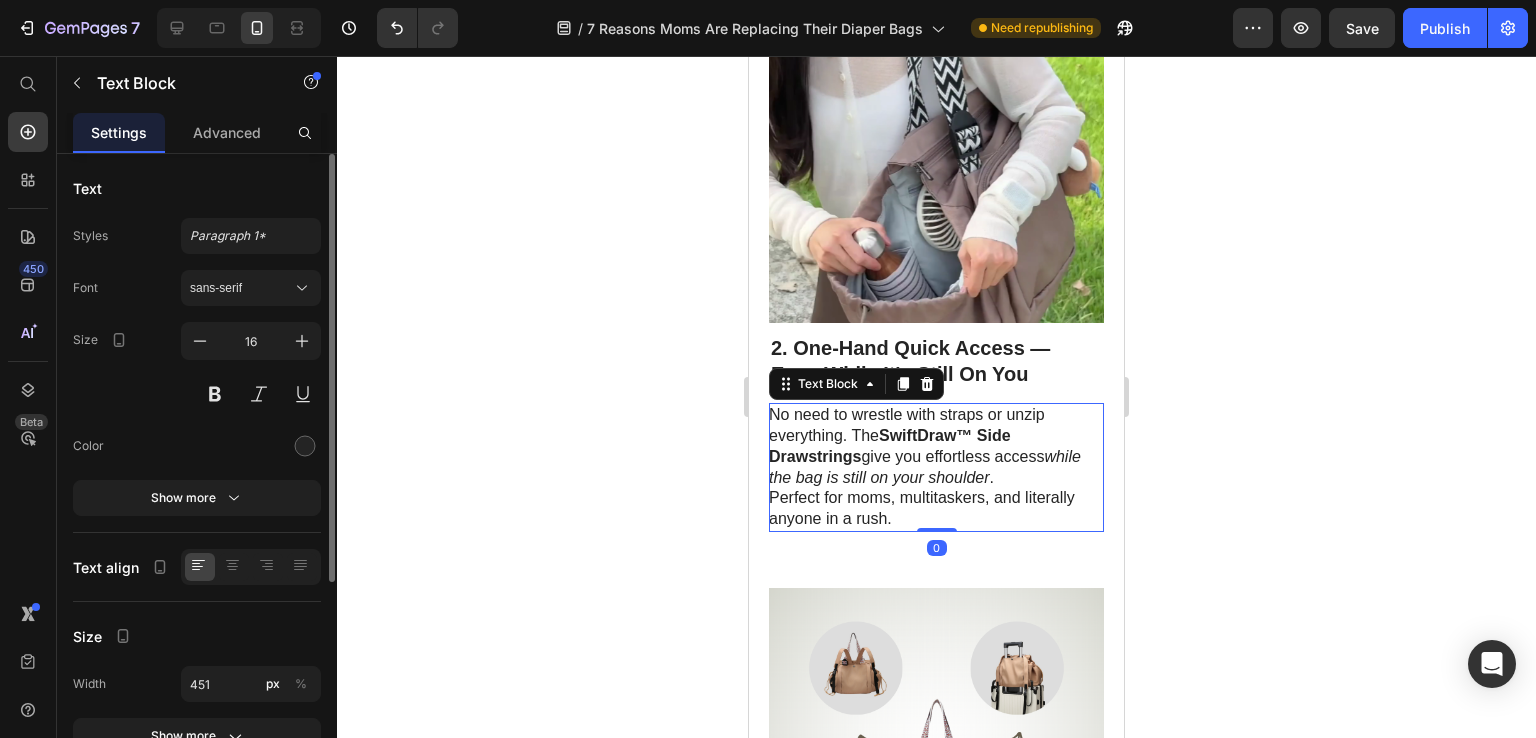 drag, startPoint x: 934, startPoint y: 519, endPoint x: 957, endPoint y: 493, distance: 34.713108 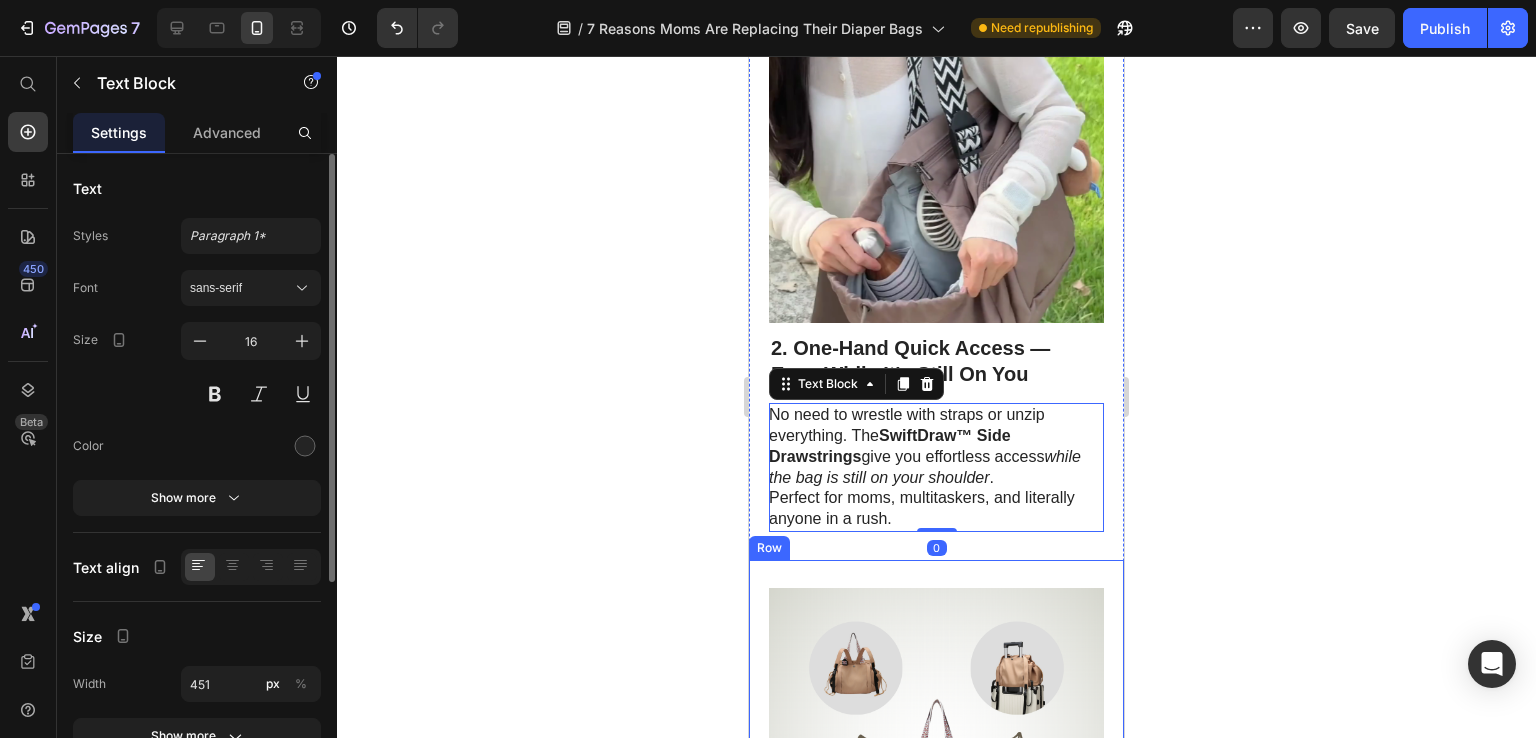 click at bounding box center [936, 755] 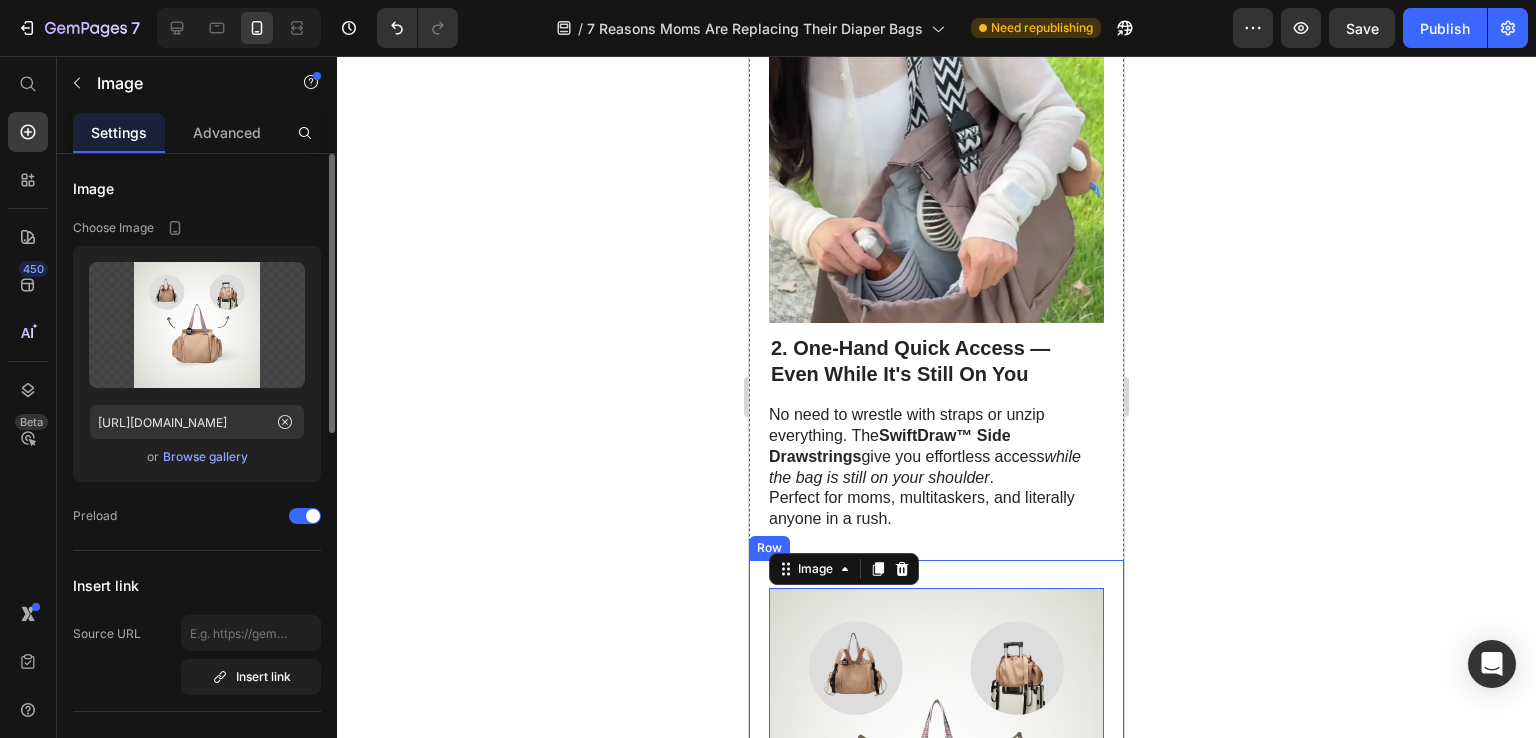 click on "Image   14 3. Say Goodbye to Bag-Switching Anxiety With 4-Way Carry Heading Work tote, diaper bag, gym bag, weekend bag, carry-on… Why are you carrying five bags when one can do it all?   The E&K converts into a  handbag, shoulder bag, backpack, or luggage slip-on  — adapting instantly to every part of your day. No more standing frozen trying to figure out which bag to pack. This one  is  the answer. Text Block Row" at bounding box center [936, 893] 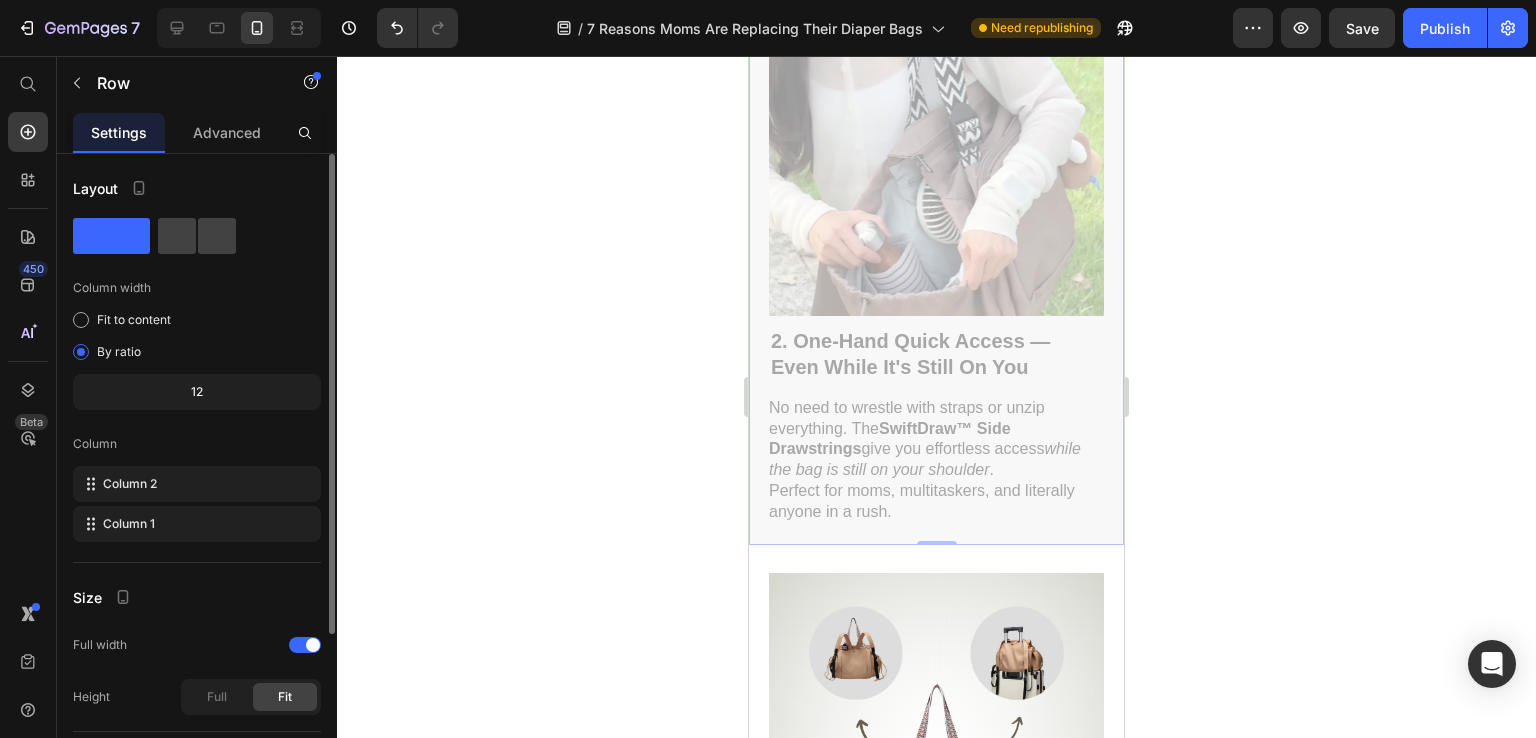 drag, startPoint x: 924, startPoint y: 543, endPoint x: 928, endPoint y: 533, distance: 10.770329 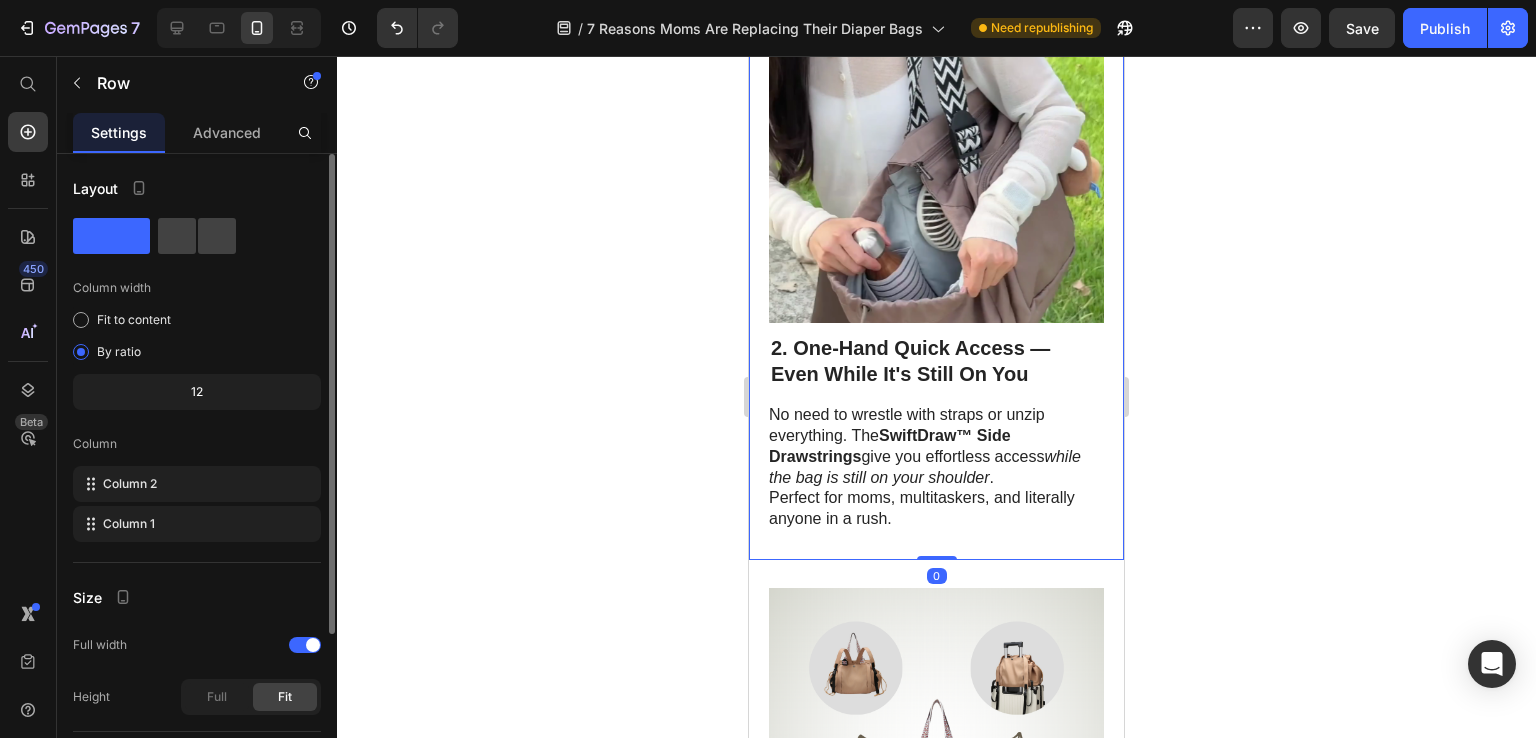 click 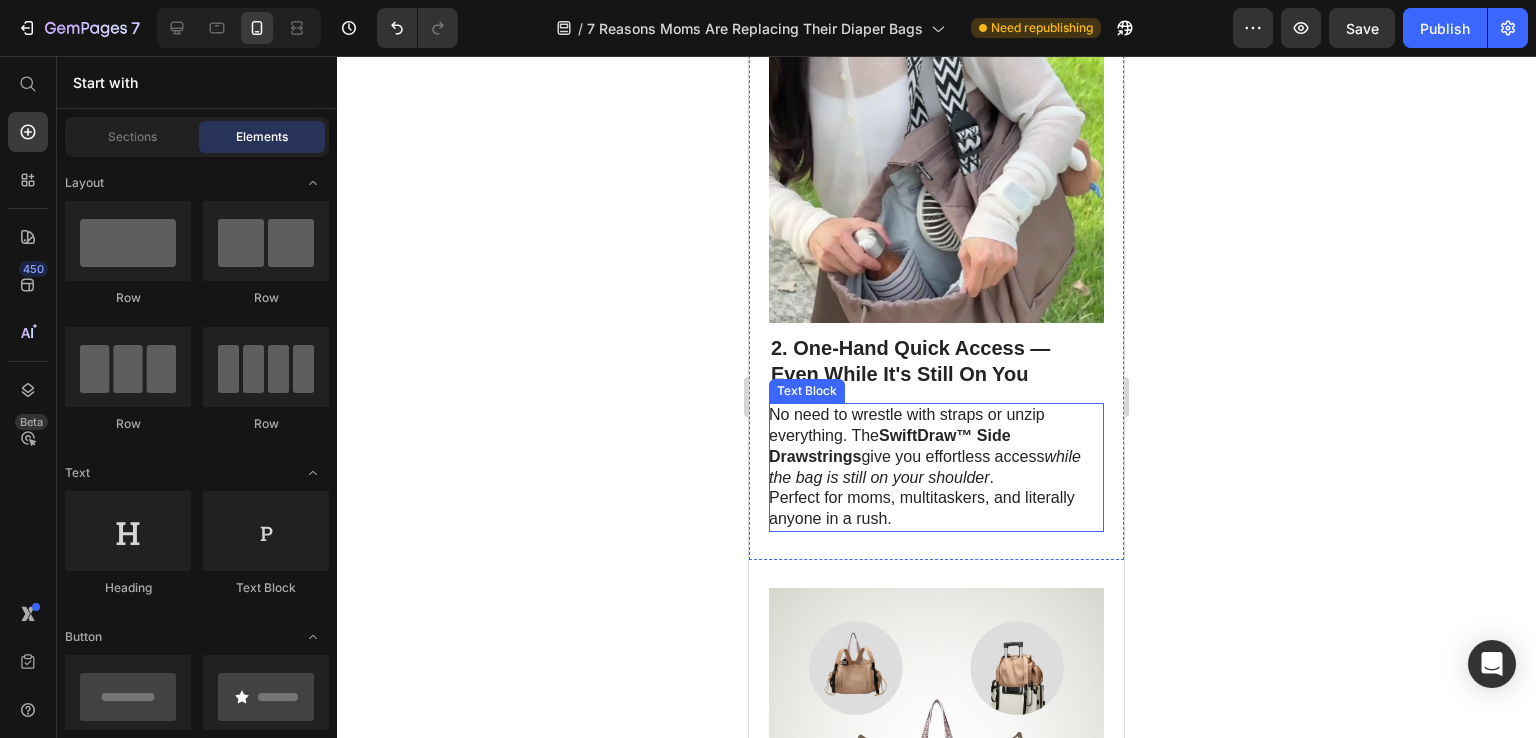 scroll, scrollTop: 1217, scrollLeft: 0, axis: vertical 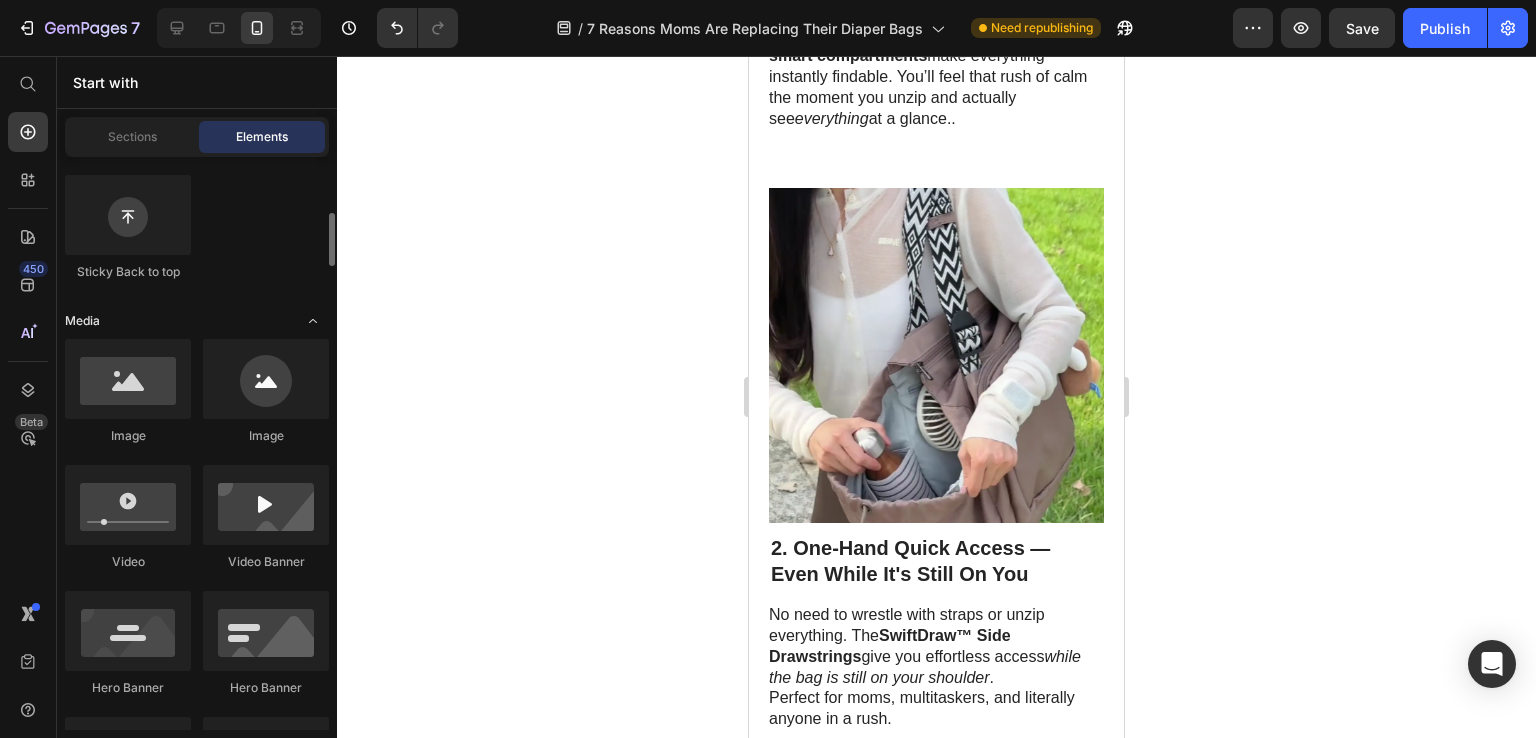 click 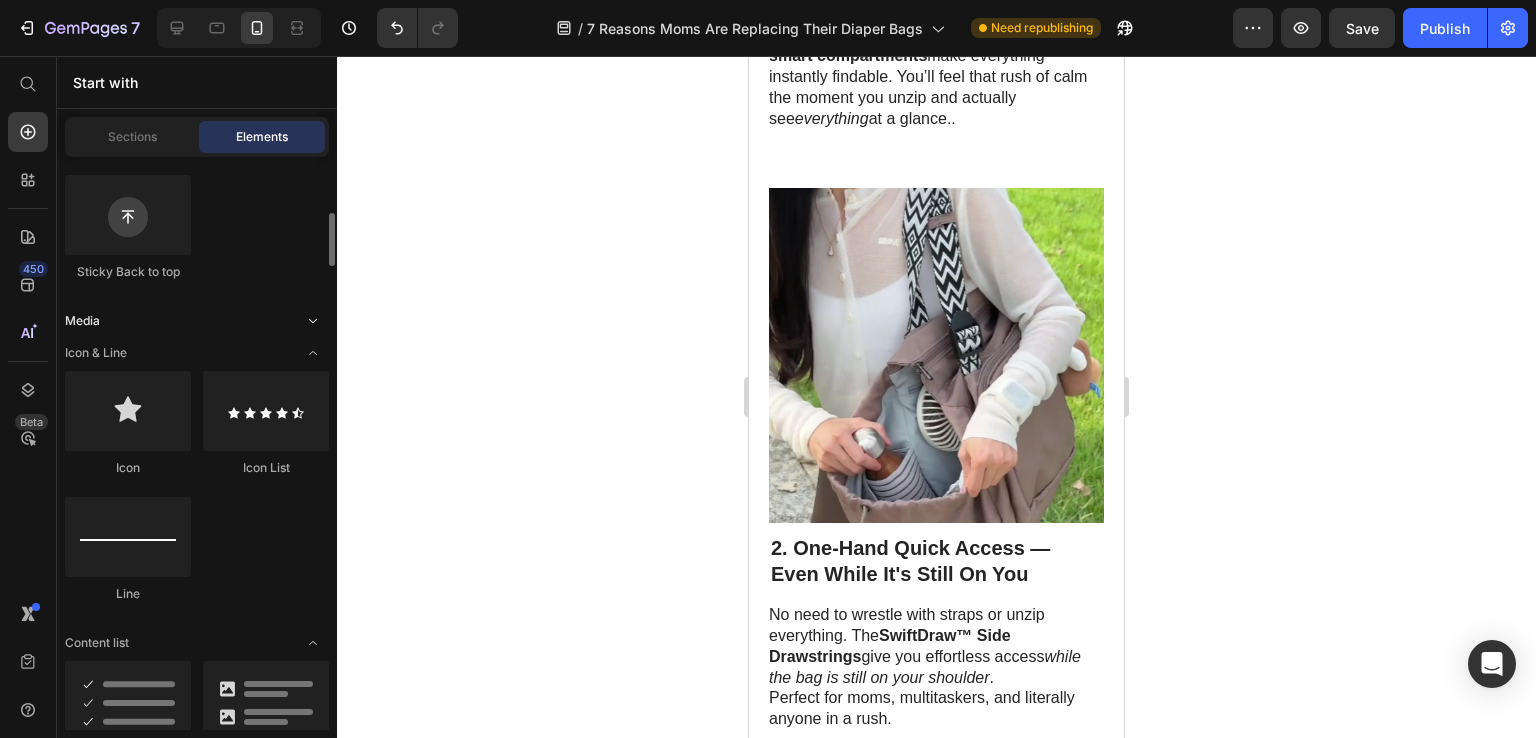click 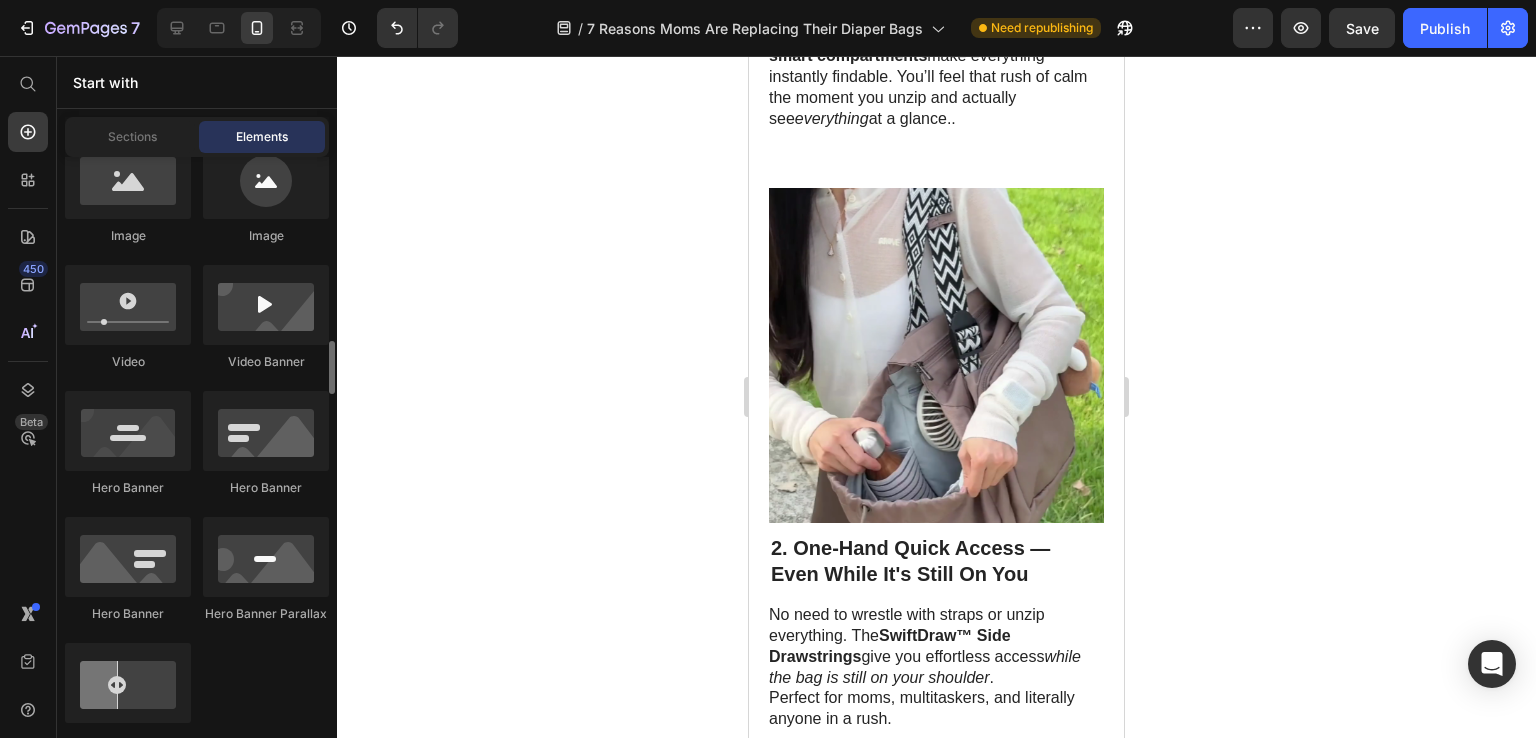 scroll, scrollTop: 906, scrollLeft: 0, axis: vertical 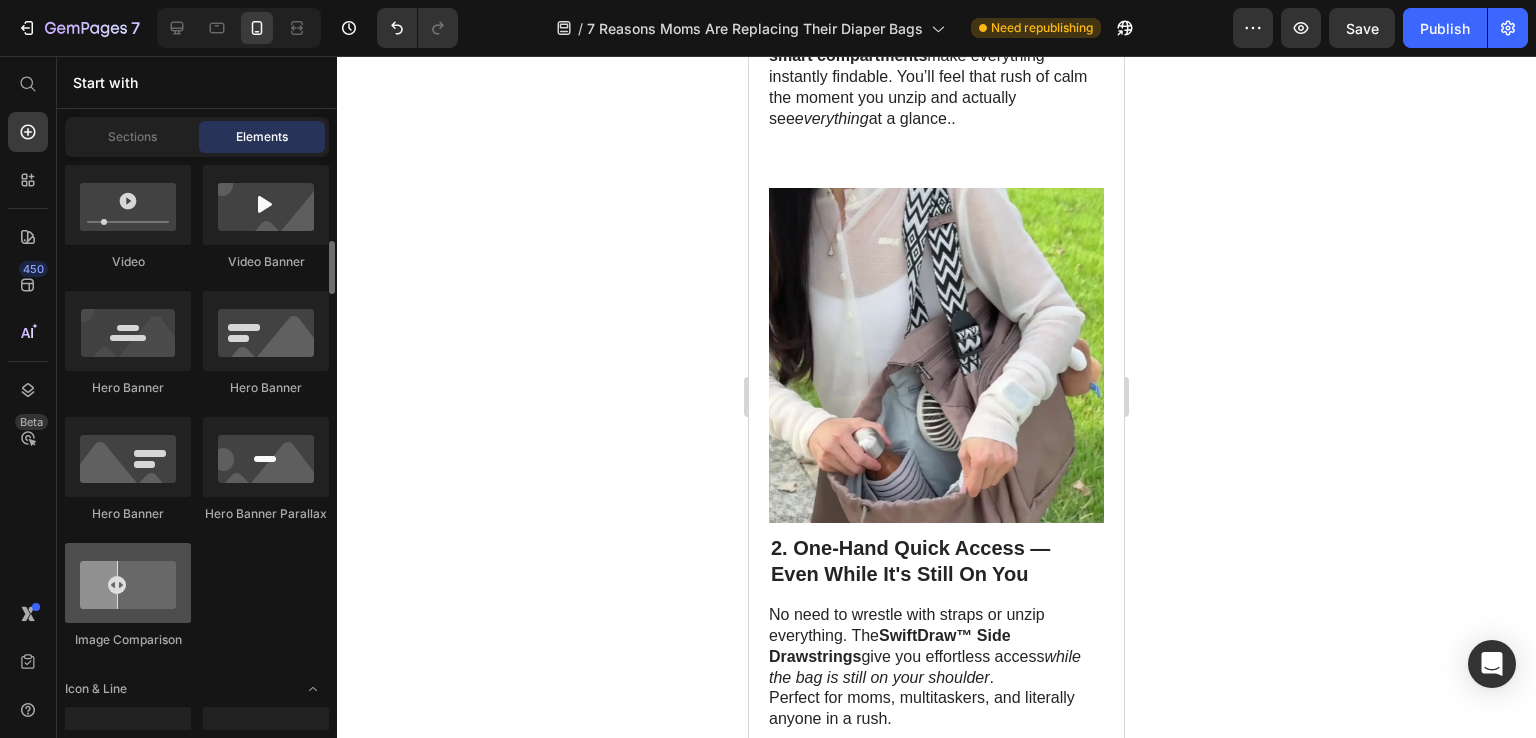 click at bounding box center [128, 583] 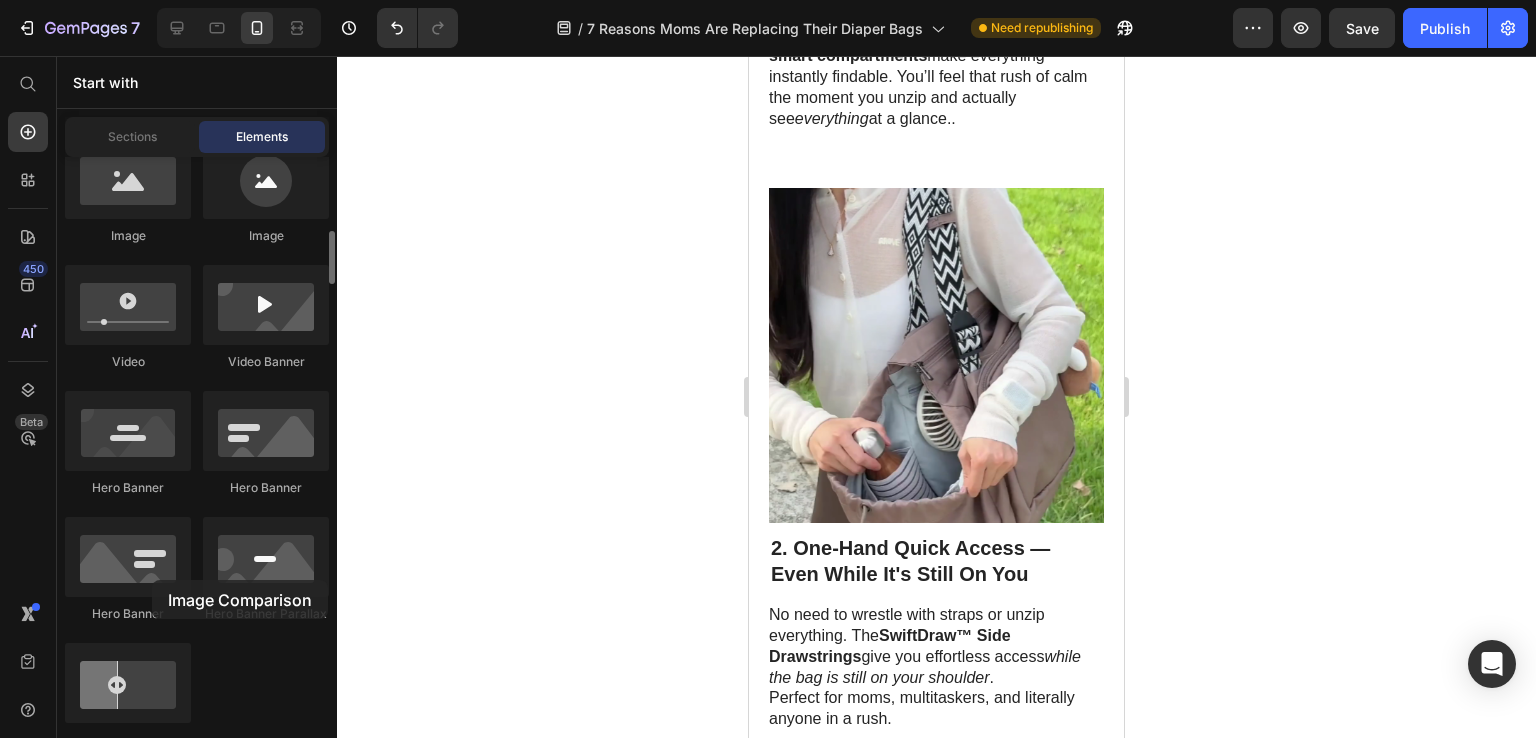 scroll, scrollTop: 1006, scrollLeft: 0, axis: vertical 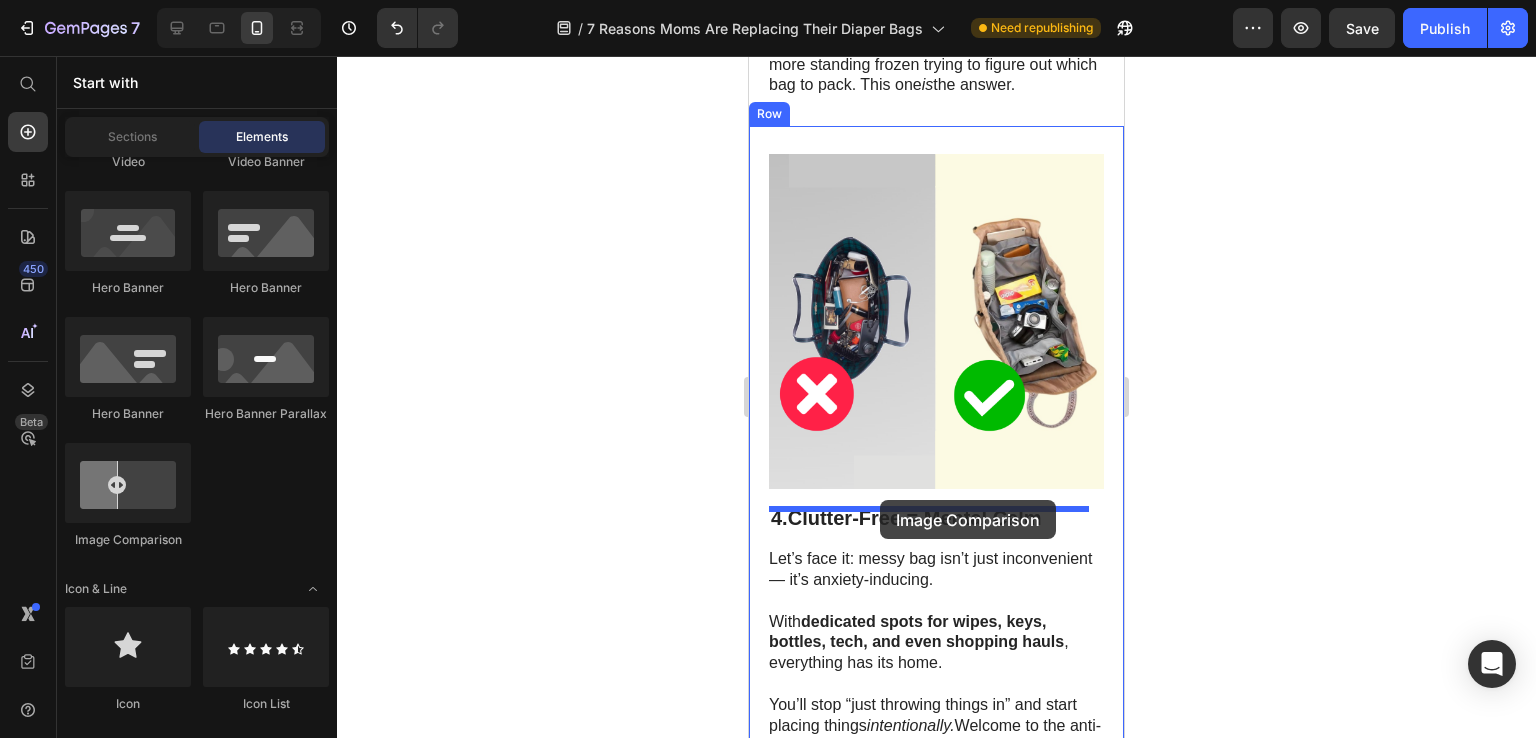 click at bounding box center (936, 752) 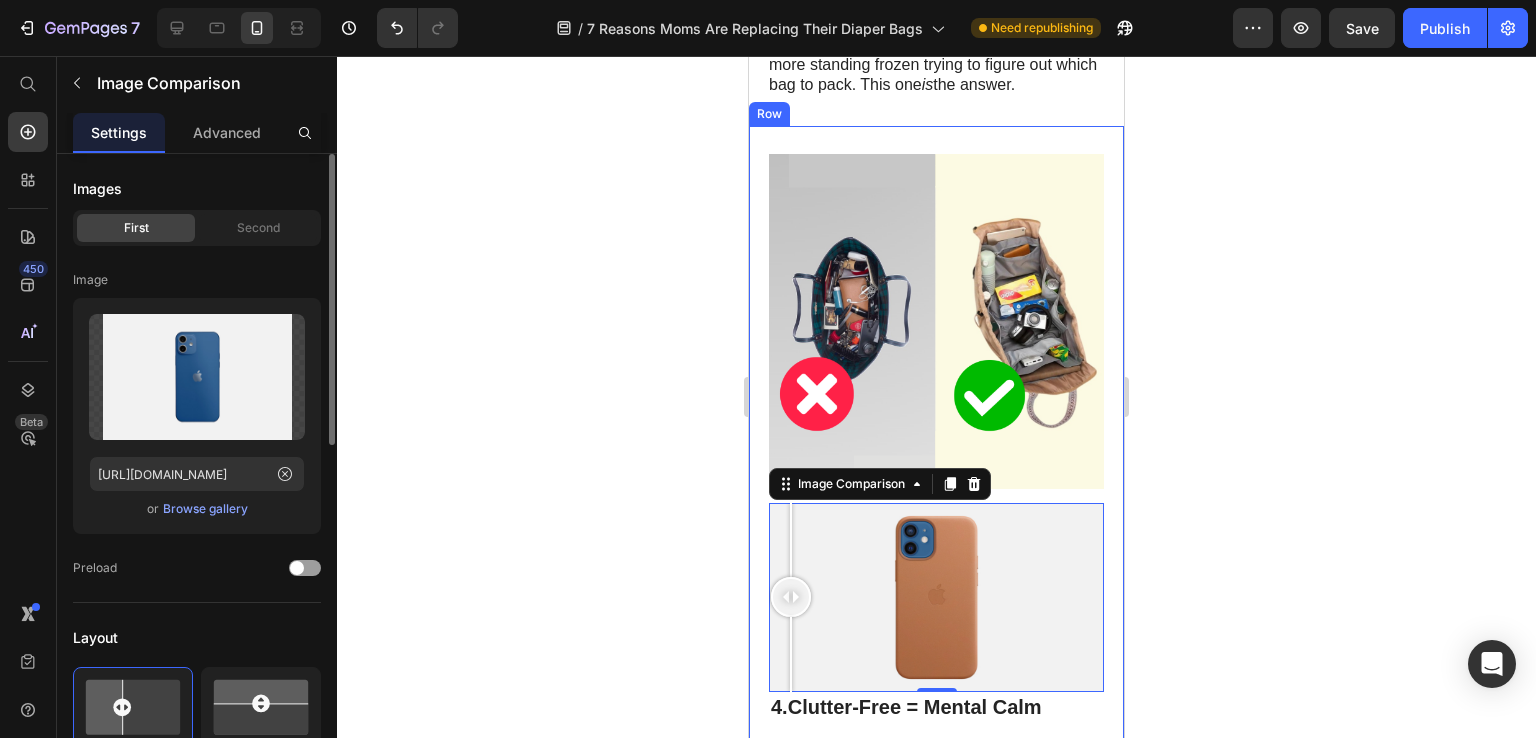 drag, startPoint x: 932, startPoint y: 604, endPoint x: 764, endPoint y: 644, distance: 172.69626 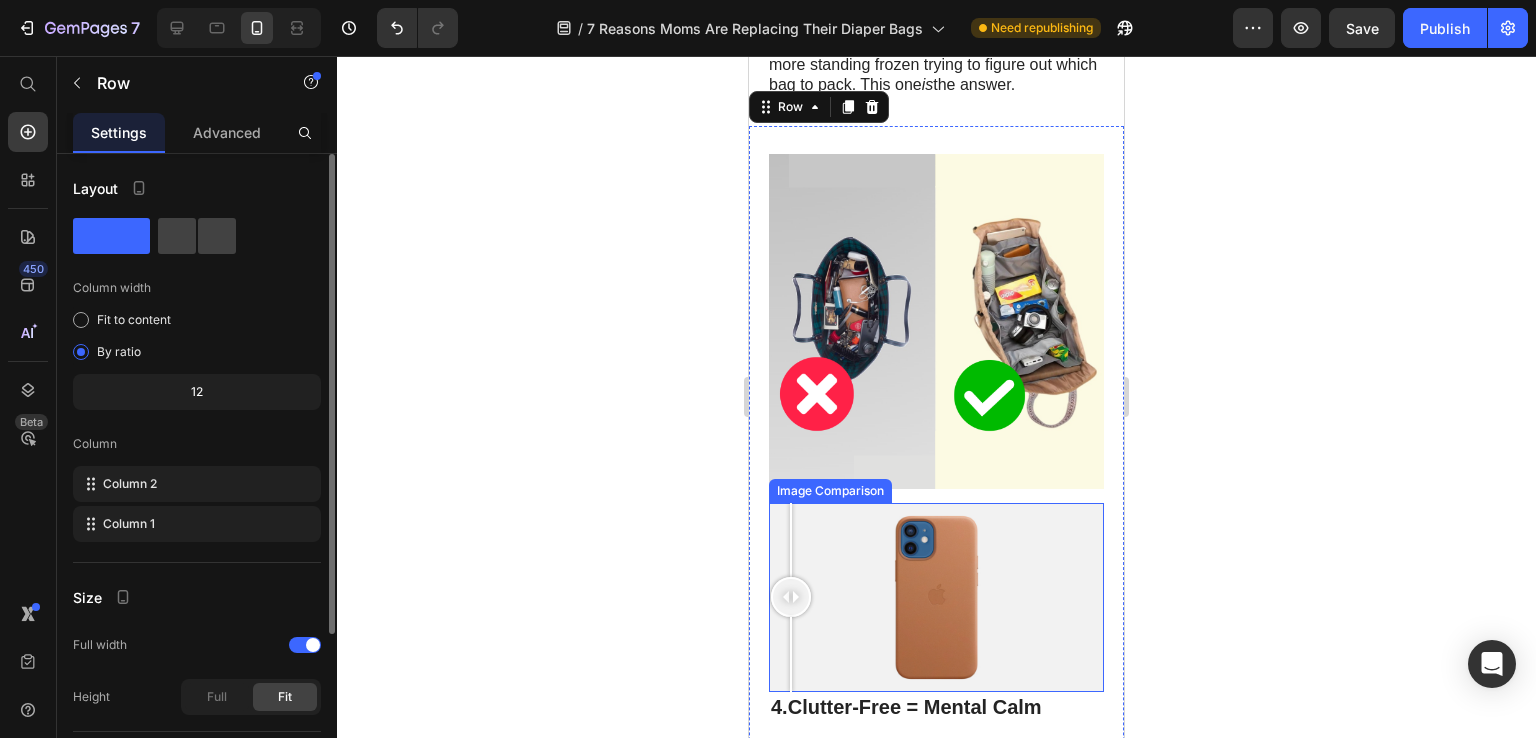 click at bounding box center [936, 597] 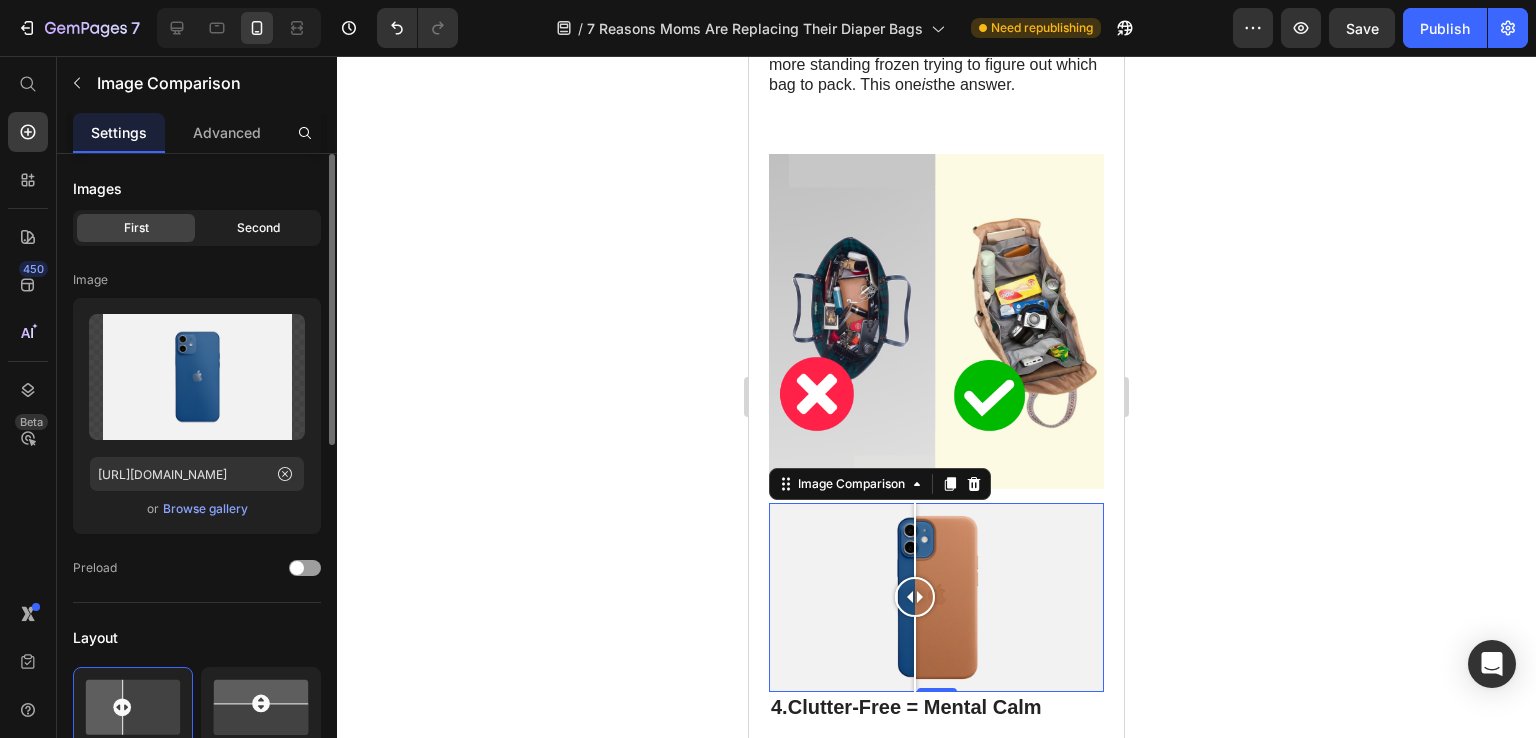 click on "Second" 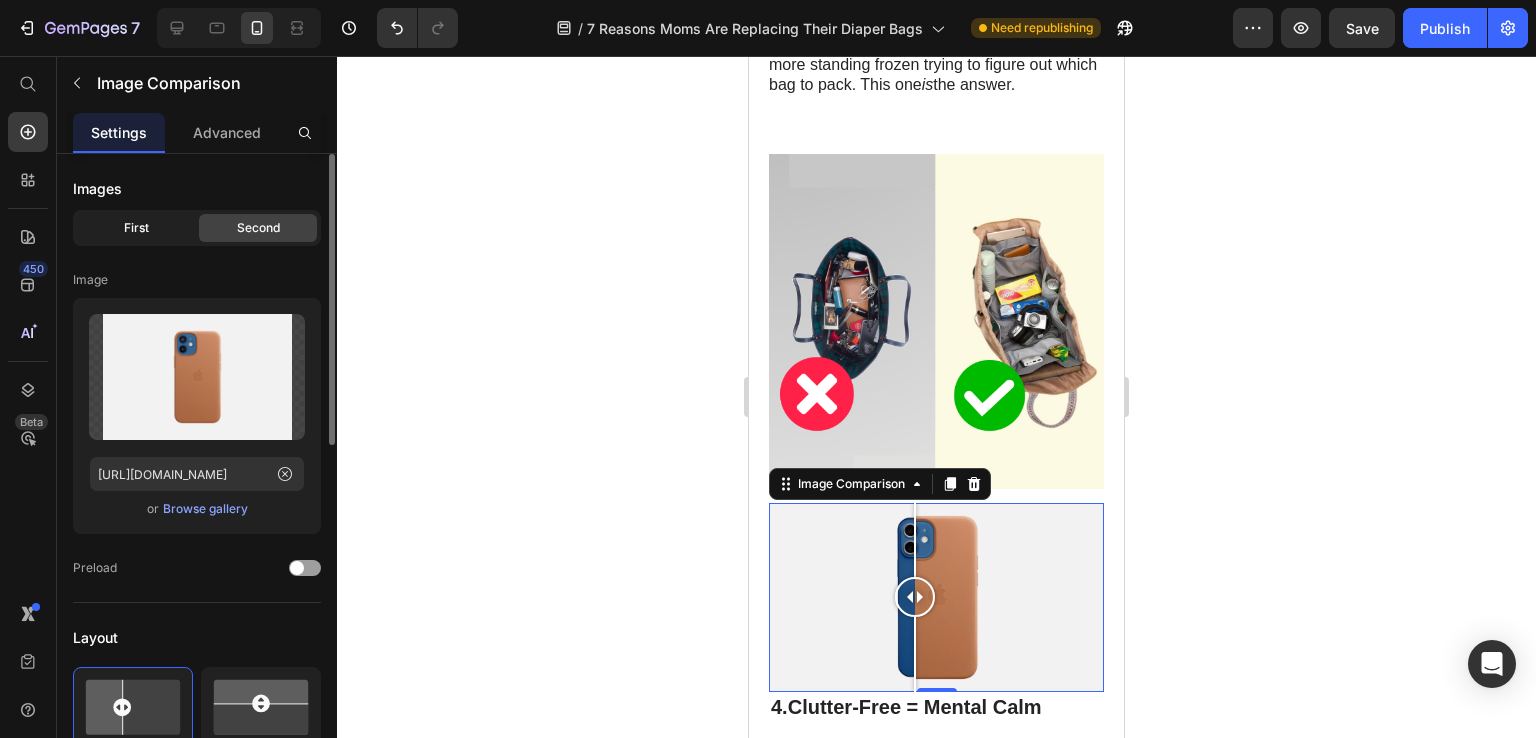click on "First" 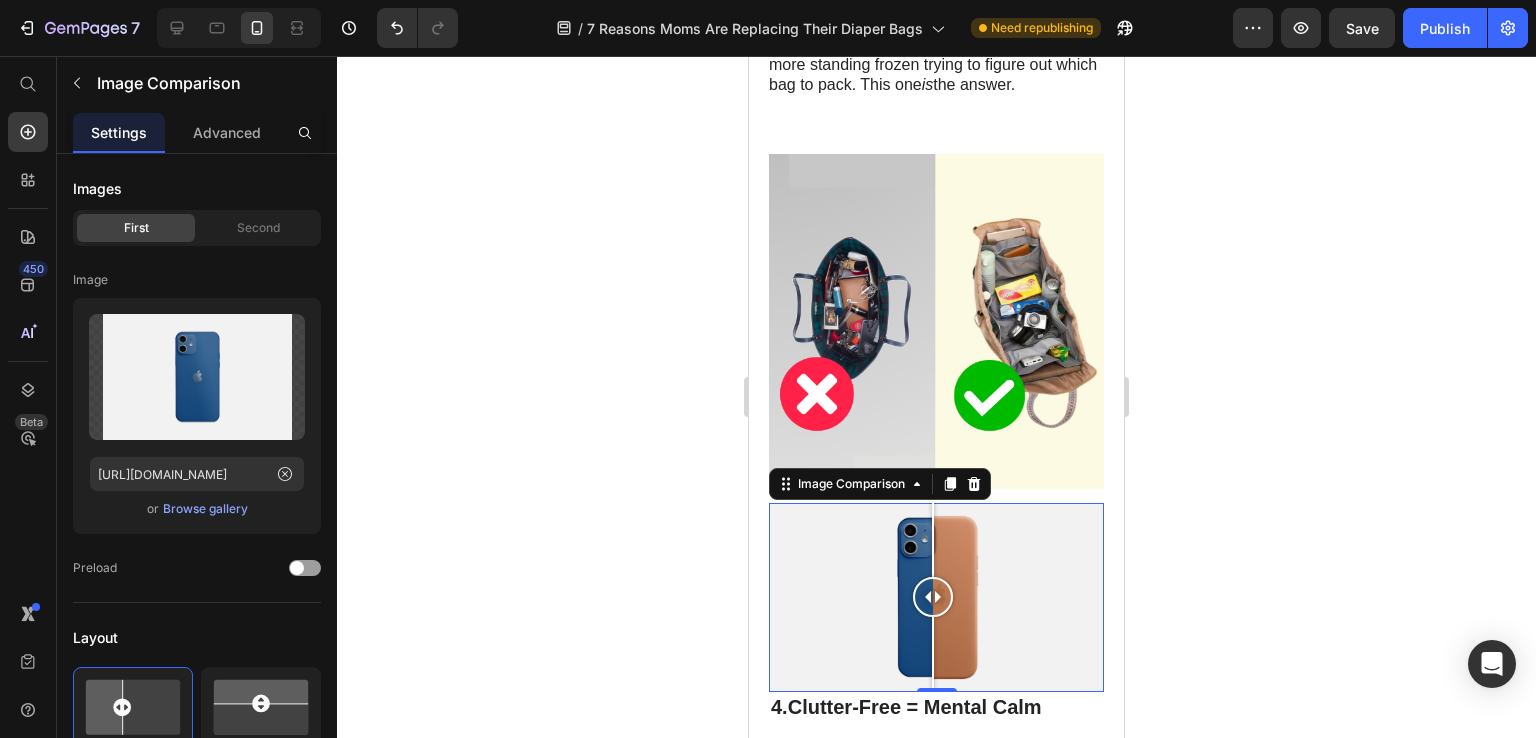 drag, startPoint x: 918, startPoint y: 593, endPoint x: 923, endPoint y: 624, distance: 31.400637 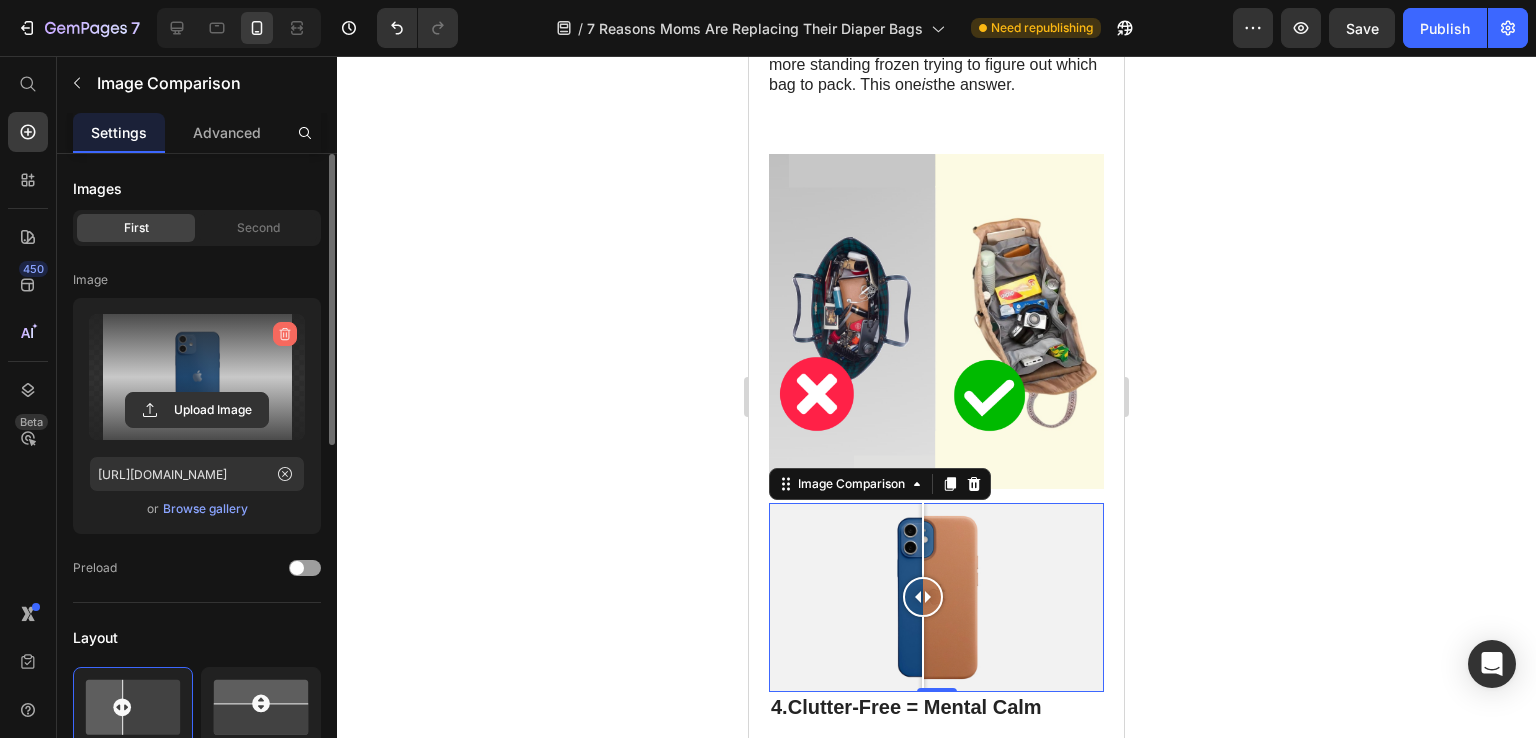 click at bounding box center (285, 334) 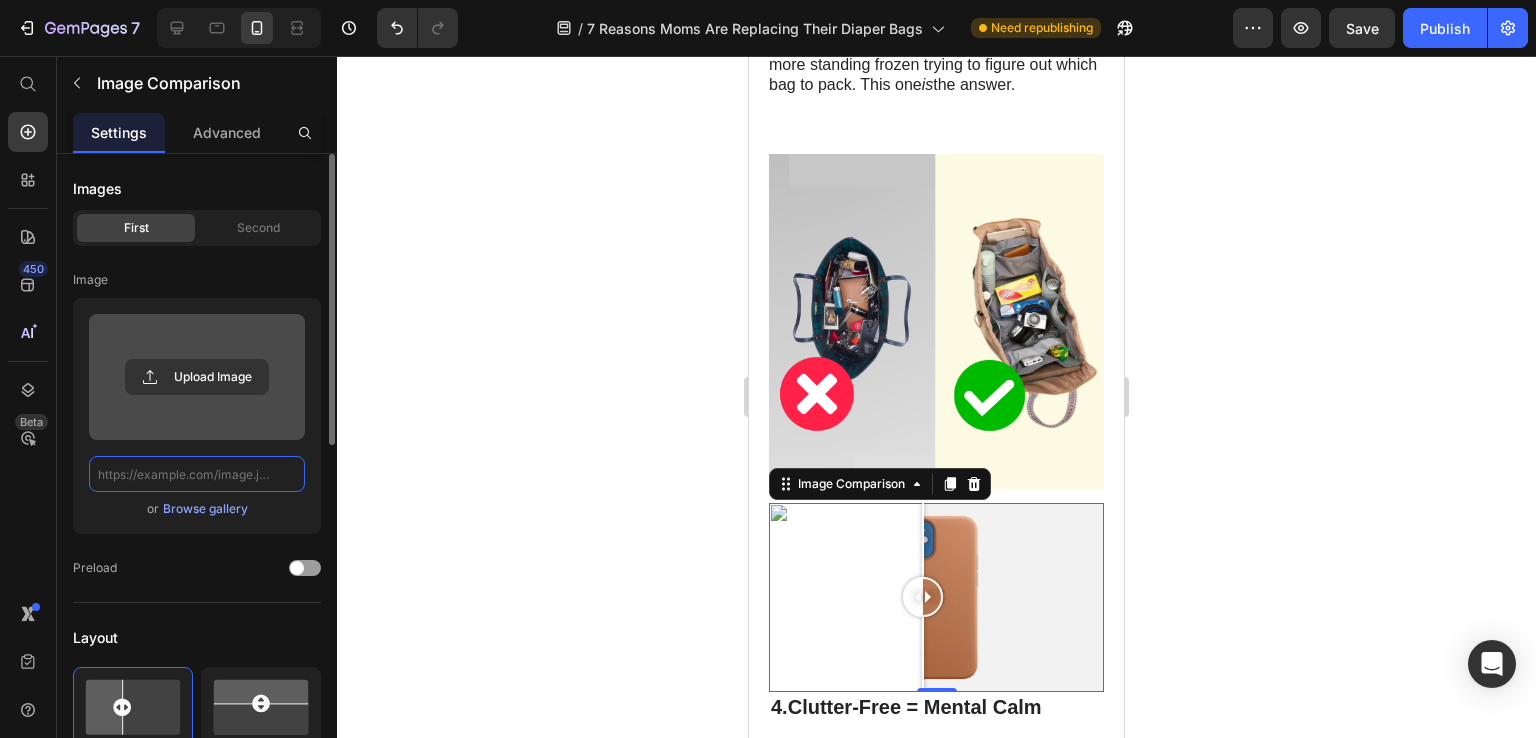 scroll, scrollTop: 0, scrollLeft: 0, axis: both 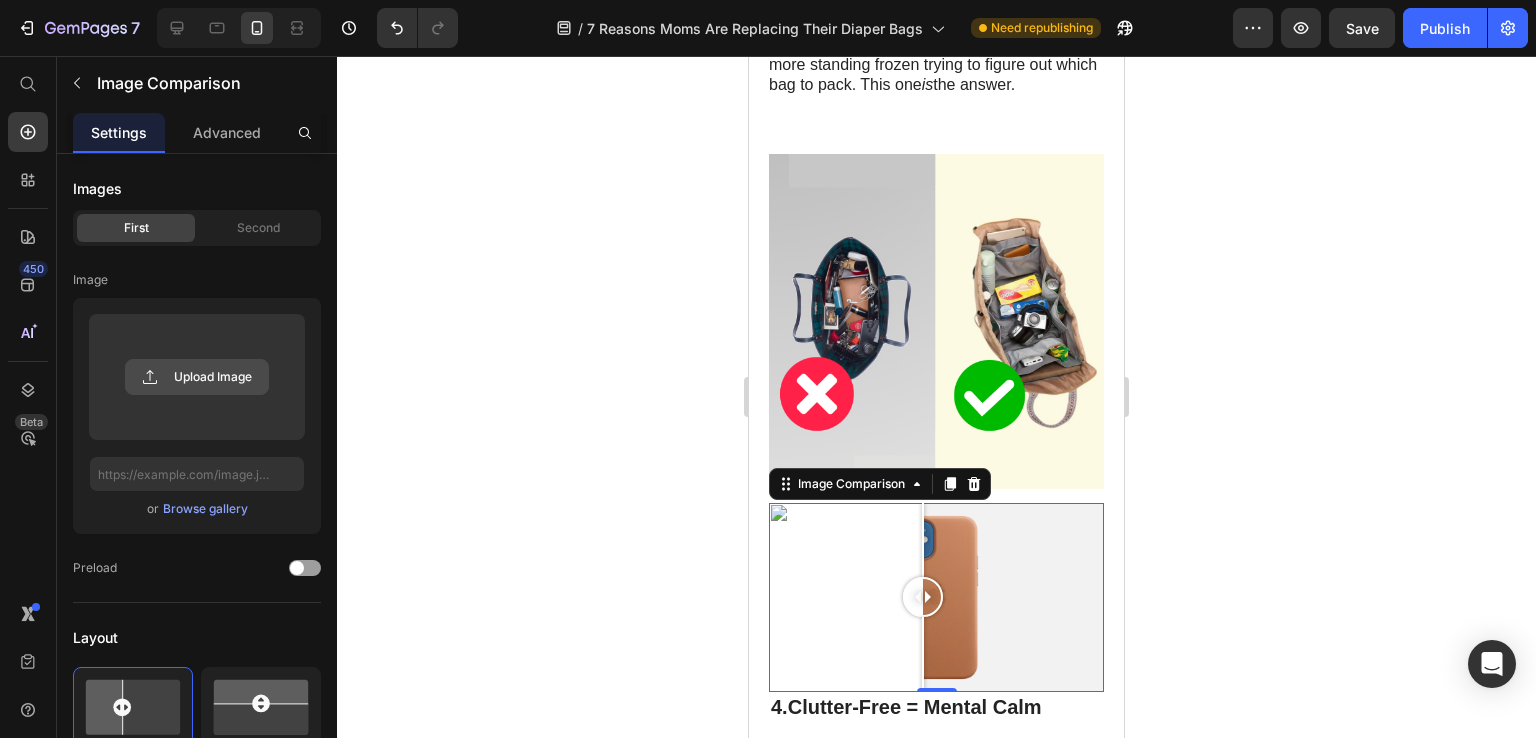 click 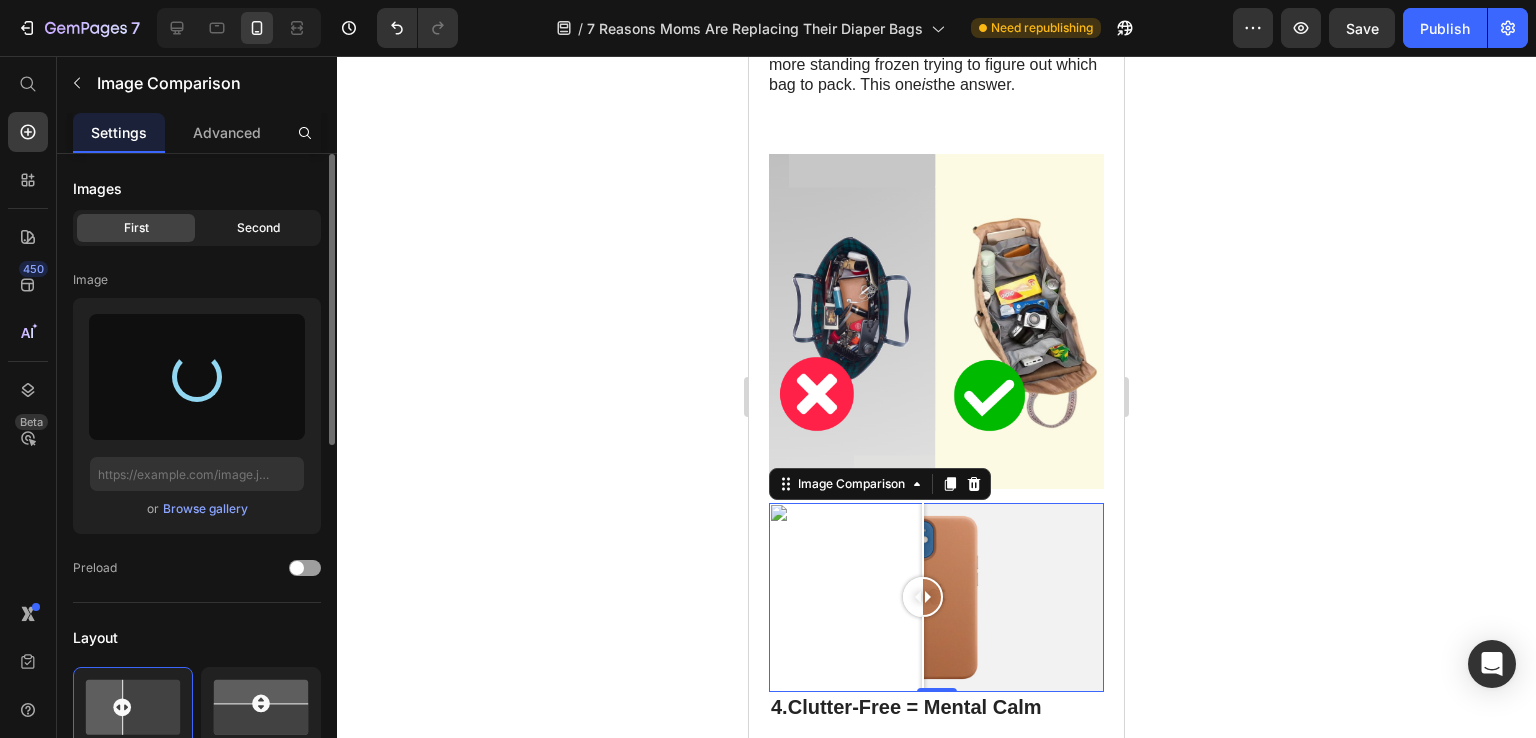 type on "[URL][DOMAIN_NAME]" 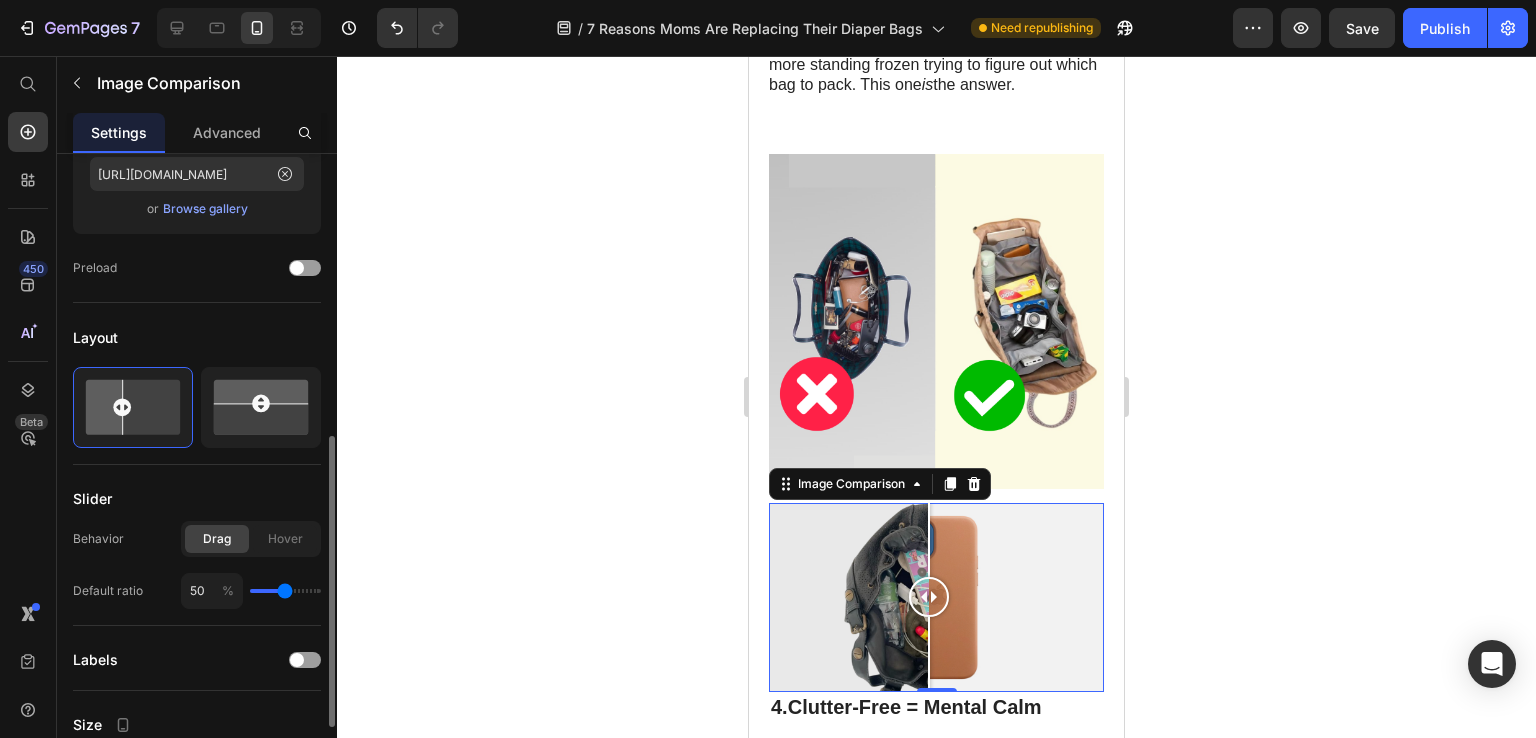 scroll, scrollTop: 400, scrollLeft: 0, axis: vertical 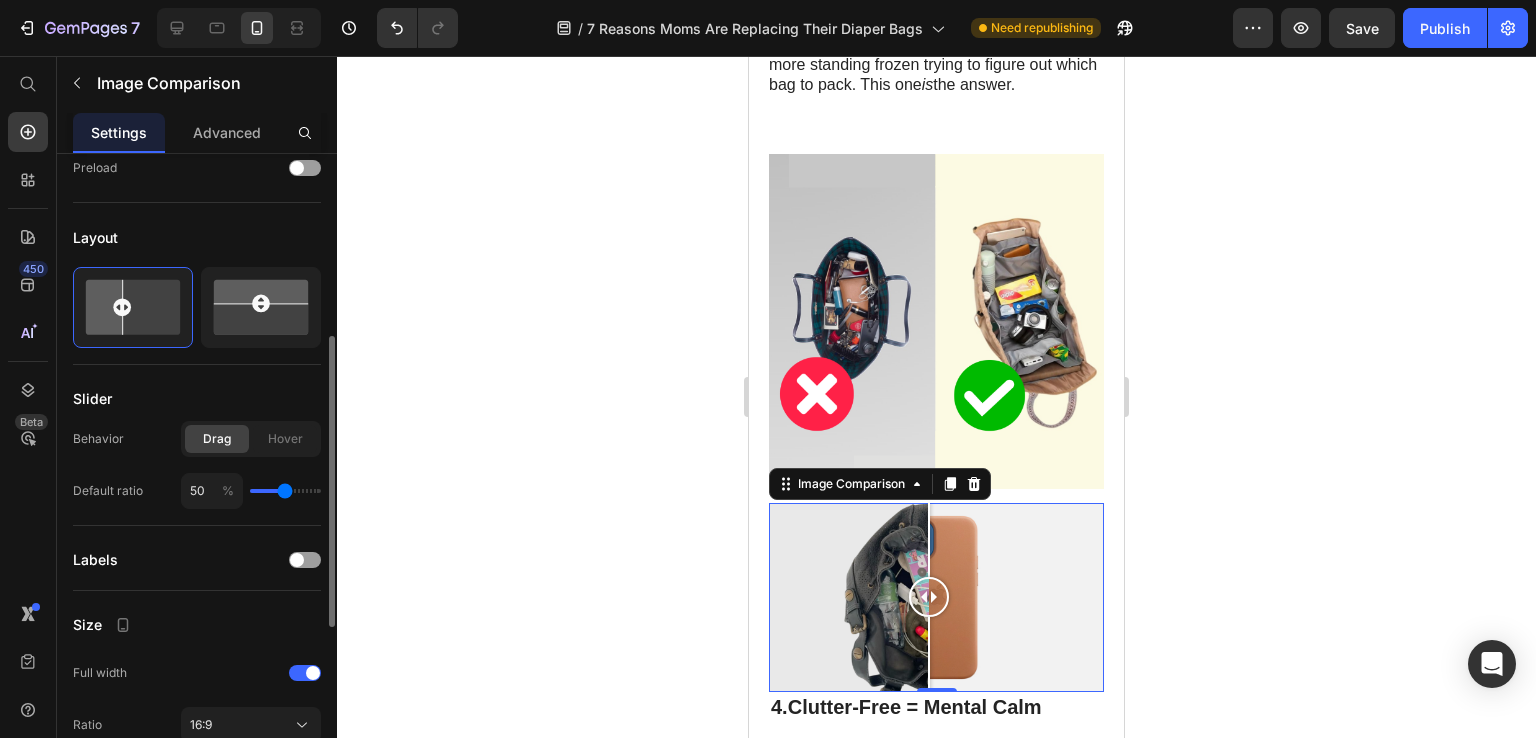type on "42" 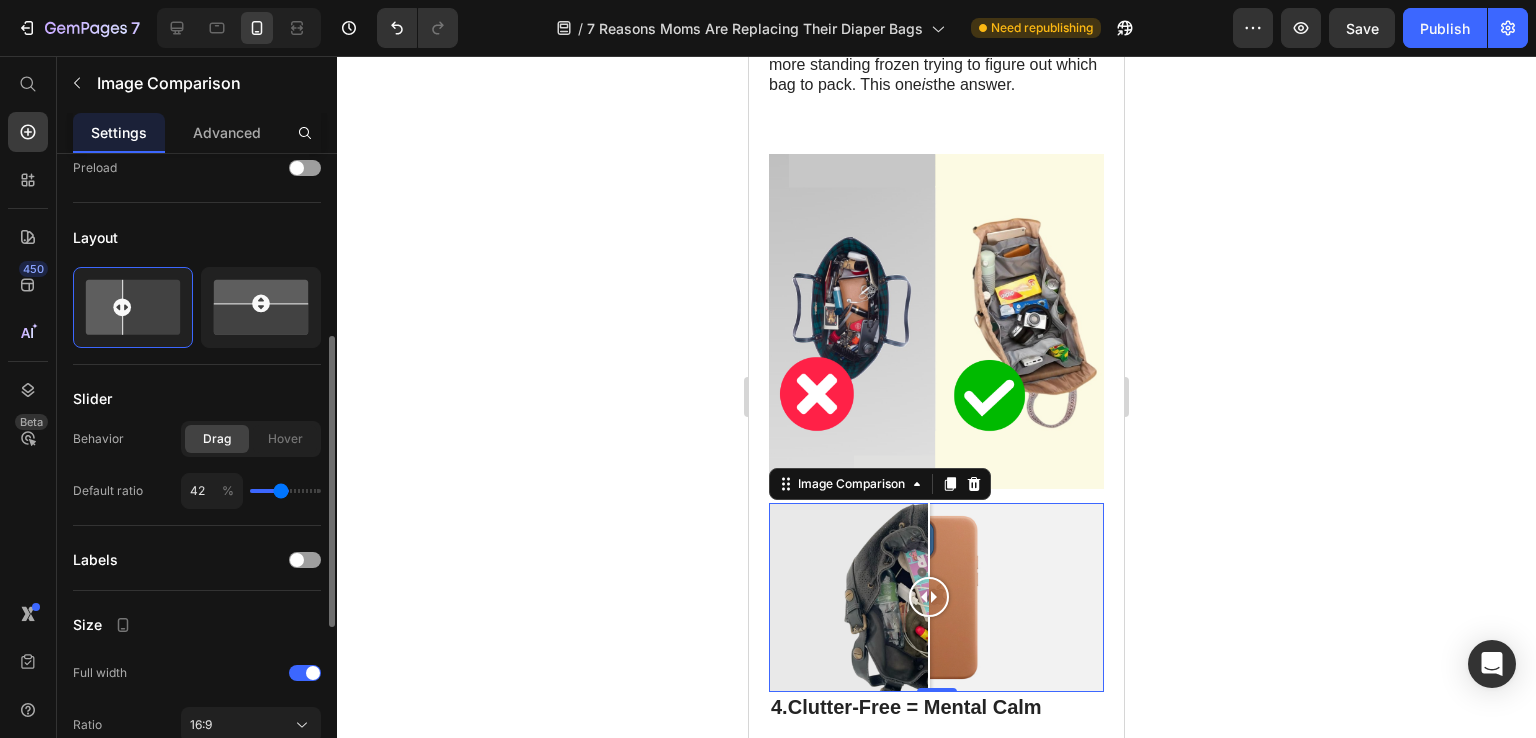 type on "41" 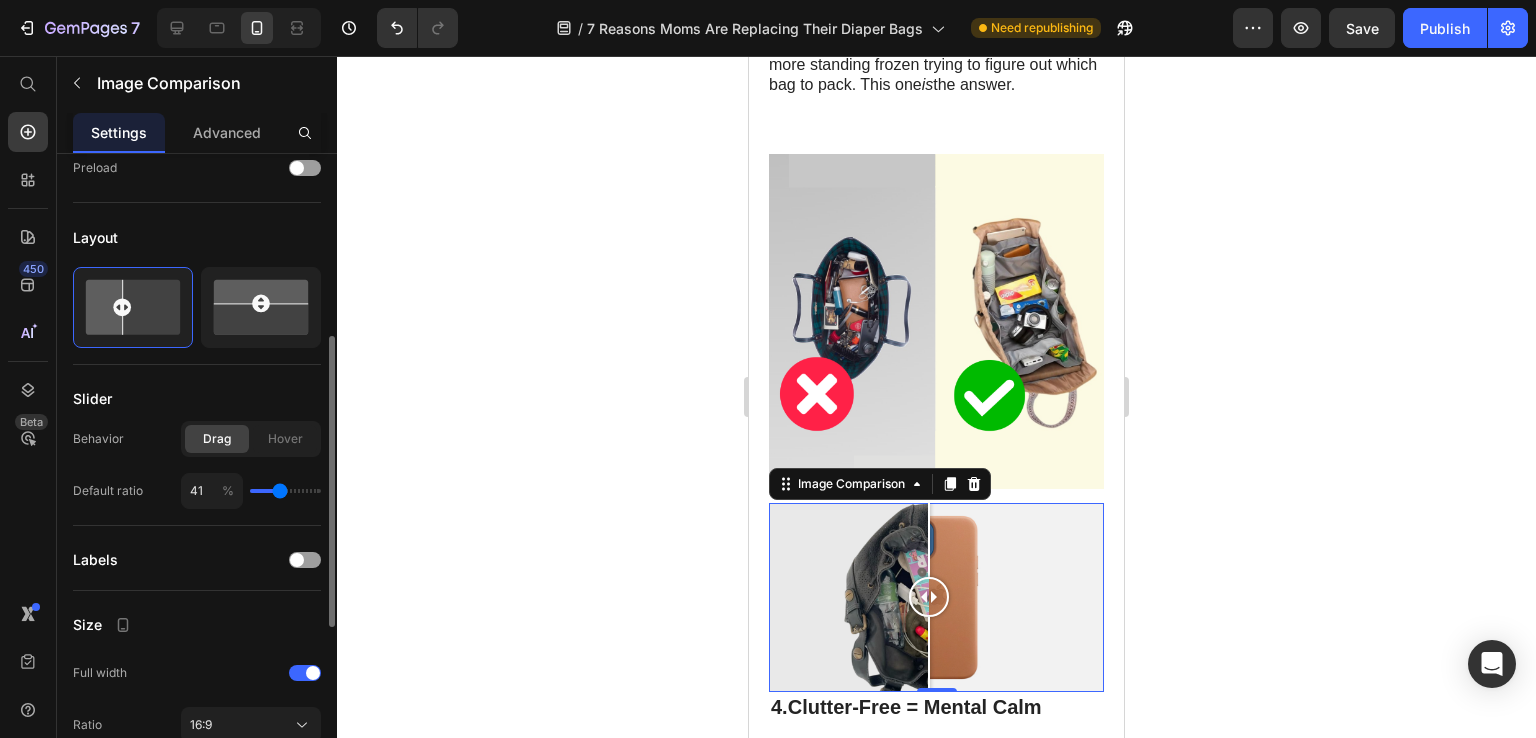 type on "38" 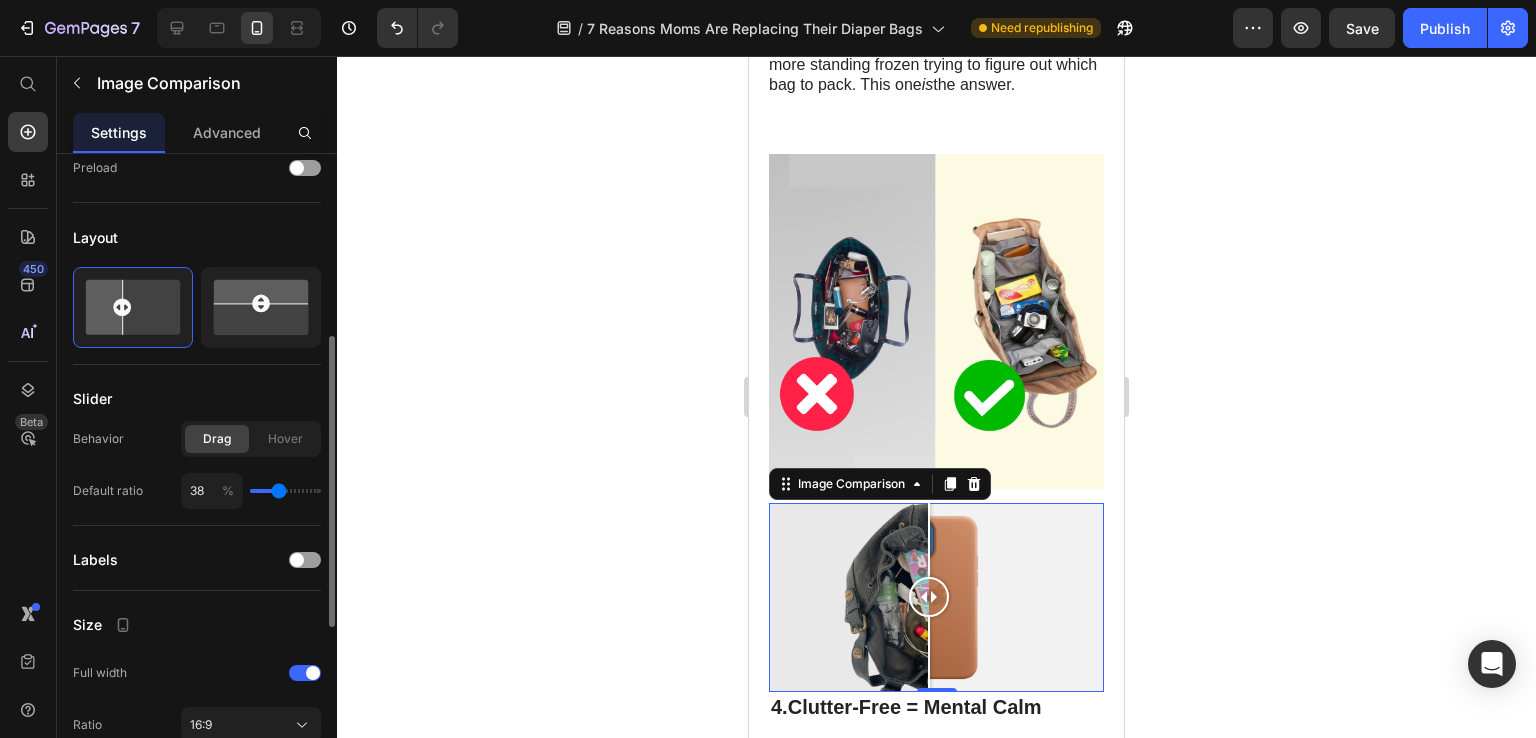 type on "36" 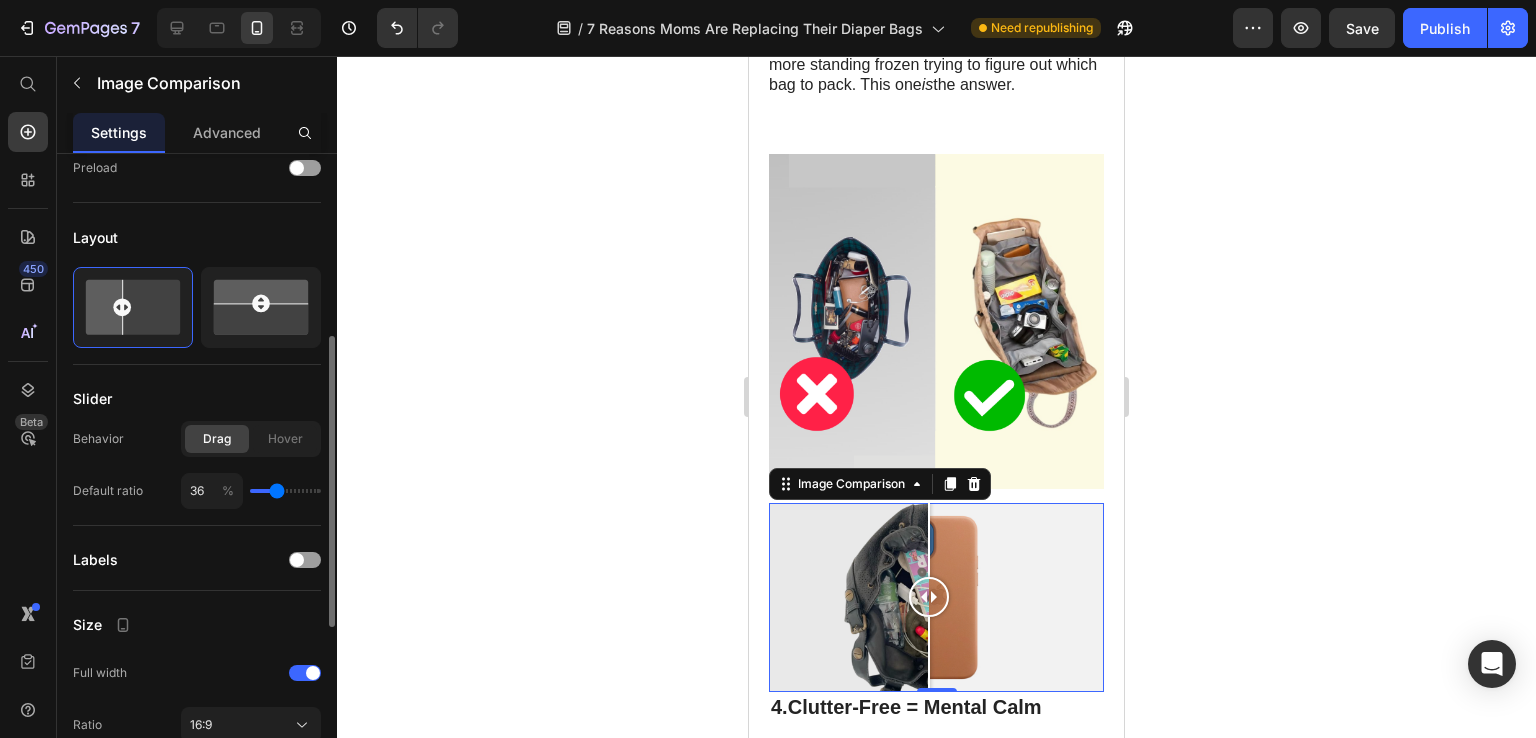 type on "35" 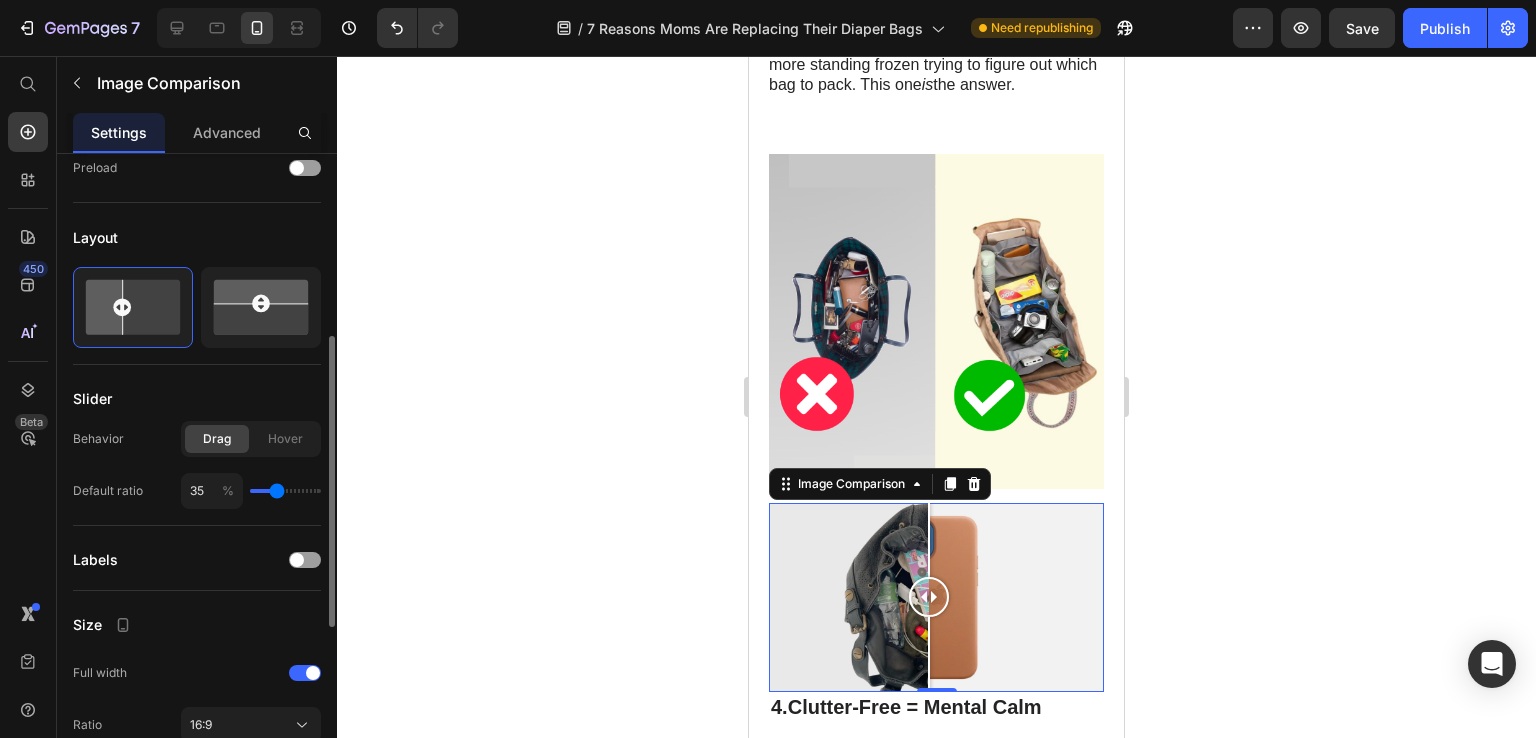 type on "32" 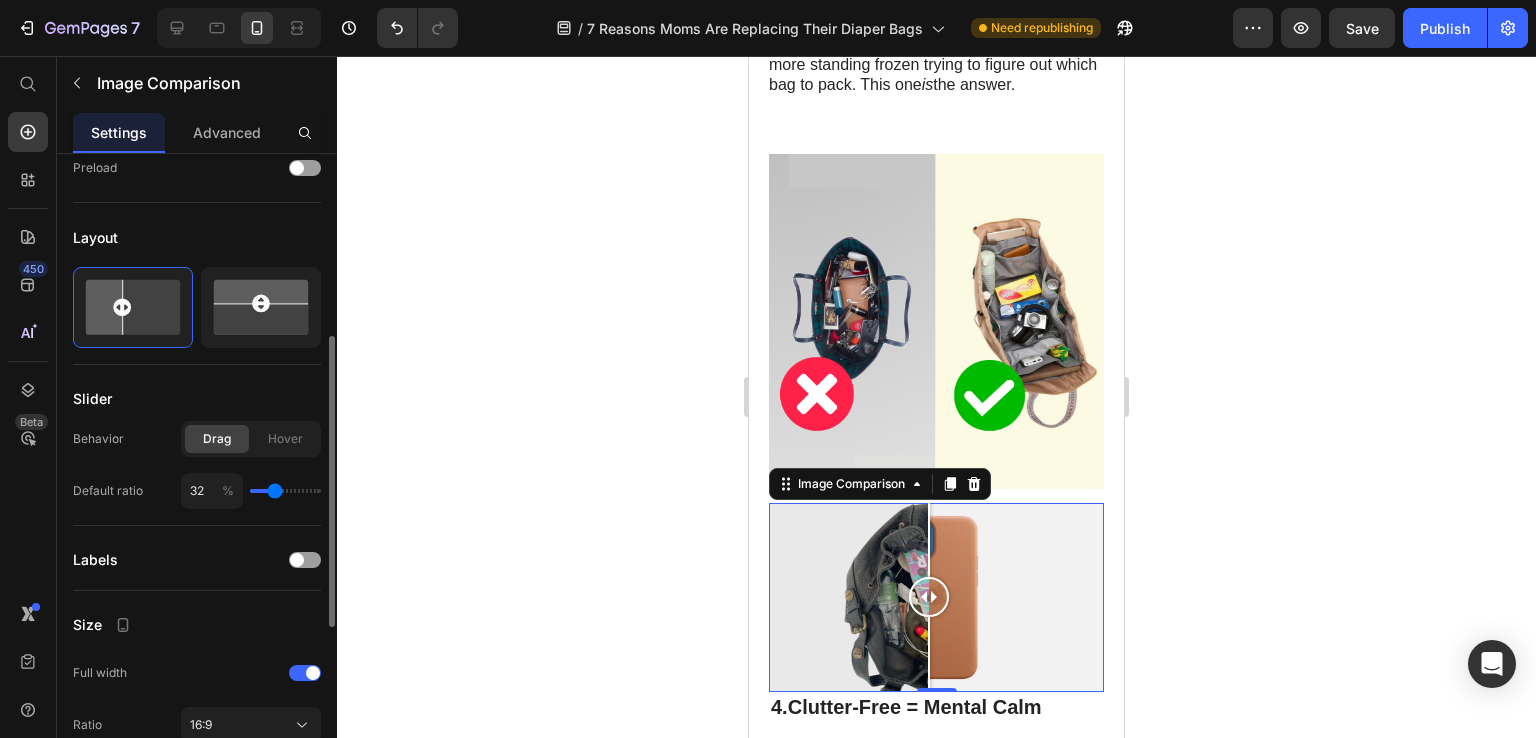 type on "31" 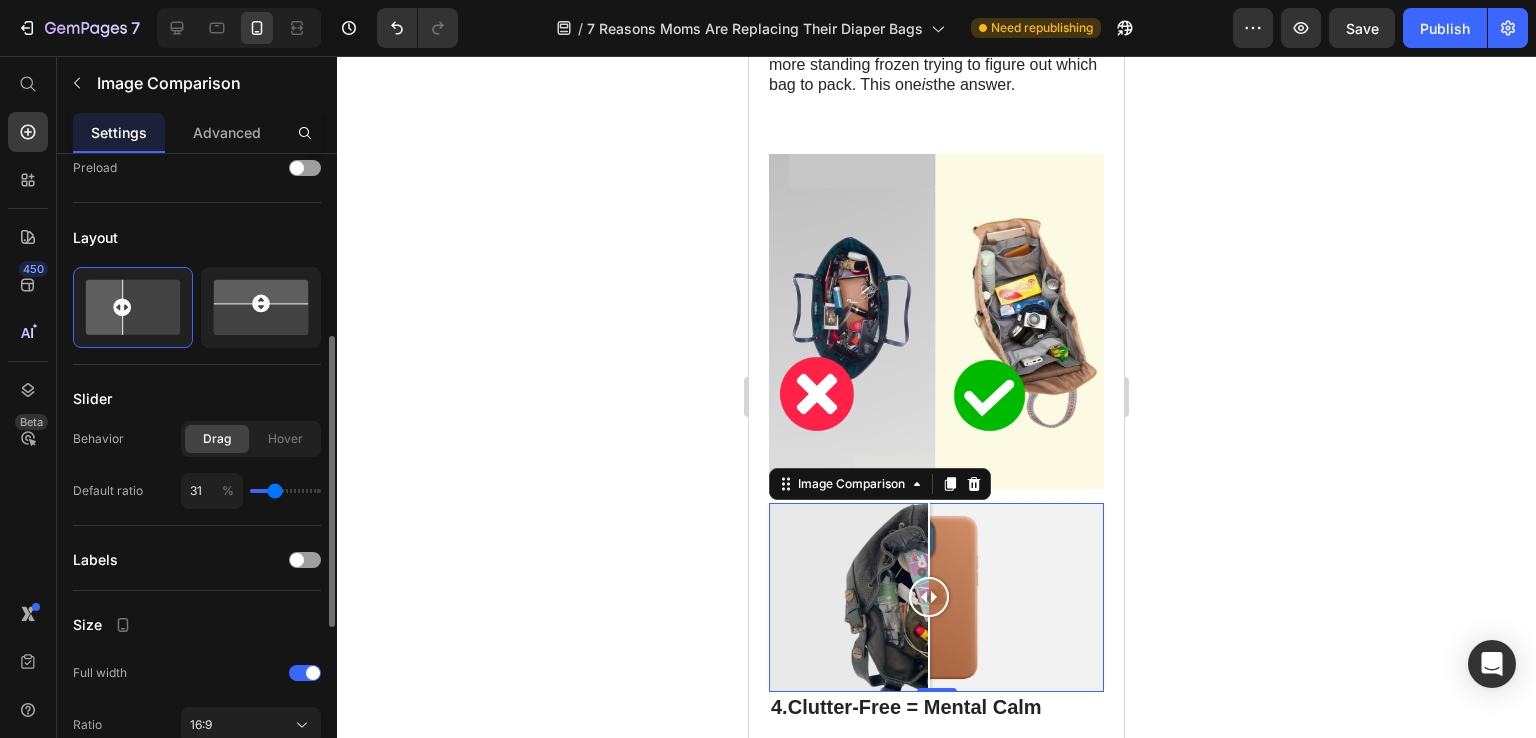 type on "29" 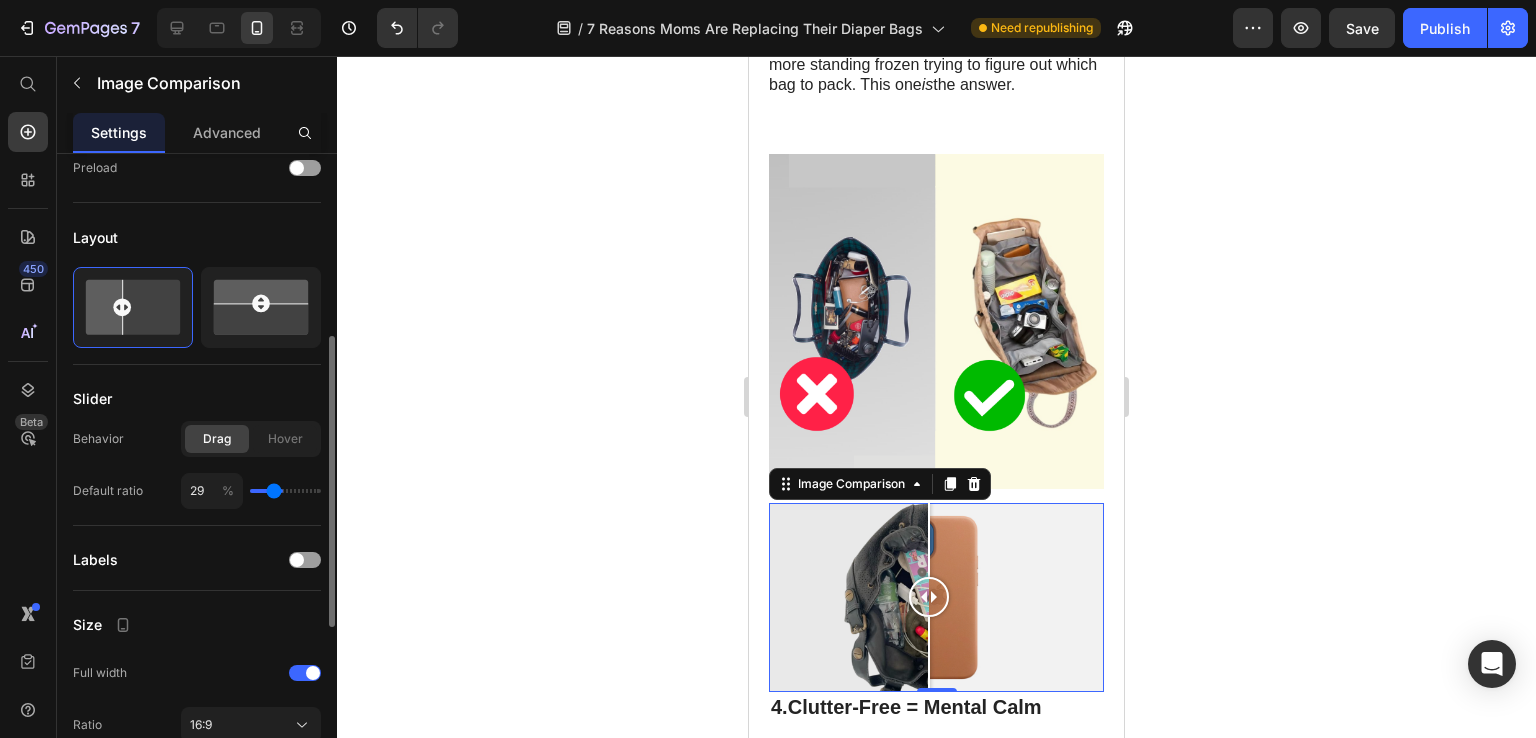 type on "28" 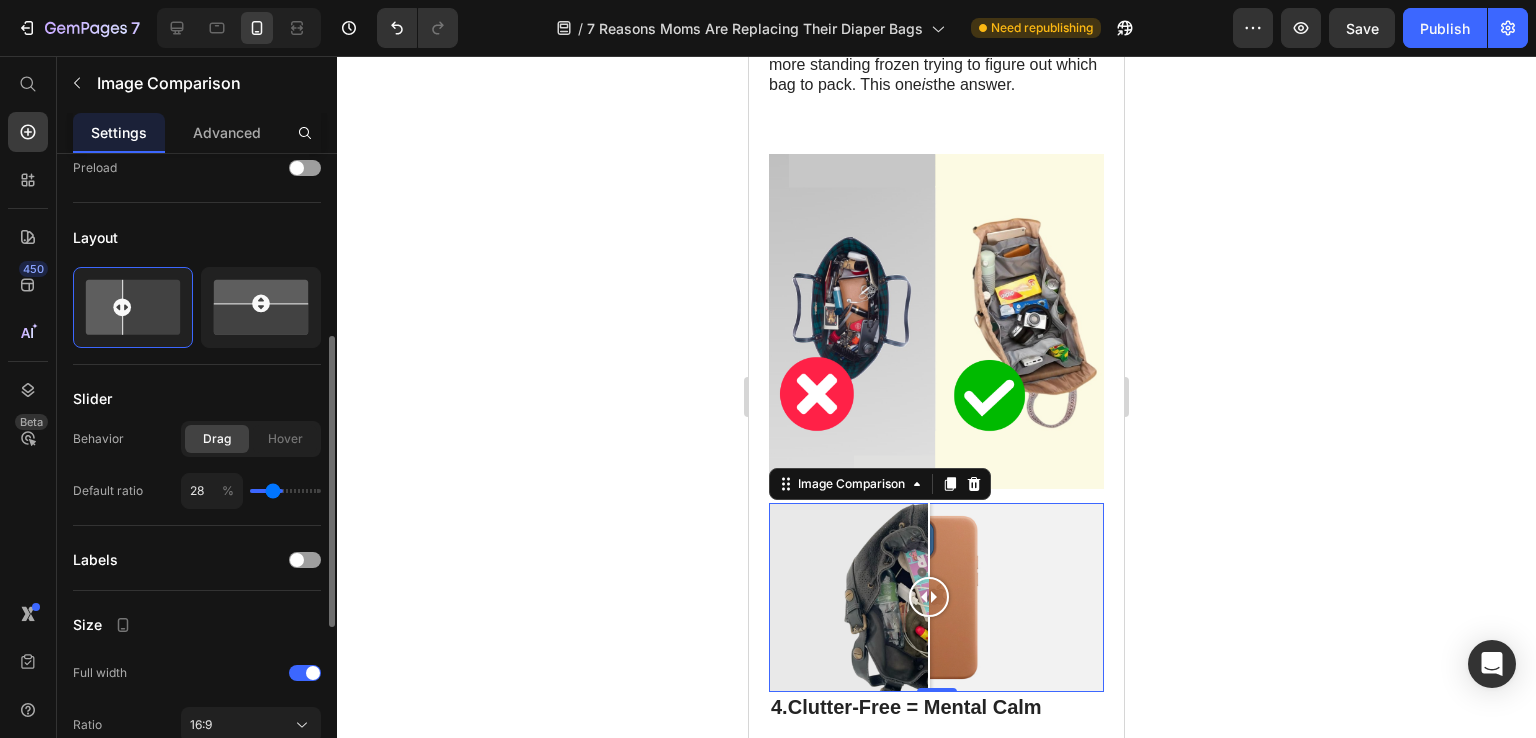 type on "26" 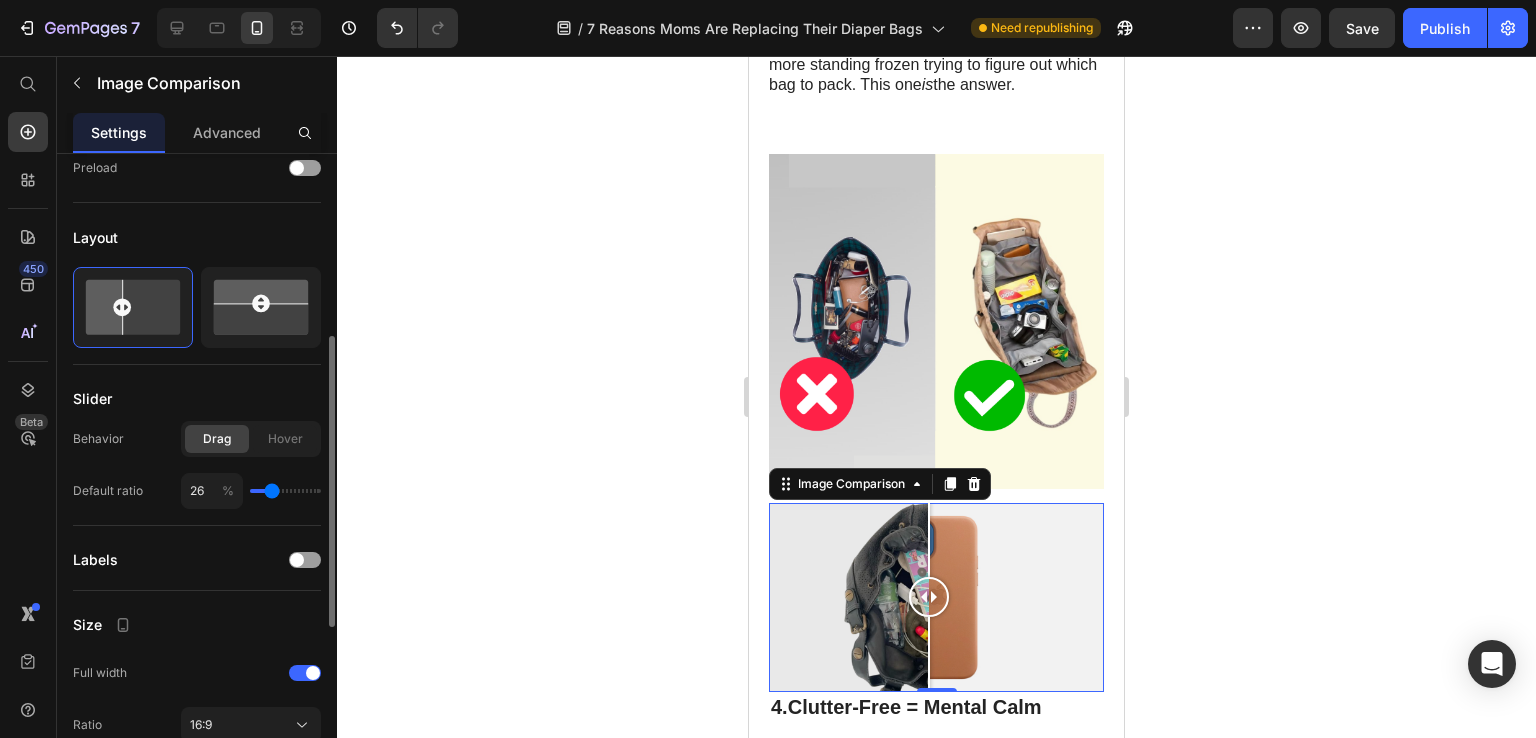 type on "25" 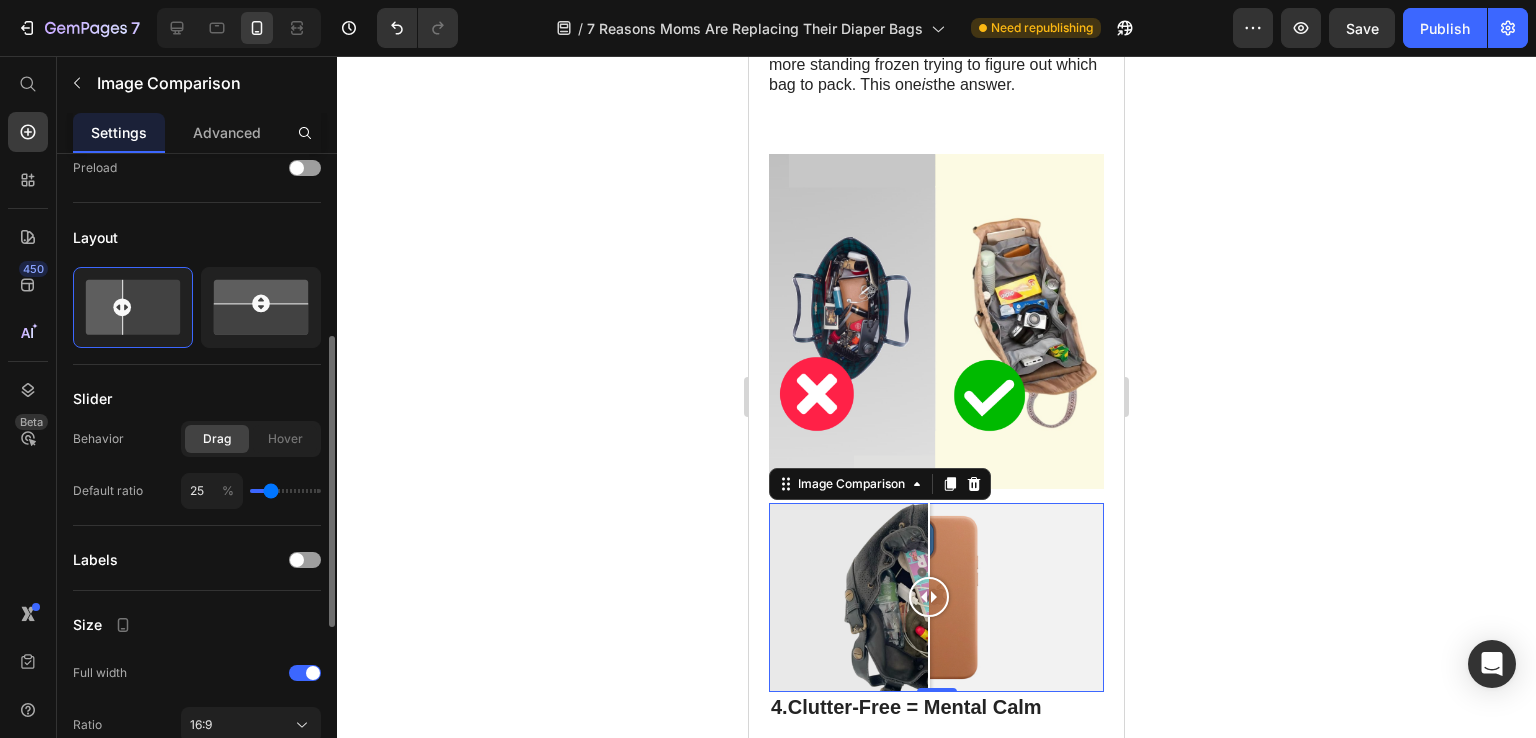 type on "25" 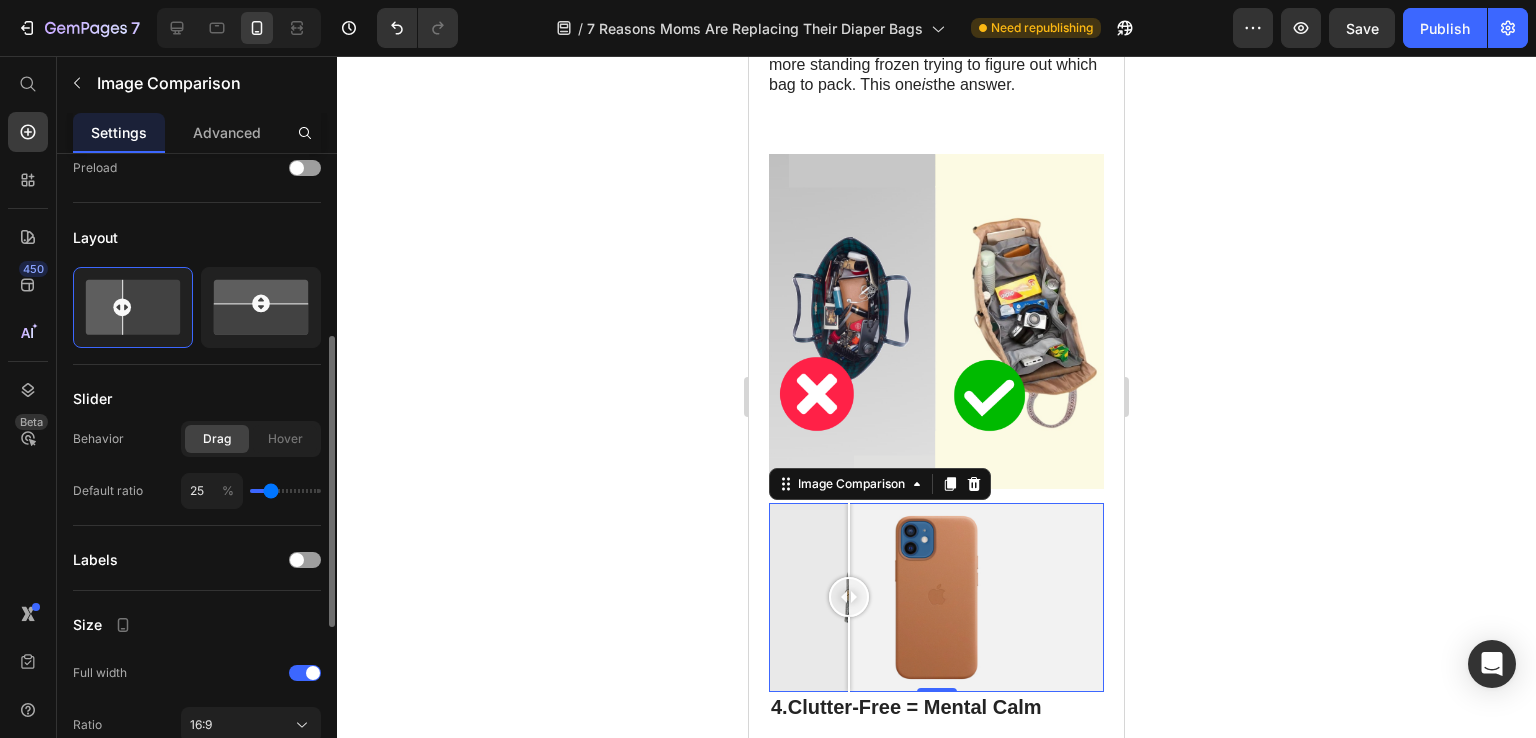 type on "26" 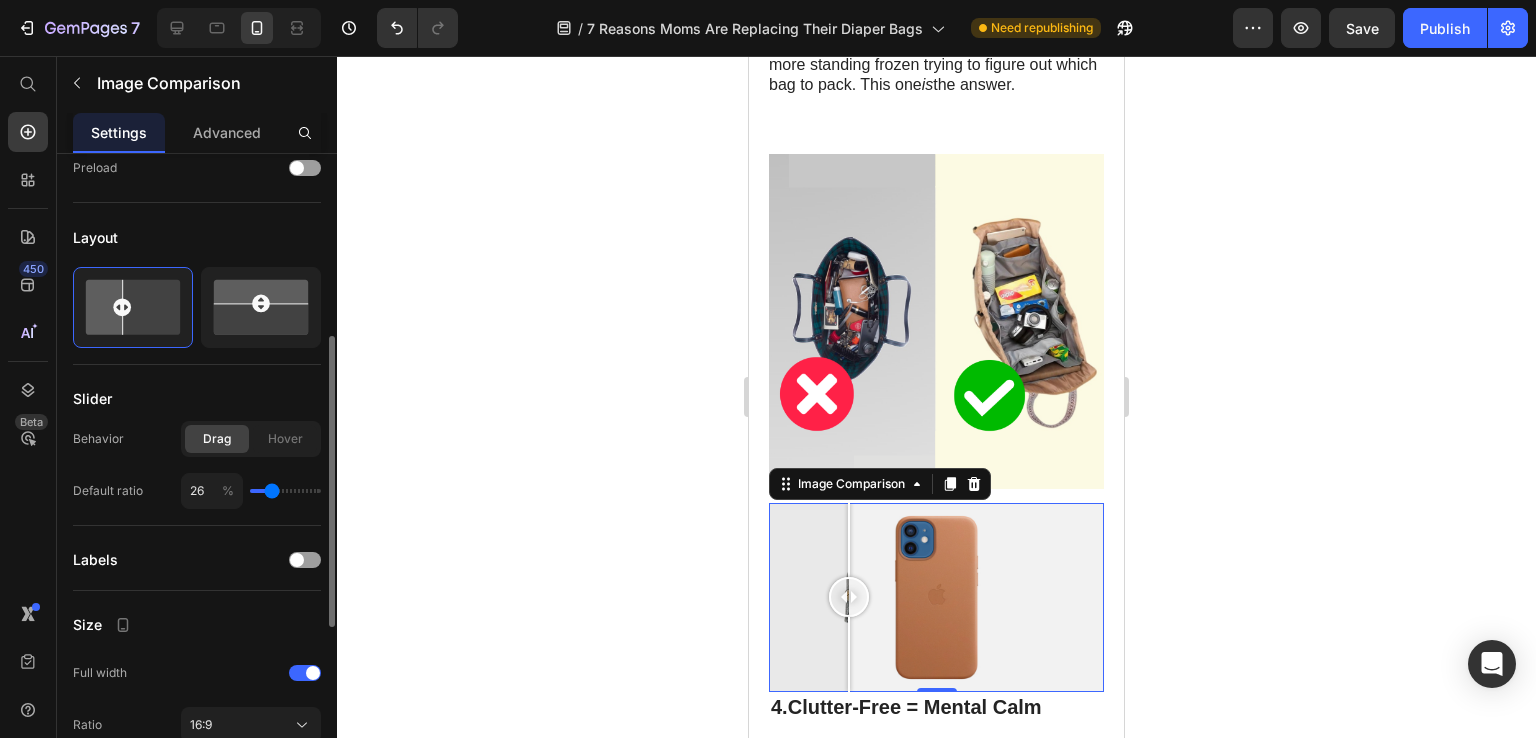 type on "28" 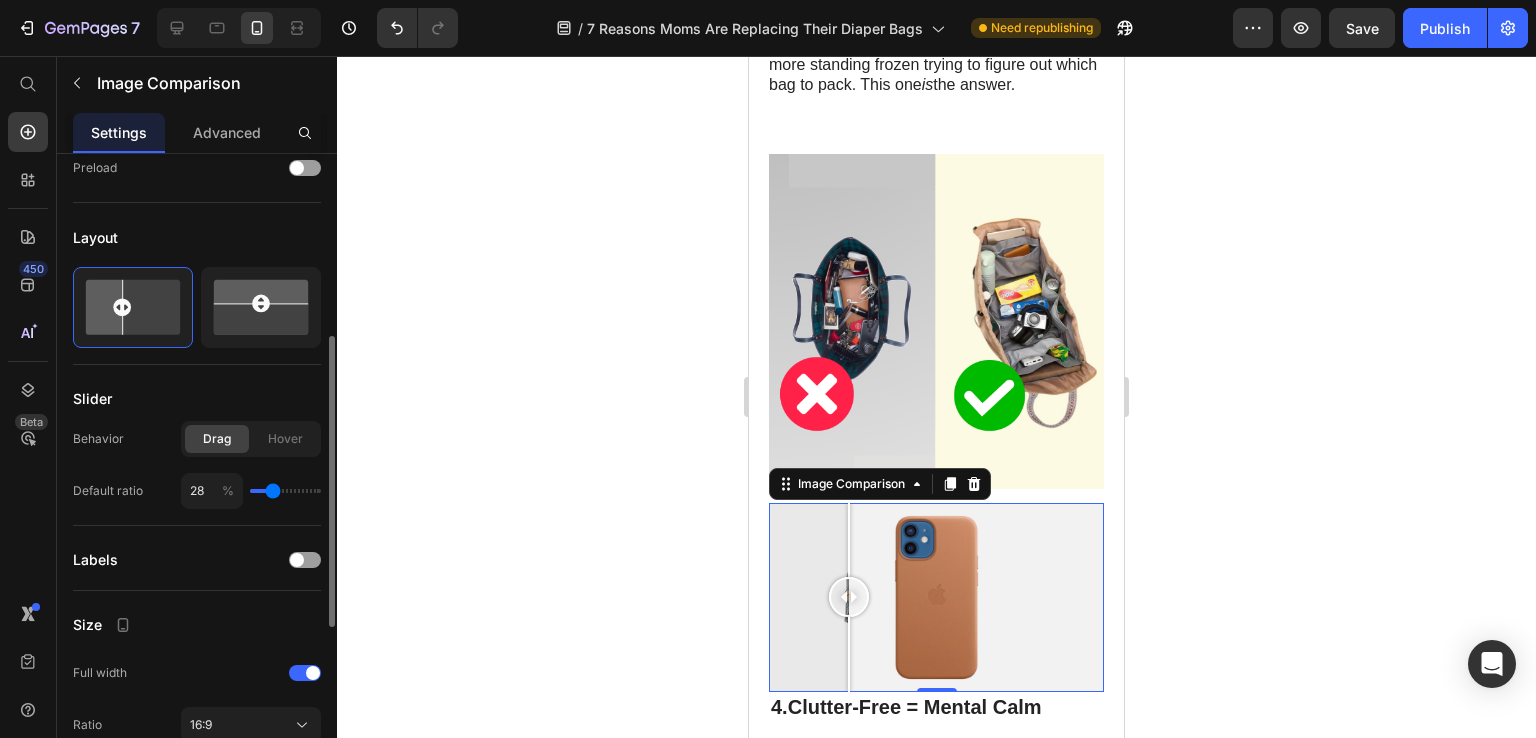 type on "29" 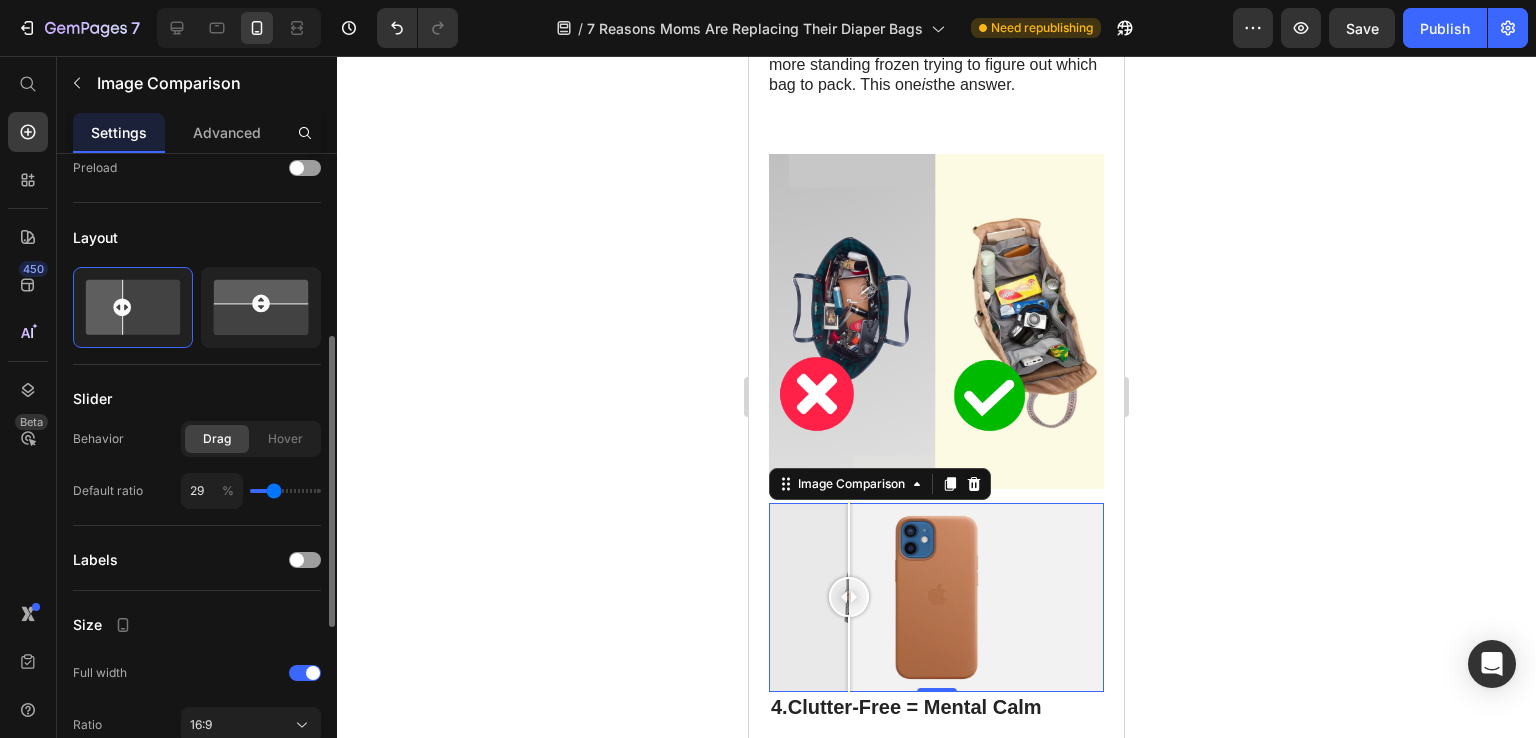 type on "32" 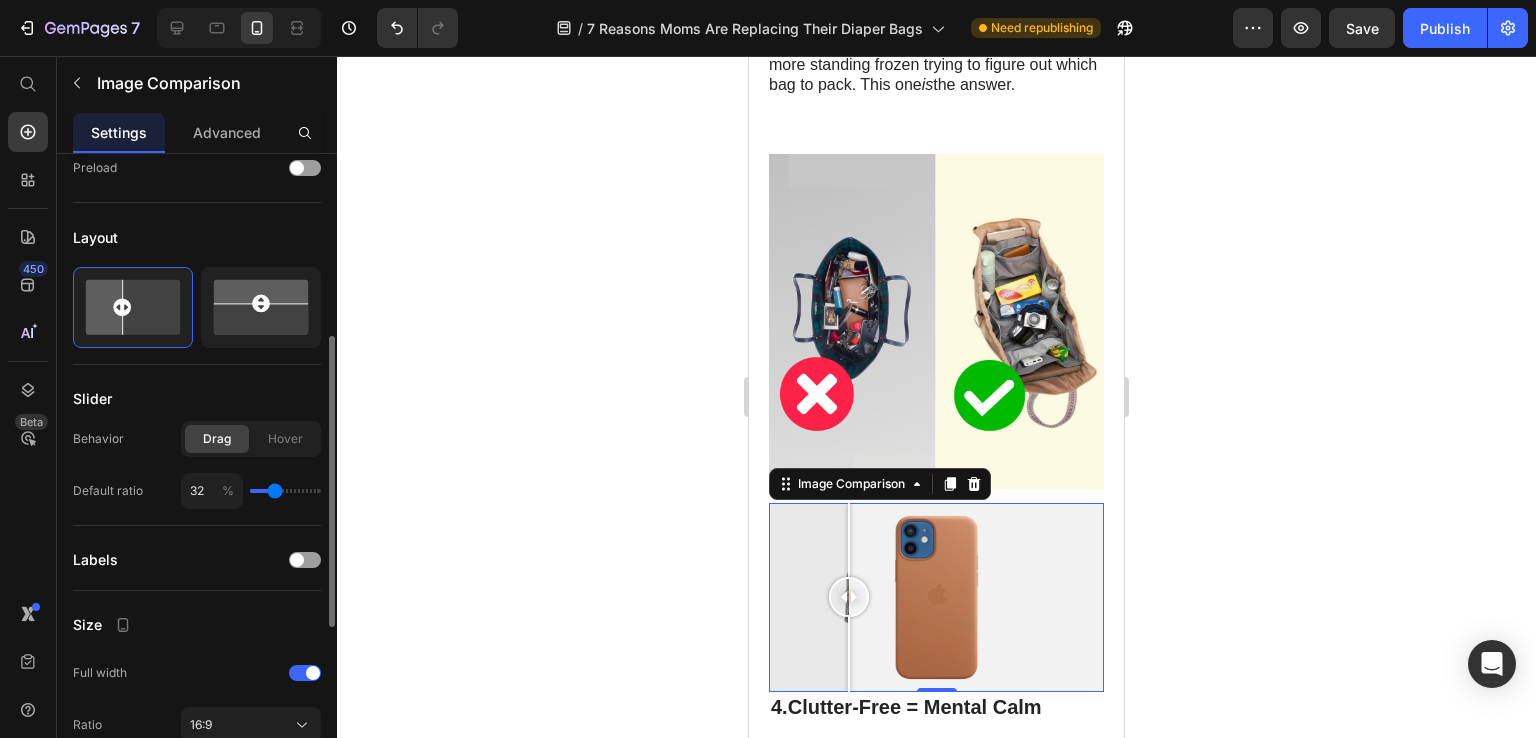 type on "35" 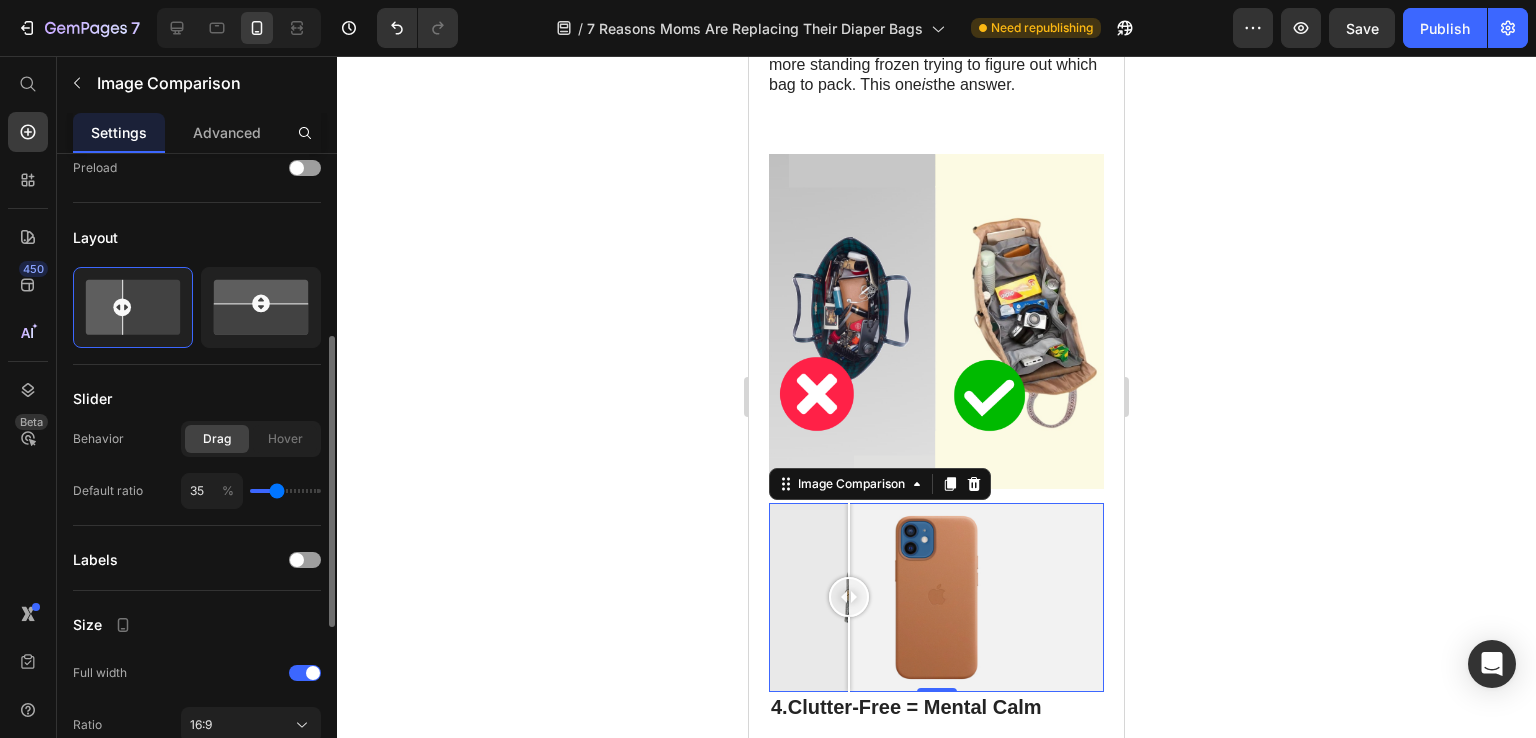 type on "36" 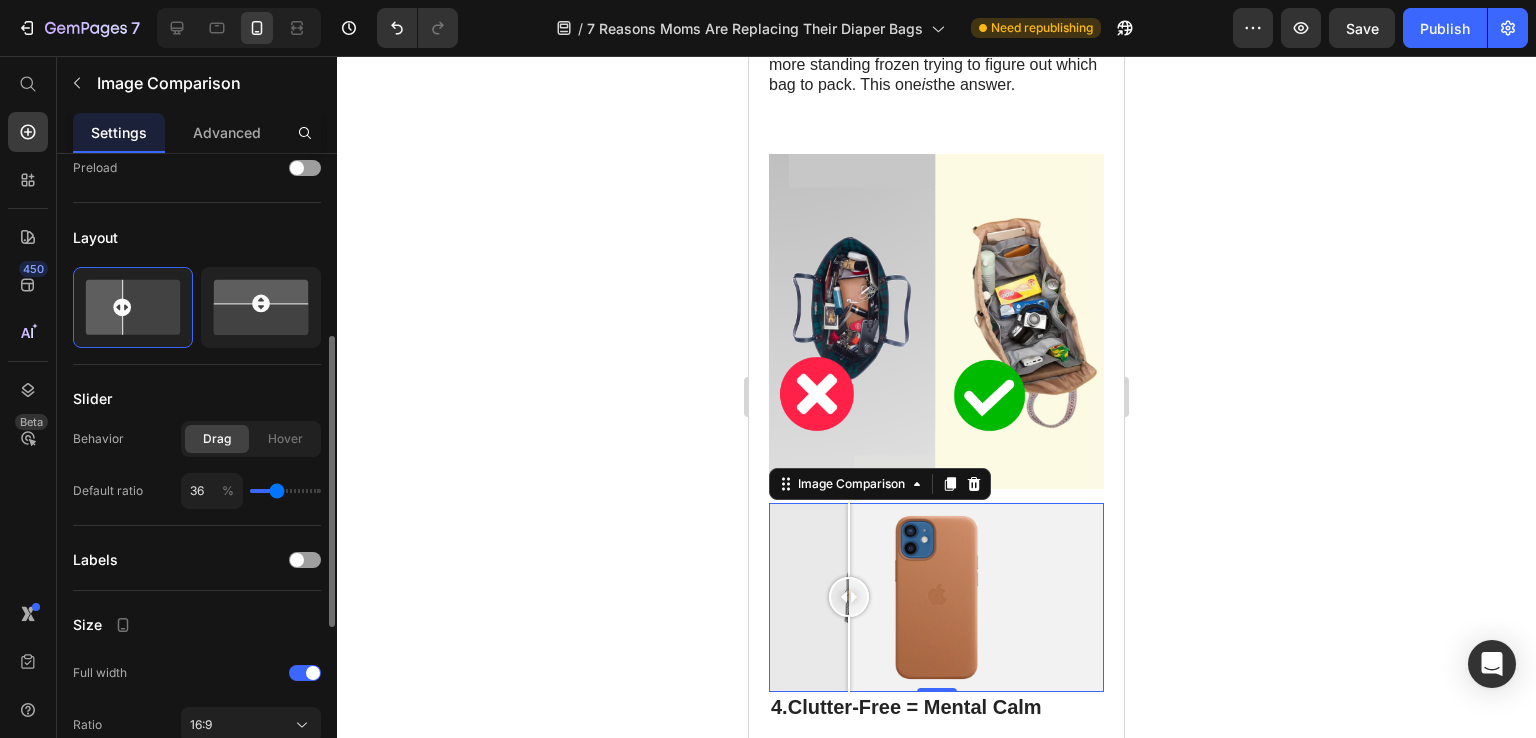 type on "38" 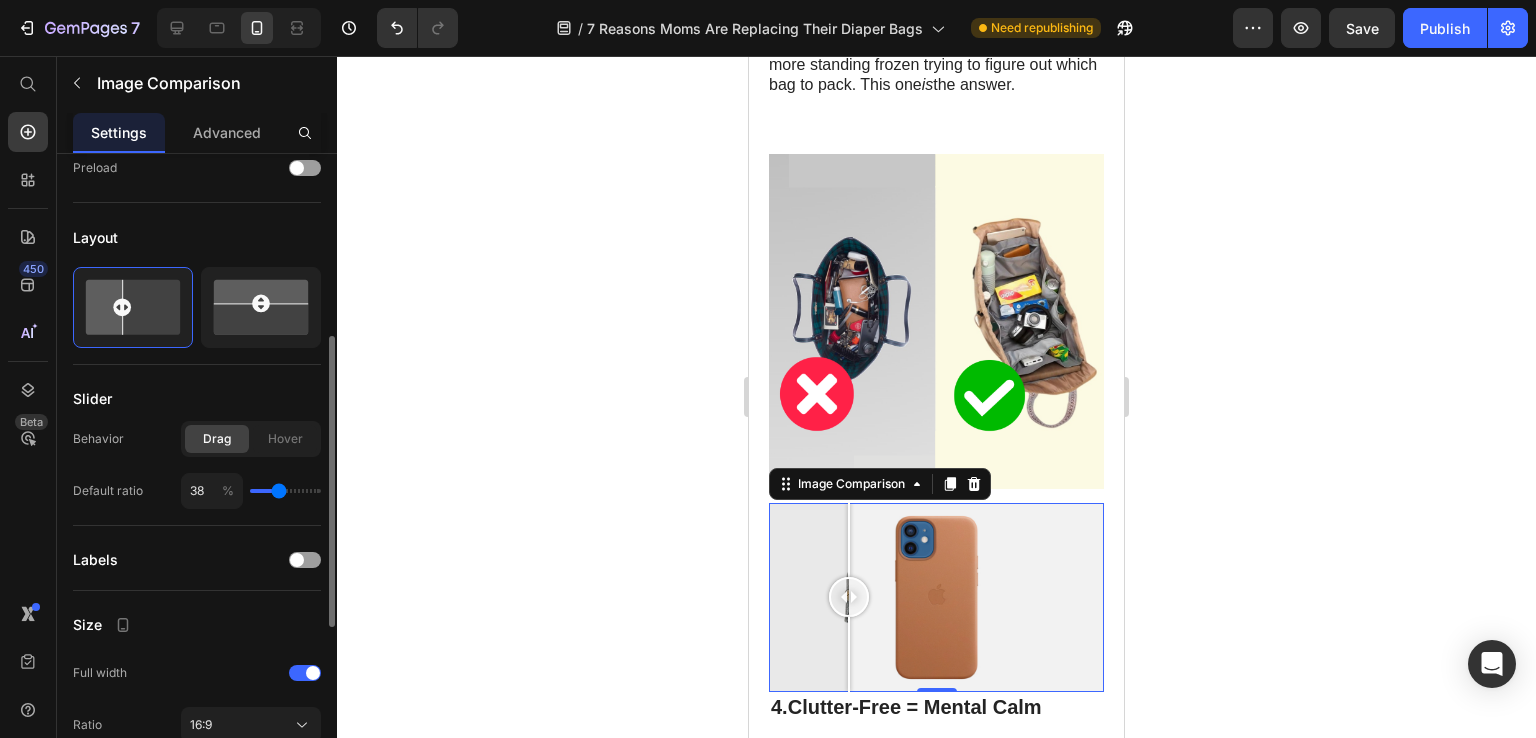 type on "39" 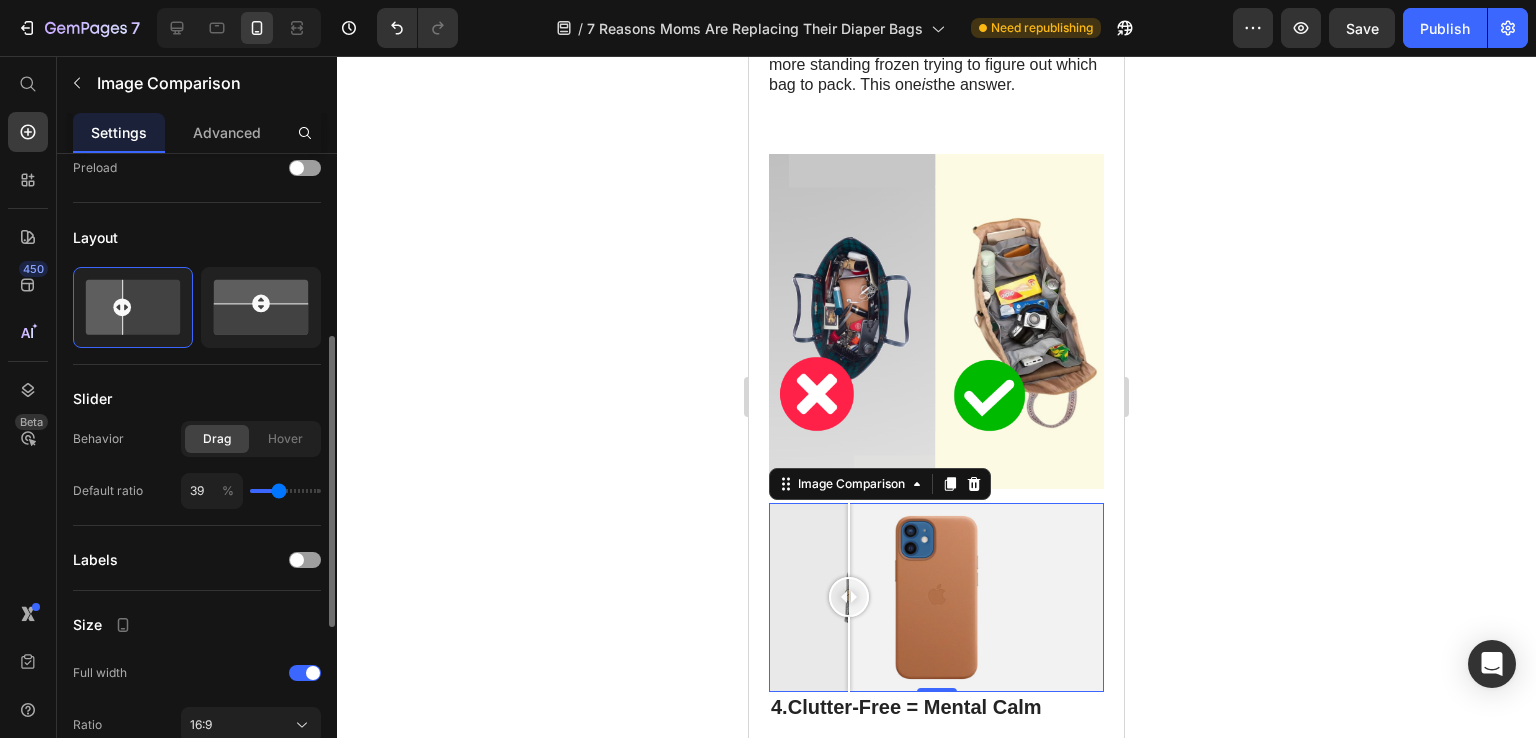 type on "41" 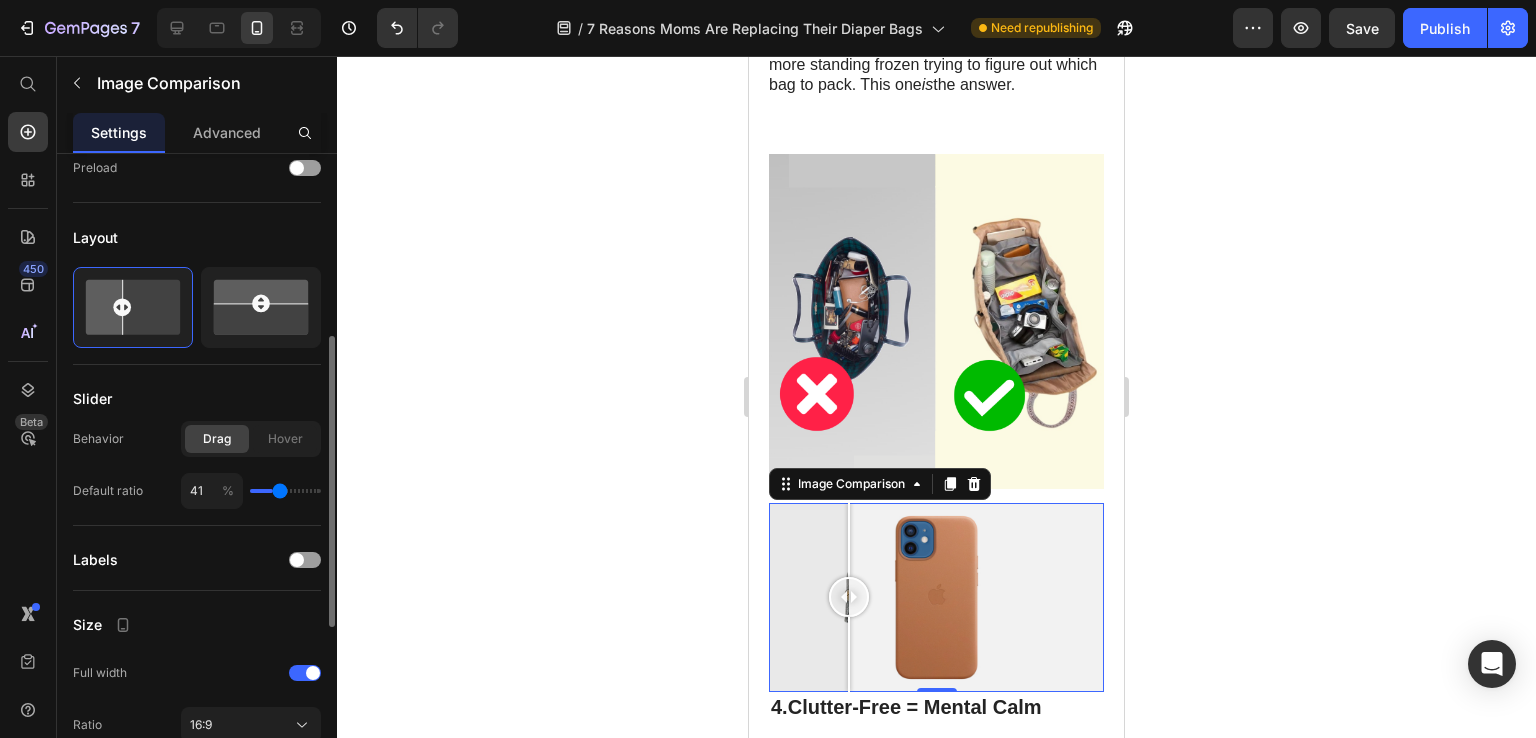 type on "42" 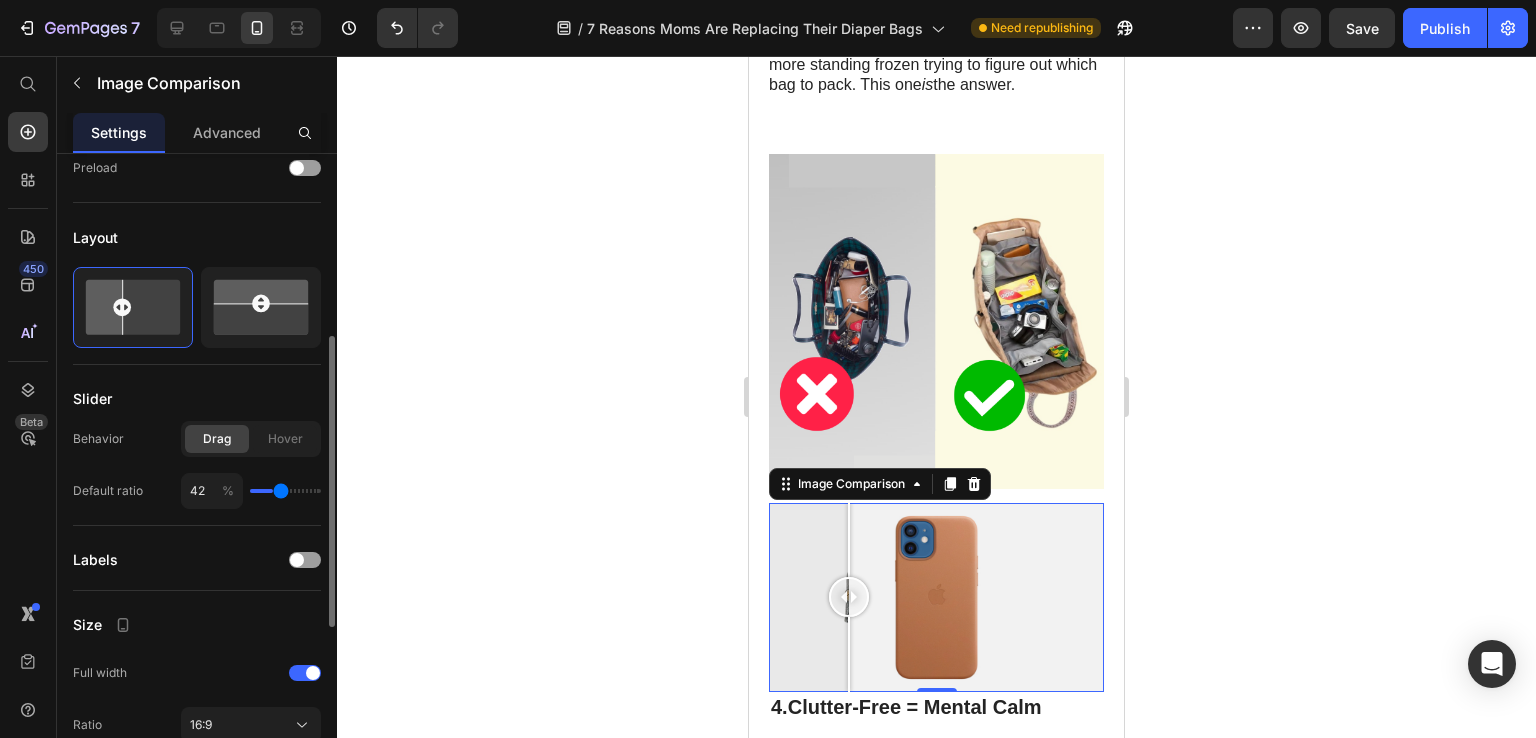 type on "43" 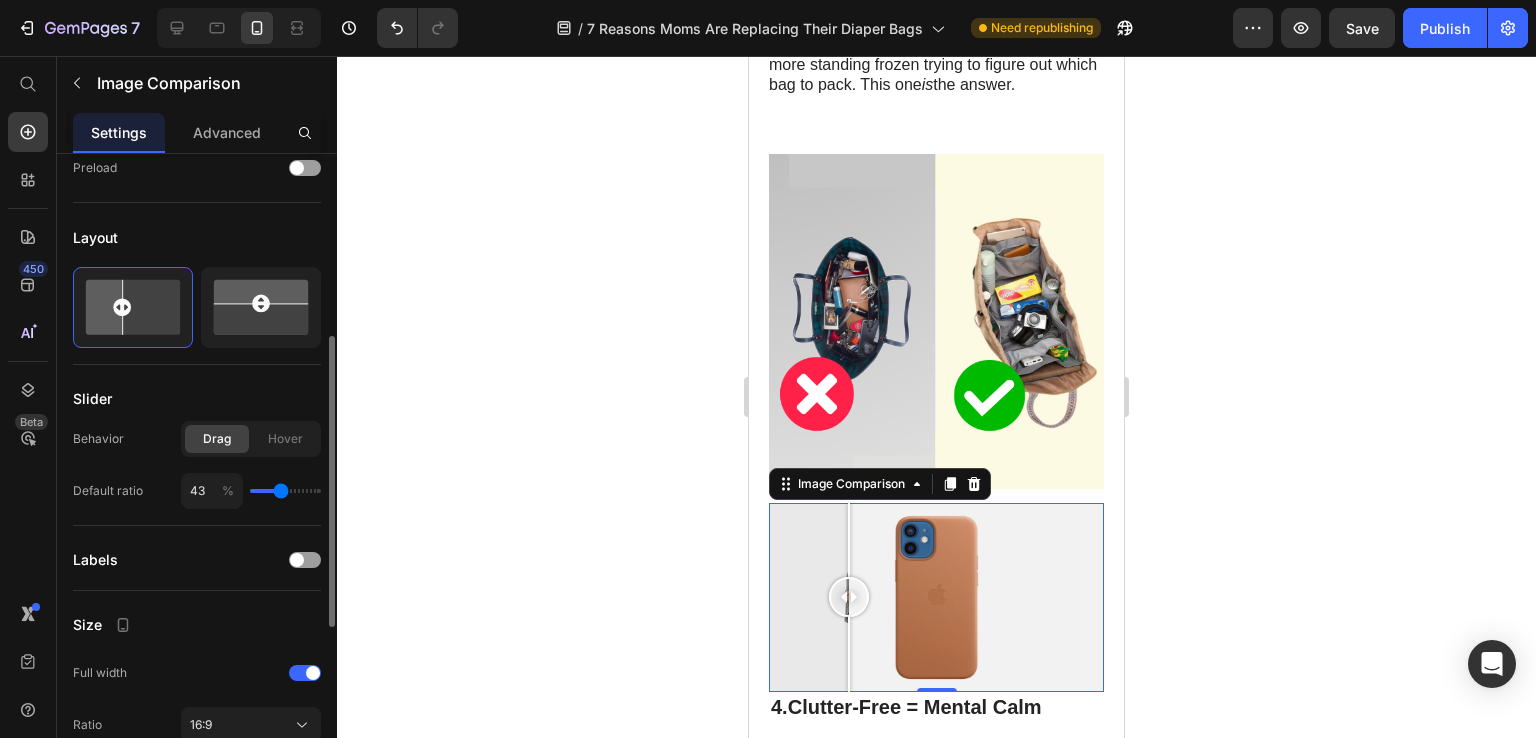 type on "45" 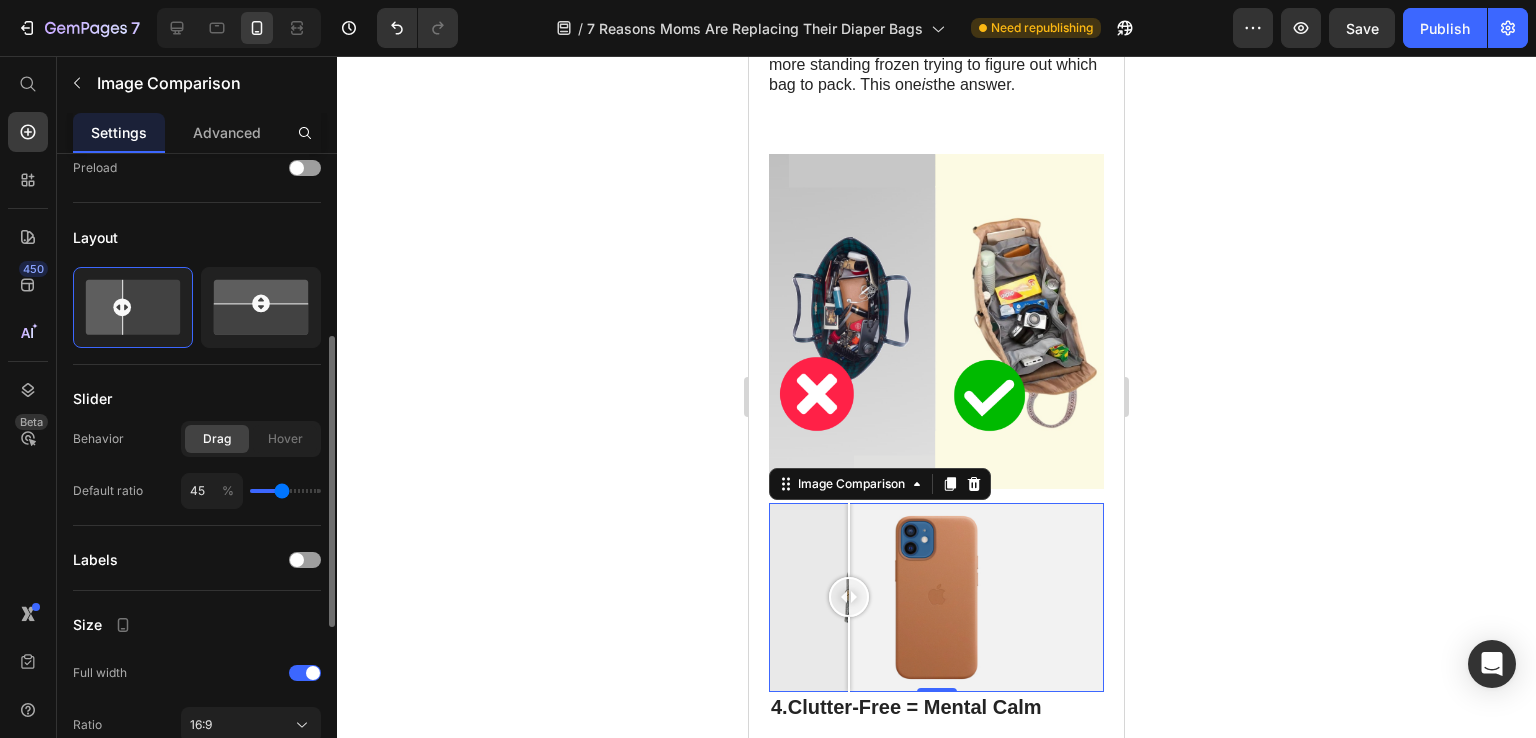 type on "46" 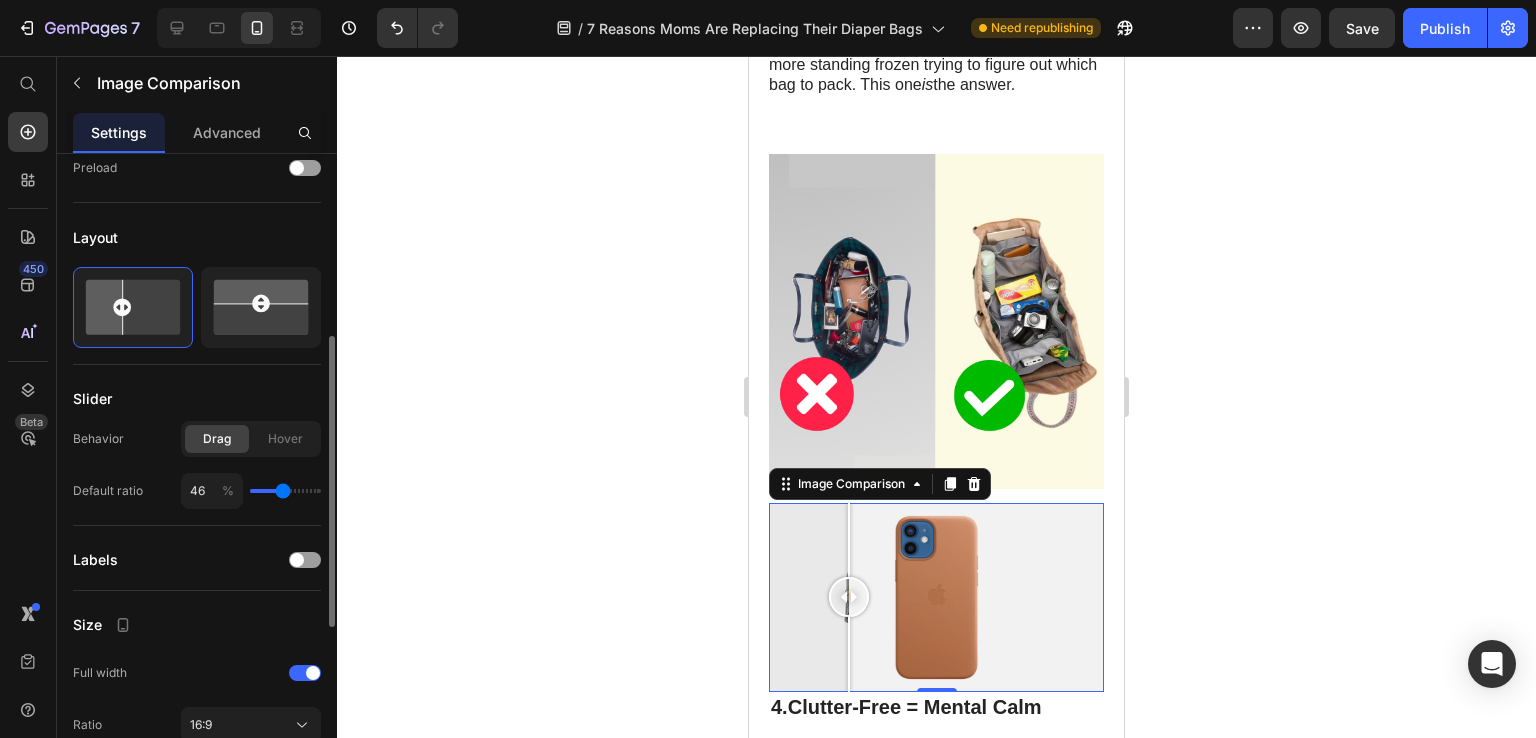 type on "48" 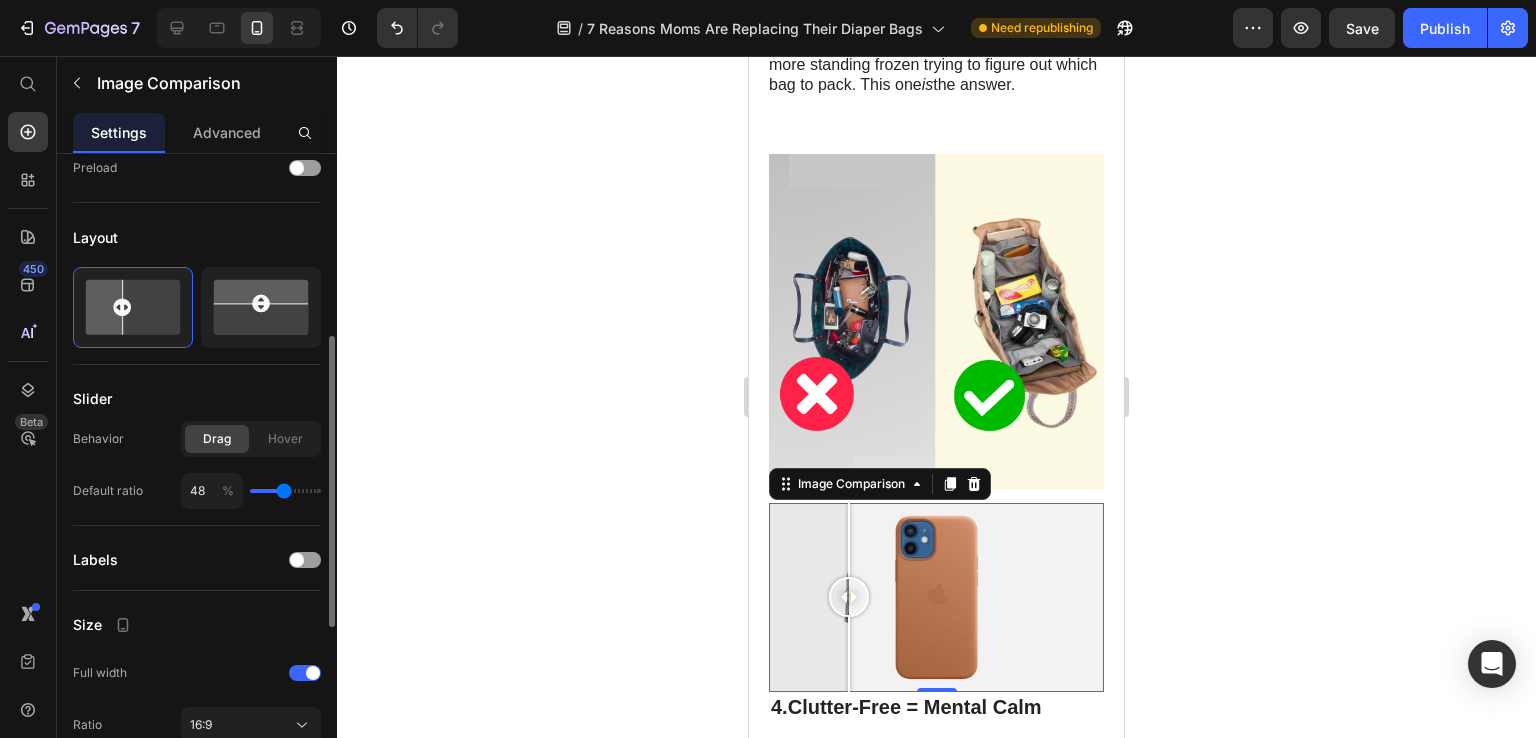 type on "49" 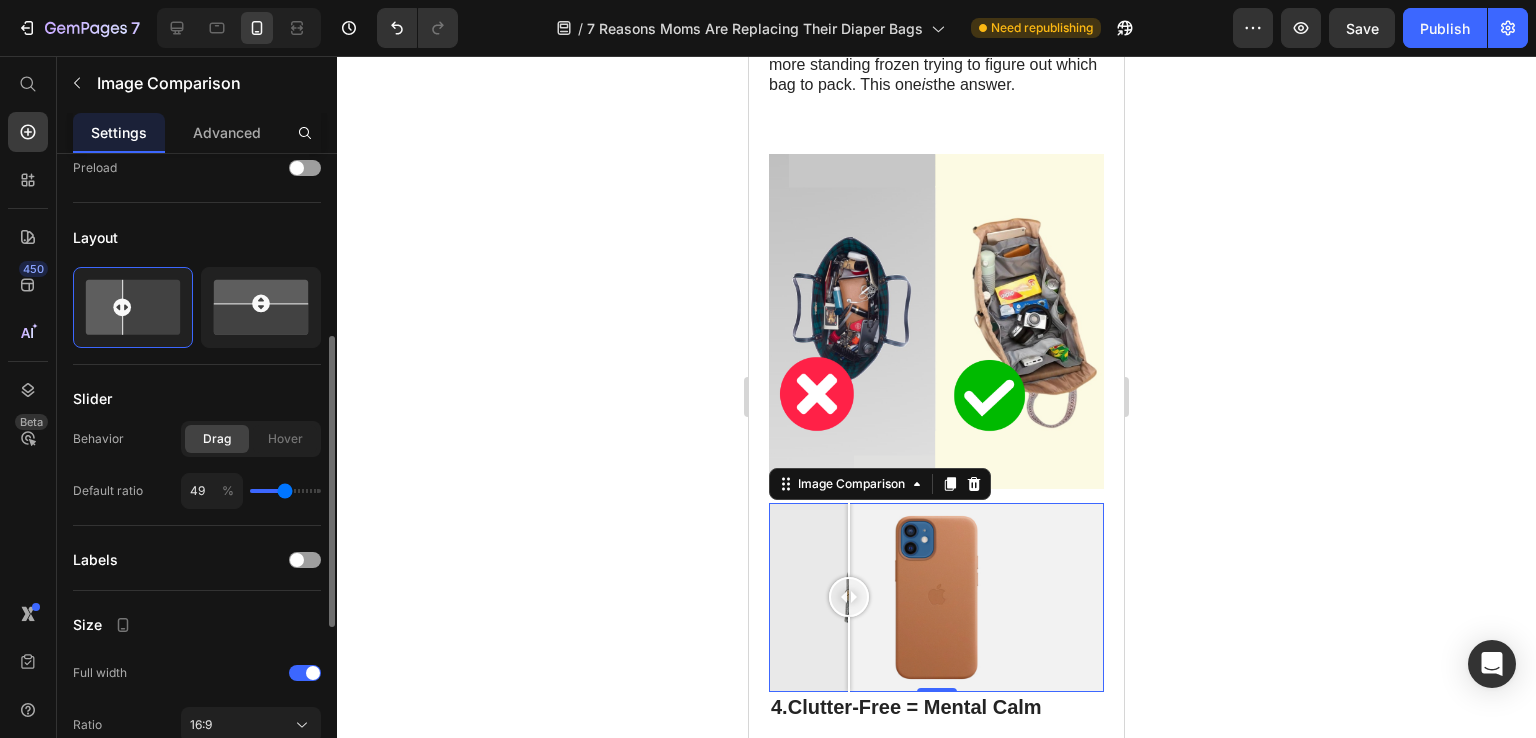 type on "51" 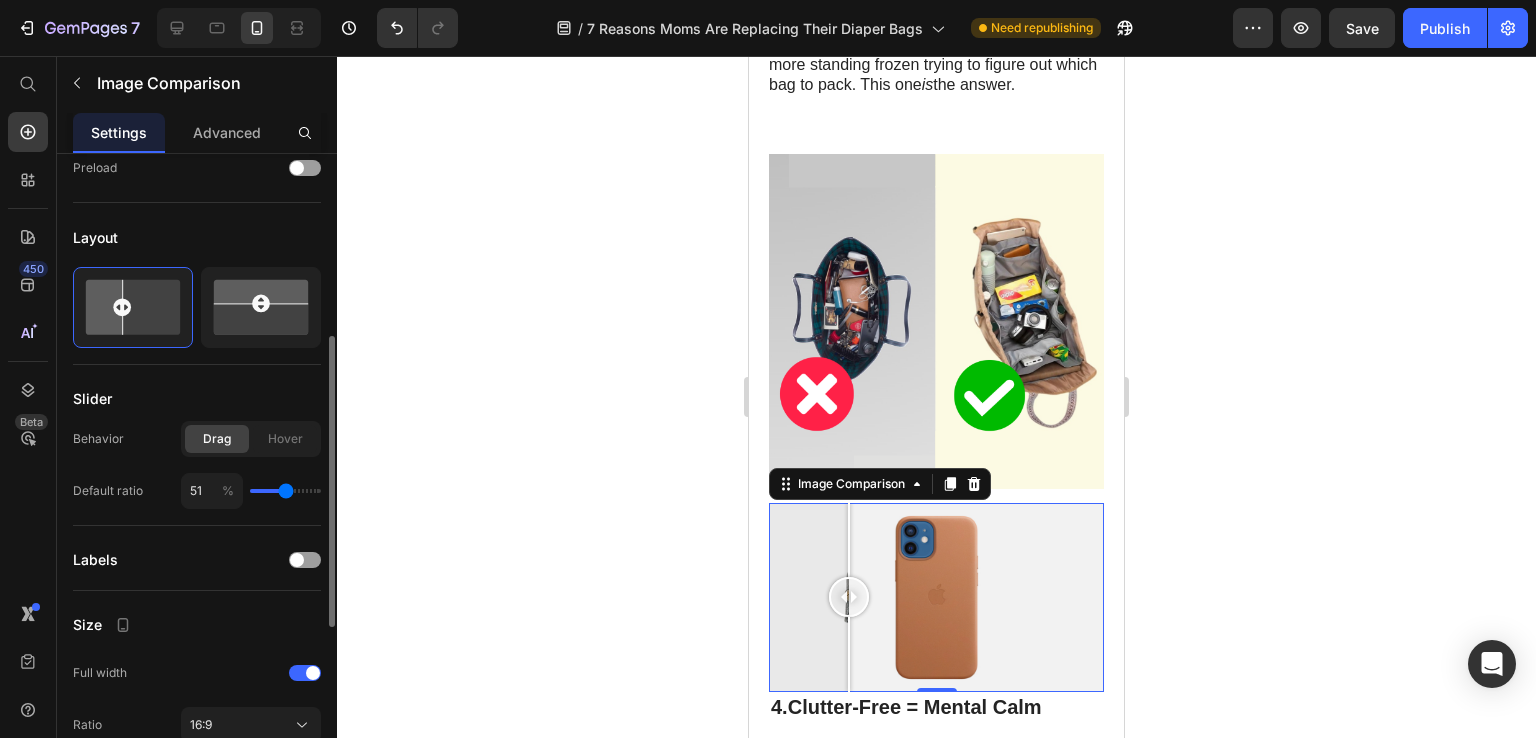 type on "52" 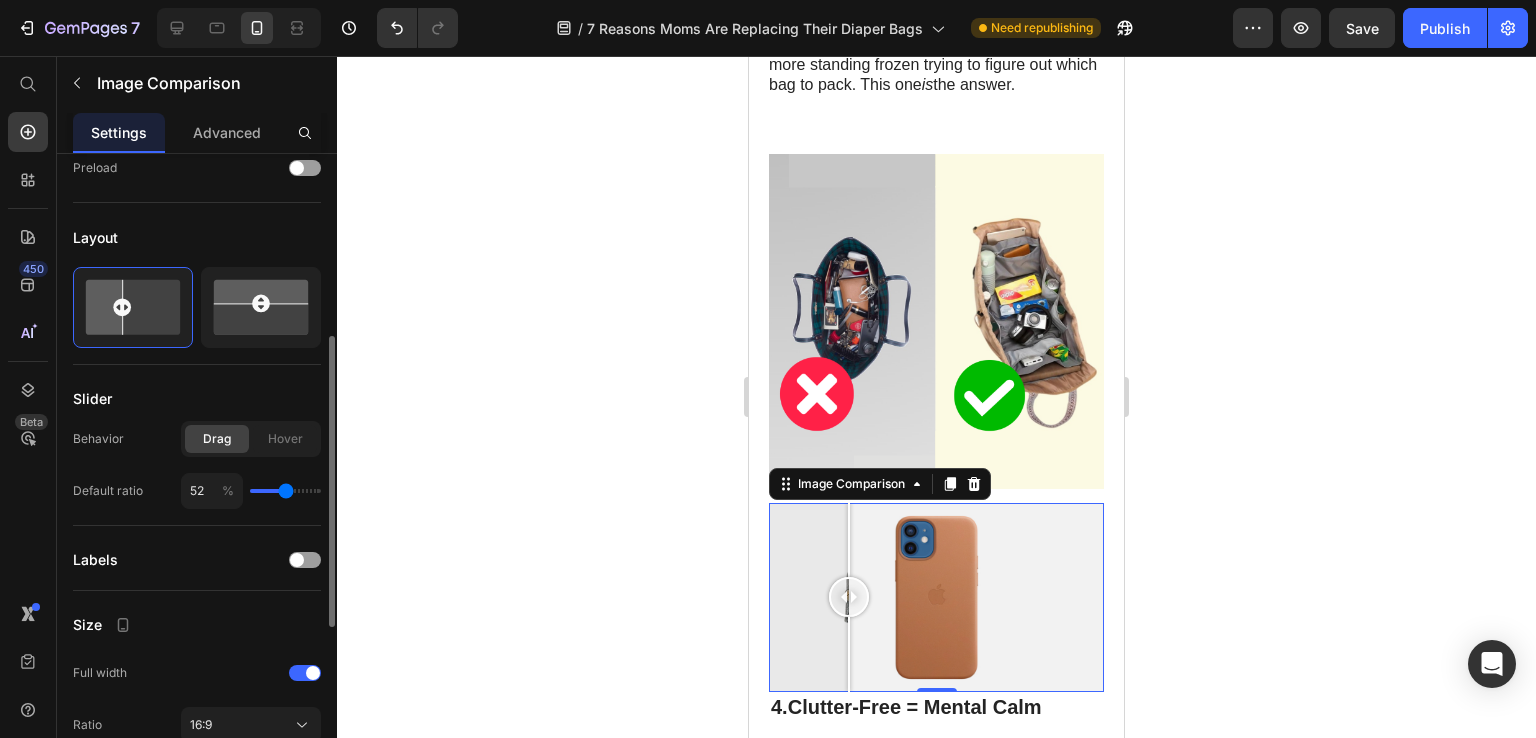 type on "54" 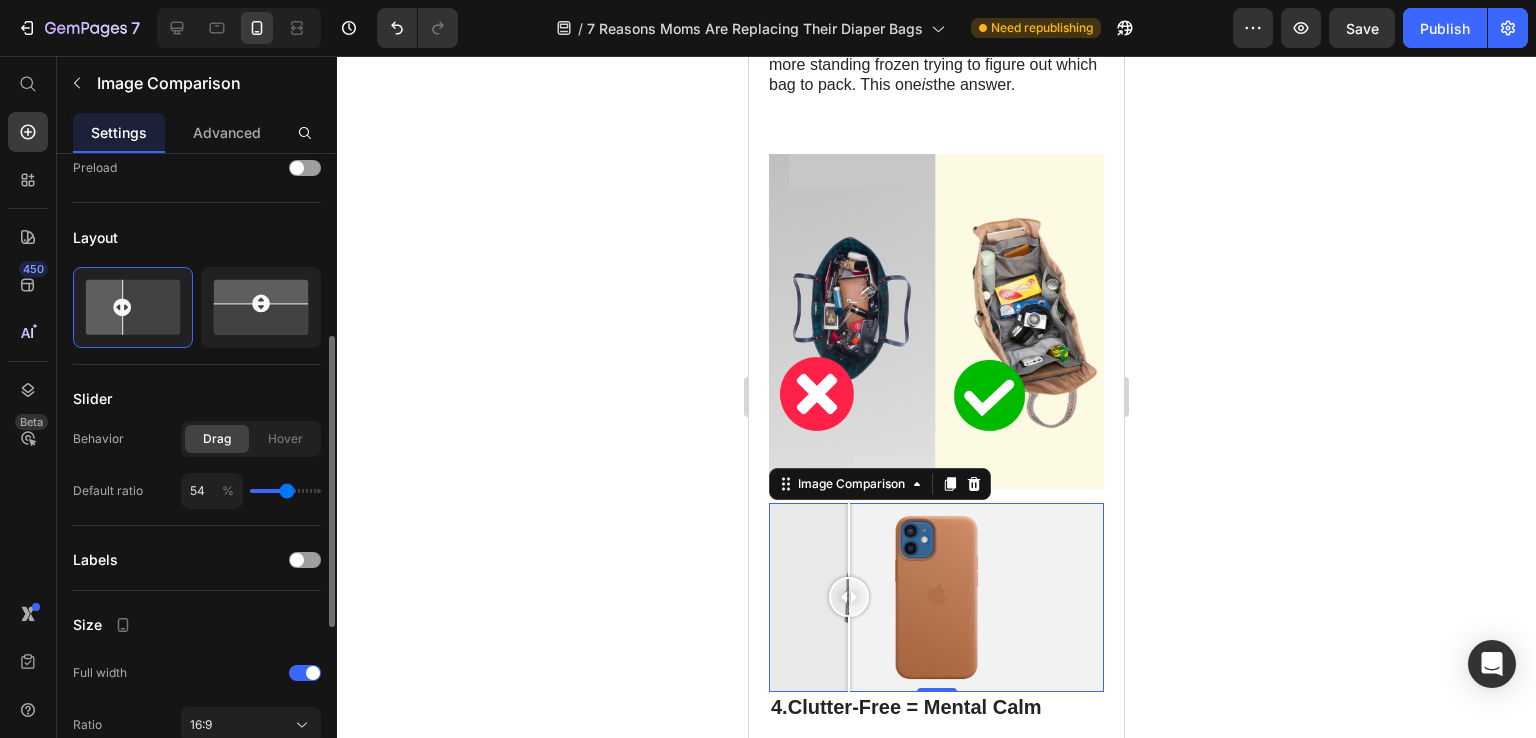 type on "55" 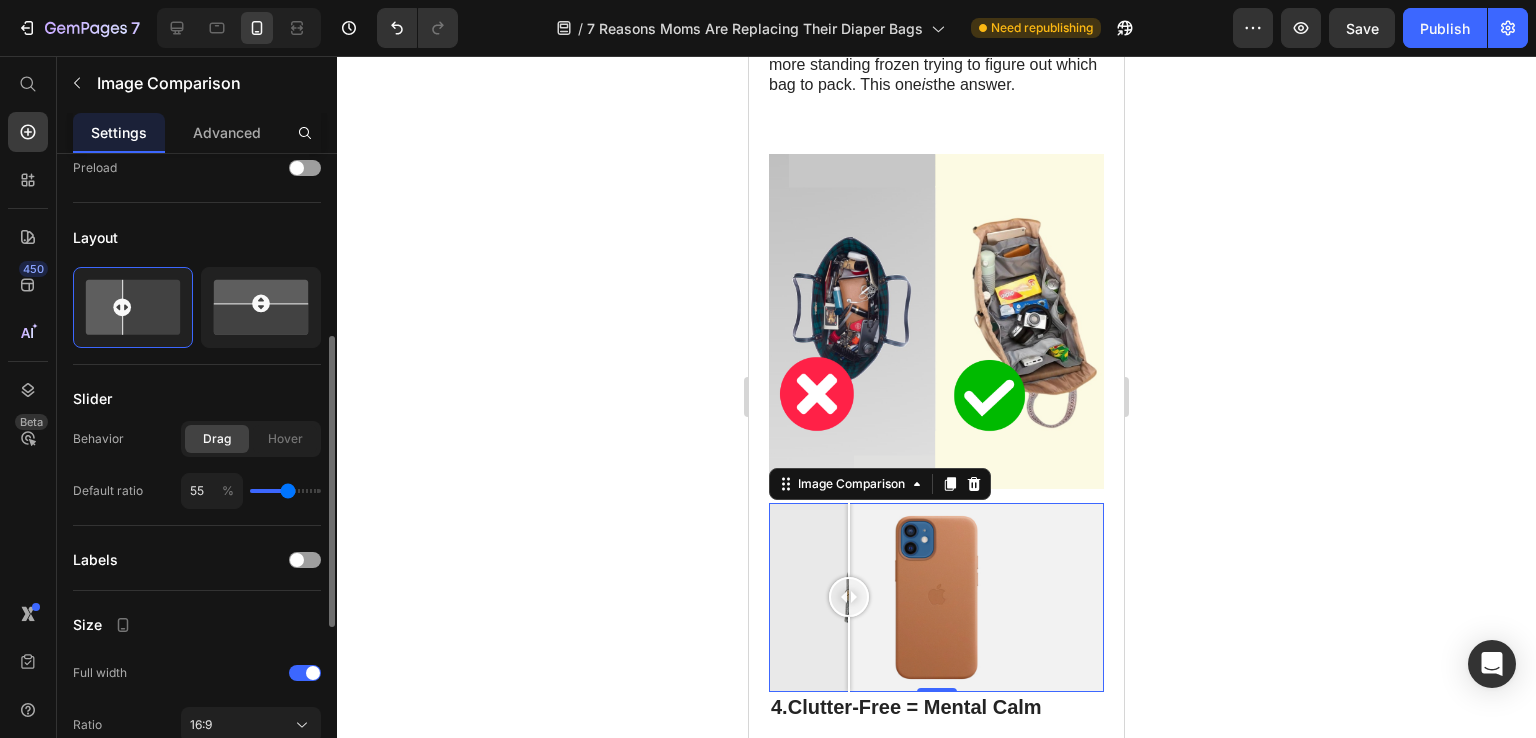 drag, startPoint x: 271, startPoint y: 492, endPoint x: 288, endPoint y: 489, distance: 17.262676 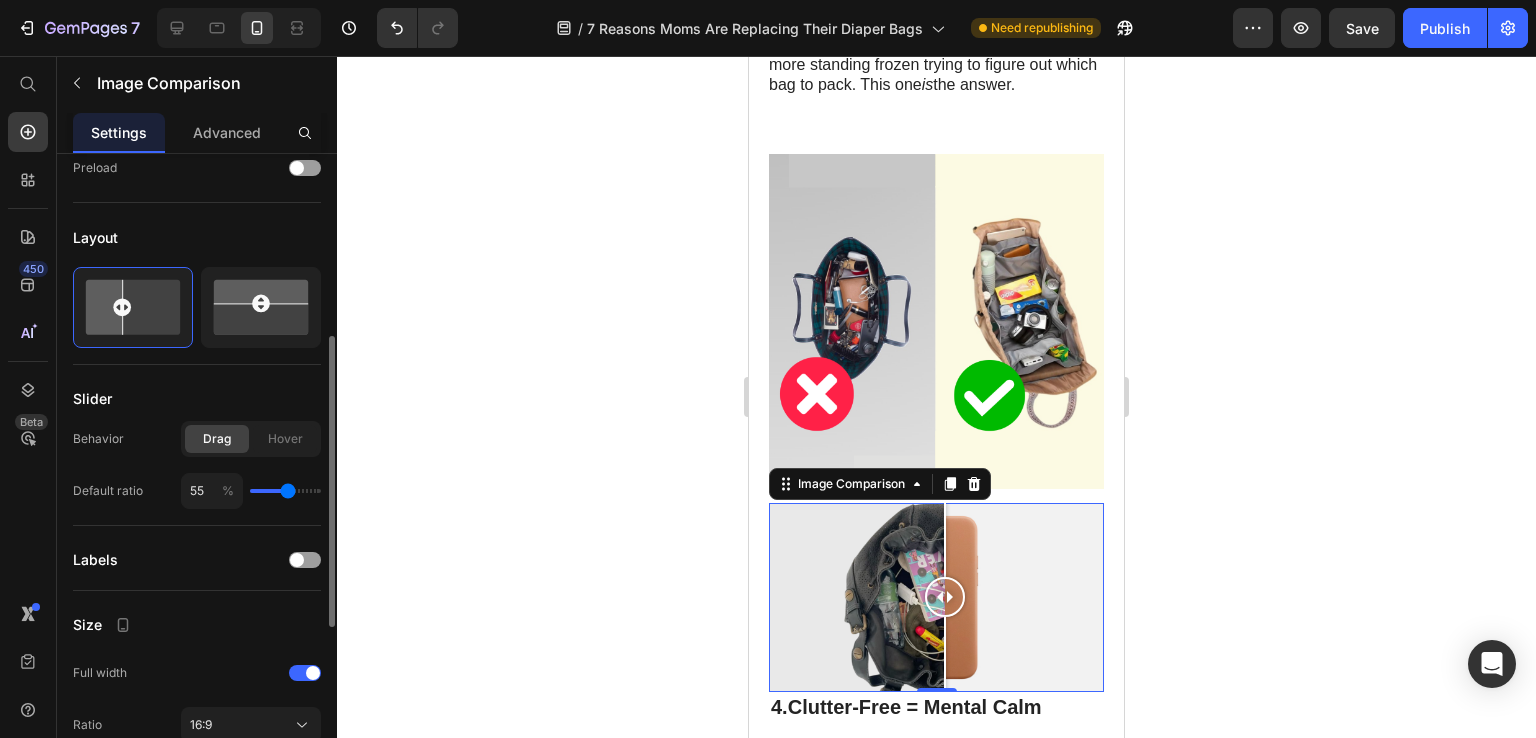 type on "54" 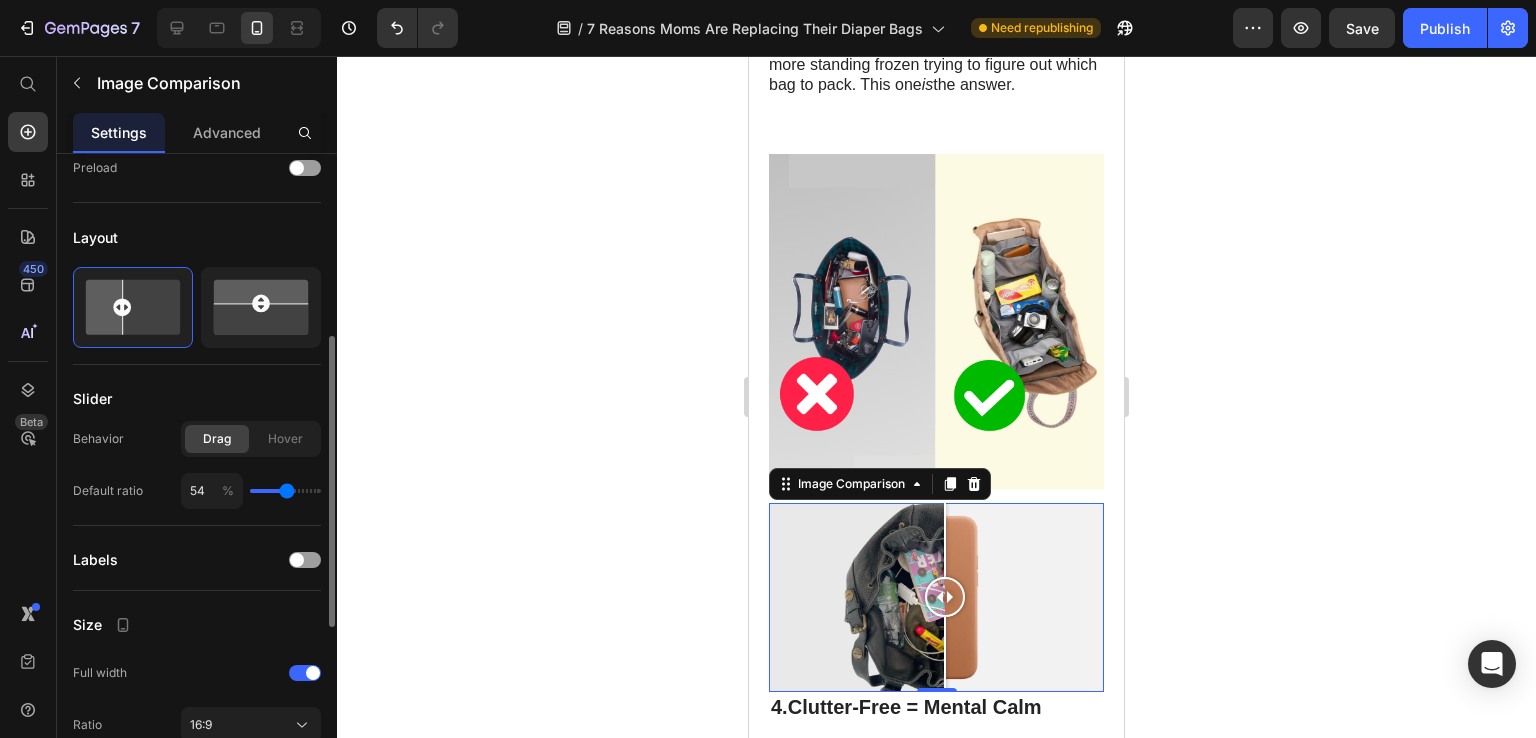type on "52" 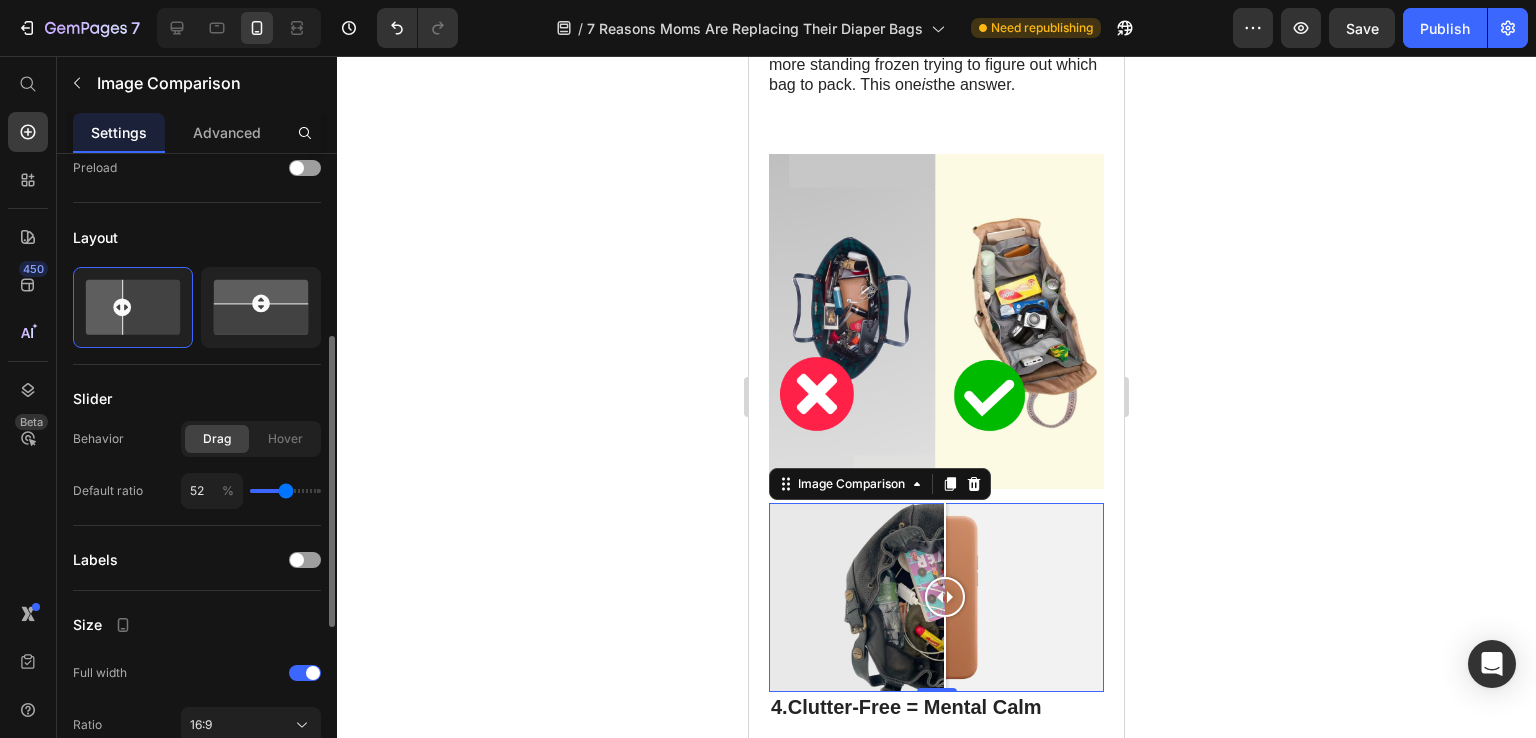 type on "51" 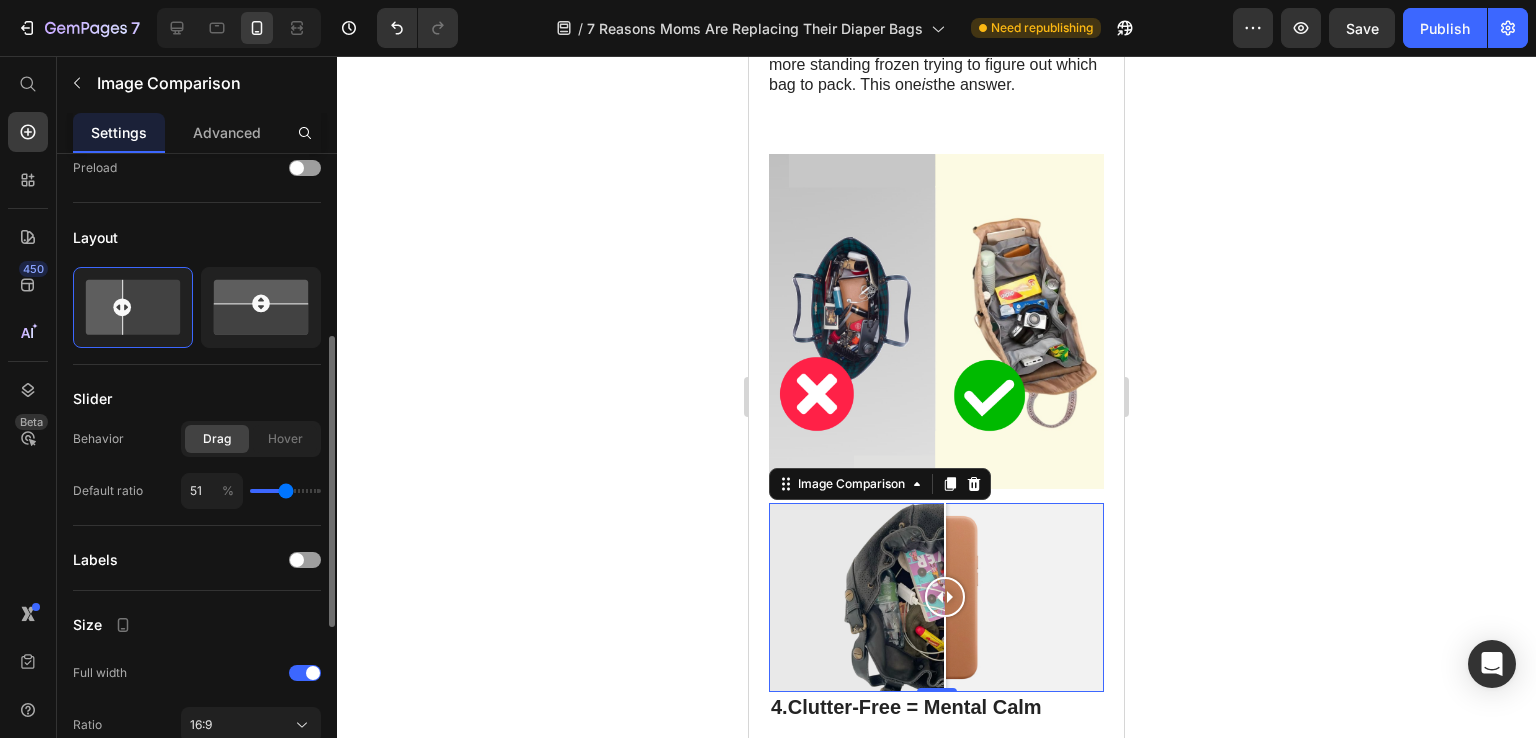 type on "51" 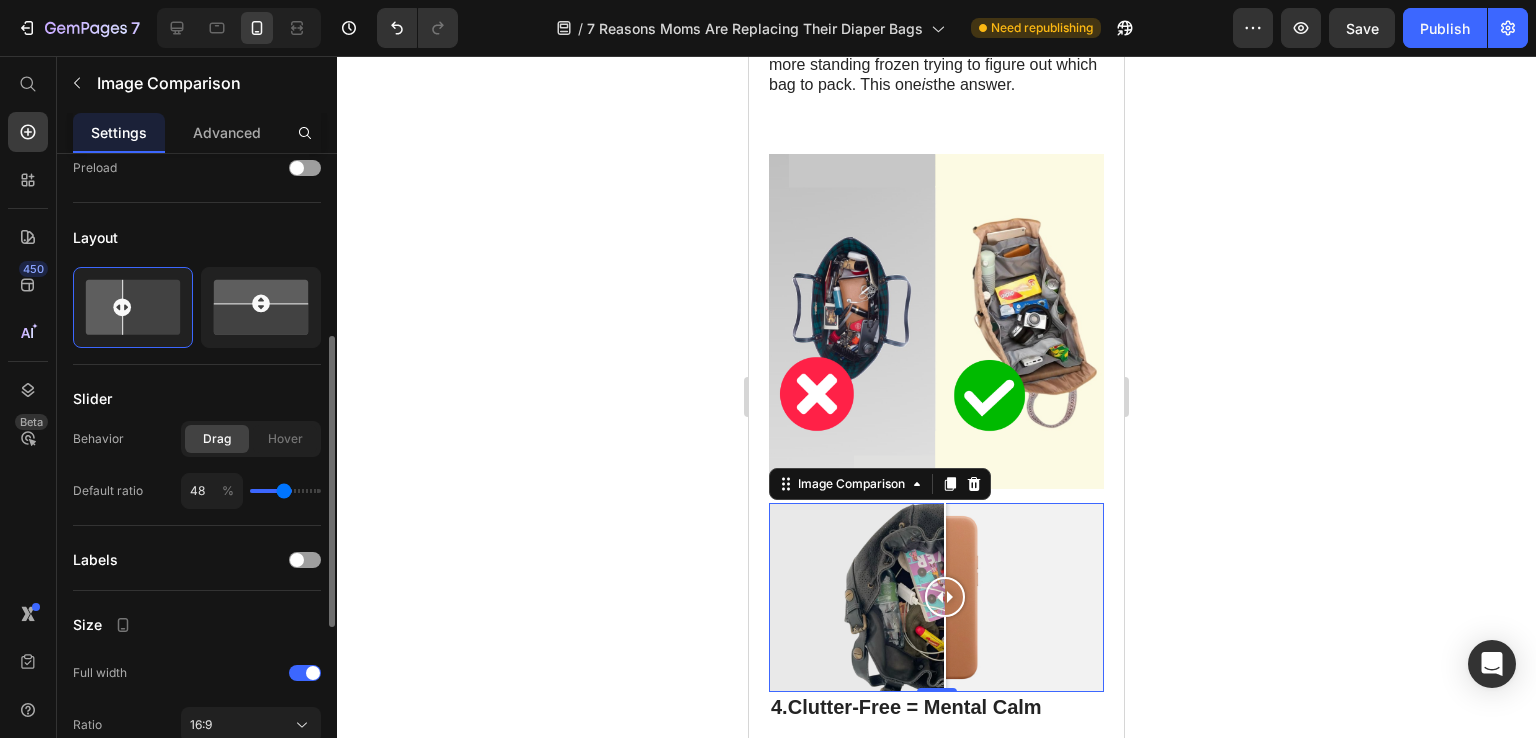 type on "46" 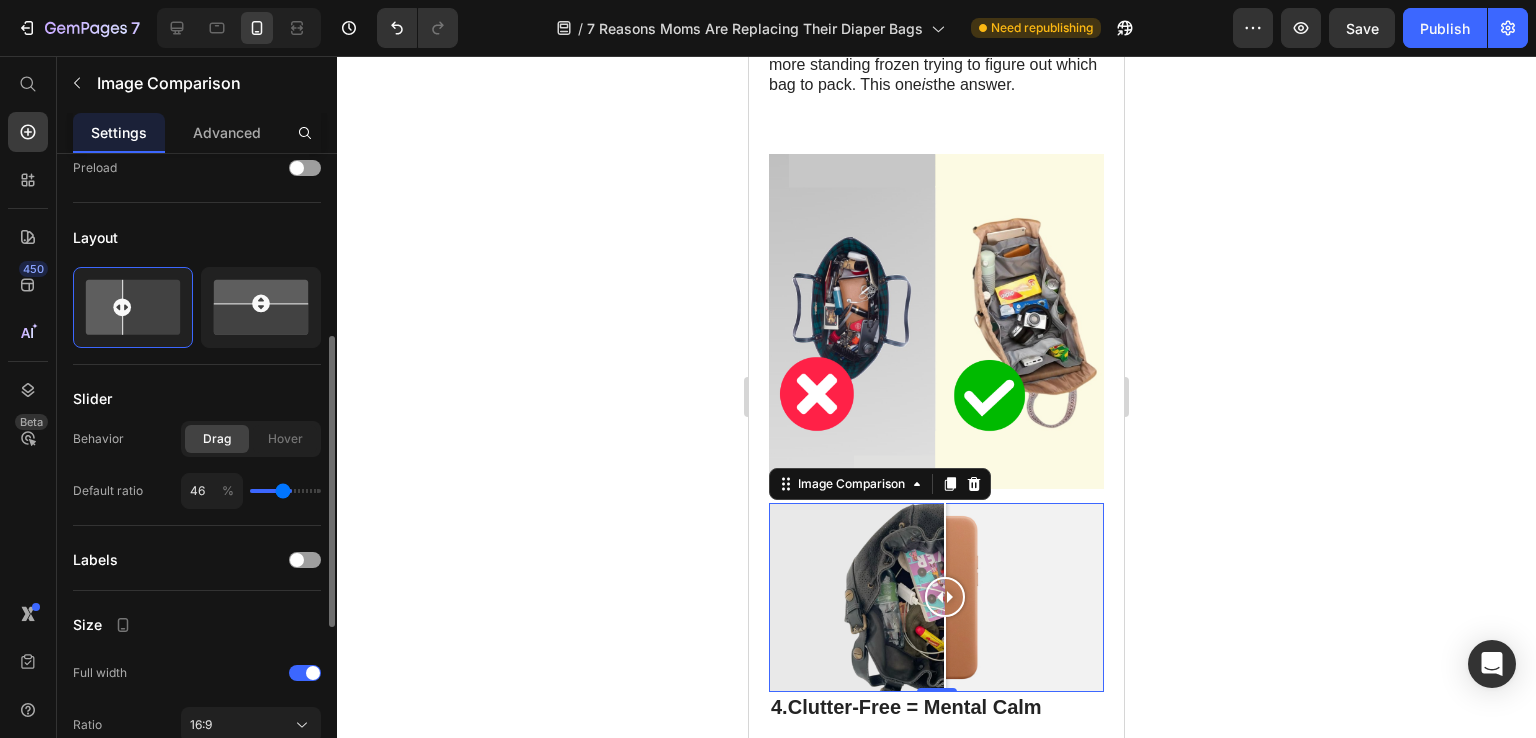type on "45" 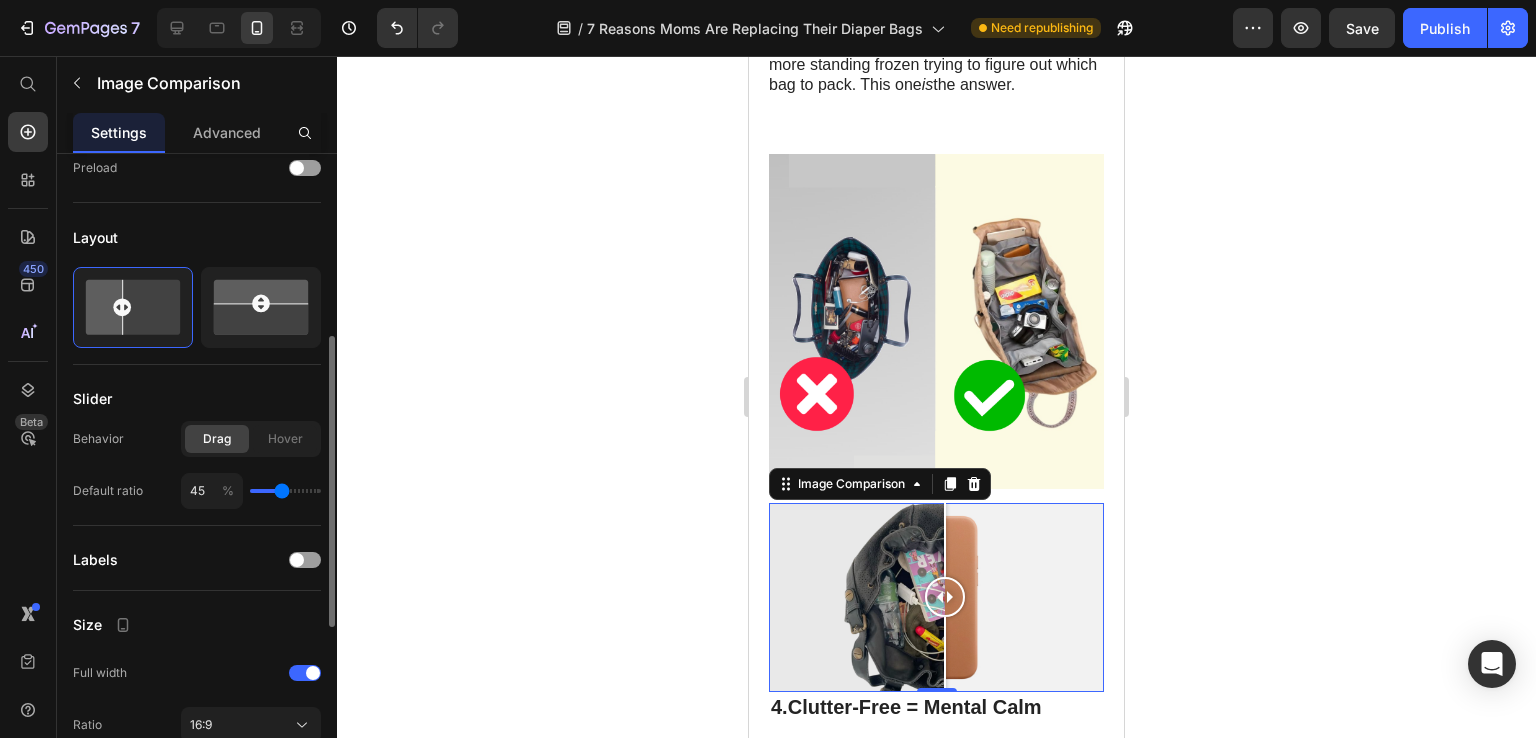 type on "43" 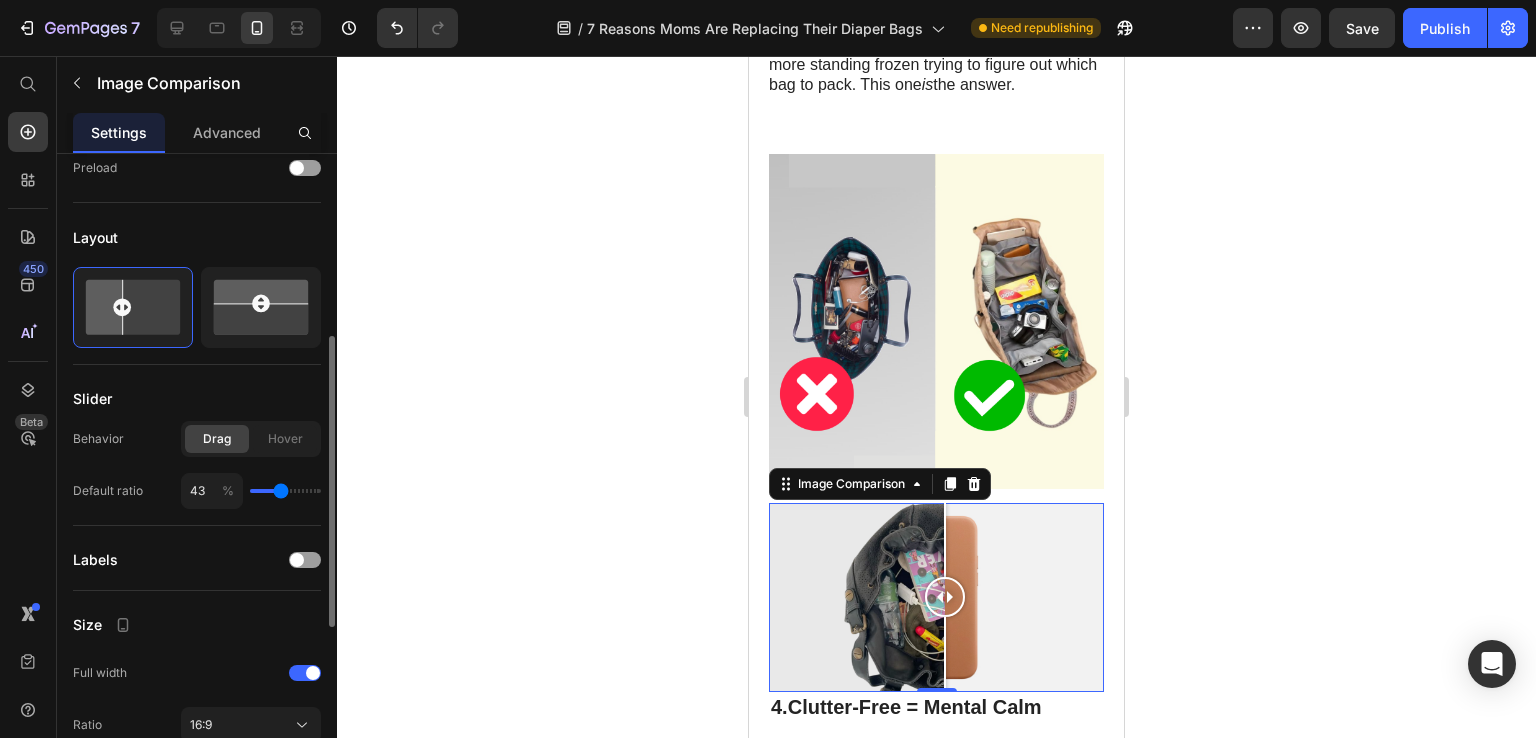 type on "43" 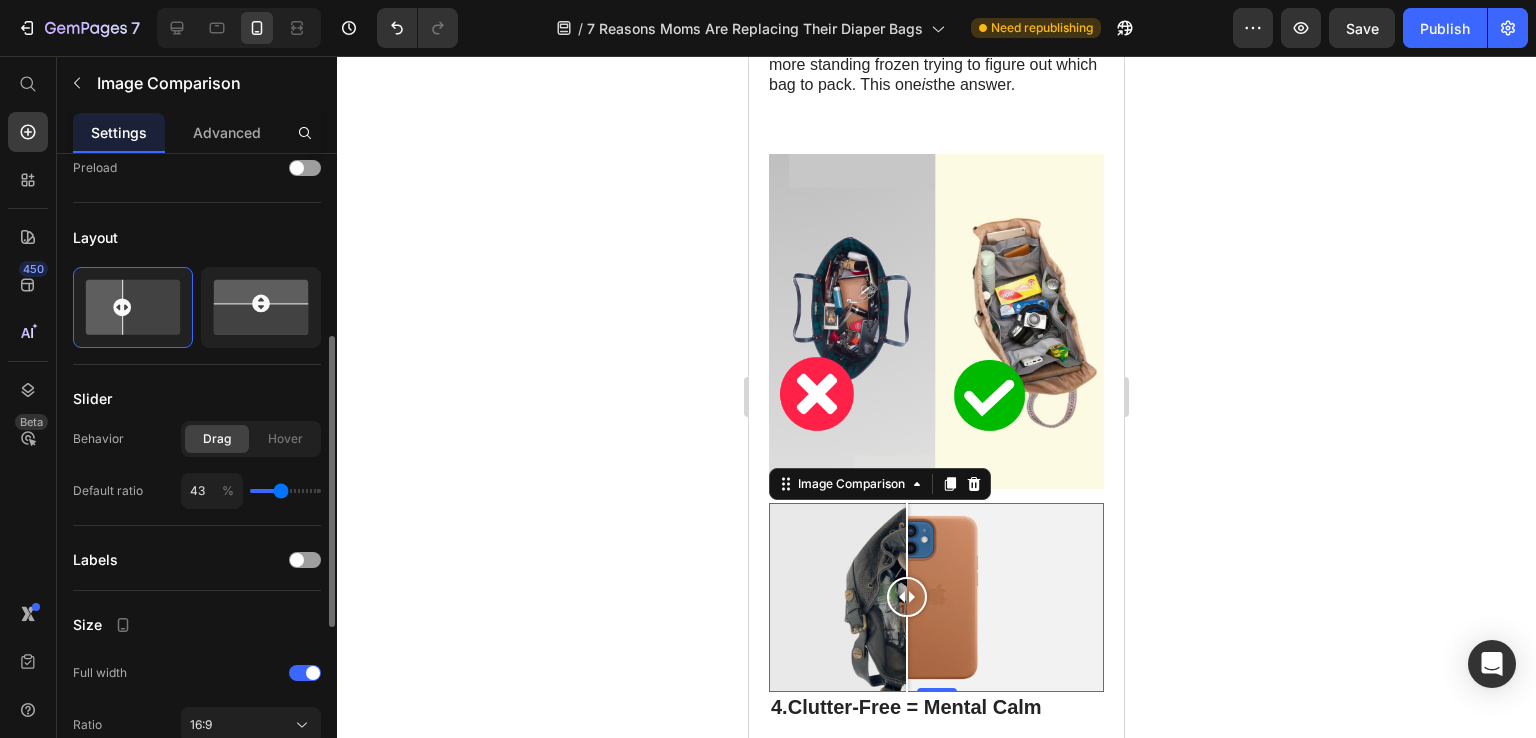 type on "42" 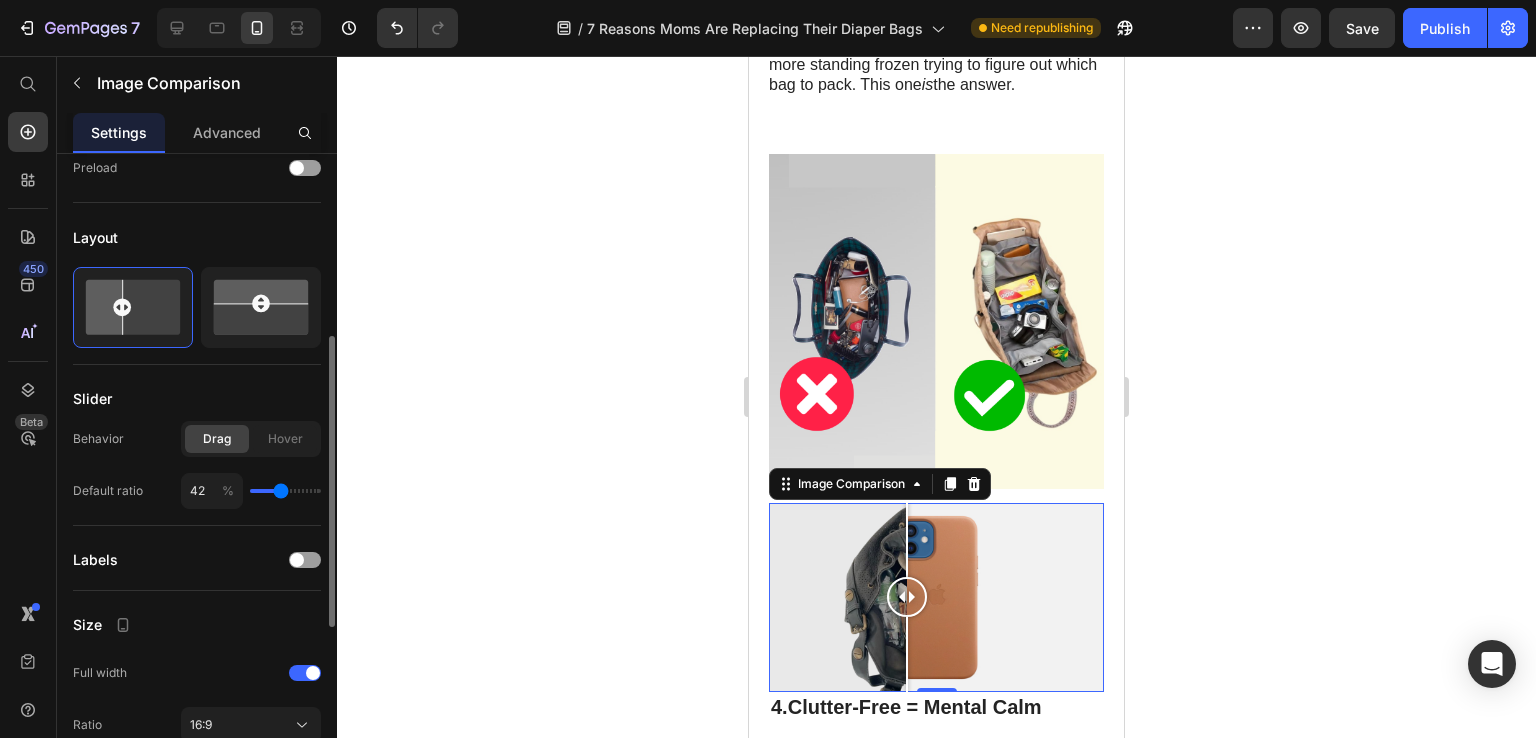 type on "41" 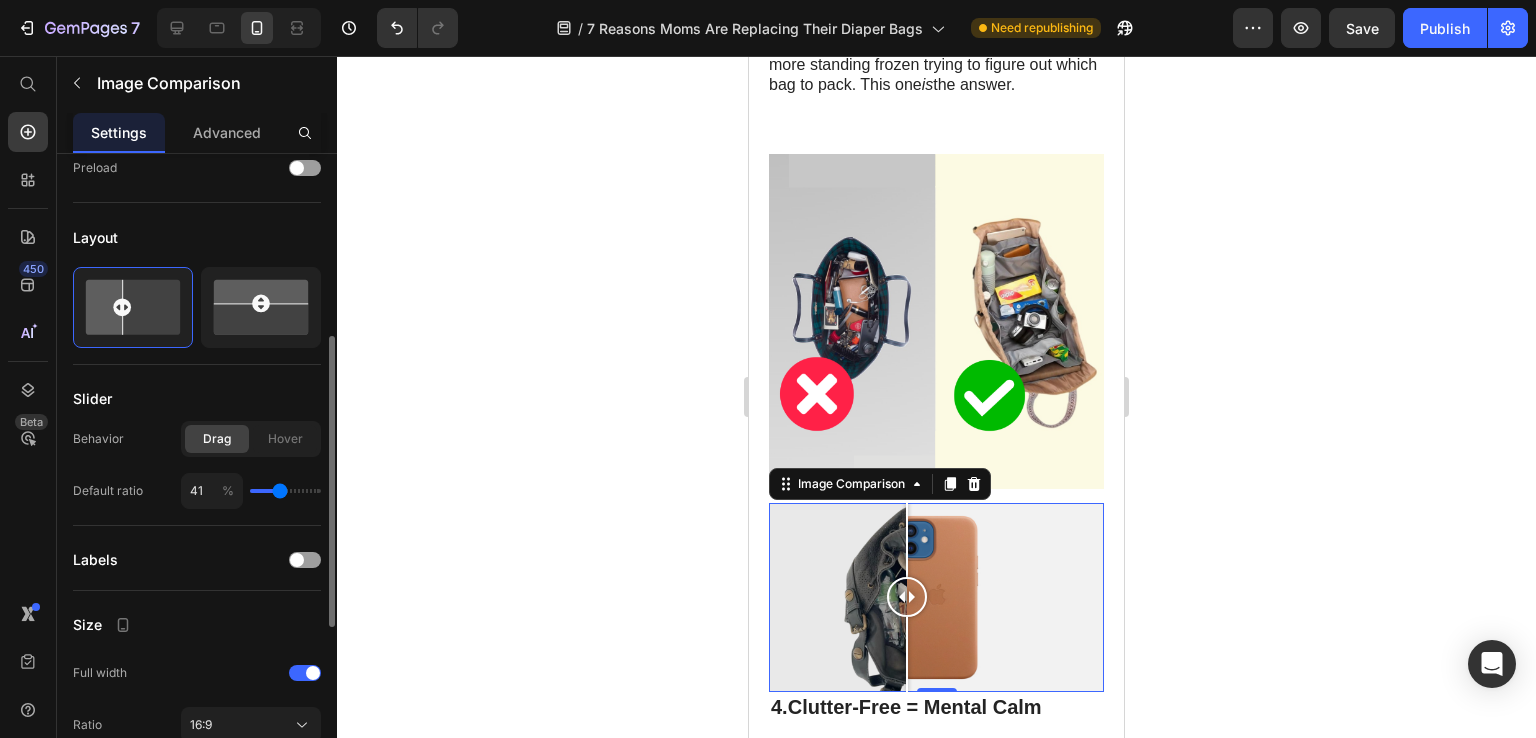 type on "39" 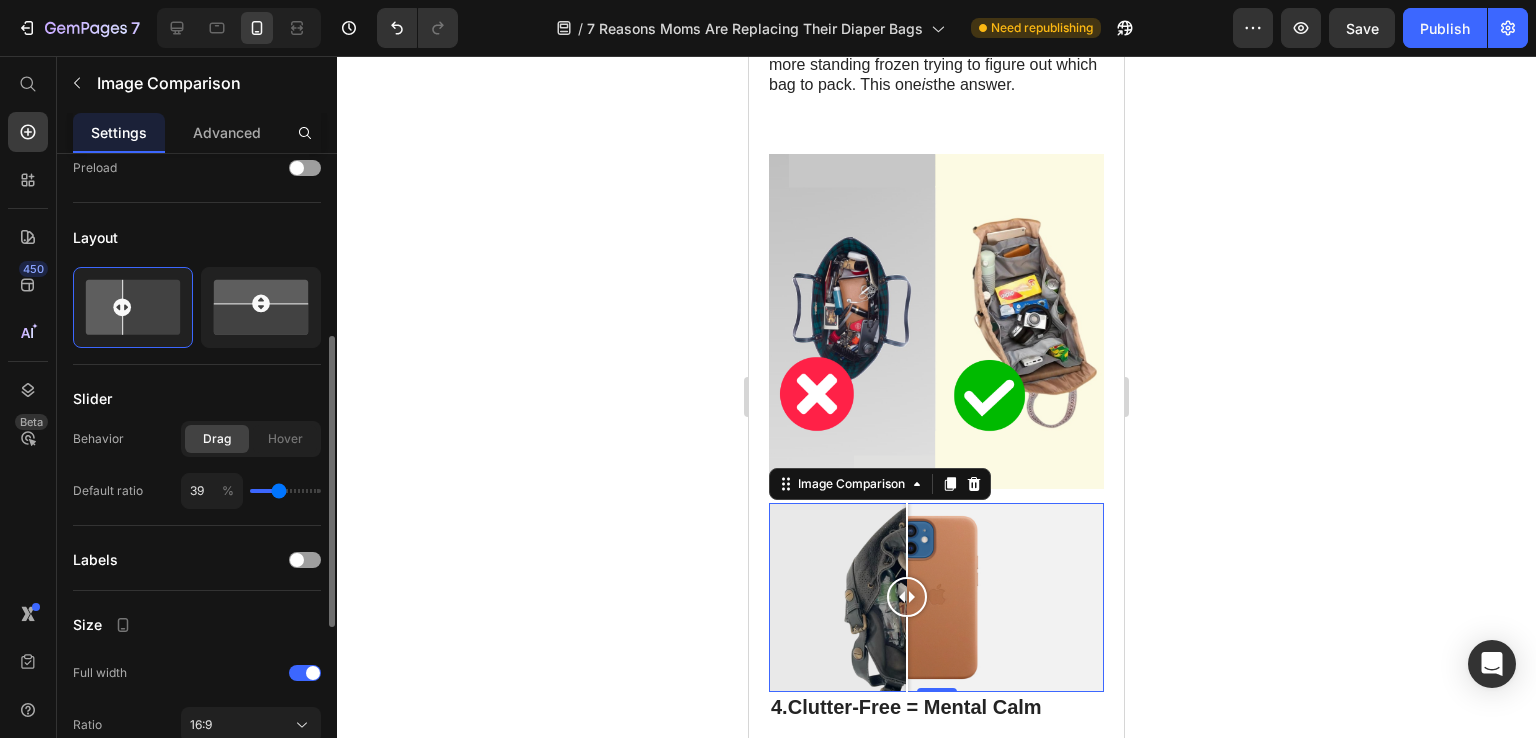 type on "38" 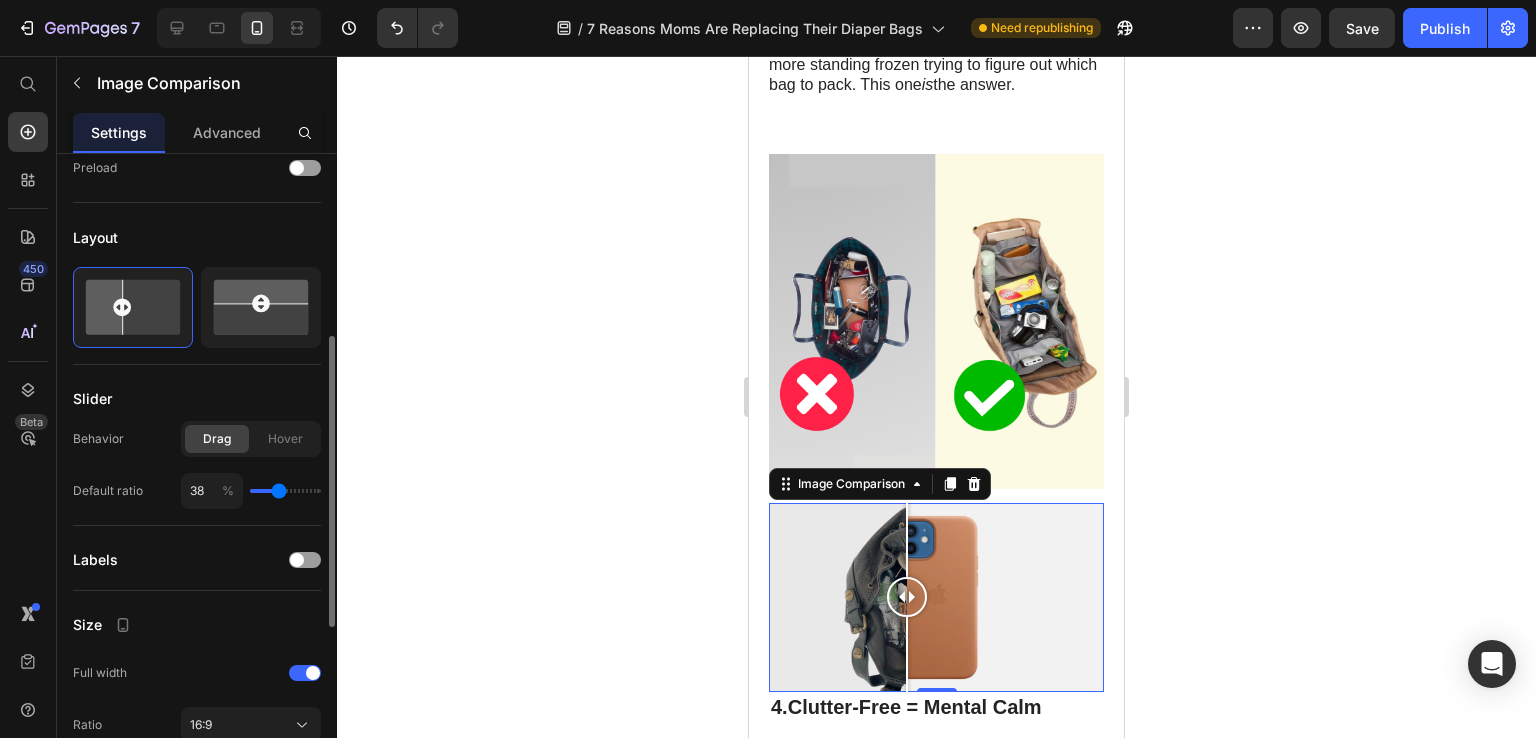 type on "38" 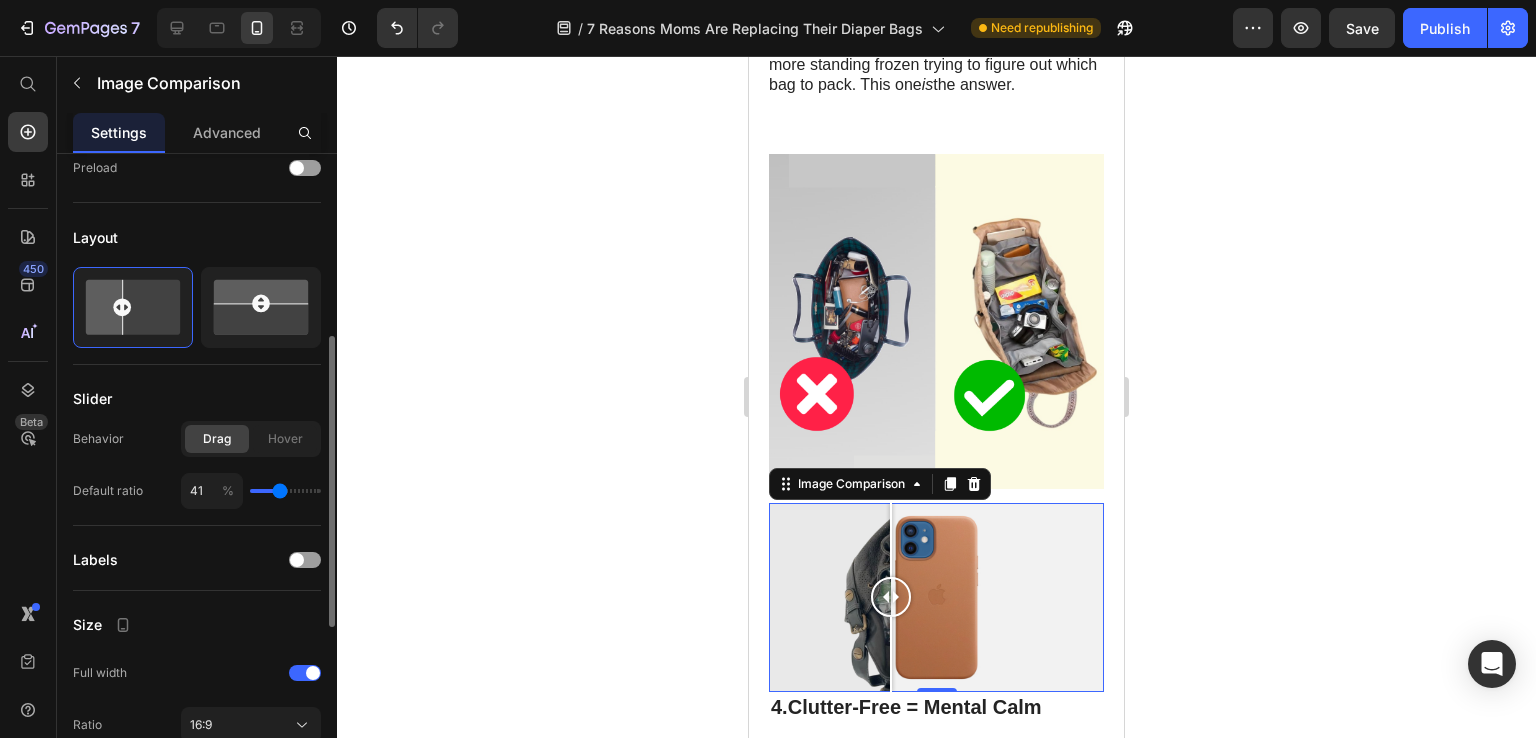 type on "42" 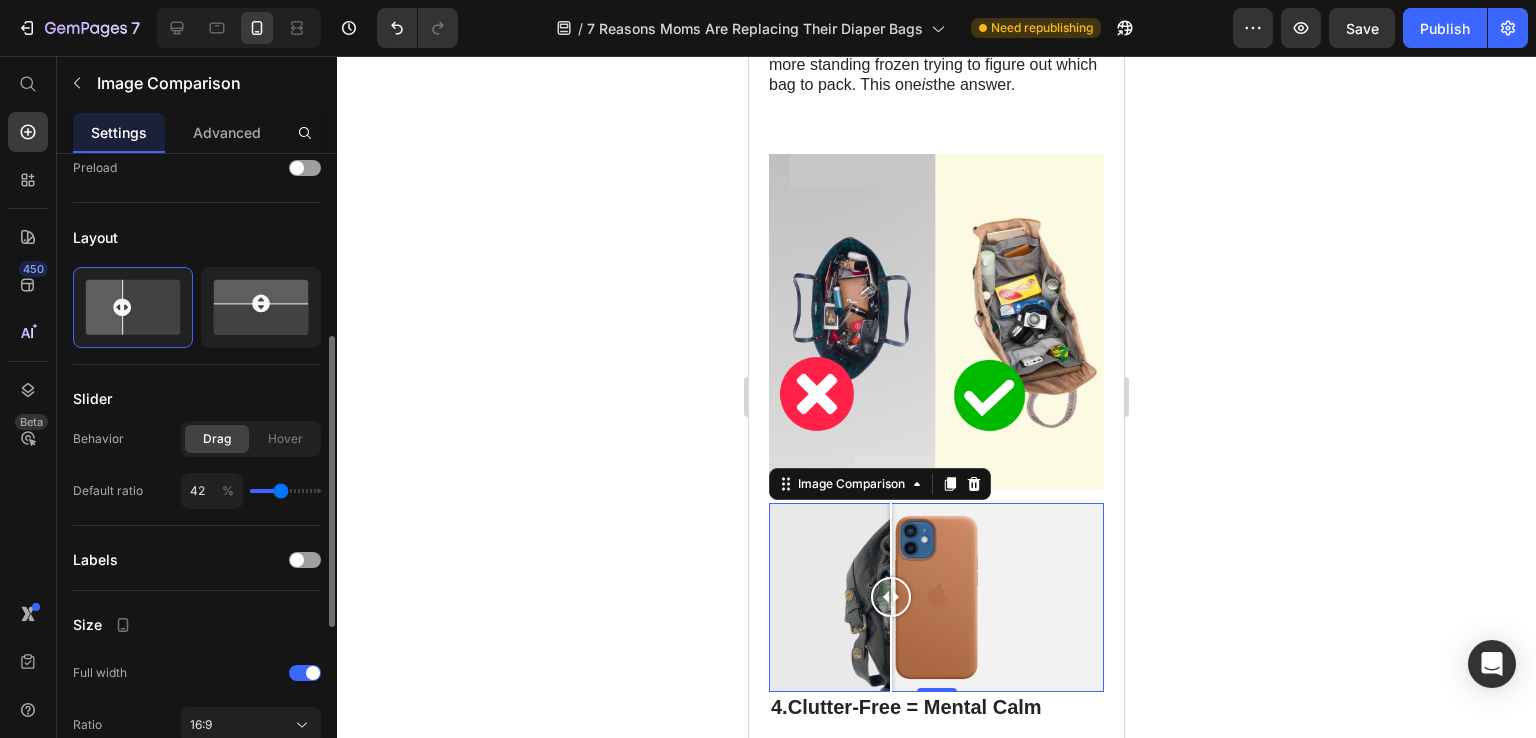 type on "43" 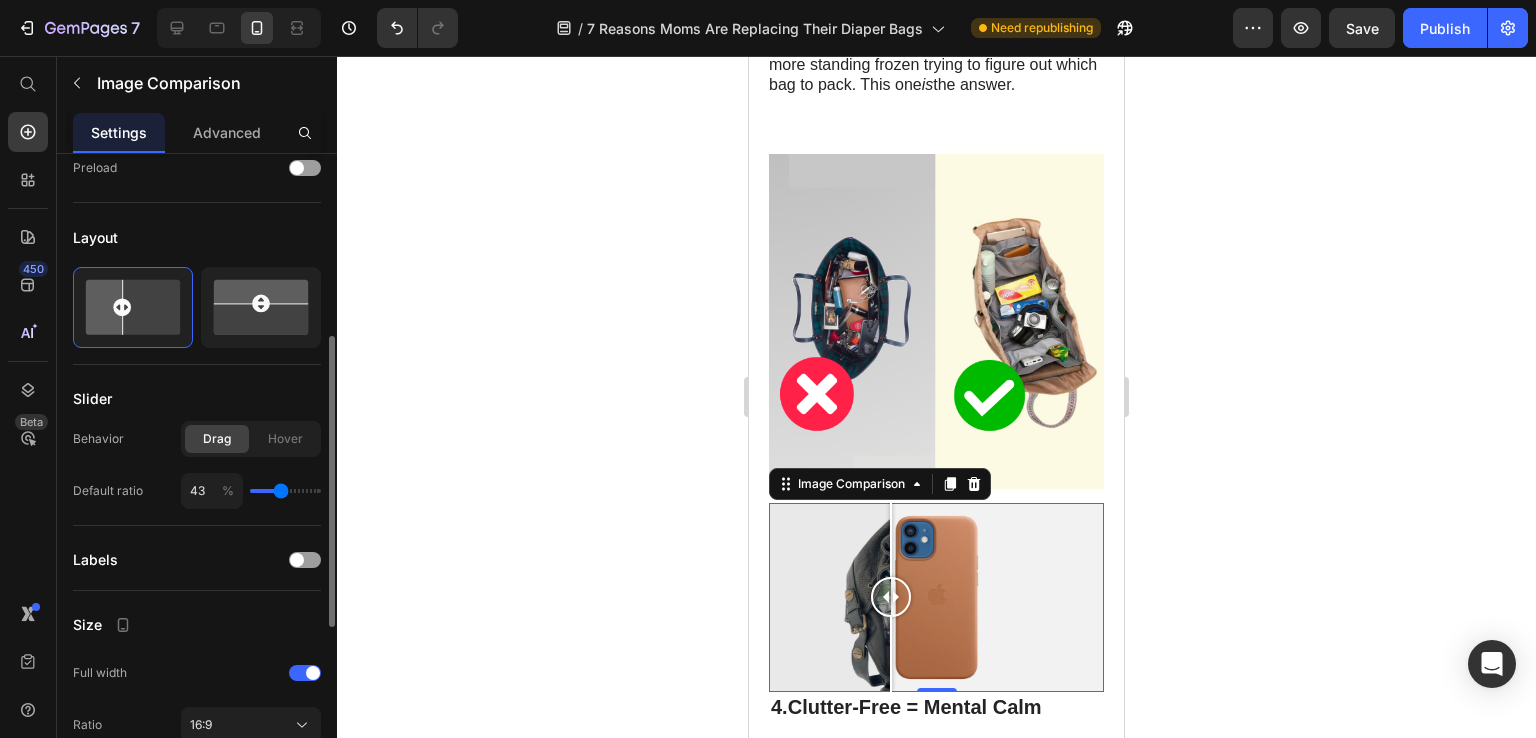 type on "45" 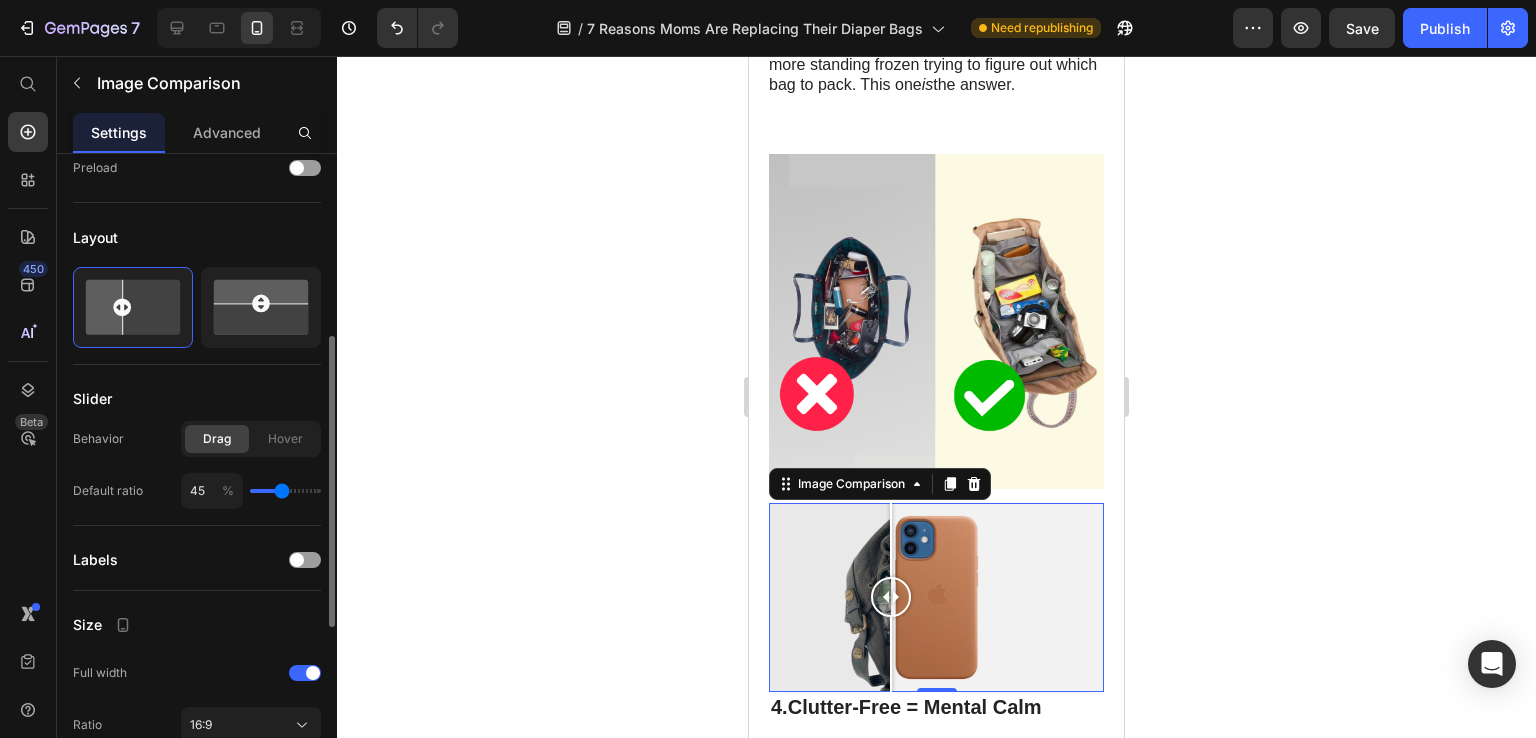 type on "46" 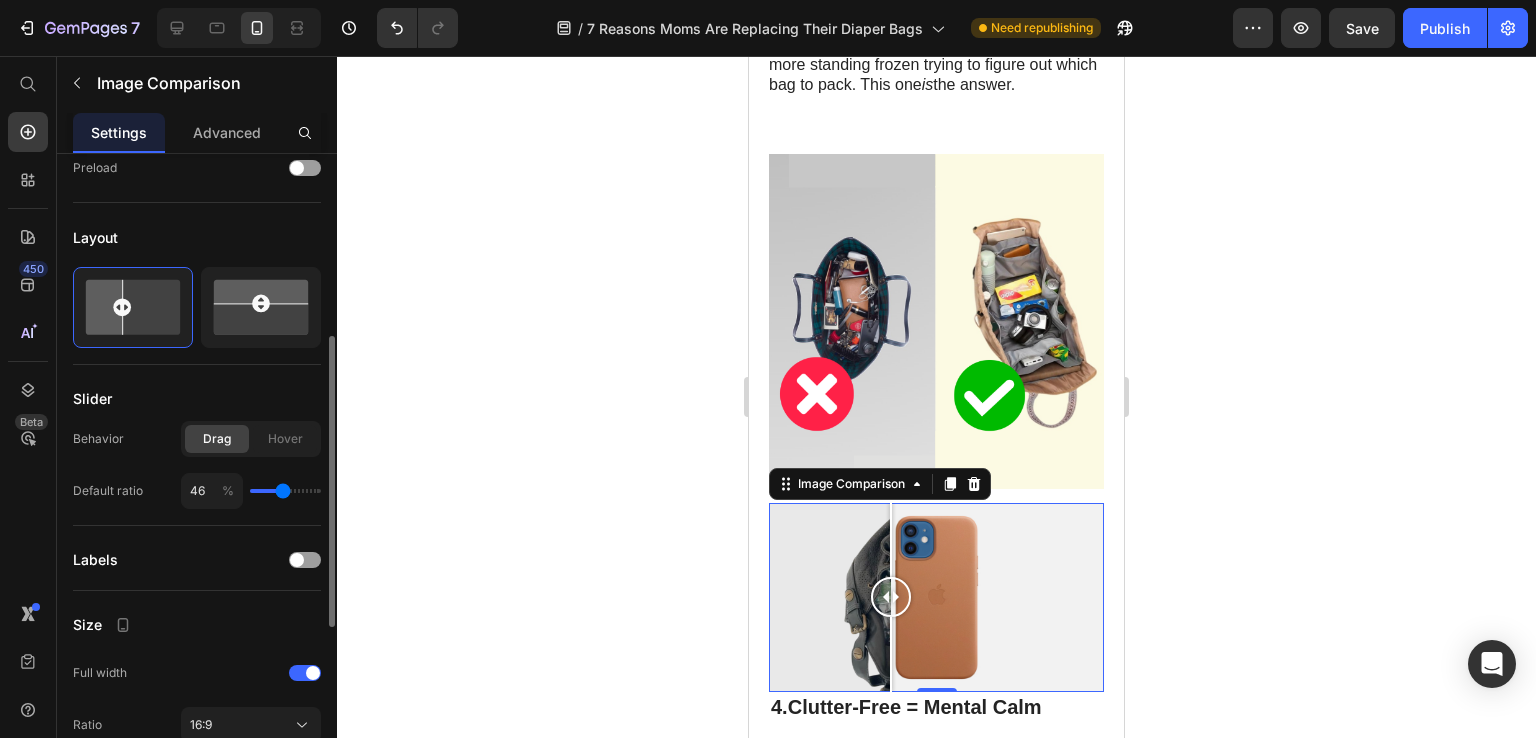 type on "48" 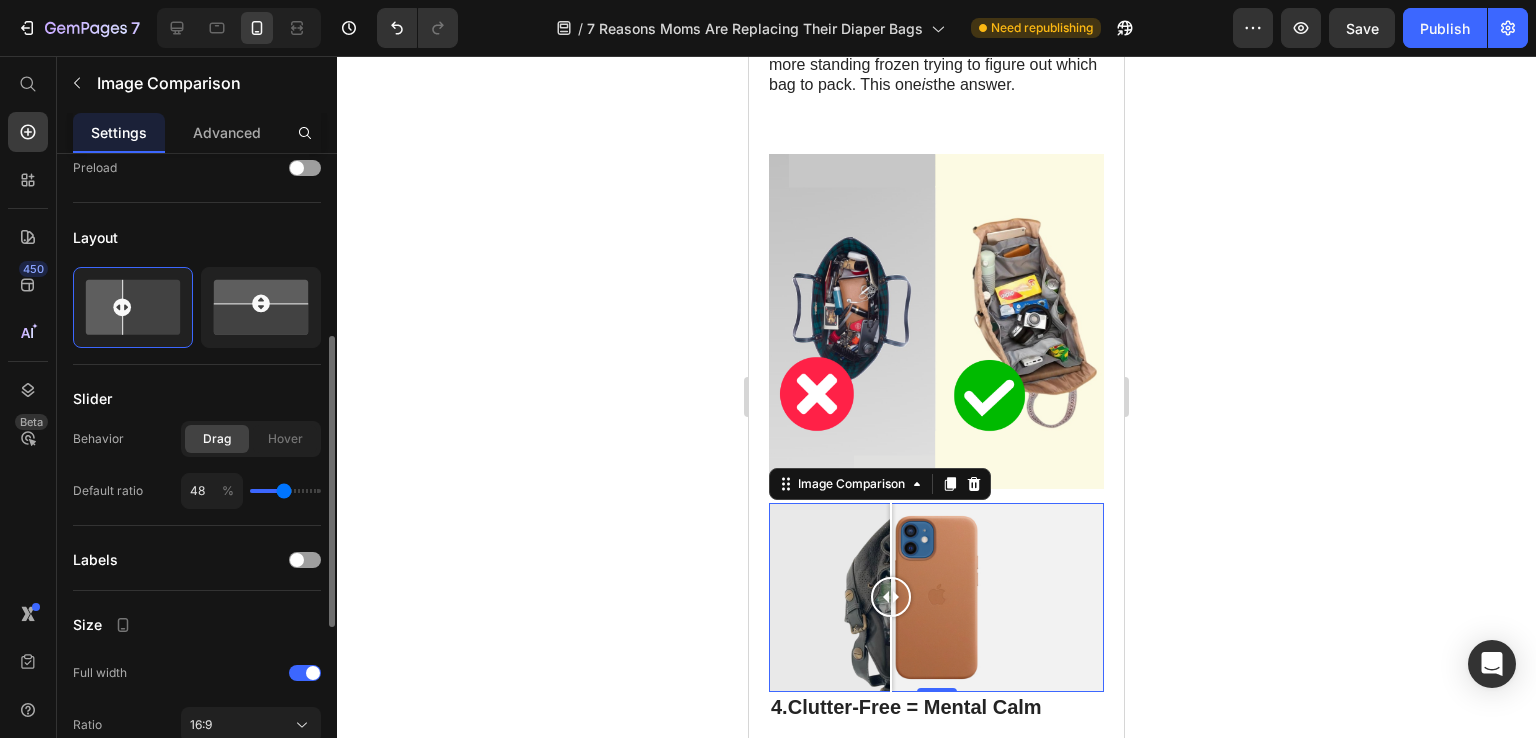 type on "49" 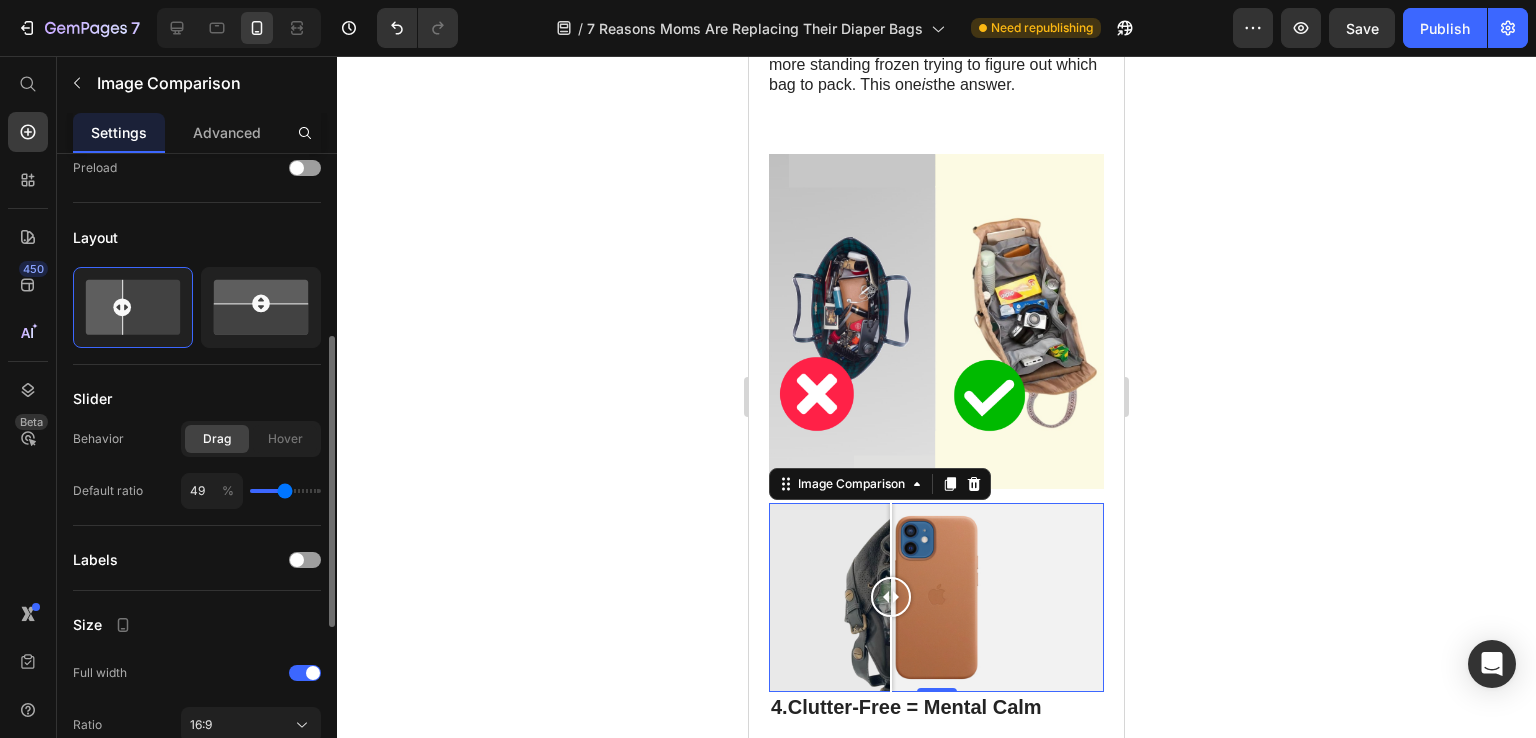 type on "51" 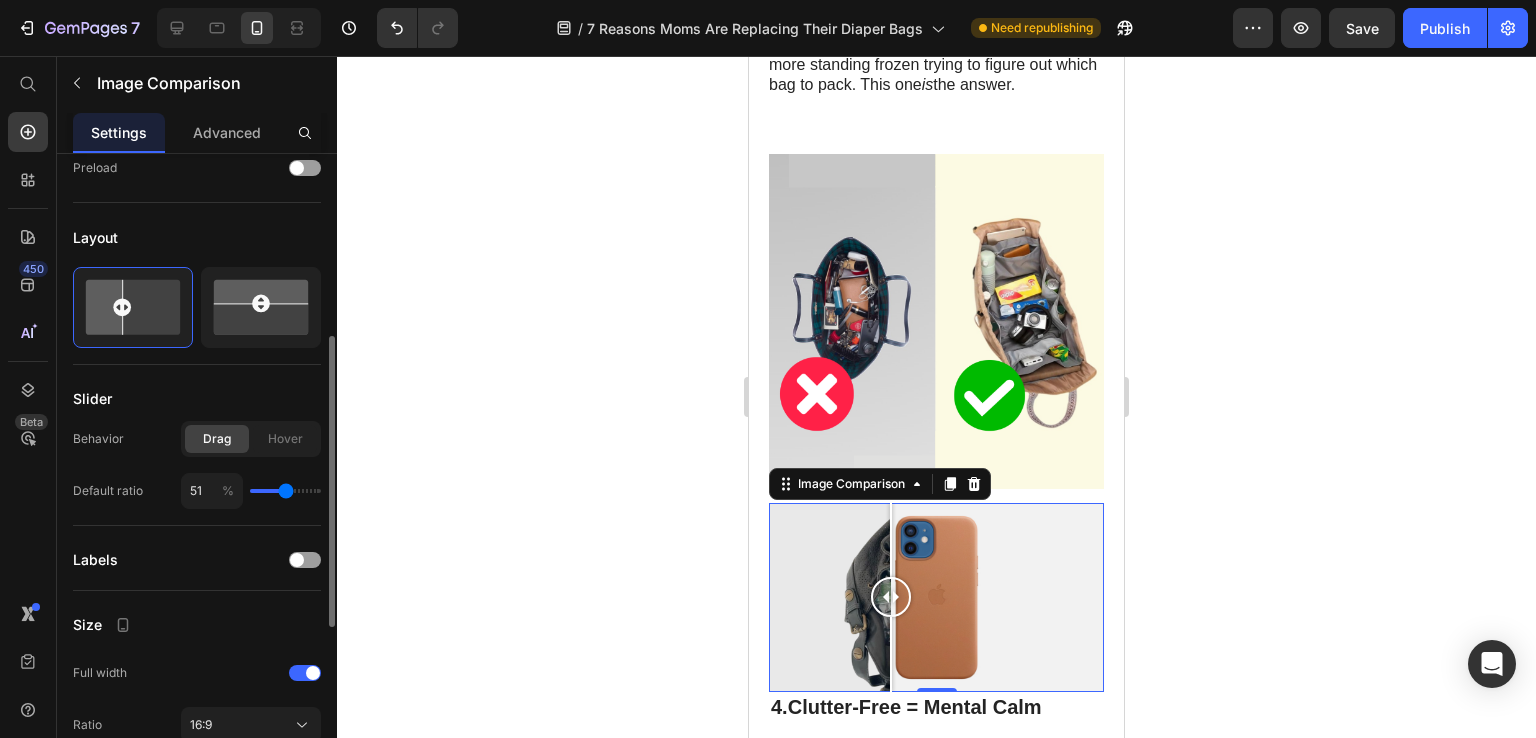 type on "52" 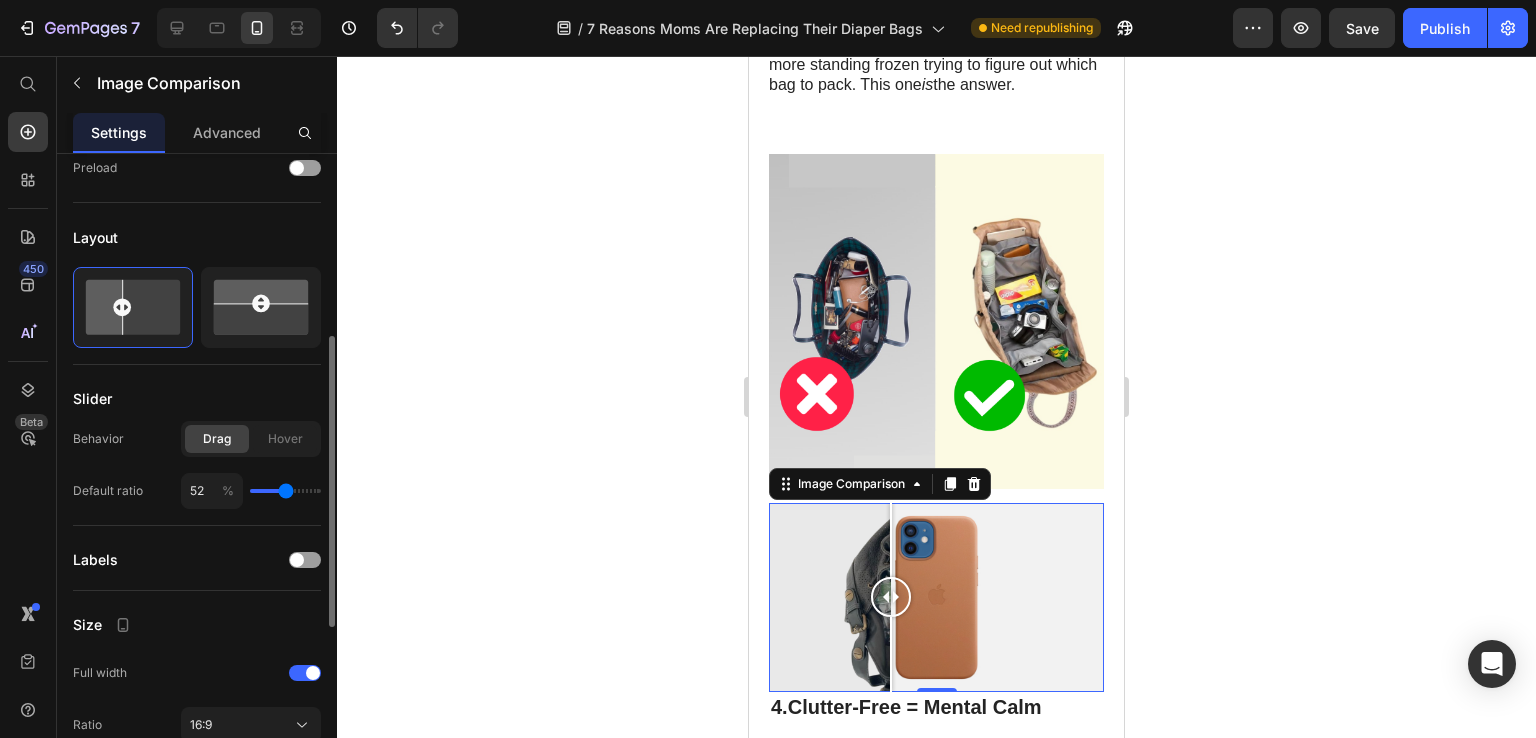 type on "51" 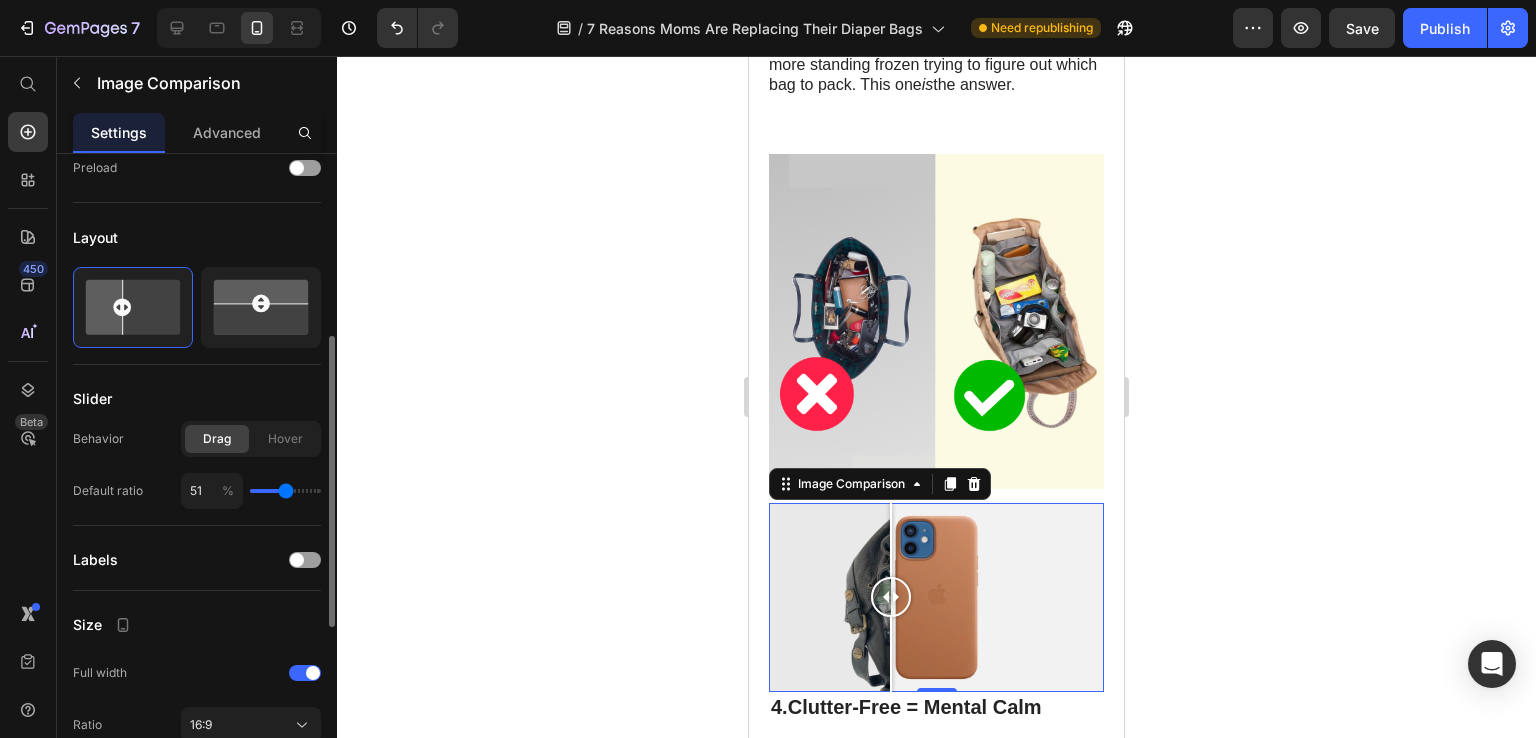 type on "49" 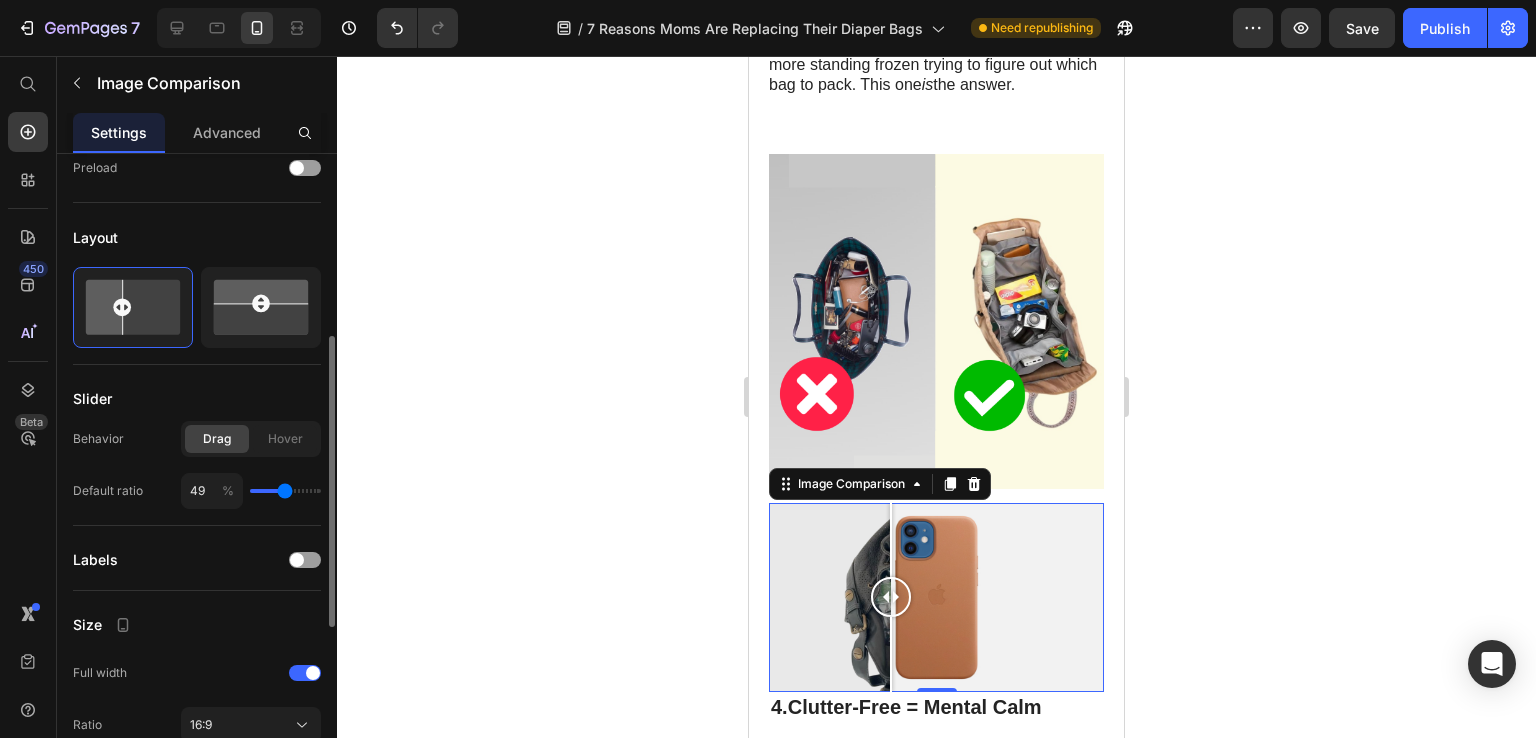 type on "48" 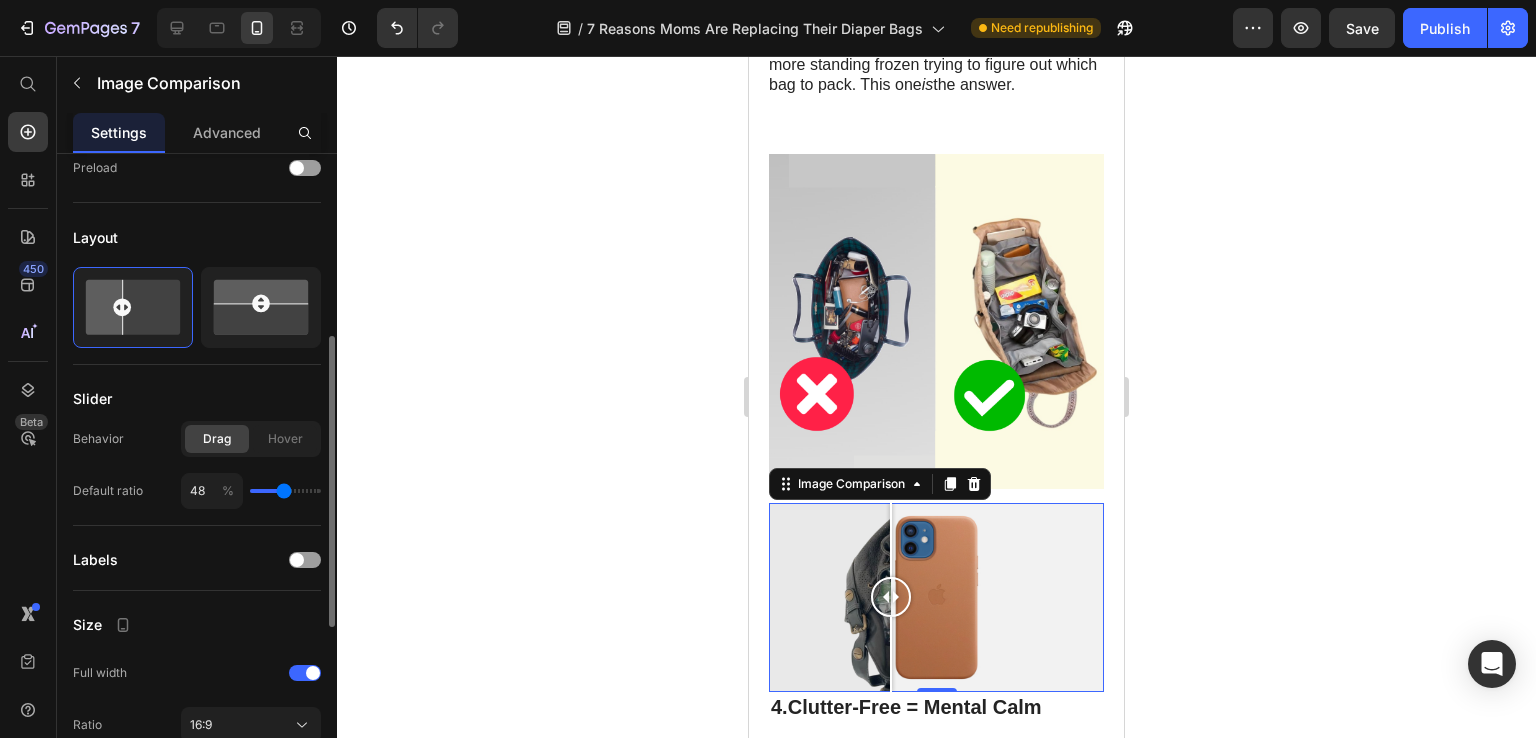 type on "46" 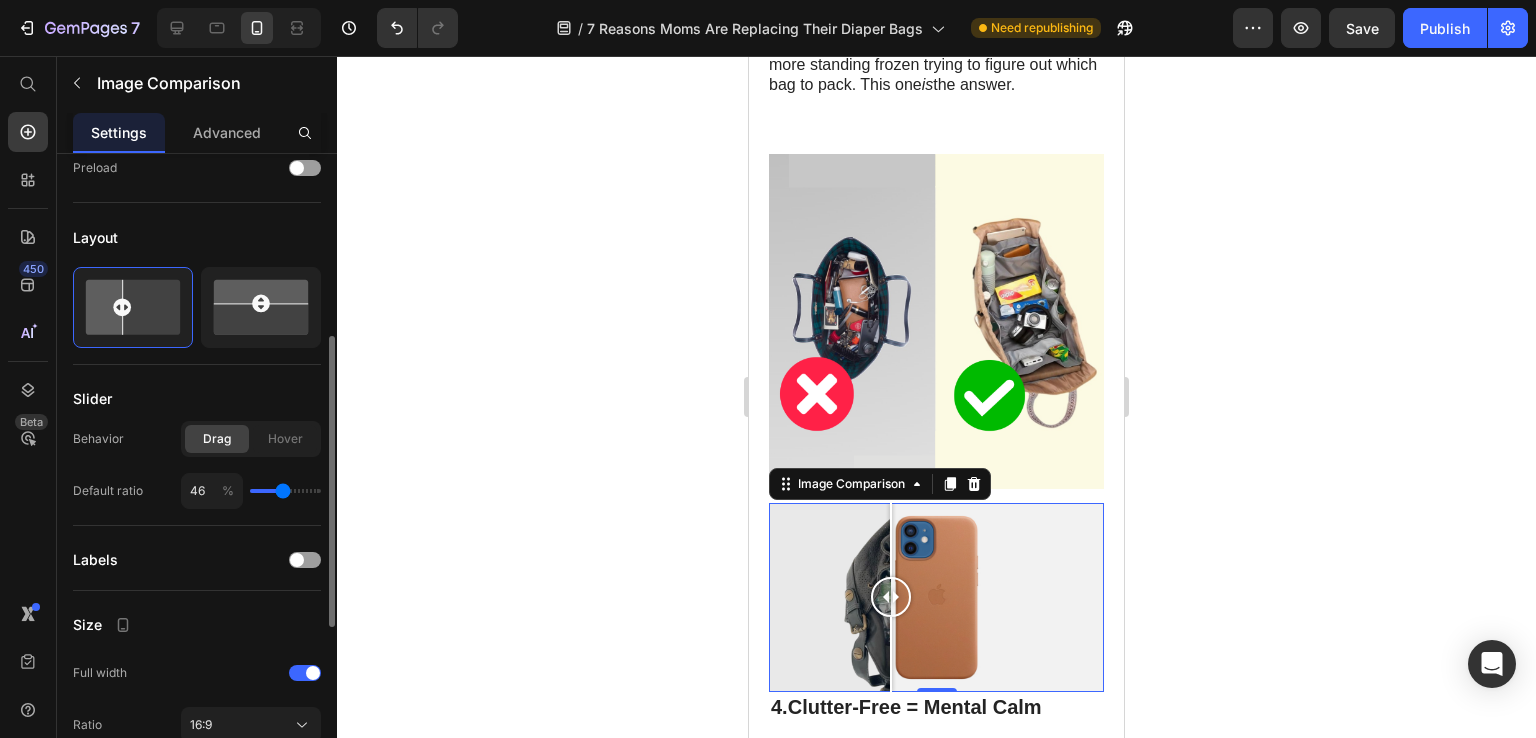 type on "48" 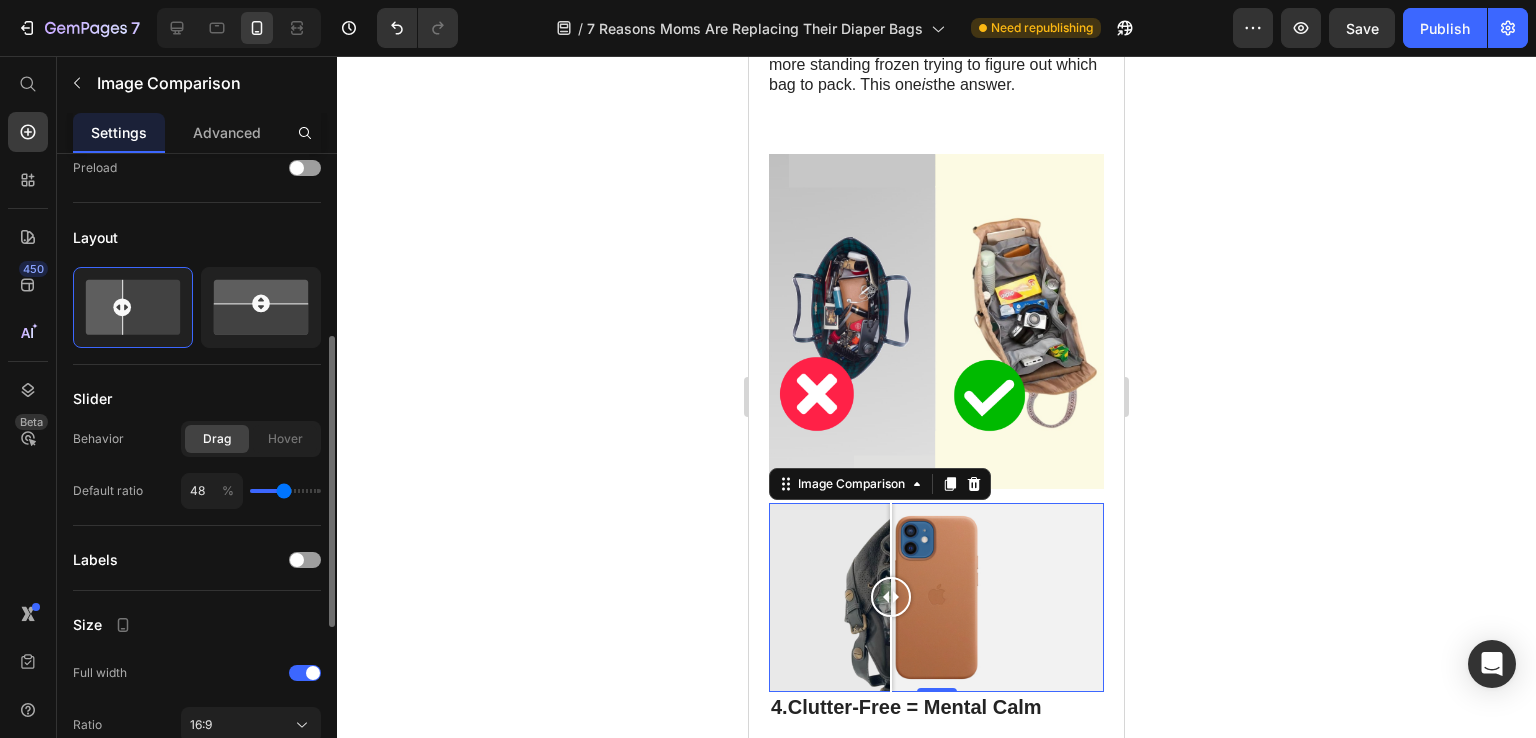 type on "49" 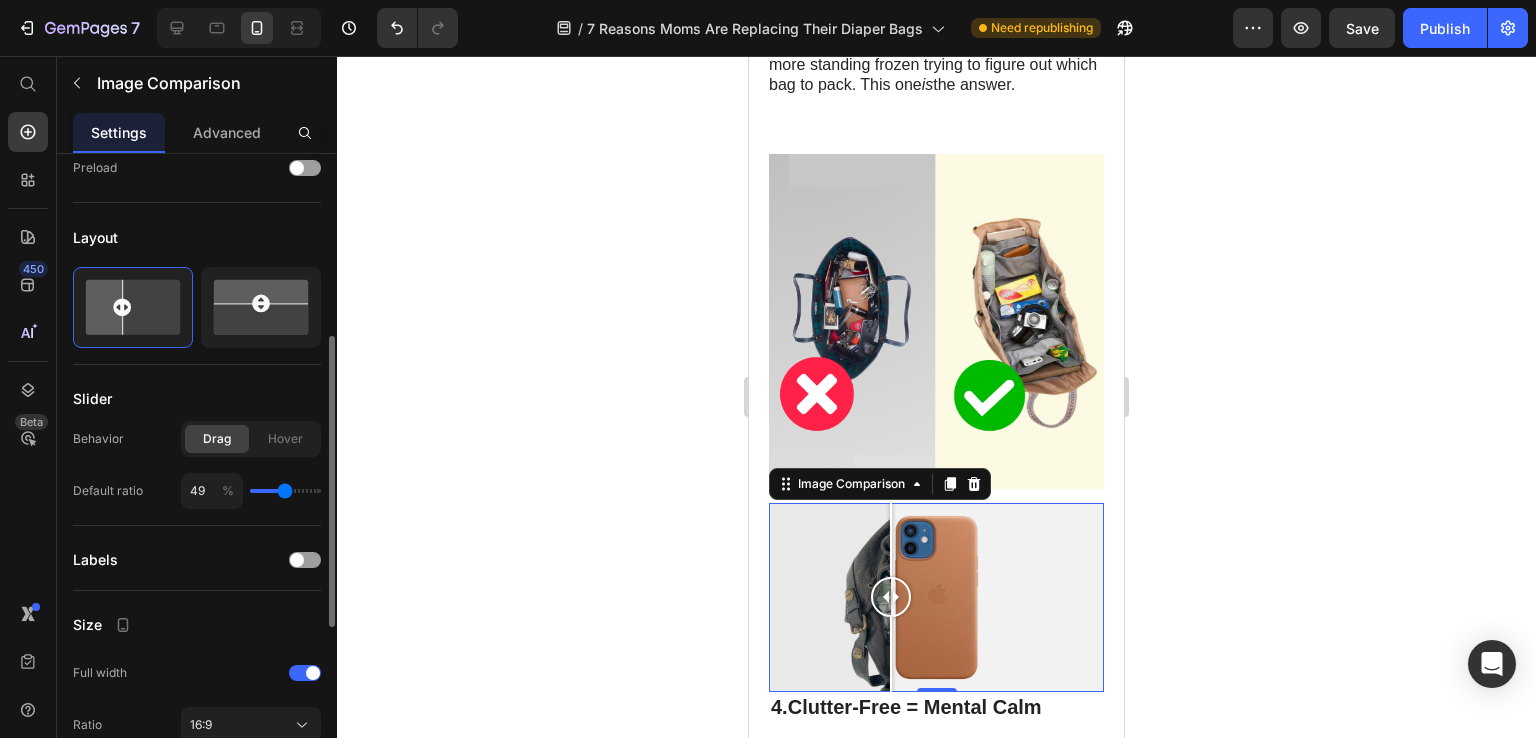 type on "51" 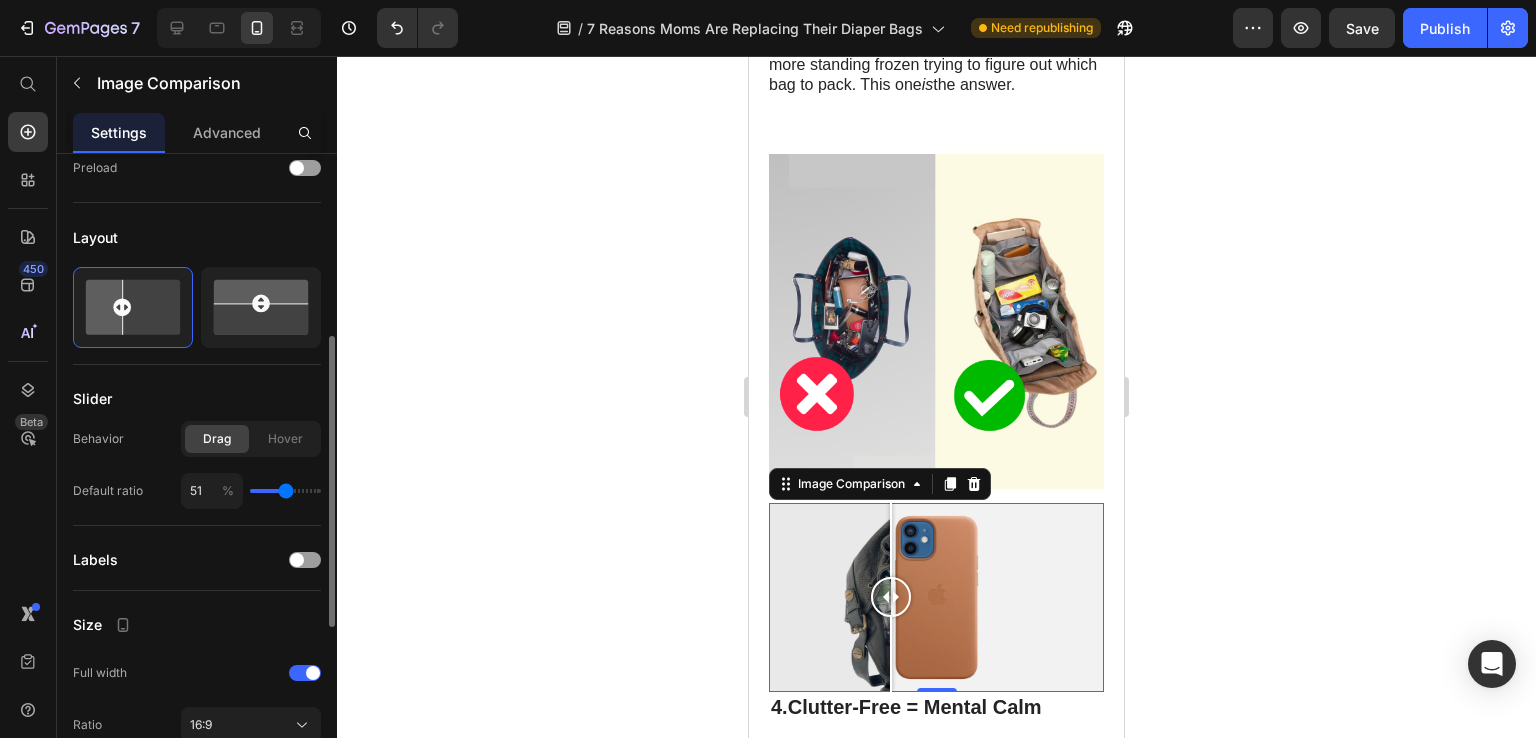 type on "52" 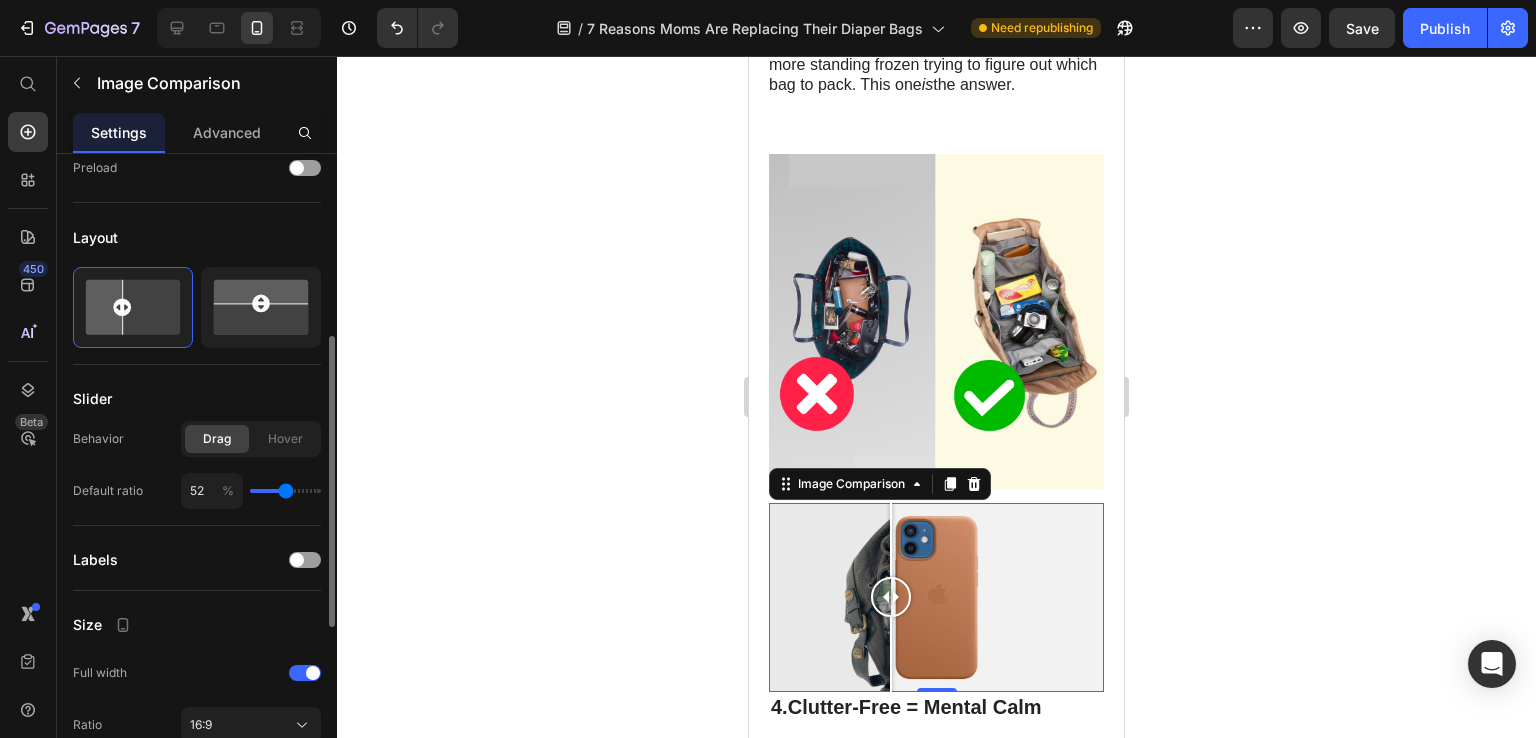type on "51" 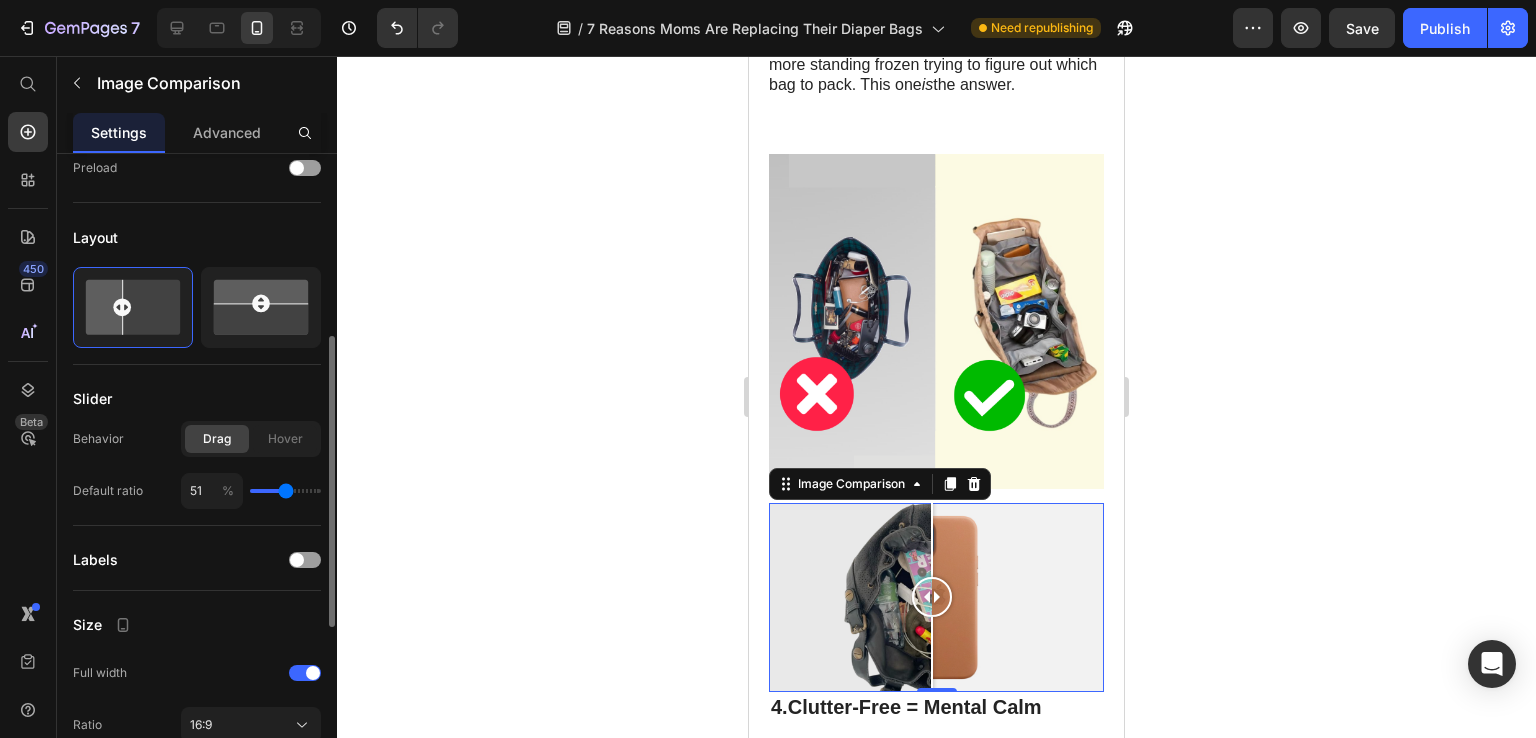 type on "49" 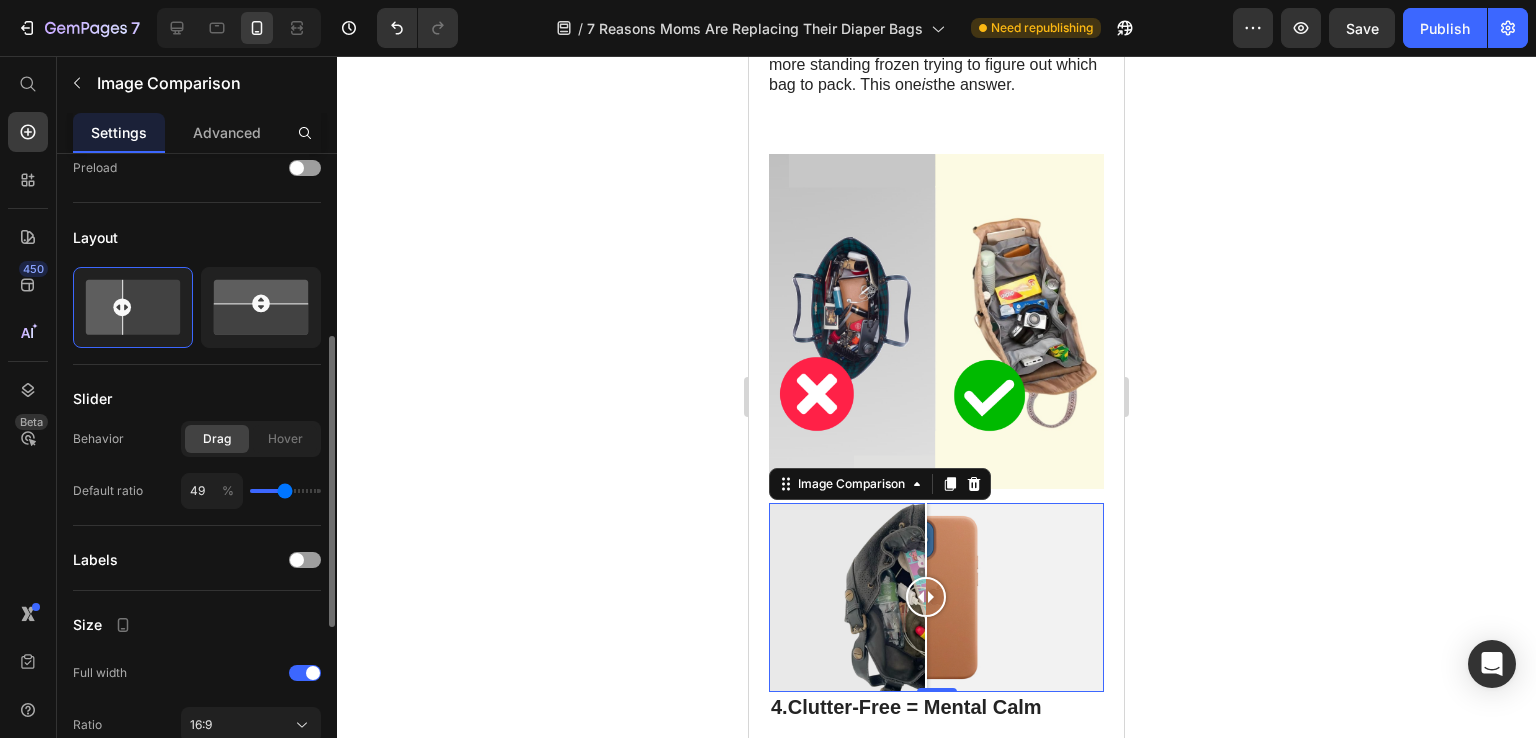 type on "49" 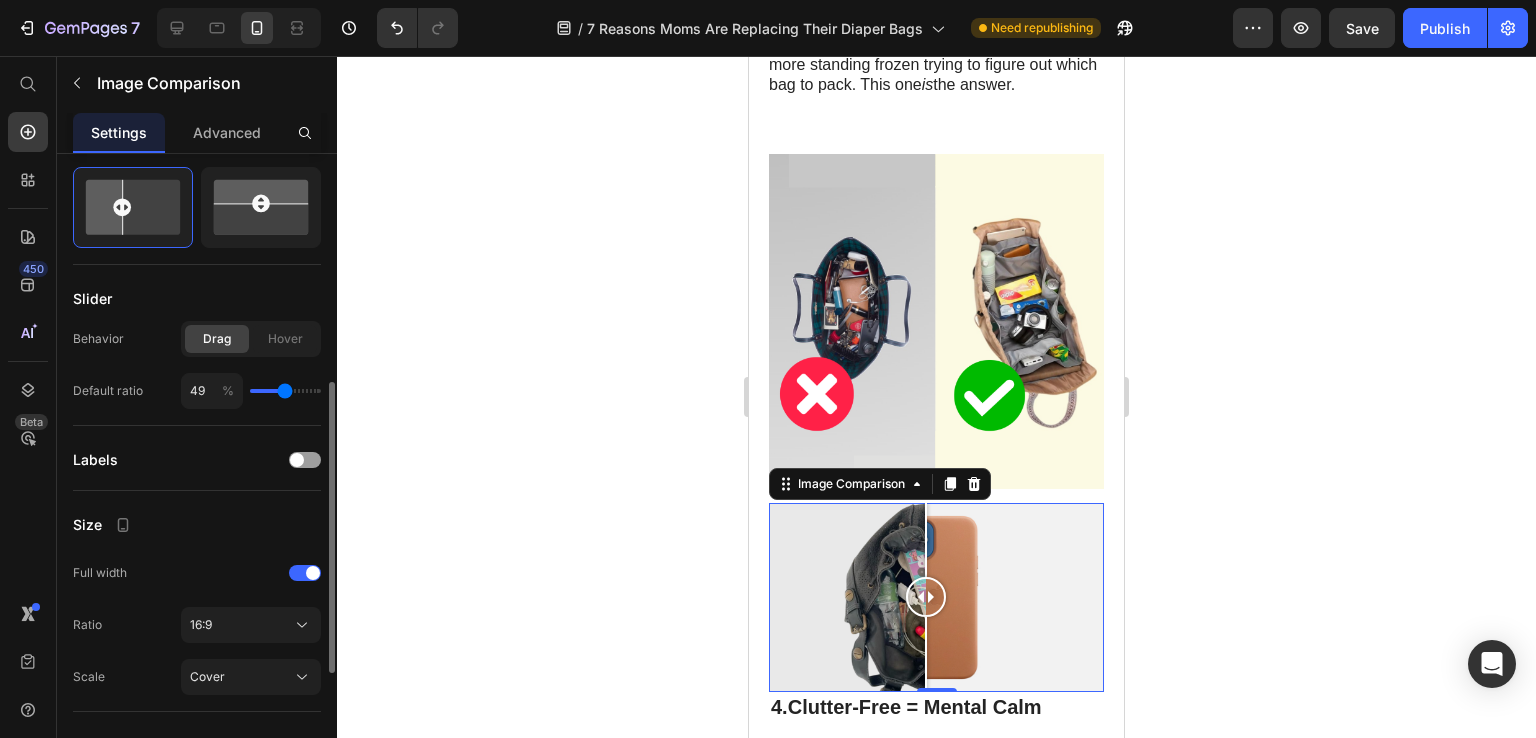 scroll, scrollTop: 700, scrollLeft: 0, axis: vertical 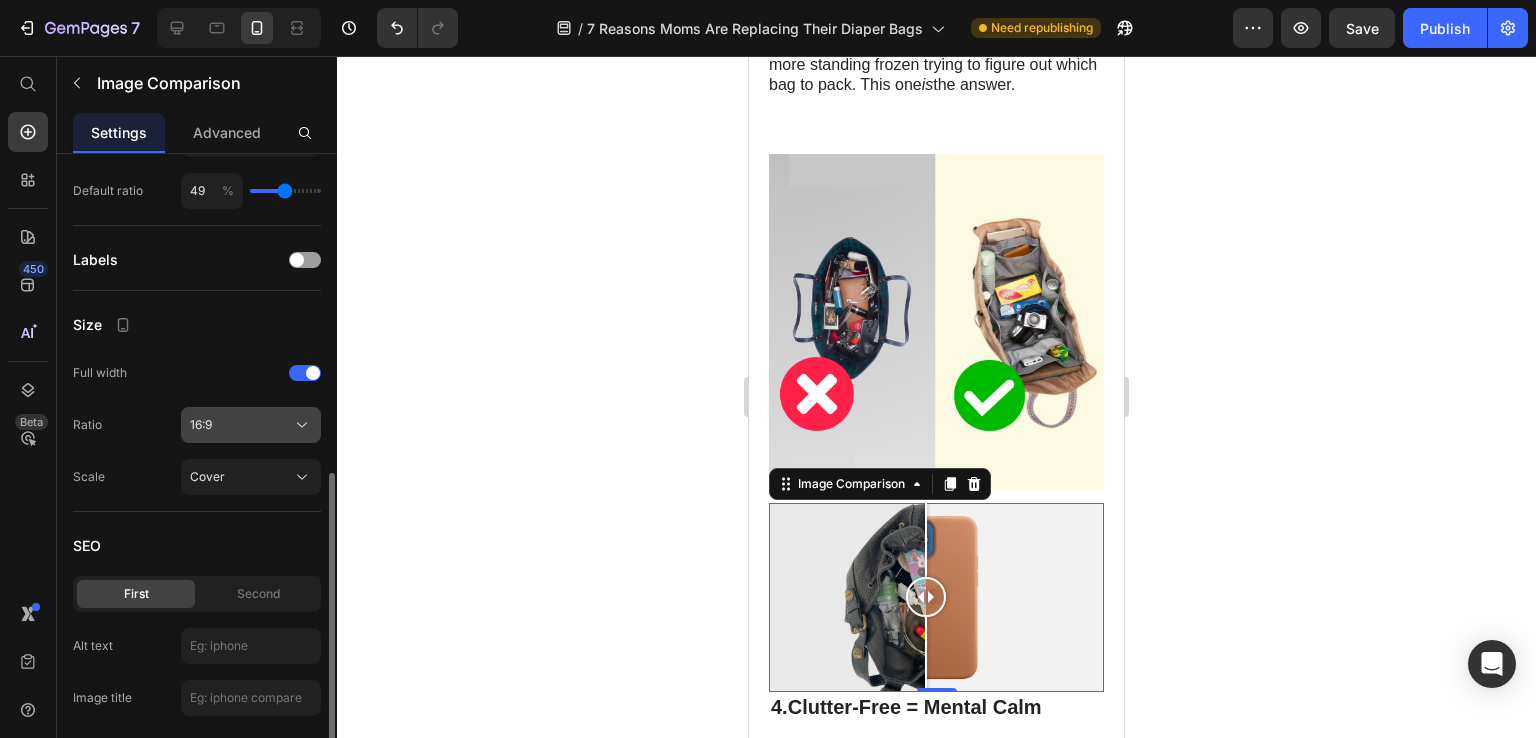 click on "16:9" 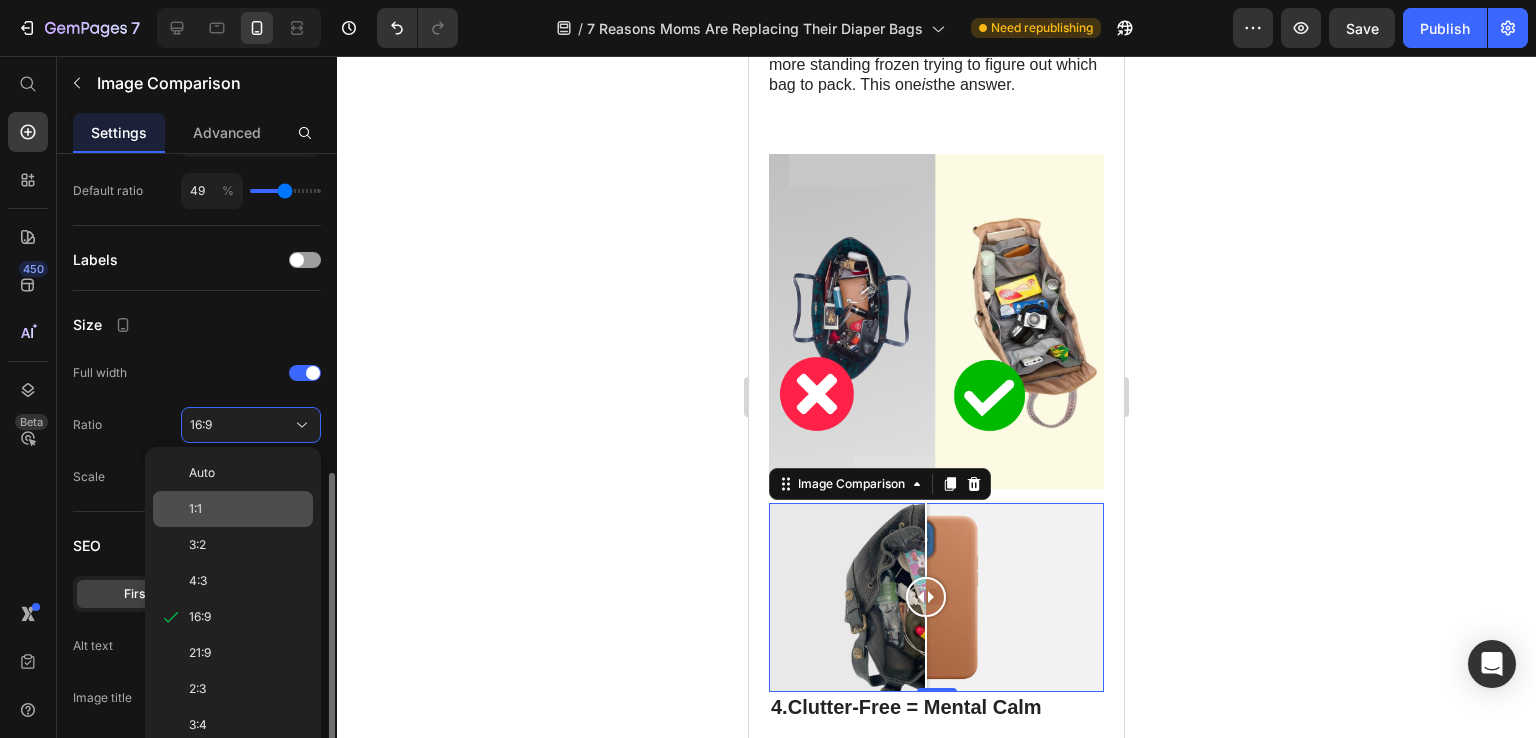 click on "1:1" 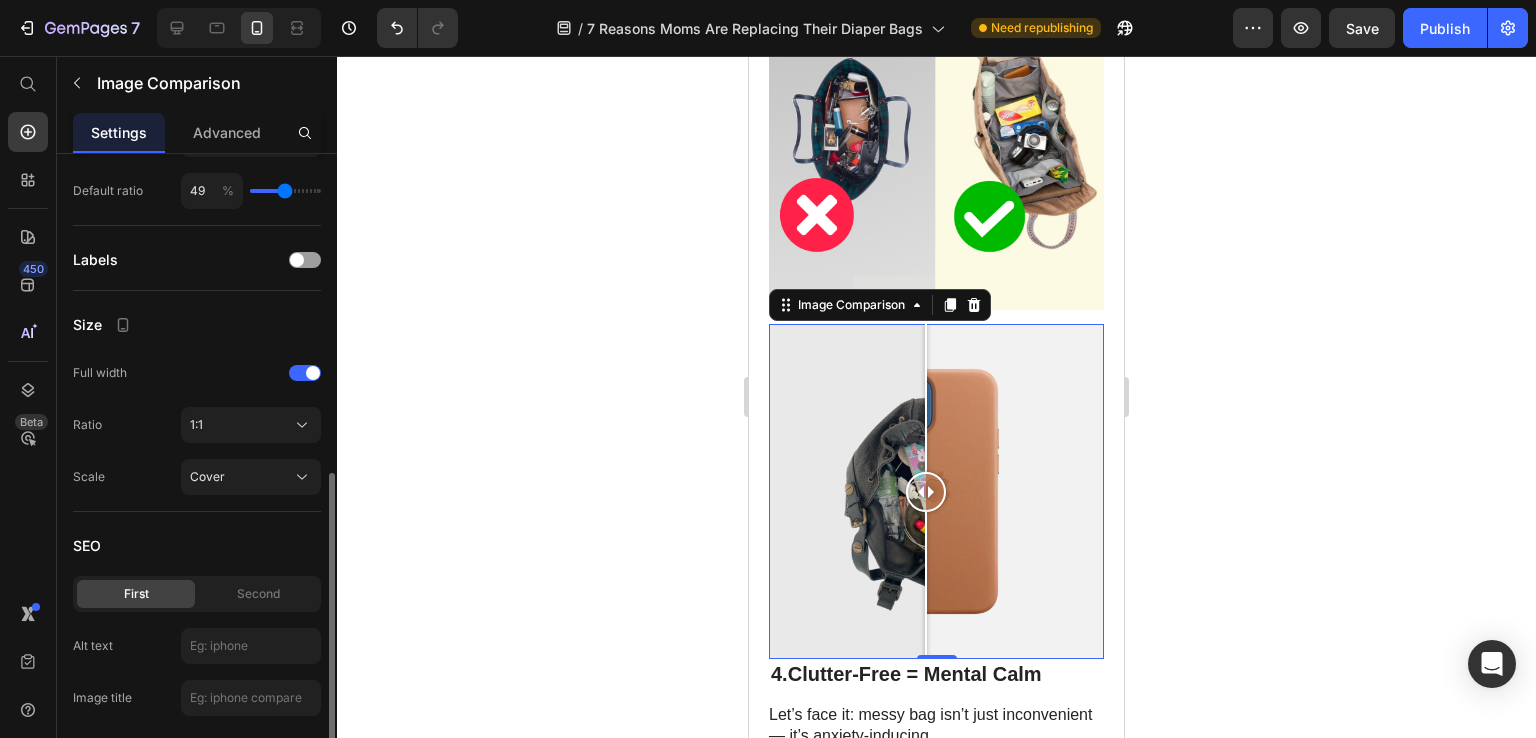 scroll, scrollTop: 2717, scrollLeft: 0, axis: vertical 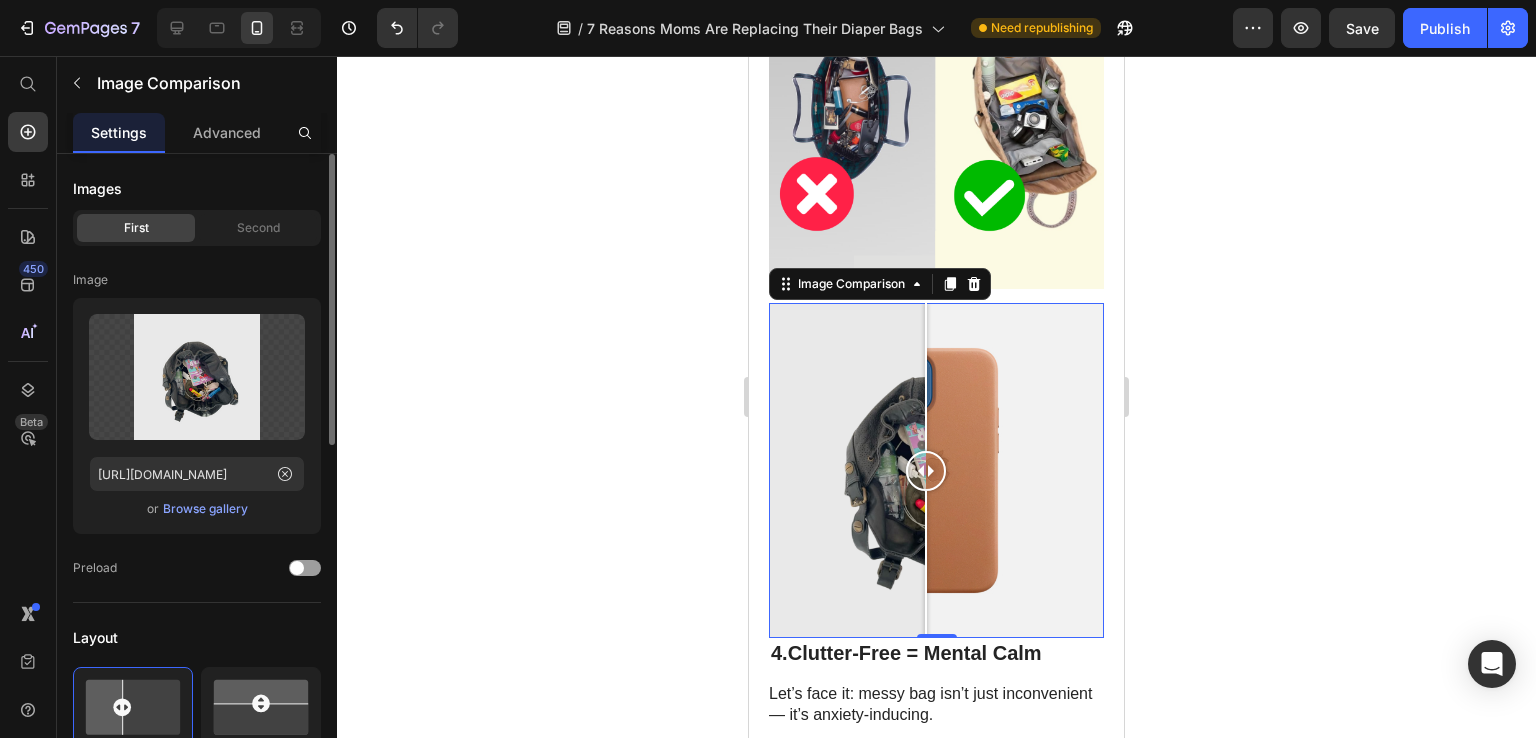 click on "Images" at bounding box center (197, 188) 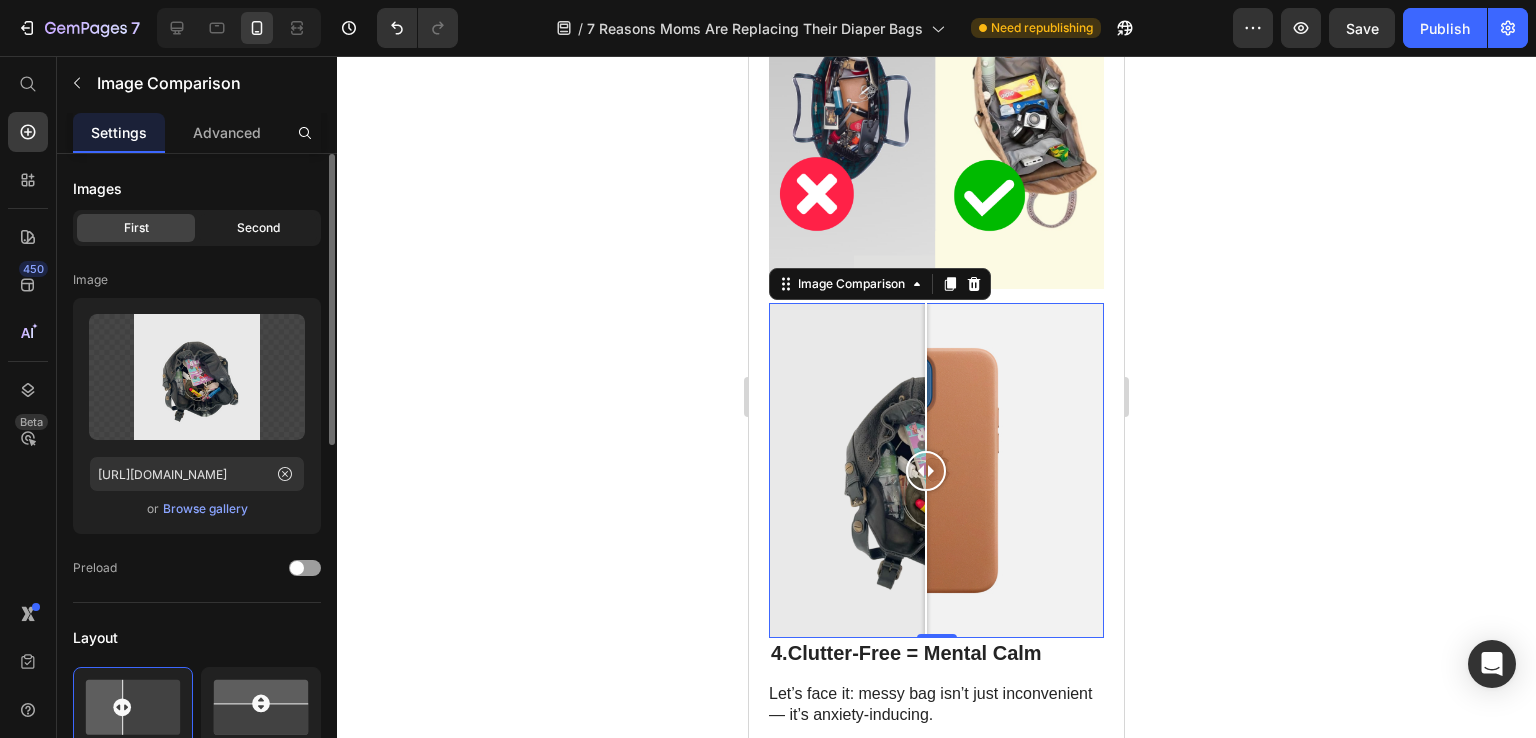 click on "Second" 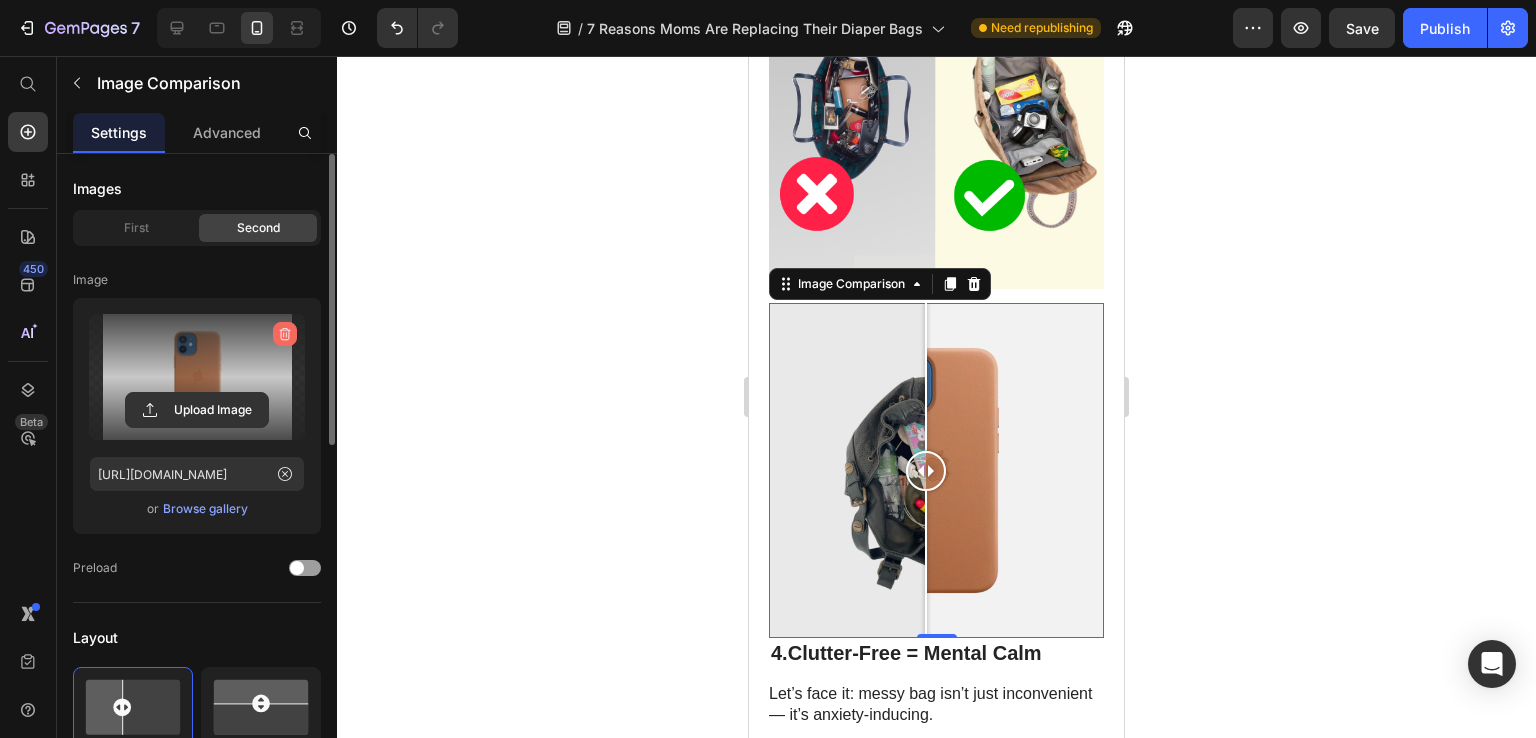 click 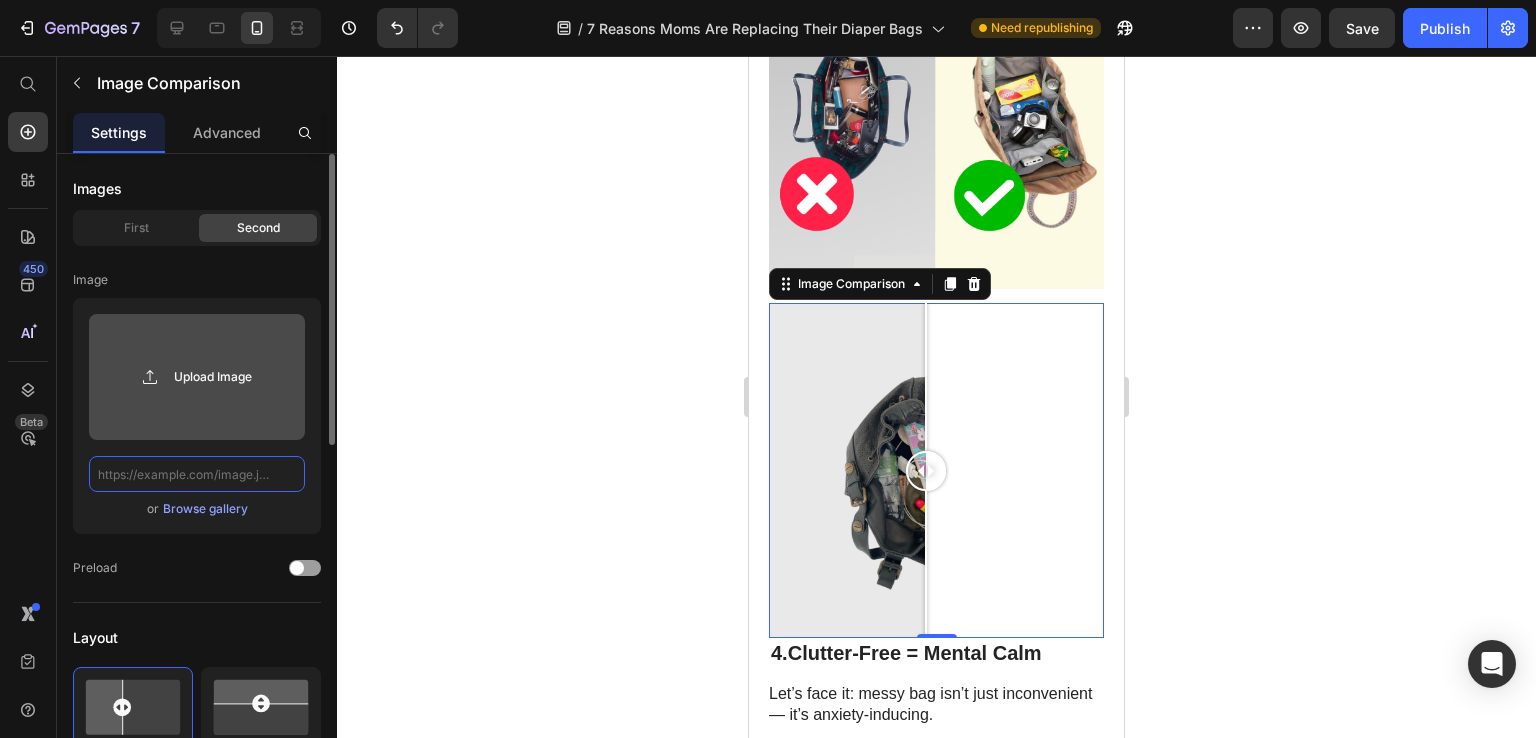 scroll, scrollTop: 0, scrollLeft: 0, axis: both 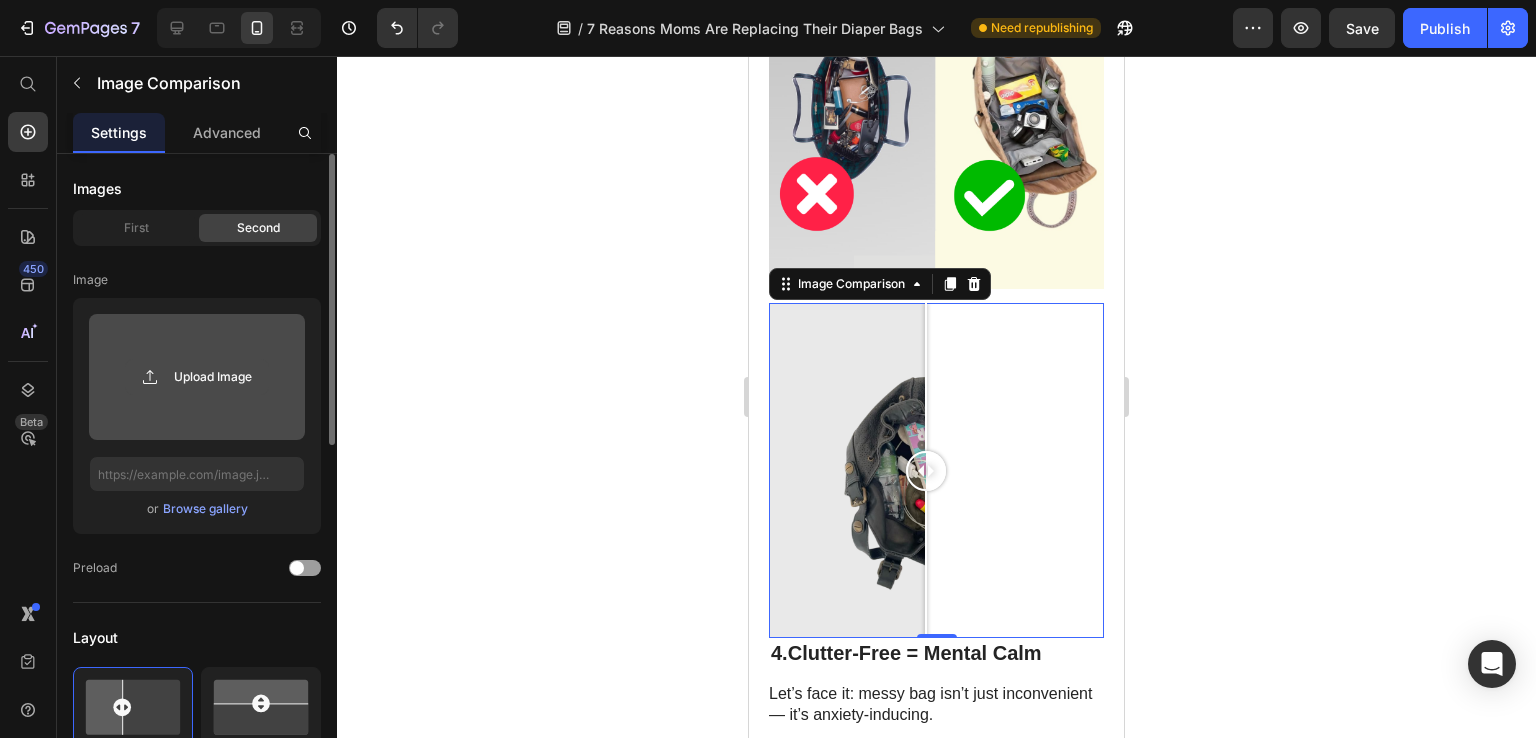 click 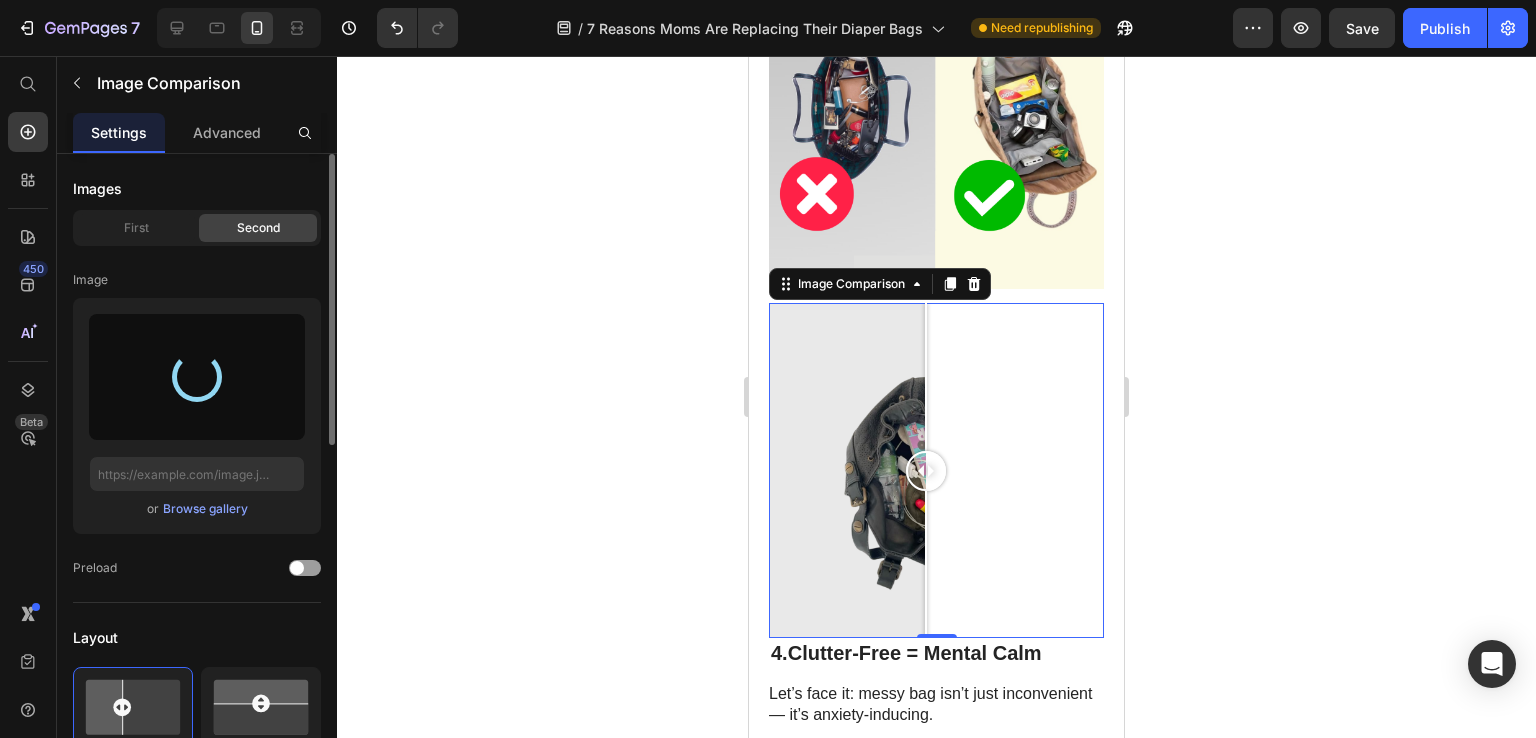 type on "[URL][DOMAIN_NAME]" 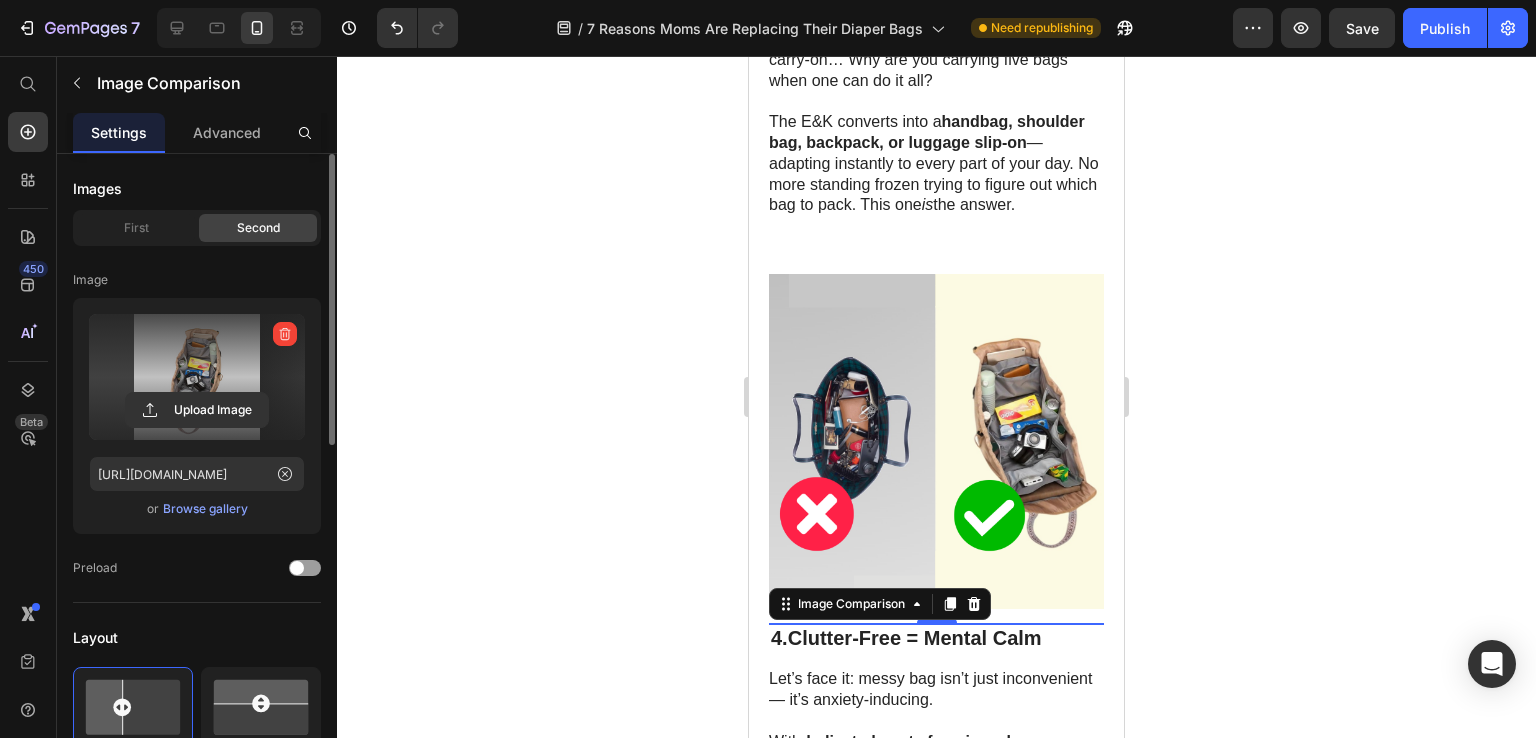scroll, scrollTop: 2717, scrollLeft: 0, axis: vertical 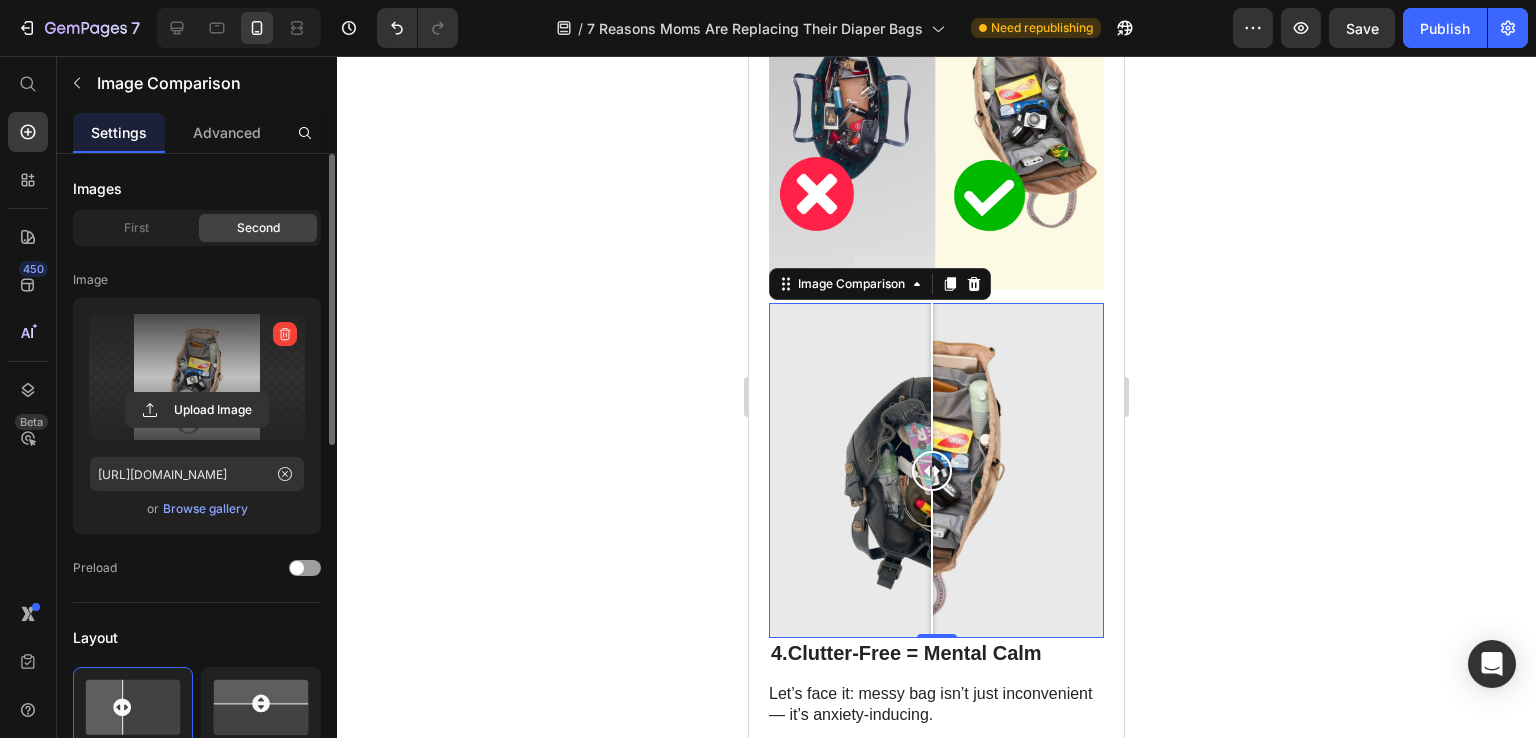 drag, startPoint x: 925, startPoint y: 470, endPoint x: 932, endPoint y: 485, distance: 16.552946 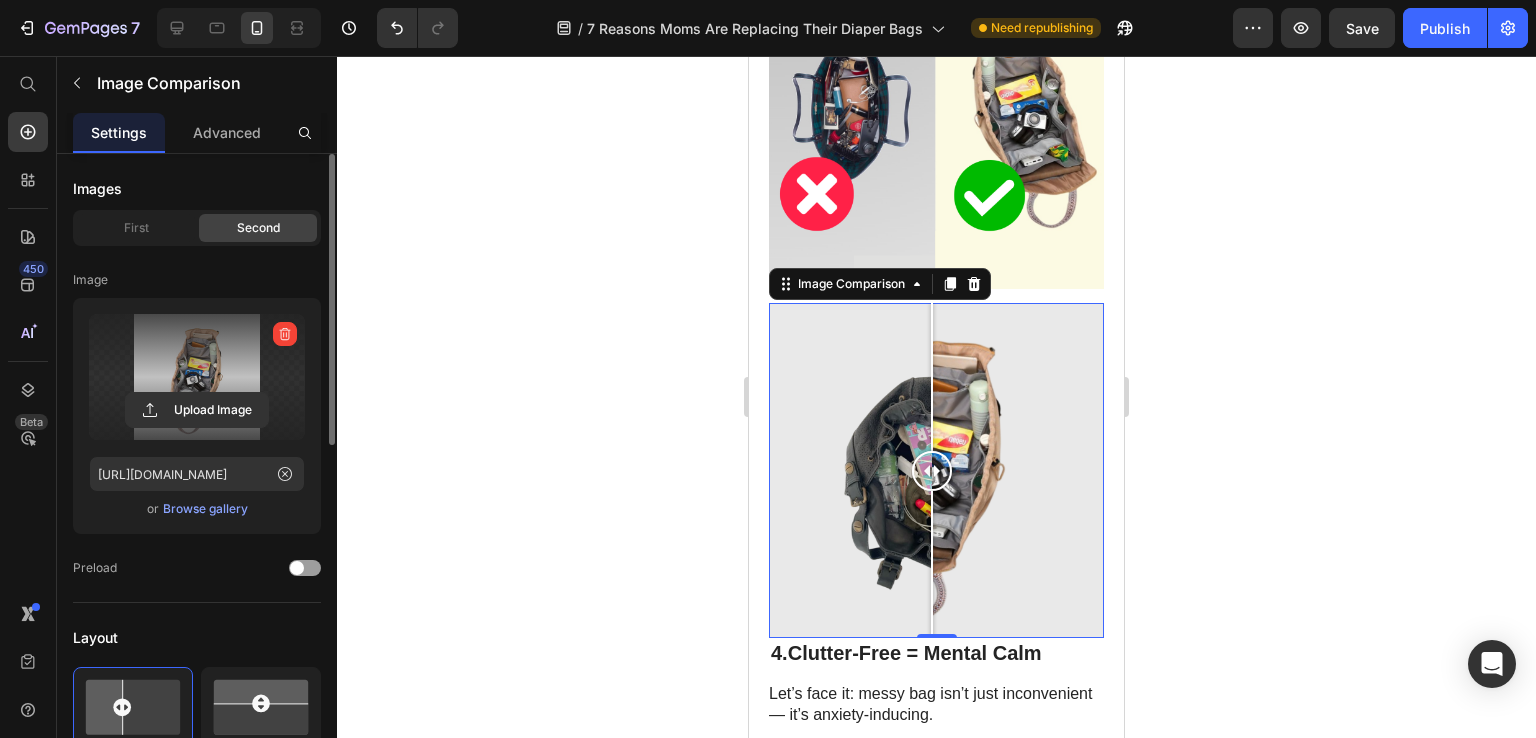 click at bounding box center (932, 471) 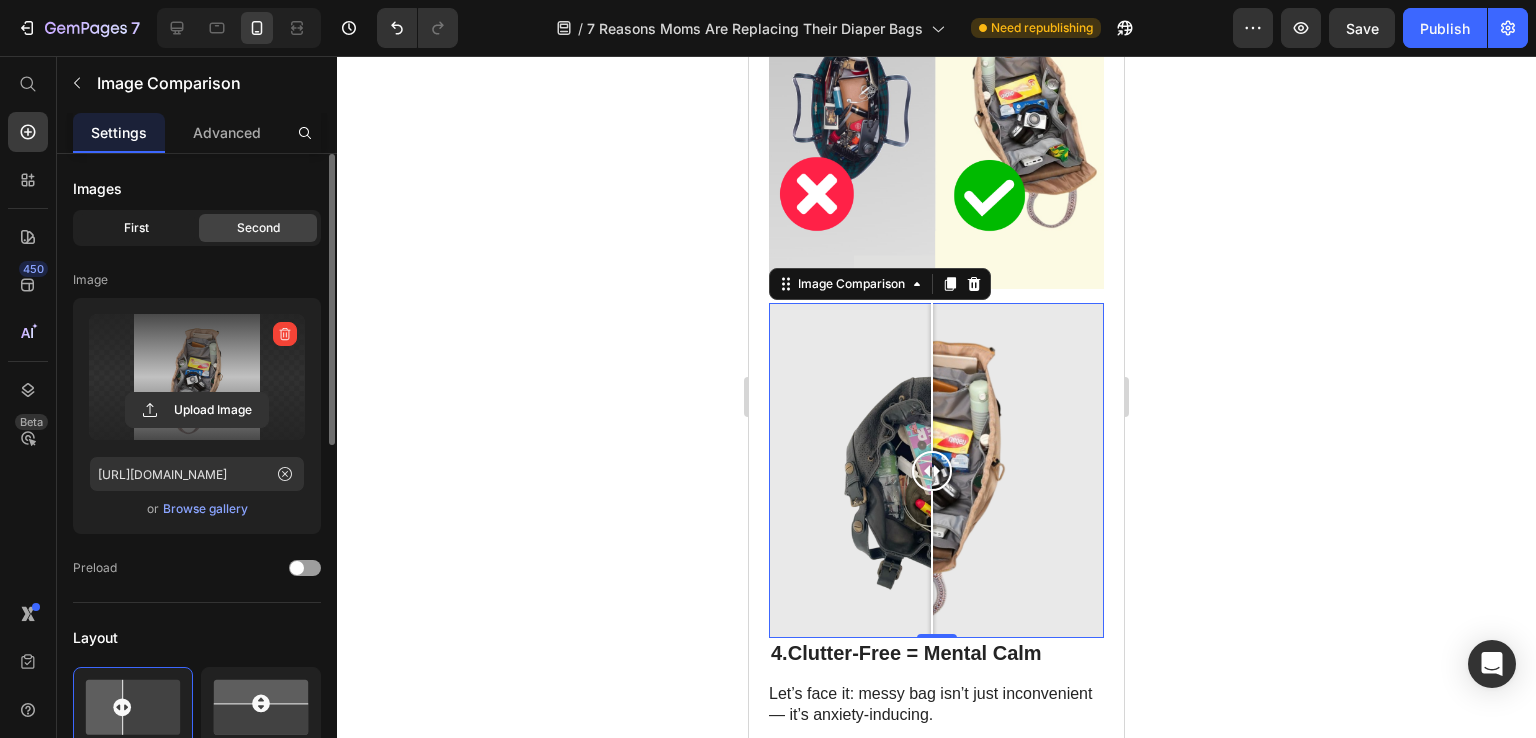 click on "First" 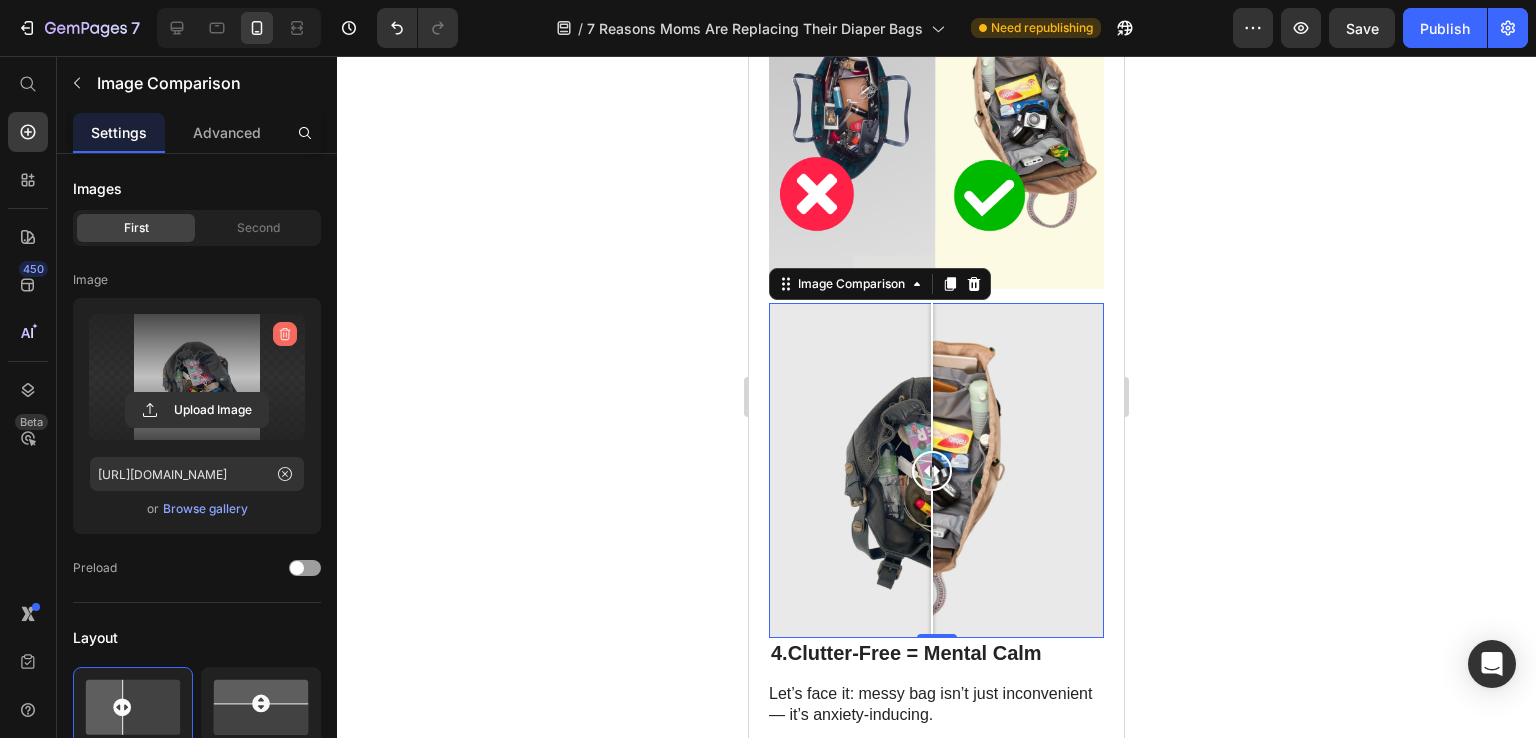 click 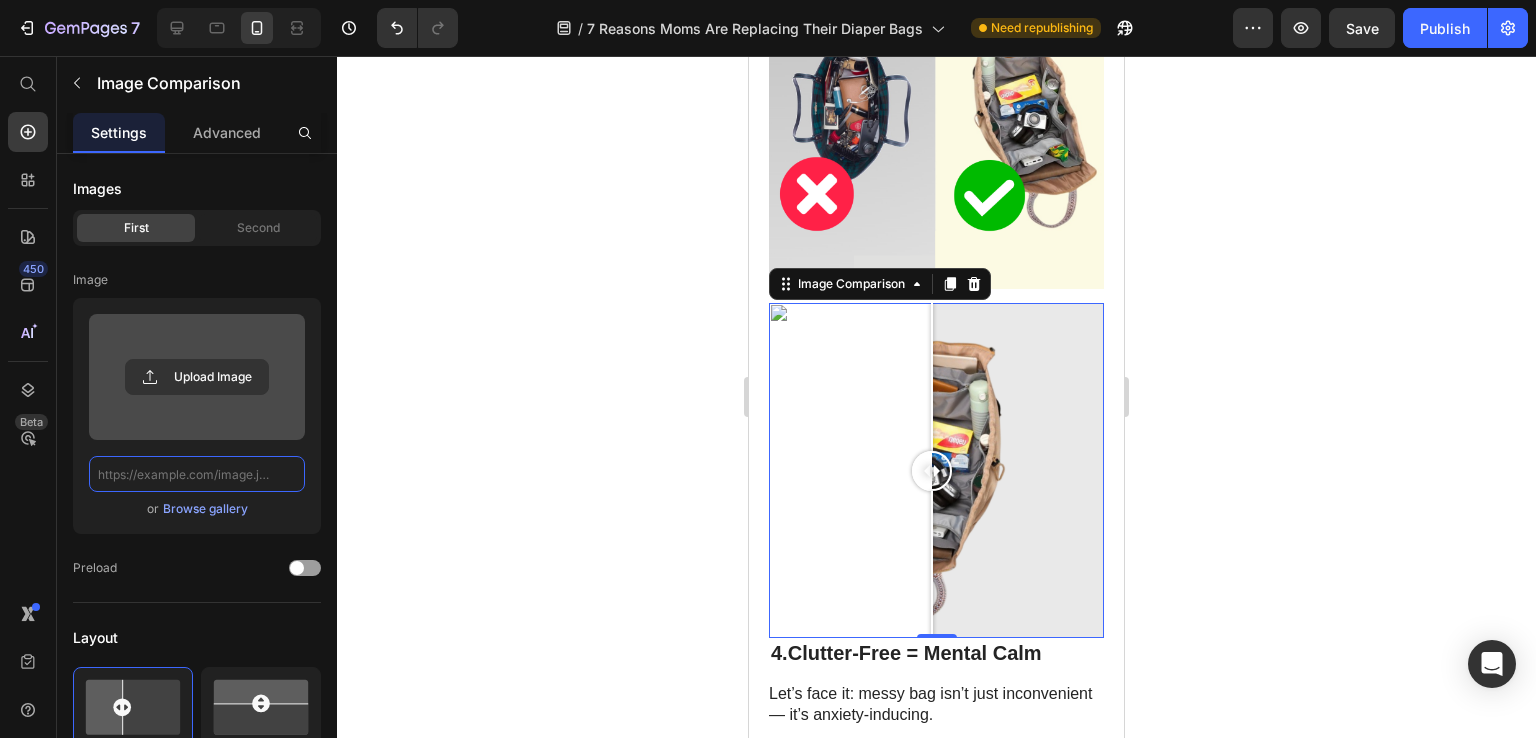 scroll, scrollTop: 0, scrollLeft: 0, axis: both 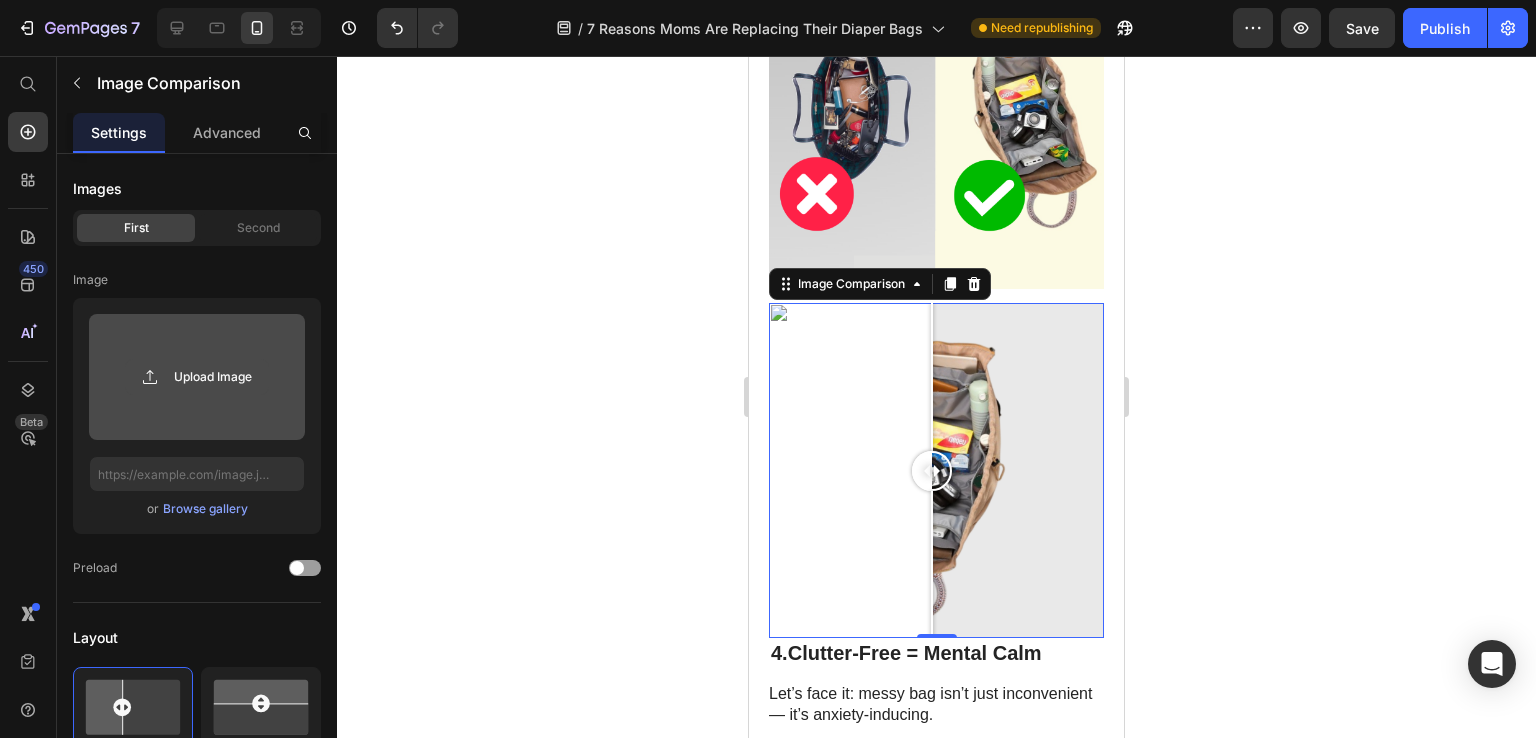 click 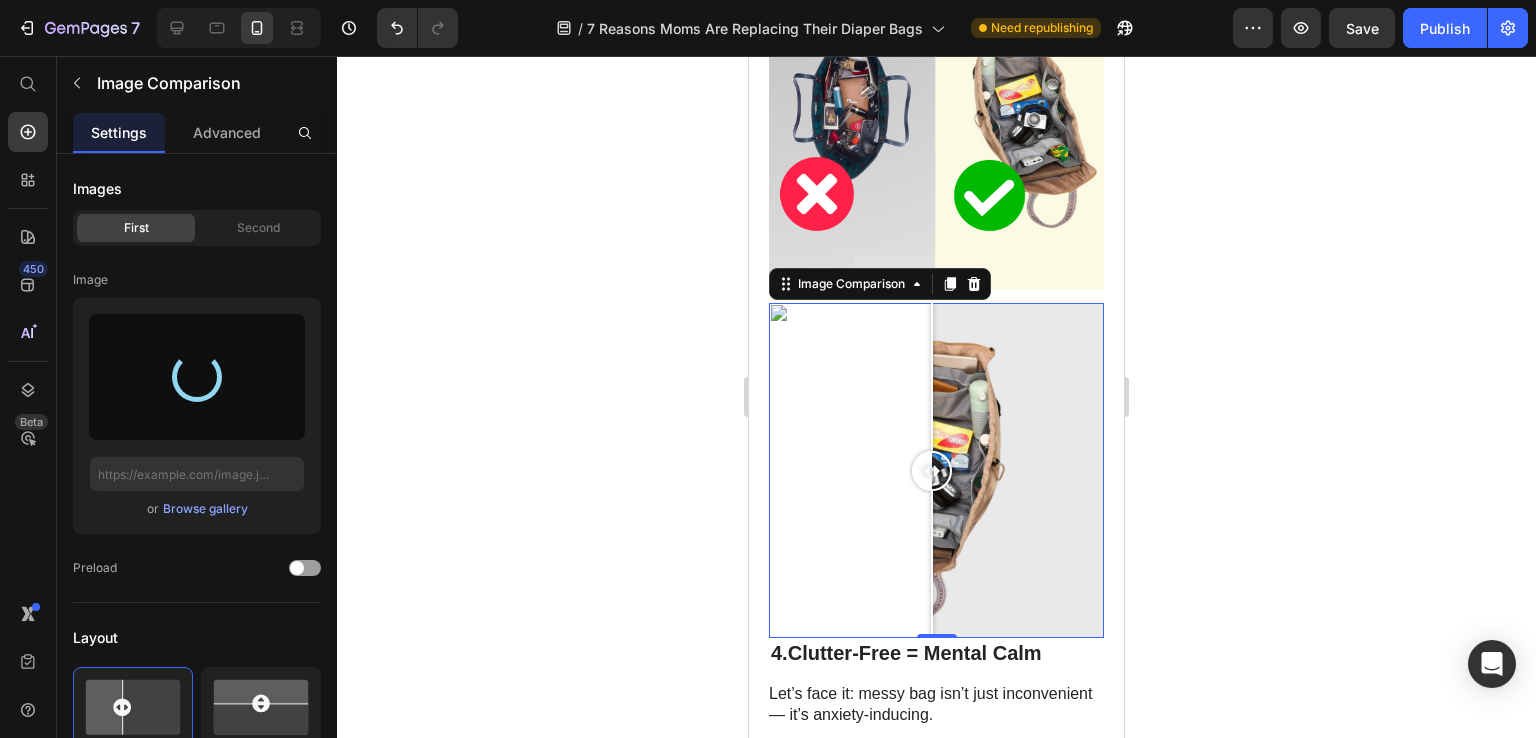 type on "[URL][DOMAIN_NAME]" 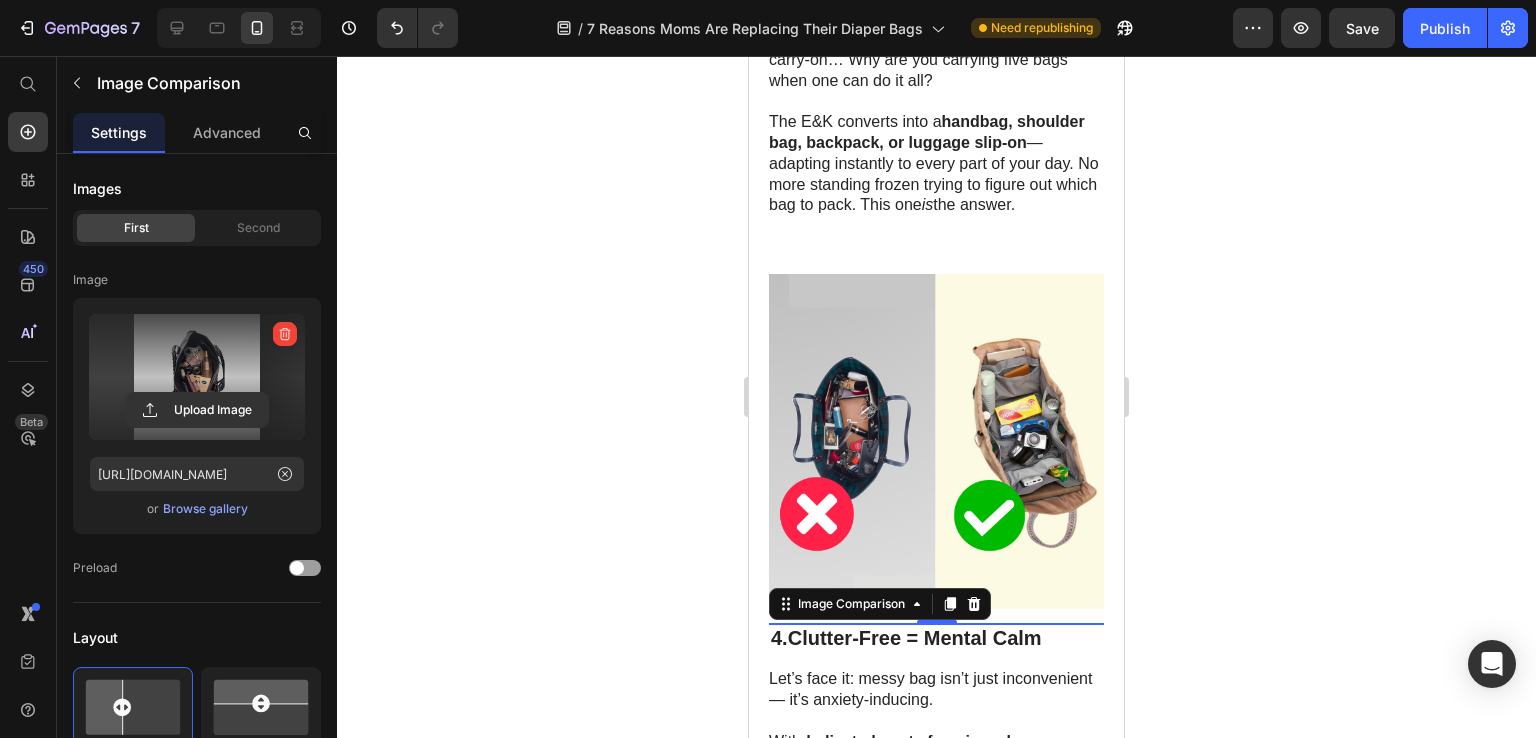 scroll, scrollTop: 2717, scrollLeft: 0, axis: vertical 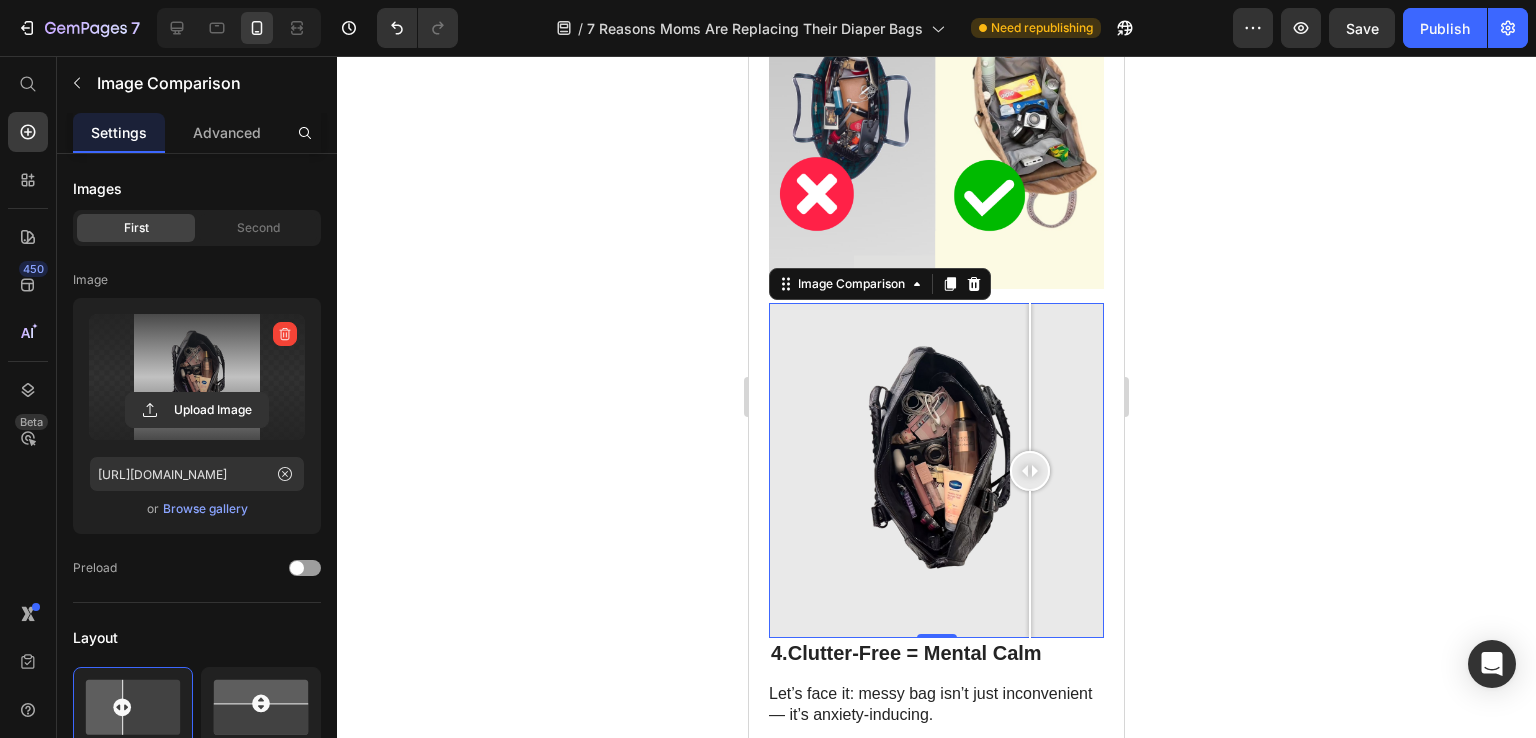 drag, startPoint x: 932, startPoint y: 469, endPoint x: 1031, endPoint y: 476, distance: 99.24717 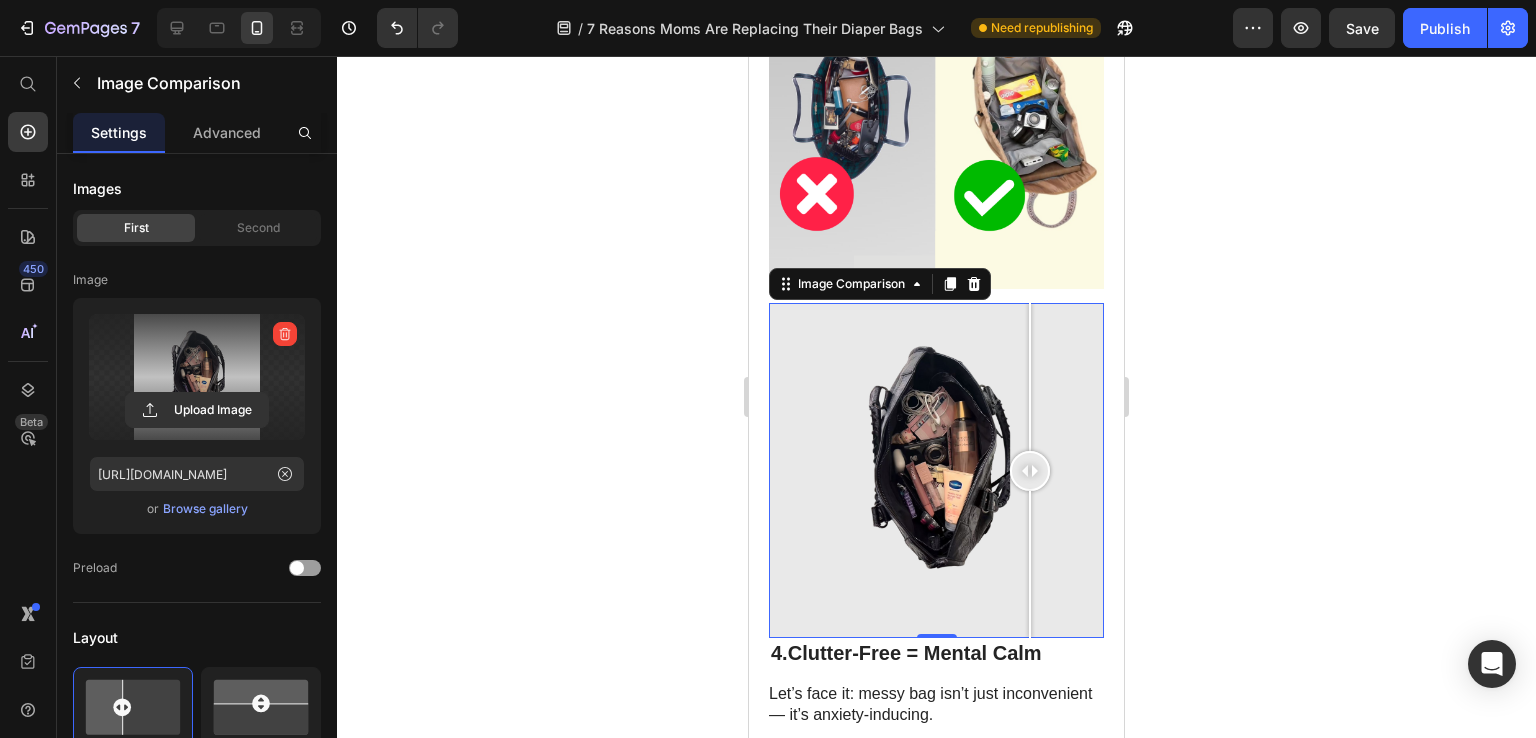 click at bounding box center (1030, 471) 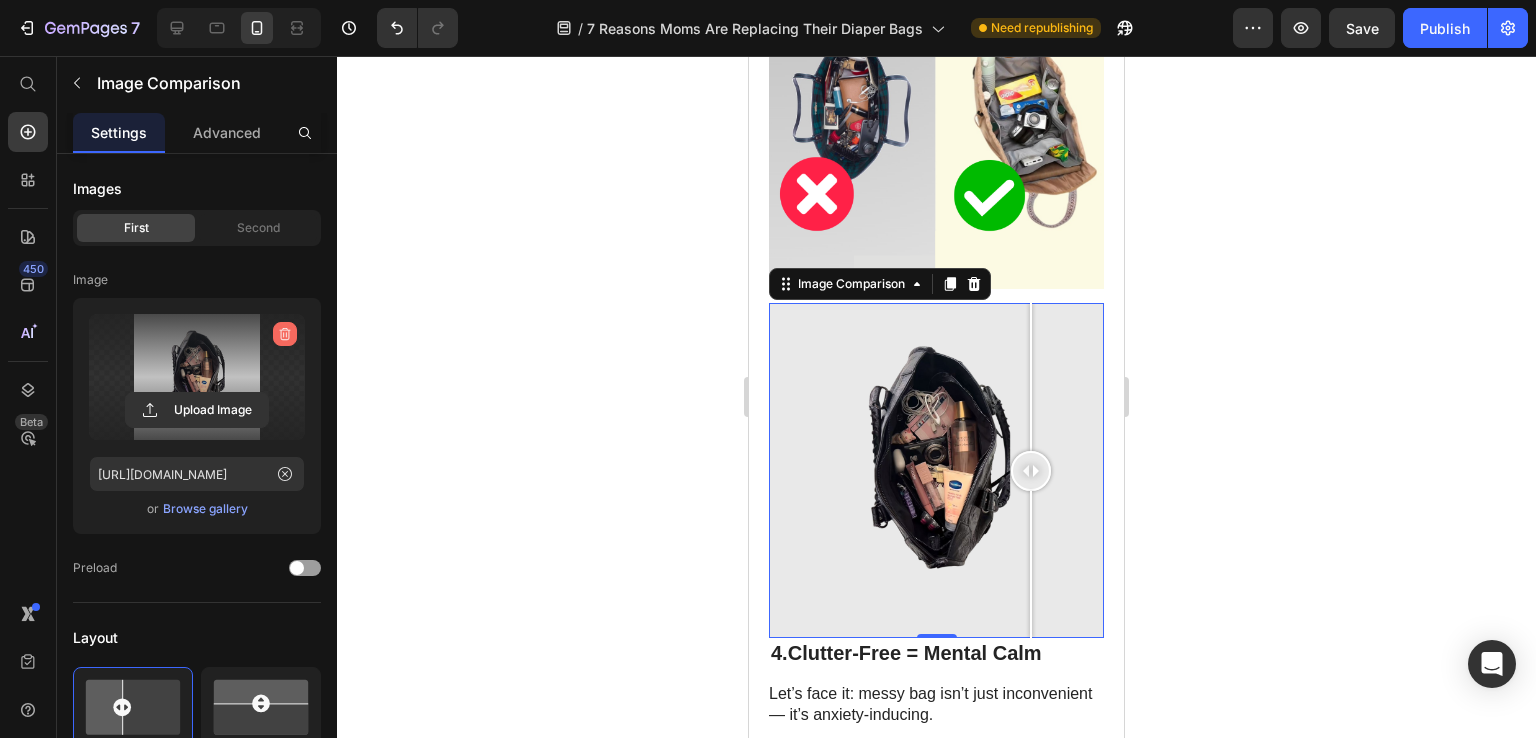 click 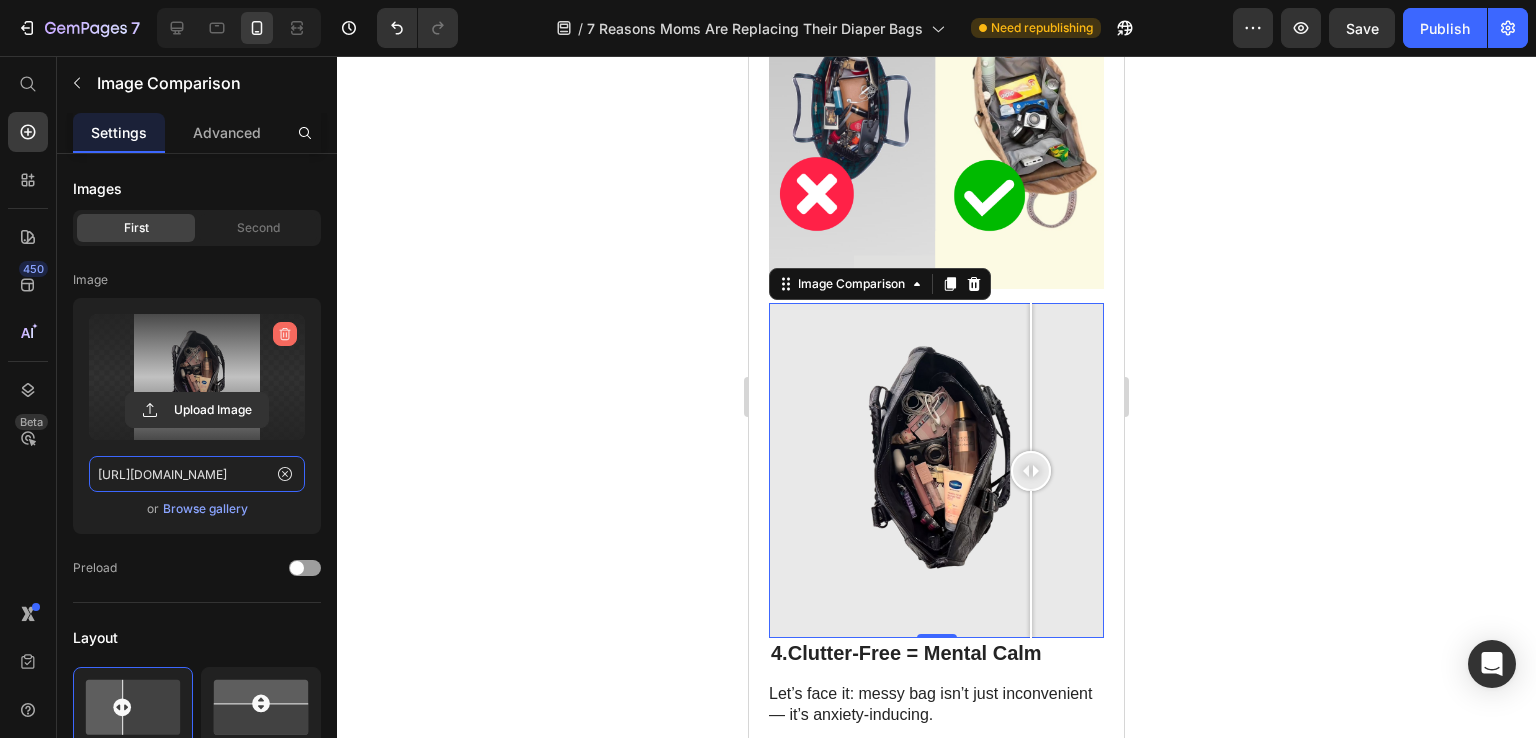type 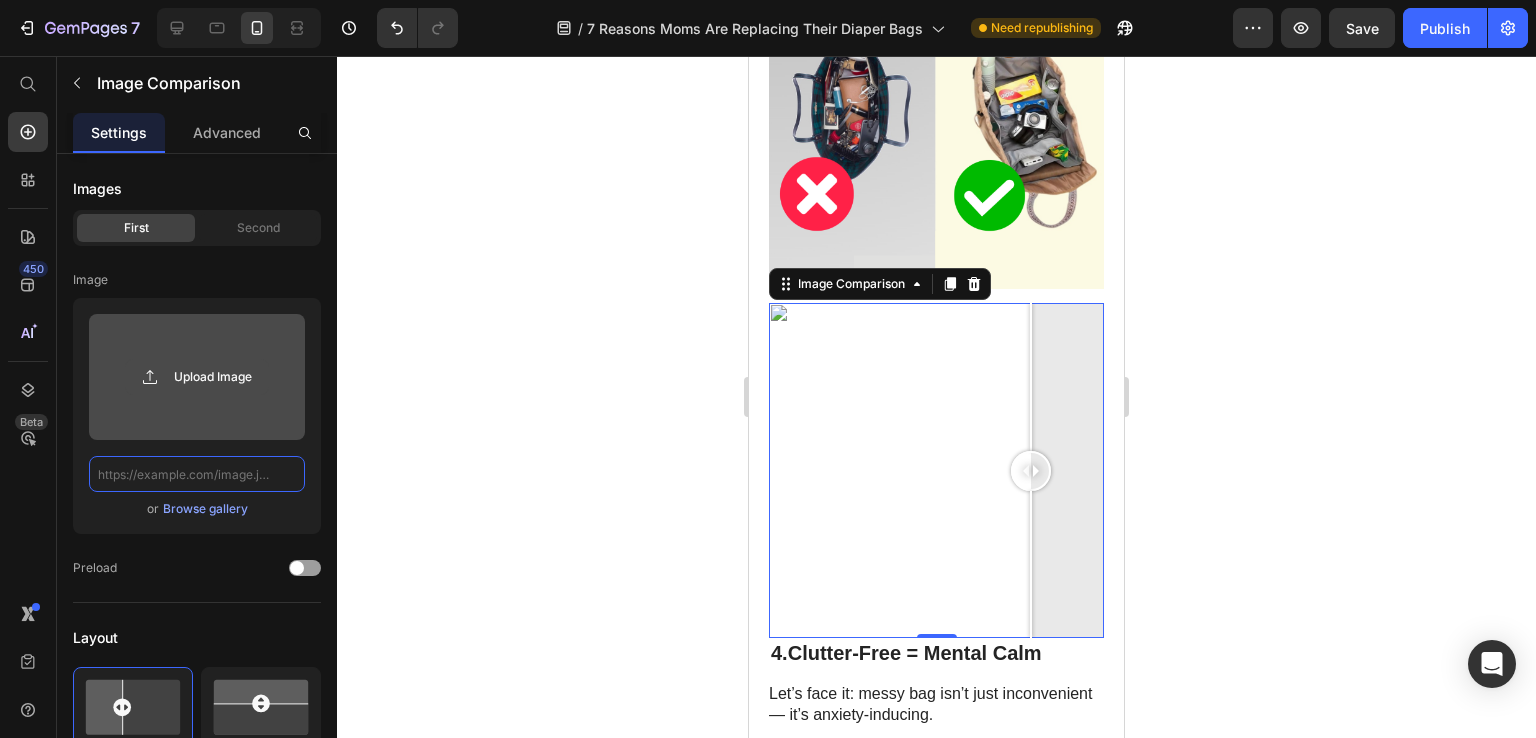 scroll, scrollTop: 0, scrollLeft: 0, axis: both 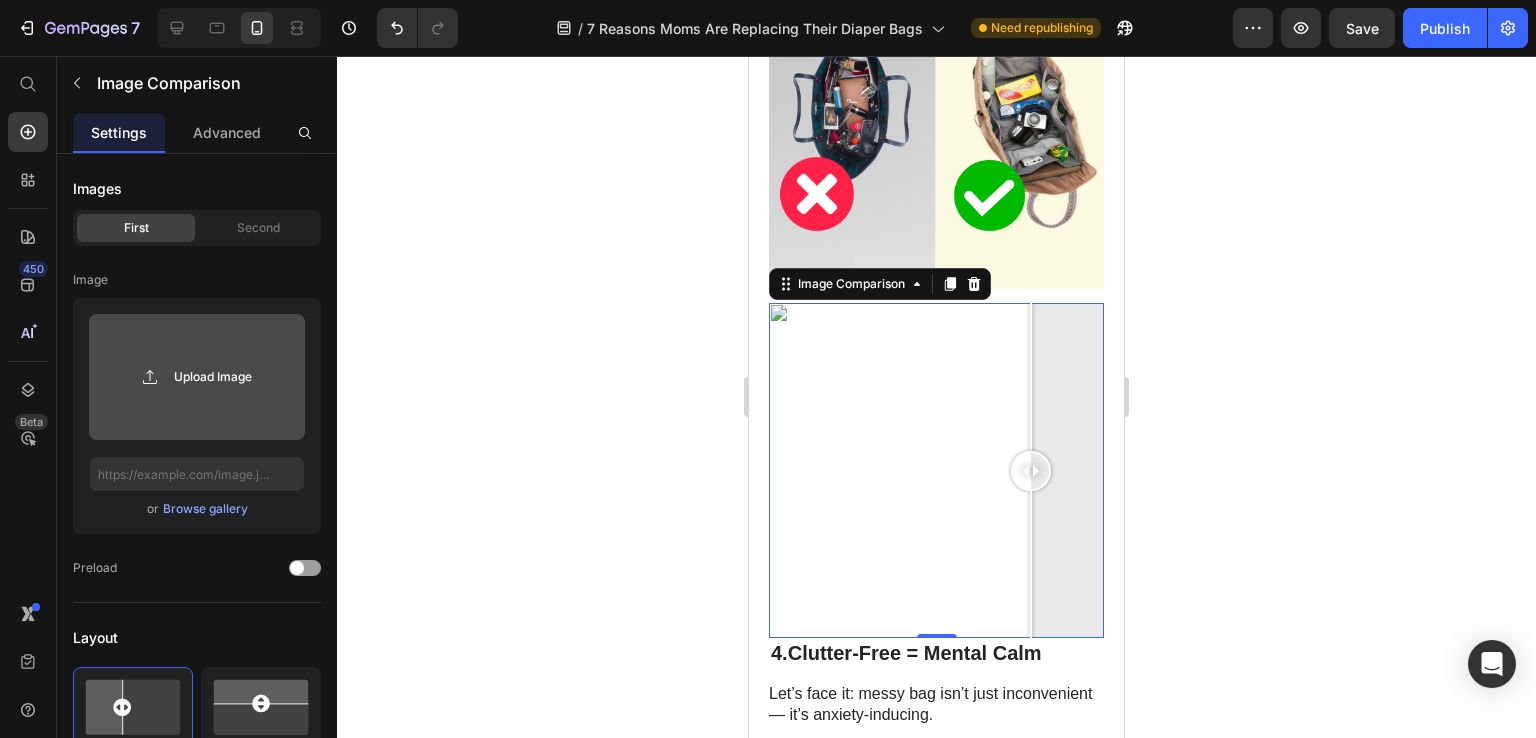 click 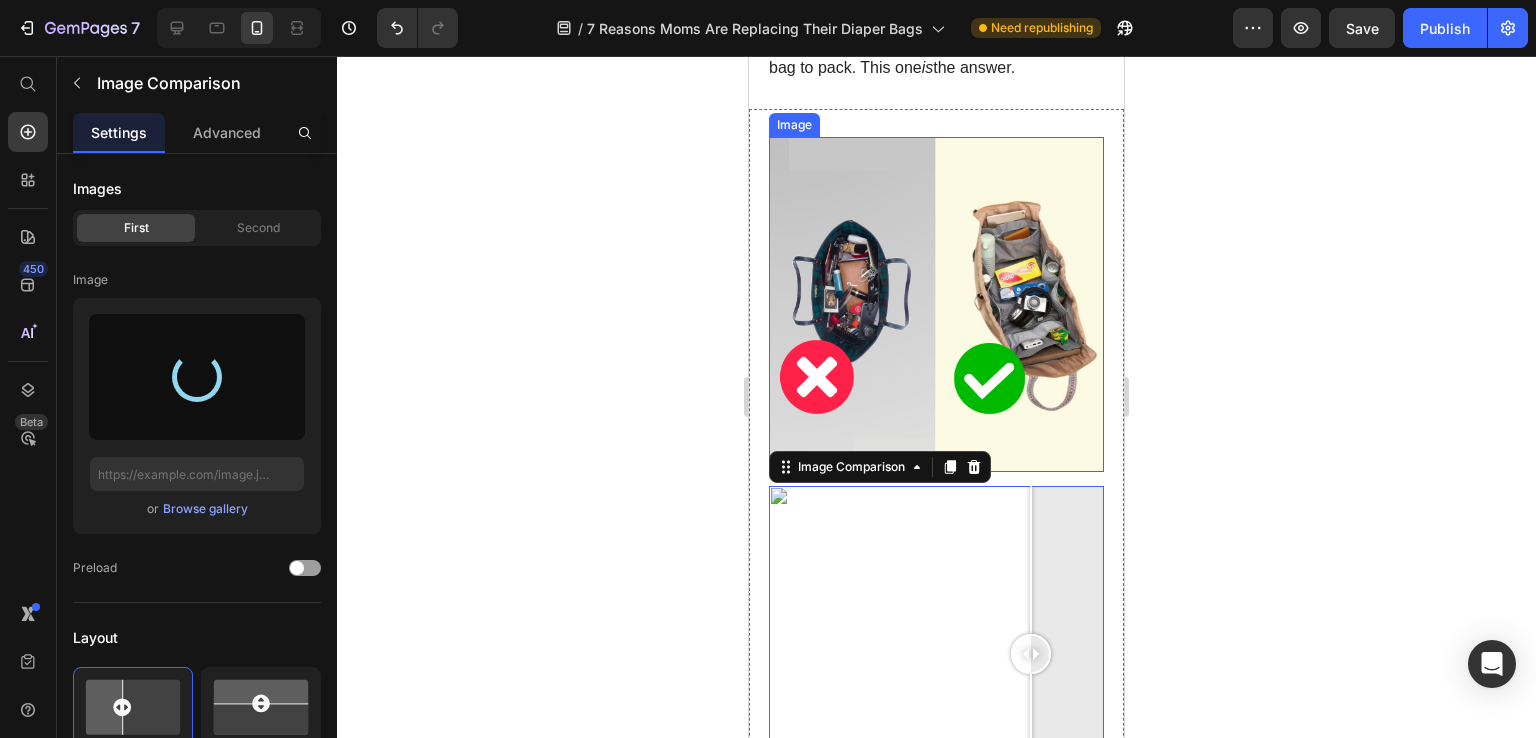 scroll, scrollTop: 2517, scrollLeft: 0, axis: vertical 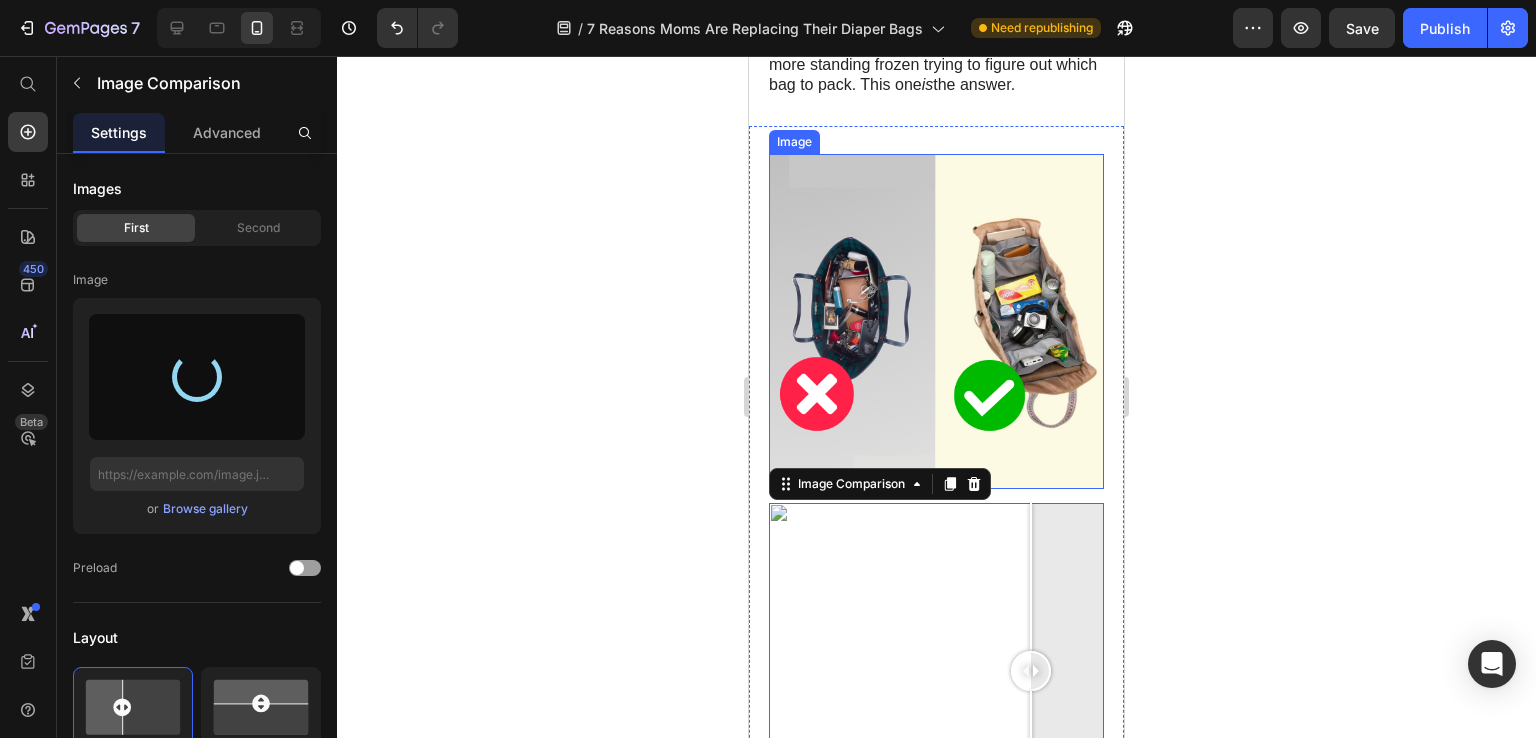 click at bounding box center [936, 321] 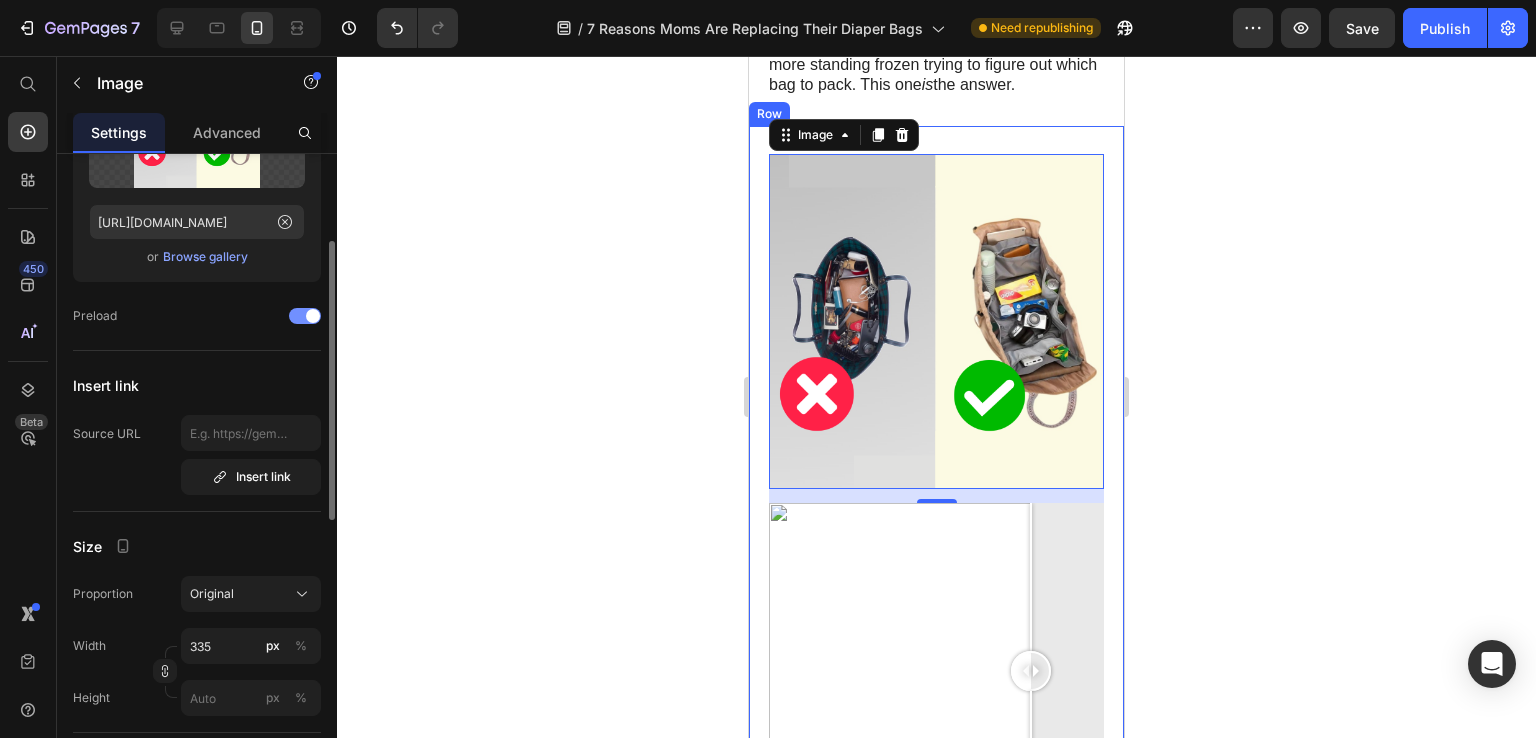 scroll, scrollTop: 300, scrollLeft: 0, axis: vertical 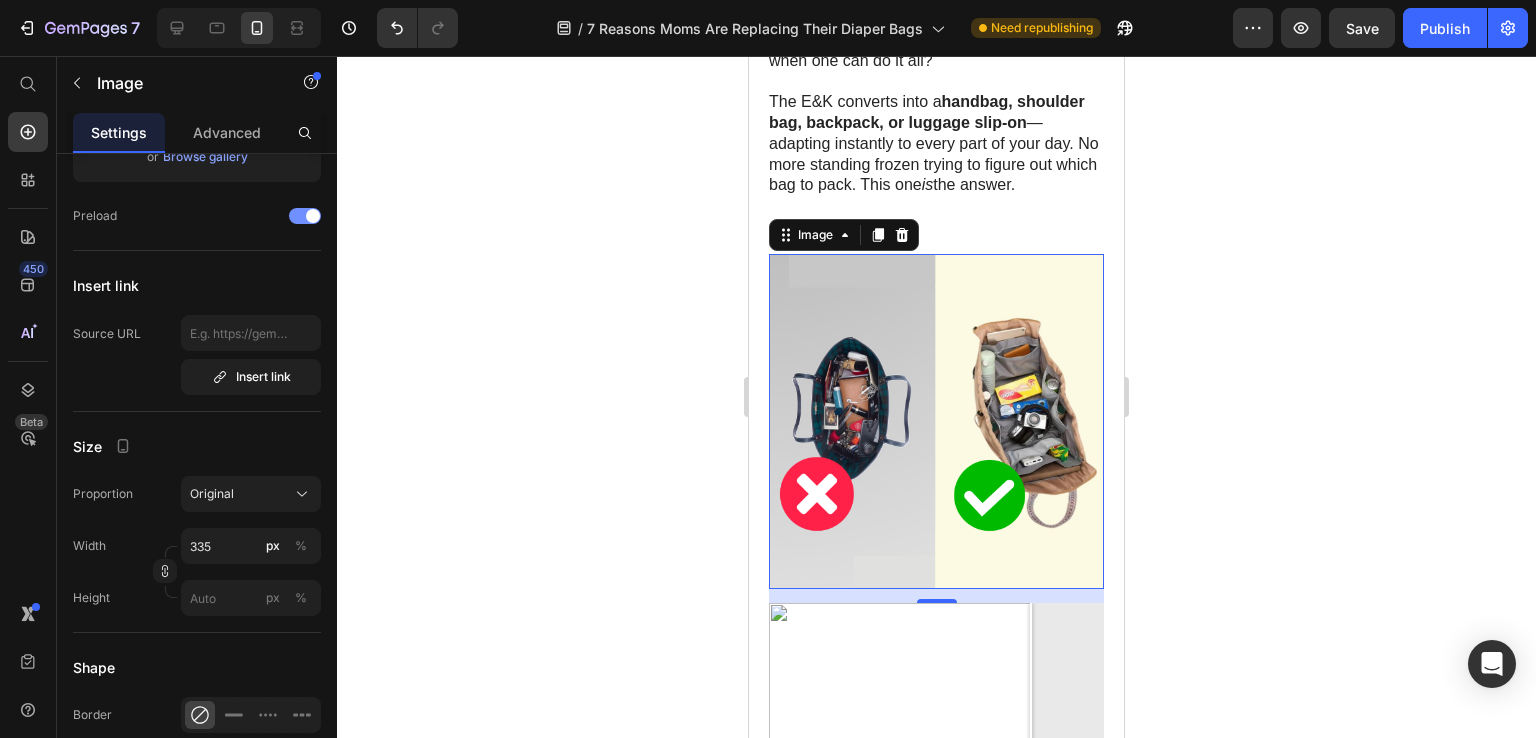 click at bounding box center [936, 421] 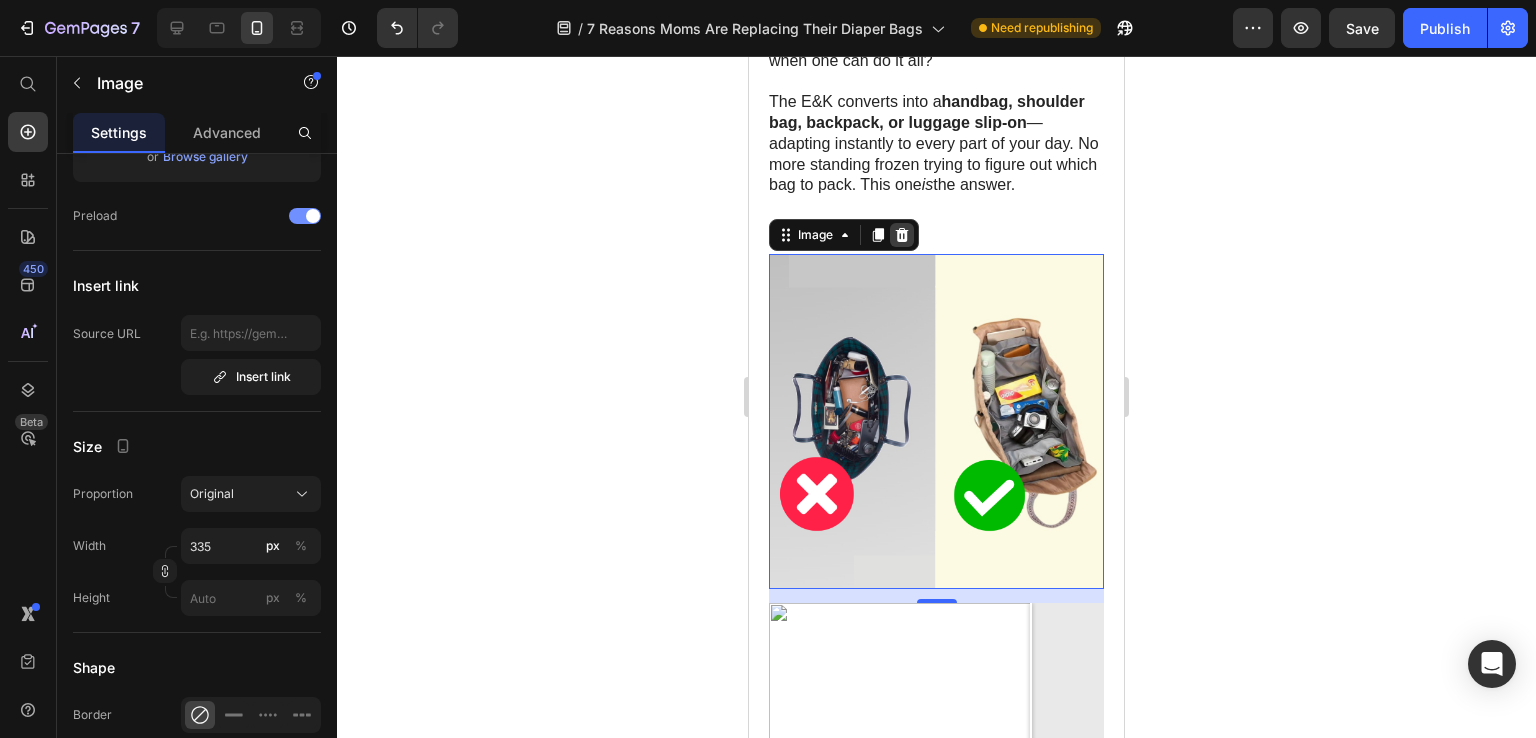 click 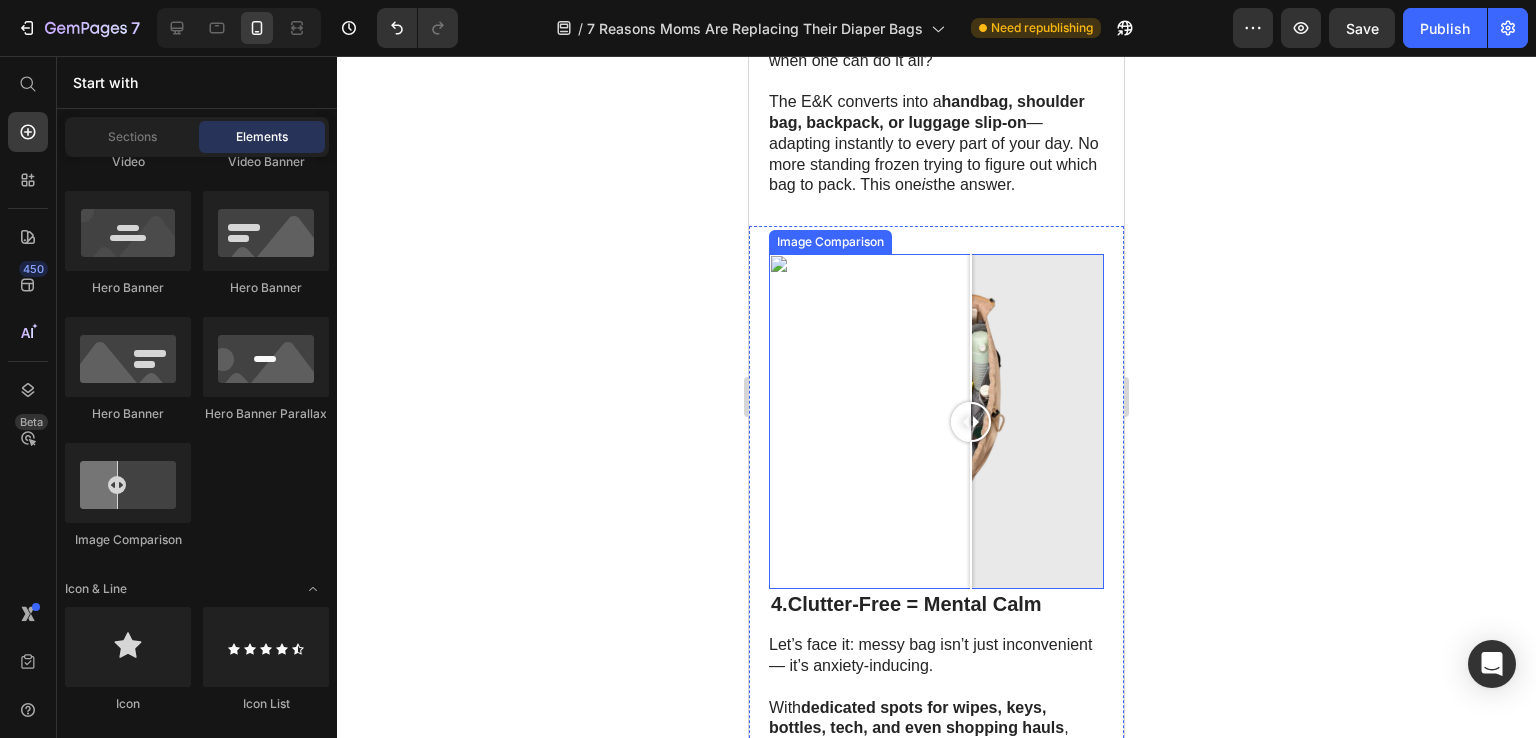 click at bounding box center (936, 421) 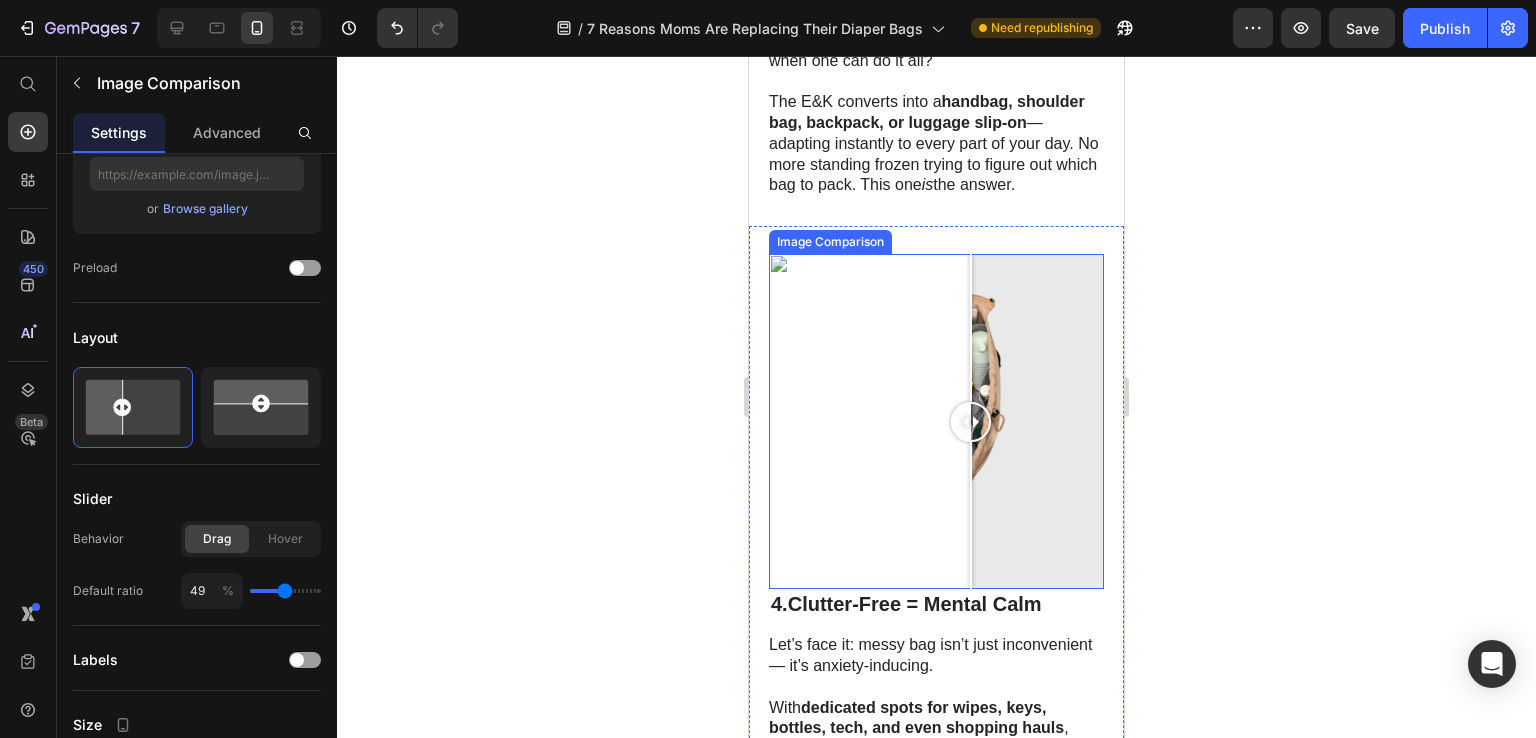 scroll, scrollTop: 0, scrollLeft: 0, axis: both 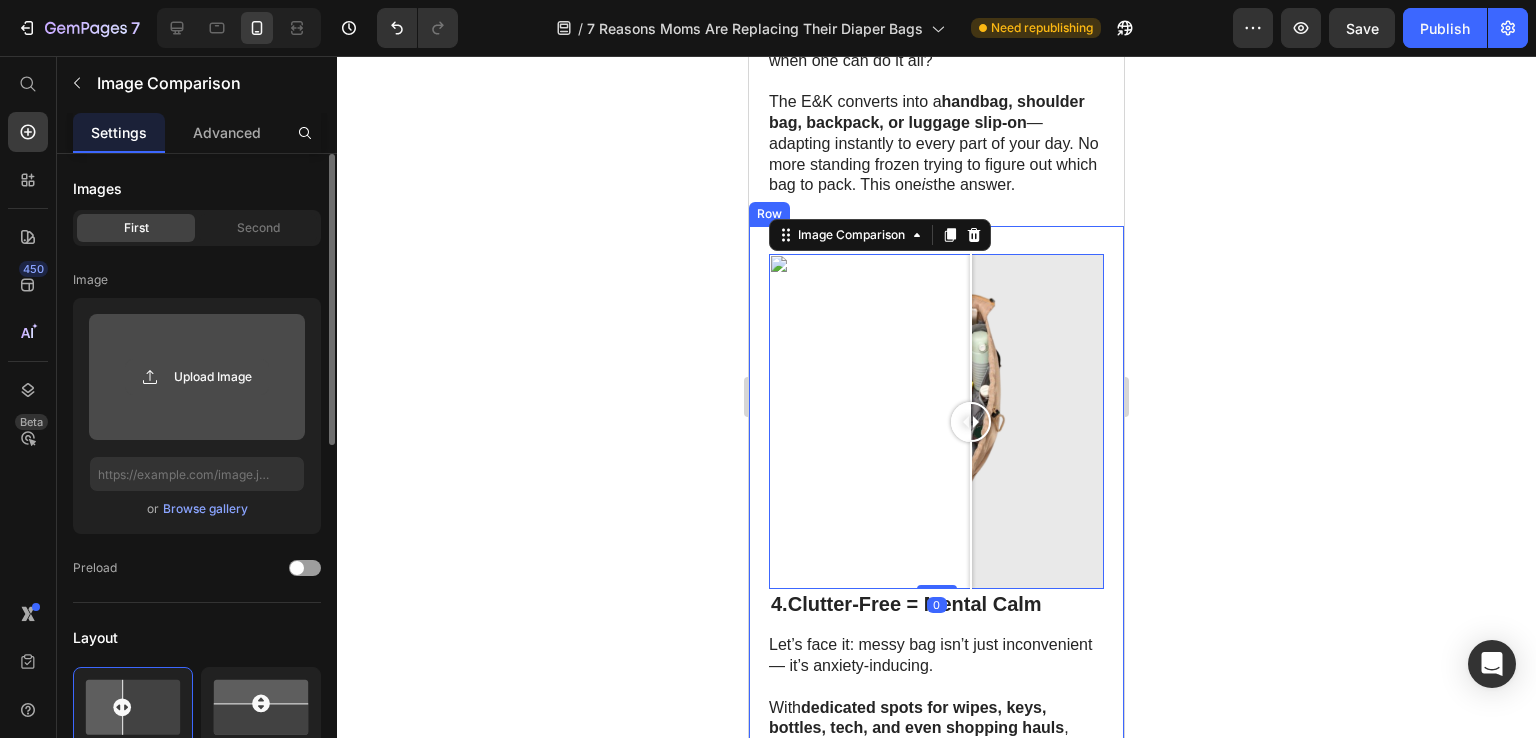 click 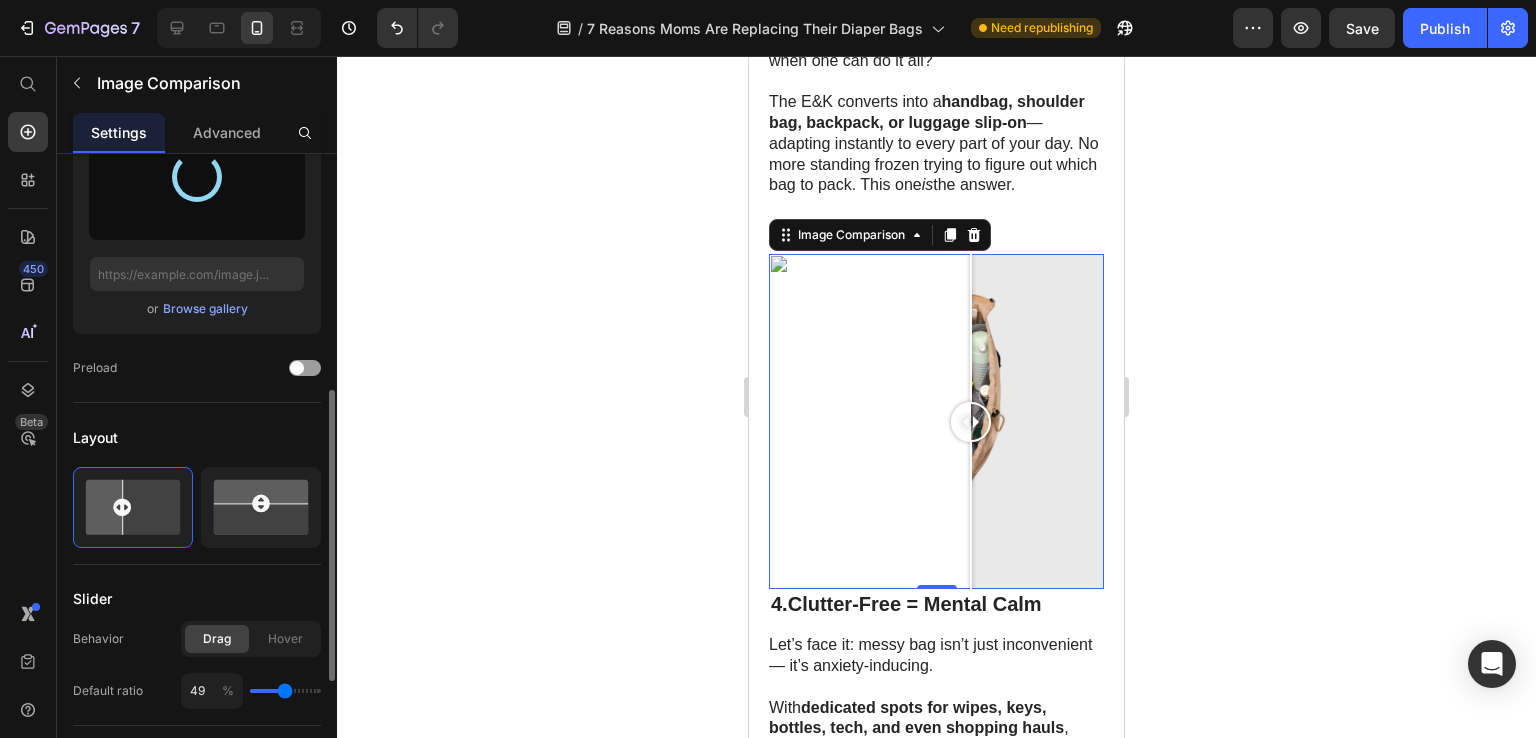 scroll, scrollTop: 300, scrollLeft: 0, axis: vertical 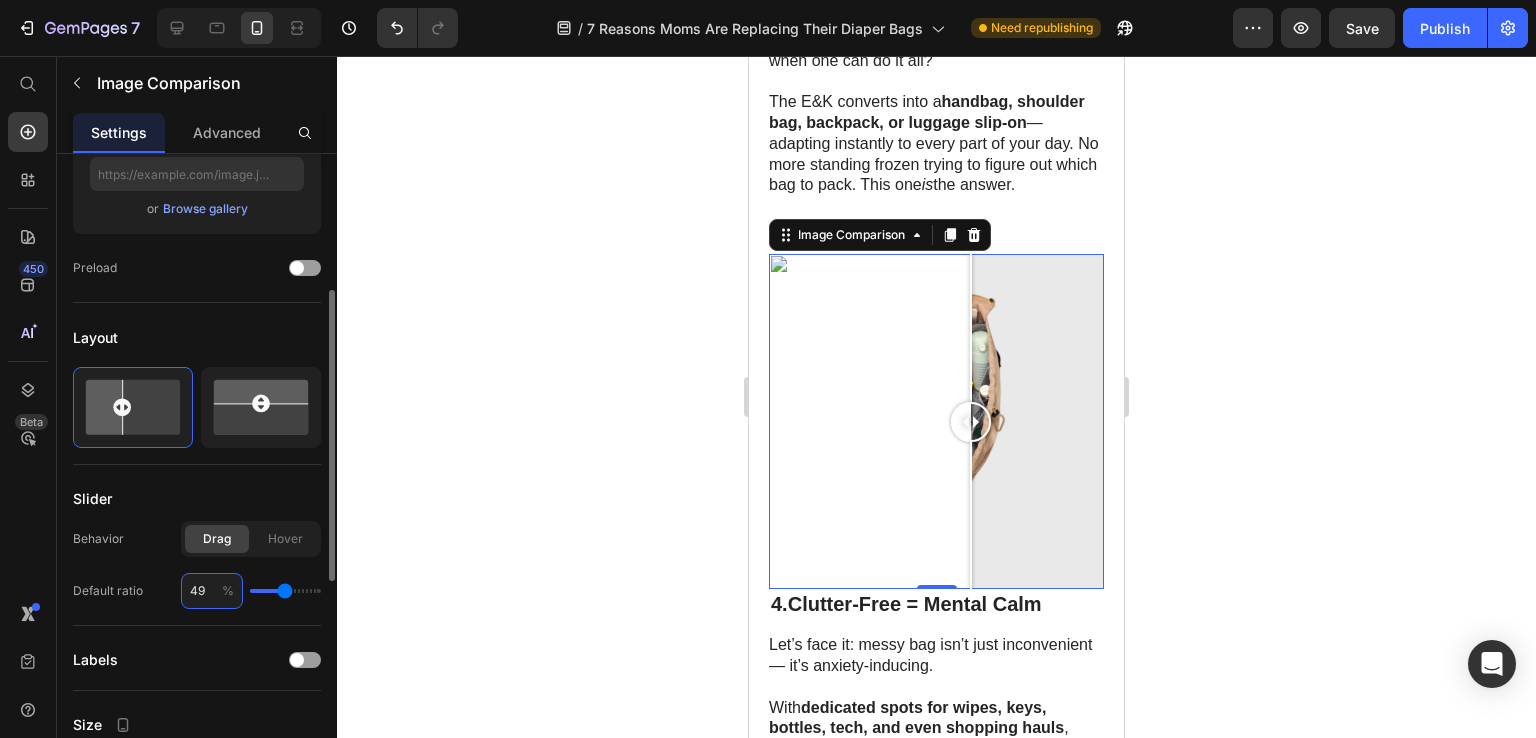 click on "49" at bounding box center [212, 591] 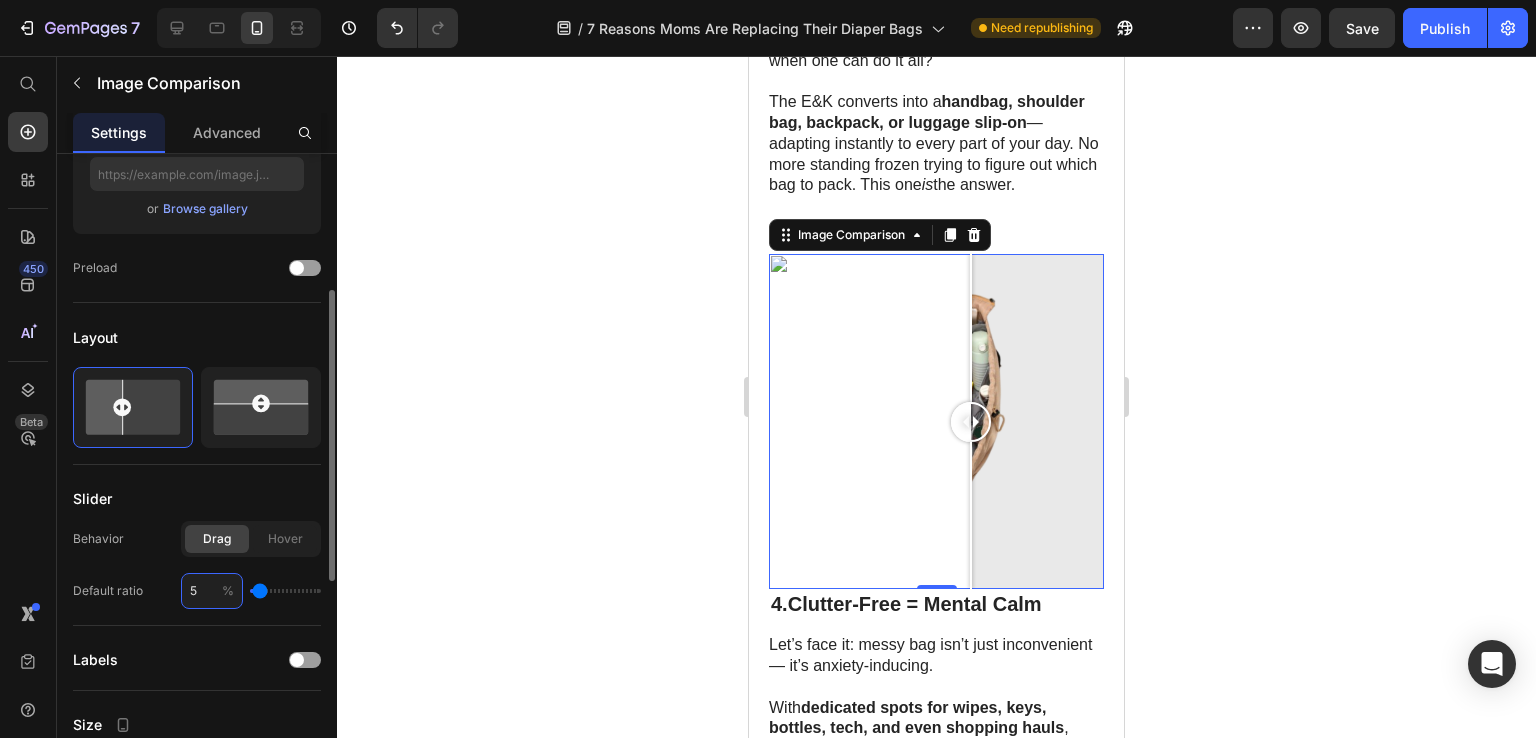 type on "50" 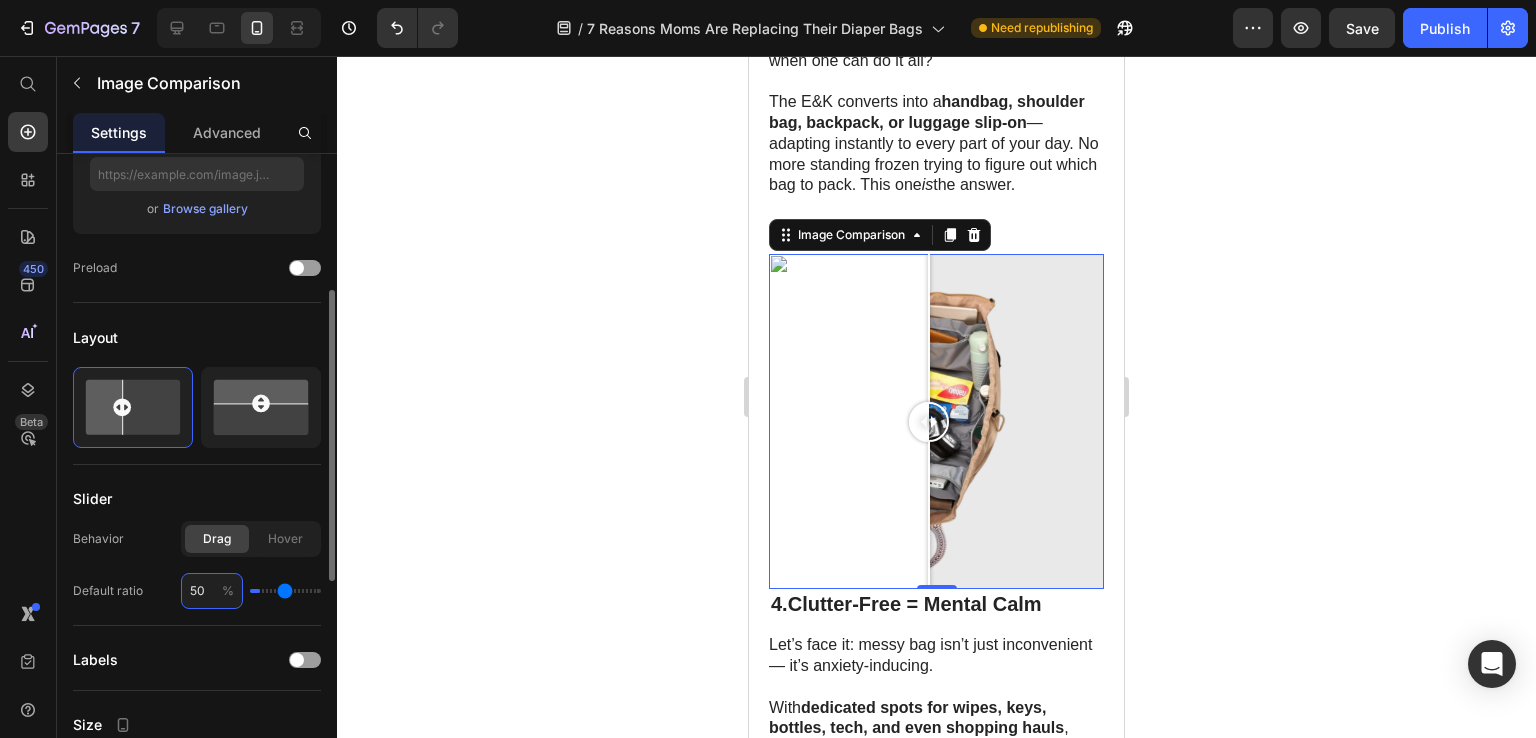 type on "[URL][DOMAIN_NAME]" 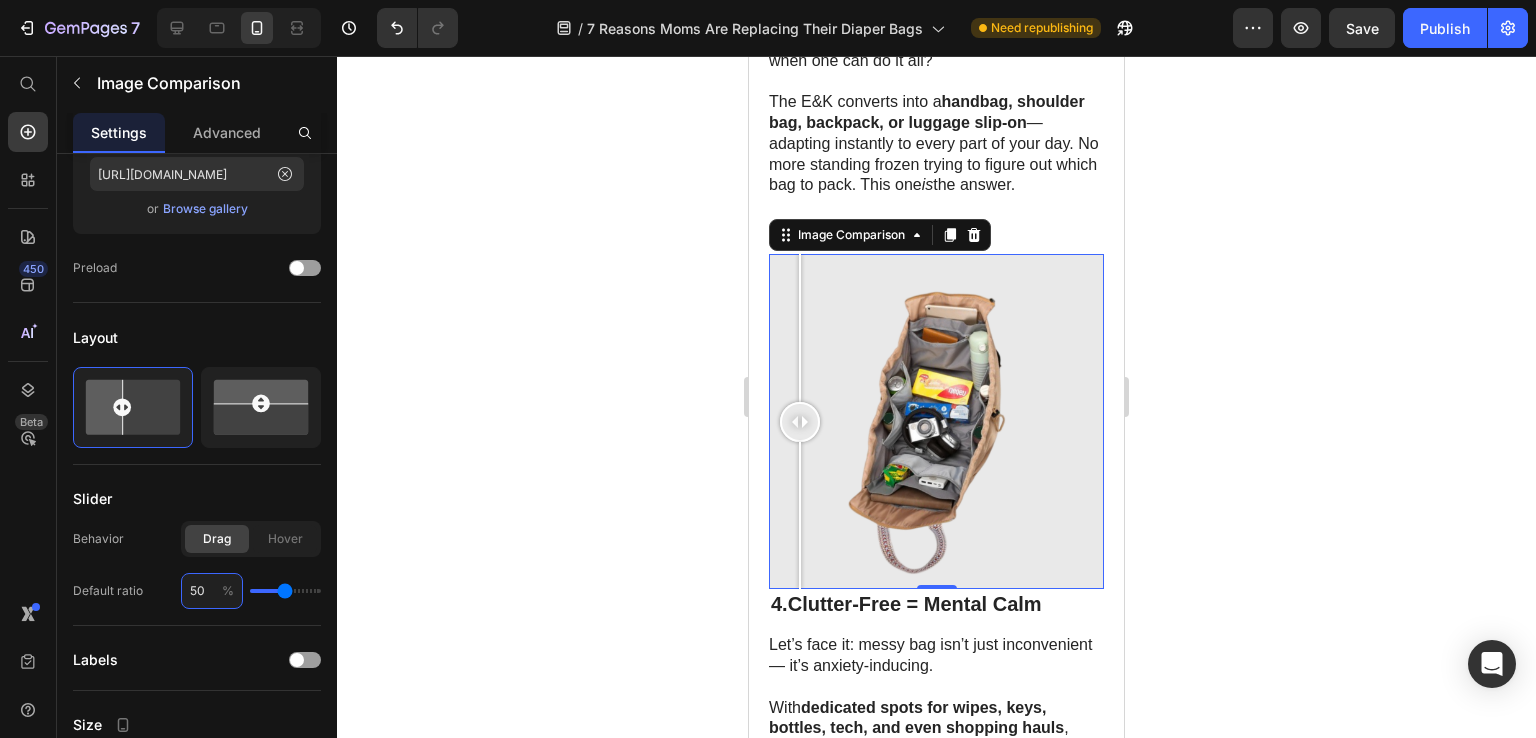 drag, startPoint x: 923, startPoint y: 437, endPoint x: 800, endPoint y: 465, distance: 126.146736 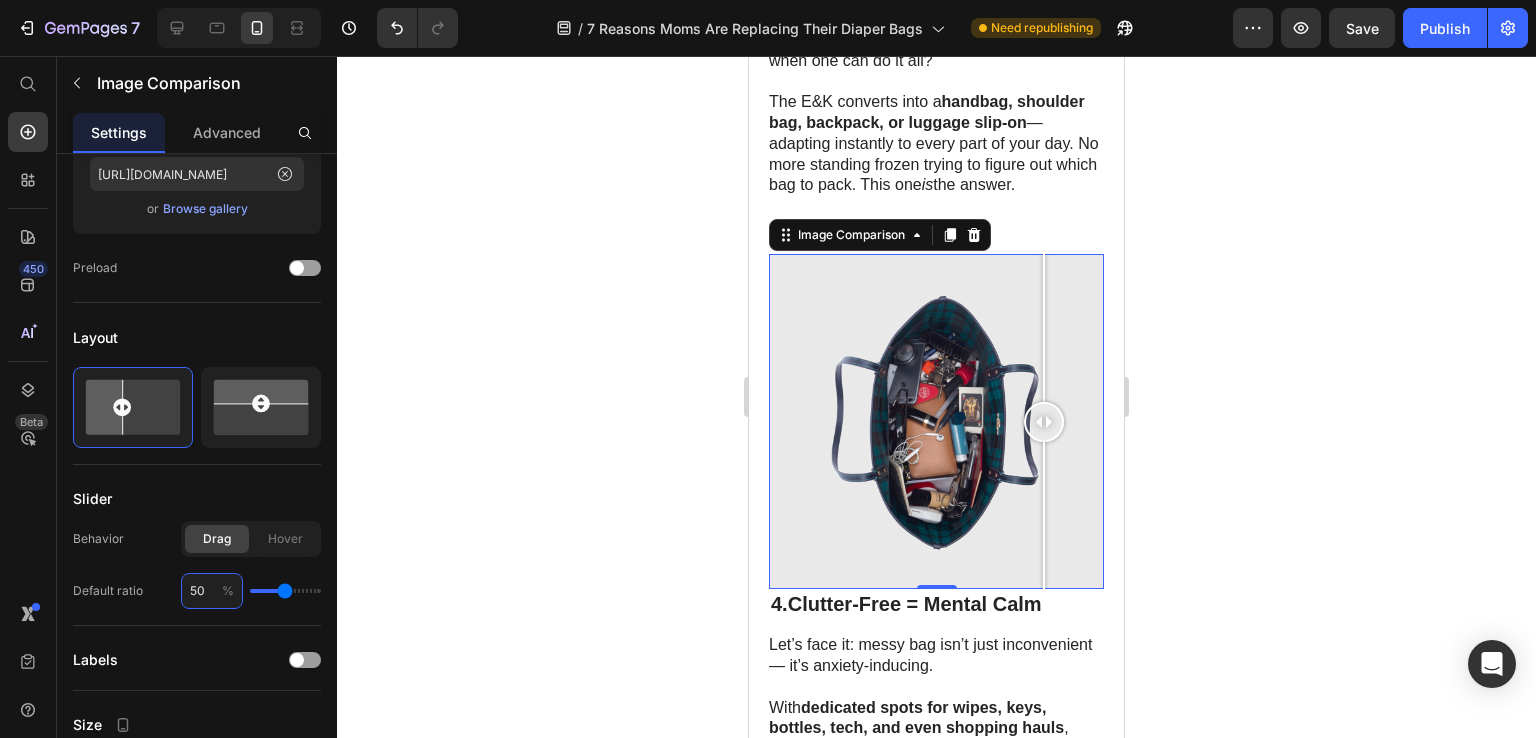 drag, startPoint x: 807, startPoint y: 440, endPoint x: 1044, endPoint y: 453, distance: 237.35628 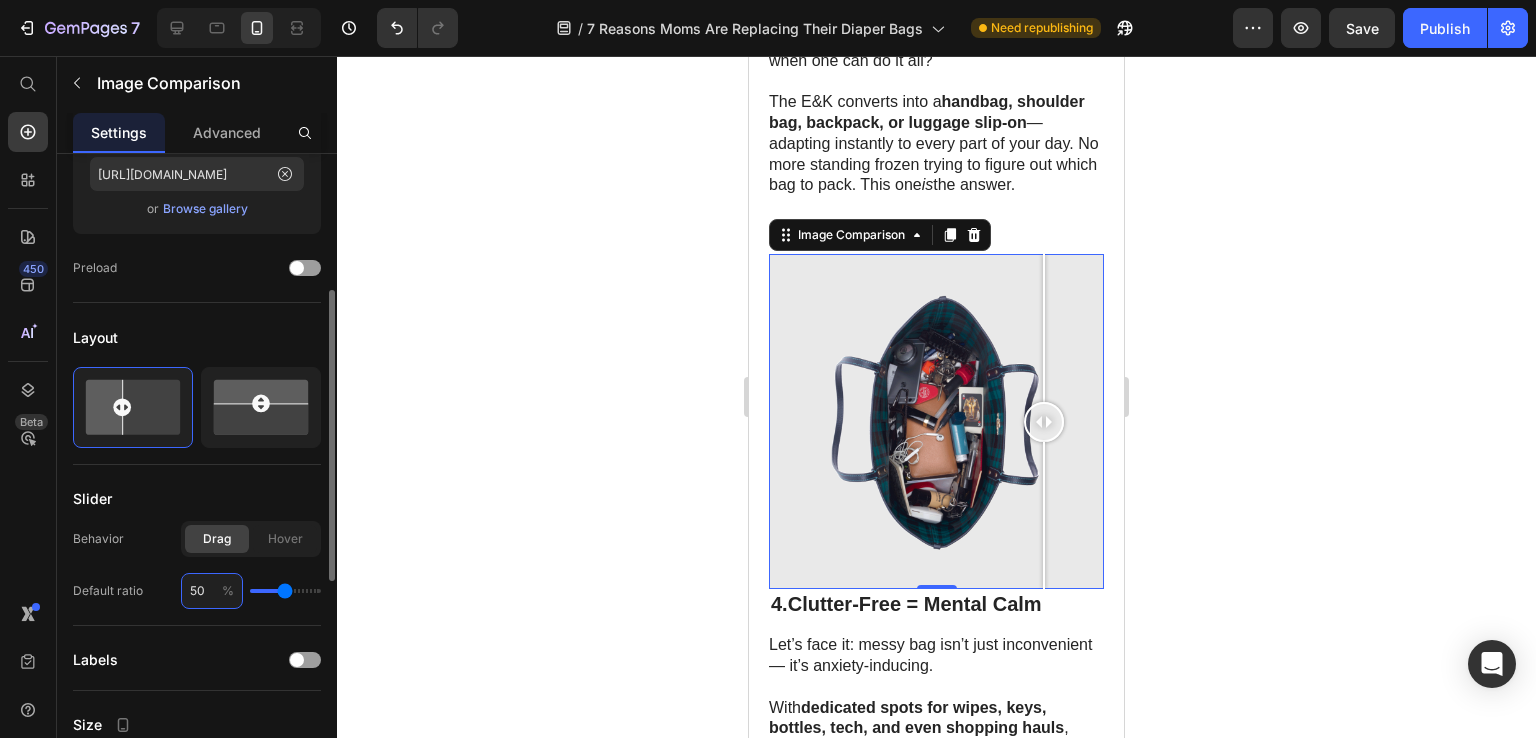 scroll, scrollTop: 0, scrollLeft: 0, axis: both 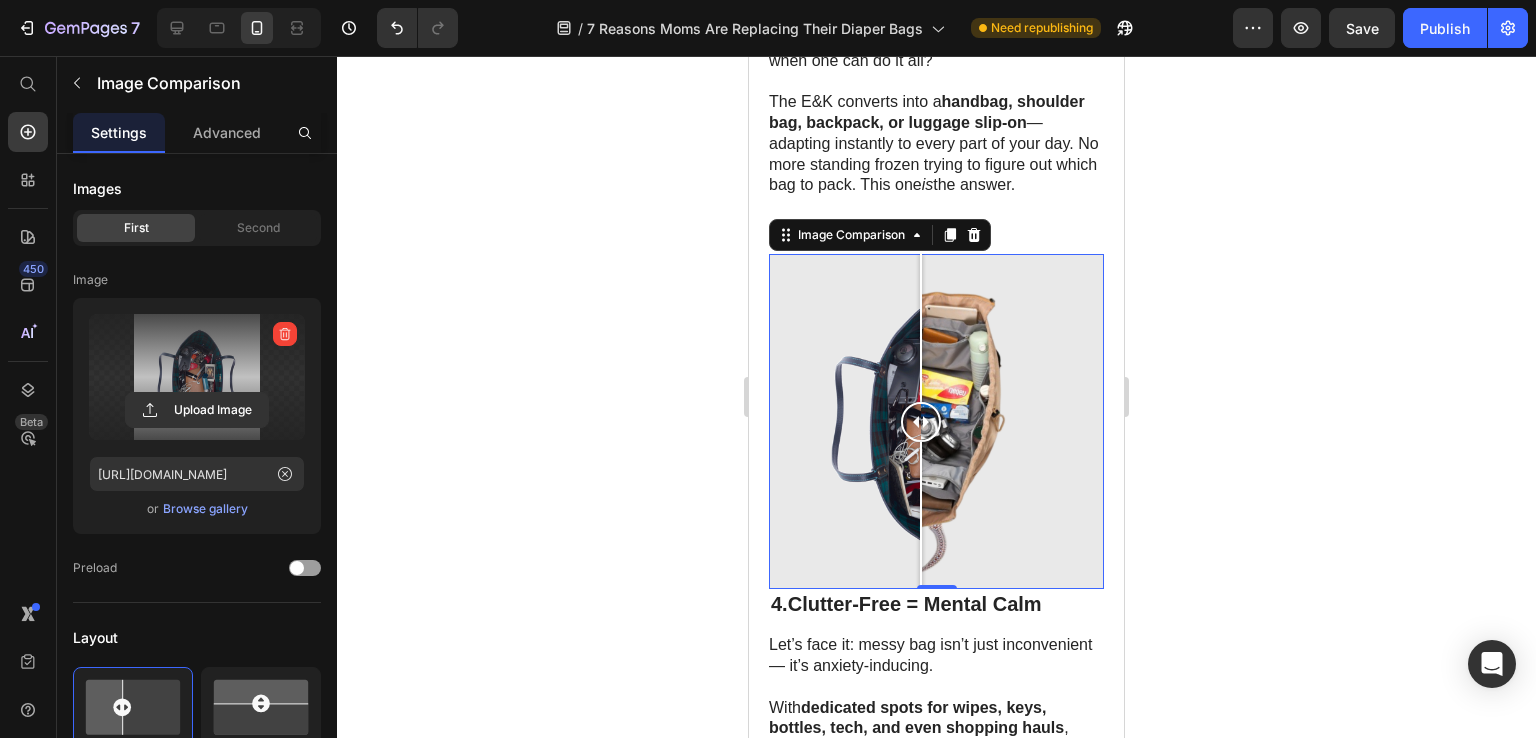 drag, startPoint x: 1055, startPoint y: 442, endPoint x: 1445, endPoint y: 510, distance: 395.88382 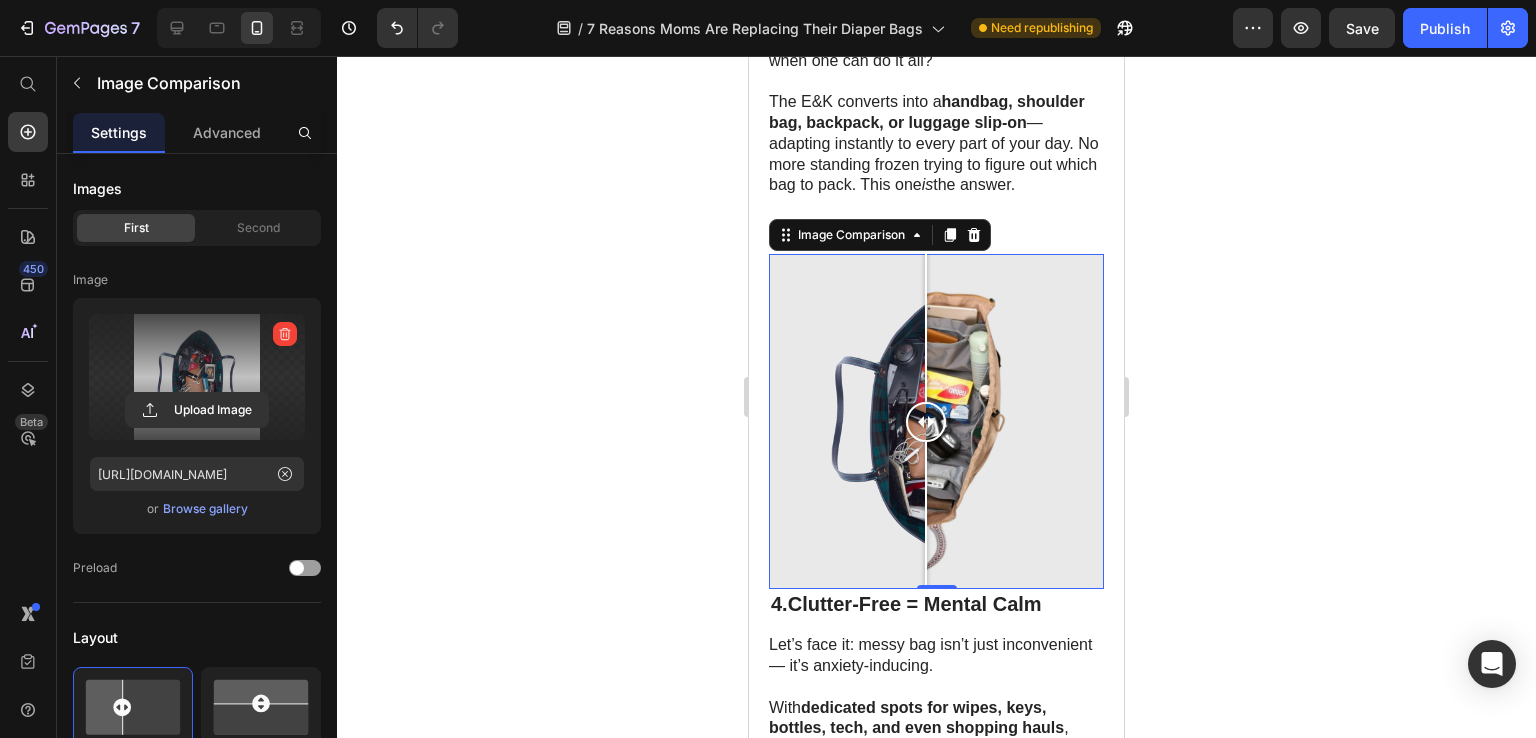 click on "Images First Second Image Upload Image [URL][DOMAIN_NAME]  or   Browse gallery  Preload" 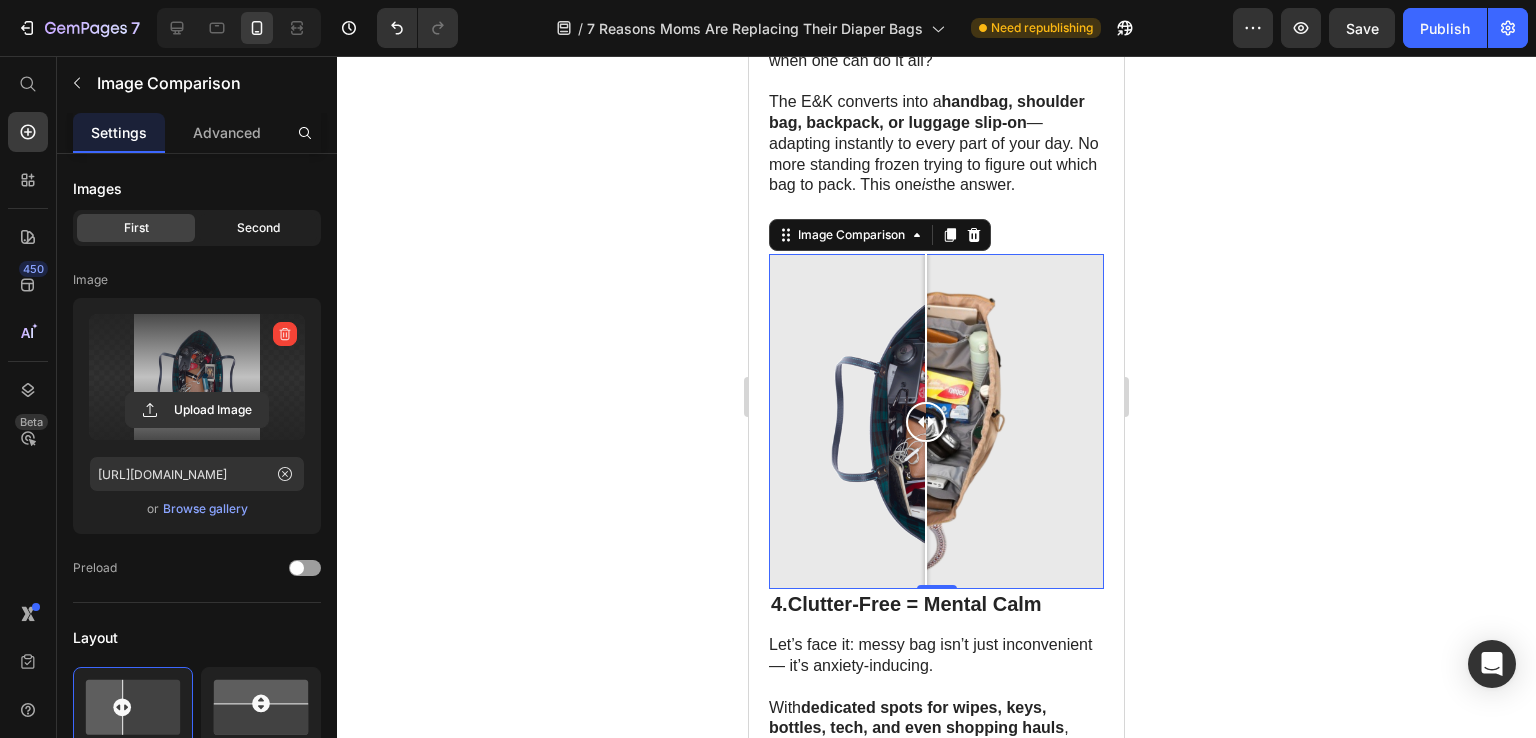 click on "Second" 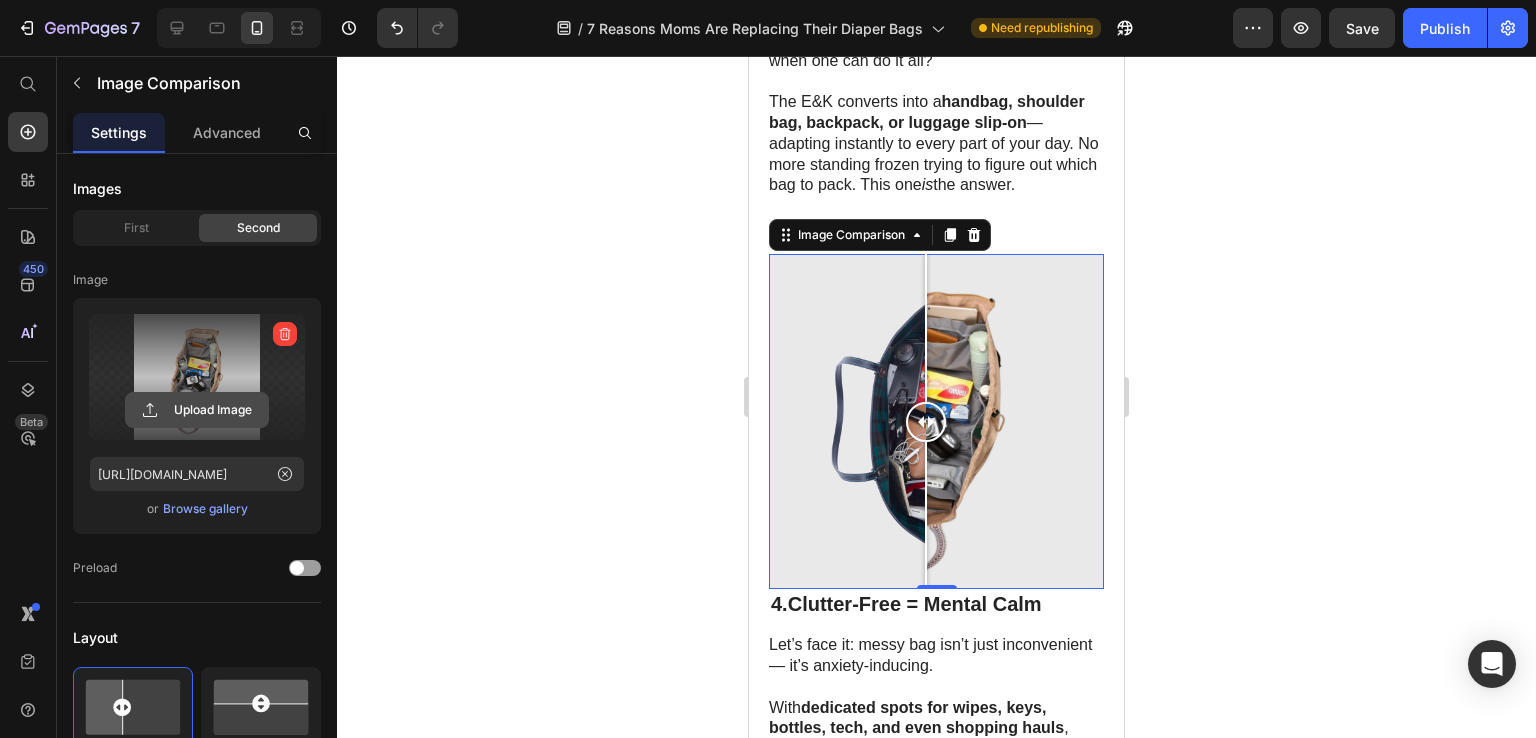 click 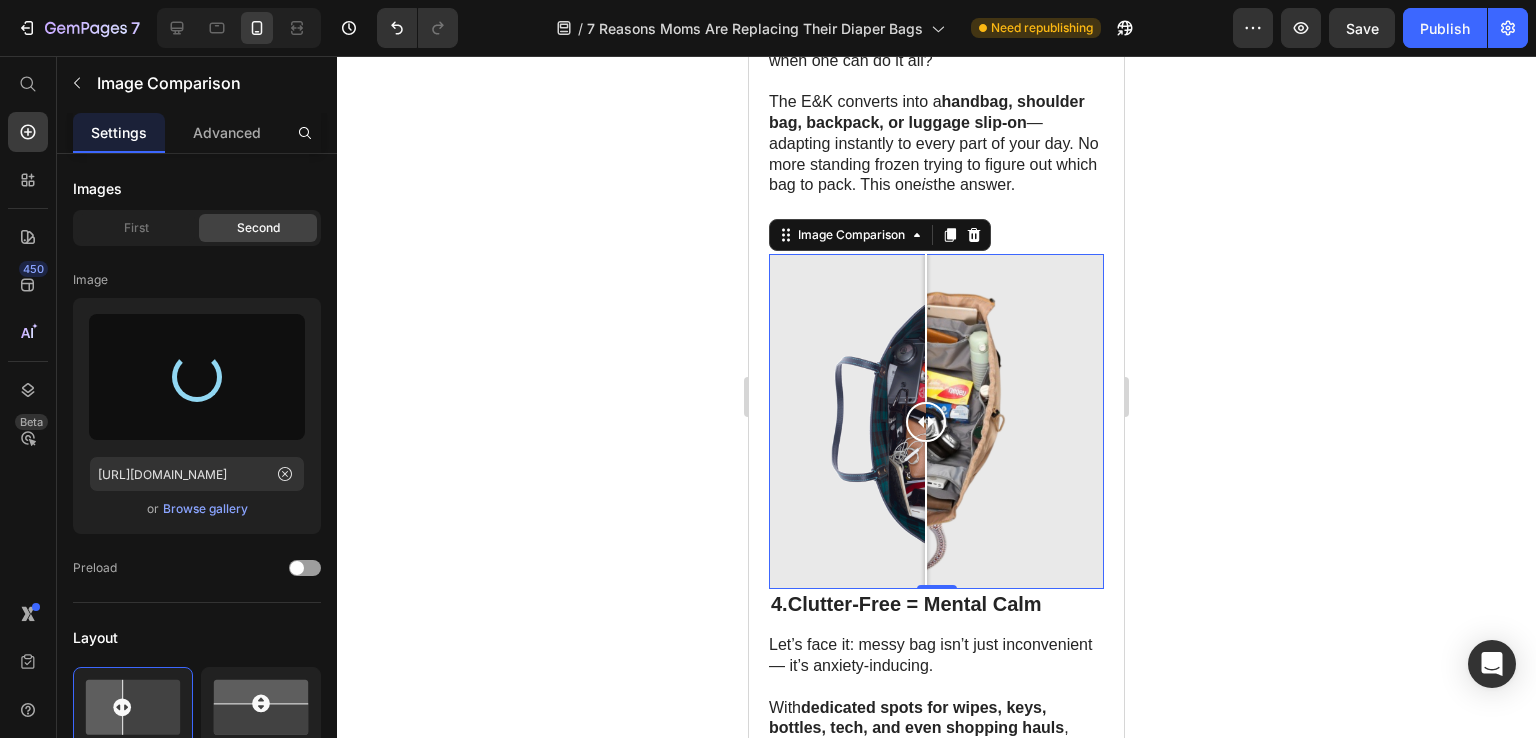 type on "[URL][DOMAIN_NAME]" 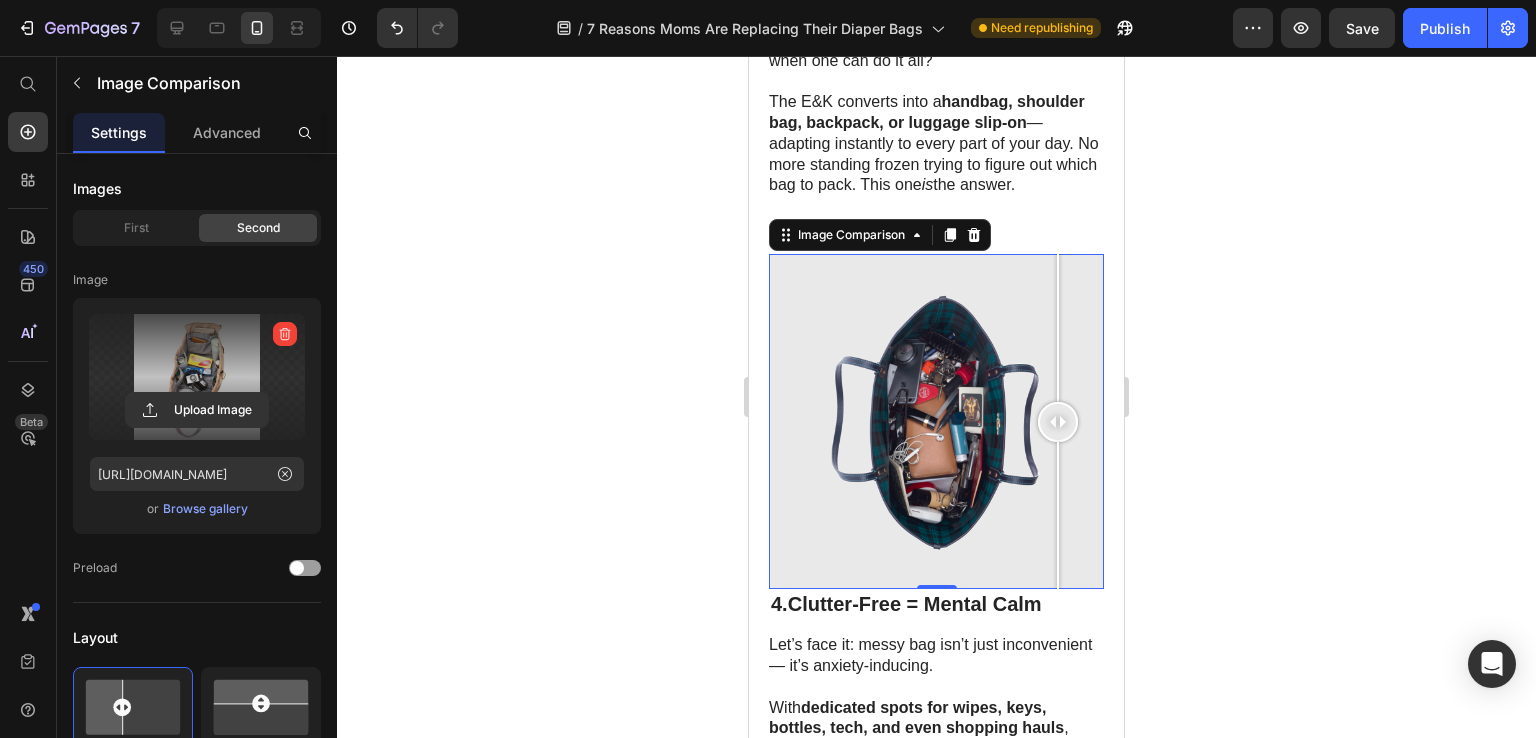 drag, startPoint x: 936, startPoint y: 427, endPoint x: 1058, endPoint y: 405, distance: 123.967735 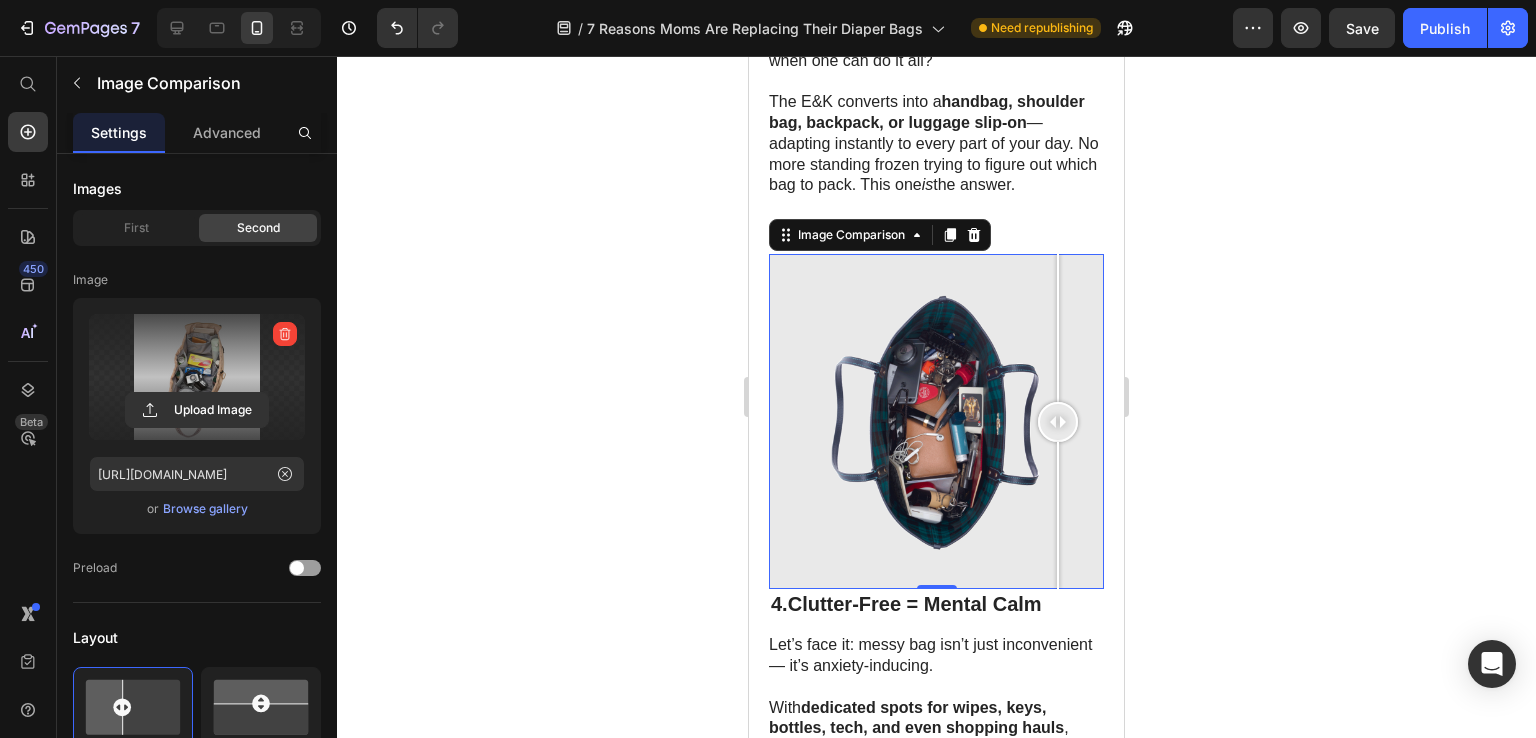 click at bounding box center [1058, 421] 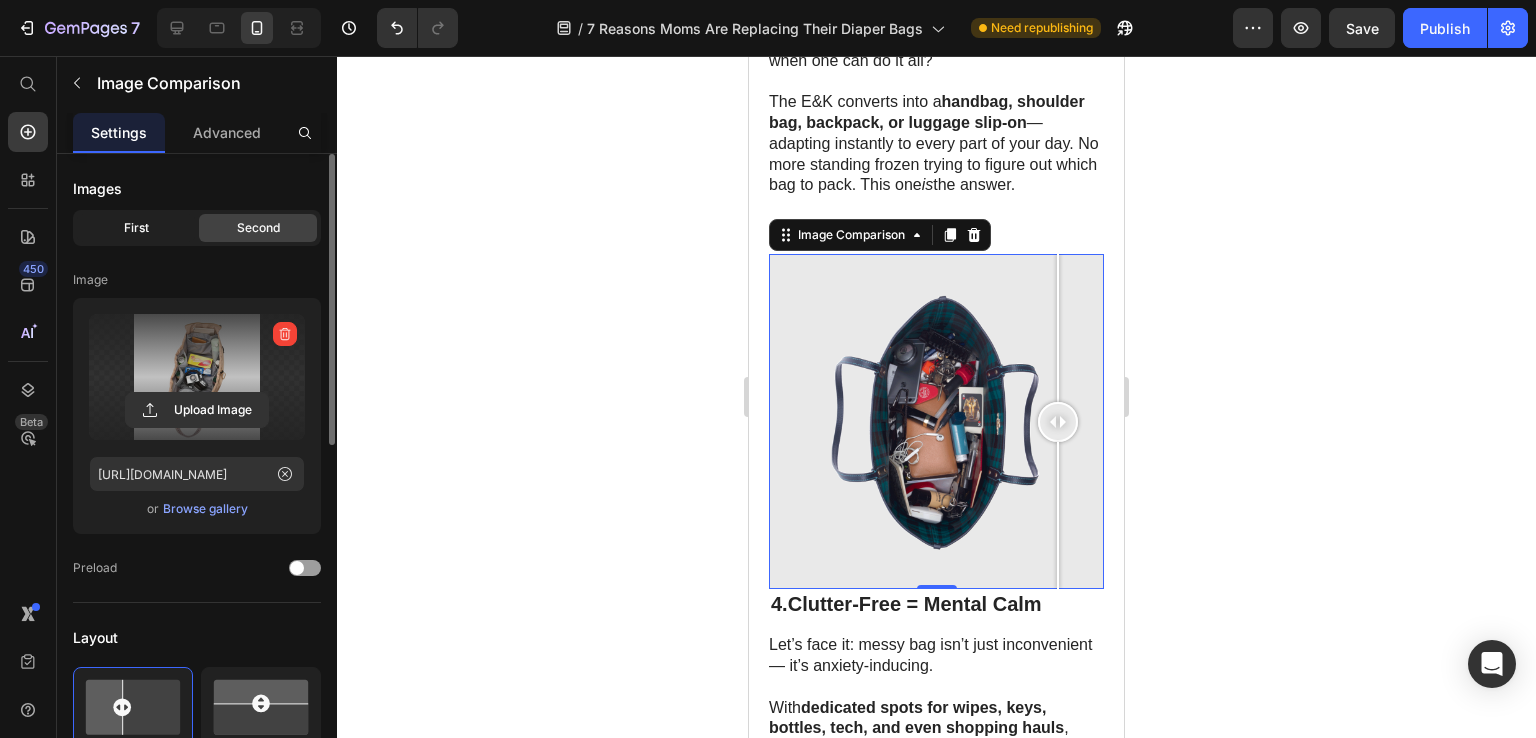 click on "First" 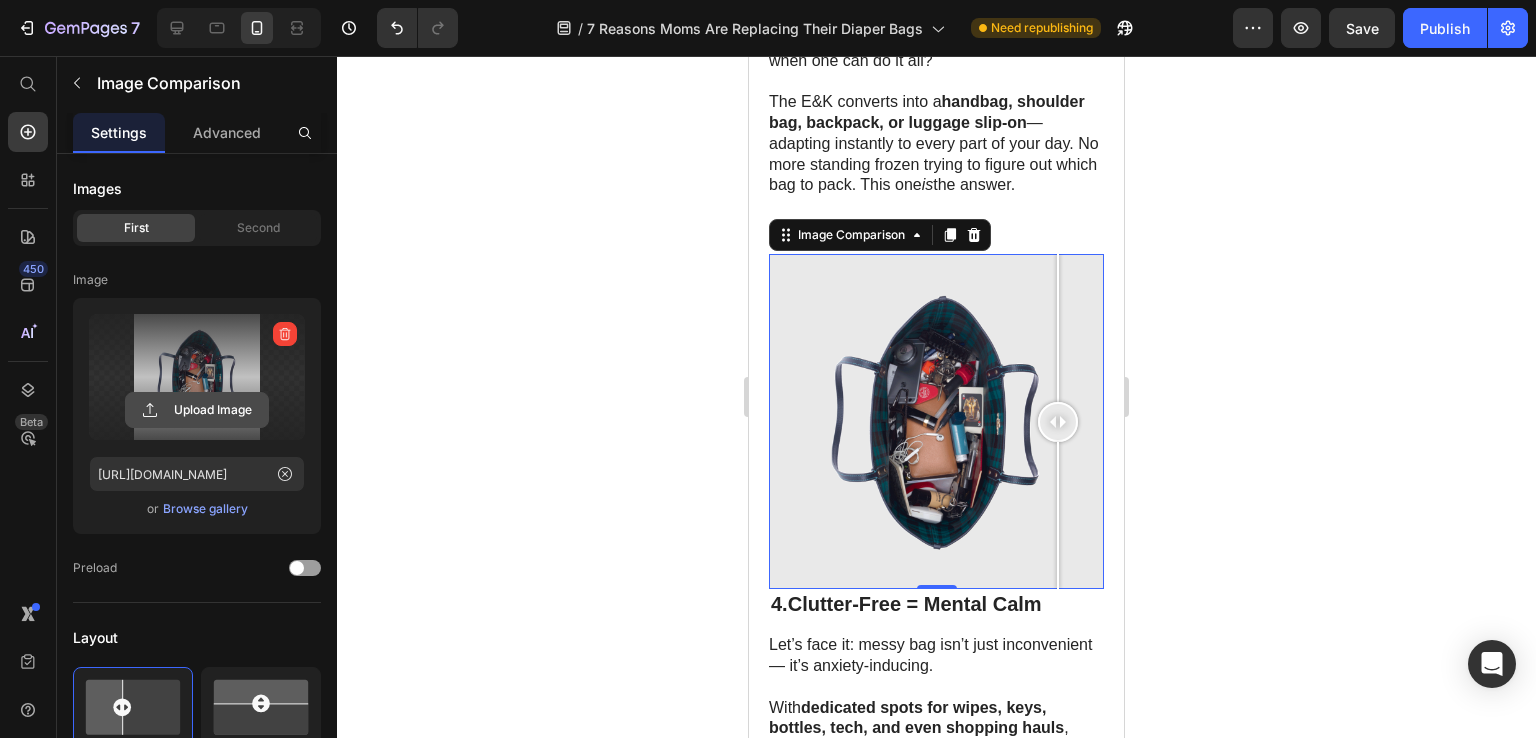 click 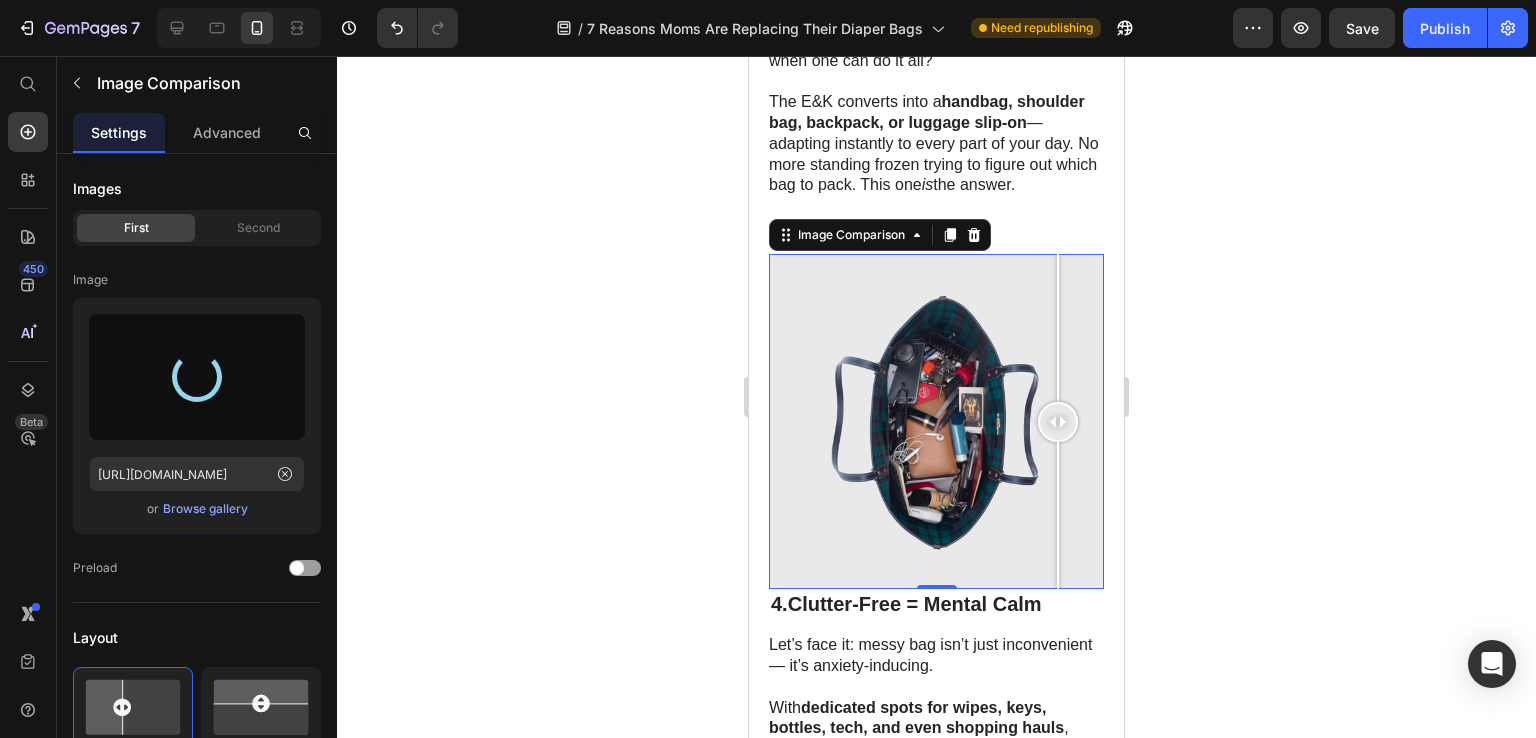 type on "[URL][DOMAIN_NAME]" 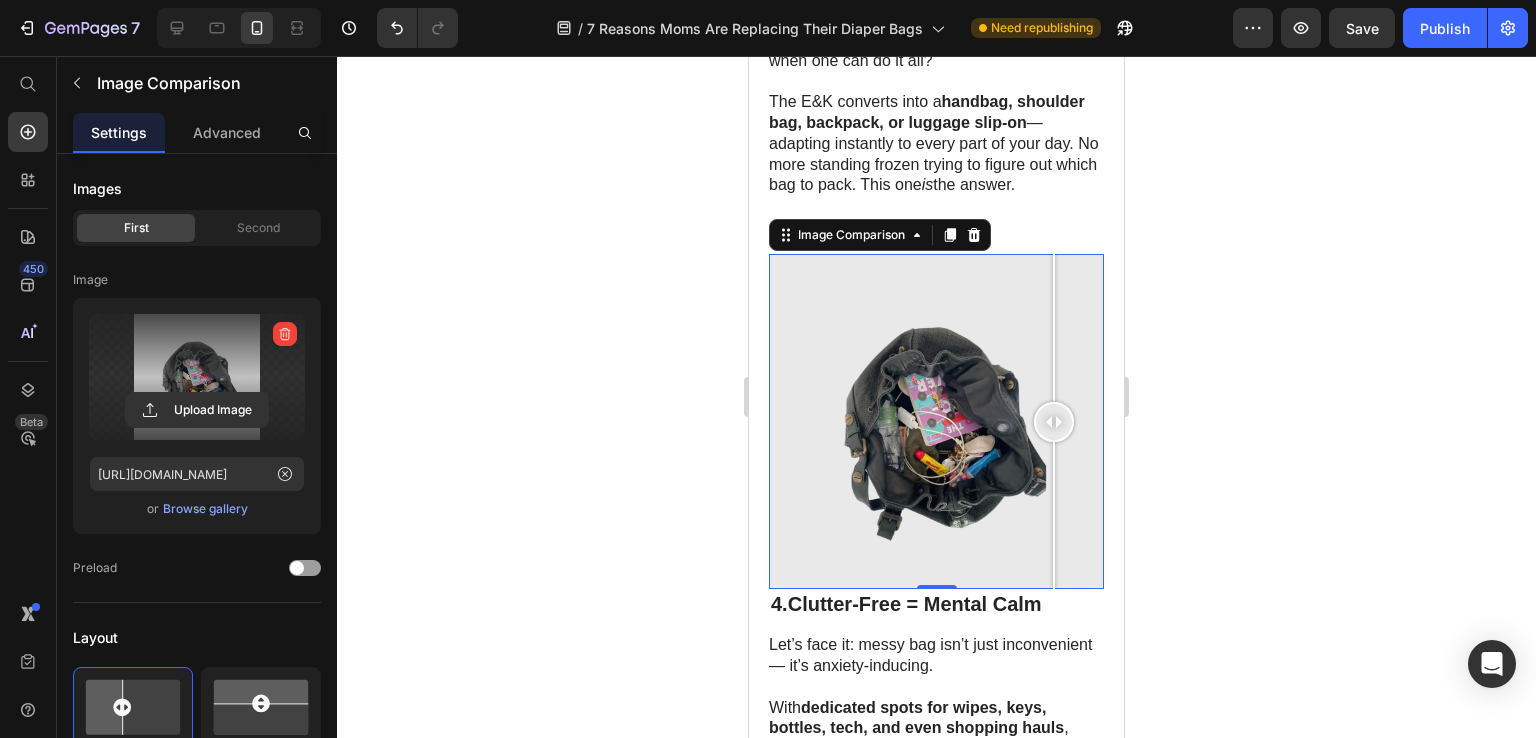 drag, startPoint x: 932, startPoint y: 440, endPoint x: 1055, endPoint y: 457, distance: 124.16924 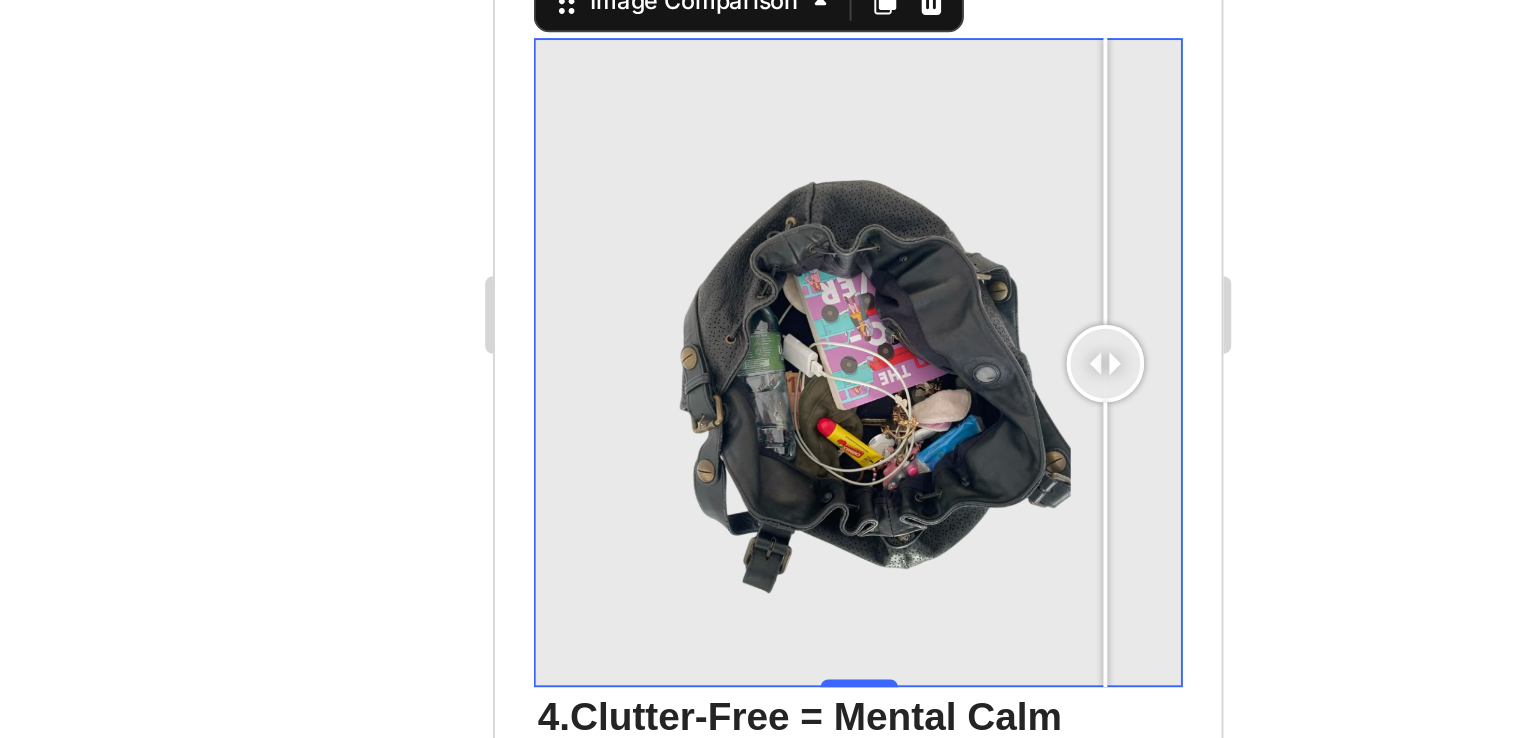drag, startPoint x: 799, startPoint y: 37, endPoint x: 809, endPoint y: 31, distance: 11.661903 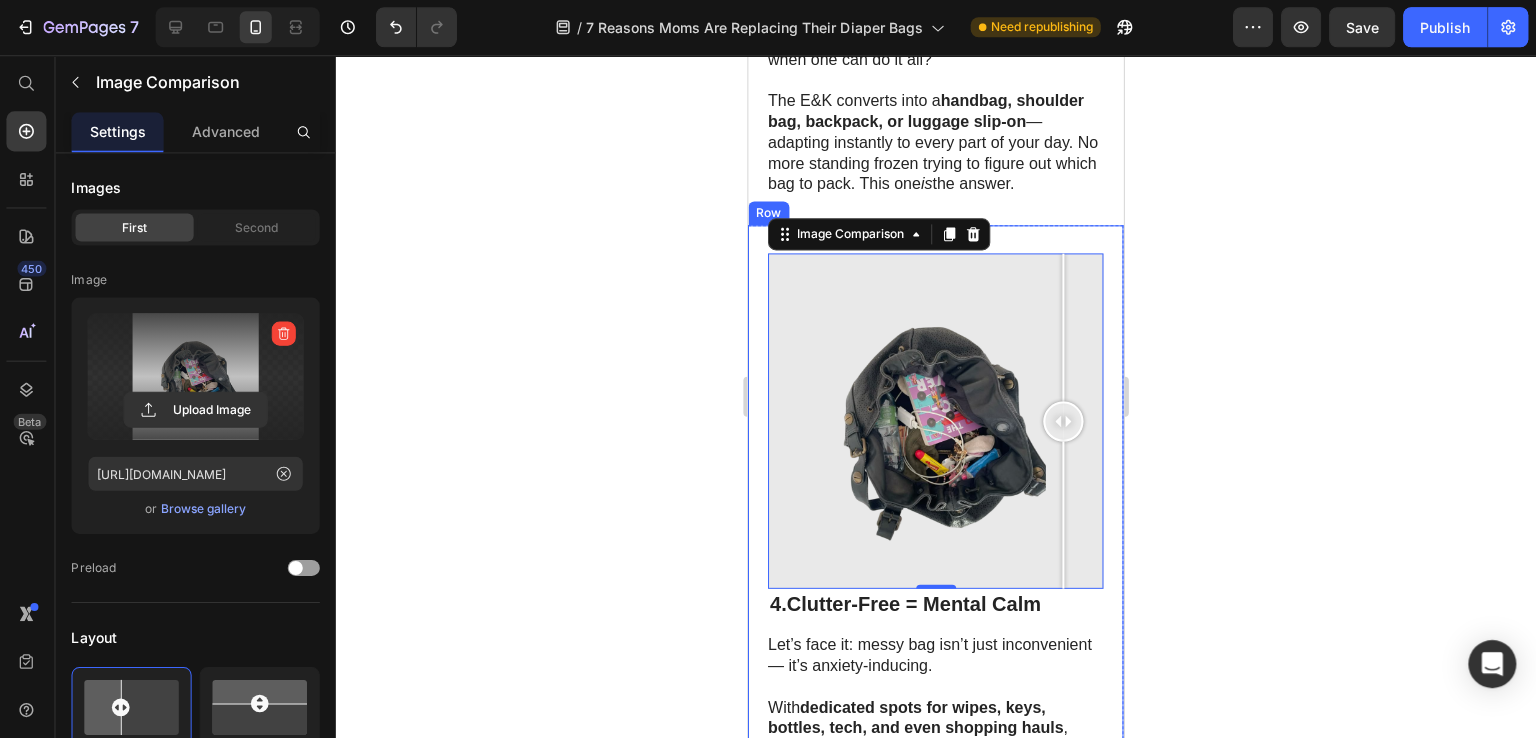 scroll, scrollTop: 0, scrollLeft: 0, axis: both 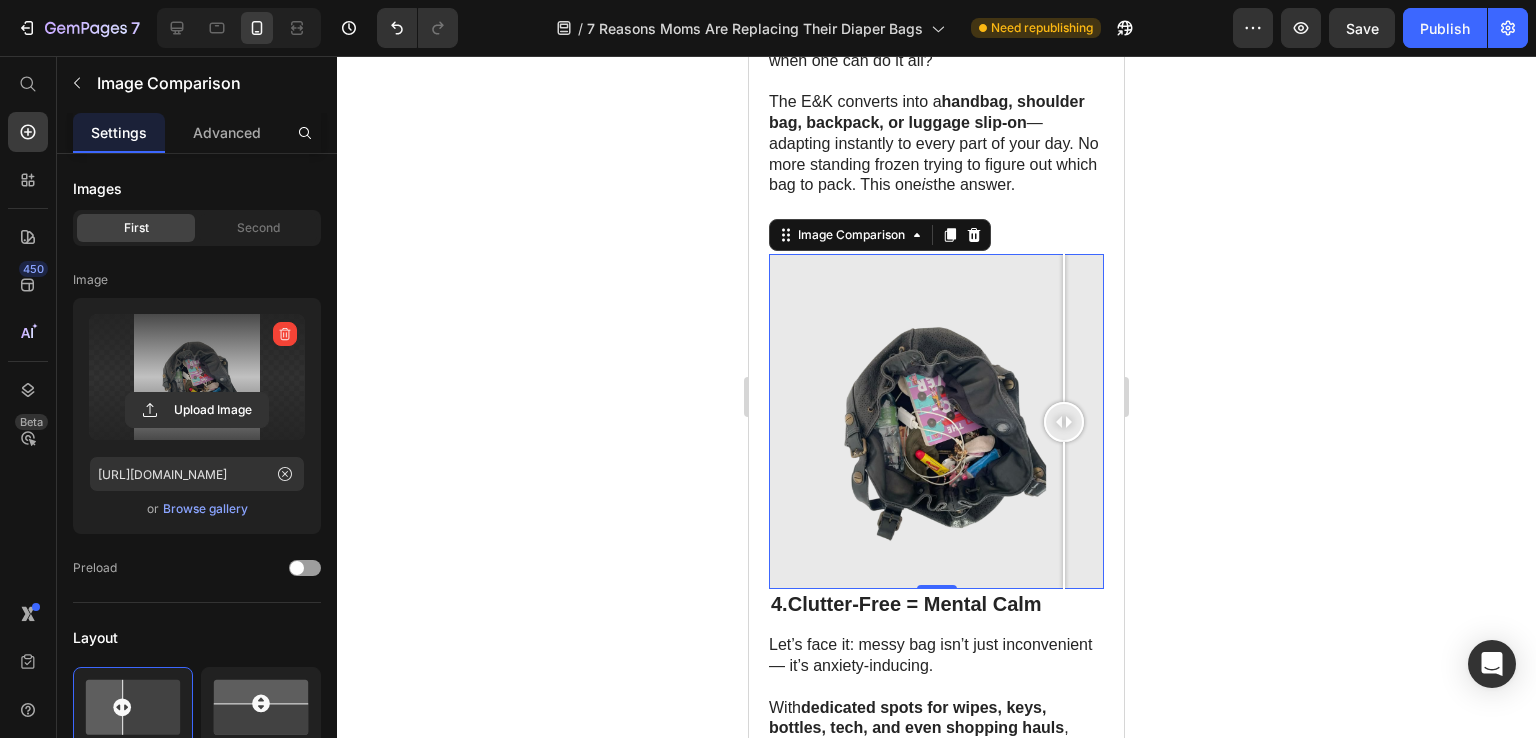 click 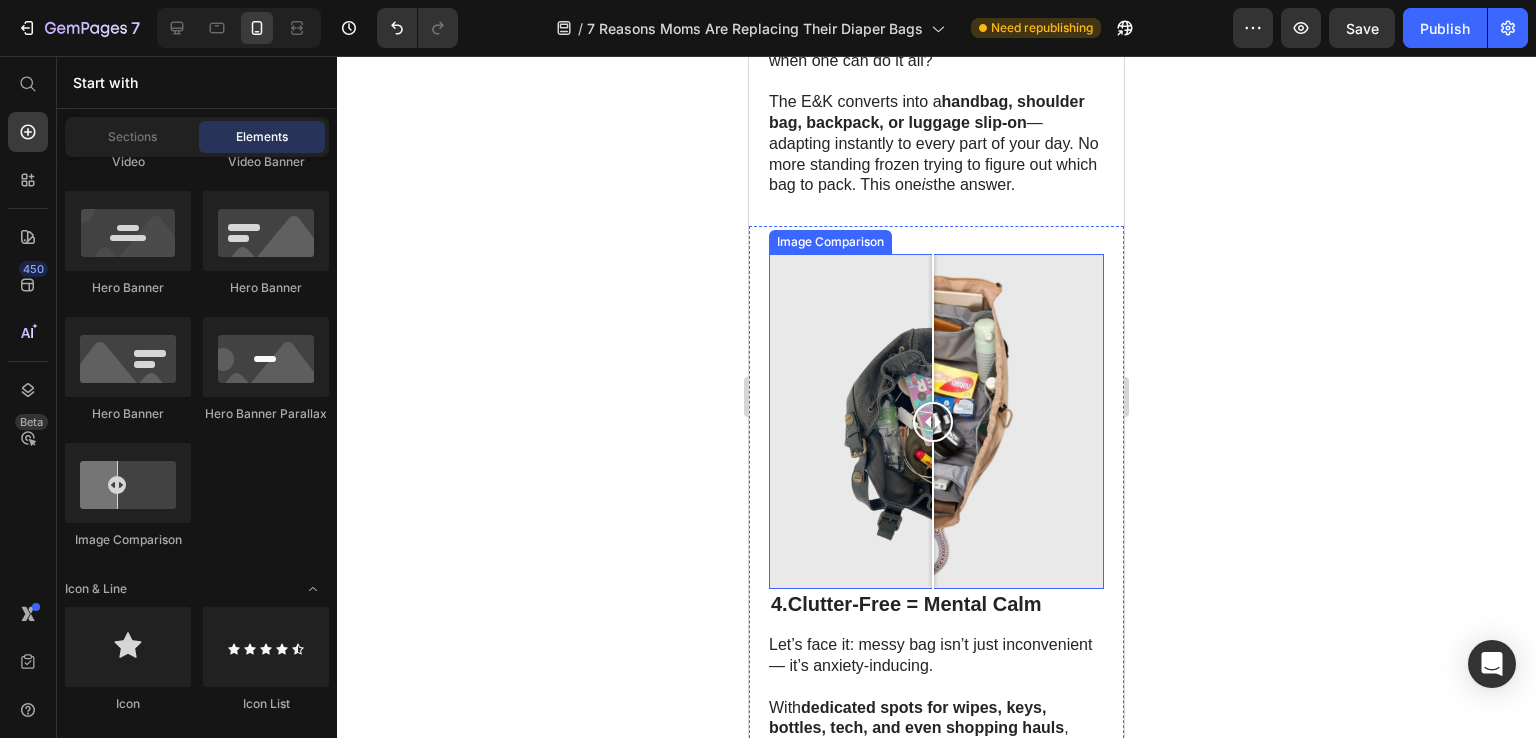 drag, startPoint x: 1067, startPoint y: 437, endPoint x: 933, endPoint y: 444, distance: 134.18271 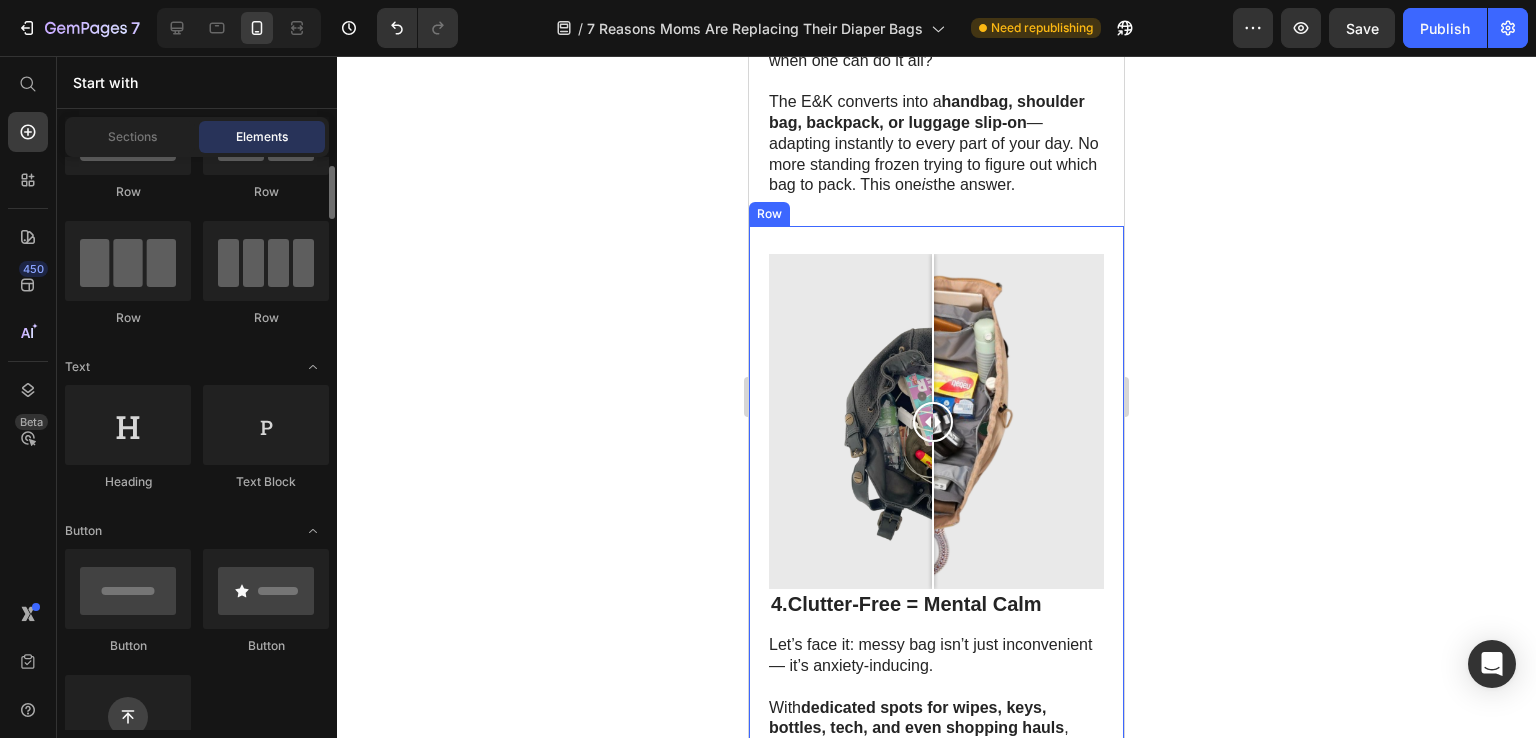 scroll, scrollTop: 0, scrollLeft: 0, axis: both 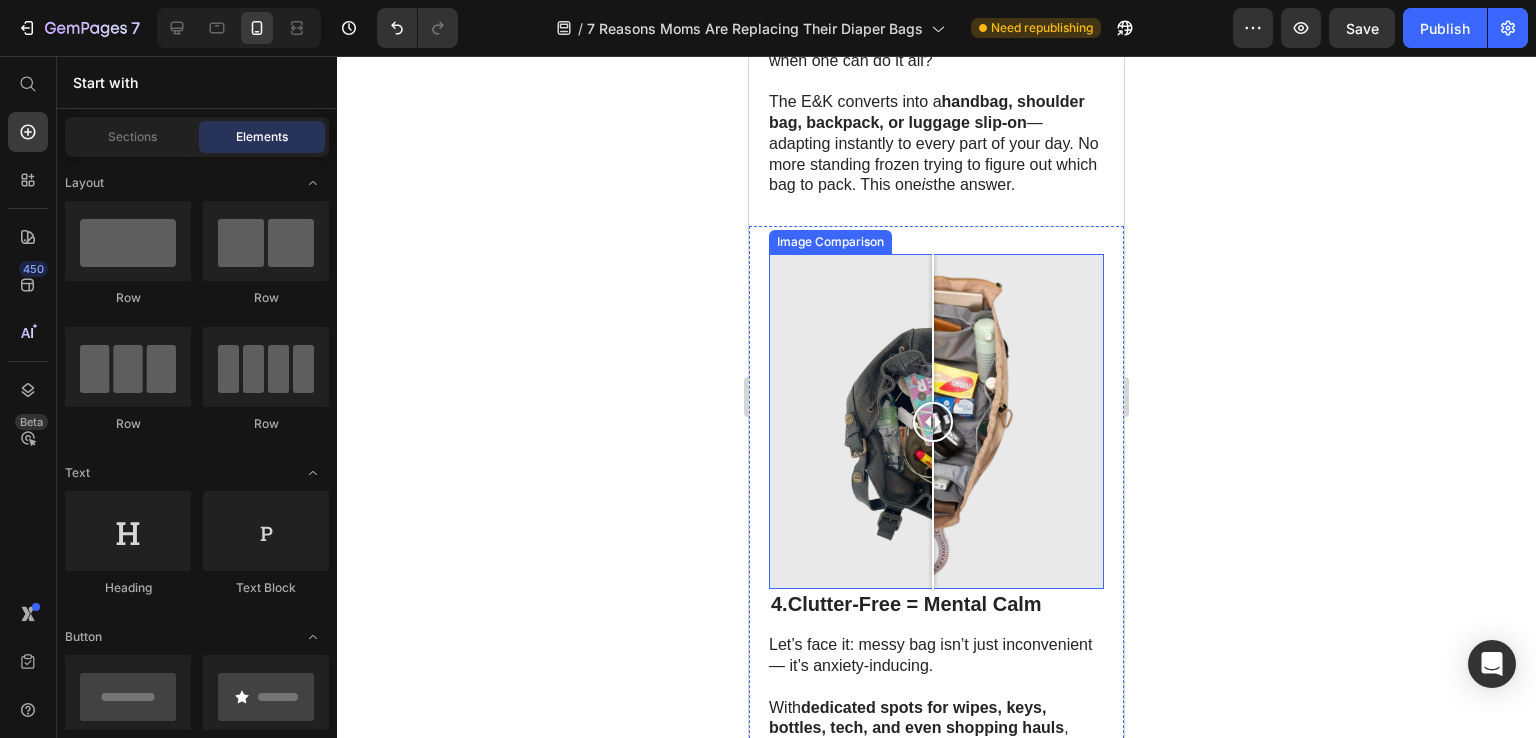 click at bounding box center [936, 421] 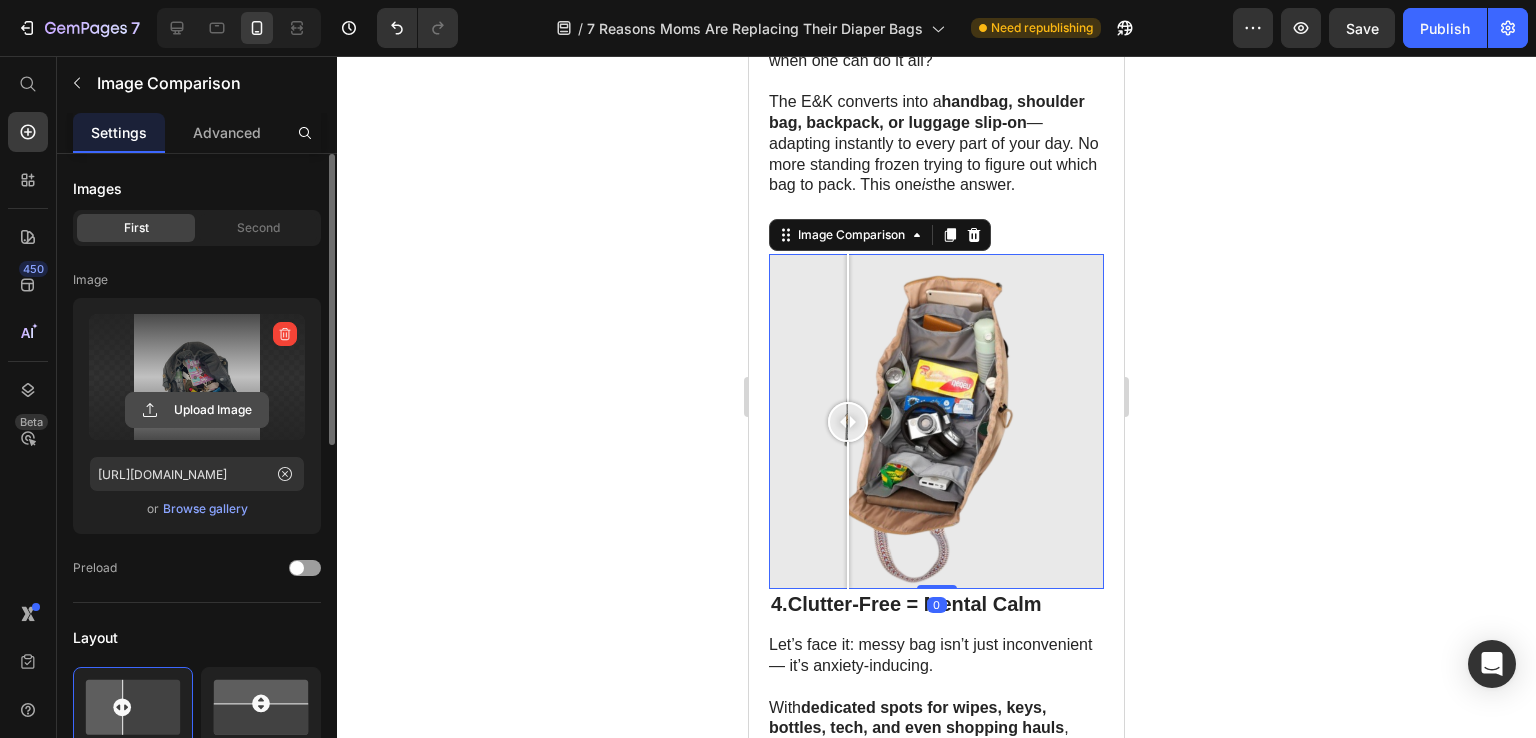 click 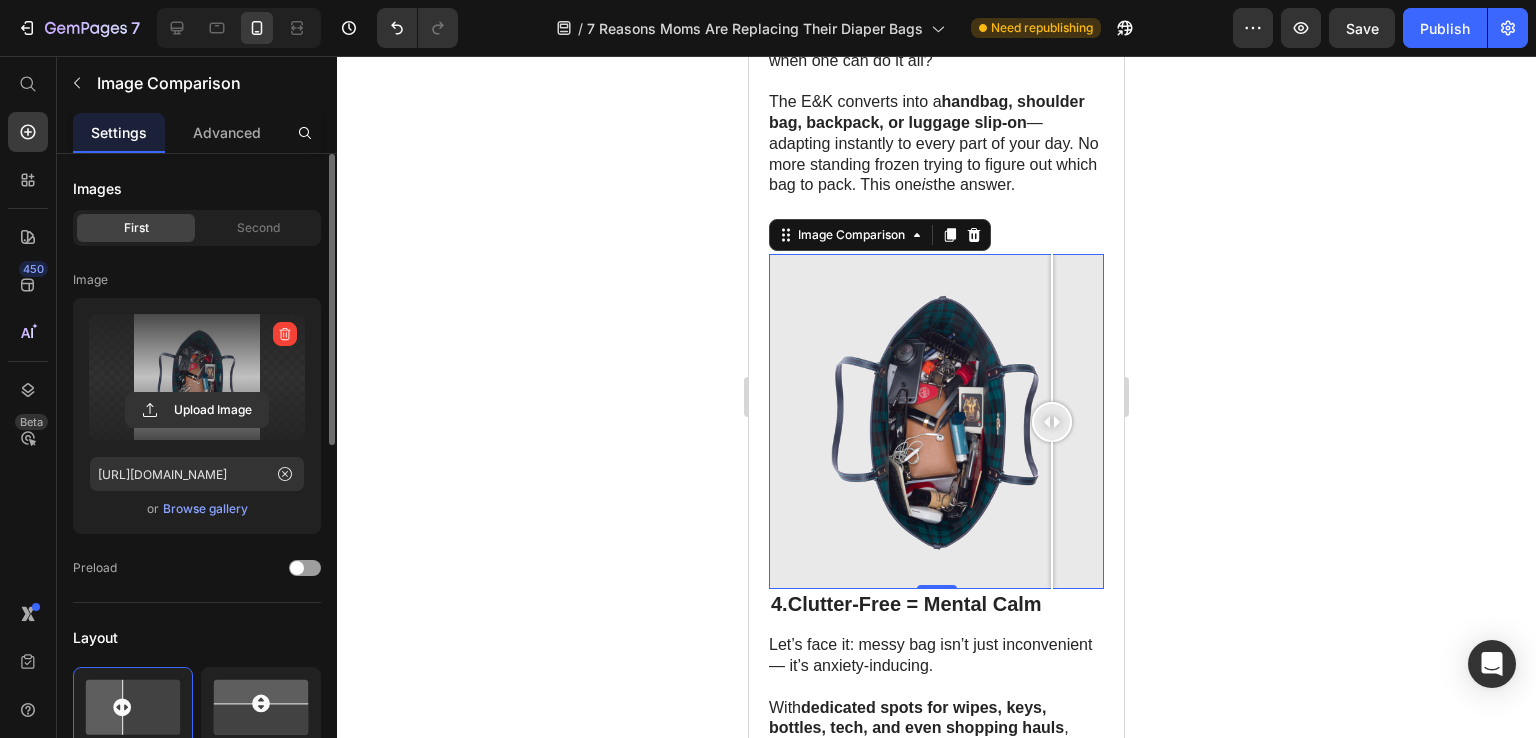 drag, startPoint x: 925, startPoint y: 433, endPoint x: 1058, endPoint y: 429, distance: 133.06013 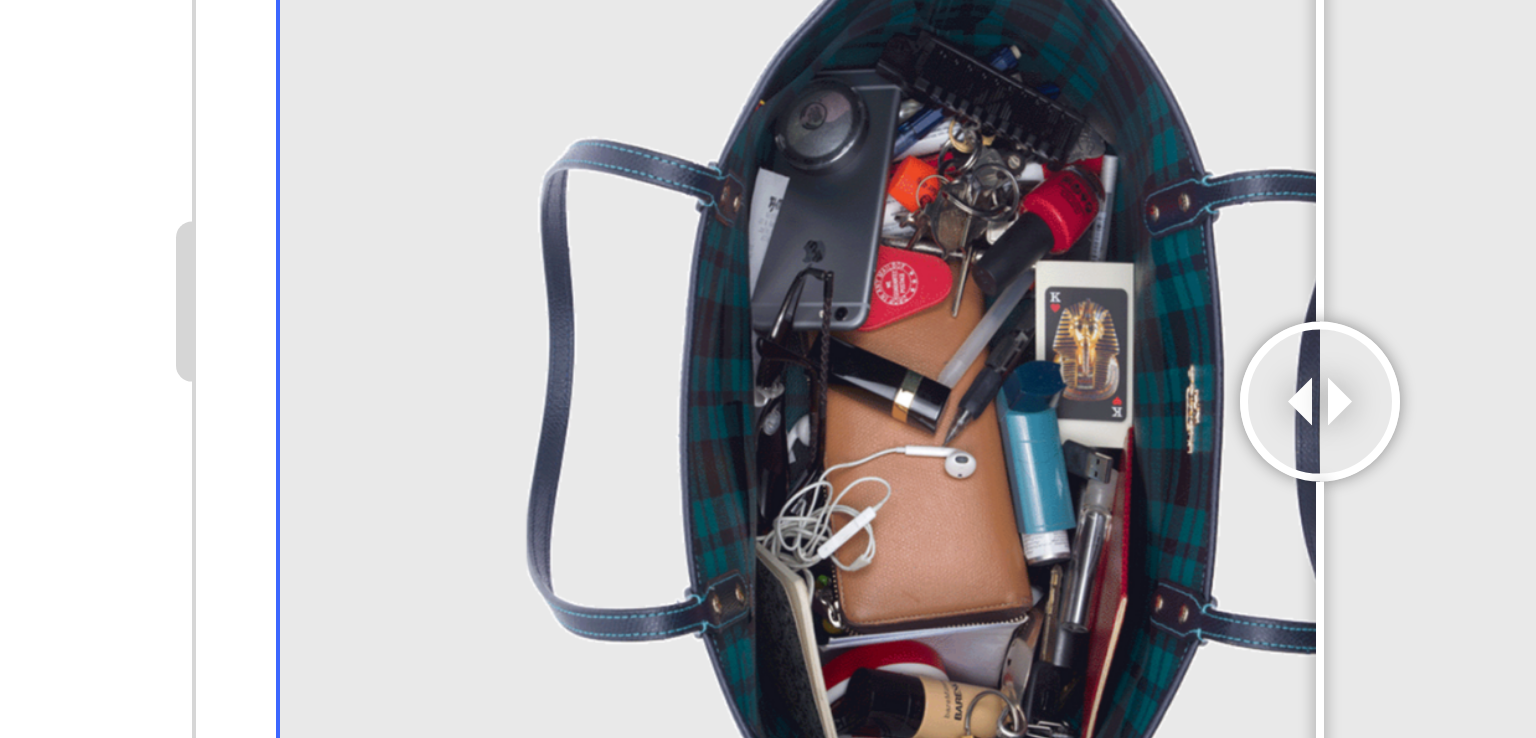 drag, startPoint x: 391, startPoint y: -698, endPoint x: 510, endPoint y: -654, distance: 126.873955 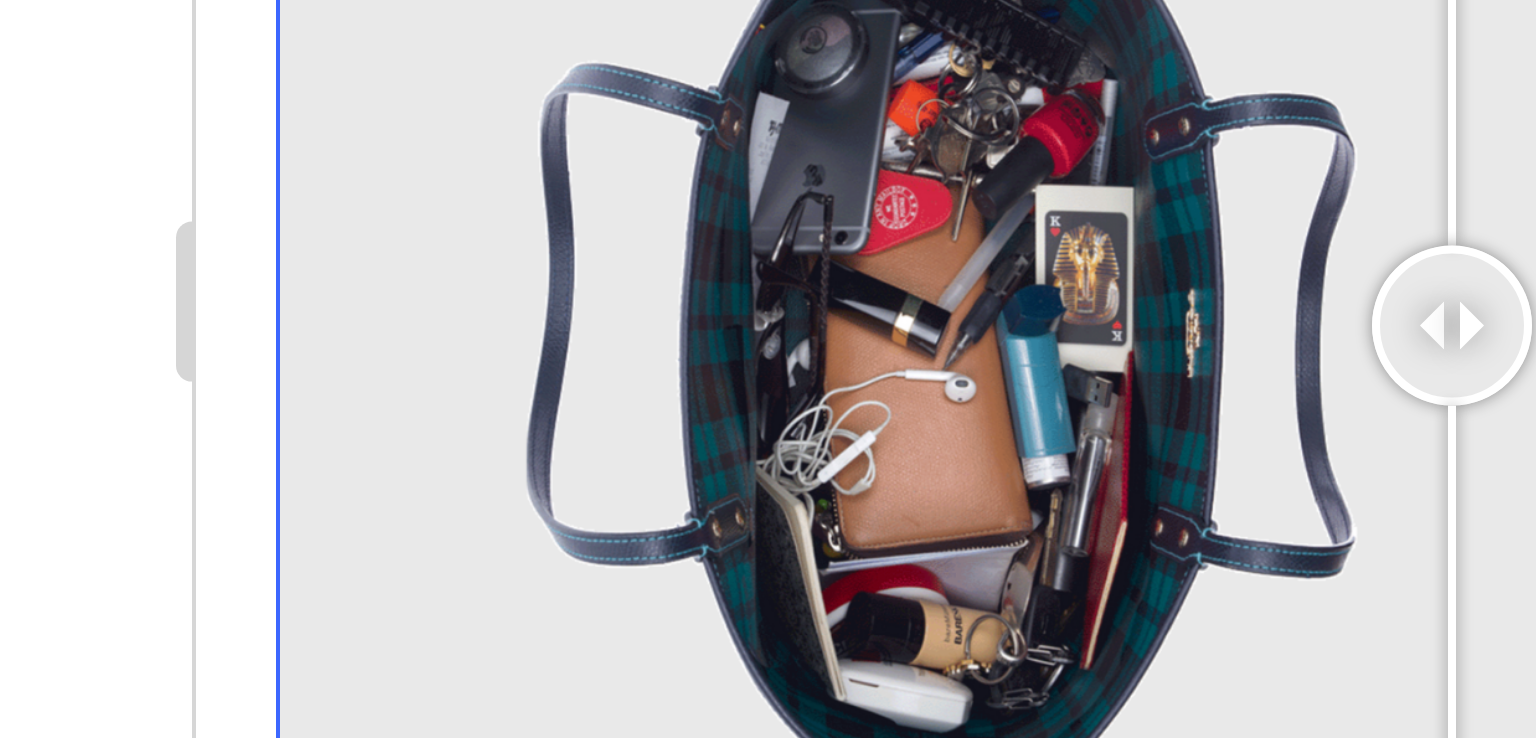 scroll, scrollTop: 2442, scrollLeft: 0, axis: vertical 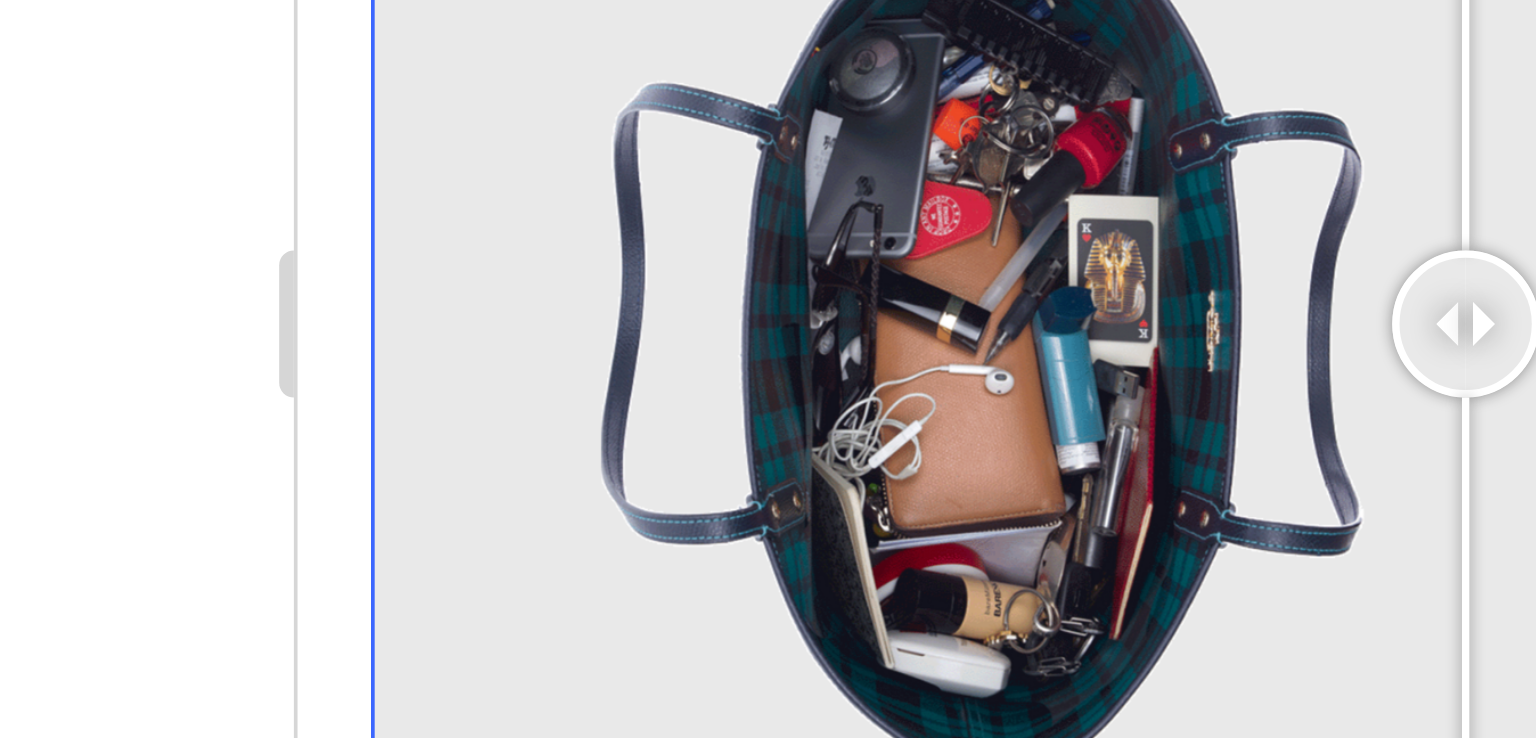 drag, startPoint x: 602, startPoint y: -565, endPoint x: 633, endPoint y: -550, distance: 34.43835 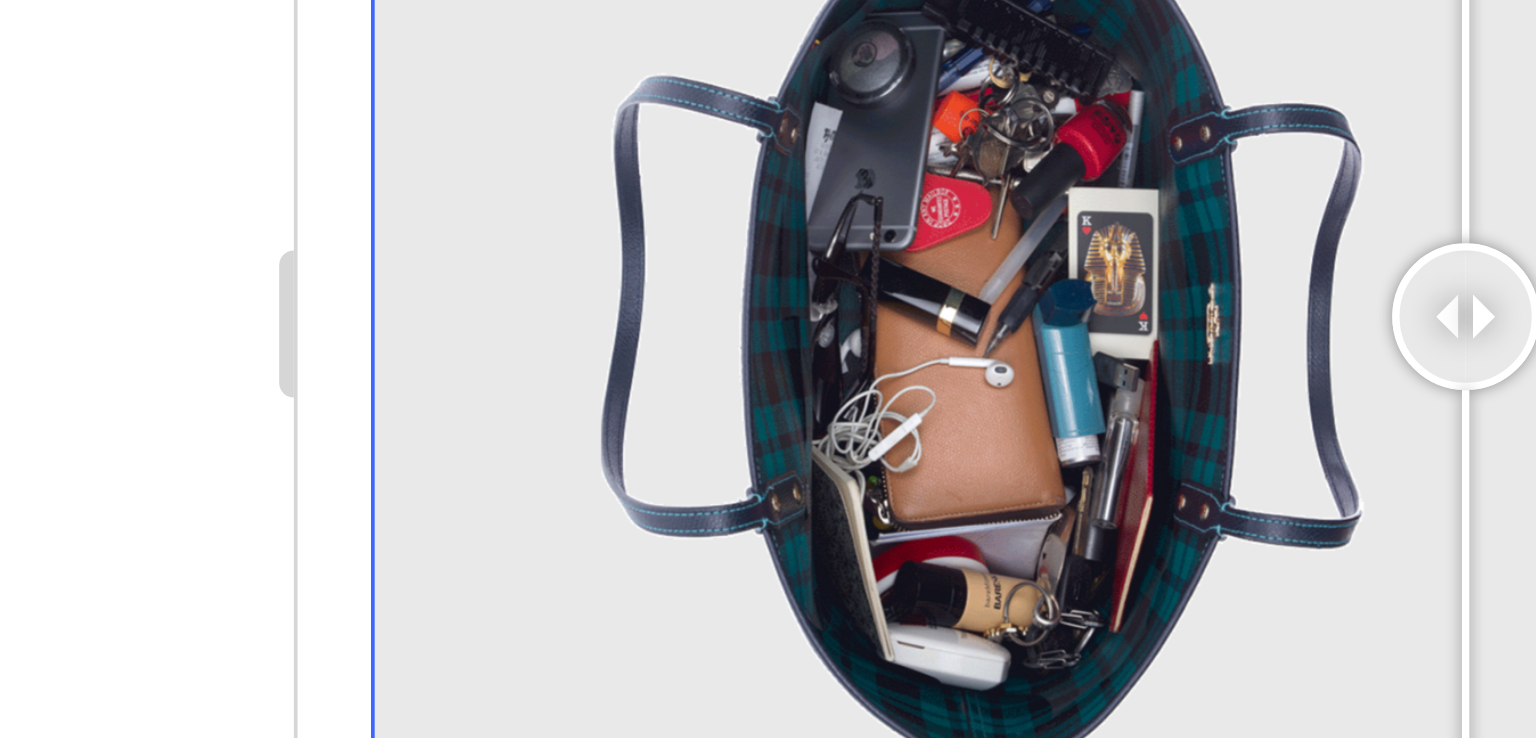 scroll, scrollTop: 2442, scrollLeft: 0, axis: vertical 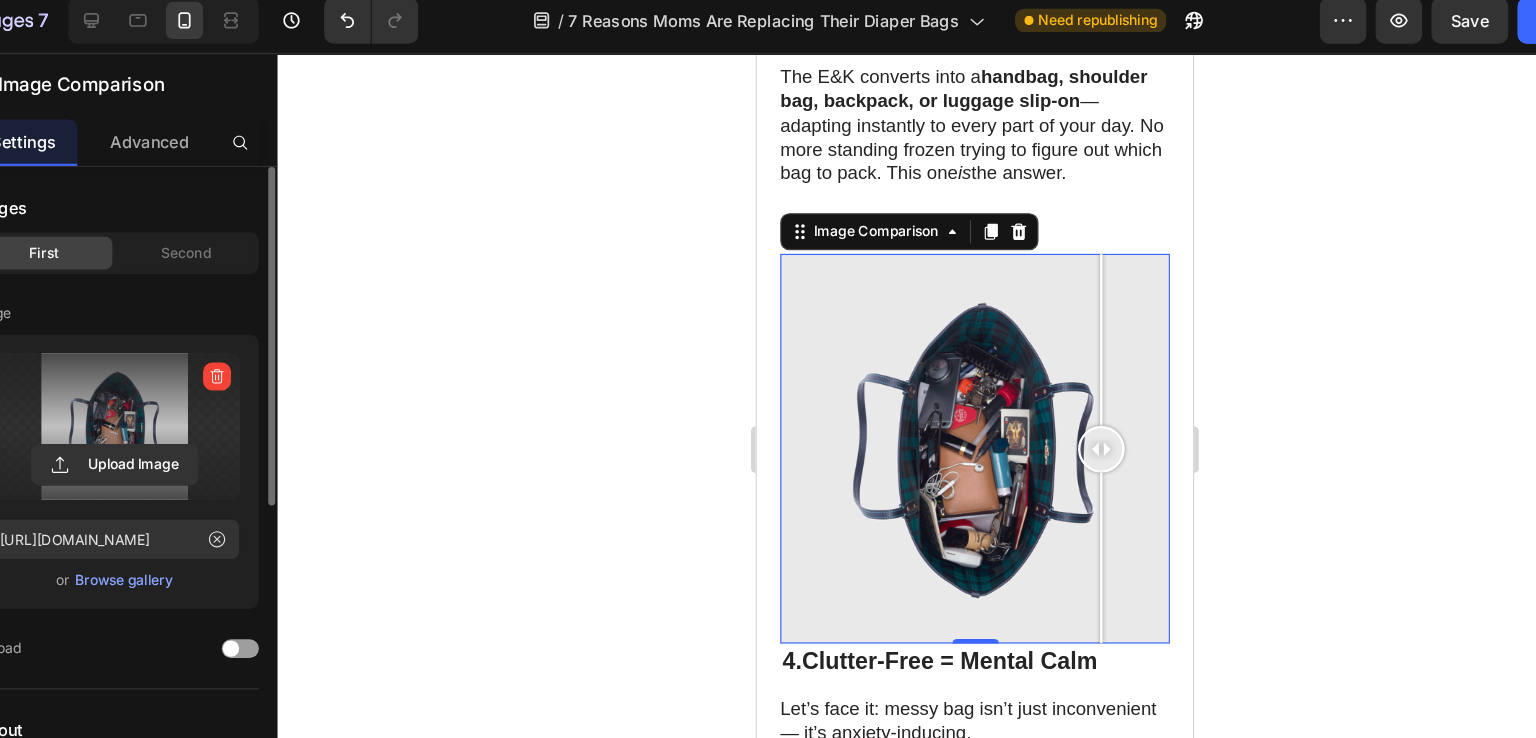 drag, startPoint x: 1077, startPoint y: 419, endPoint x: 1052, endPoint y: 447, distance: 37.536648 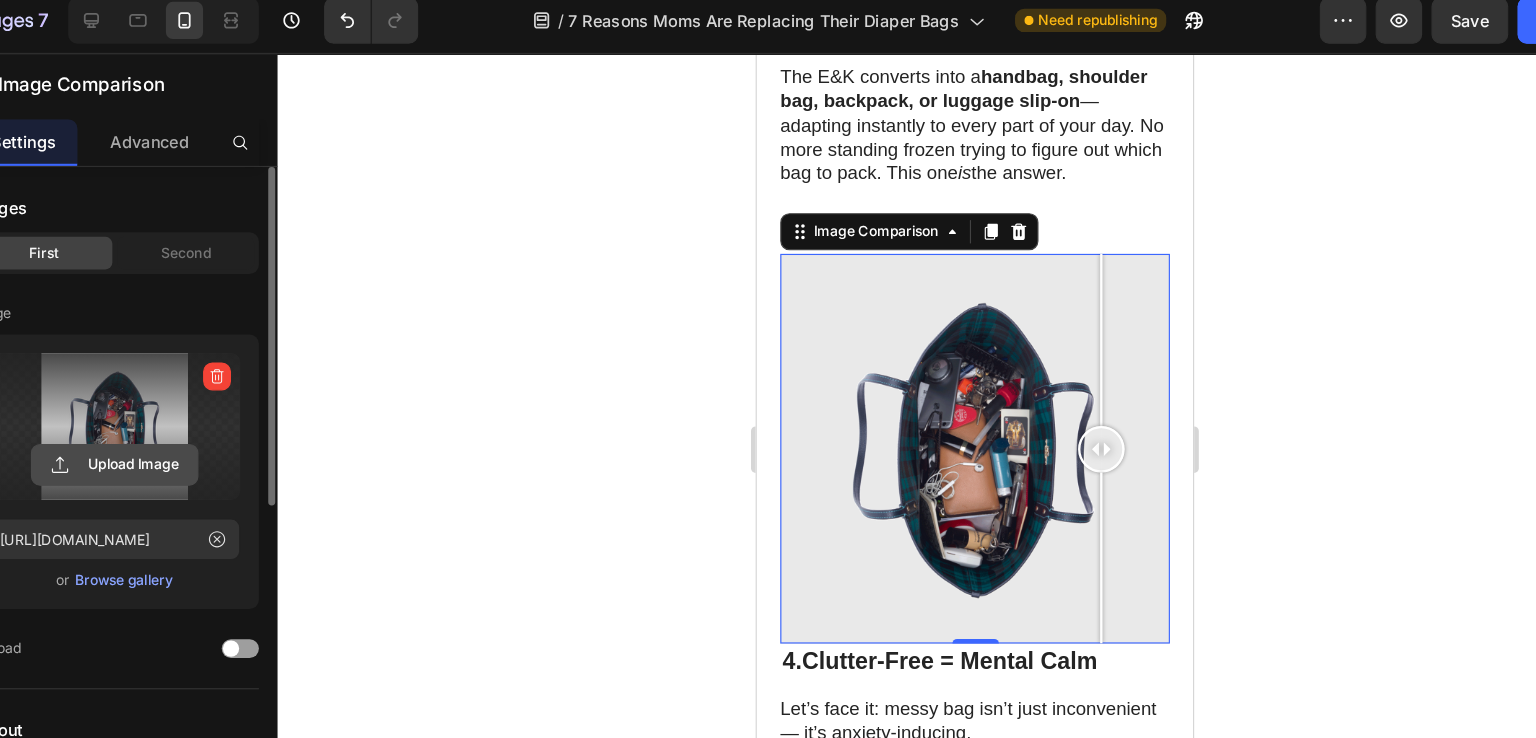 click 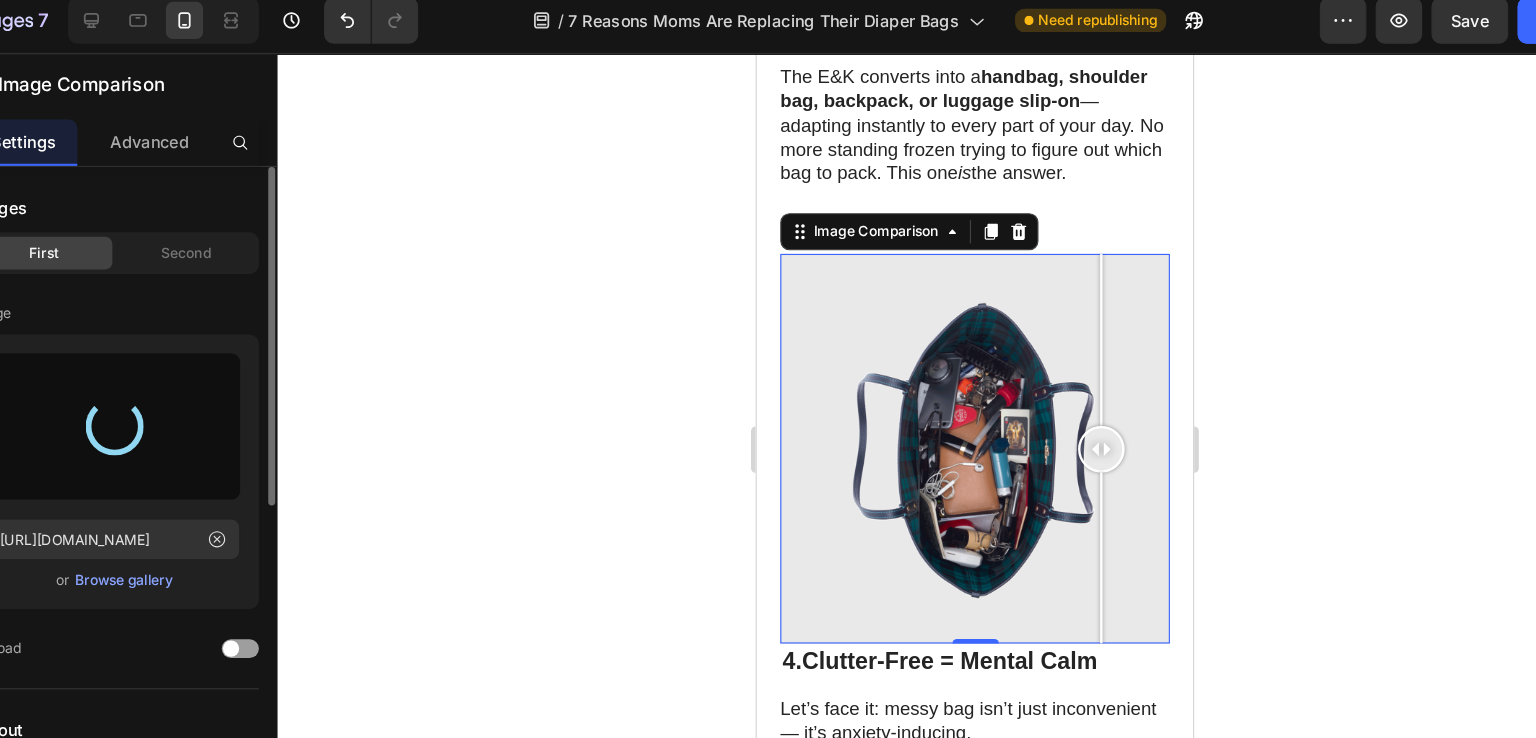 type on "[URL][DOMAIN_NAME]" 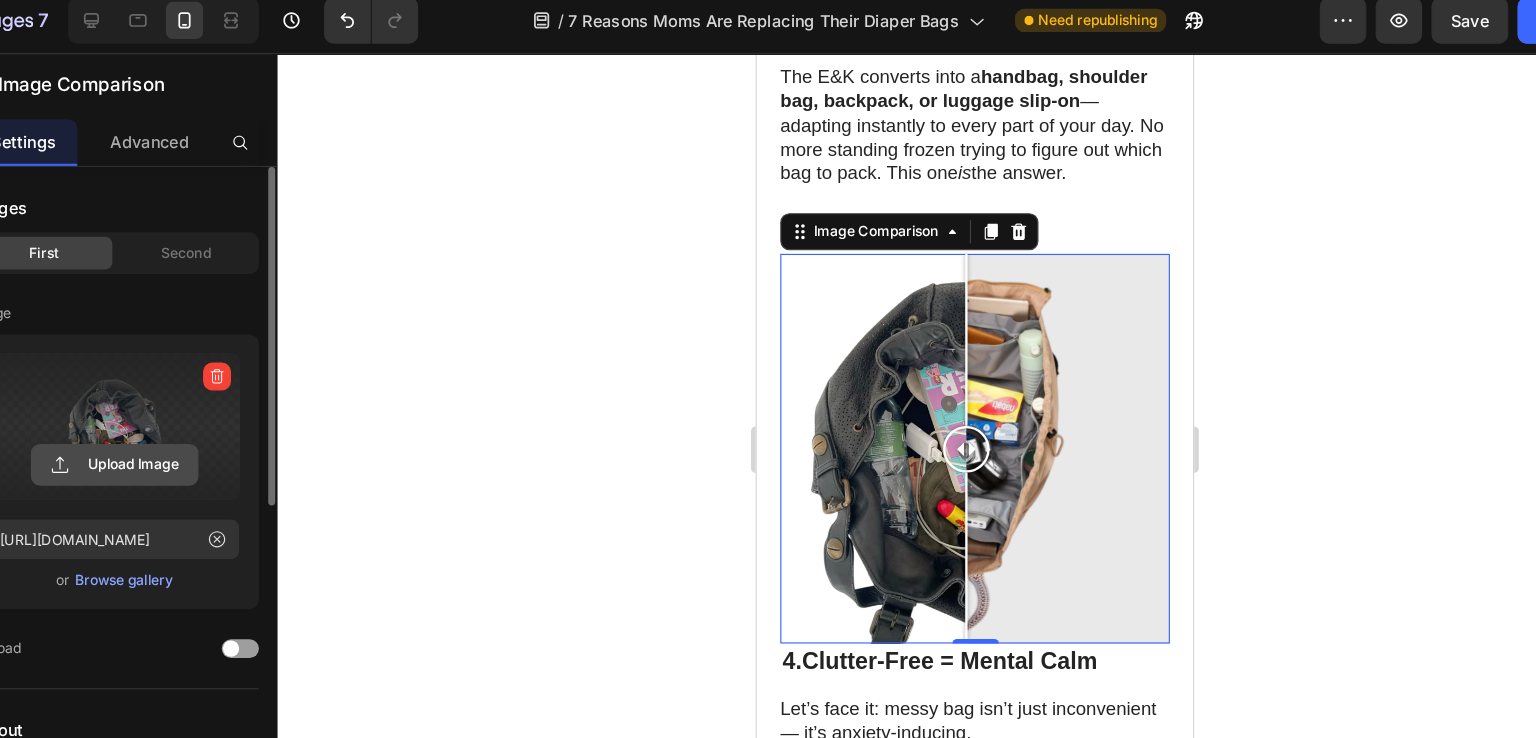 click 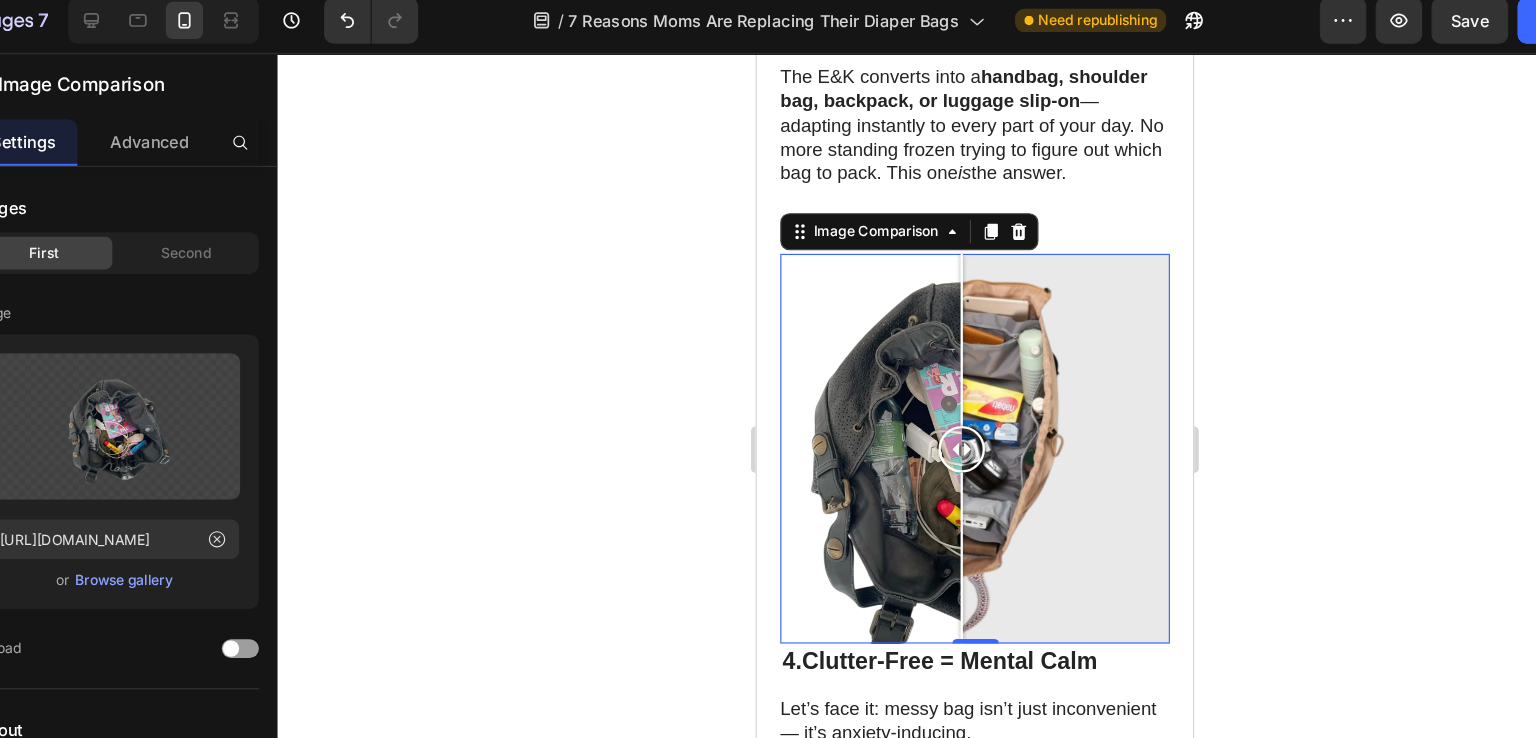 click at bounding box center (932, 394) 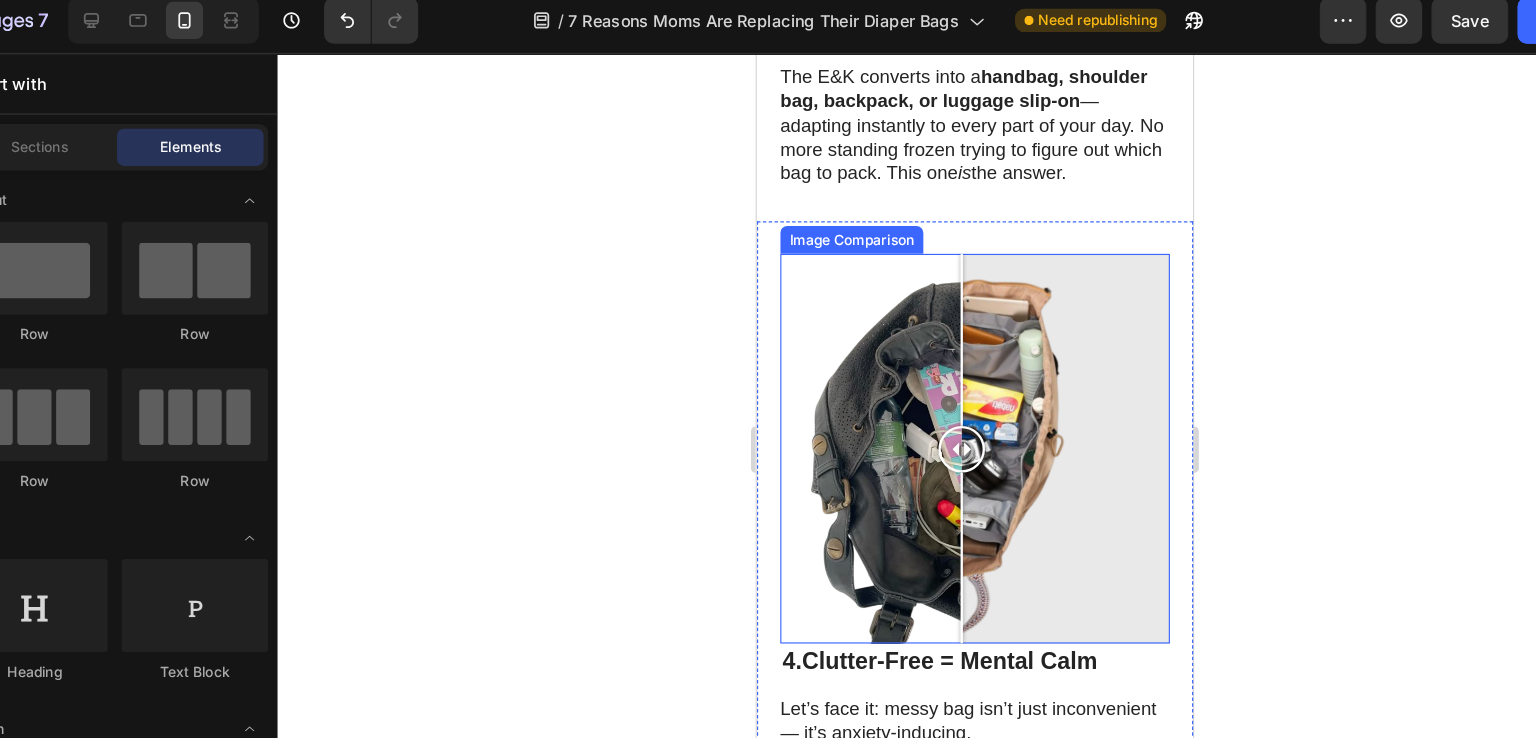 drag, startPoint x: 935, startPoint y: 409, endPoint x: 932, endPoint y: 537, distance: 128.03516 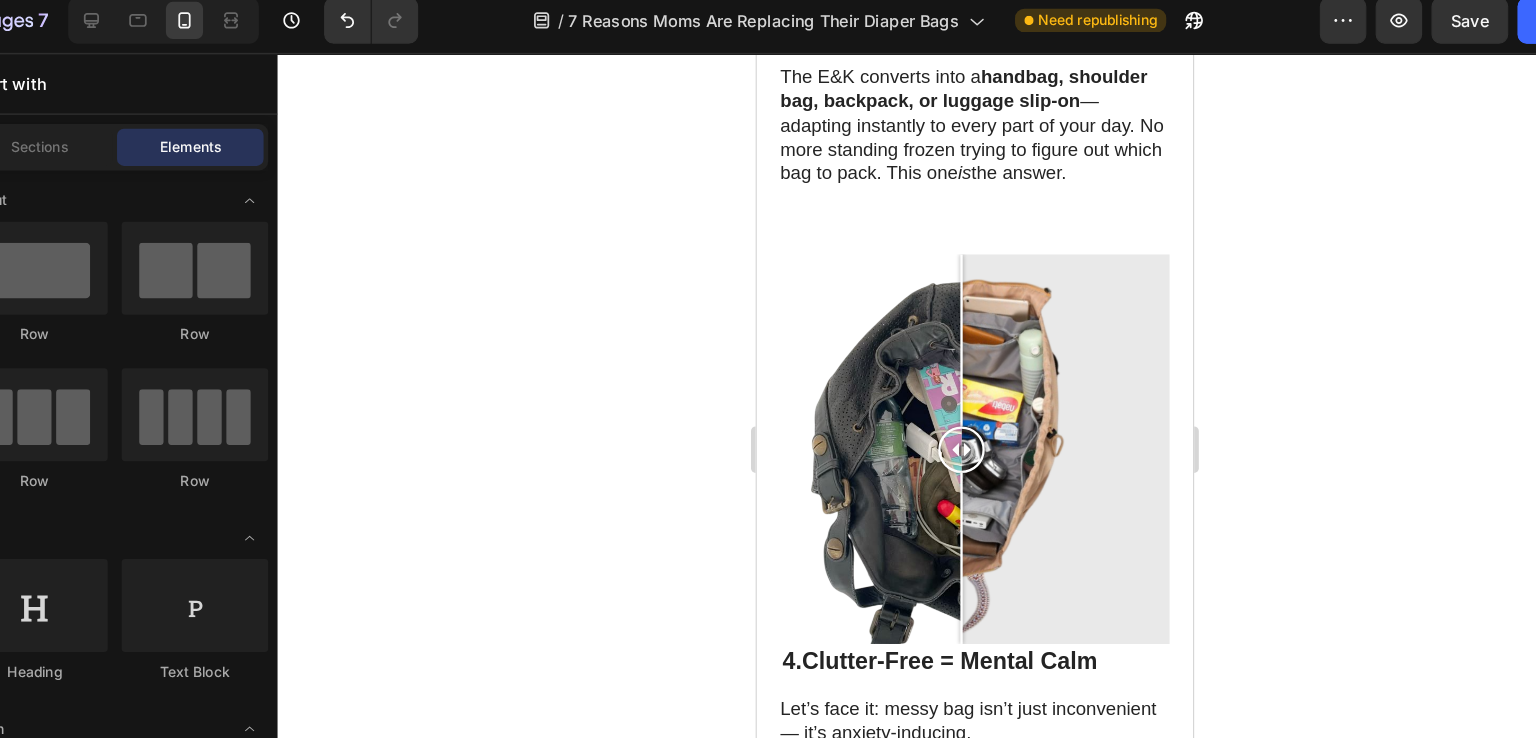 click 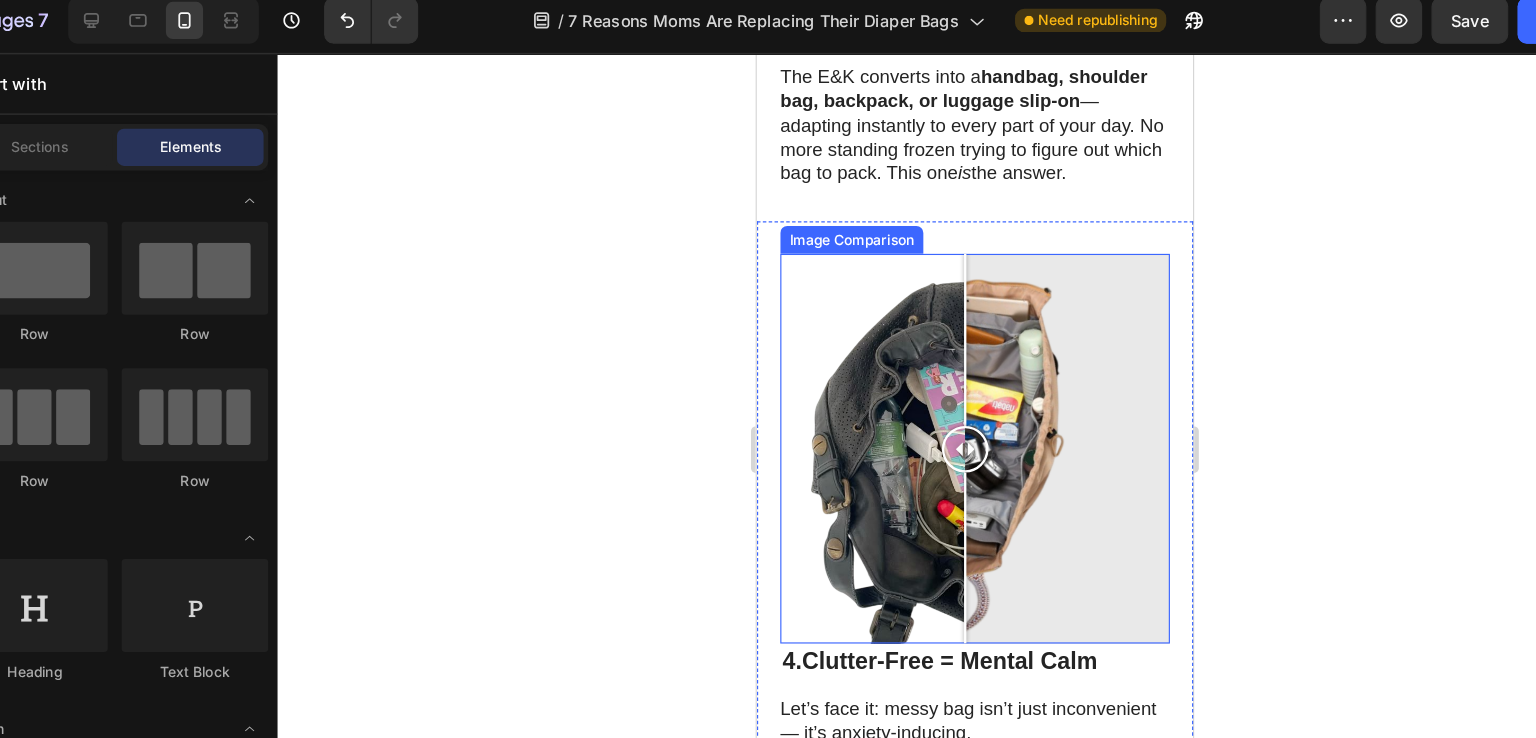 click at bounding box center [935, 394] 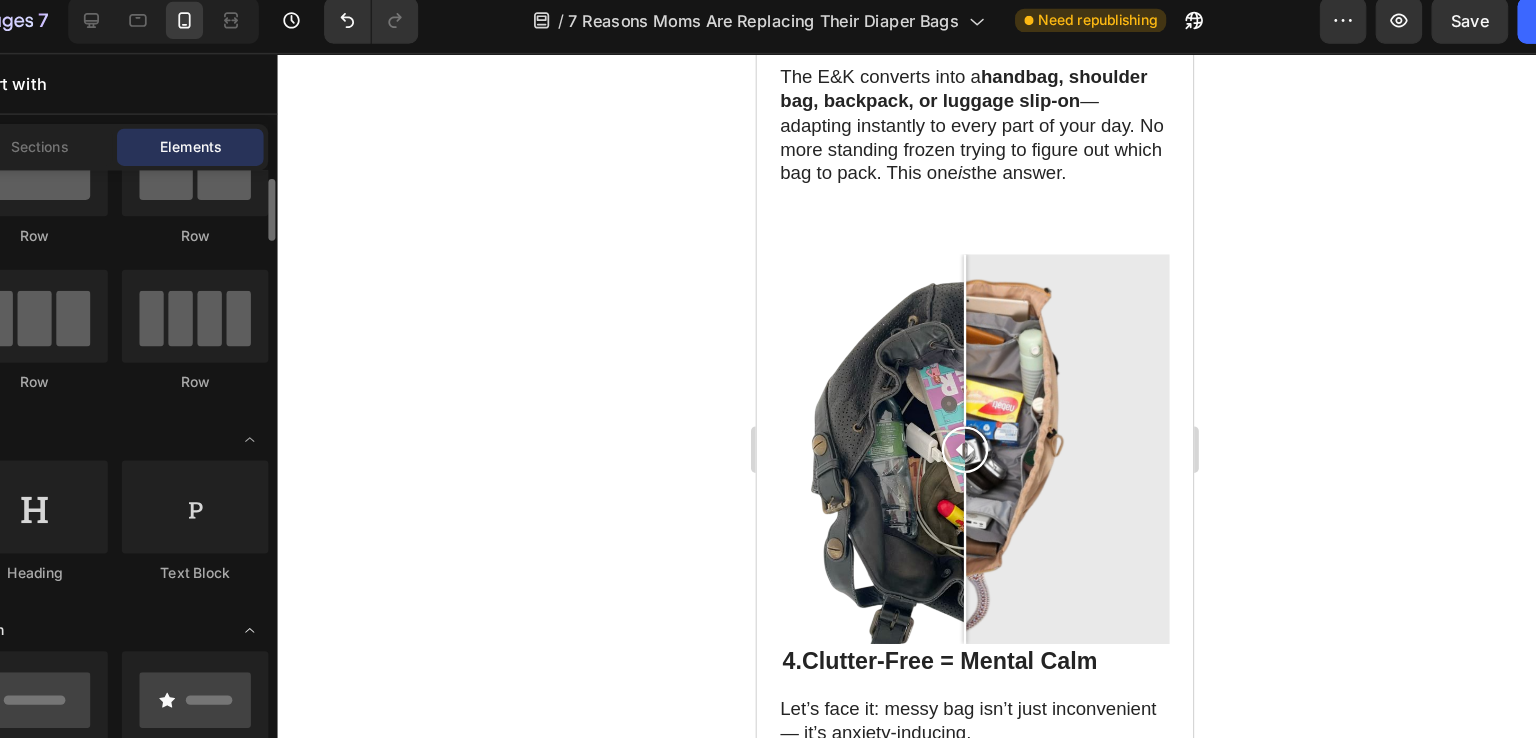 scroll, scrollTop: 171, scrollLeft: 0, axis: vertical 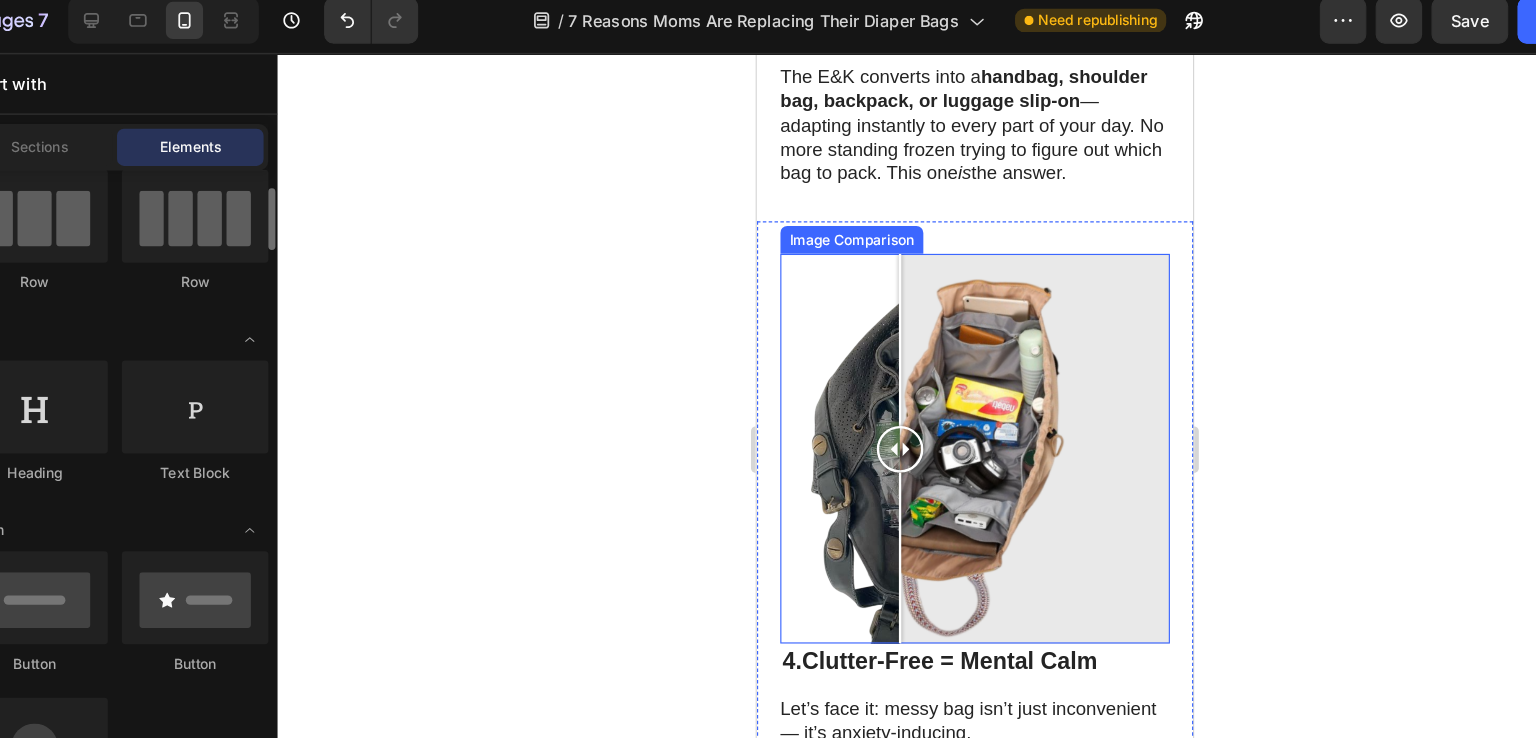 click at bounding box center (943, 393) 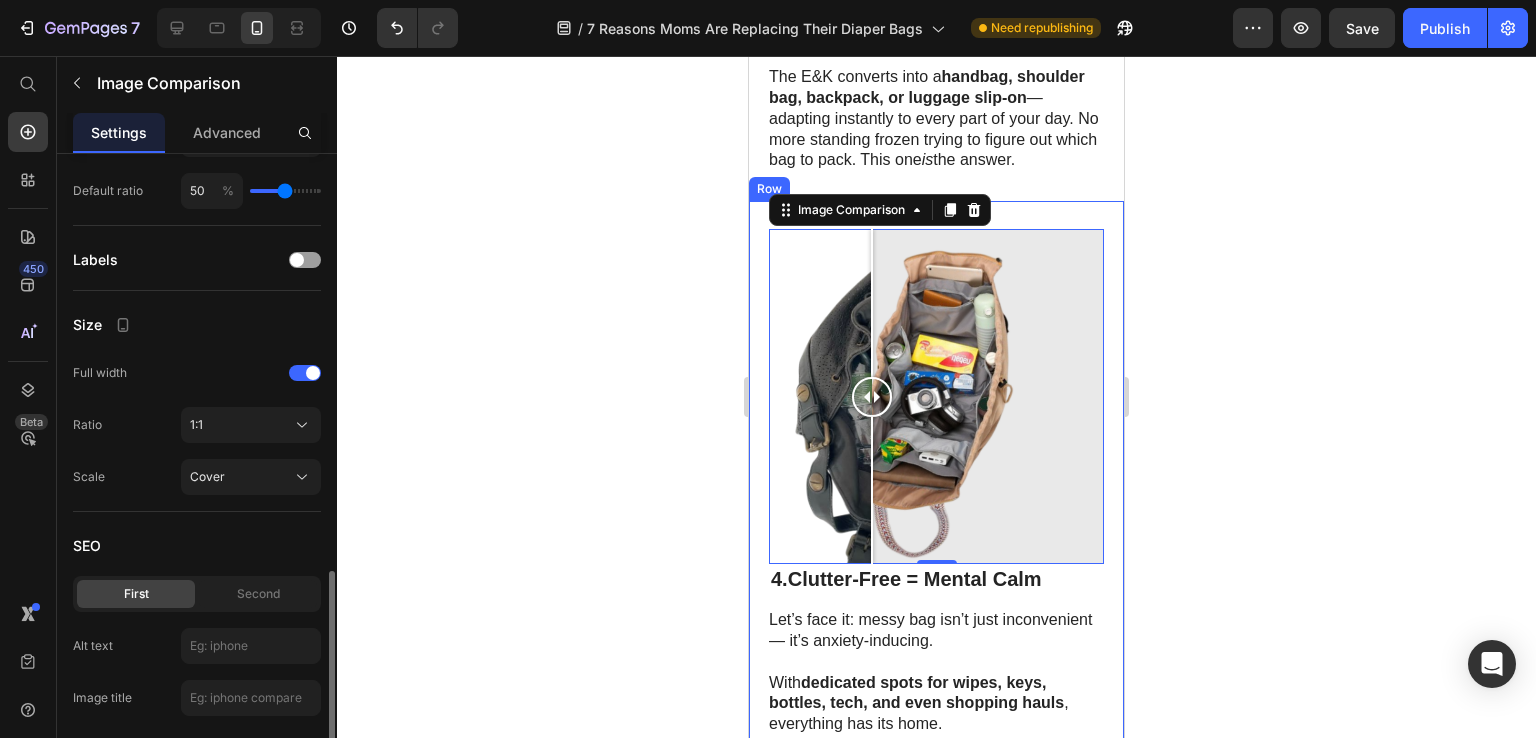 scroll, scrollTop: 767, scrollLeft: 0, axis: vertical 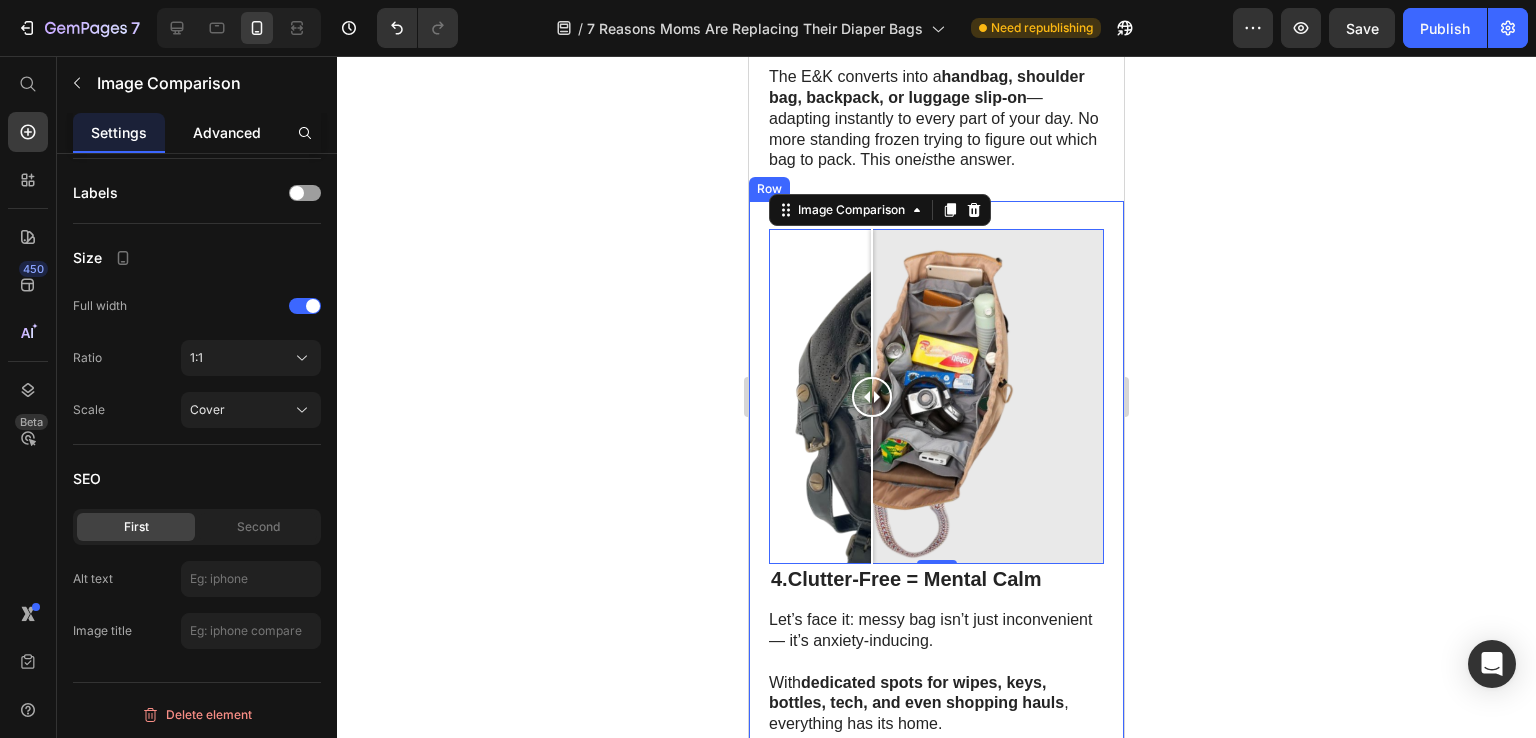 click on "Advanced" at bounding box center [227, 132] 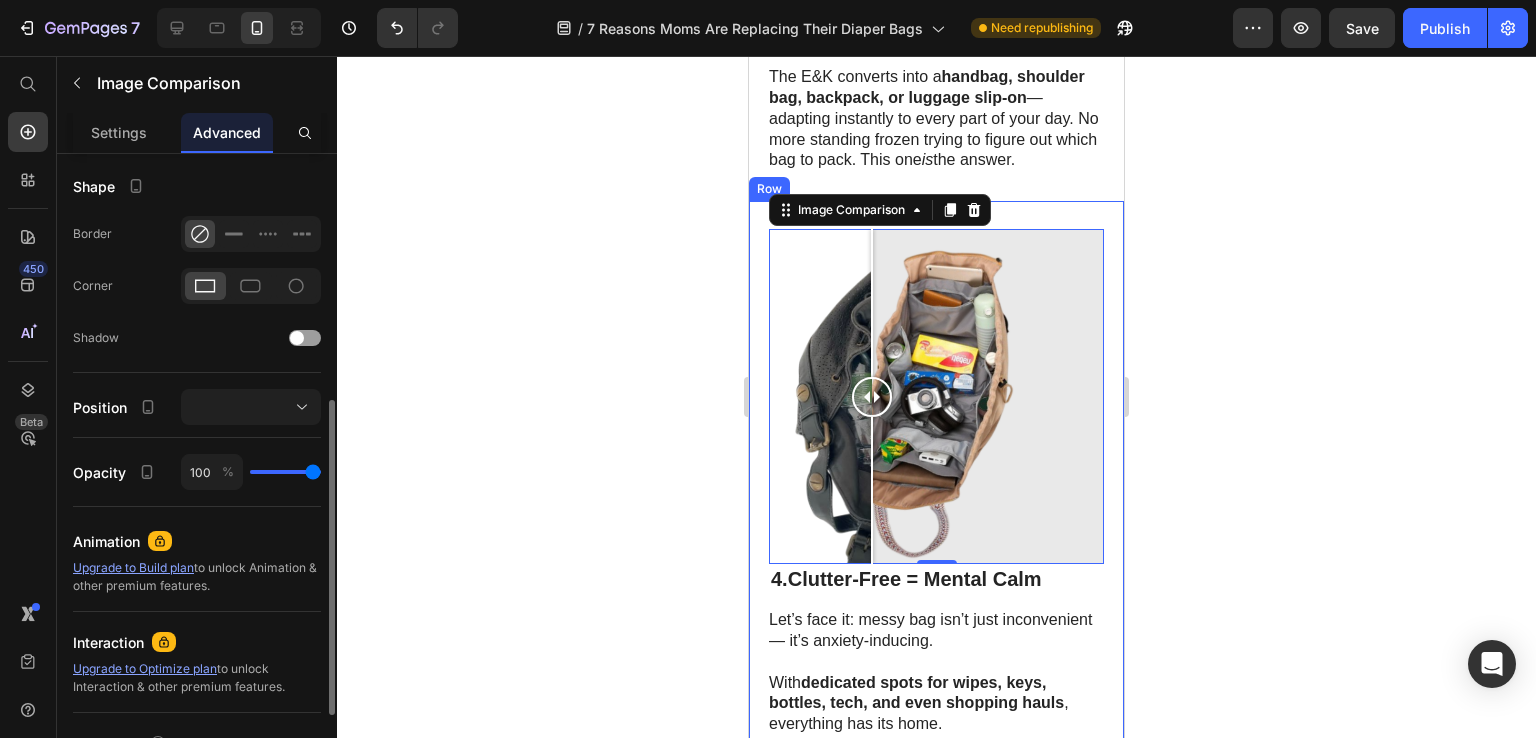 scroll, scrollTop: 662, scrollLeft: 0, axis: vertical 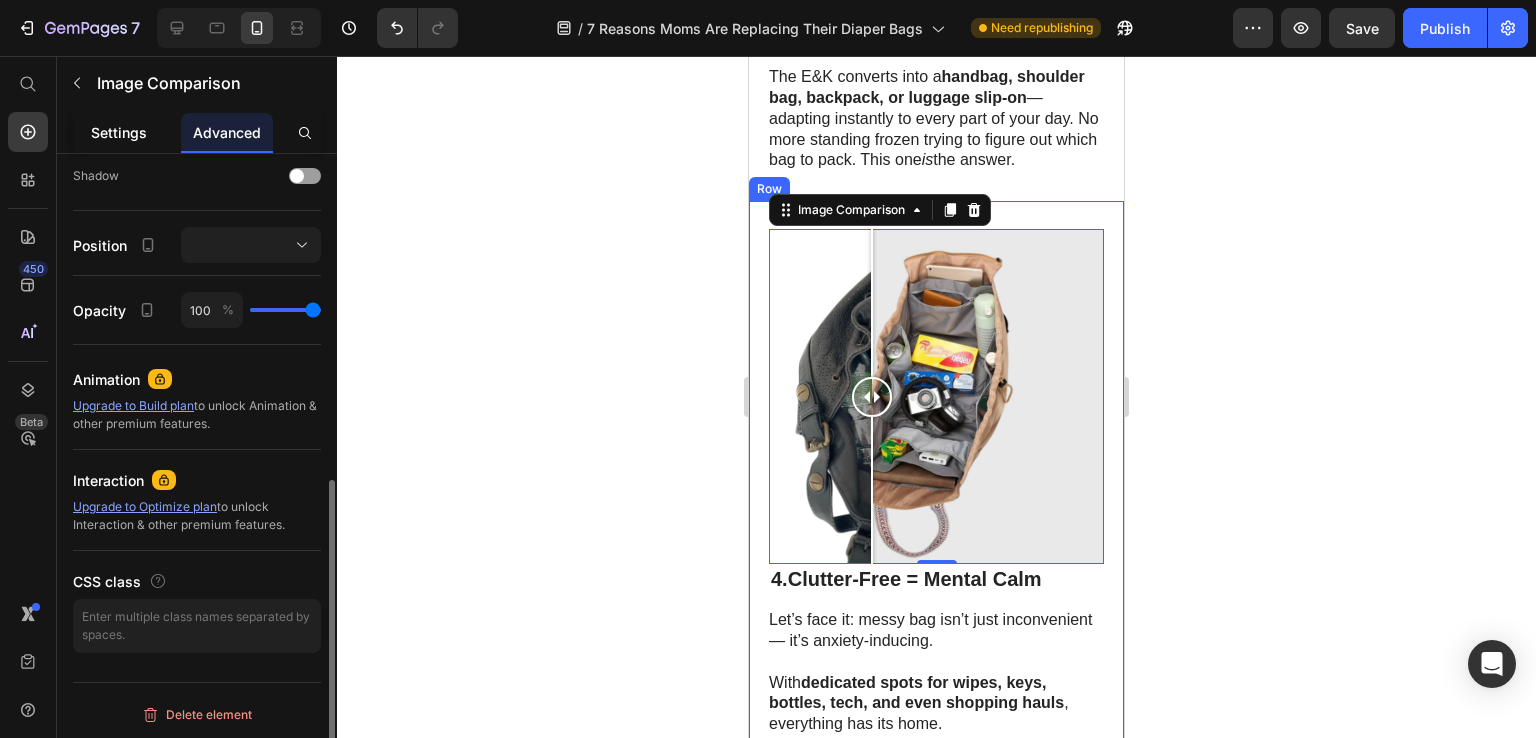 click on "Settings" at bounding box center [119, 132] 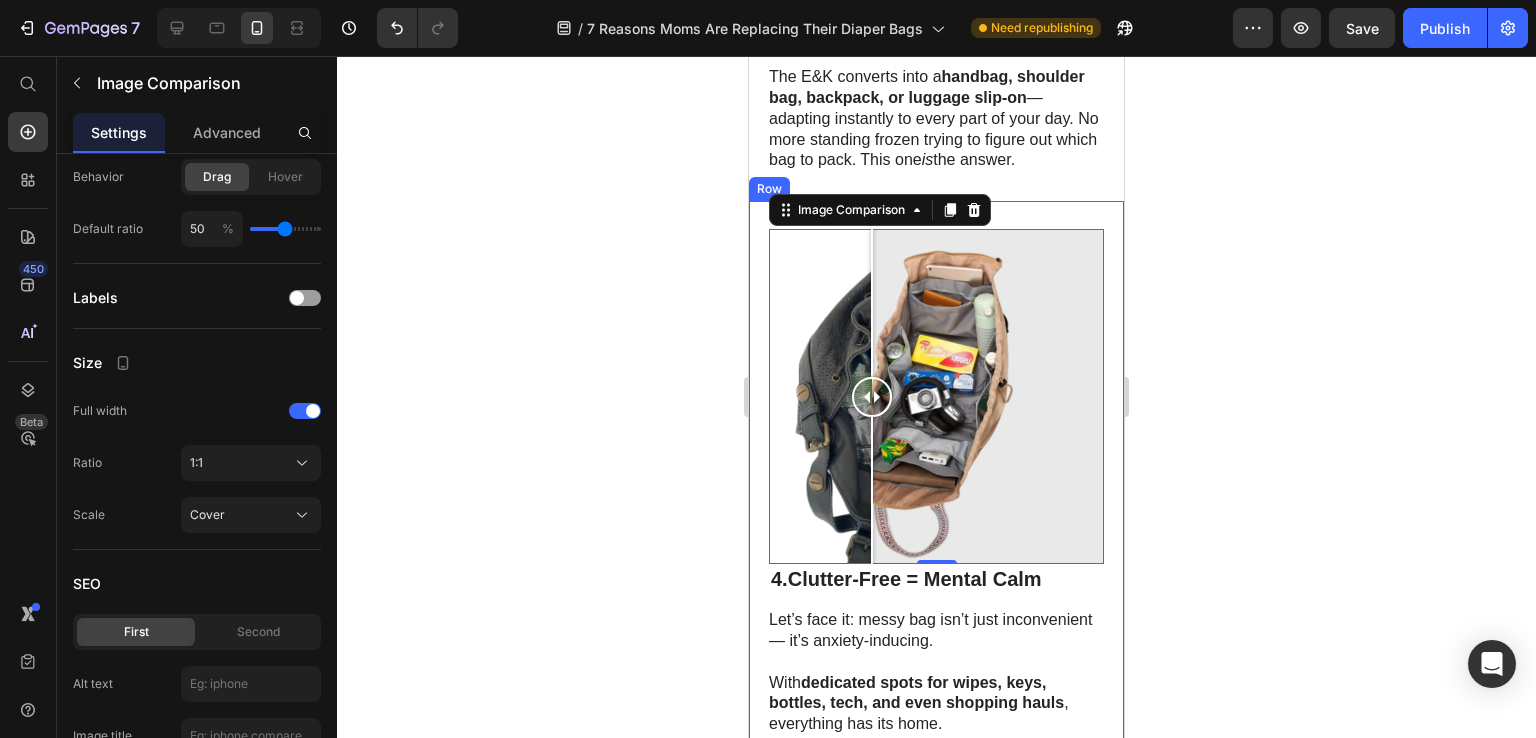 scroll, scrollTop: 0, scrollLeft: 0, axis: both 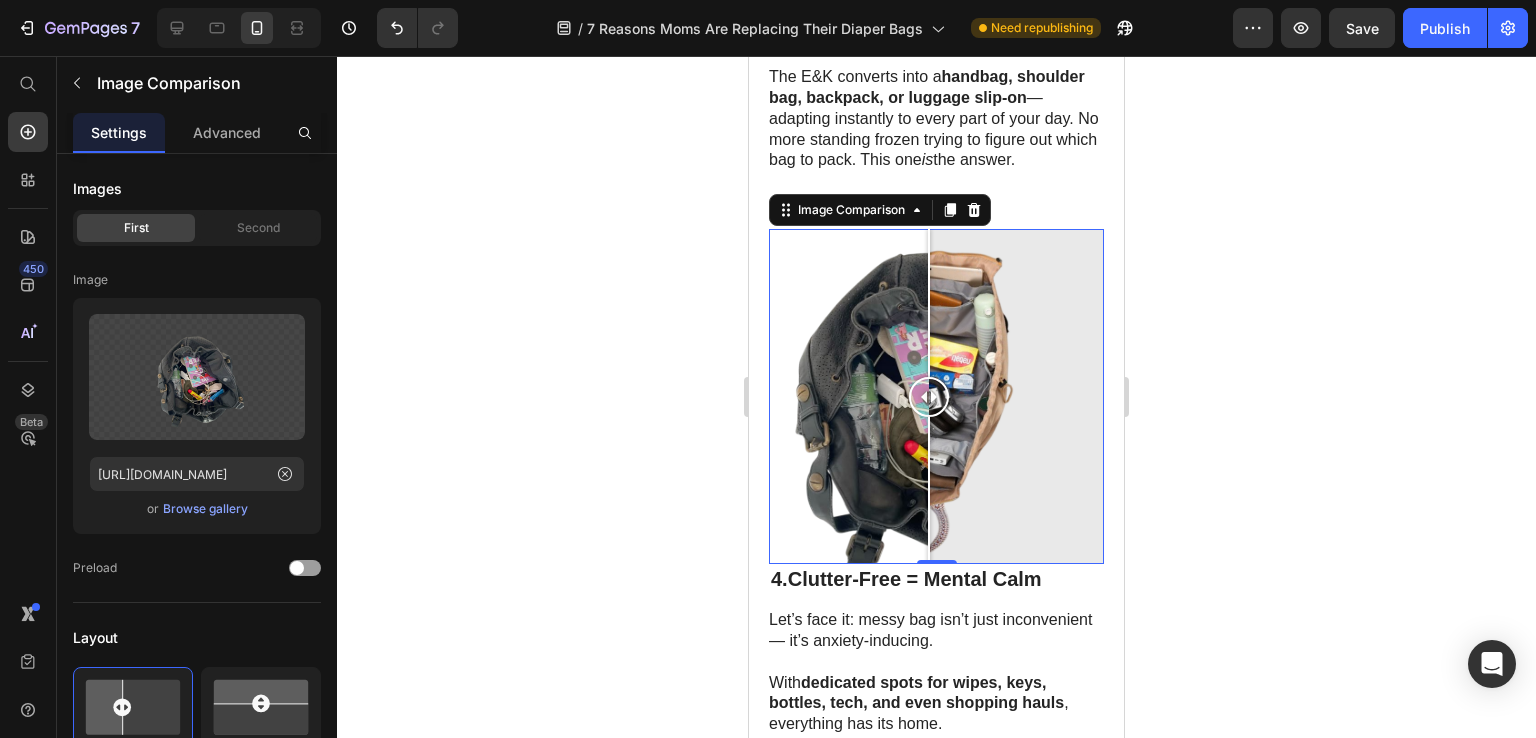 drag, startPoint x: 877, startPoint y: 421, endPoint x: 929, endPoint y: 434, distance: 53.600372 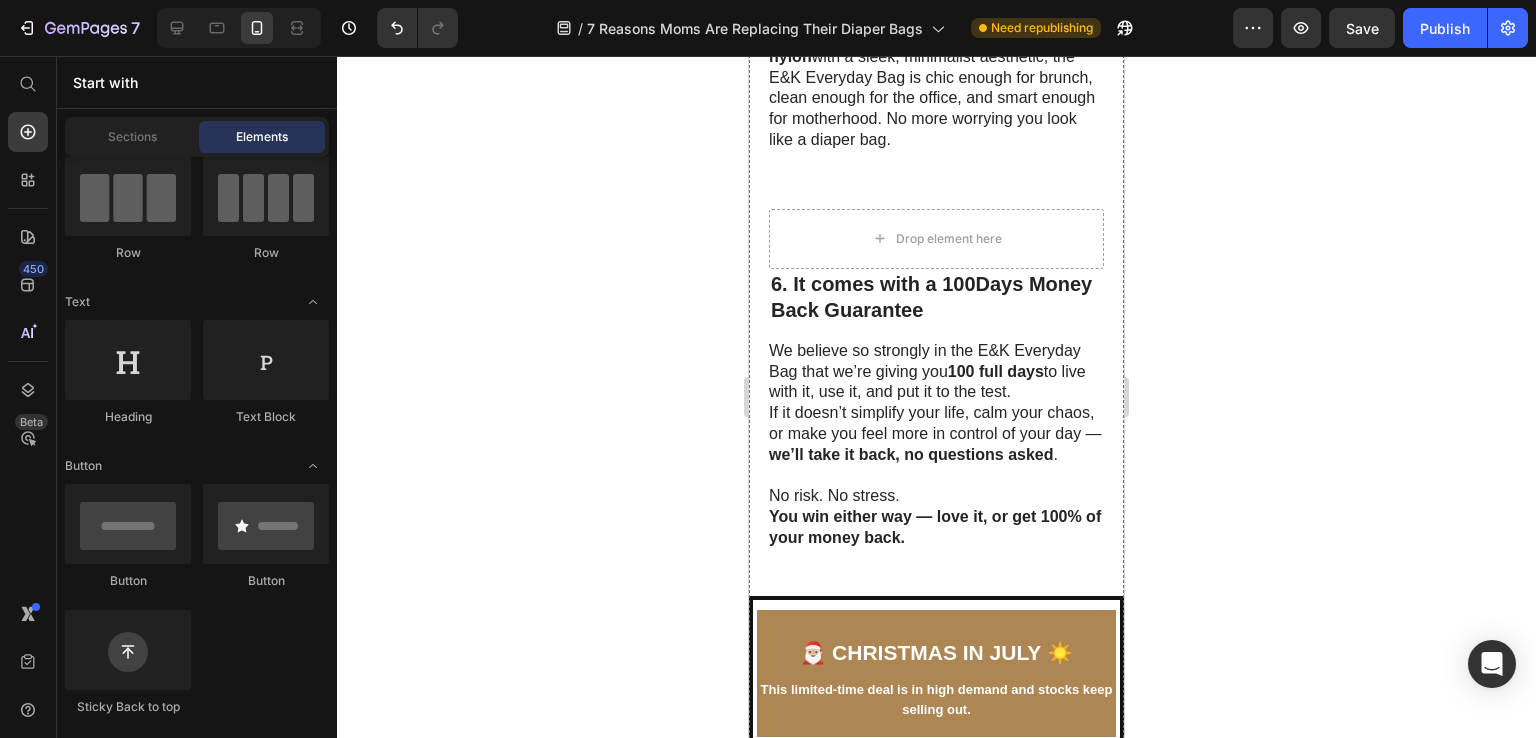scroll, scrollTop: 3842, scrollLeft: 0, axis: vertical 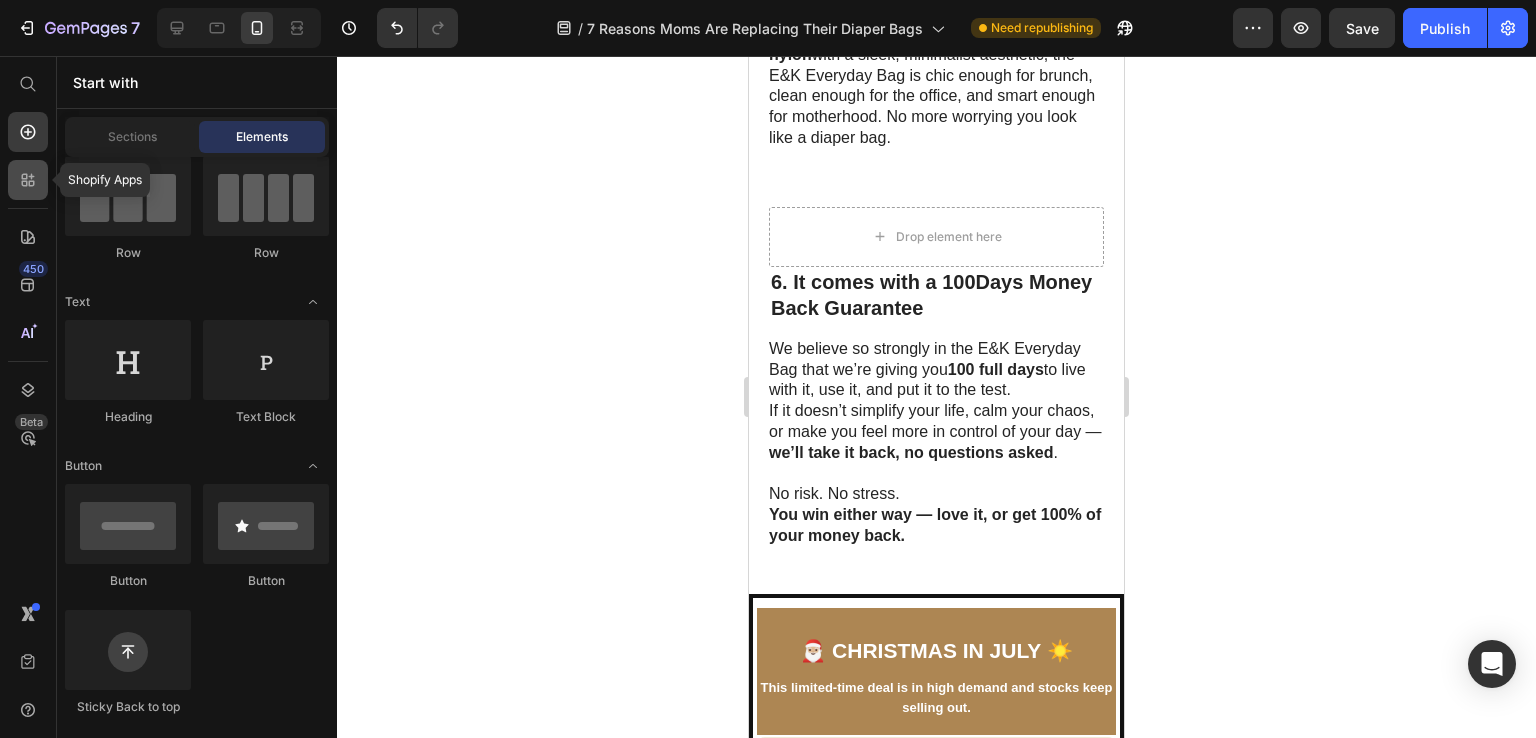 click 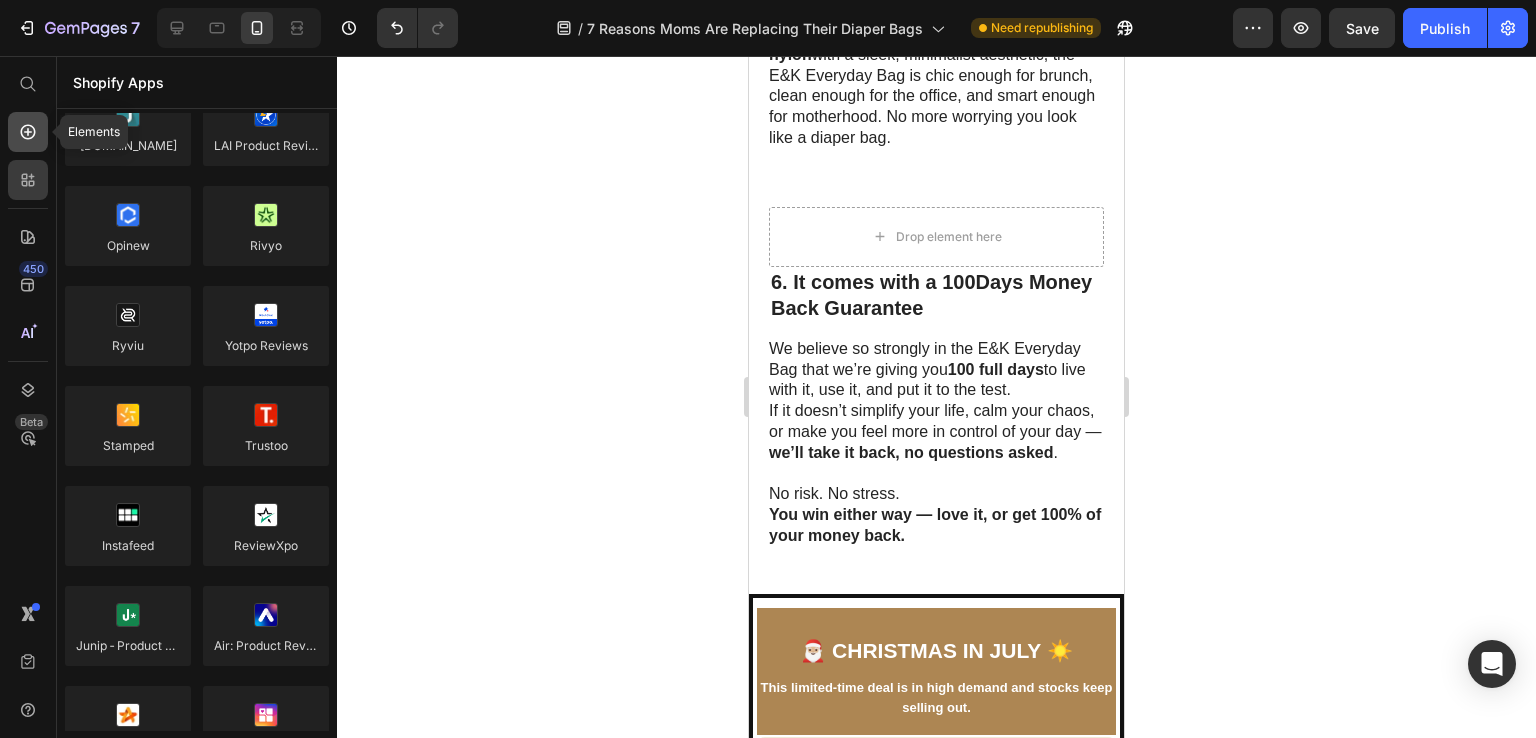 click 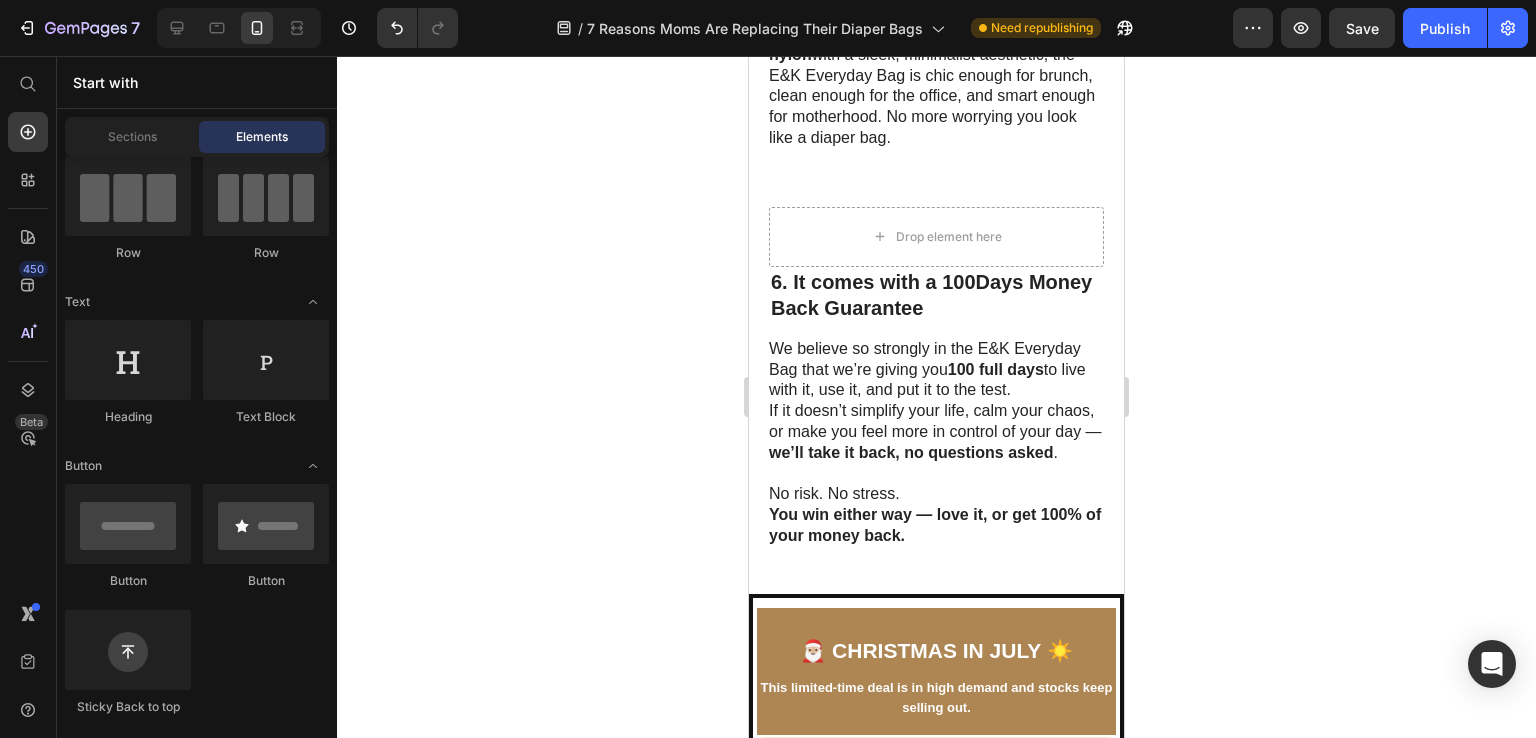 click on "Elements" 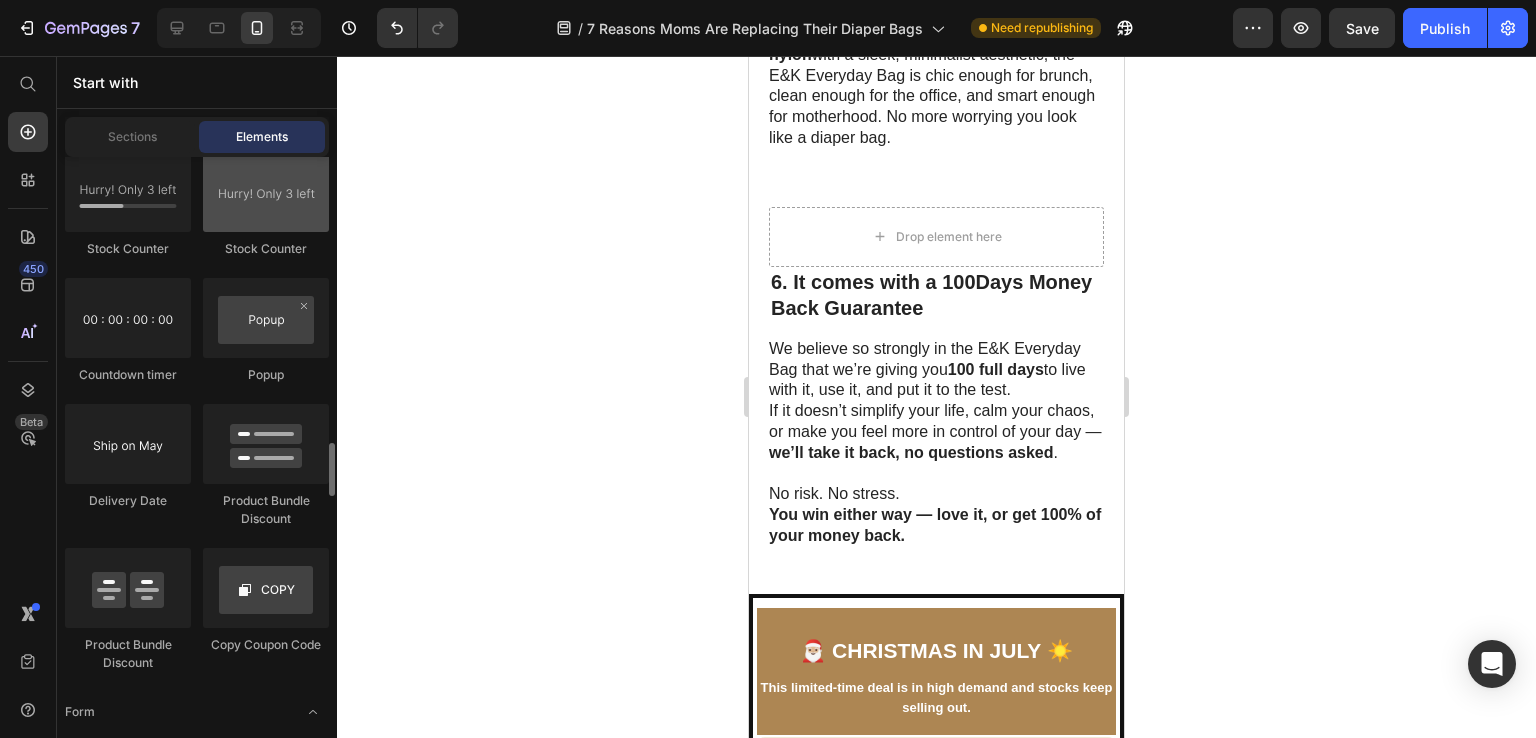 scroll, scrollTop: 4171, scrollLeft: 0, axis: vertical 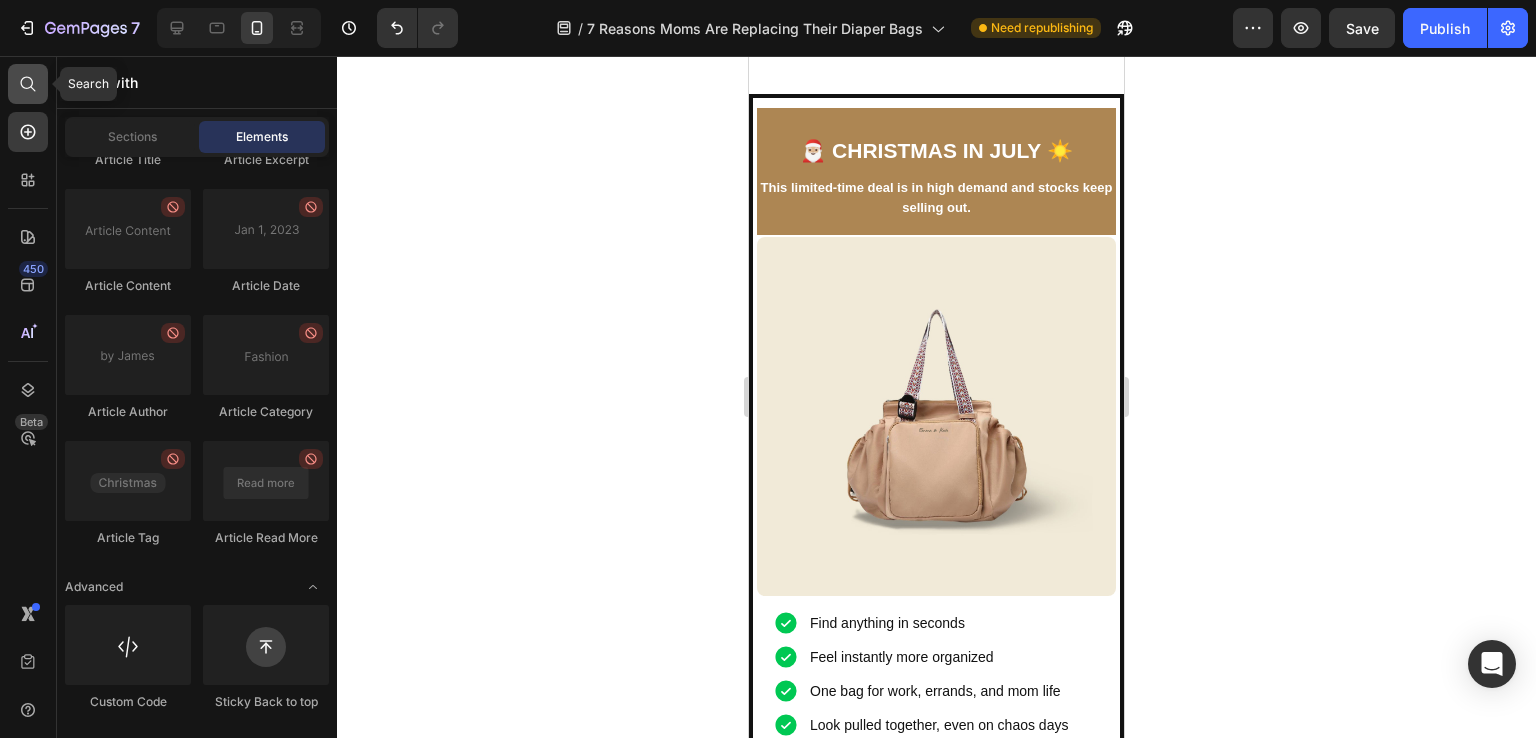 click 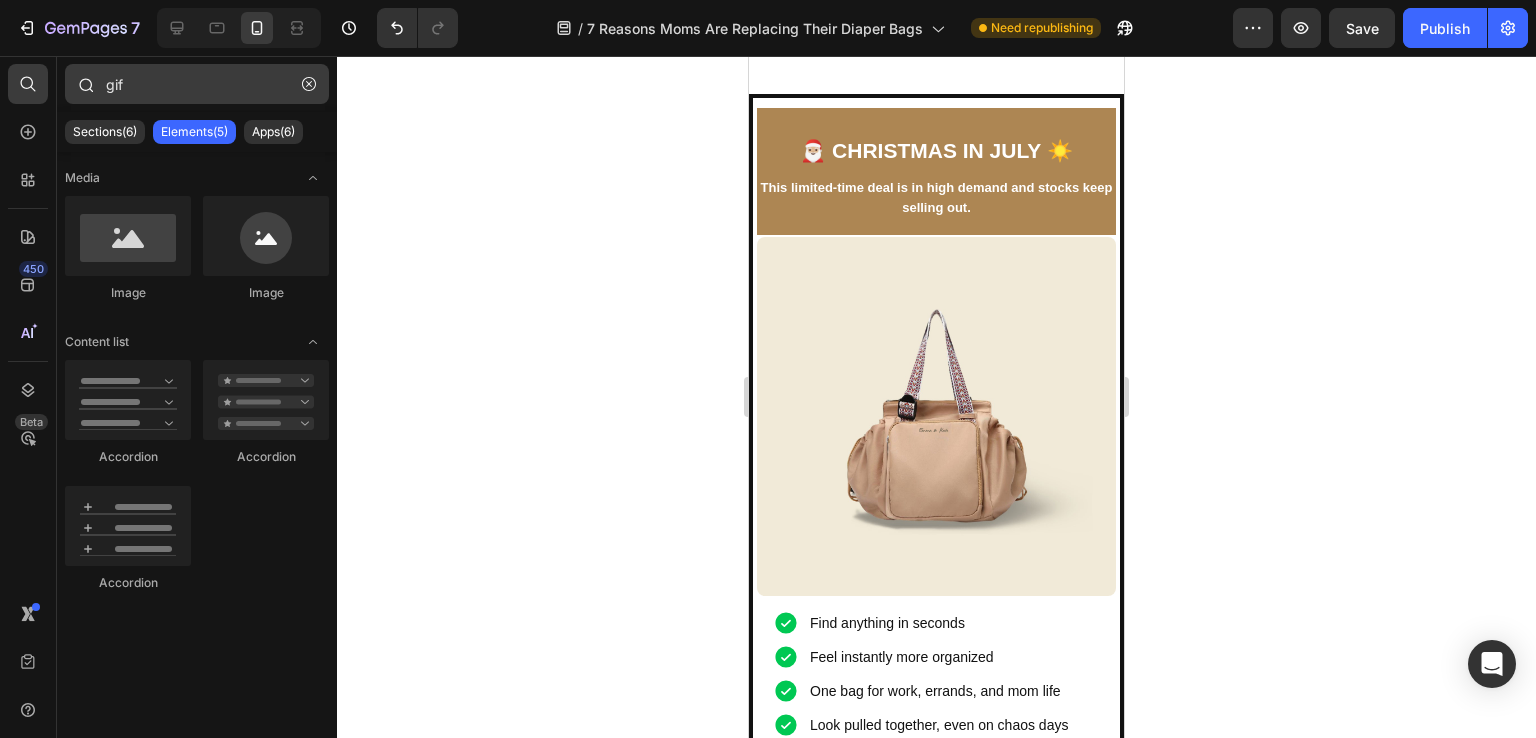 click on "gif" at bounding box center (197, 84) 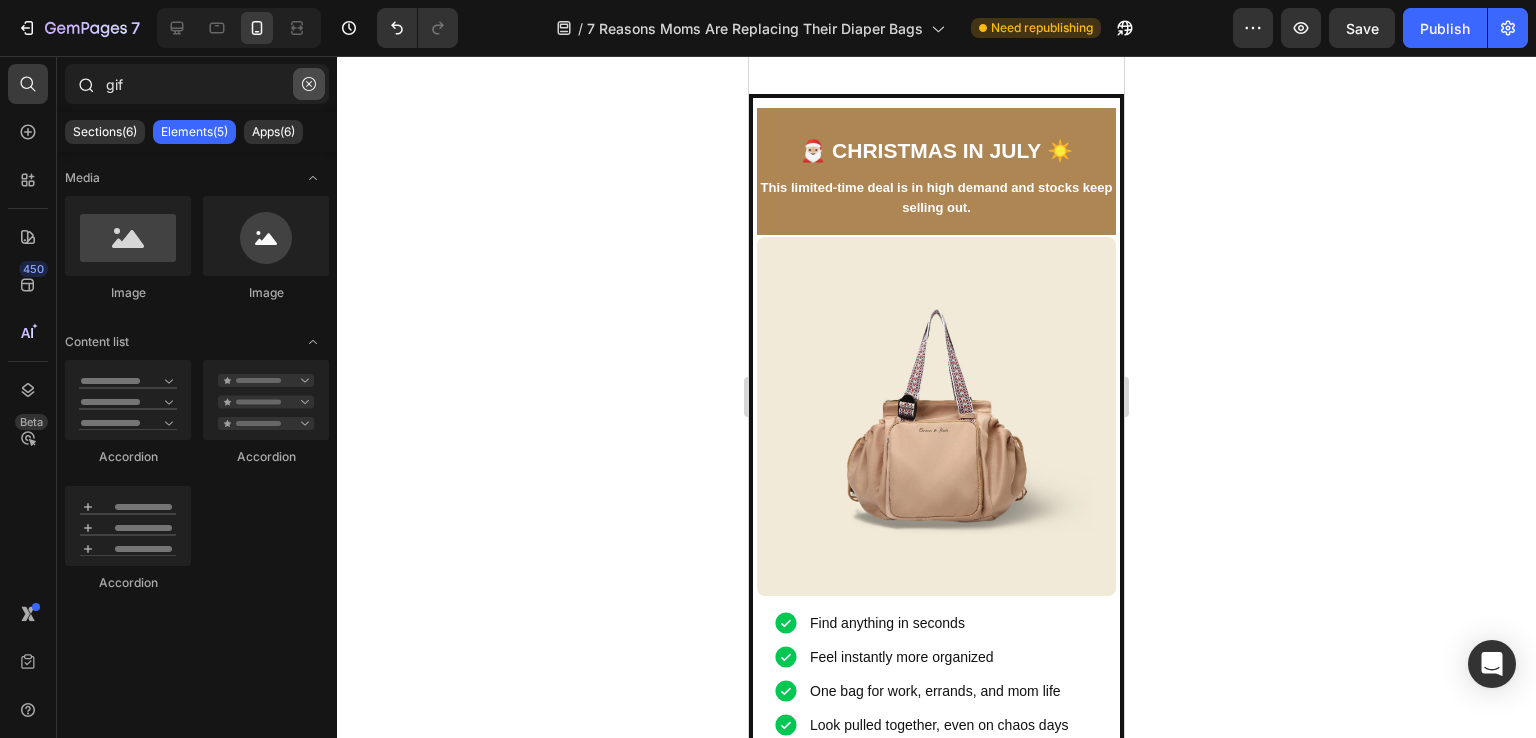 click at bounding box center [309, 84] 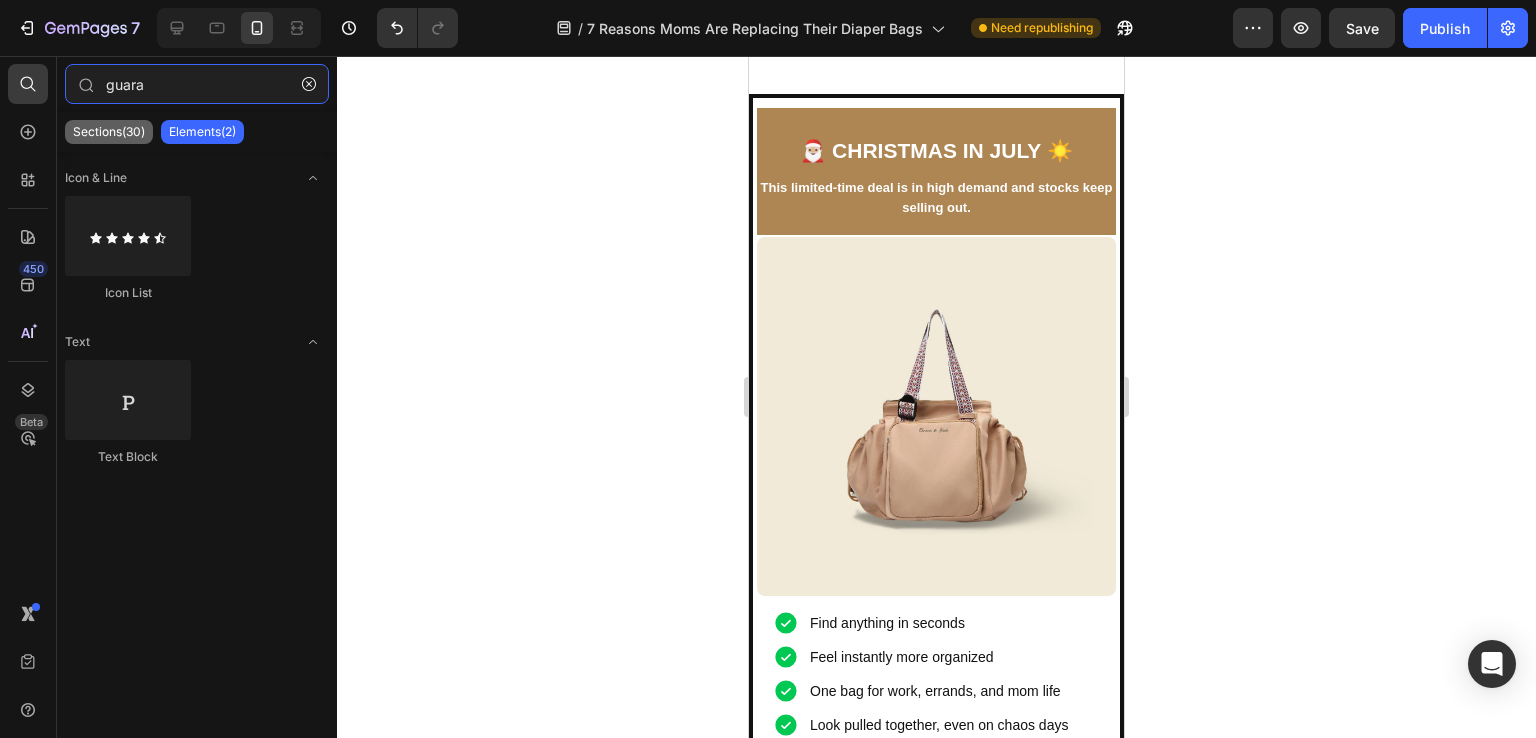 type on "guara" 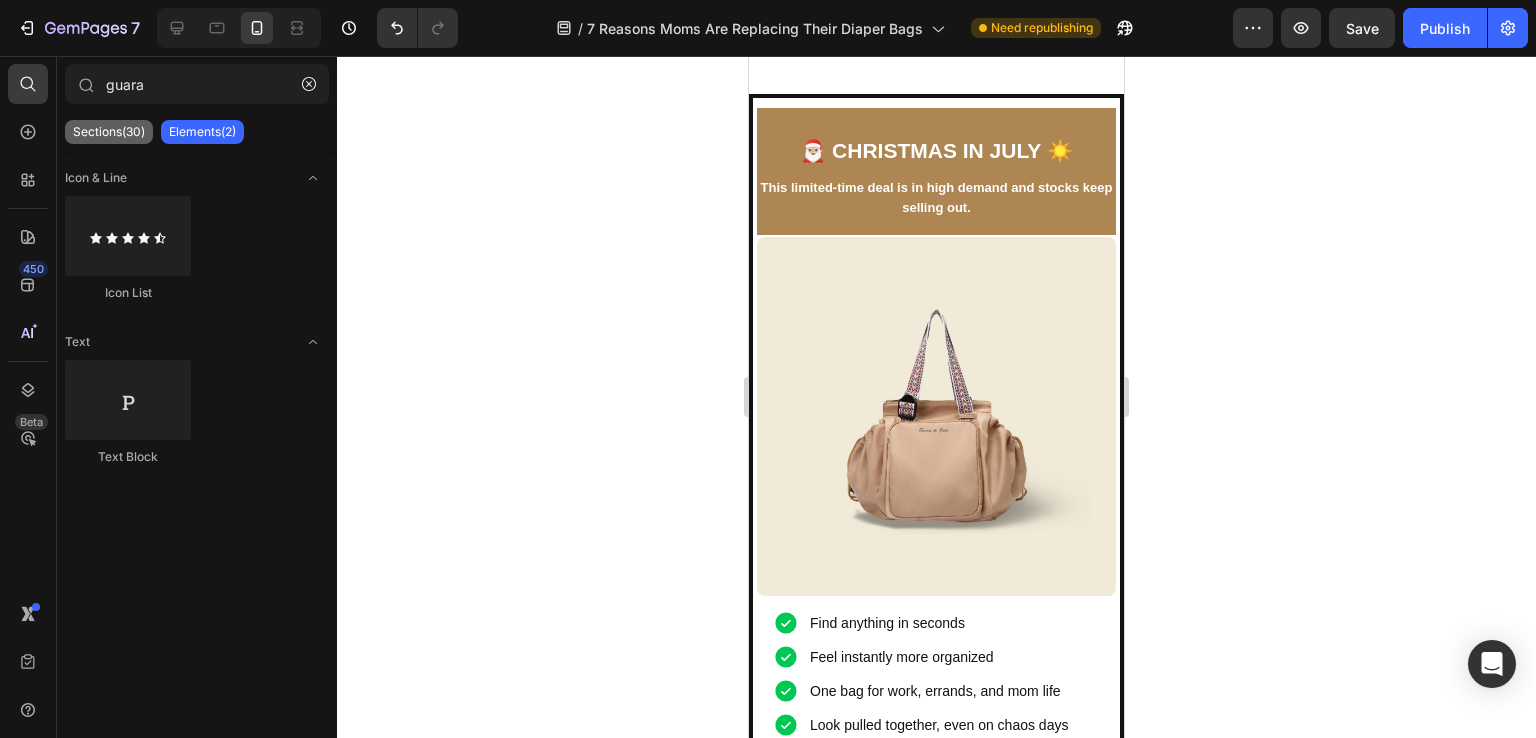 click on "Sections(30)" at bounding box center [109, 132] 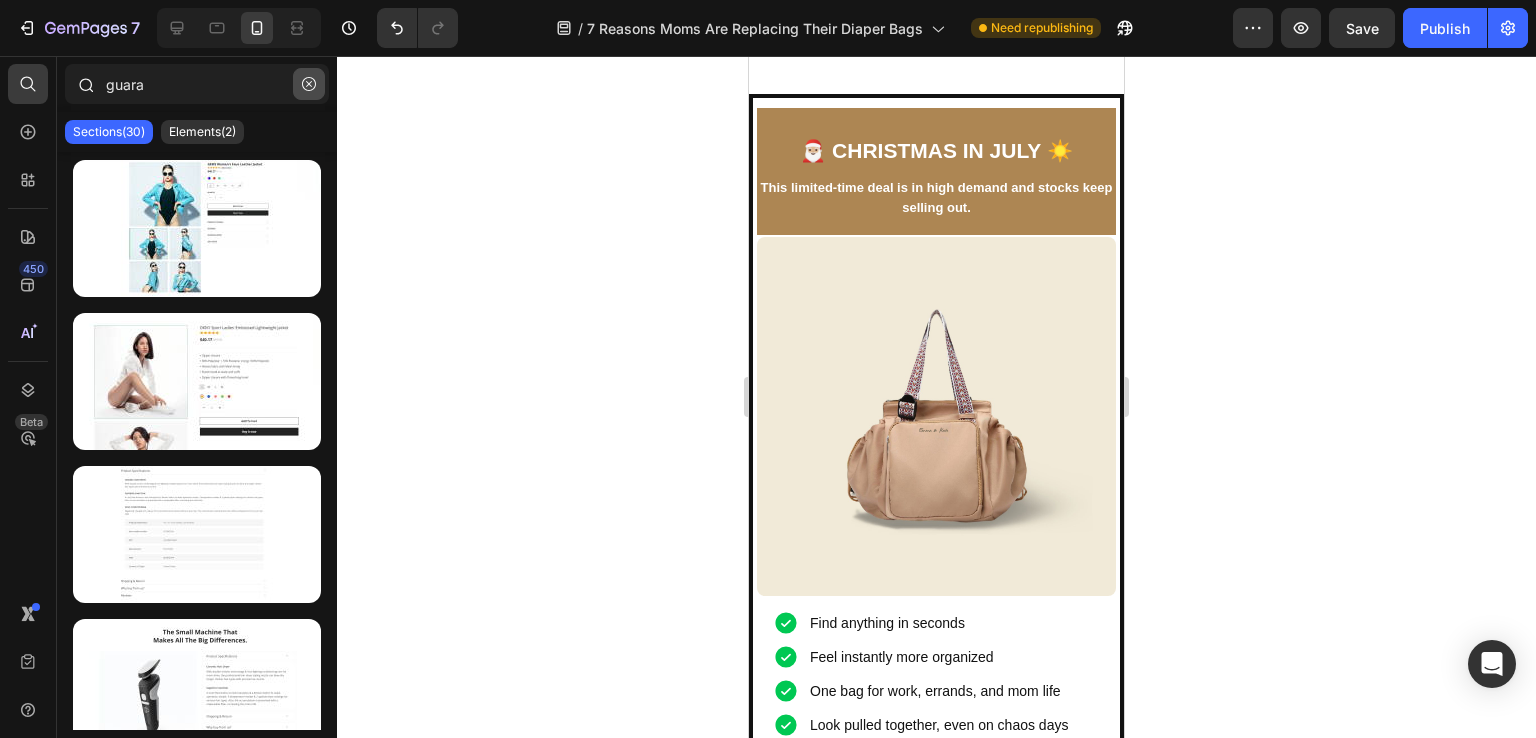 click 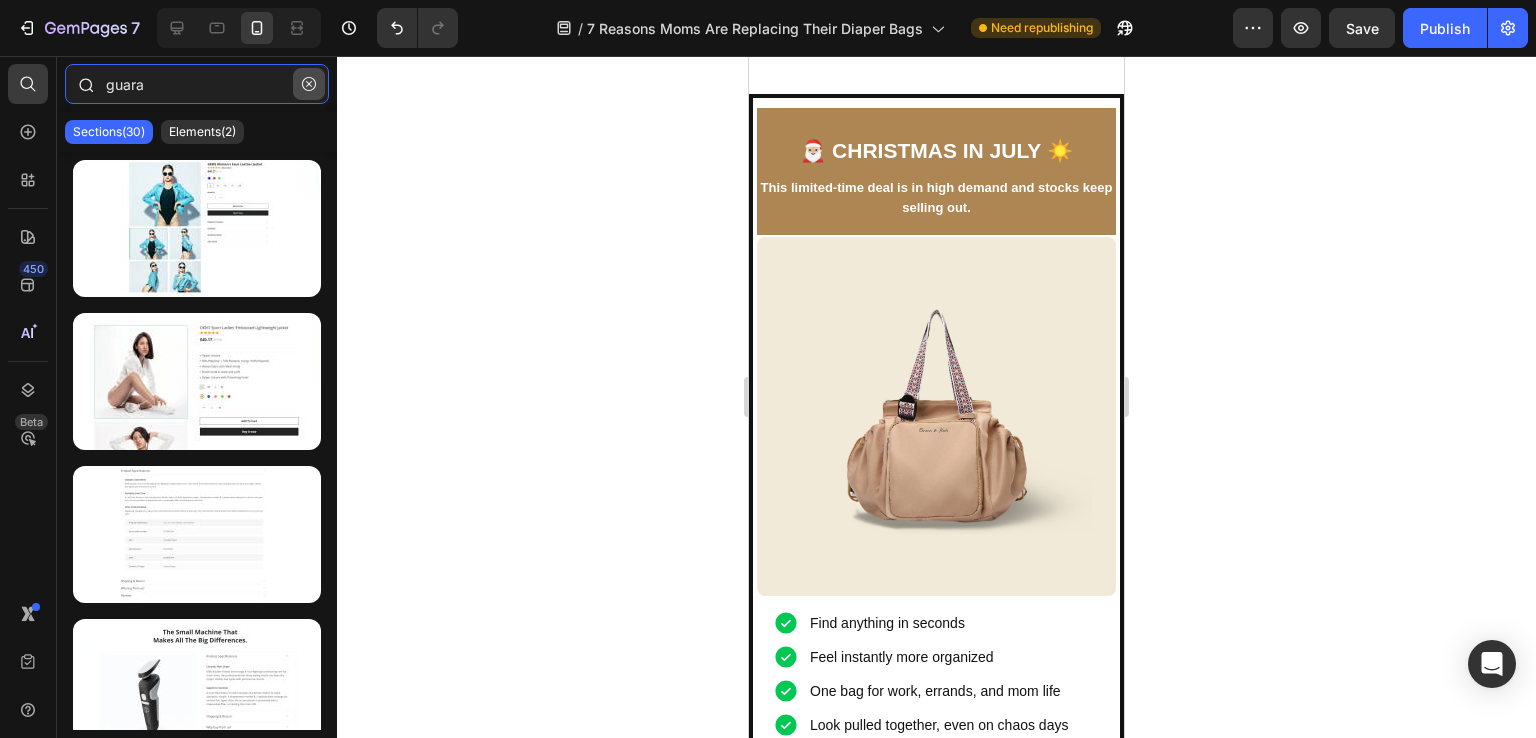 type 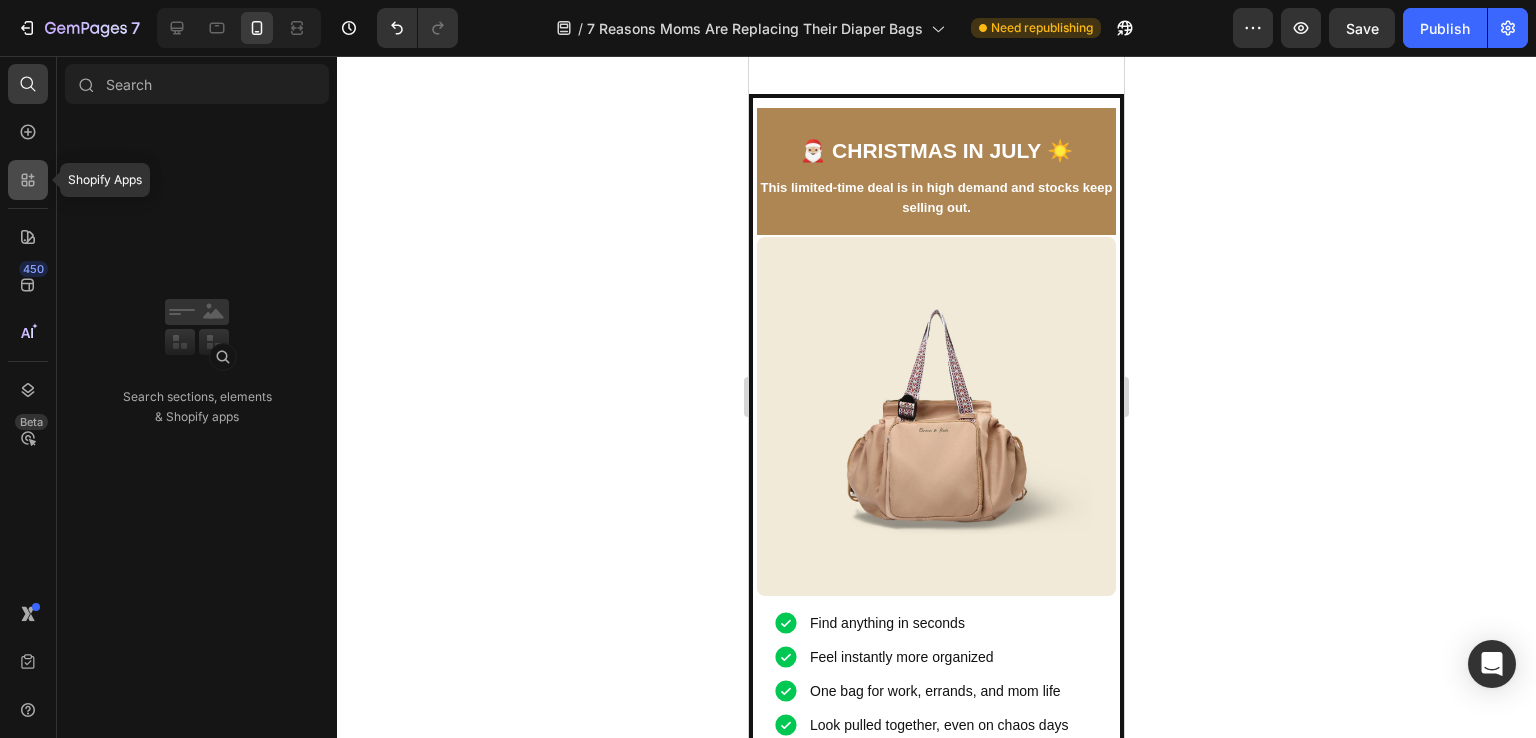 click 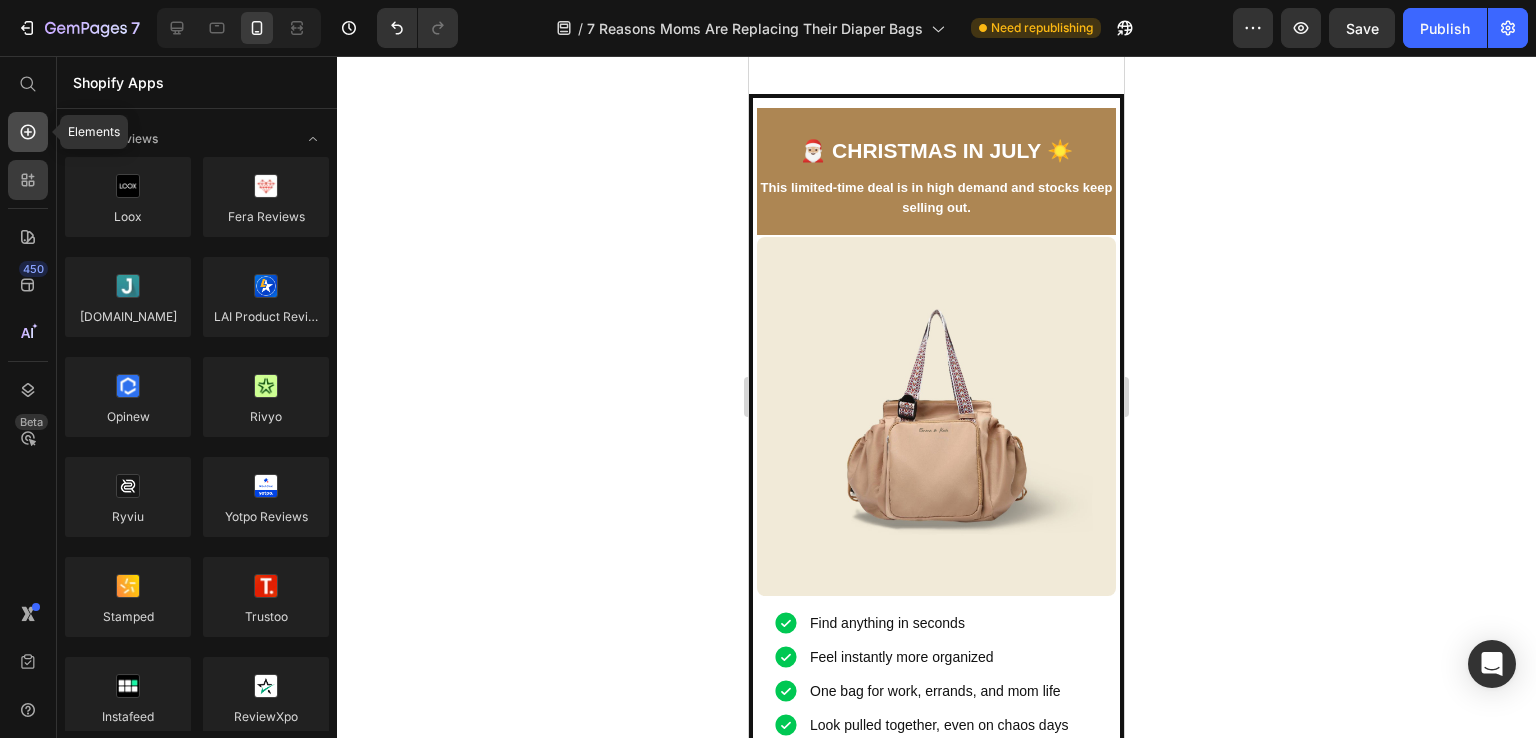 click 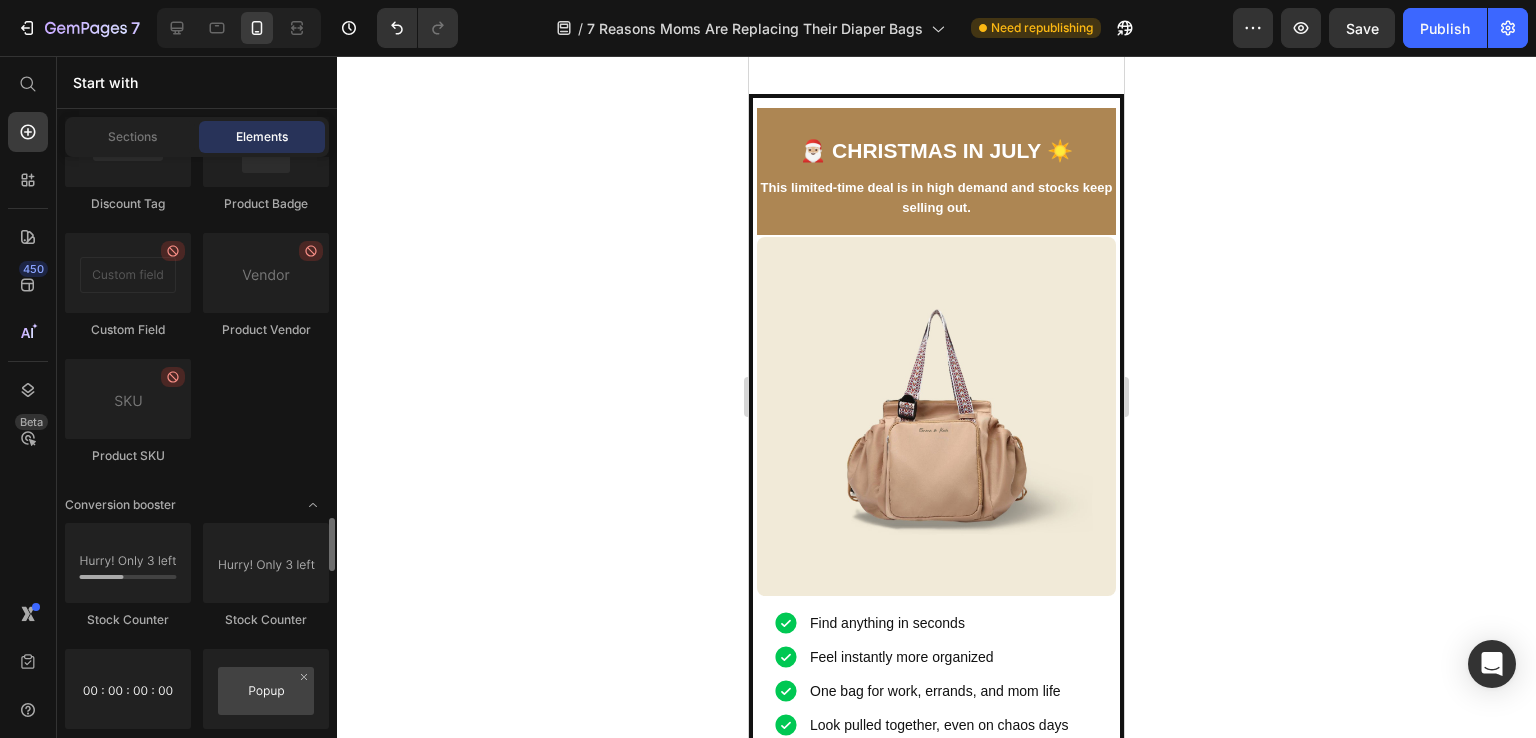 scroll, scrollTop: 4400, scrollLeft: 0, axis: vertical 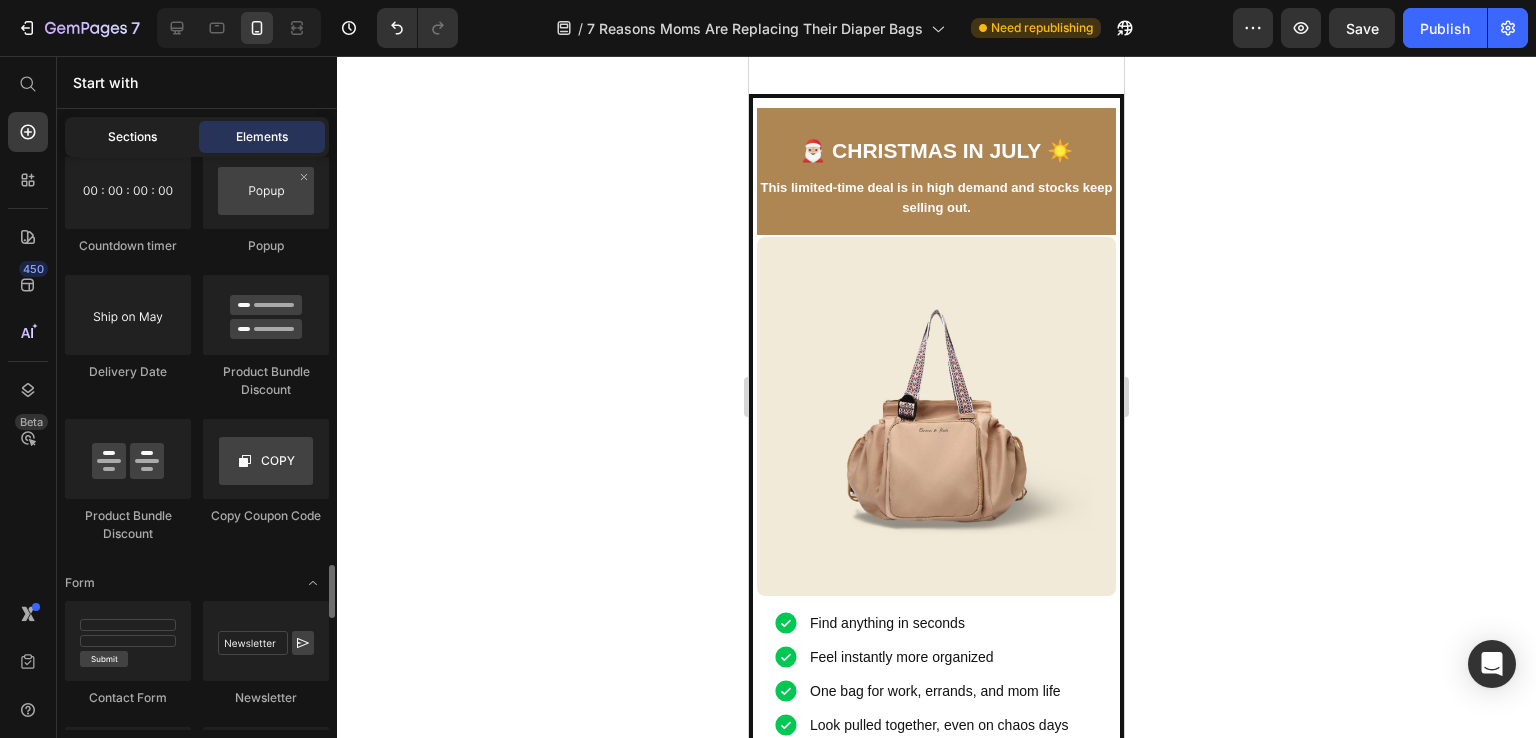 click on "Sections" at bounding box center (132, 137) 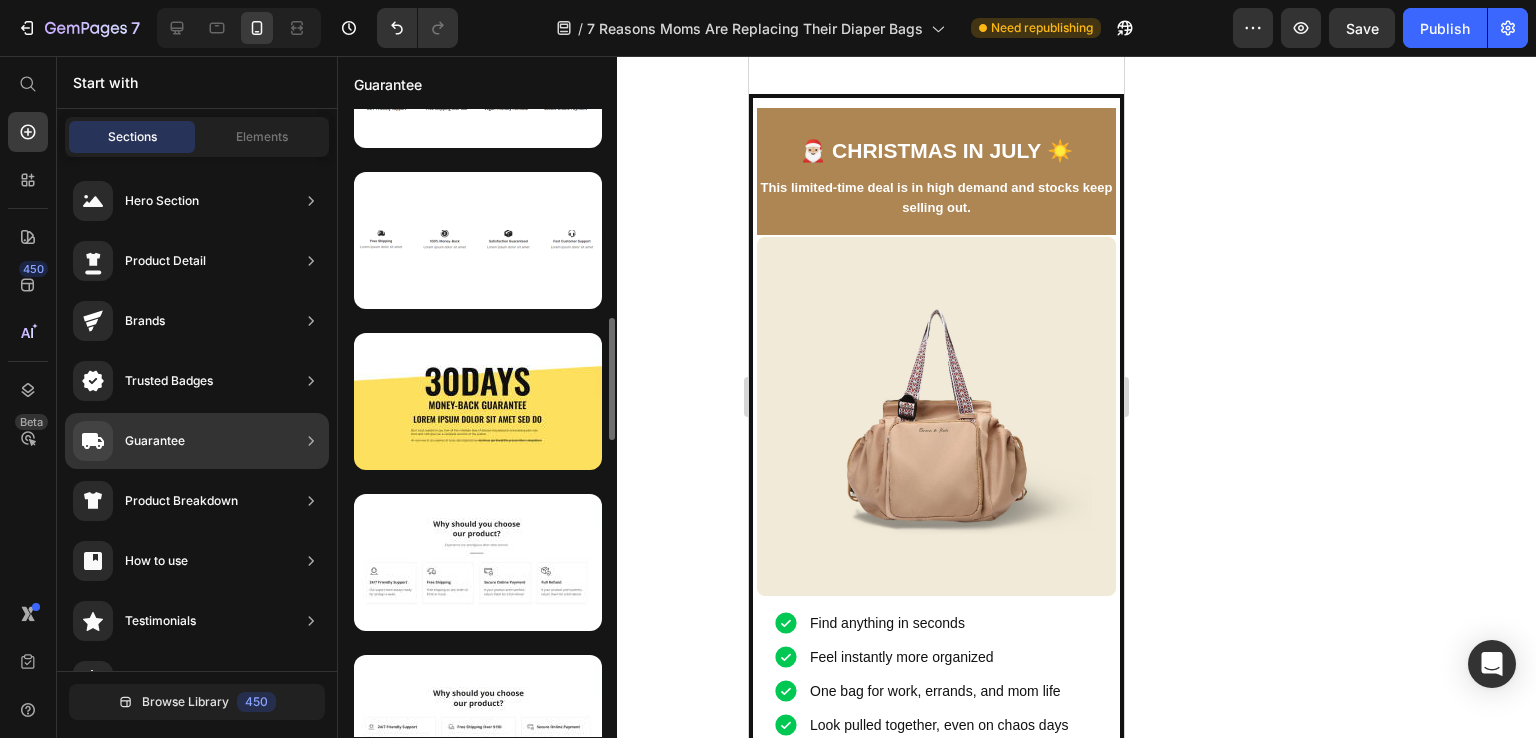scroll, scrollTop: 1170, scrollLeft: 0, axis: vertical 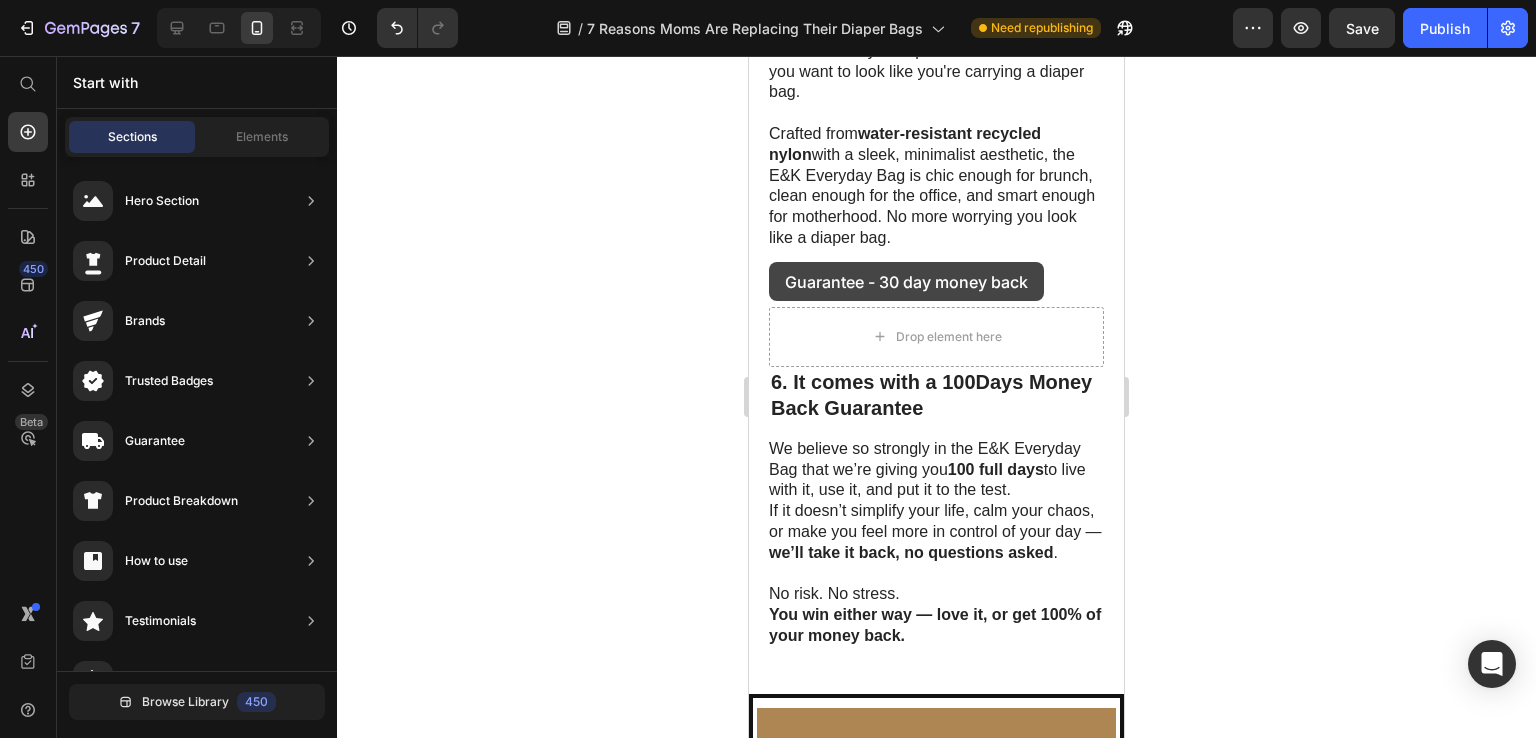 drag, startPoint x: 1250, startPoint y: 382, endPoint x: 769, endPoint y: 262, distance: 495.7429 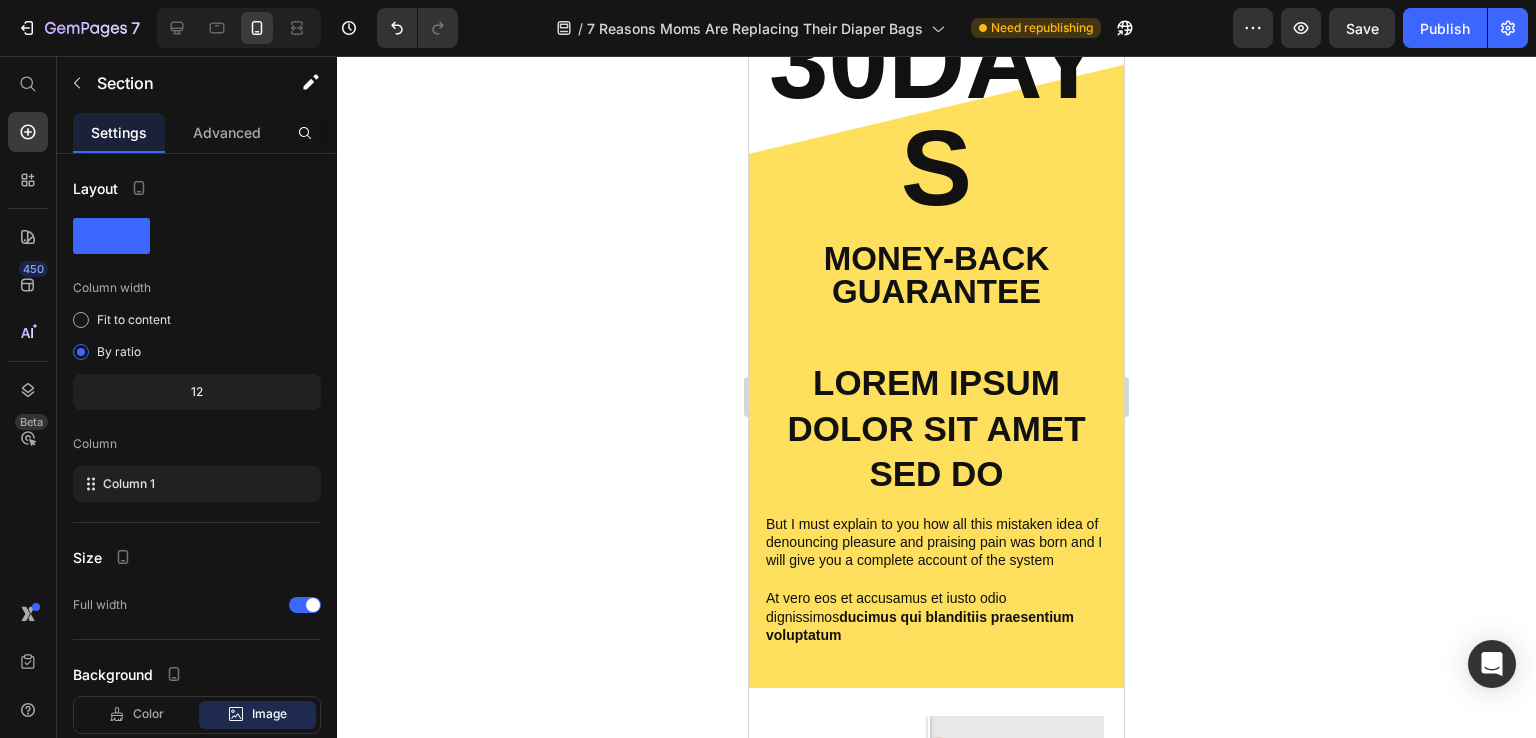 scroll, scrollTop: 2538, scrollLeft: 0, axis: vertical 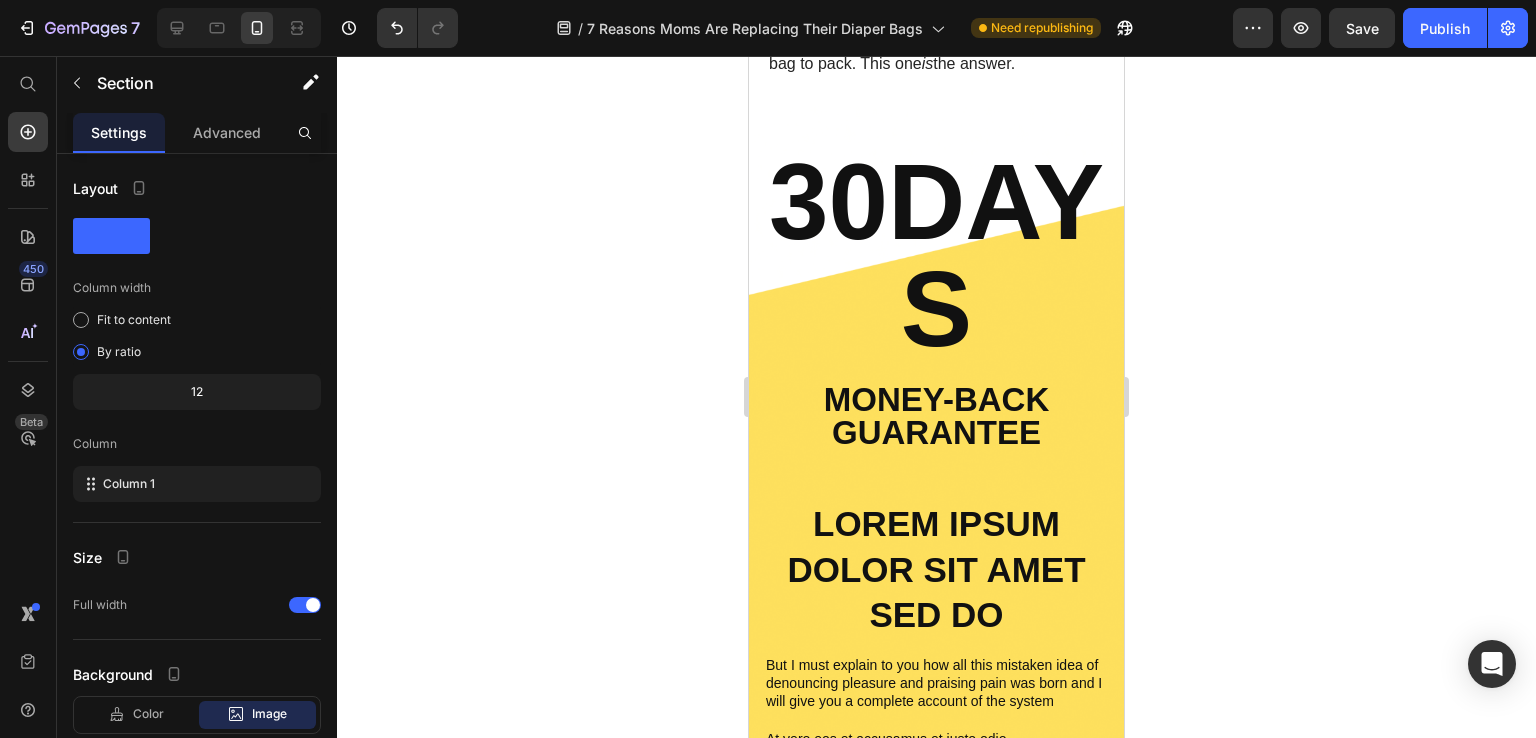 click on "30DAYS Heading Money-Back Guarantee Text Block Lorem ipsum dolor sit amet sed do Text Block But I must explain to you how all this mistaken idea of denouncing pleasure and praising pain was born and I will give you a complete account of the system Text Block At vero eos et accusamus et iusto odio dignissimos  ducimus qui blanditiis praesentium voluptatum Text Block Row Section 2" at bounding box center (936, 467) 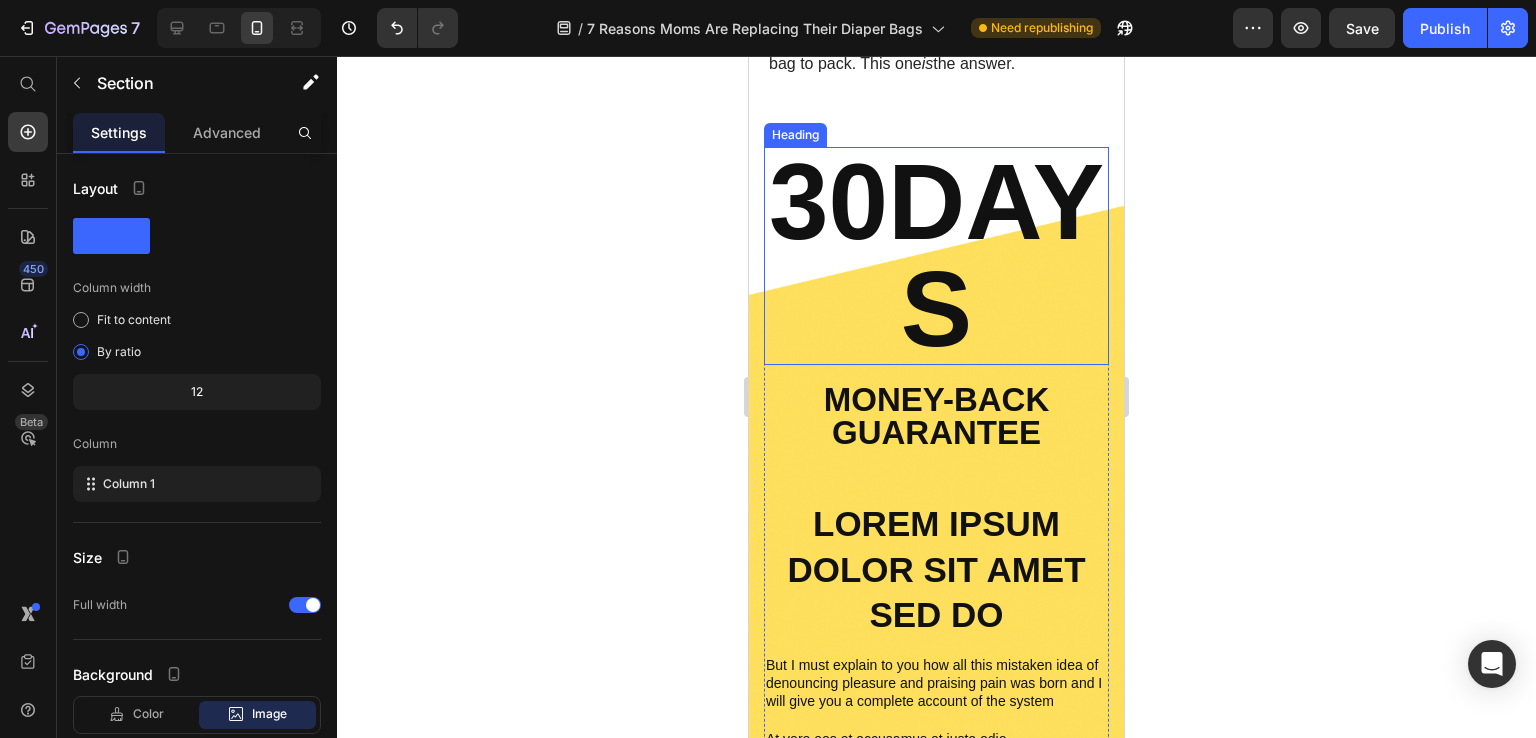 click on "7   /  7 Reasons Moms Are Replacing Their Diaper Bags Need republishing Preview  Save   Publish" 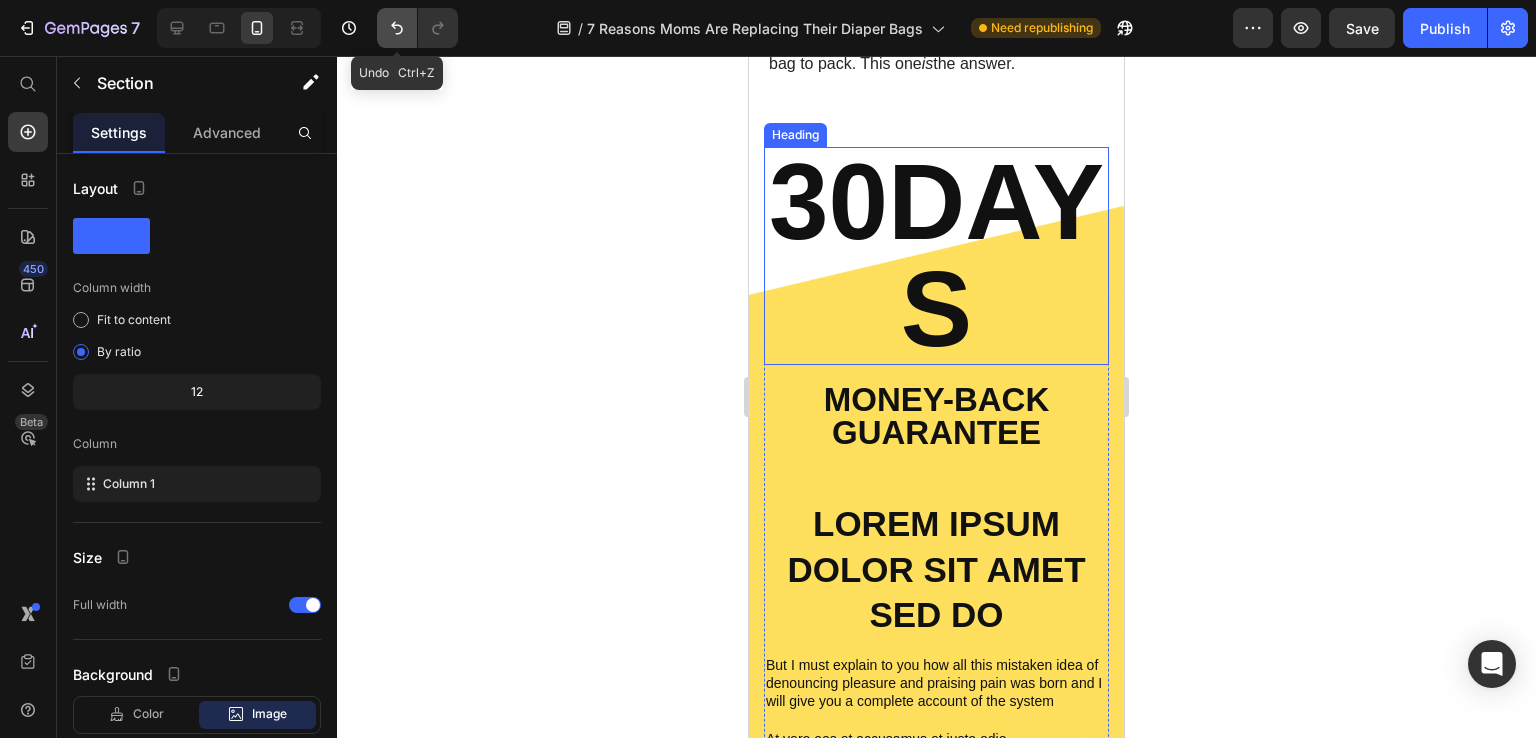 click 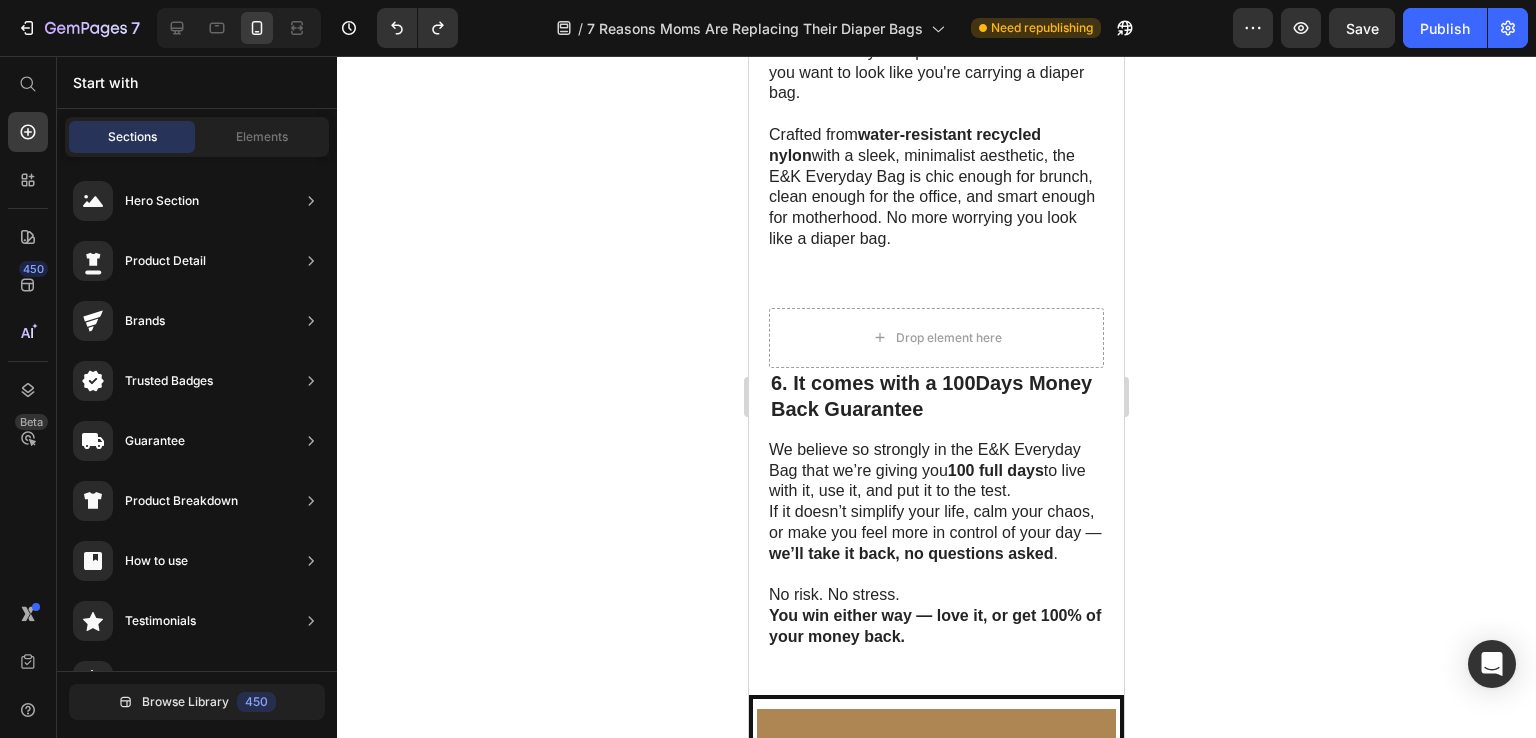 scroll, scrollTop: 3738, scrollLeft: 0, axis: vertical 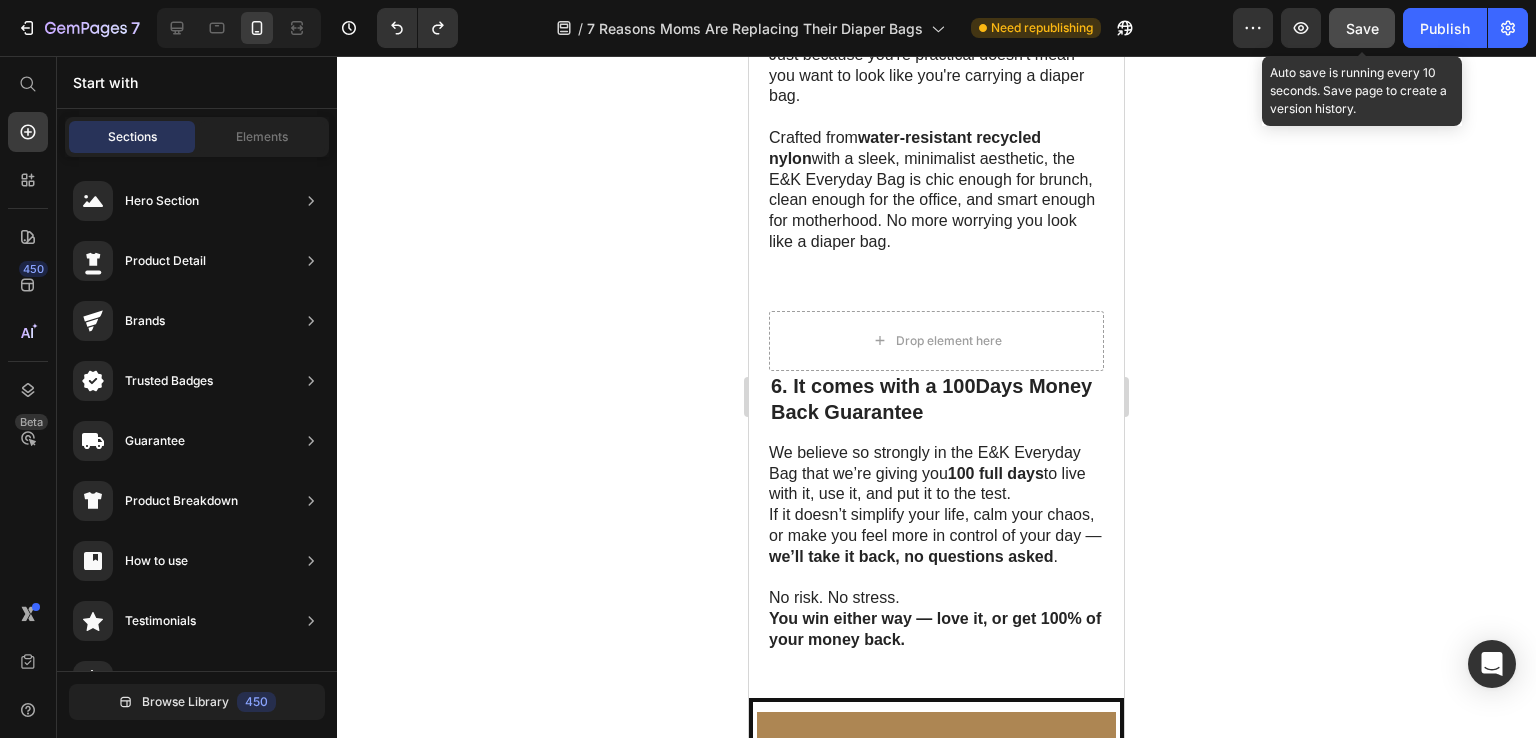 click on "Save" at bounding box center [1362, 28] 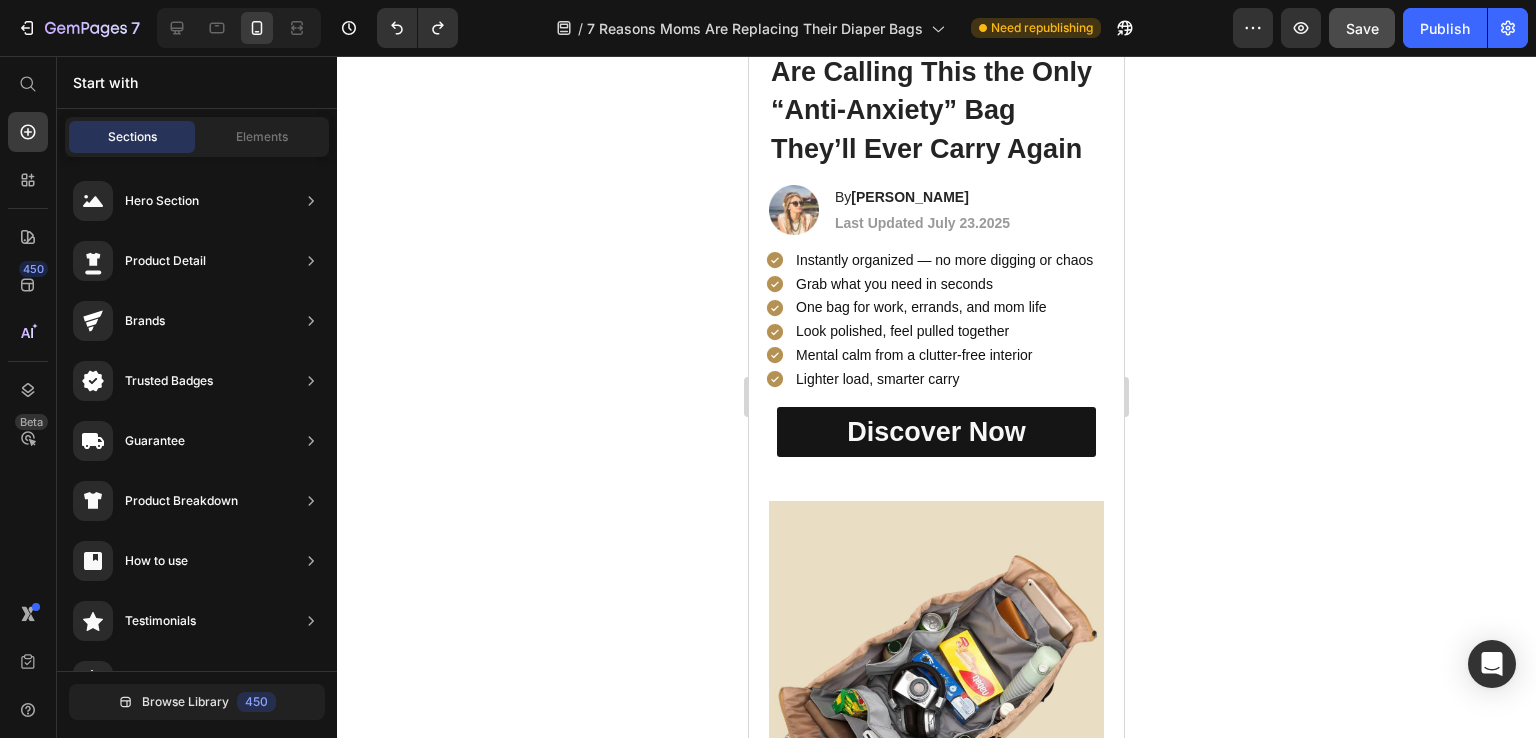 scroll, scrollTop: 0, scrollLeft: 0, axis: both 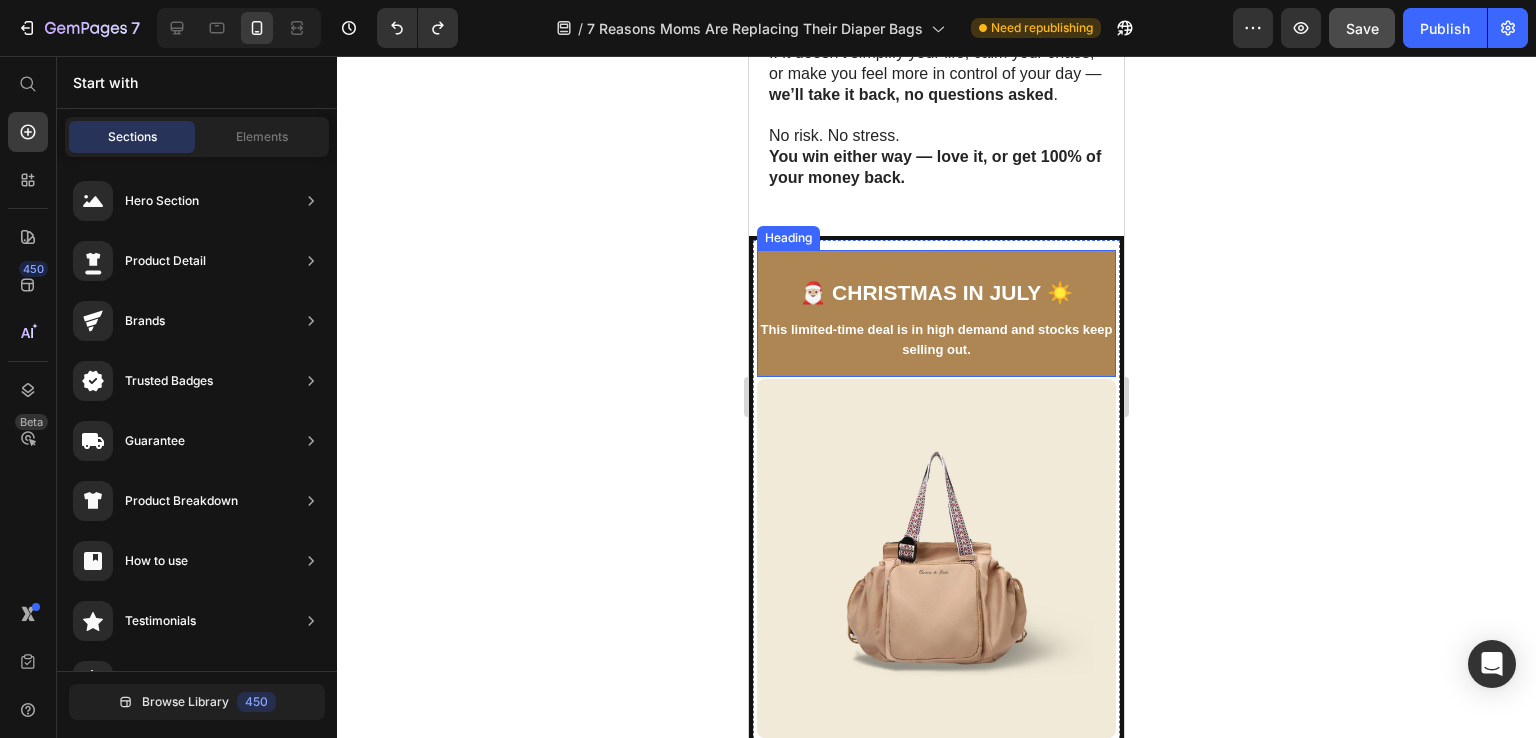 click on "🎅🏼 CHRISTMAS IN JULY ☀️  This limited-time deal is in high demand and stocks keep selling out." at bounding box center [936, 314] 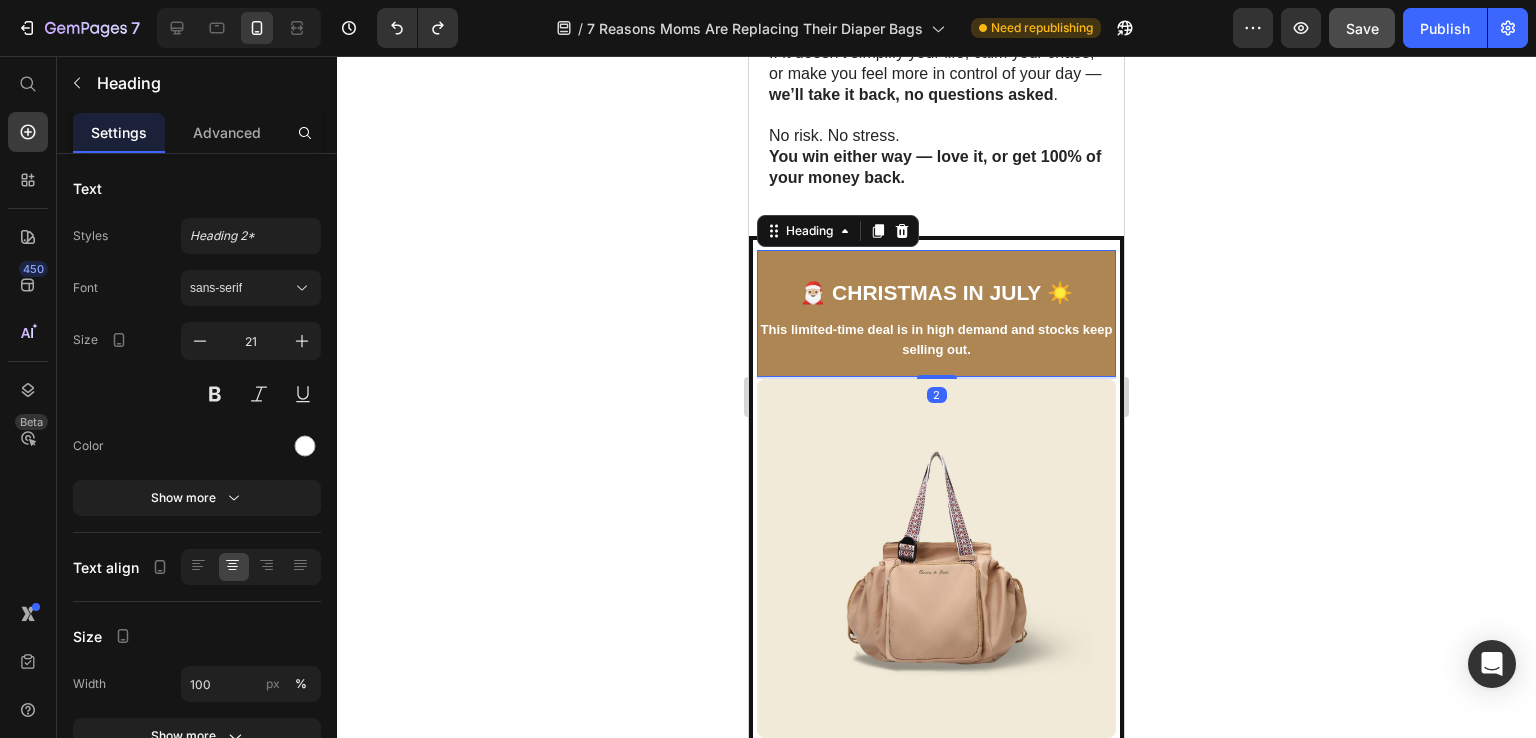 click on "🎅🏼 CHRISTMAS IN JULY ☀️  This limited-time deal is in high demand and stocks keep selling out." at bounding box center [936, 314] 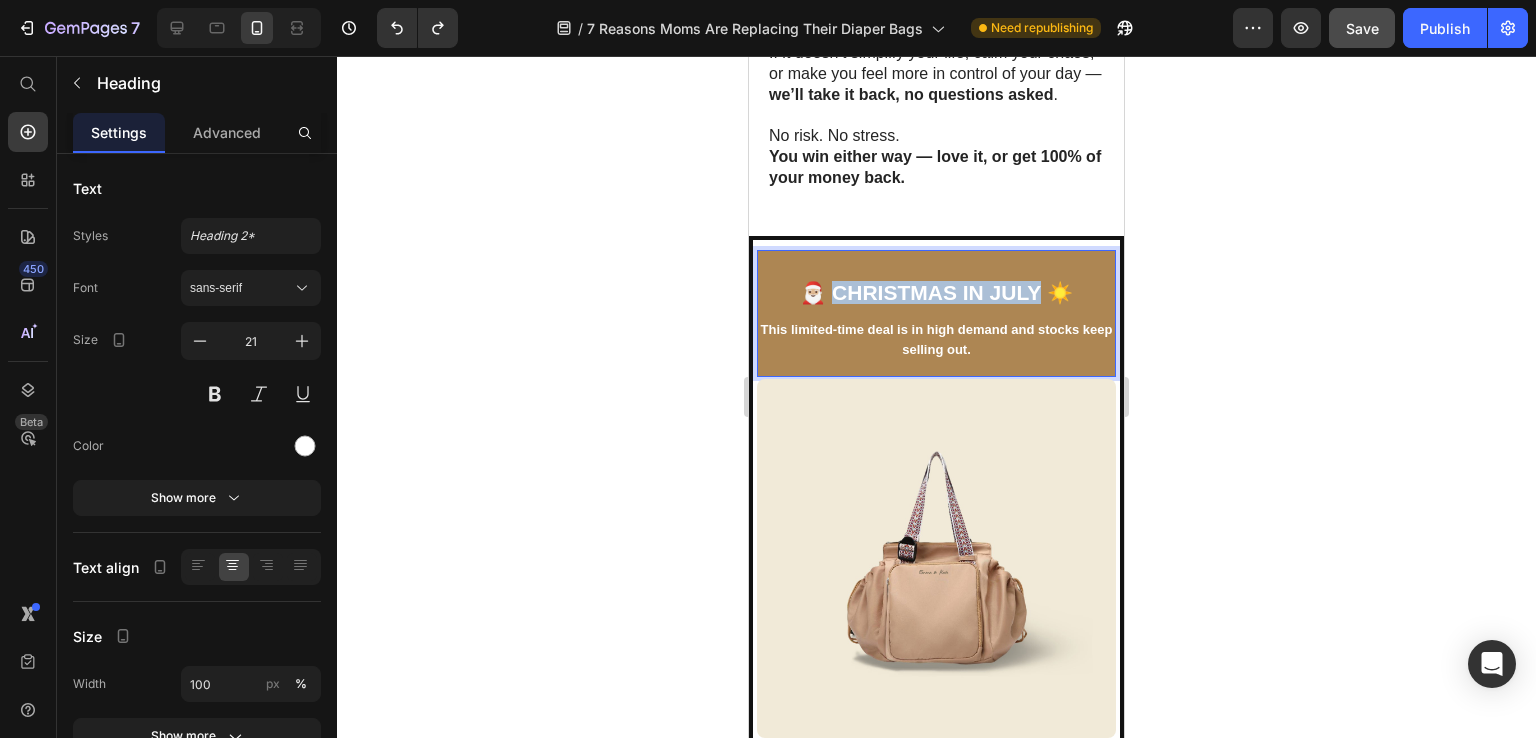 drag, startPoint x: 820, startPoint y: 282, endPoint x: 1028, endPoint y: 279, distance: 208.02164 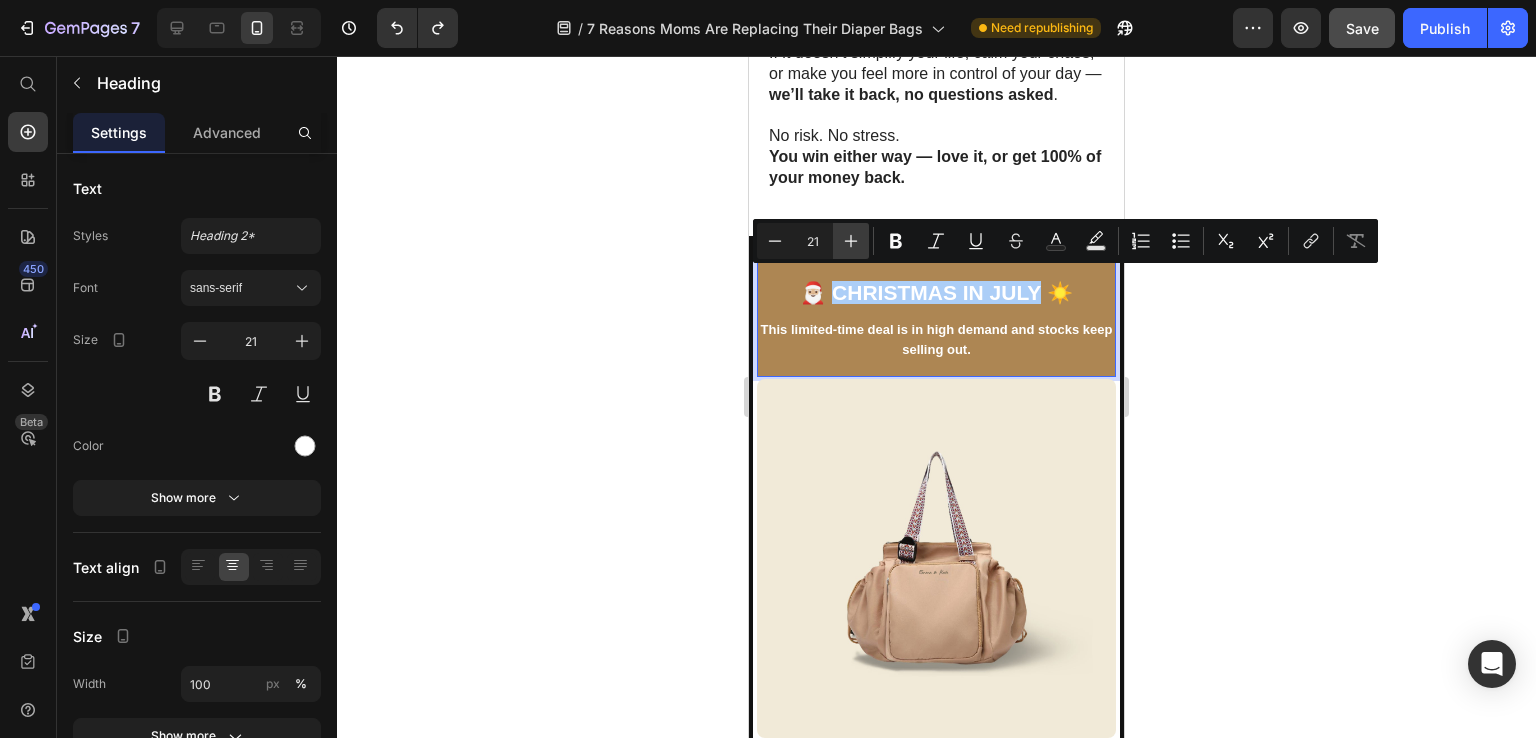 click on "Plus" at bounding box center [851, 241] 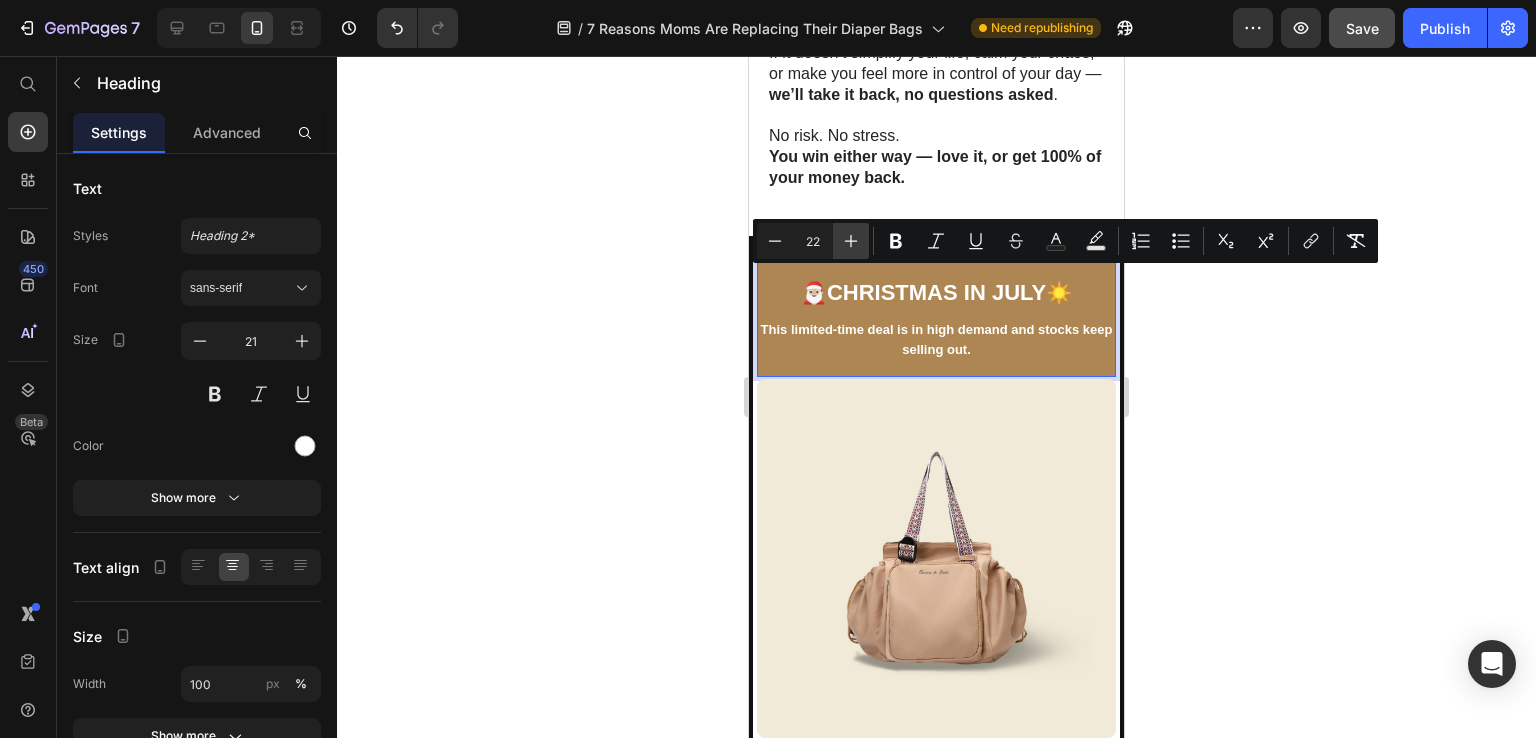 click 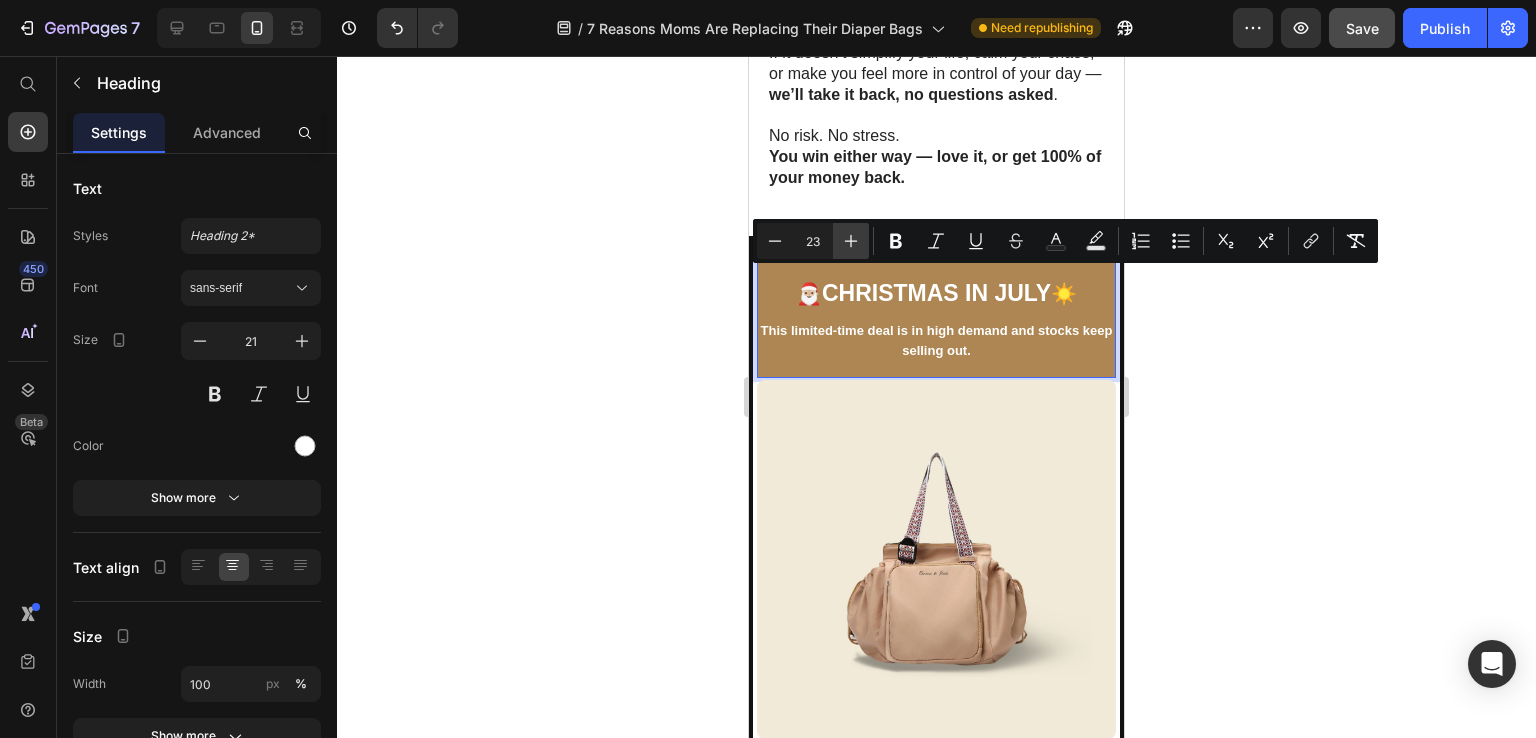 click 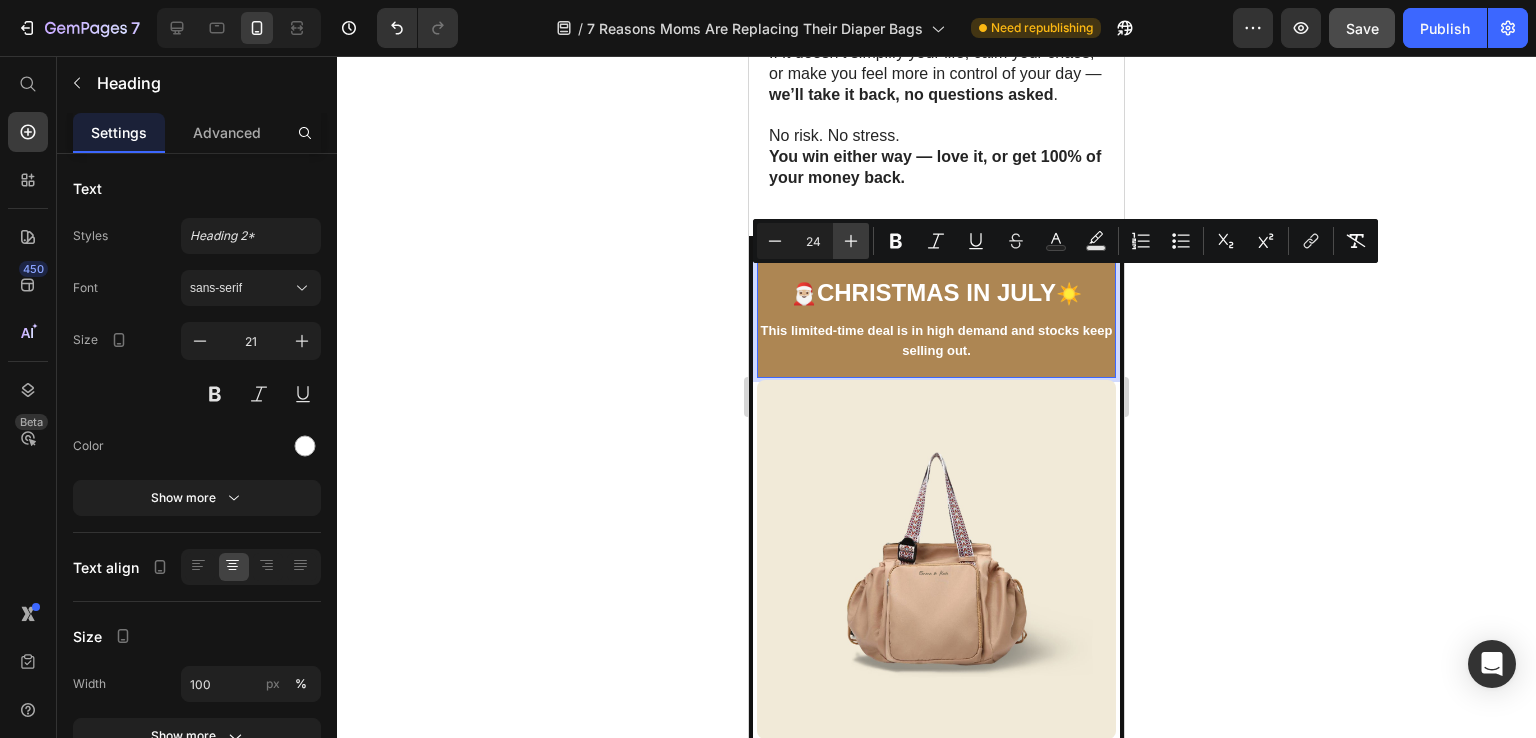 click 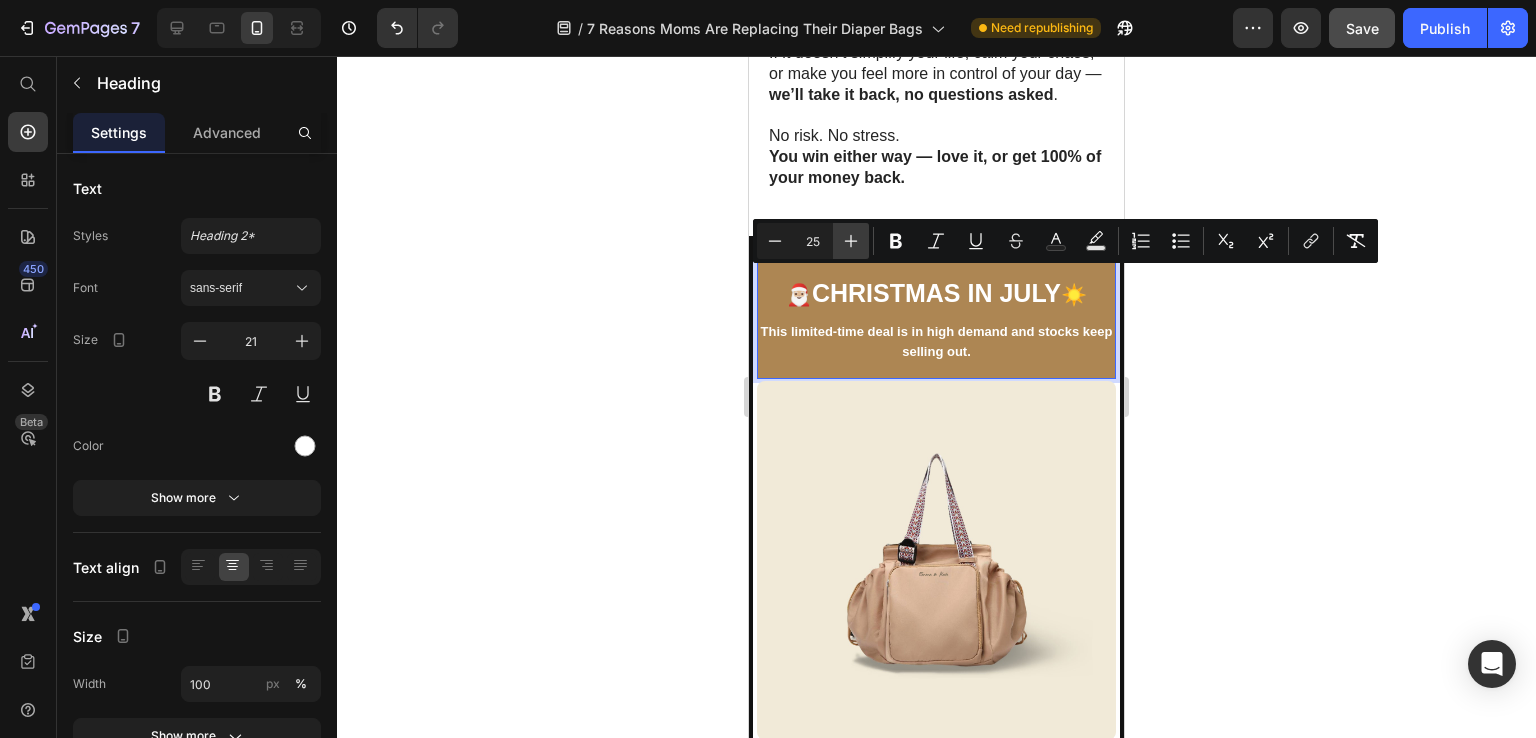 click 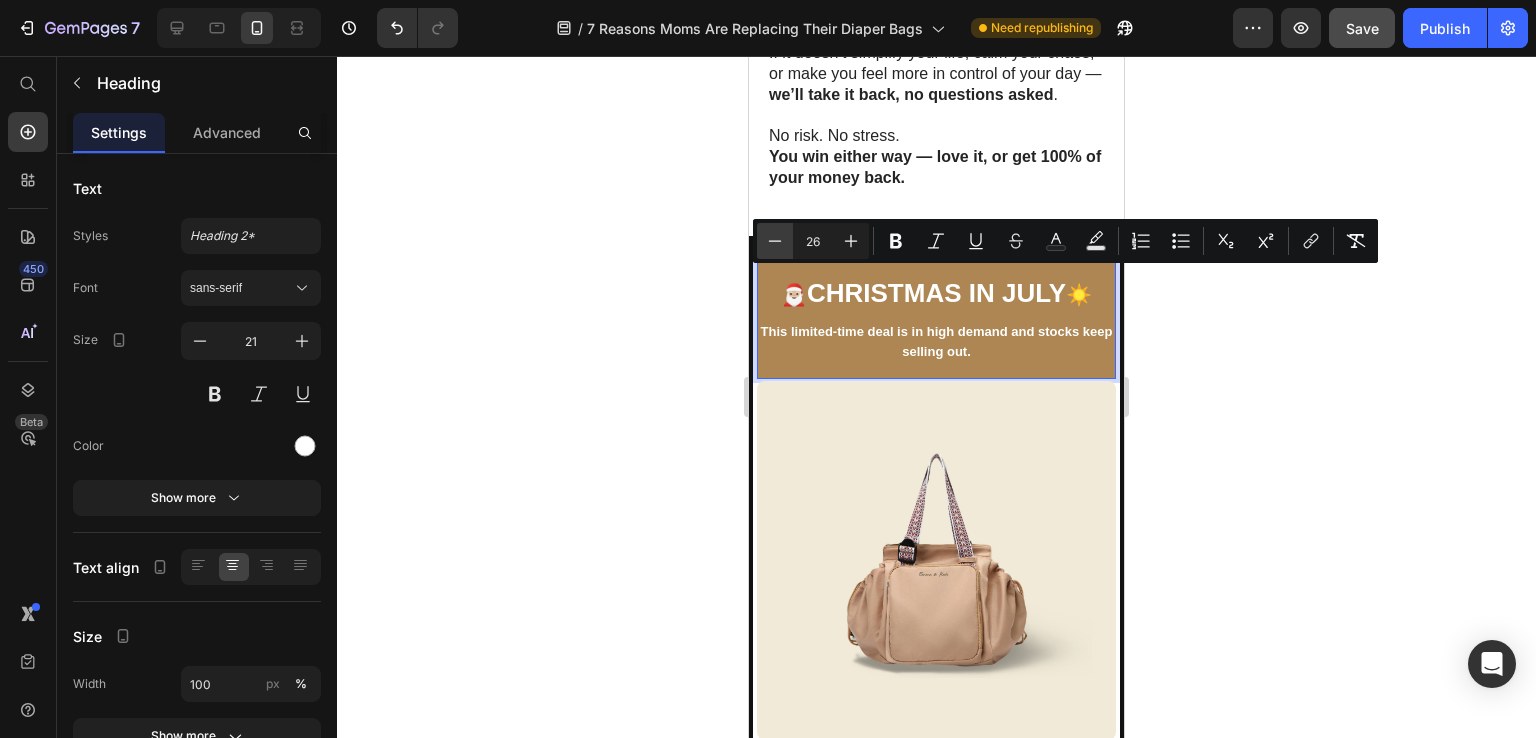 click 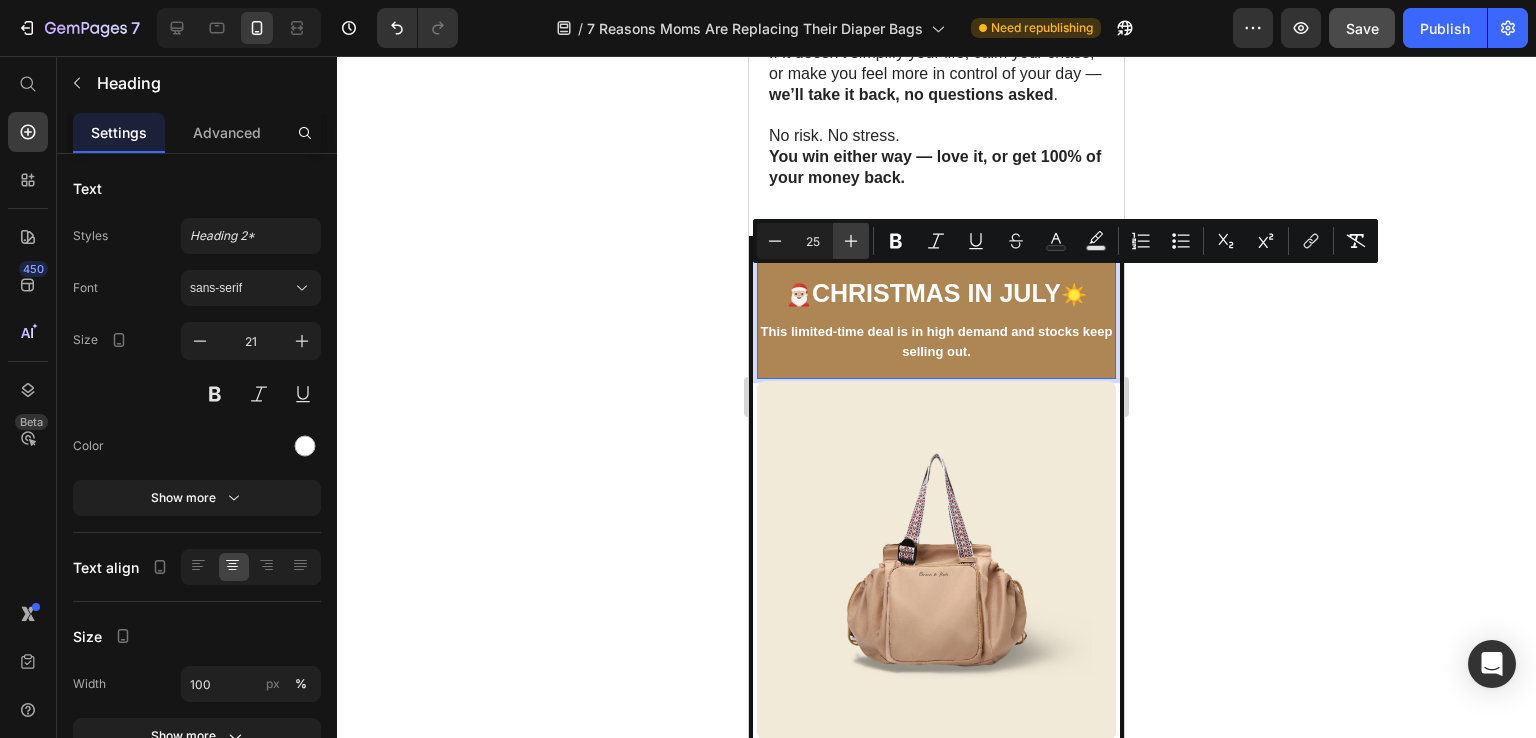 click 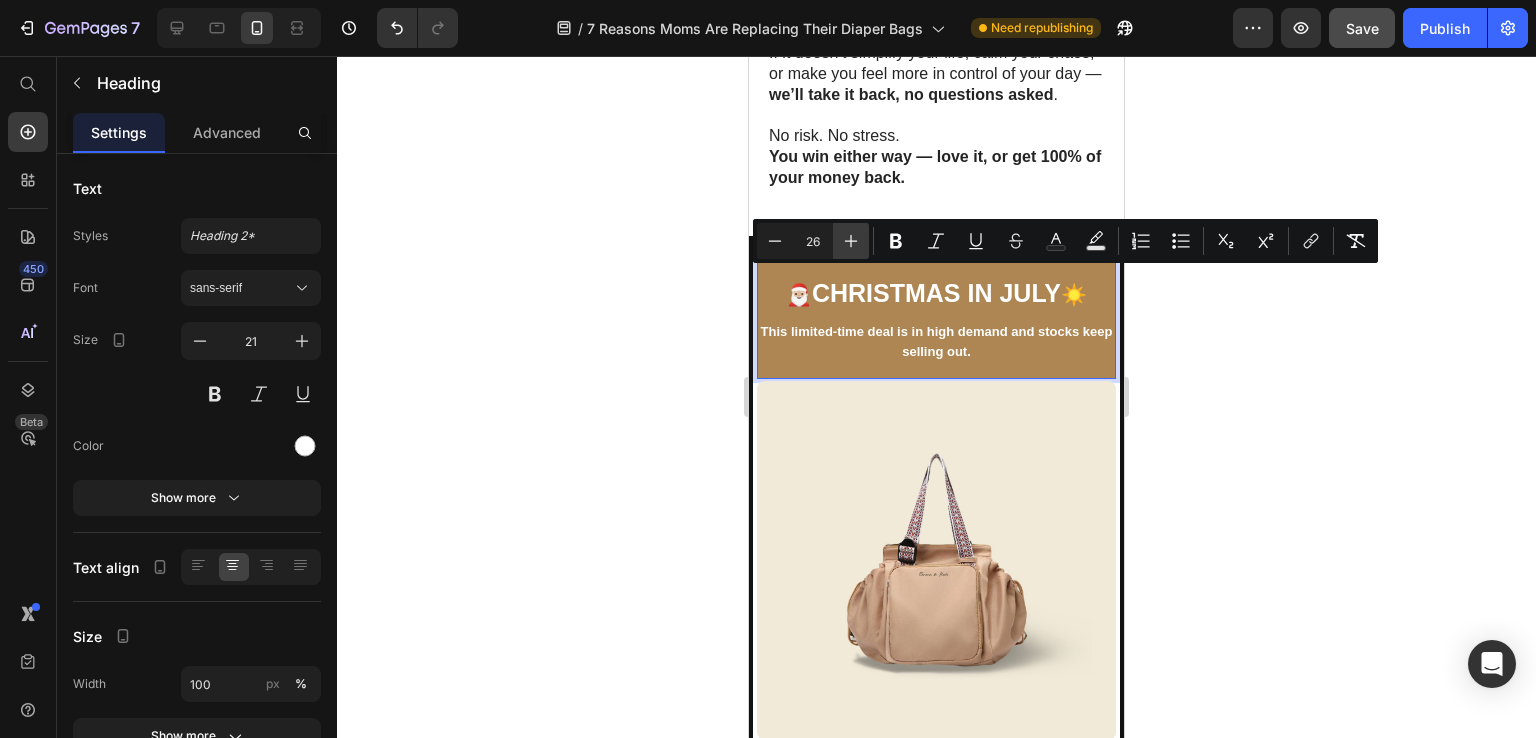 click 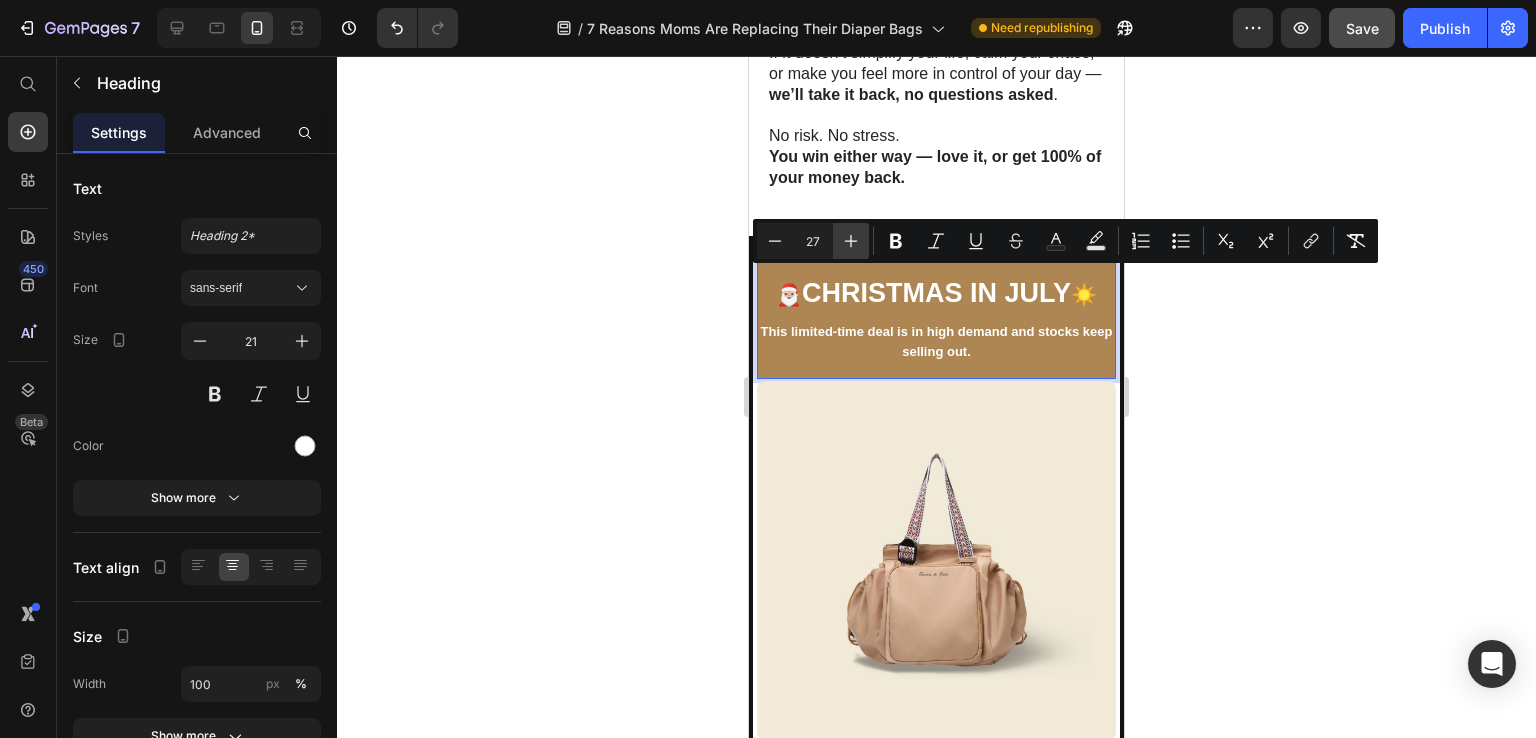 click 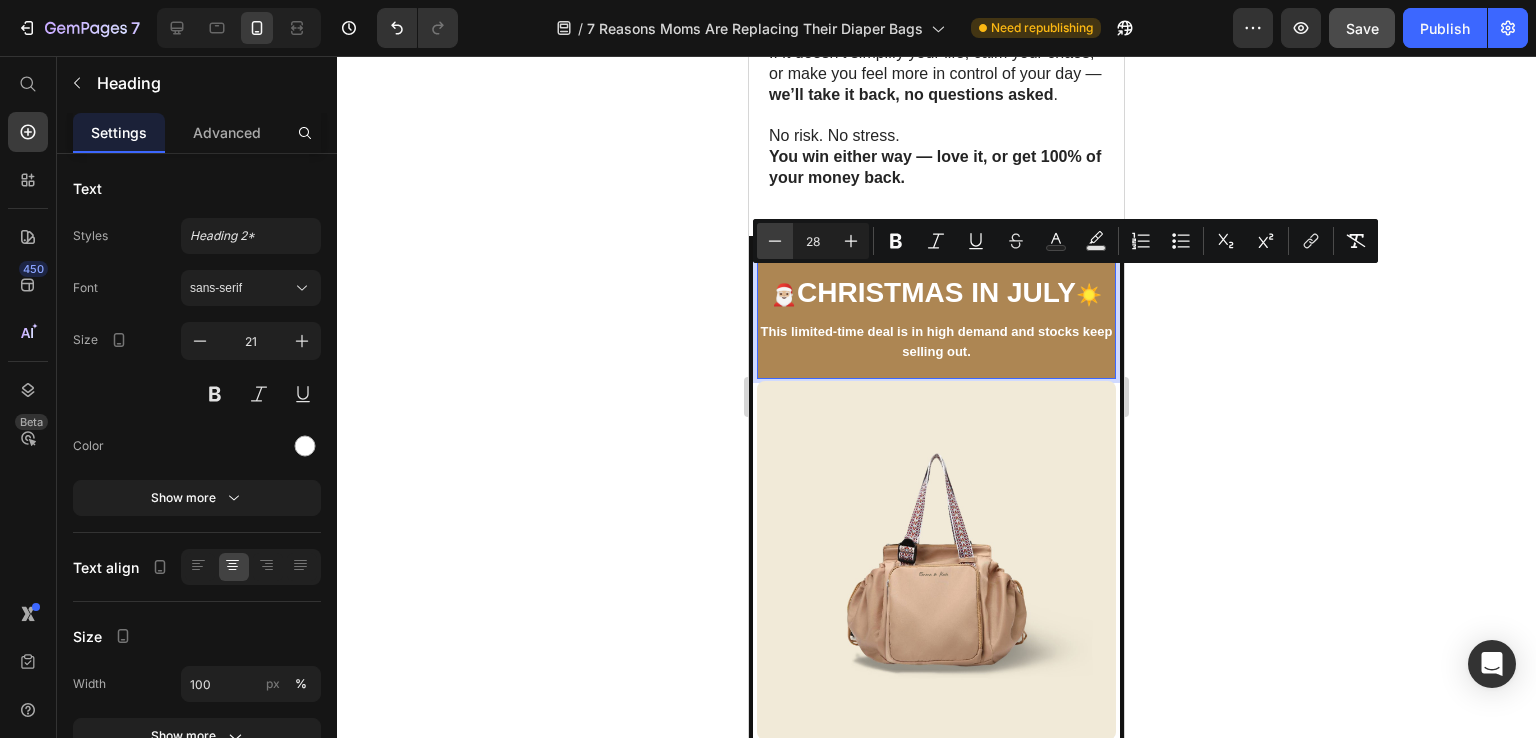 click 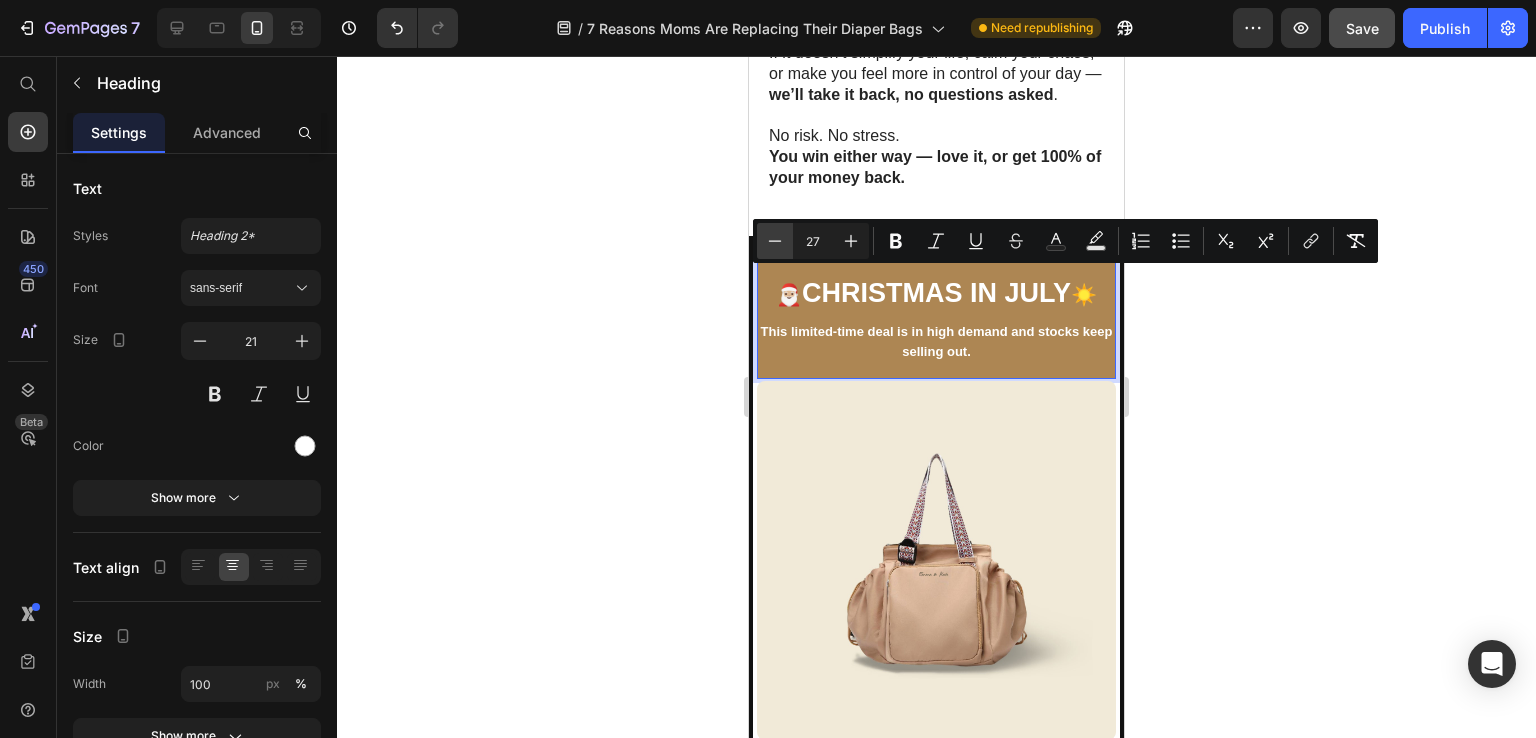 click 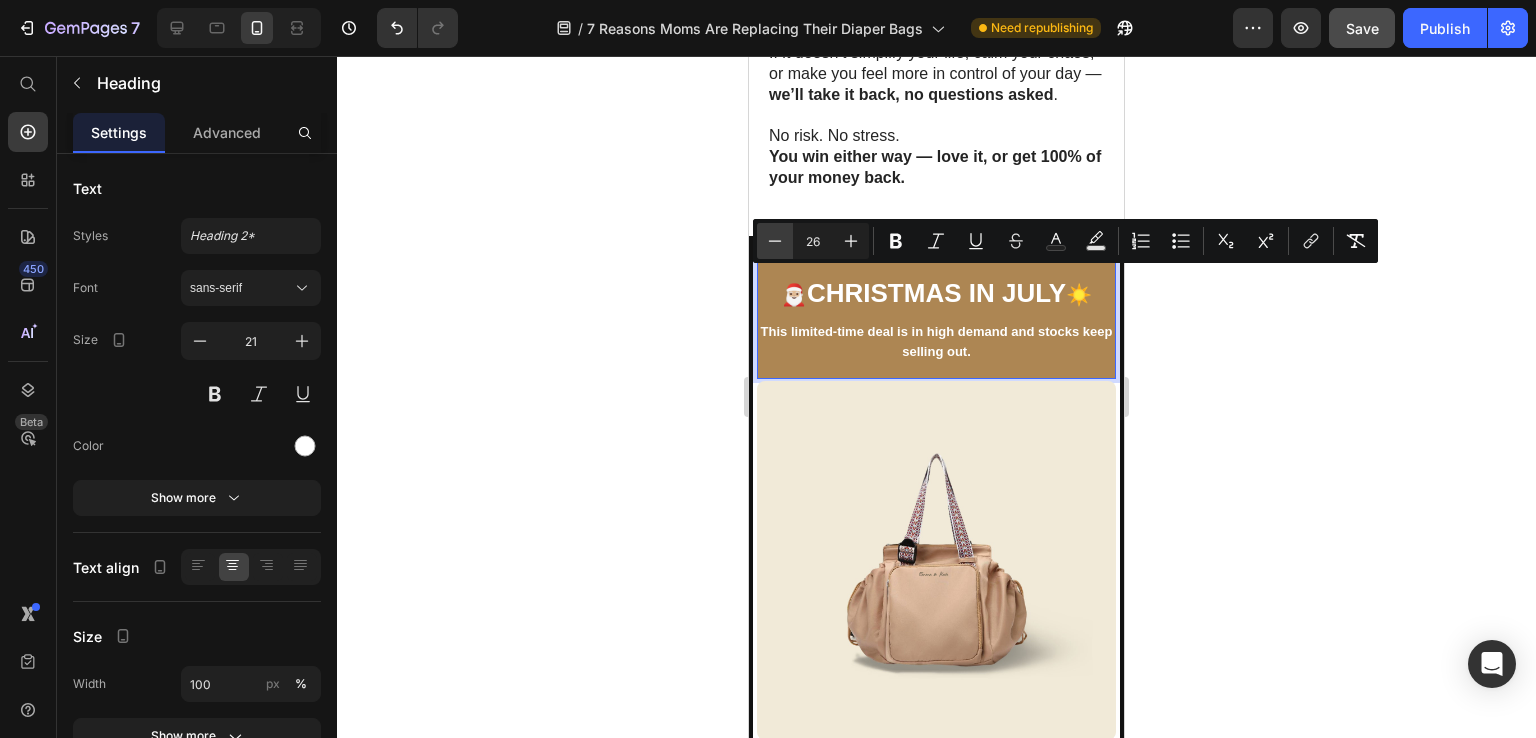 click 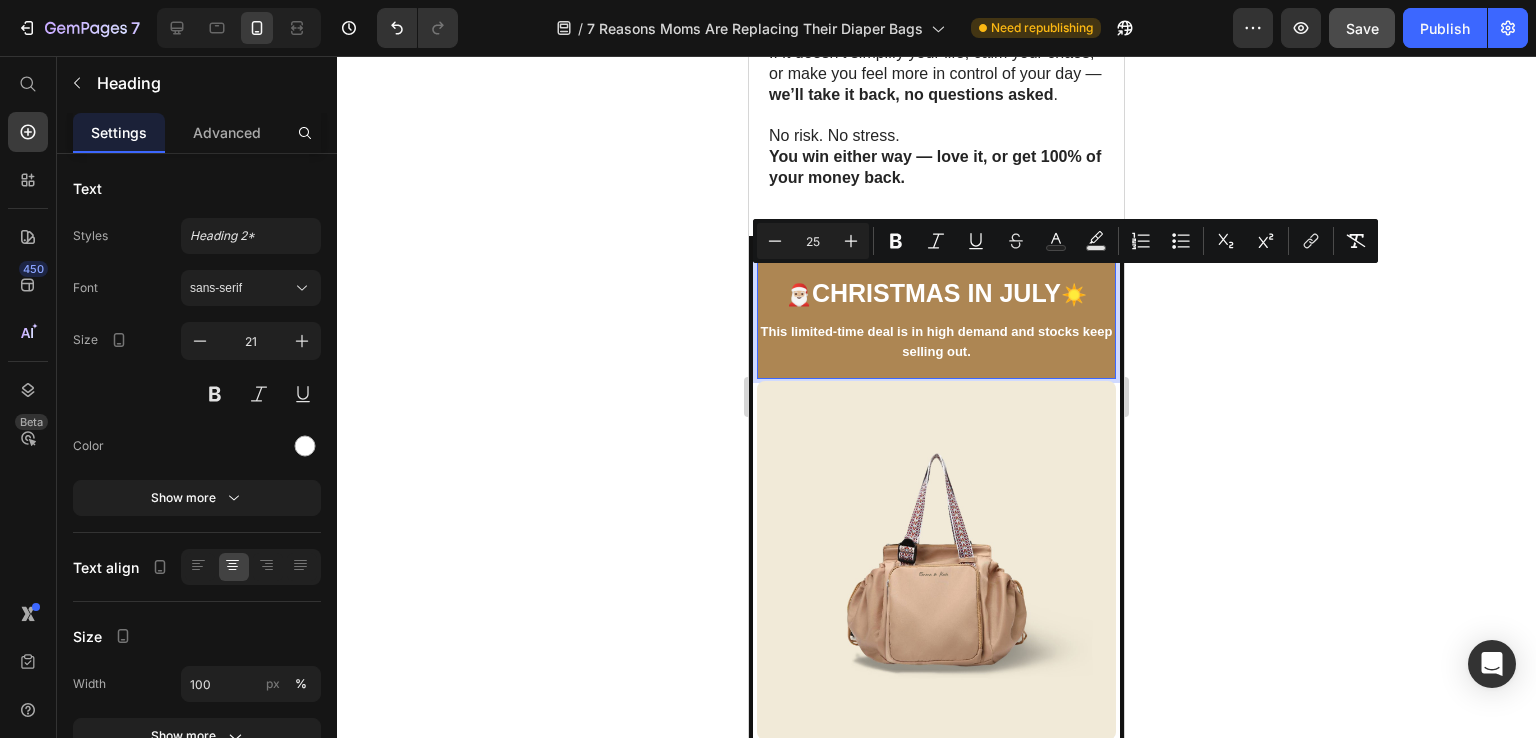 click 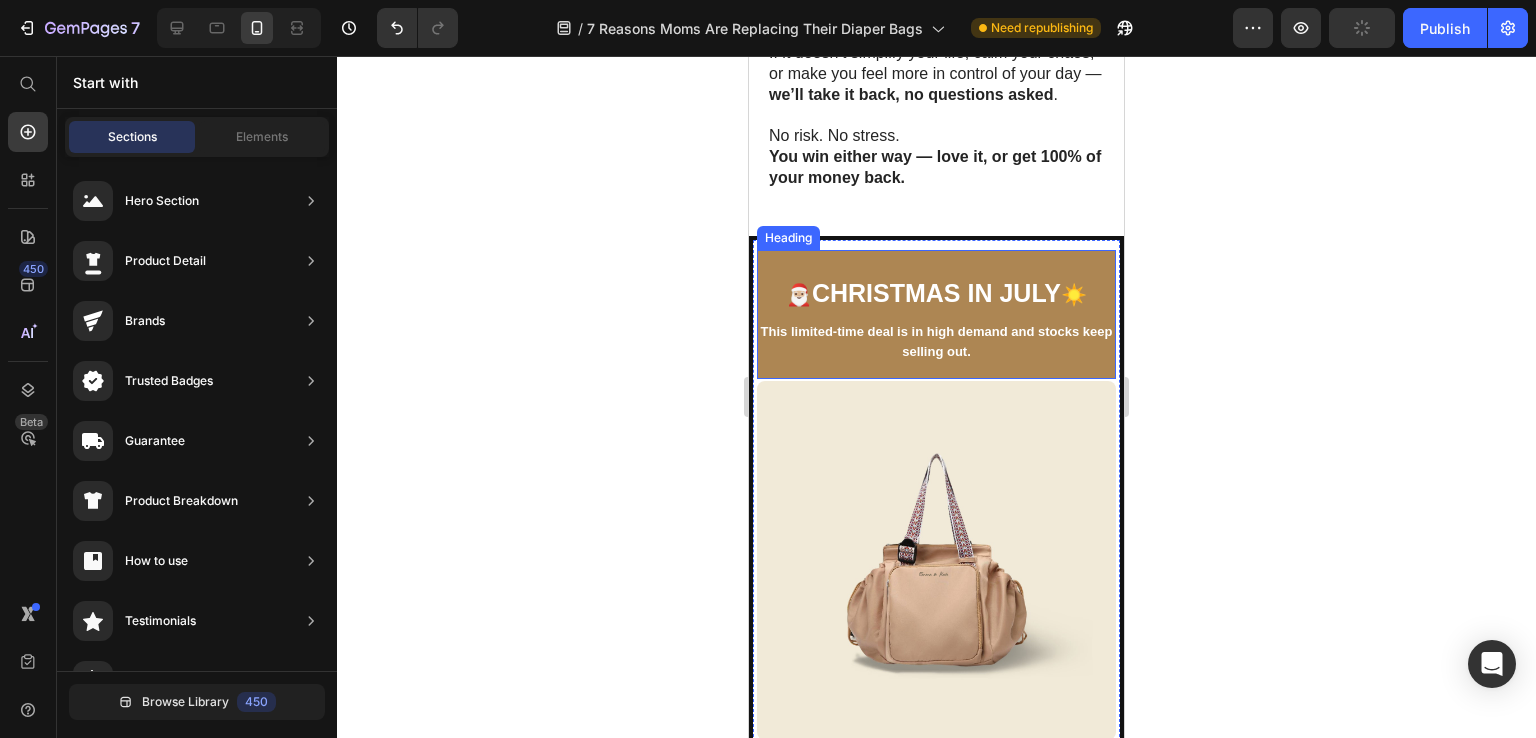 click on "⁠⁠⁠⁠⁠⁠⁠ 🎅🏼  CHRISTMAS IN JULY  ☀️  This limited-time deal is in high demand and stocks keep selling out." at bounding box center [936, 315] 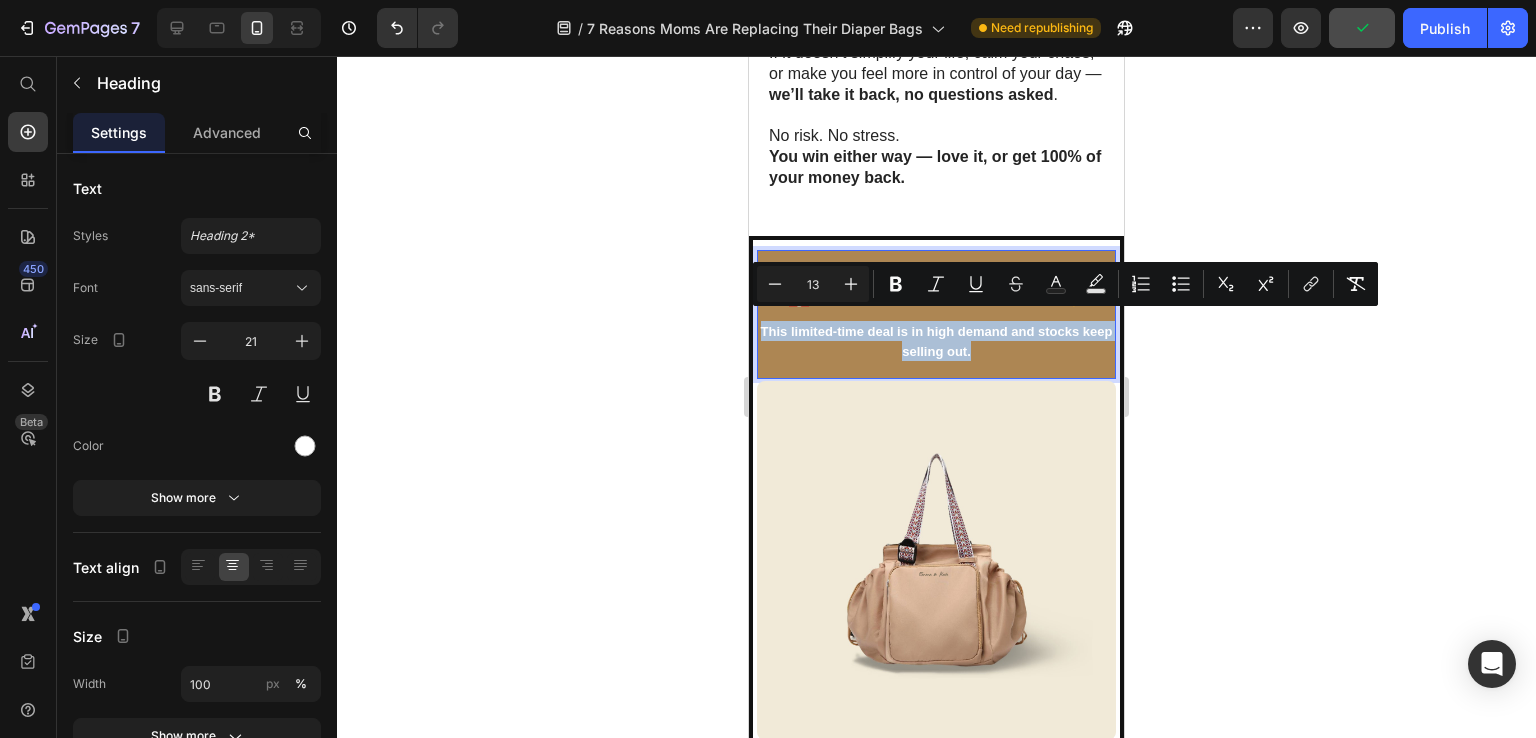 drag, startPoint x: 985, startPoint y: 345, endPoint x: 767, endPoint y: 318, distance: 219.66565 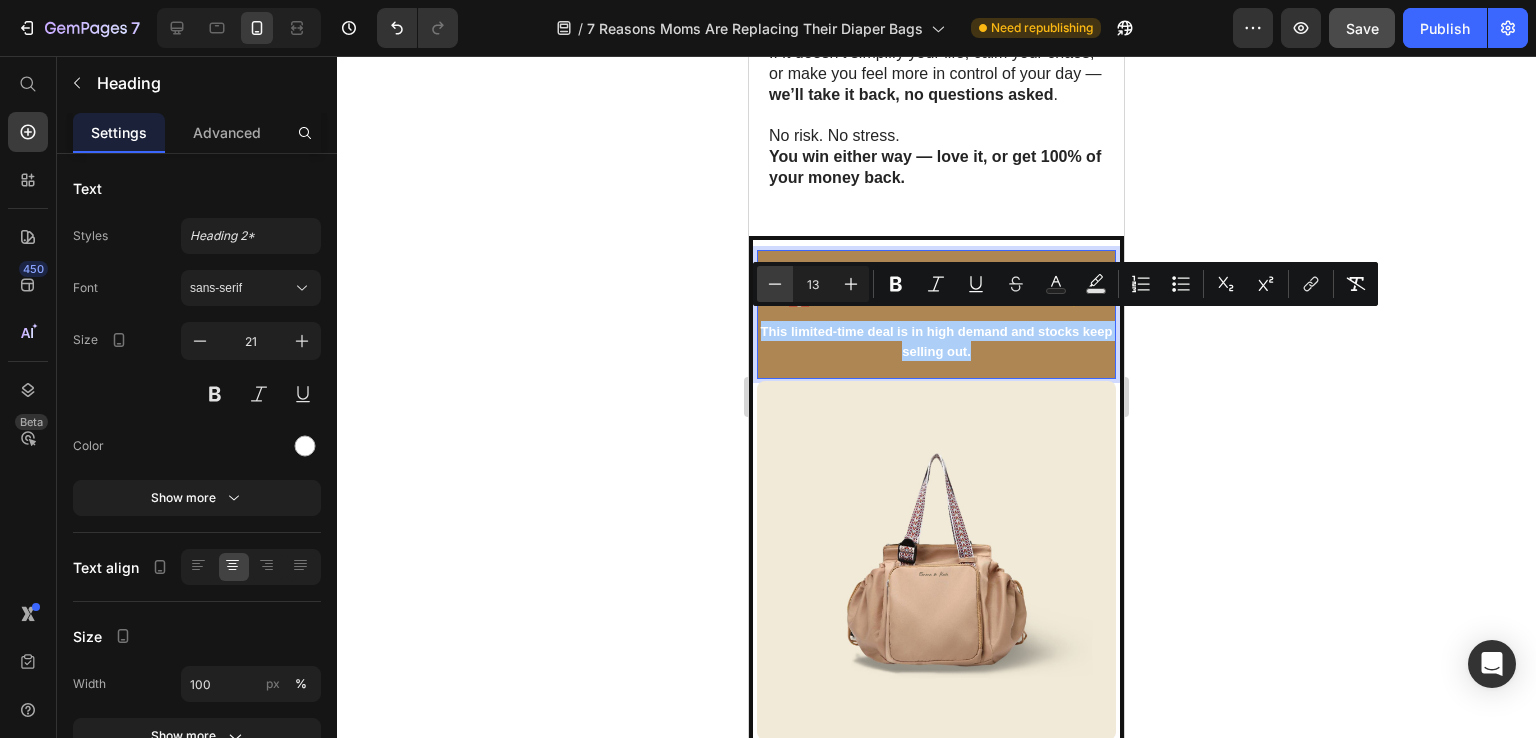 click 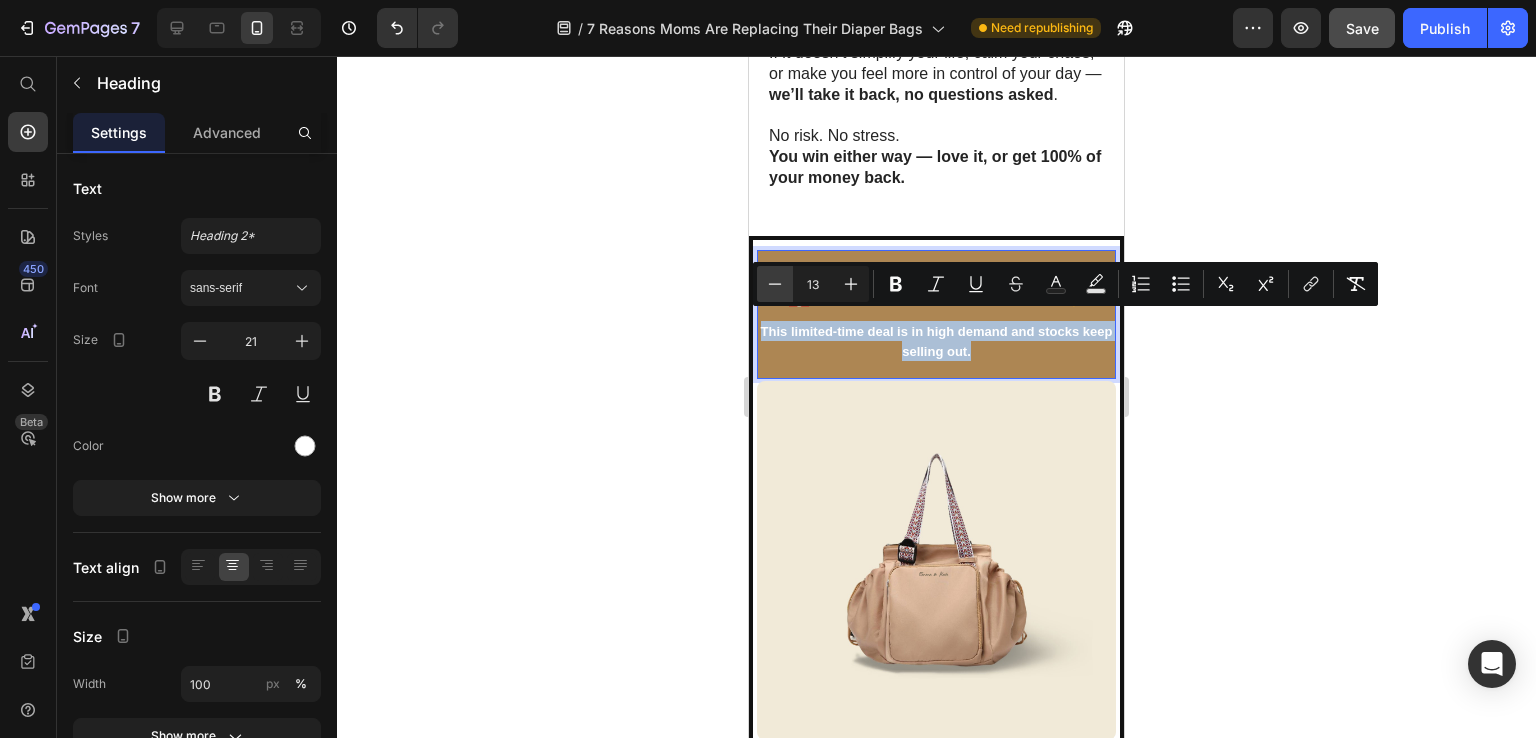 type on "12" 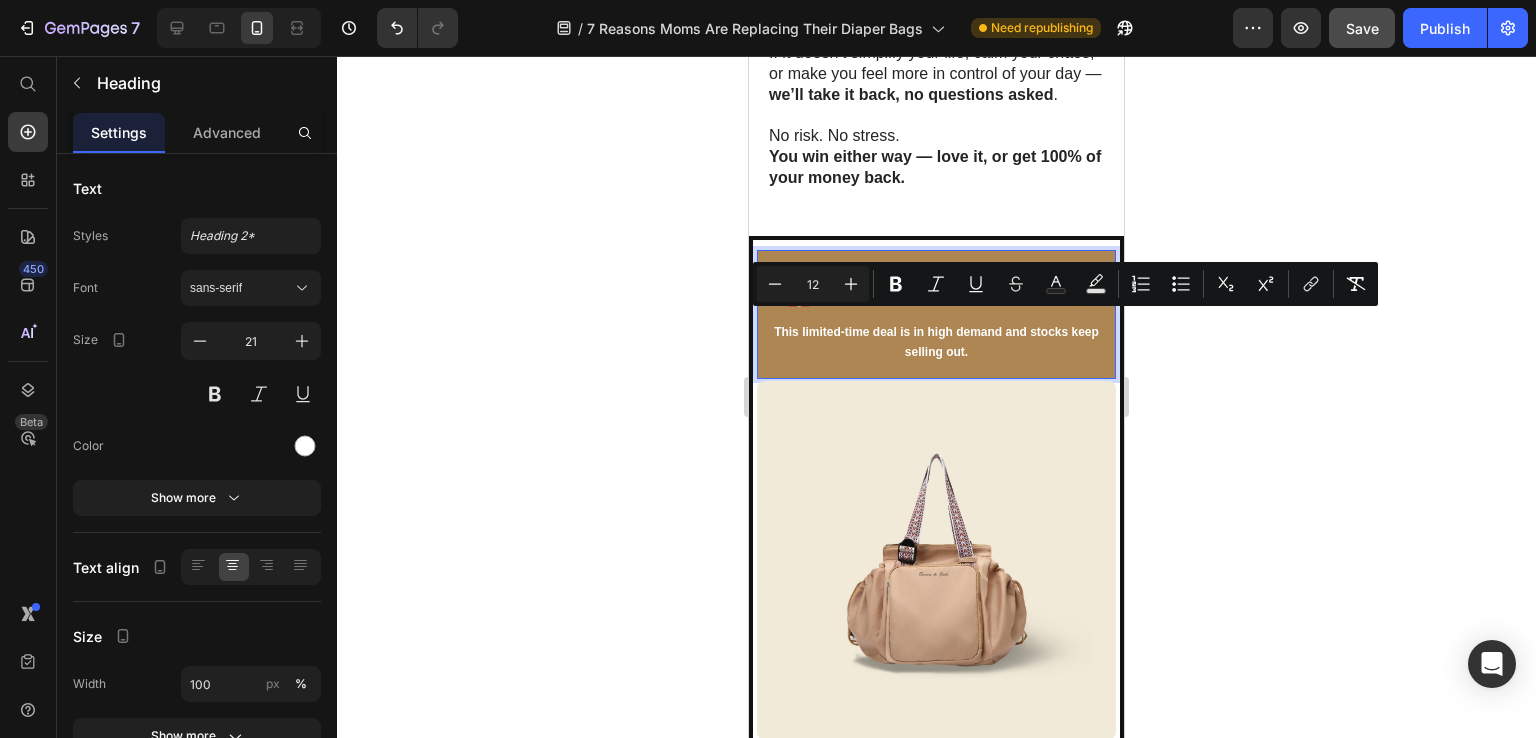 click 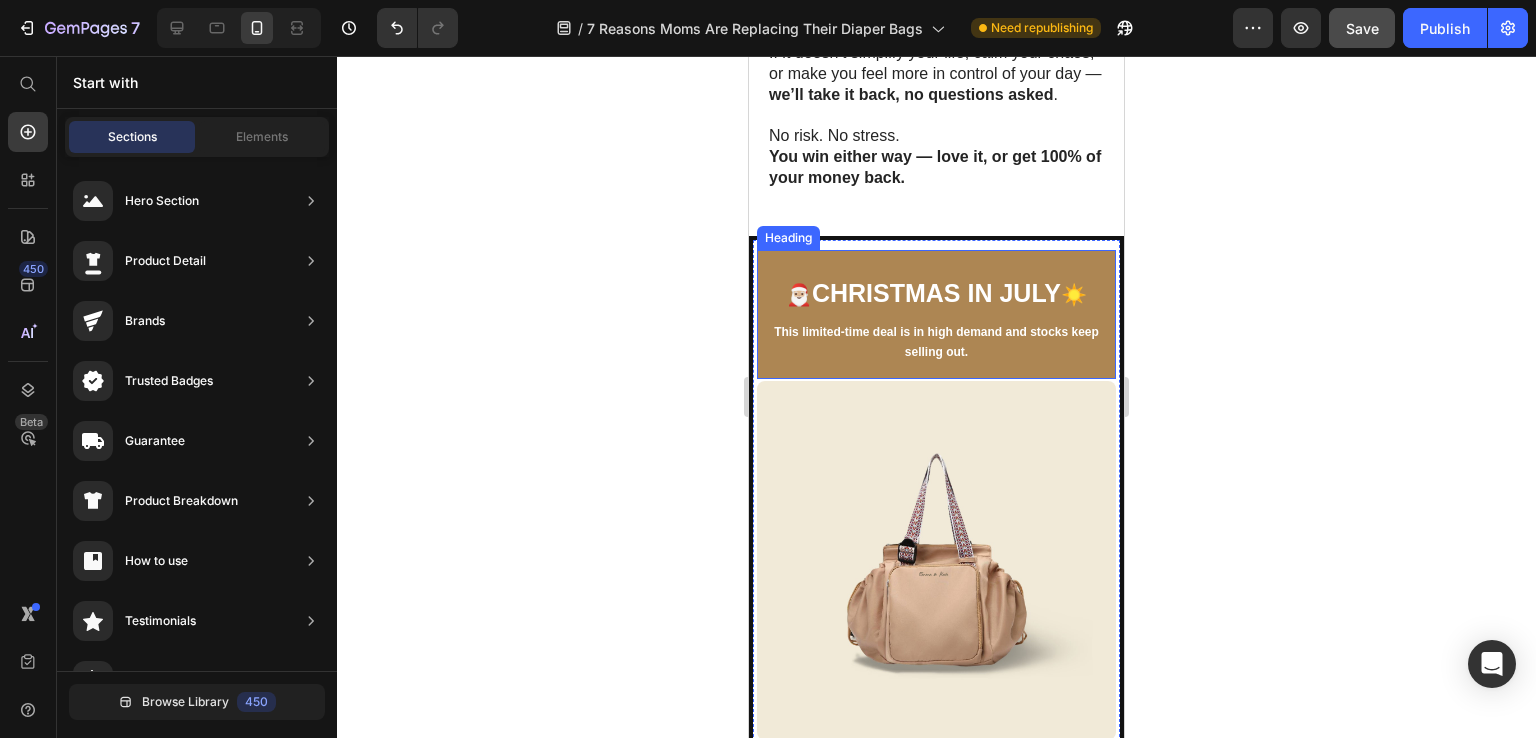 click on "This limited-time deal is in high demand and stocks keep selling out." at bounding box center [936, 342] 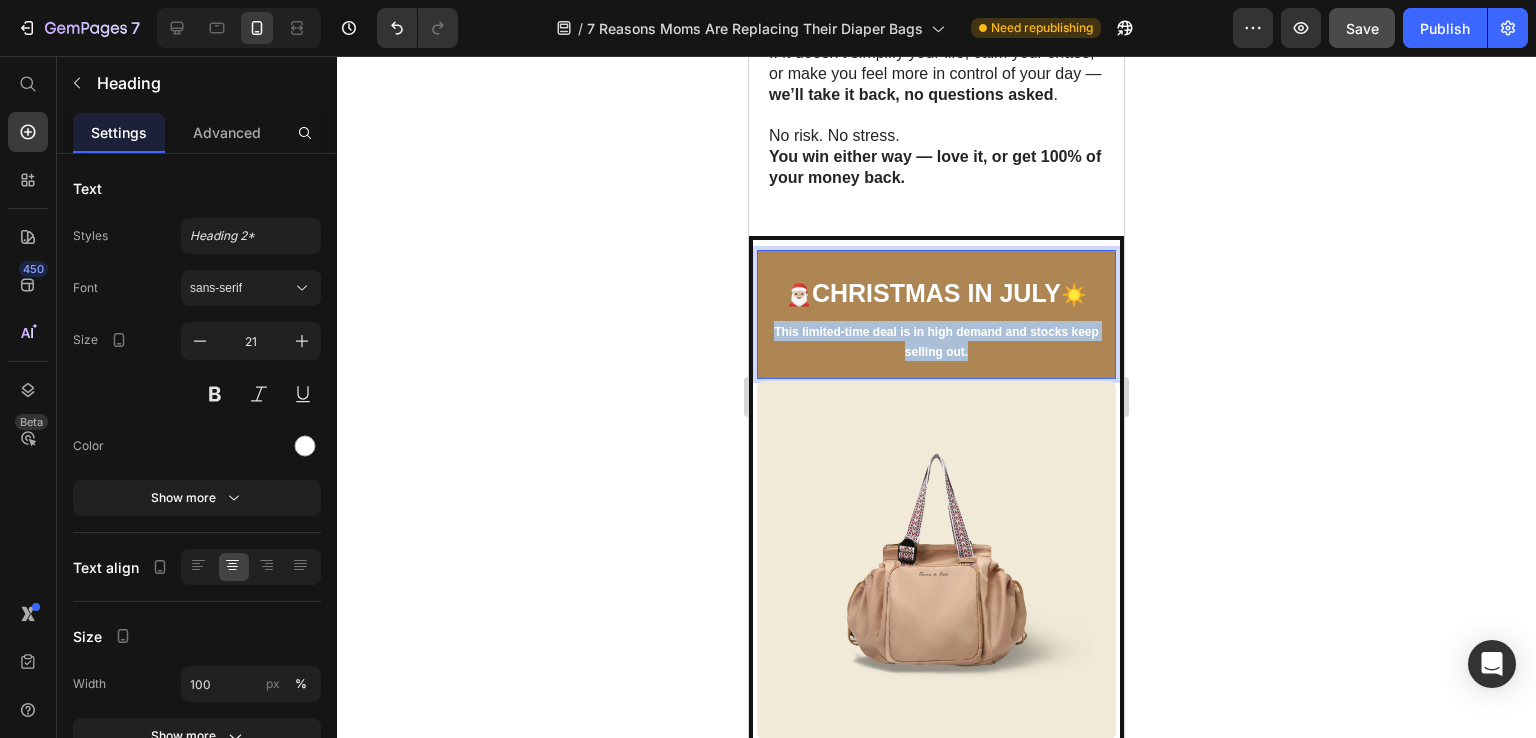 drag, startPoint x: 980, startPoint y: 346, endPoint x: 764, endPoint y: 315, distance: 218.2132 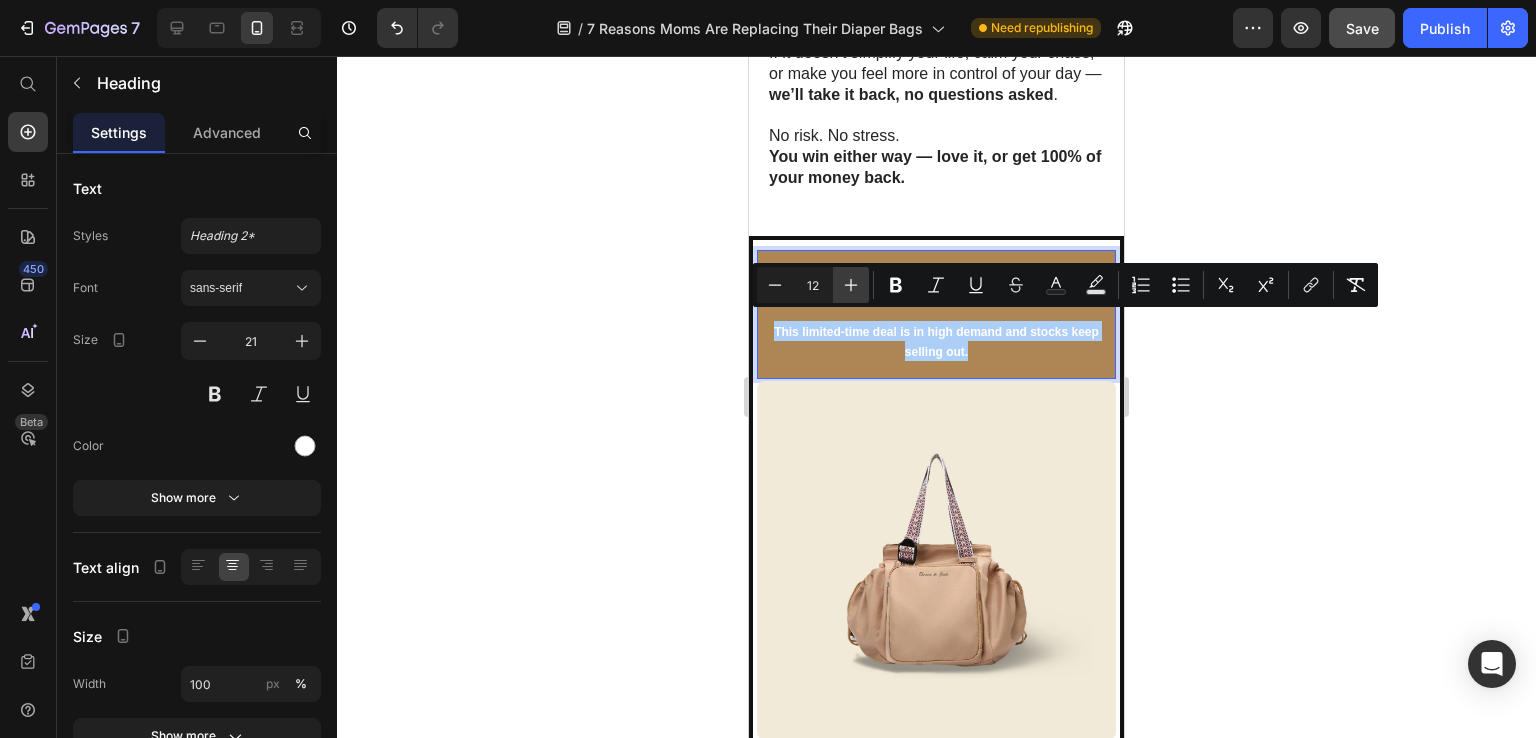 drag, startPoint x: 848, startPoint y: 287, endPoint x: 858, endPoint y: 292, distance: 11.18034 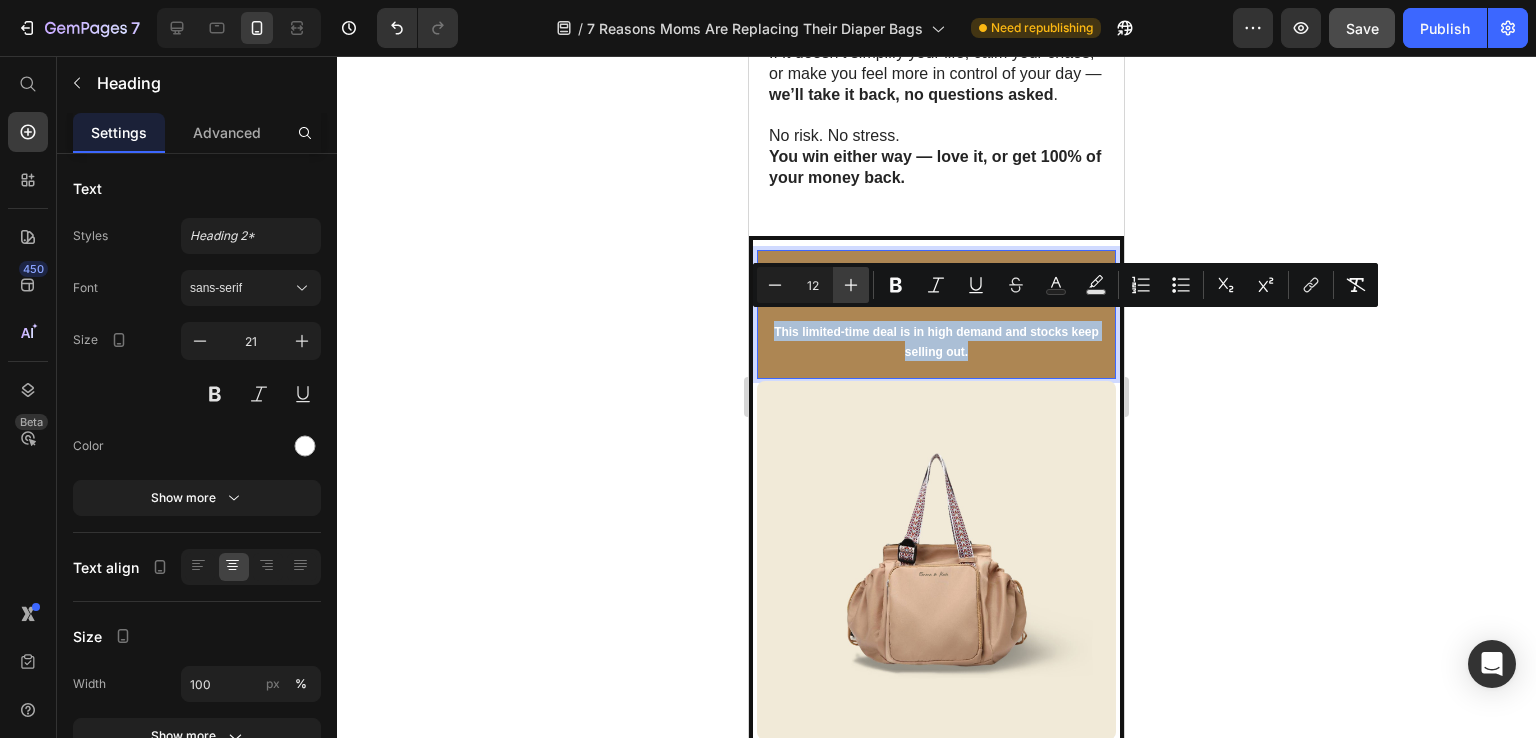 type on "13" 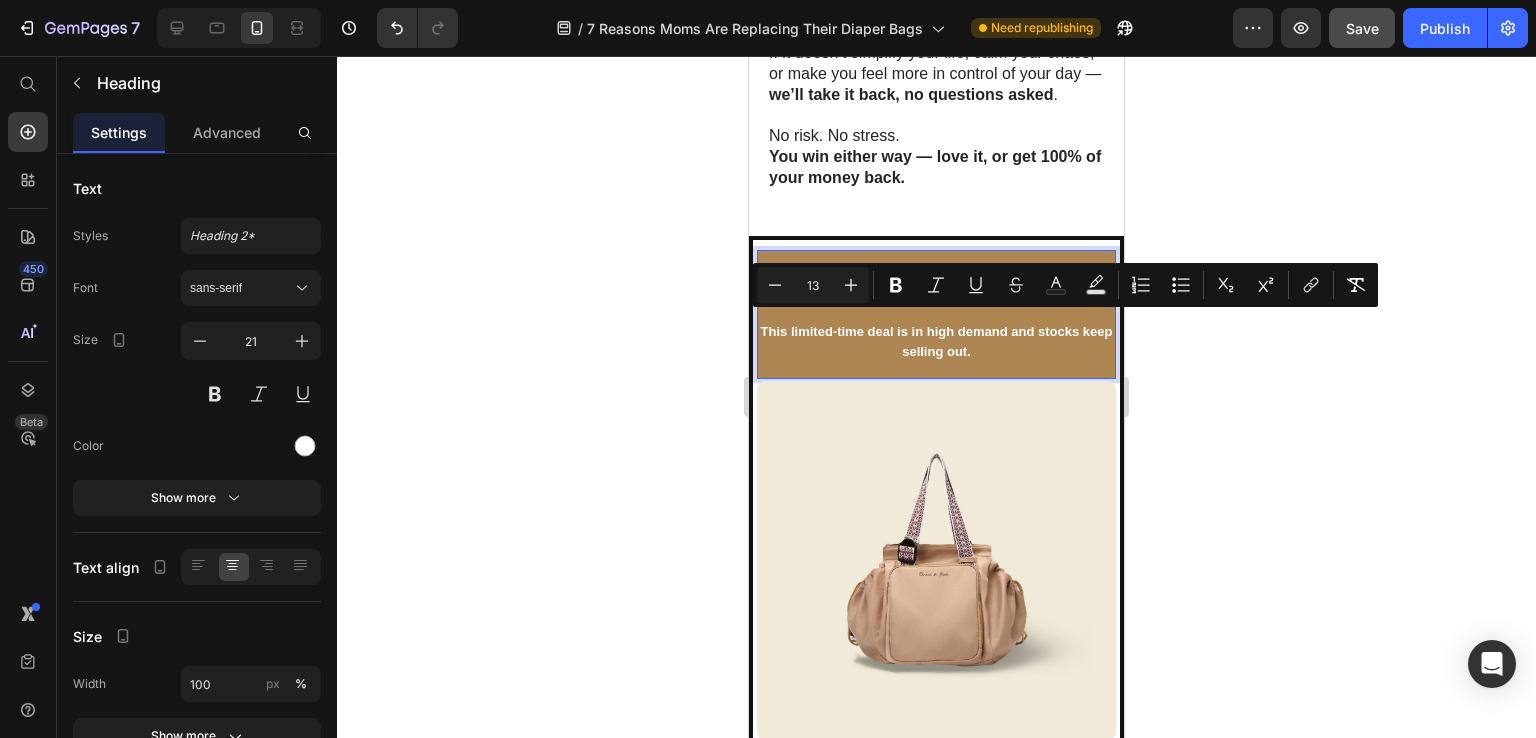 click 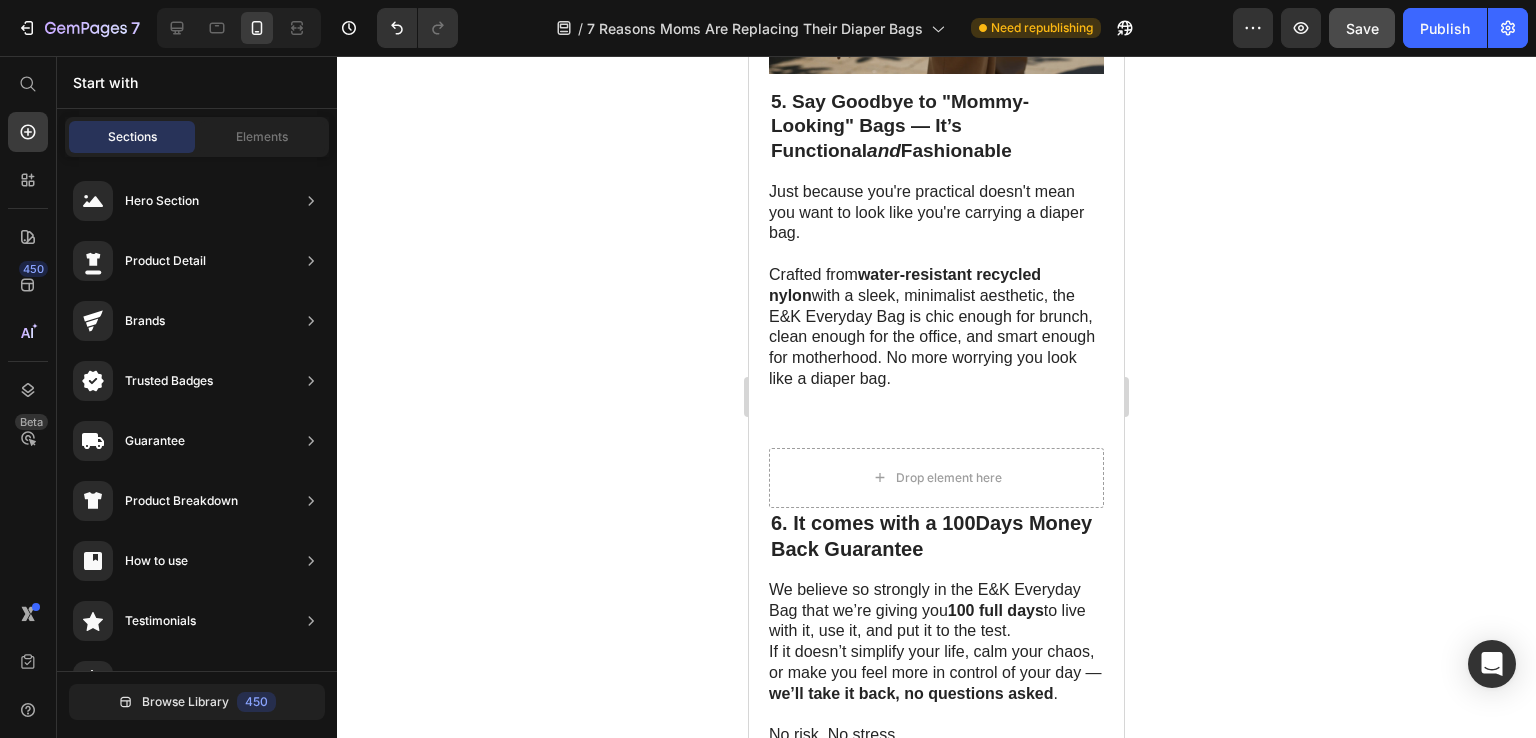 scroll, scrollTop: 3600, scrollLeft: 0, axis: vertical 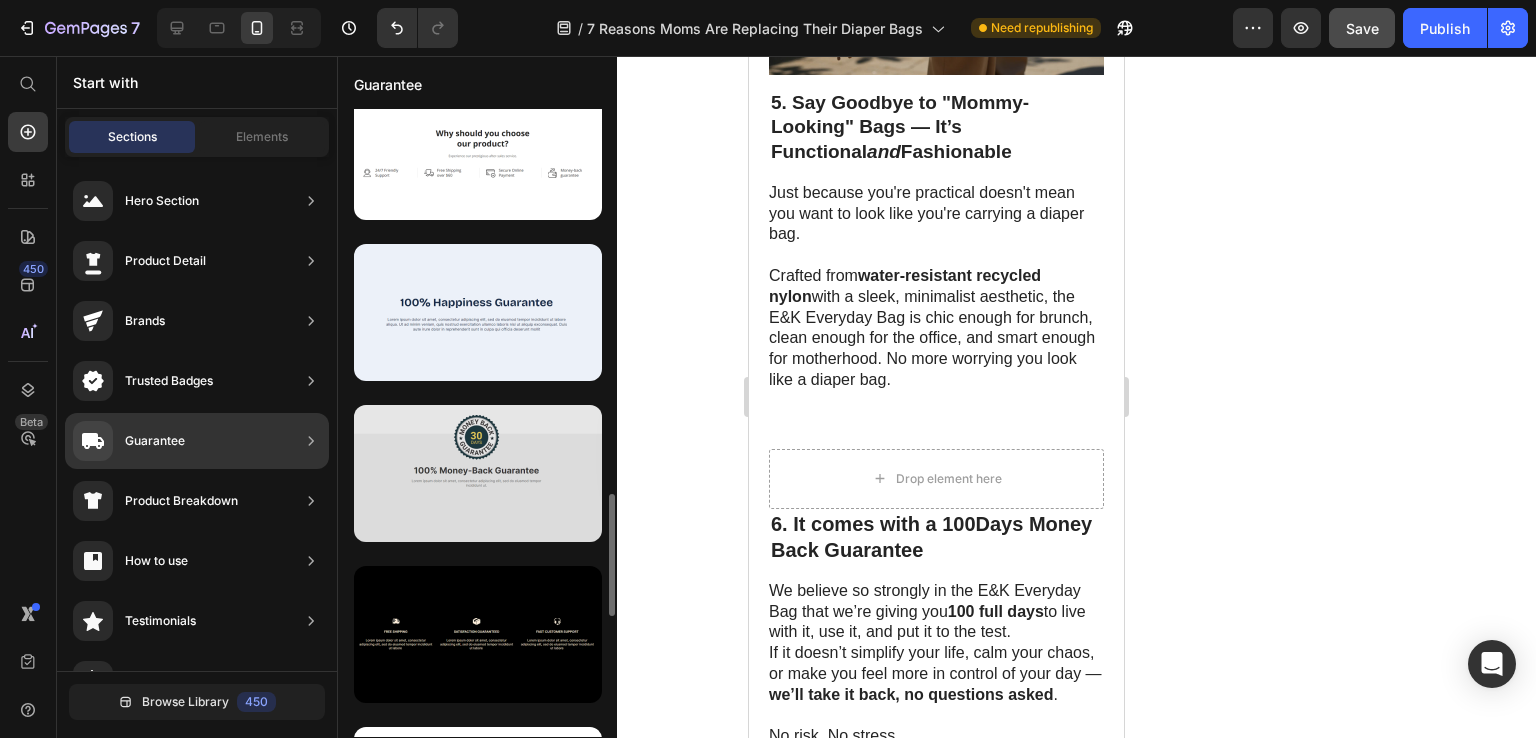 click at bounding box center (478, 473) 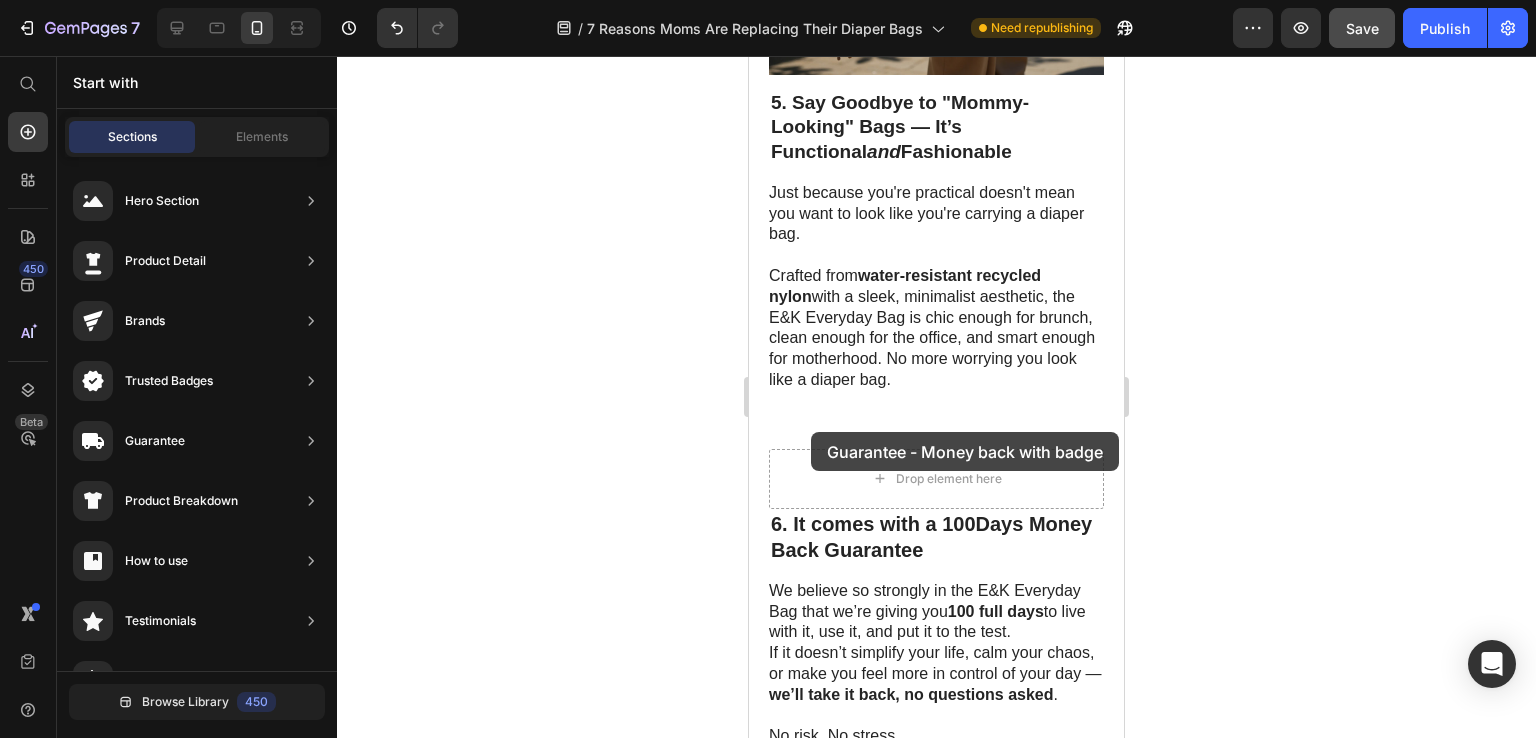 drag, startPoint x: 1234, startPoint y: 536, endPoint x: 811, endPoint y: 432, distance: 435.5973 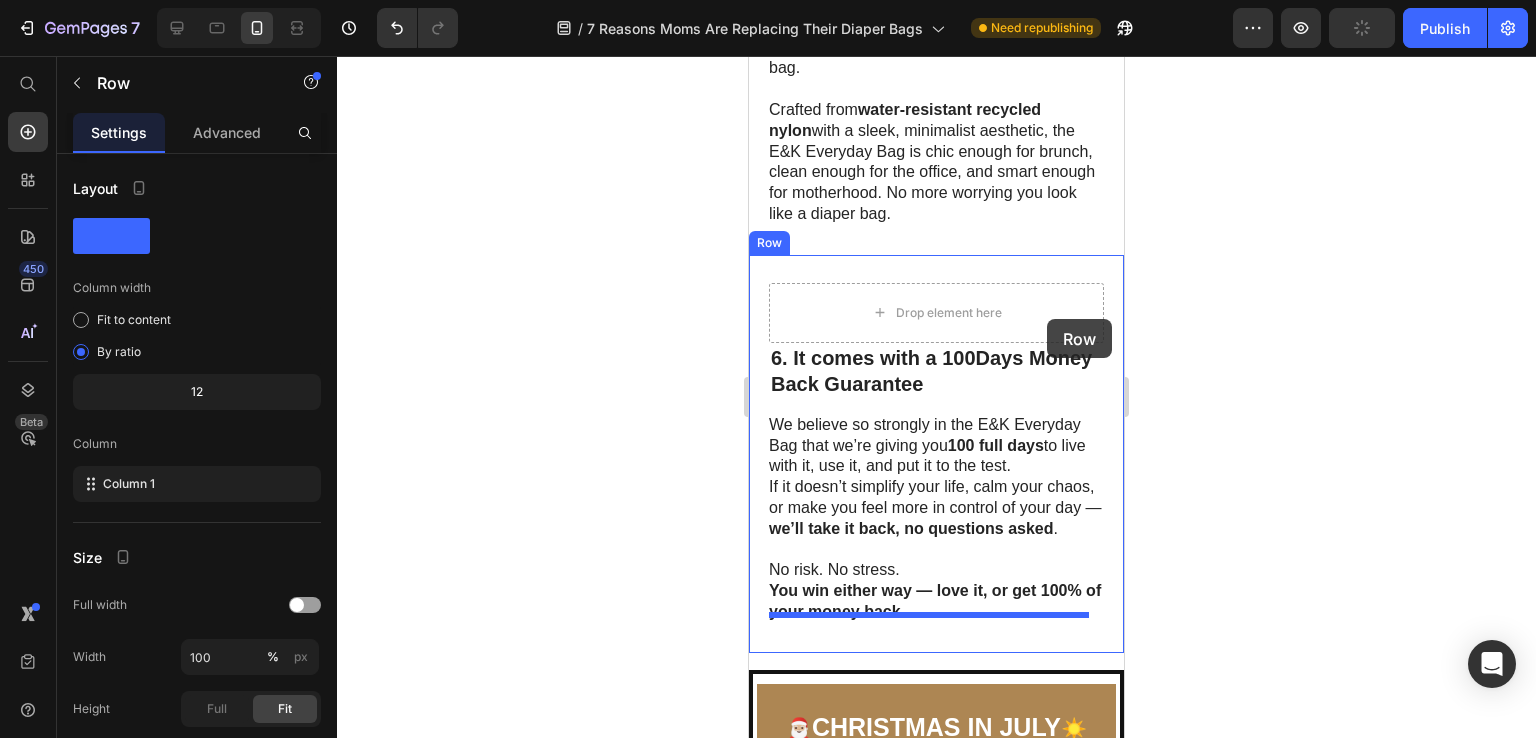 scroll, scrollTop: 3764, scrollLeft: 0, axis: vertical 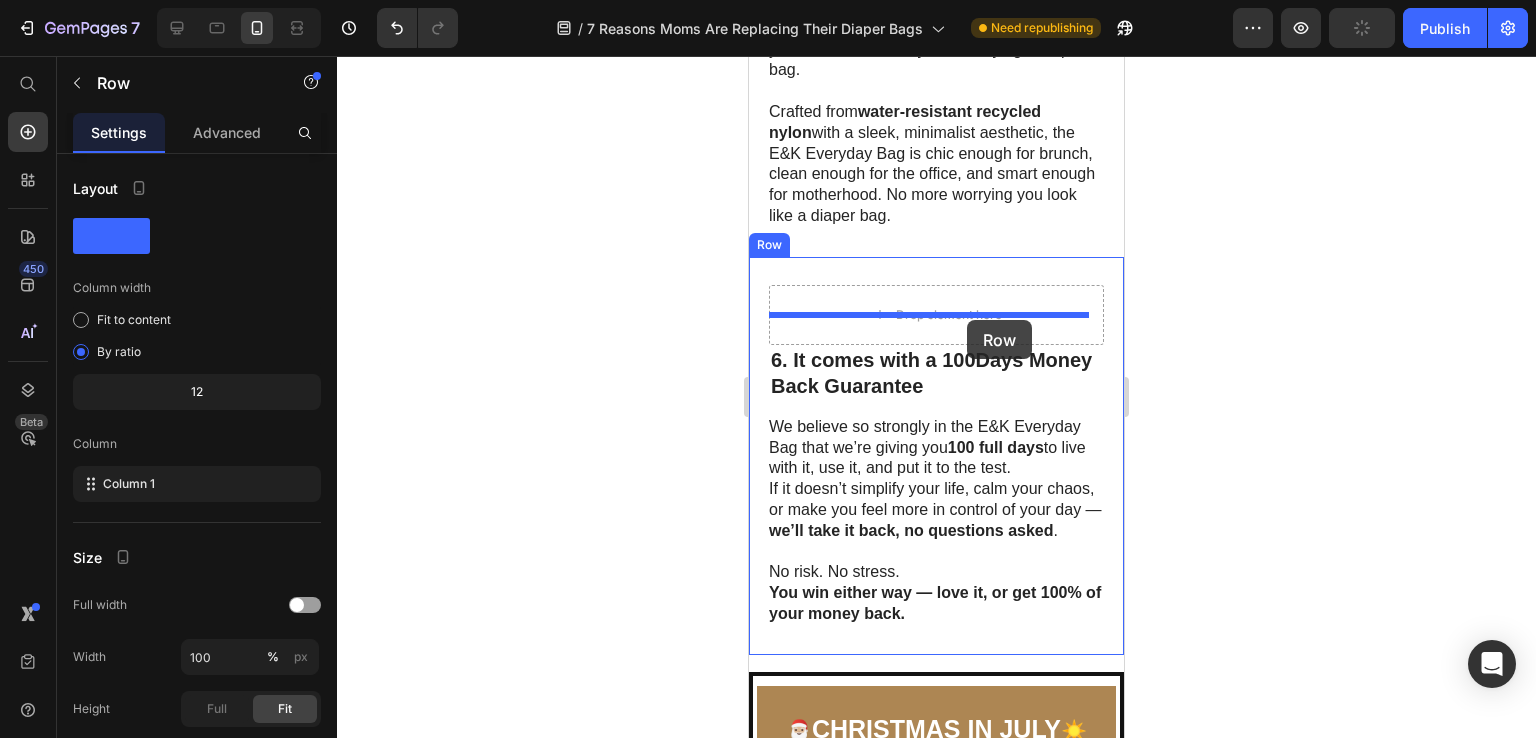 drag, startPoint x: 1084, startPoint y: 346, endPoint x: 967, endPoint y: 320, distance: 119.85408 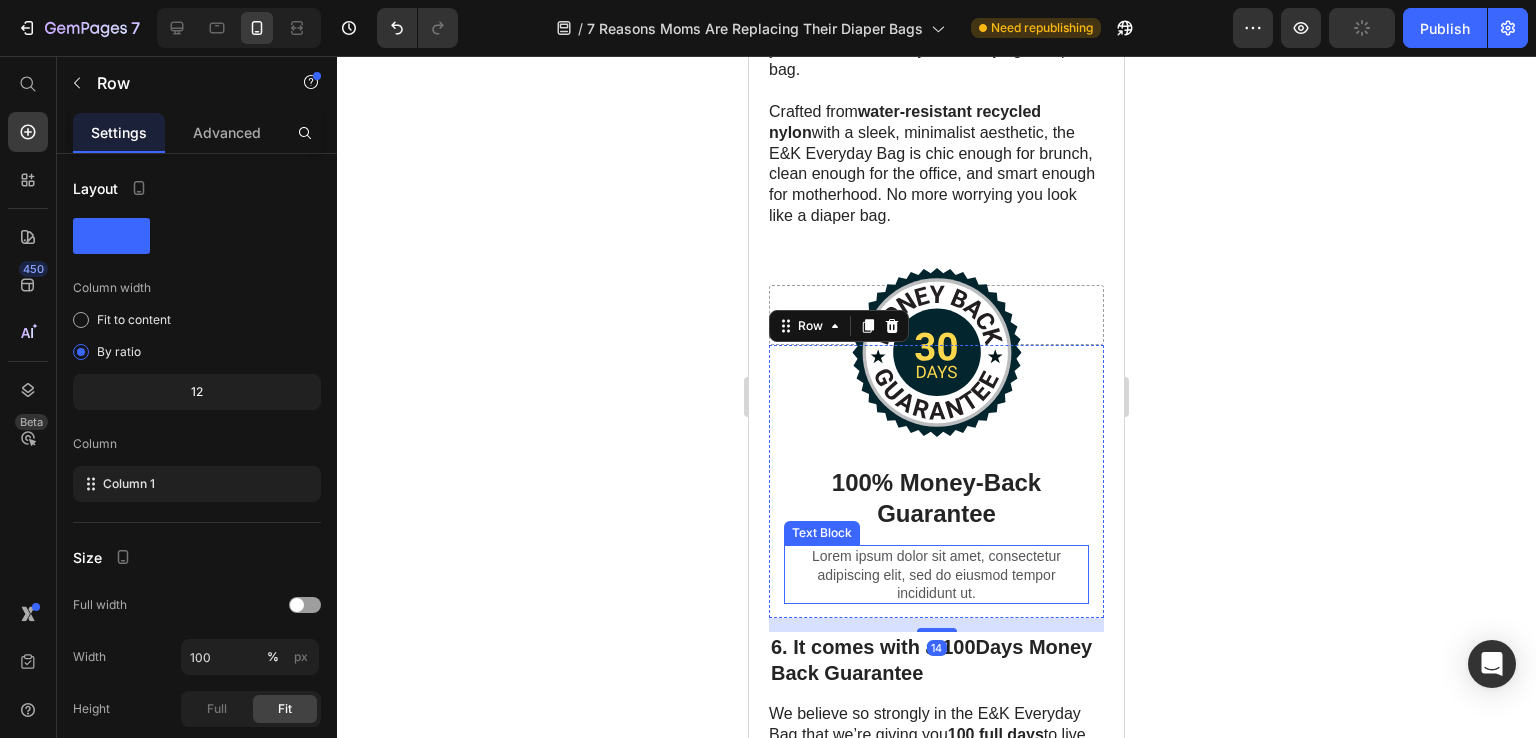 click on "Lorem ipsum dolor sit amet, consectetur adipiscing elit, sed do eiusmod tempor incididunt ut." at bounding box center [936, 574] 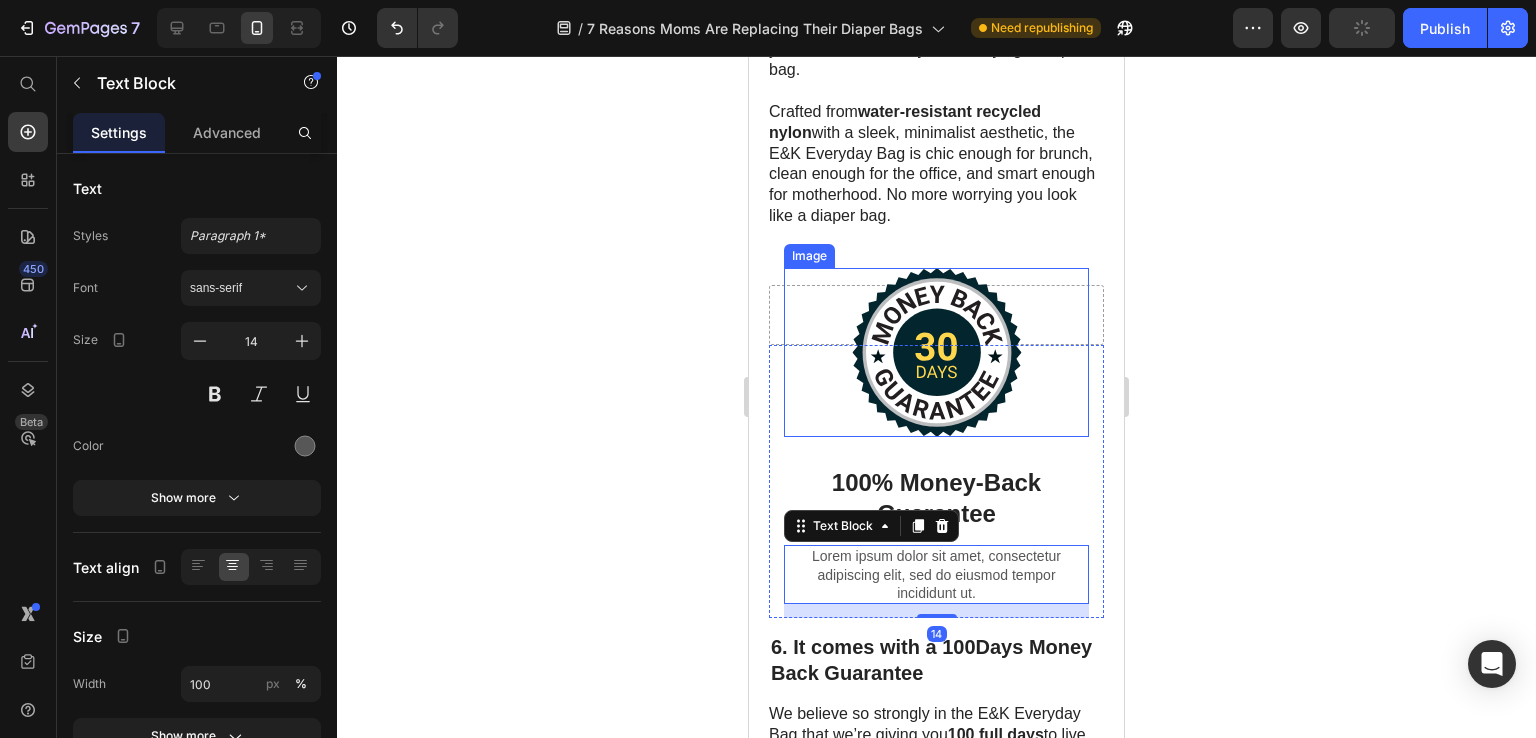 click at bounding box center [936, 352] 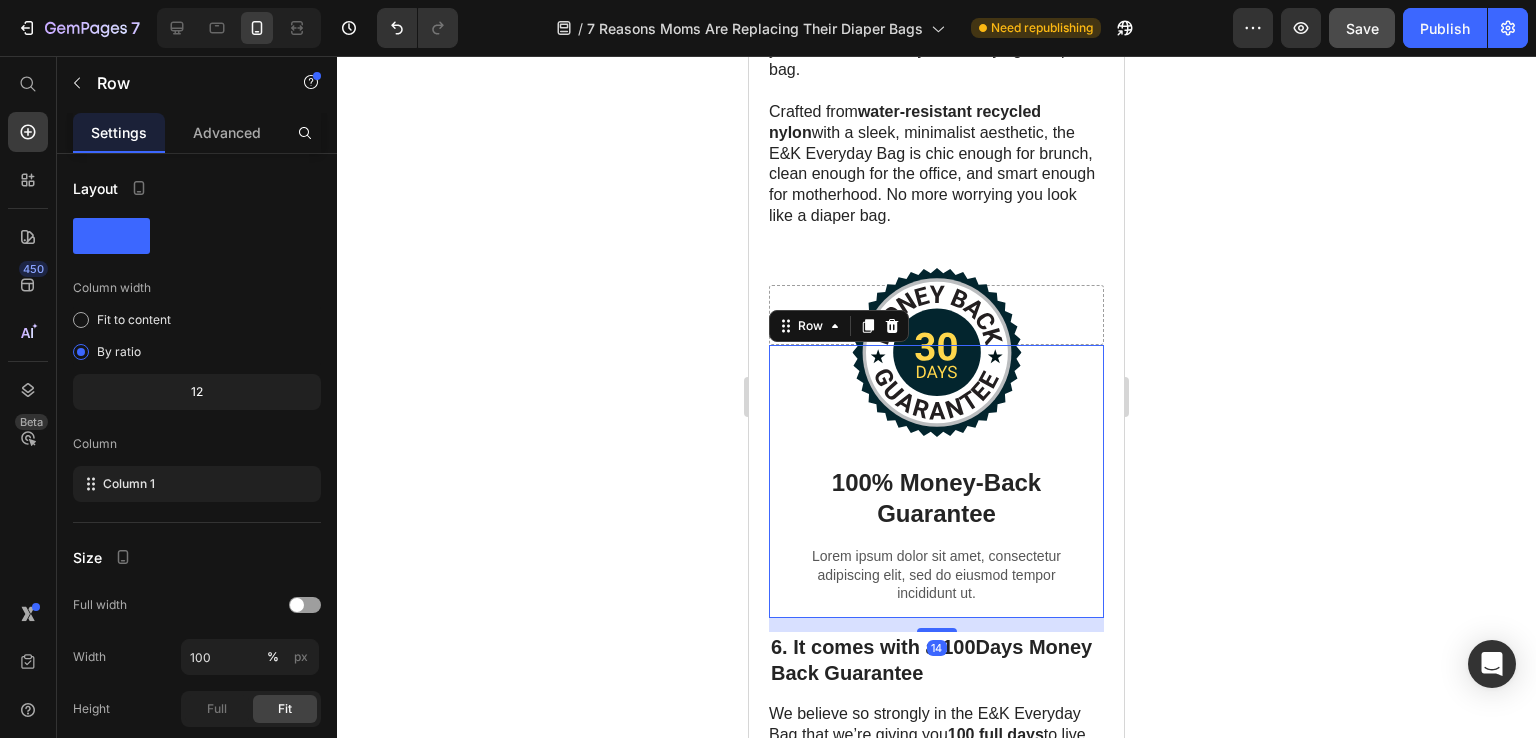 click on "Image 100% Money-Back Guarantee Heading Lorem ipsum dolor sit amet, consectetur adipiscing elit, sed do eiusmod tempor incididunt ut. Text Block Row   14" at bounding box center [936, 481] 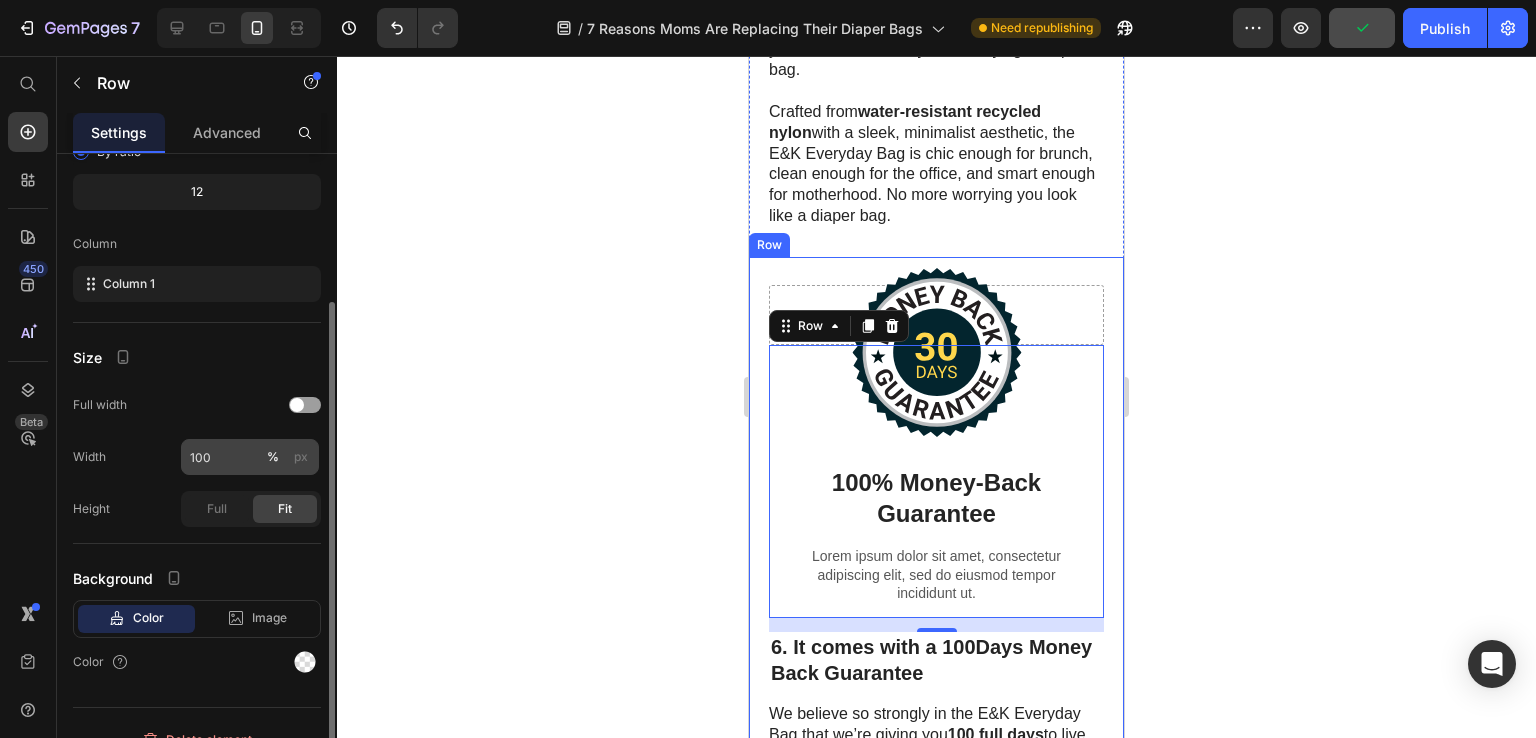 scroll, scrollTop: 225, scrollLeft: 0, axis: vertical 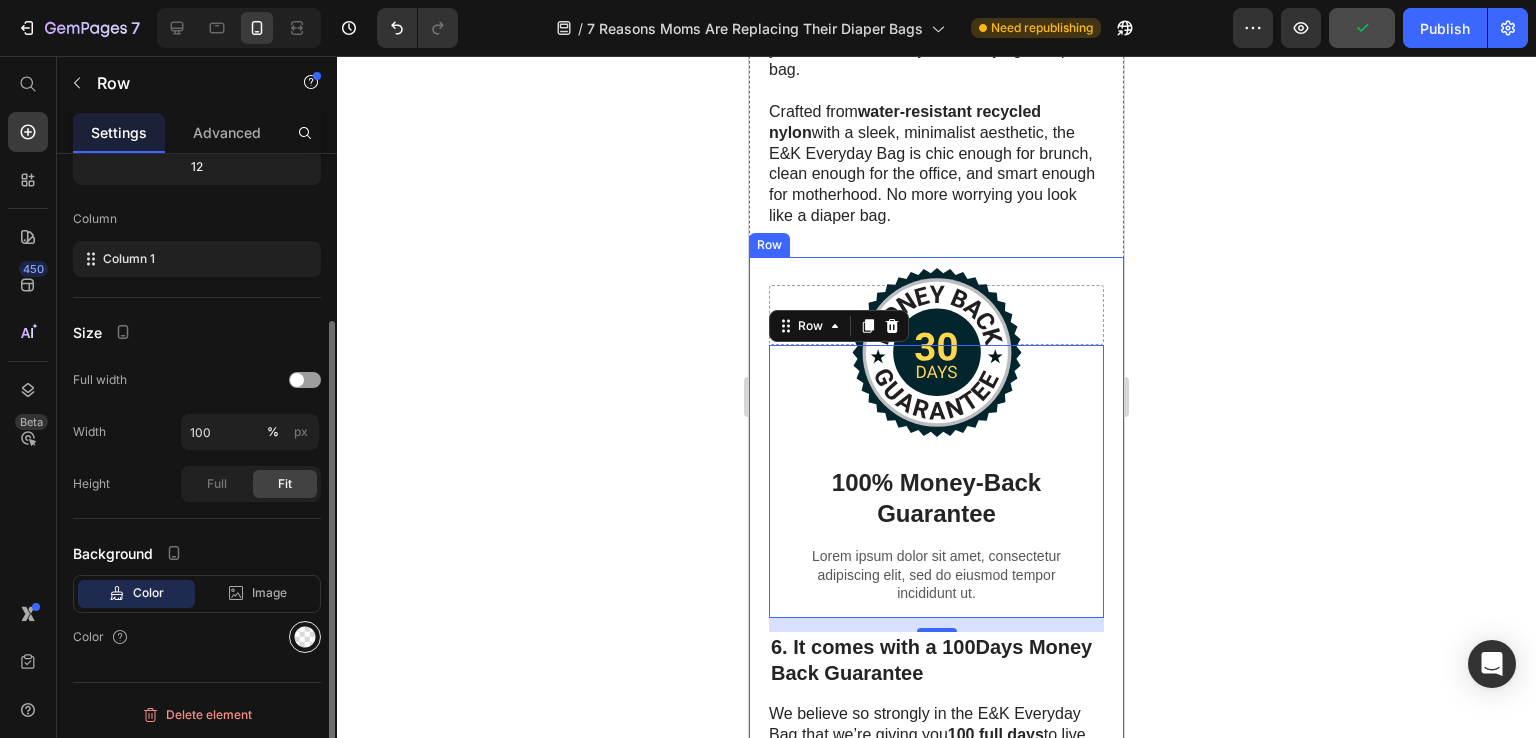 click at bounding box center (305, 637) 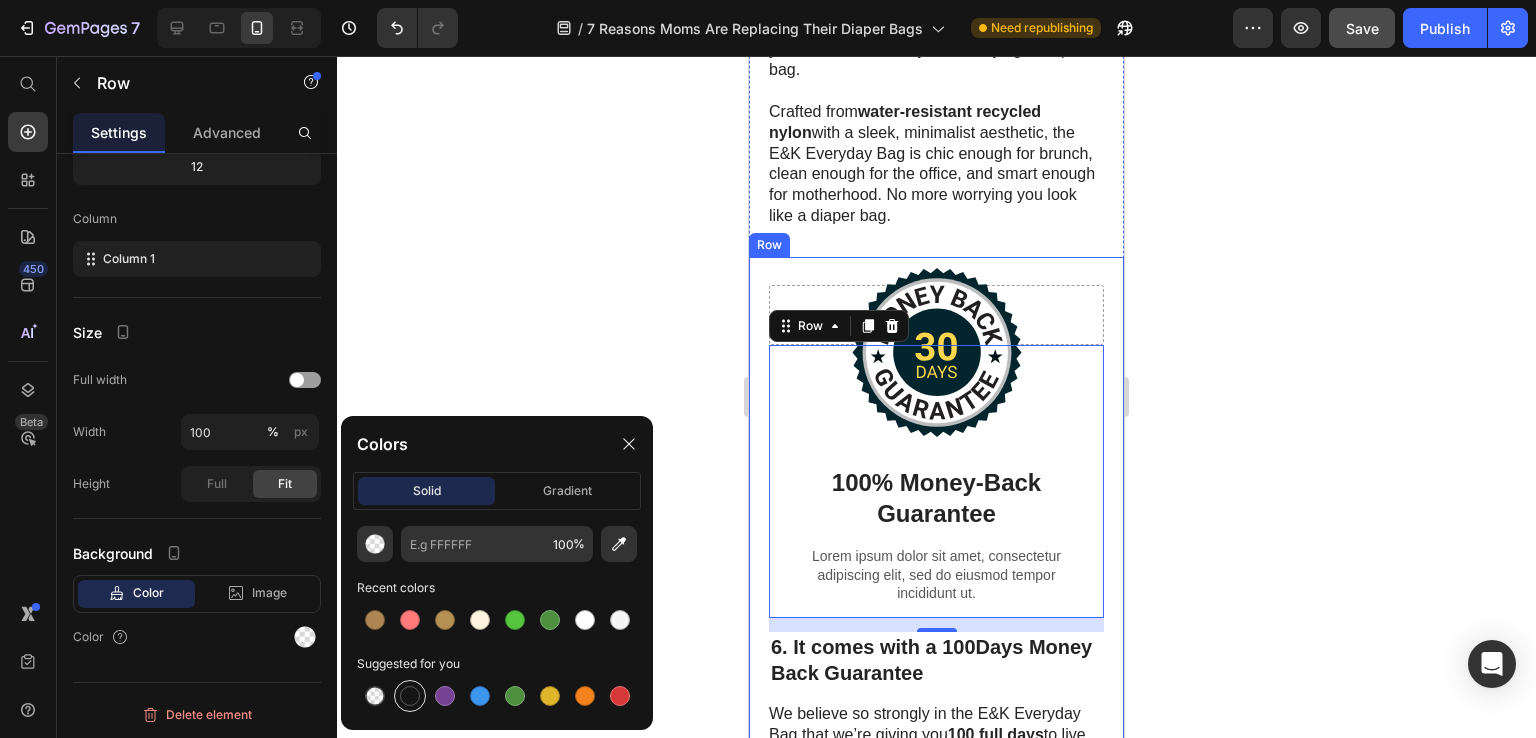 click at bounding box center (410, 696) 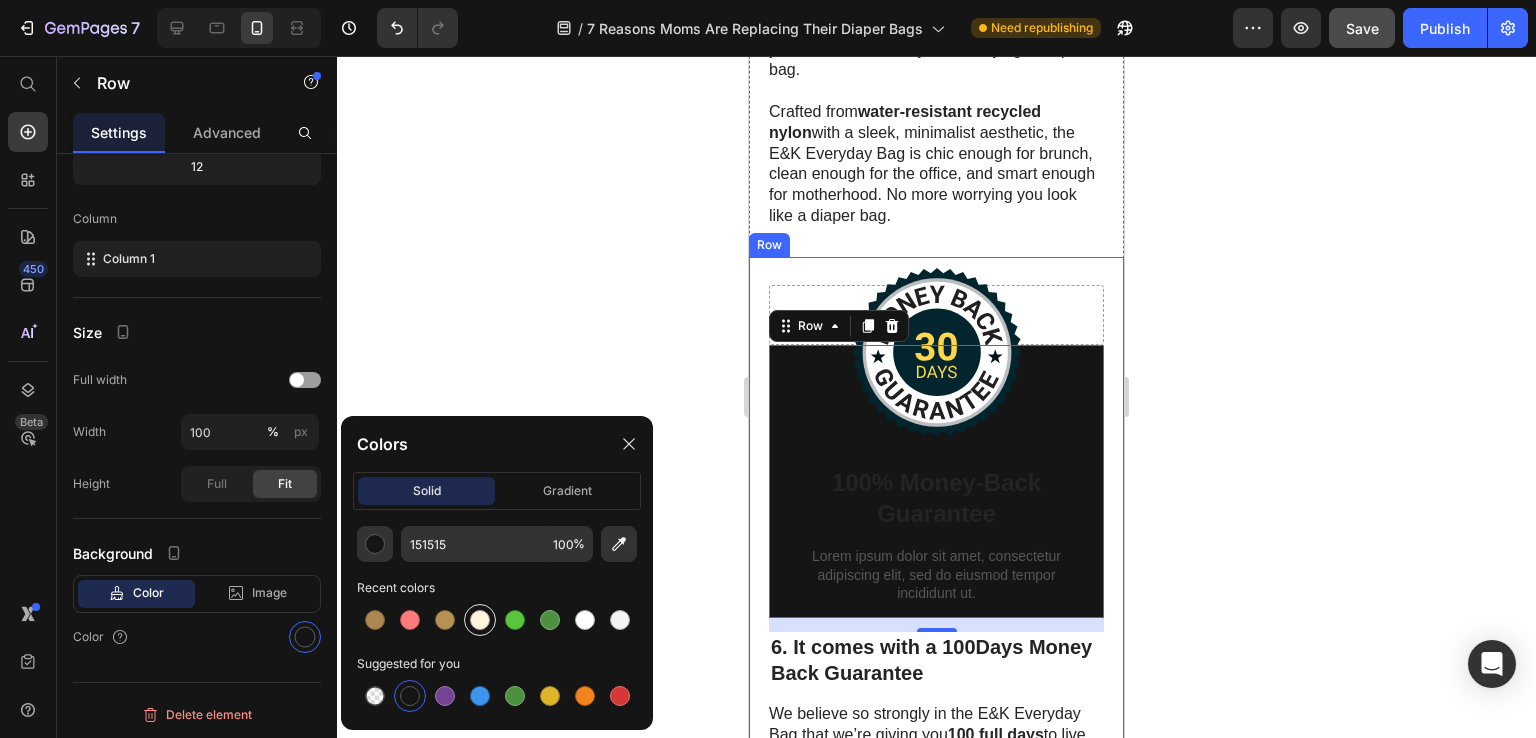 click at bounding box center [480, 620] 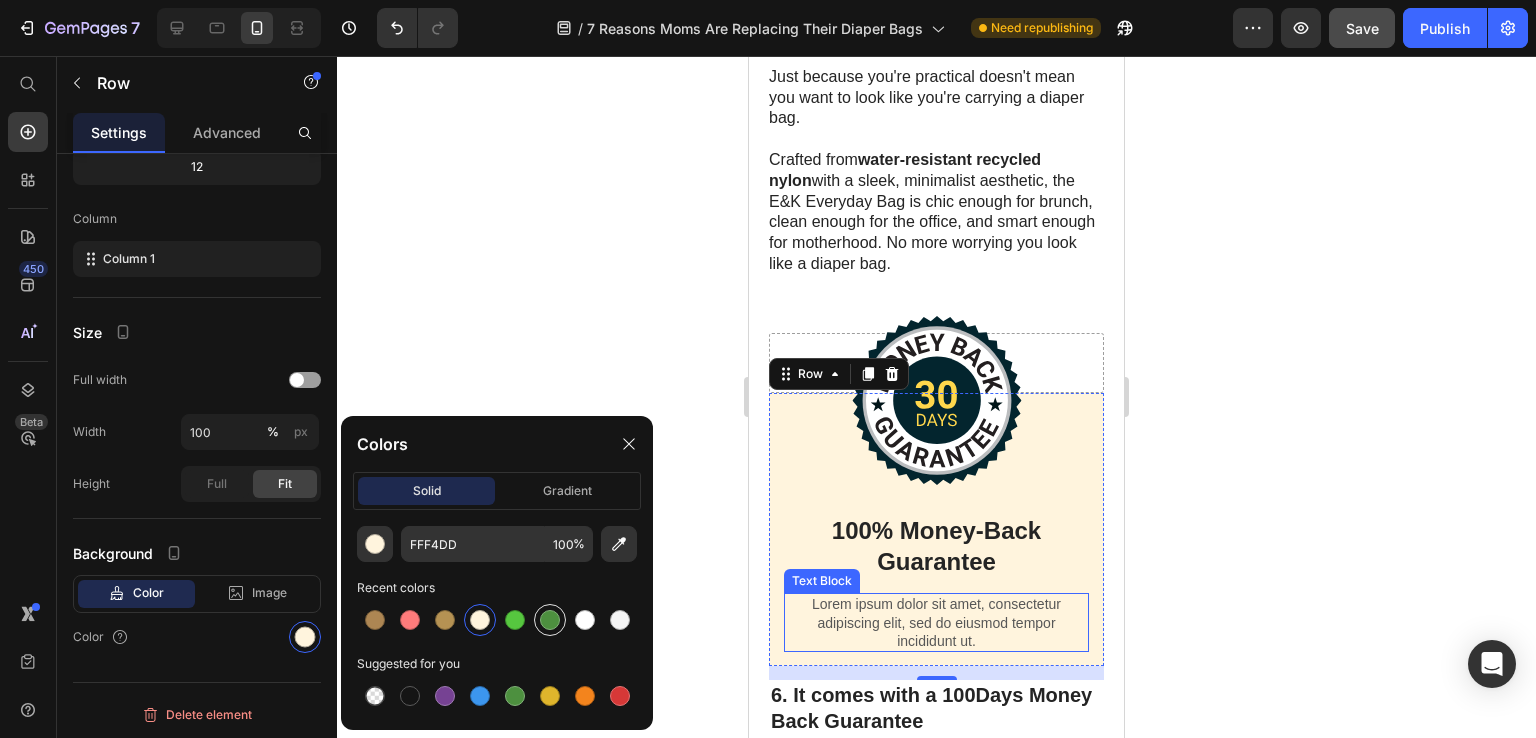 scroll, scrollTop: 3864, scrollLeft: 0, axis: vertical 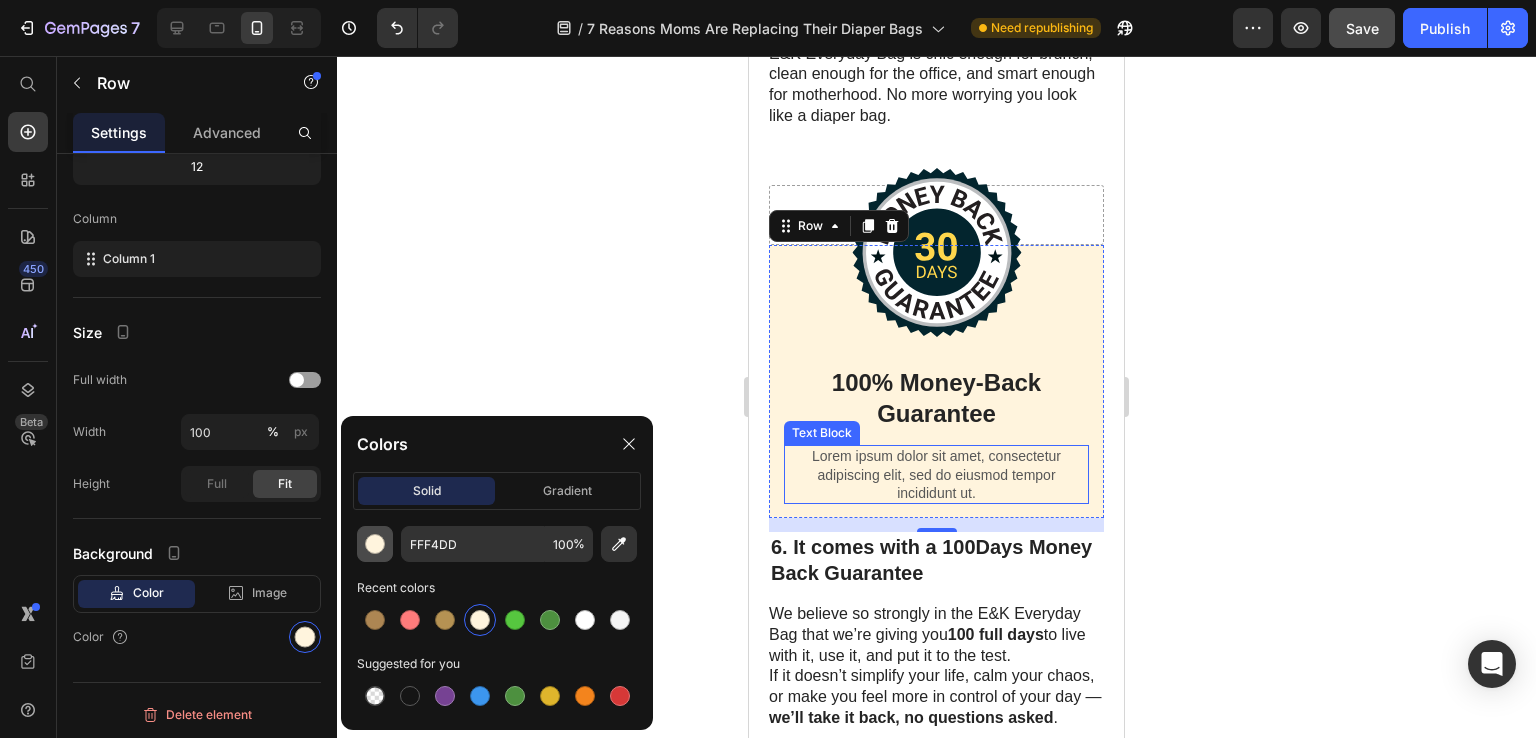 click at bounding box center (375, 544) 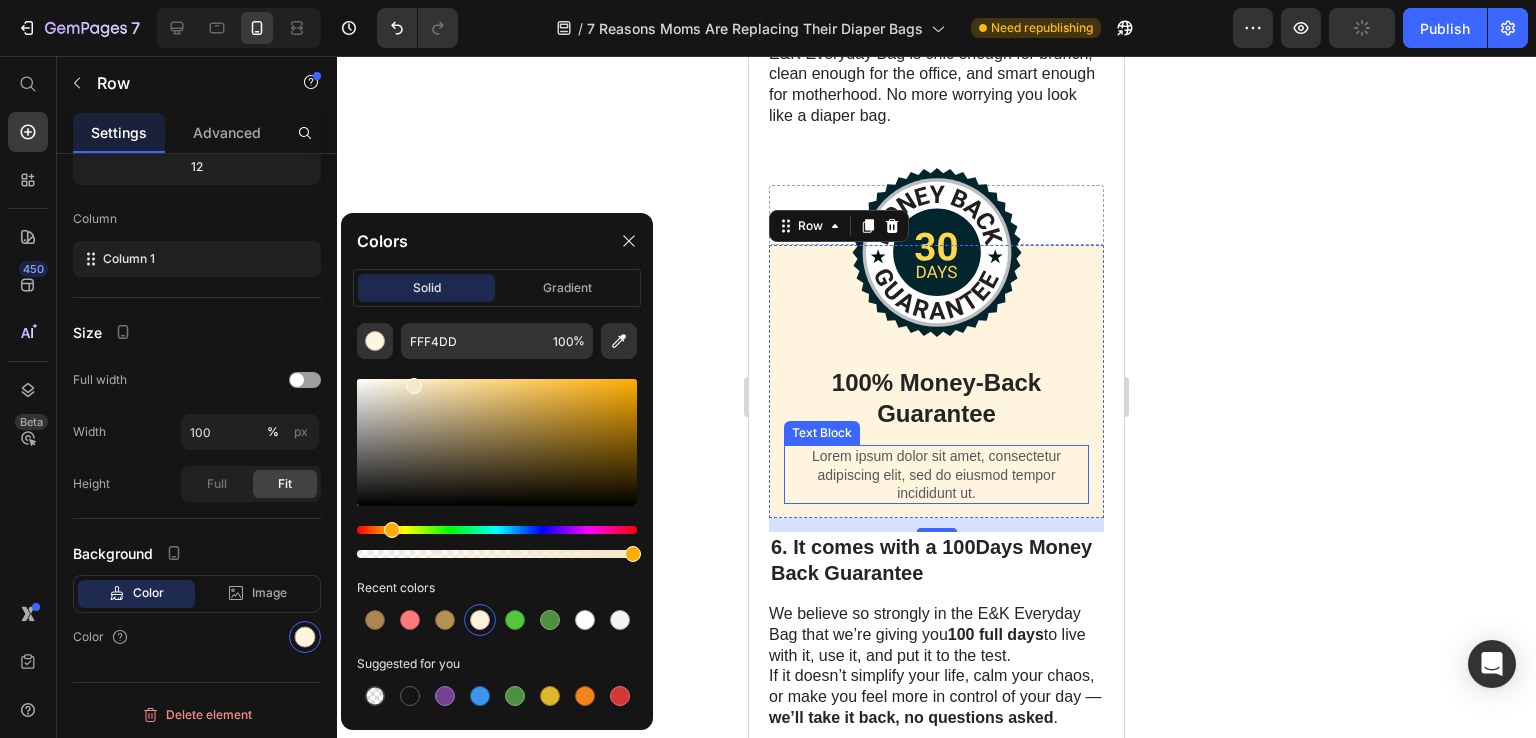 drag, startPoint x: 398, startPoint y: 386, endPoint x: 412, endPoint y: 382, distance: 14.56022 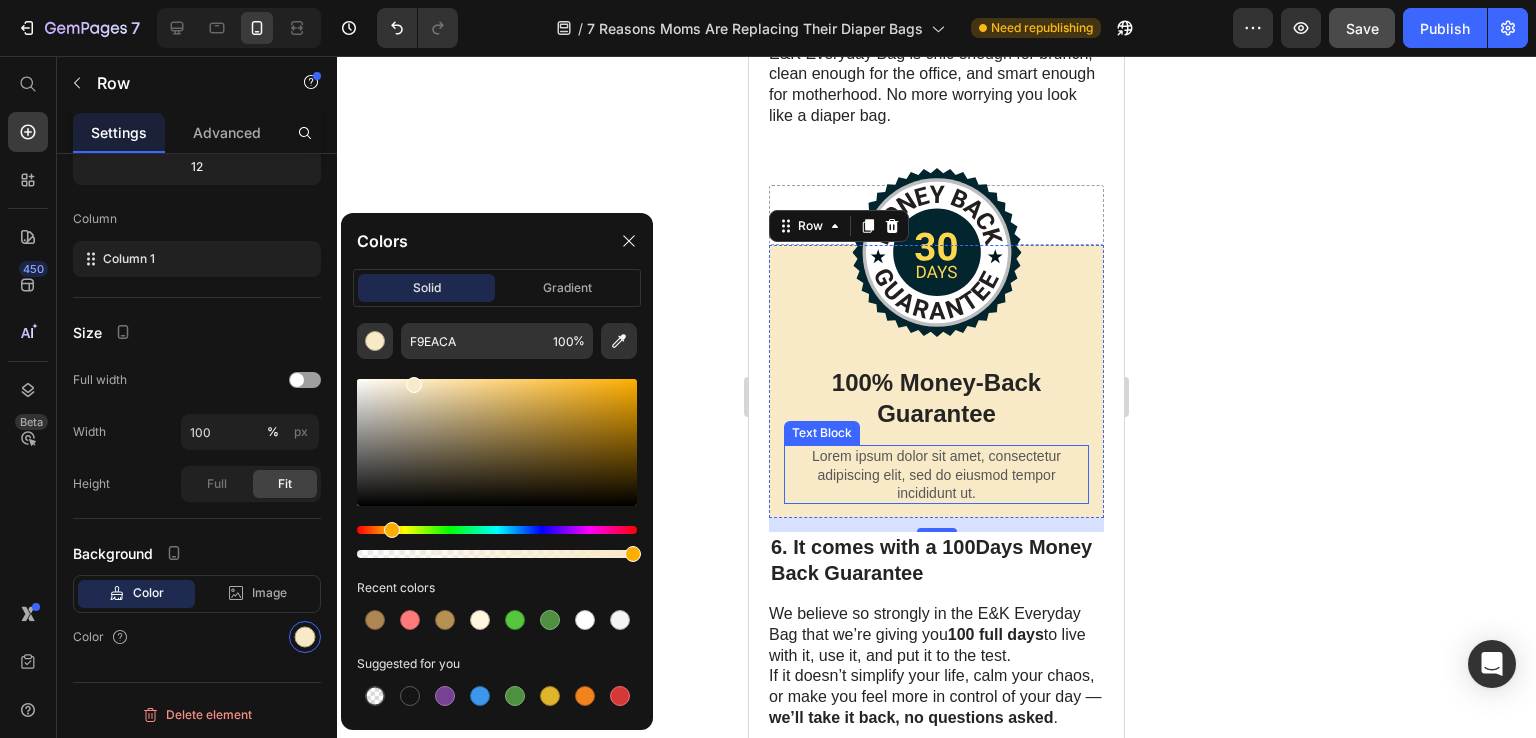 click at bounding box center [414, 385] 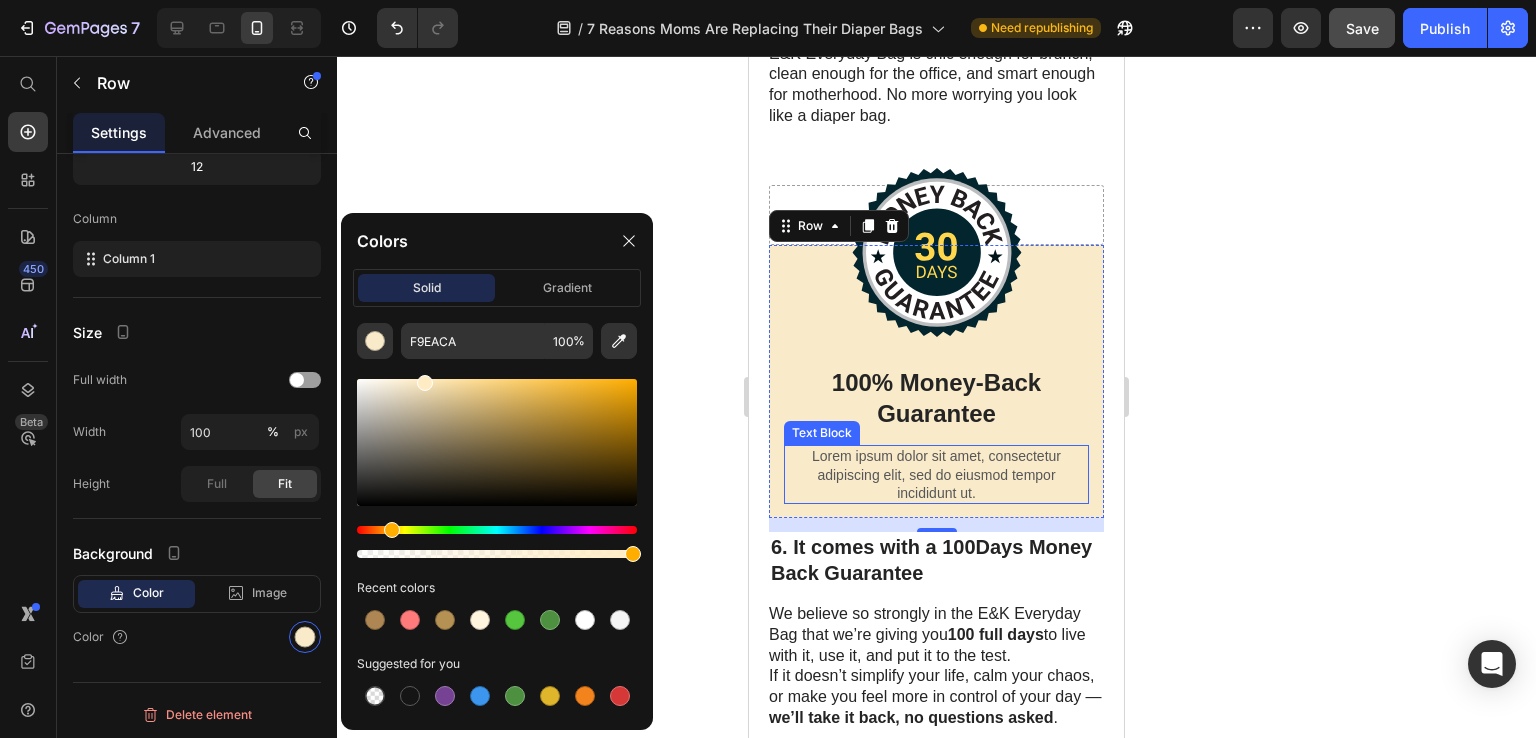 drag, startPoint x: 412, startPoint y: 381, endPoint x: 424, endPoint y: 377, distance: 12.649111 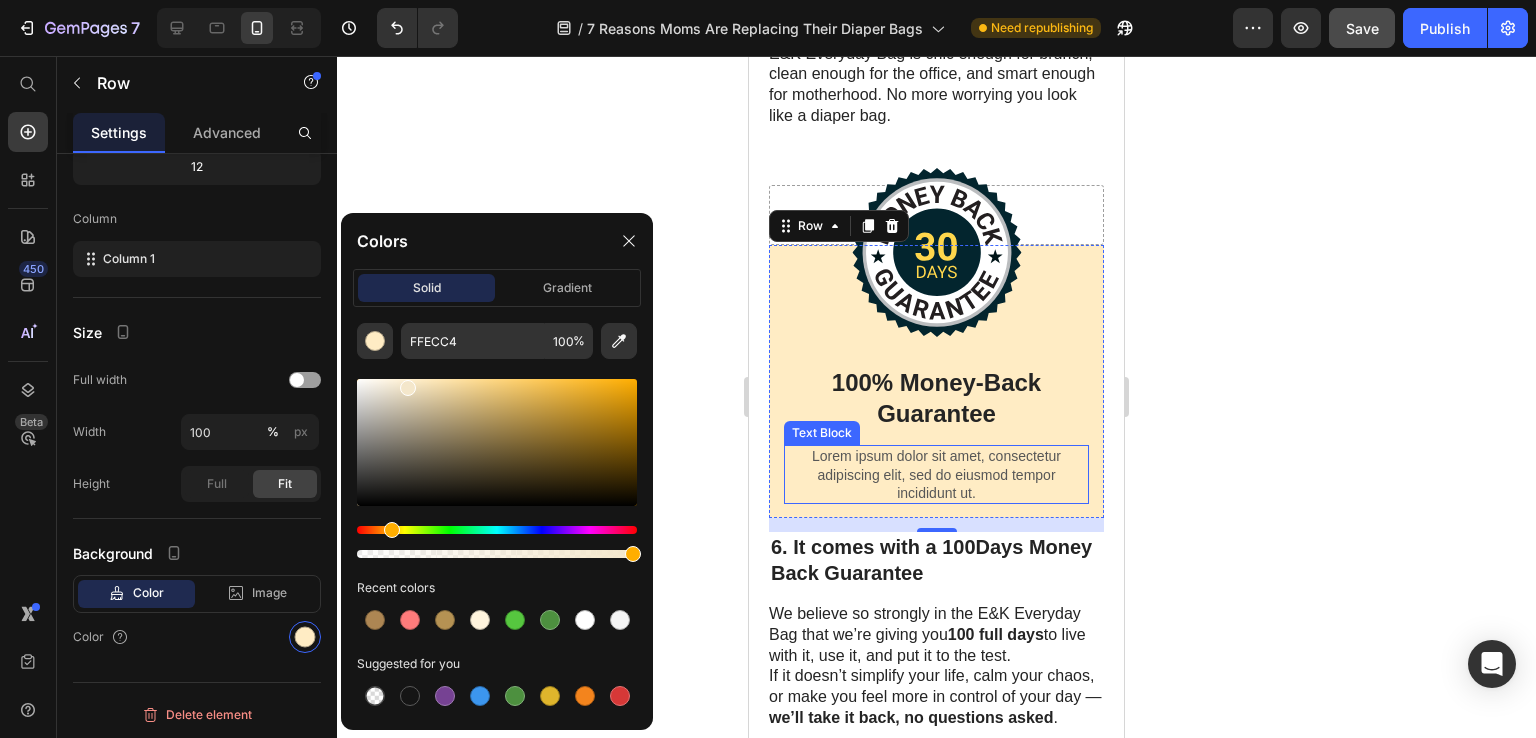 drag, startPoint x: 424, startPoint y: 377, endPoint x: 405, endPoint y: 384, distance: 20.248457 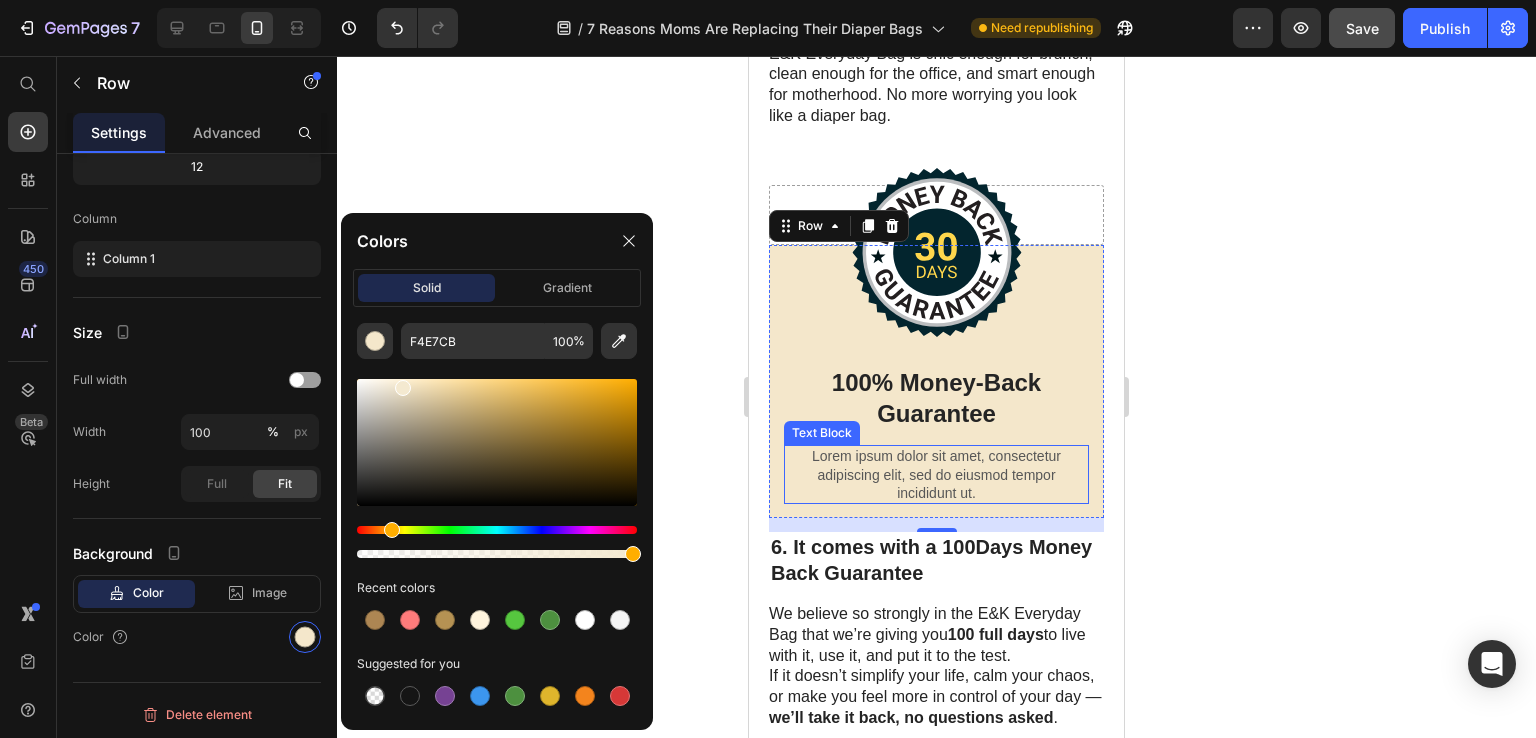 type on "F4E9D0" 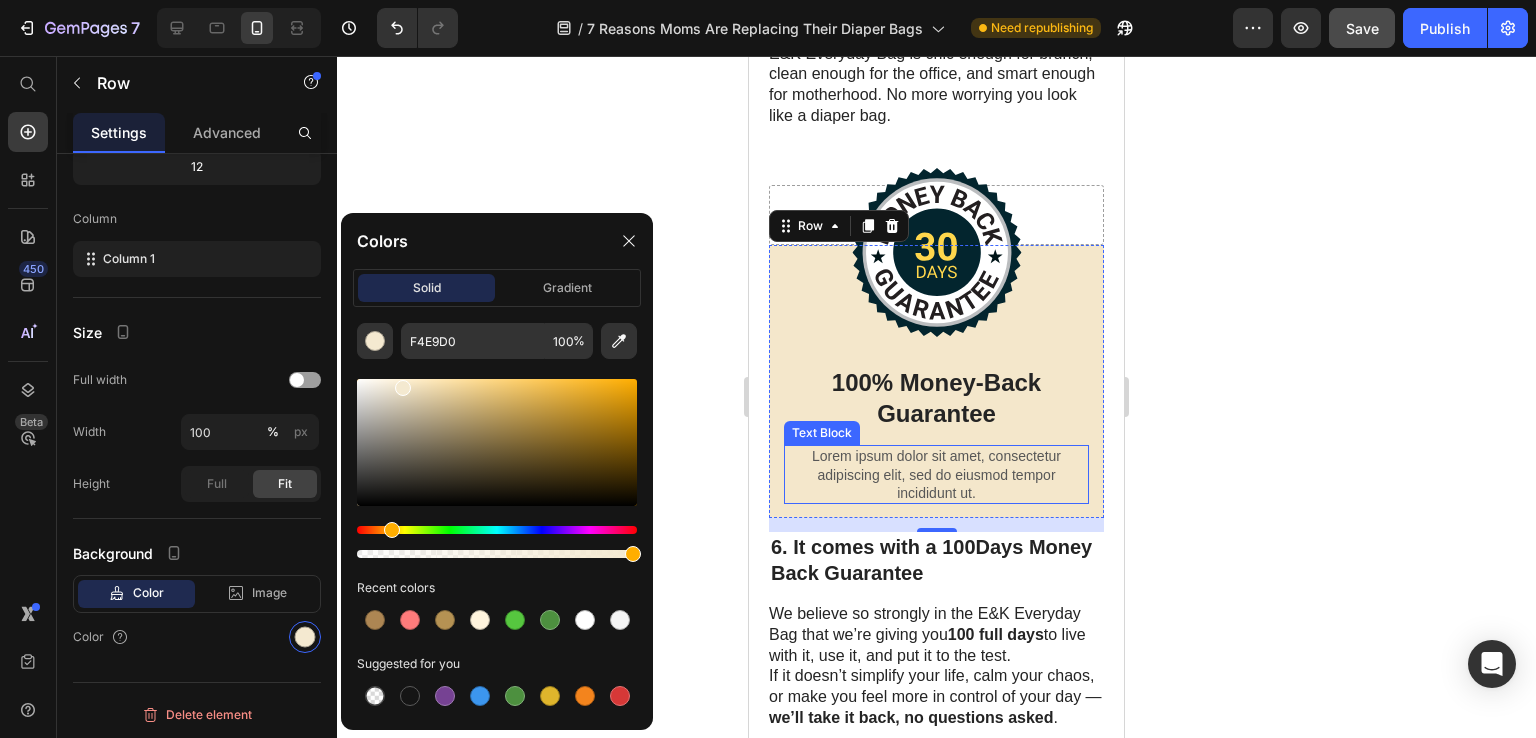 click at bounding box center [403, 388] 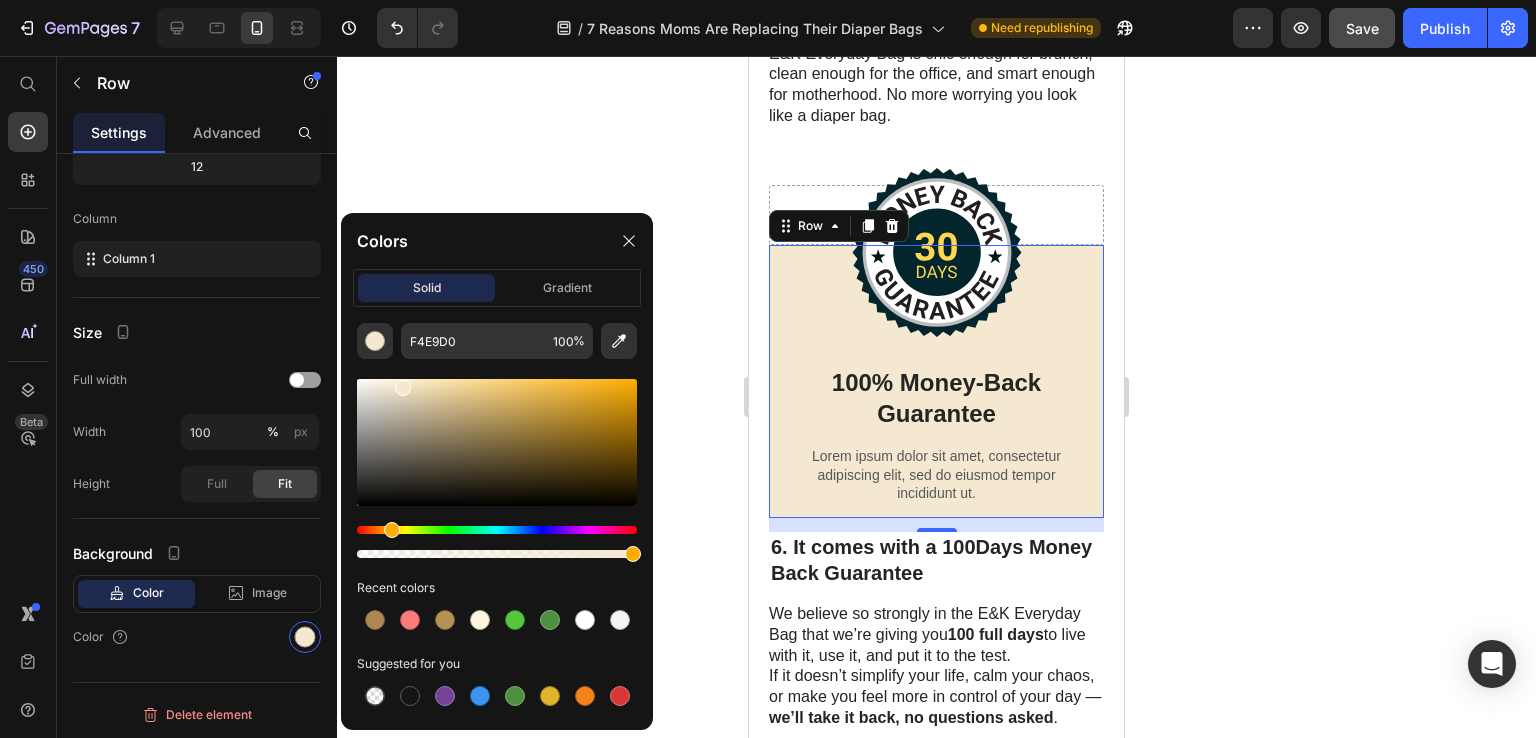 click 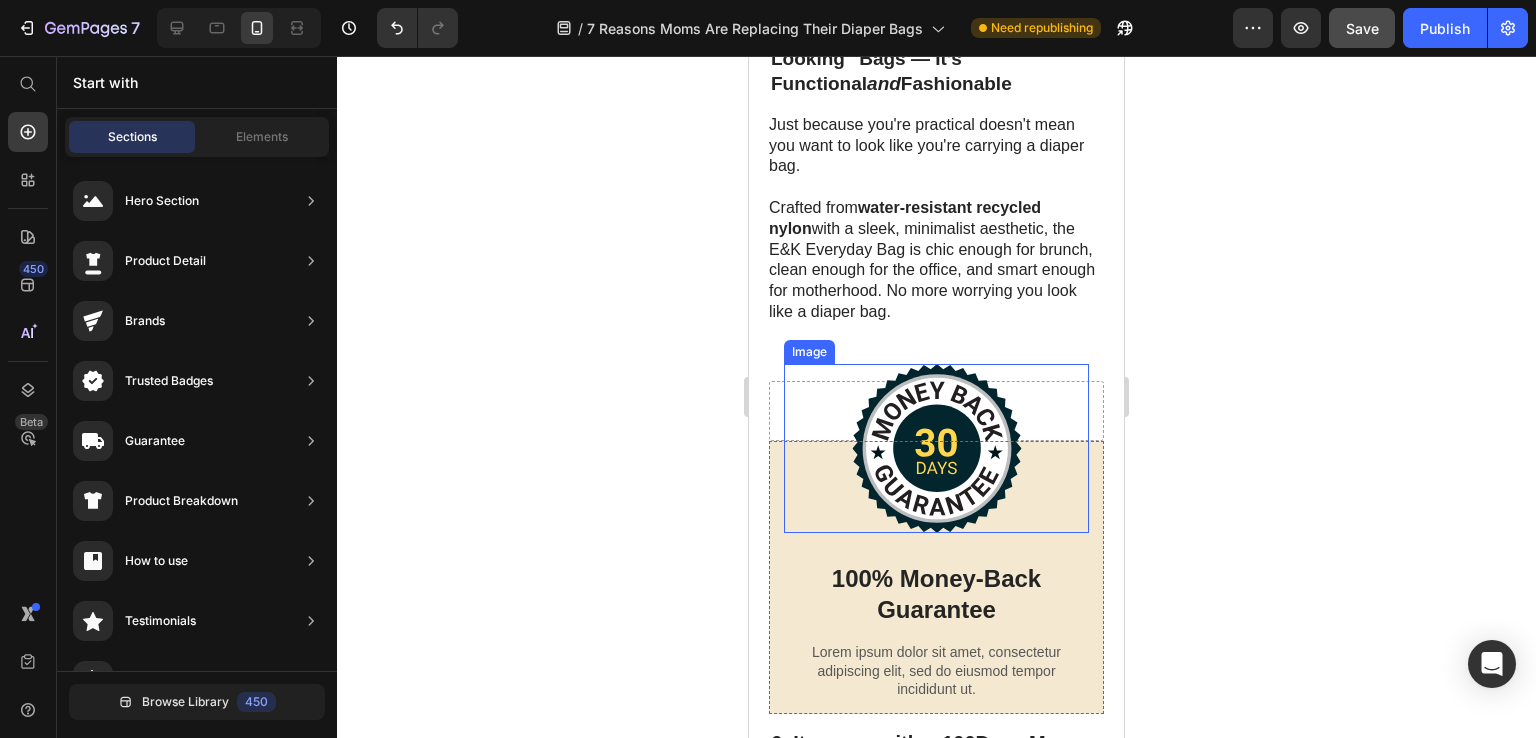 scroll, scrollTop: 3664, scrollLeft: 0, axis: vertical 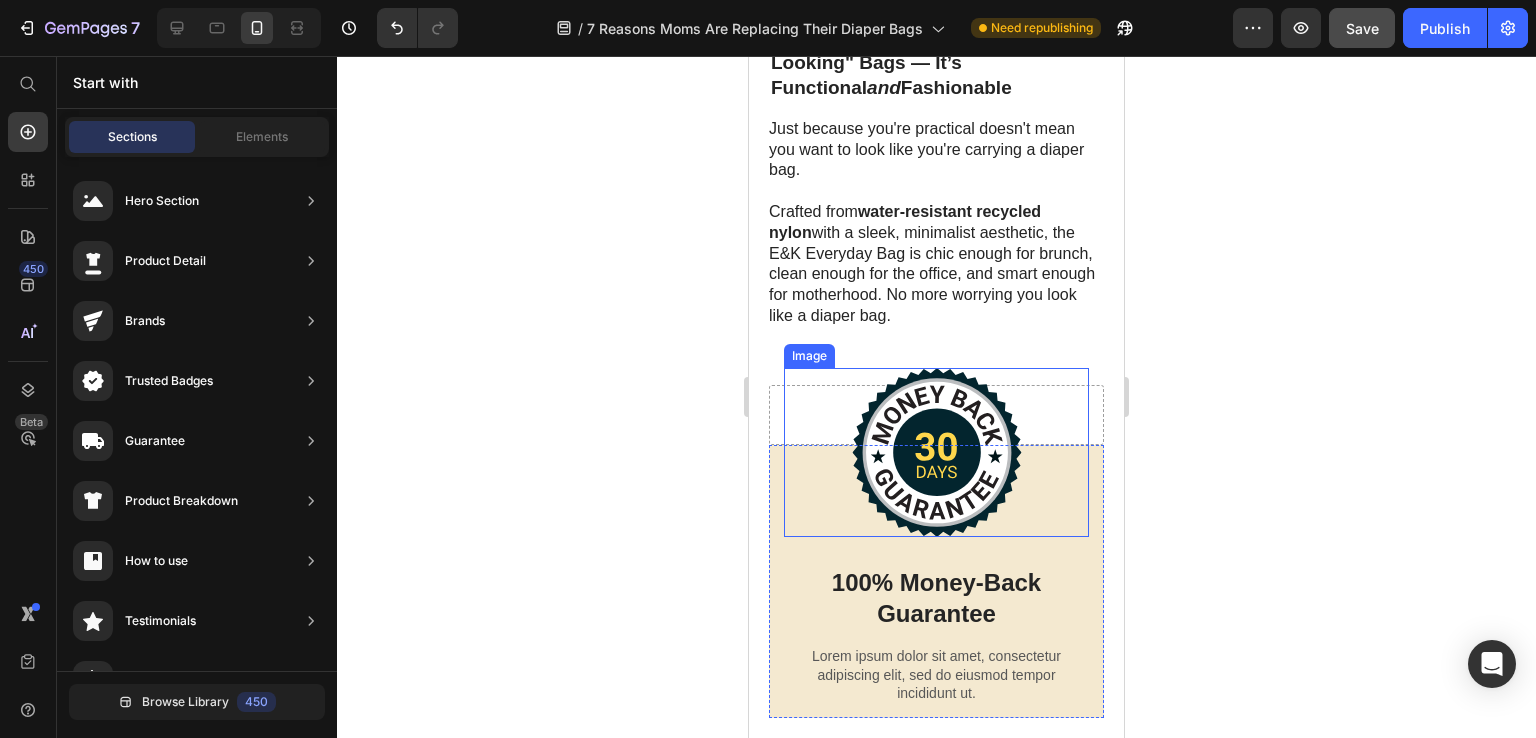 click at bounding box center [936, 452] 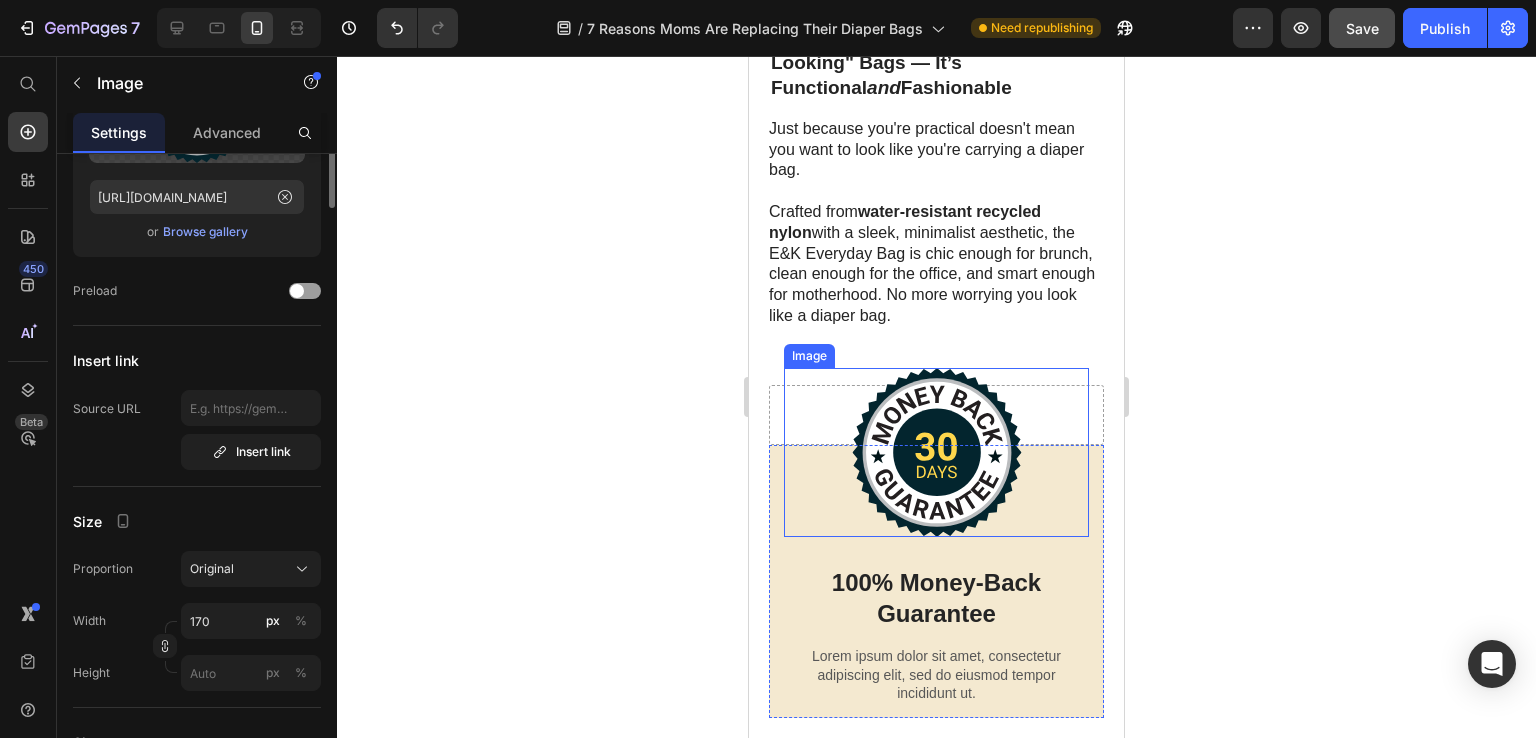 scroll, scrollTop: 0, scrollLeft: 0, axis: both 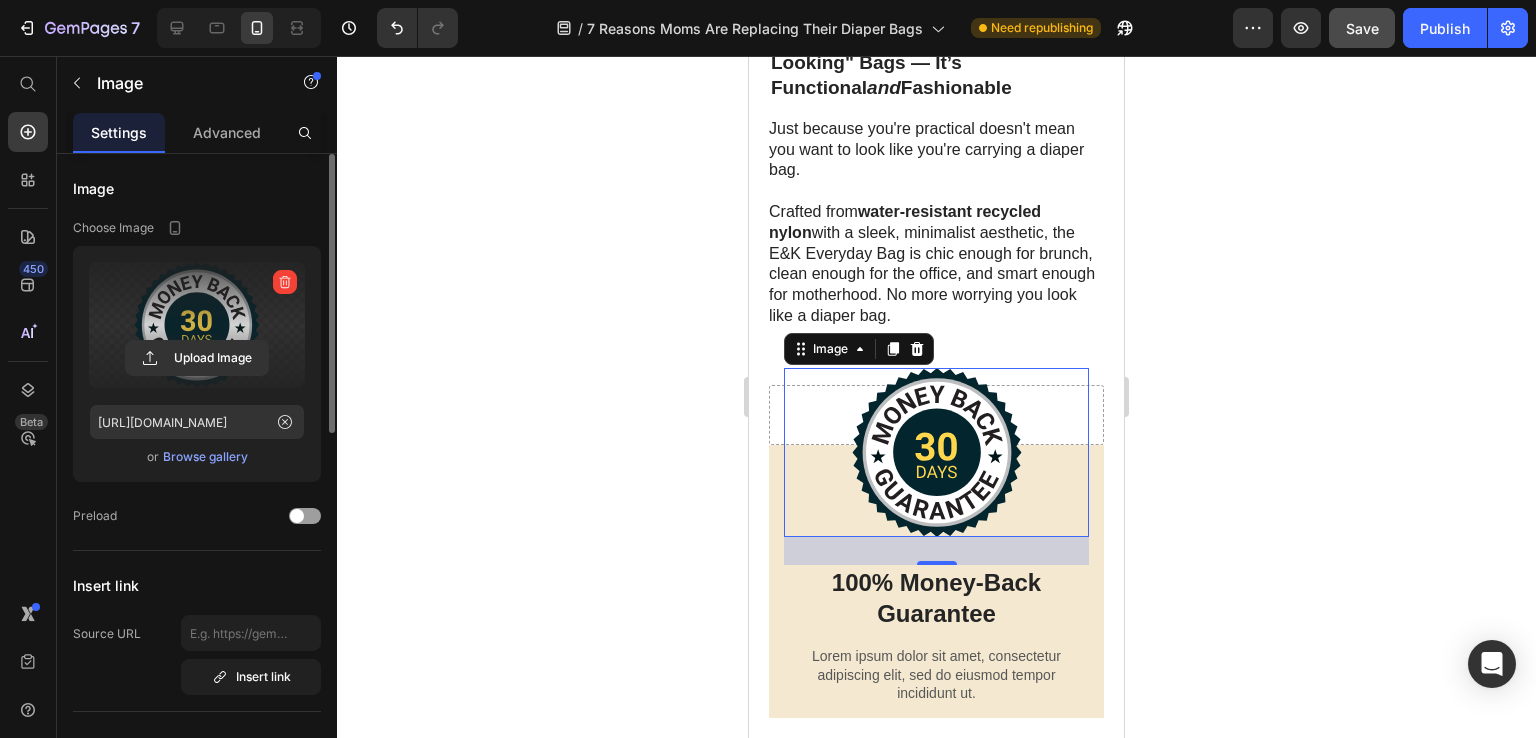 click at bounding box center (197, 325) 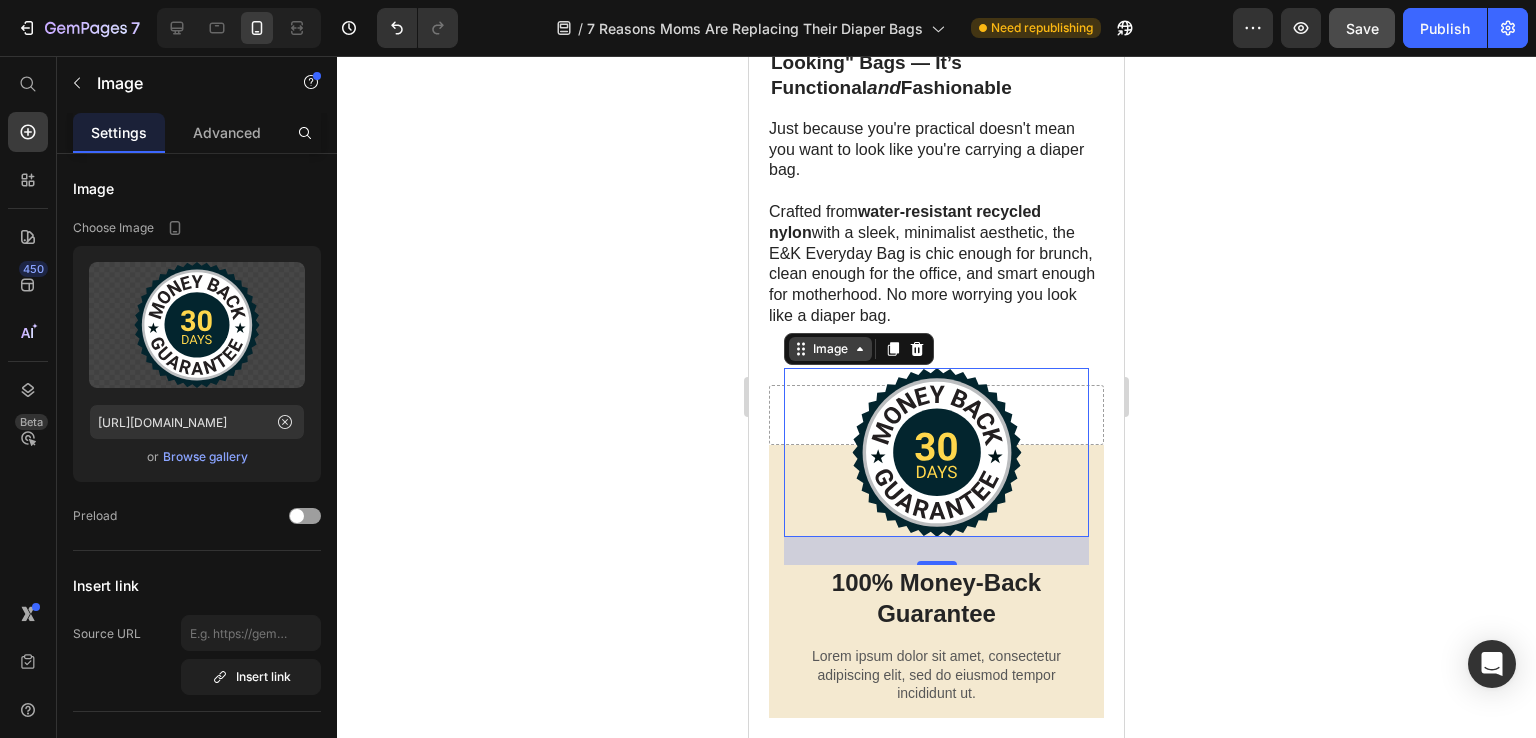 click 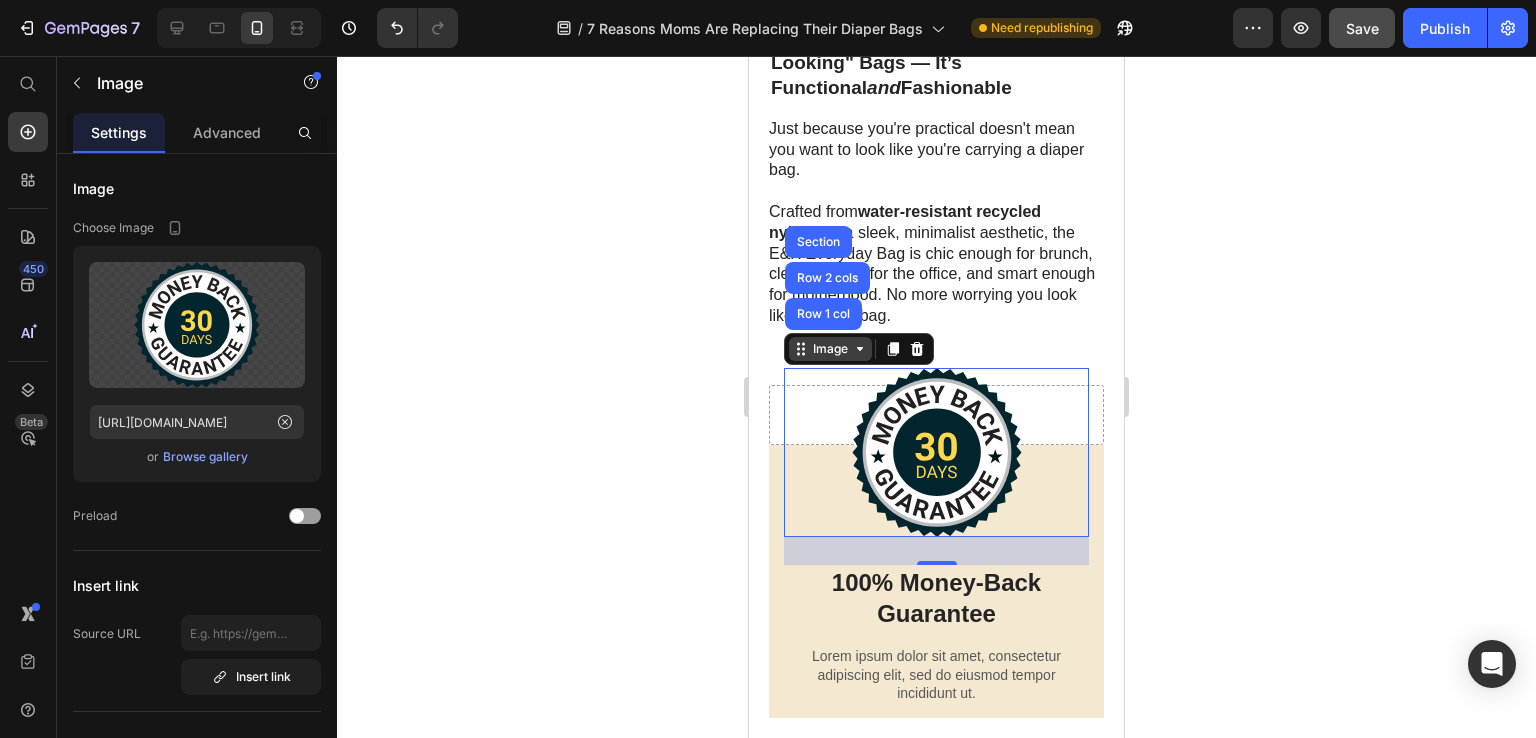 click 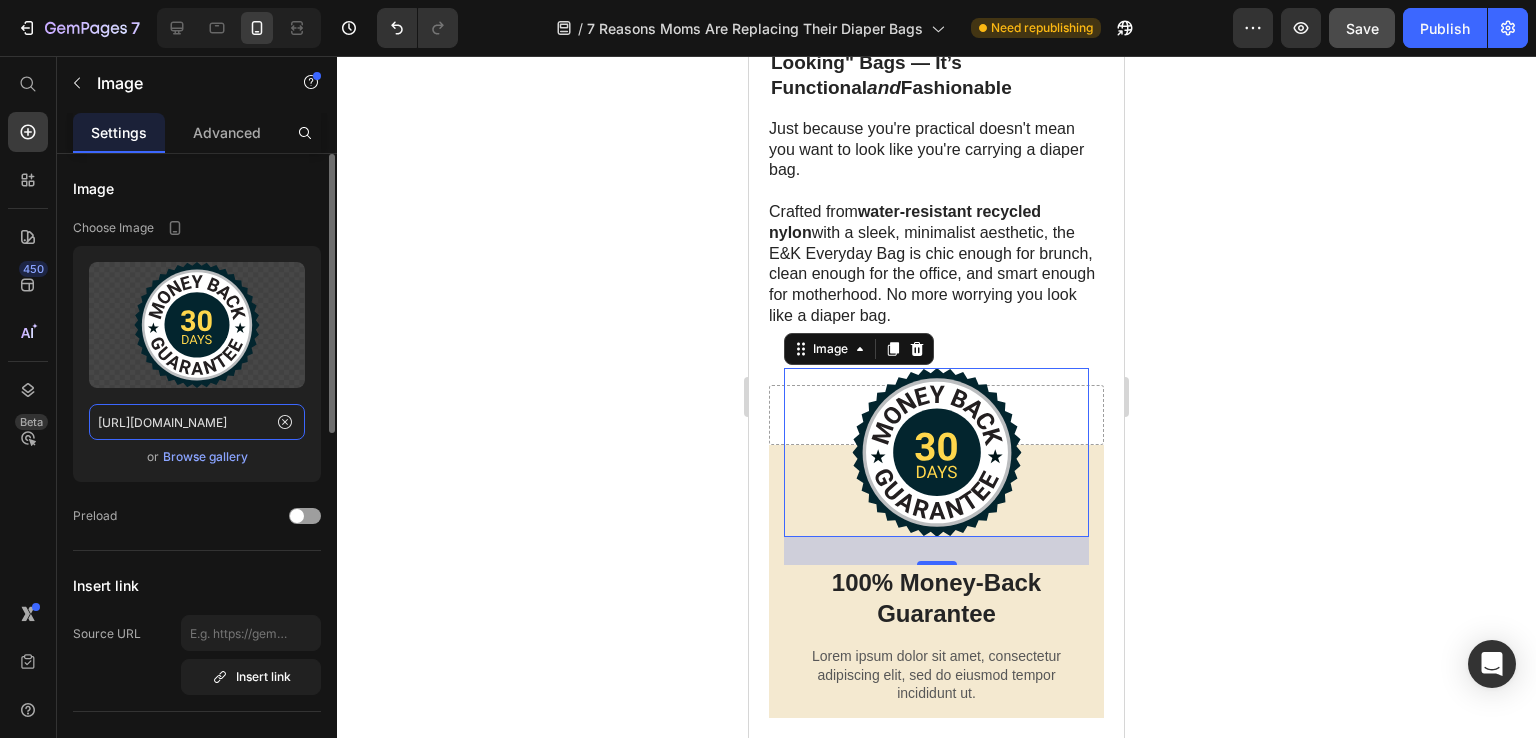 click on "[URL][DOMAIN_NAME]" 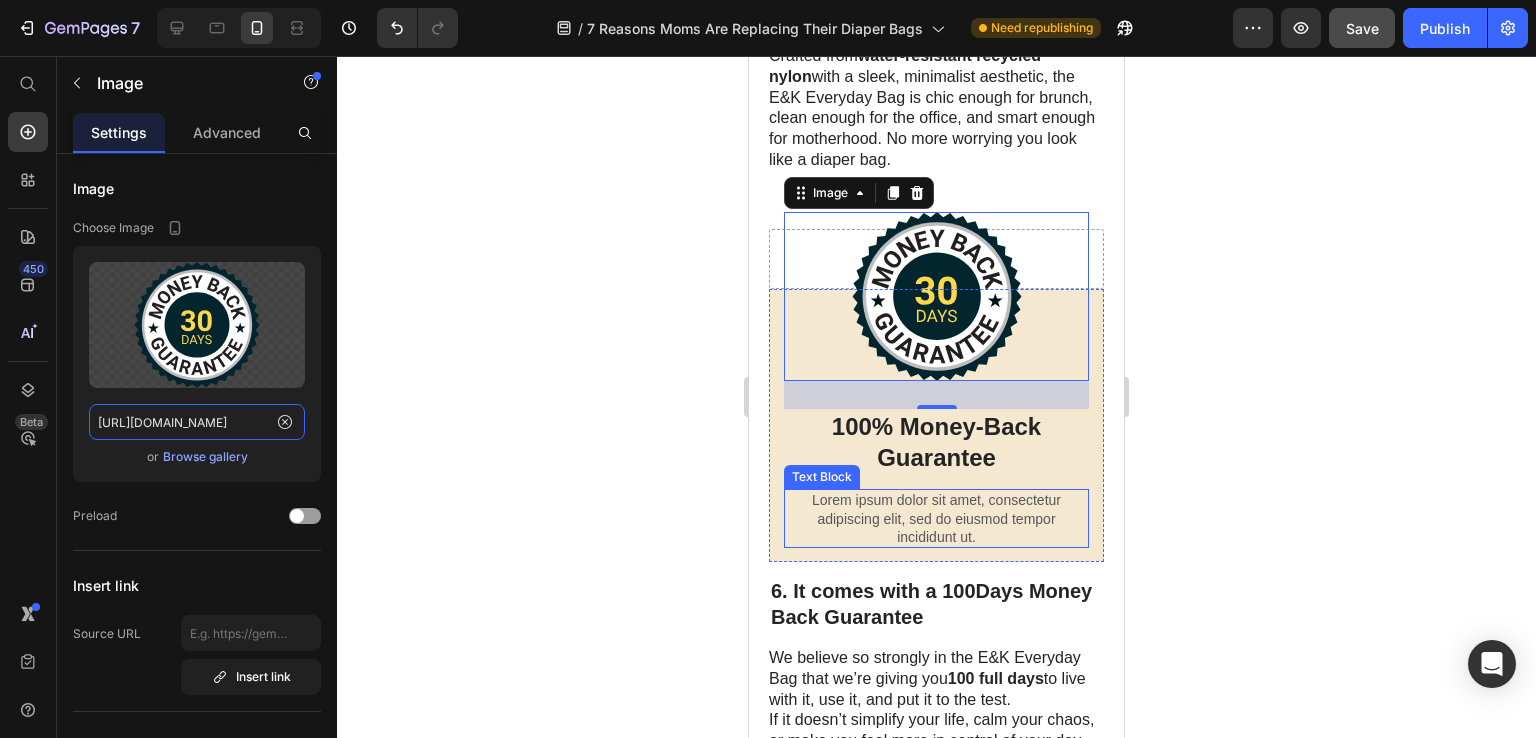 scroll, scrollTop: 3864, scrollLeft: 0, axis: vertical 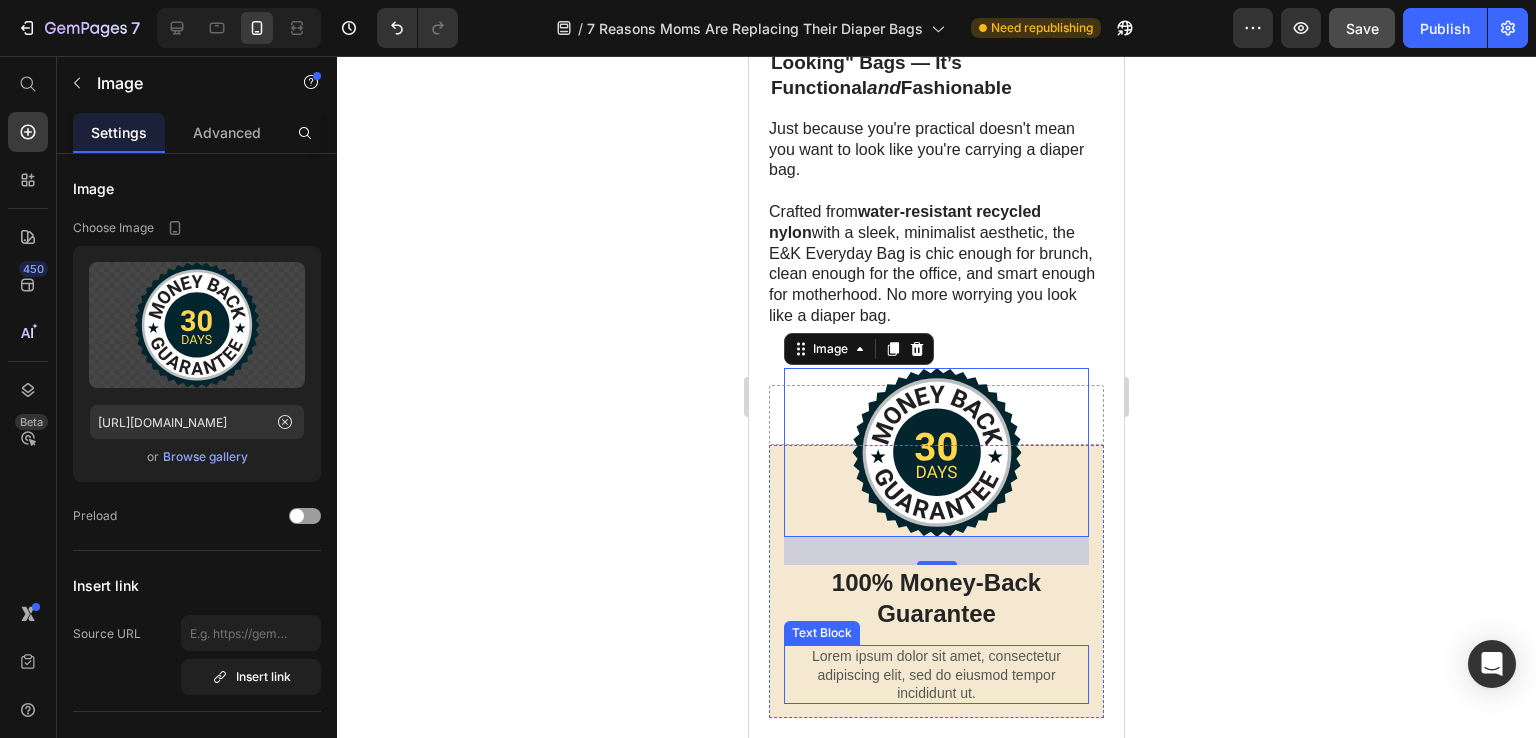 click on "Lorem ipsum dolor sit amet, consectetur adipiscing elit, sed do eiusmod tempor incididunt ut." at bounding box center (936, 674) 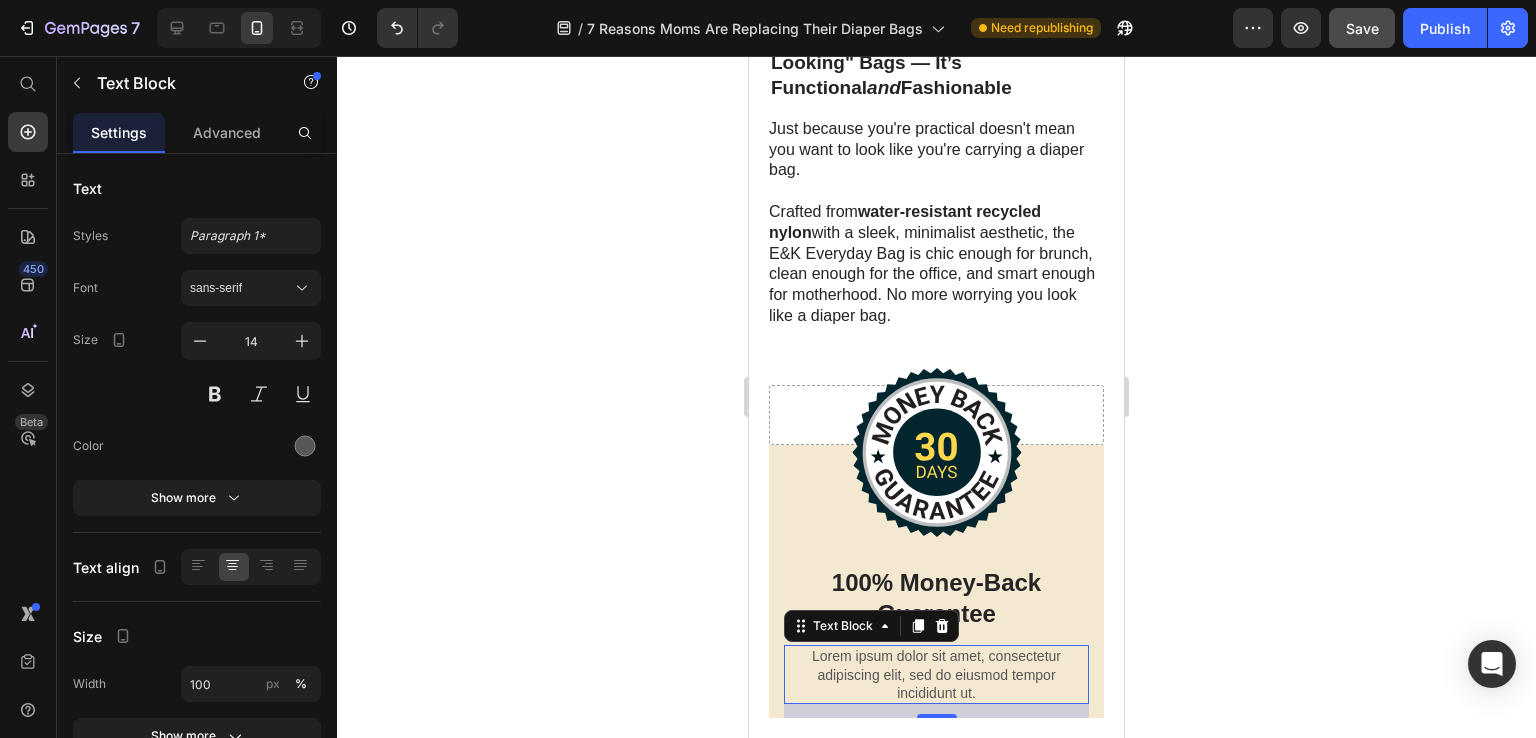 click on "Lorem ipsum dolor sit amet, consectetur adipiscing elit, sed do eiusmod tempor incididunt ut." at bounding box center (936, 674) 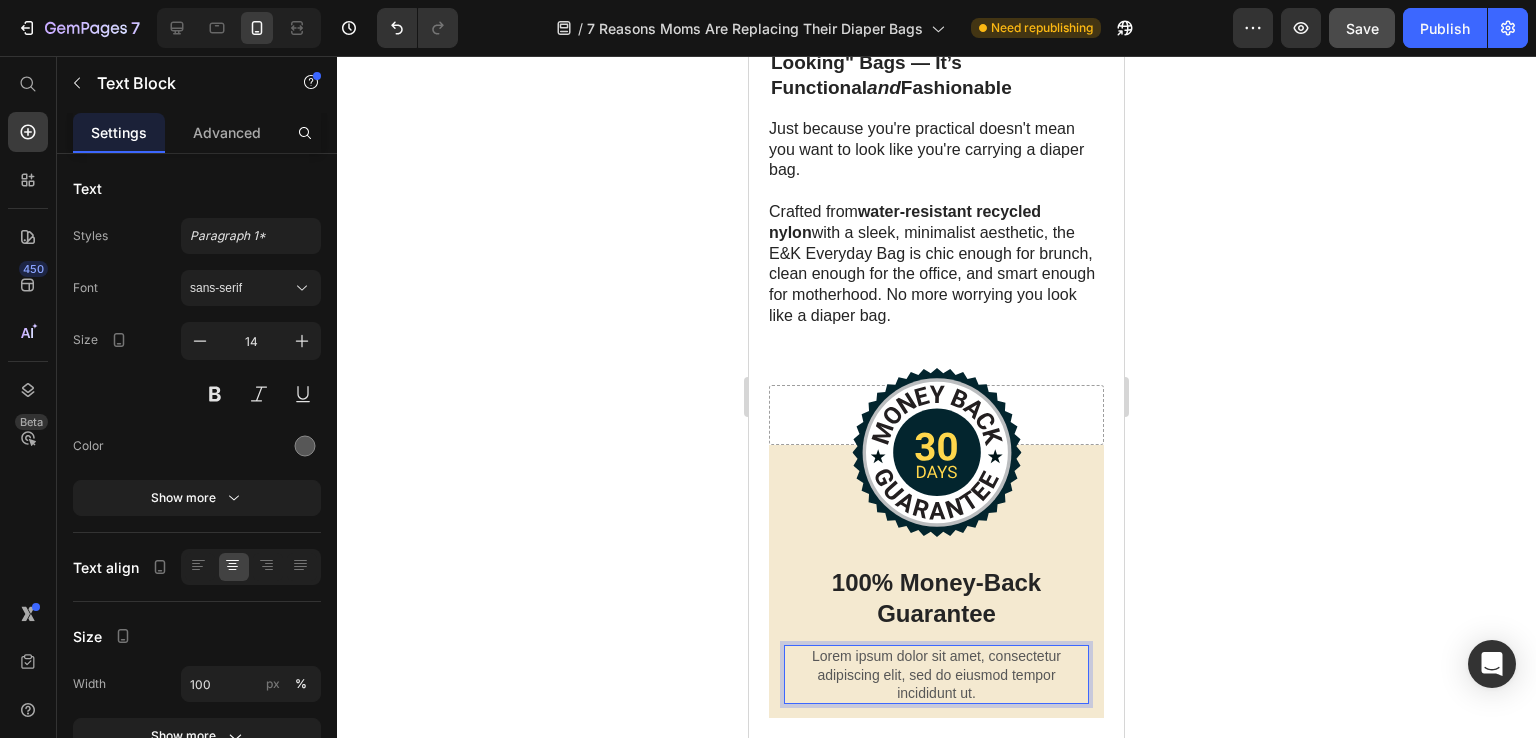 scroll, scrollTop: 3764, scrollLeft: 0, axis: vertical 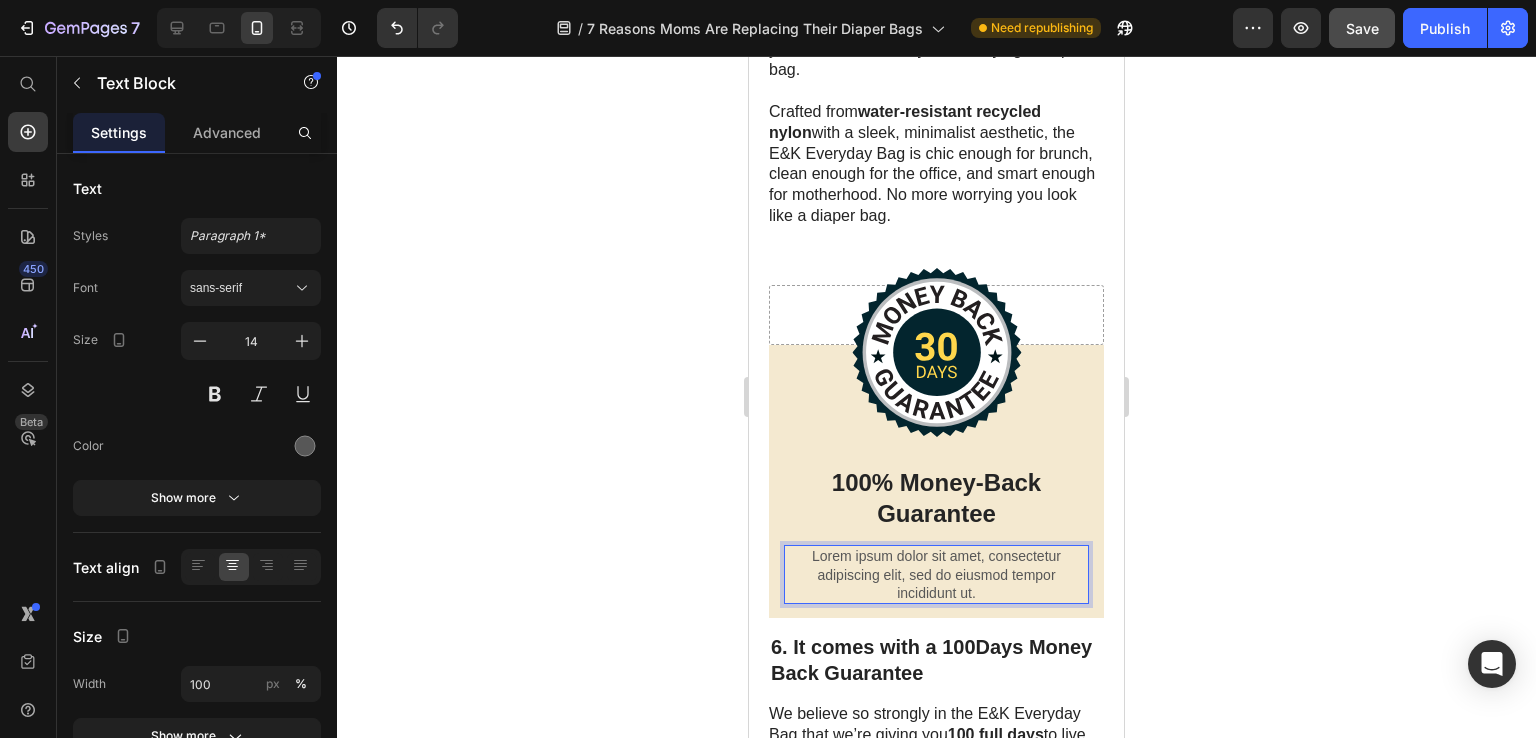 click on "Lorem ipsum dolor sit amet, consectetur adipiscing elit, sed do eiusmod tempor incididunt ut." at bounding box center [936, 574] 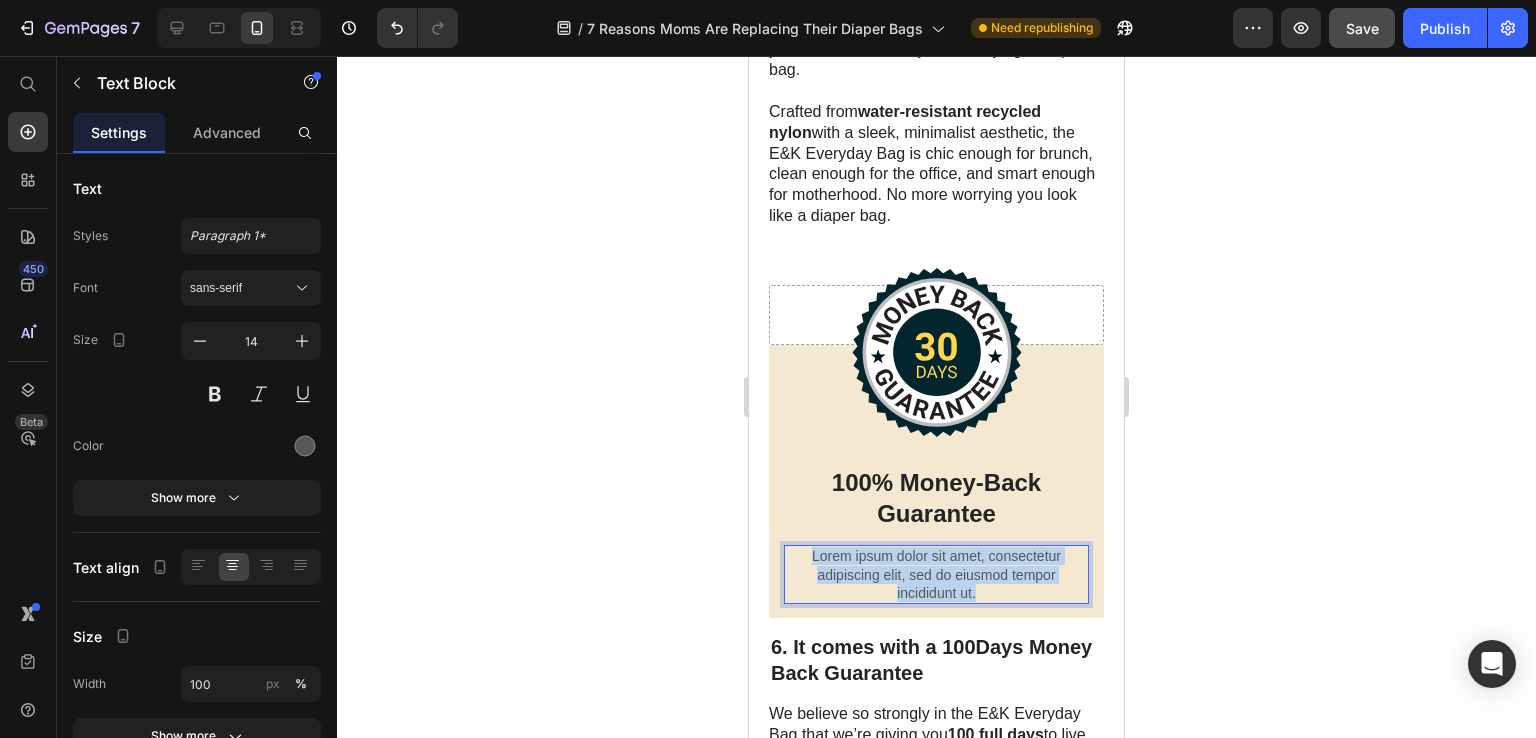 drag, startPoint x: 1020, startPoint y: 553, endPoint x: 795, endPoint y: 531, distance: 226.073 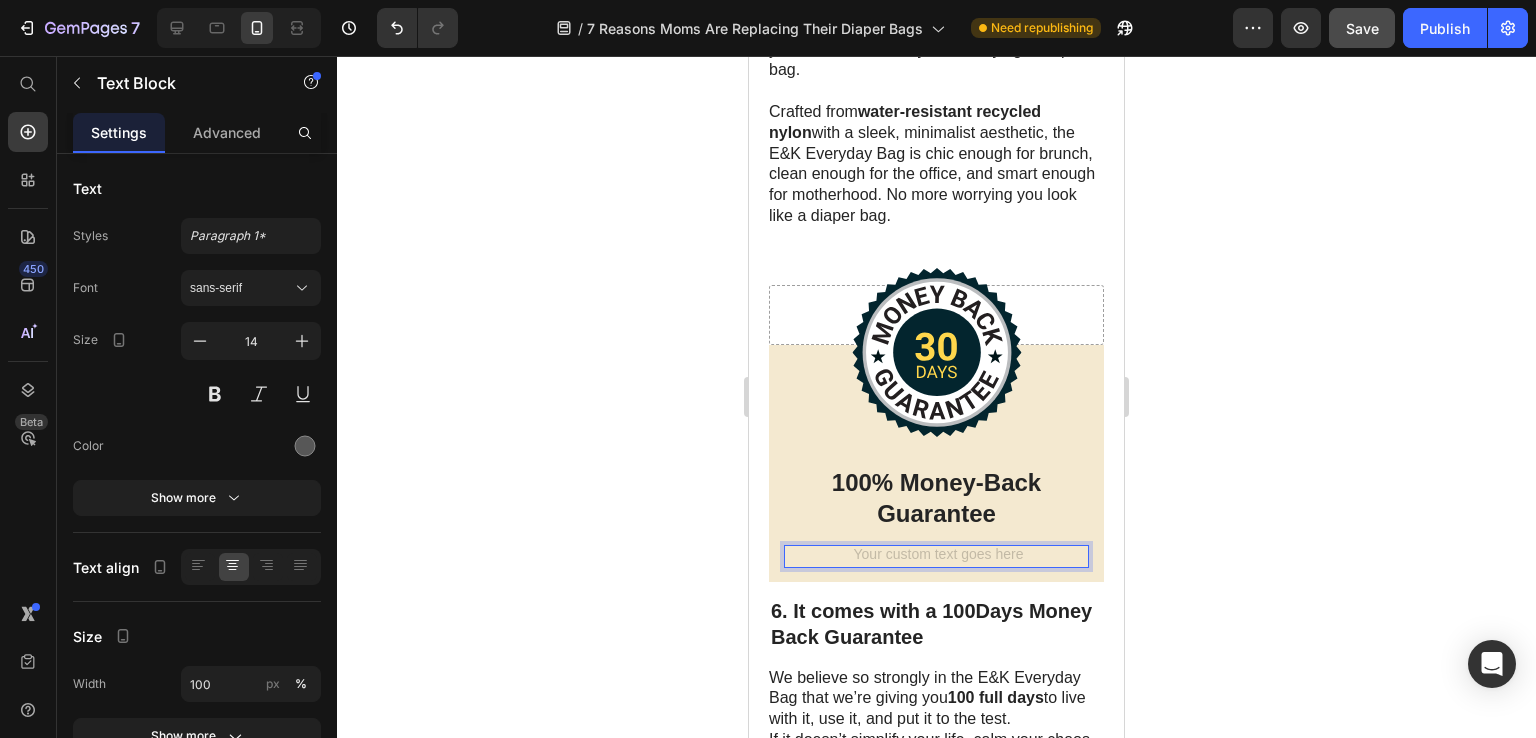 click at bounding box center [936, 556] 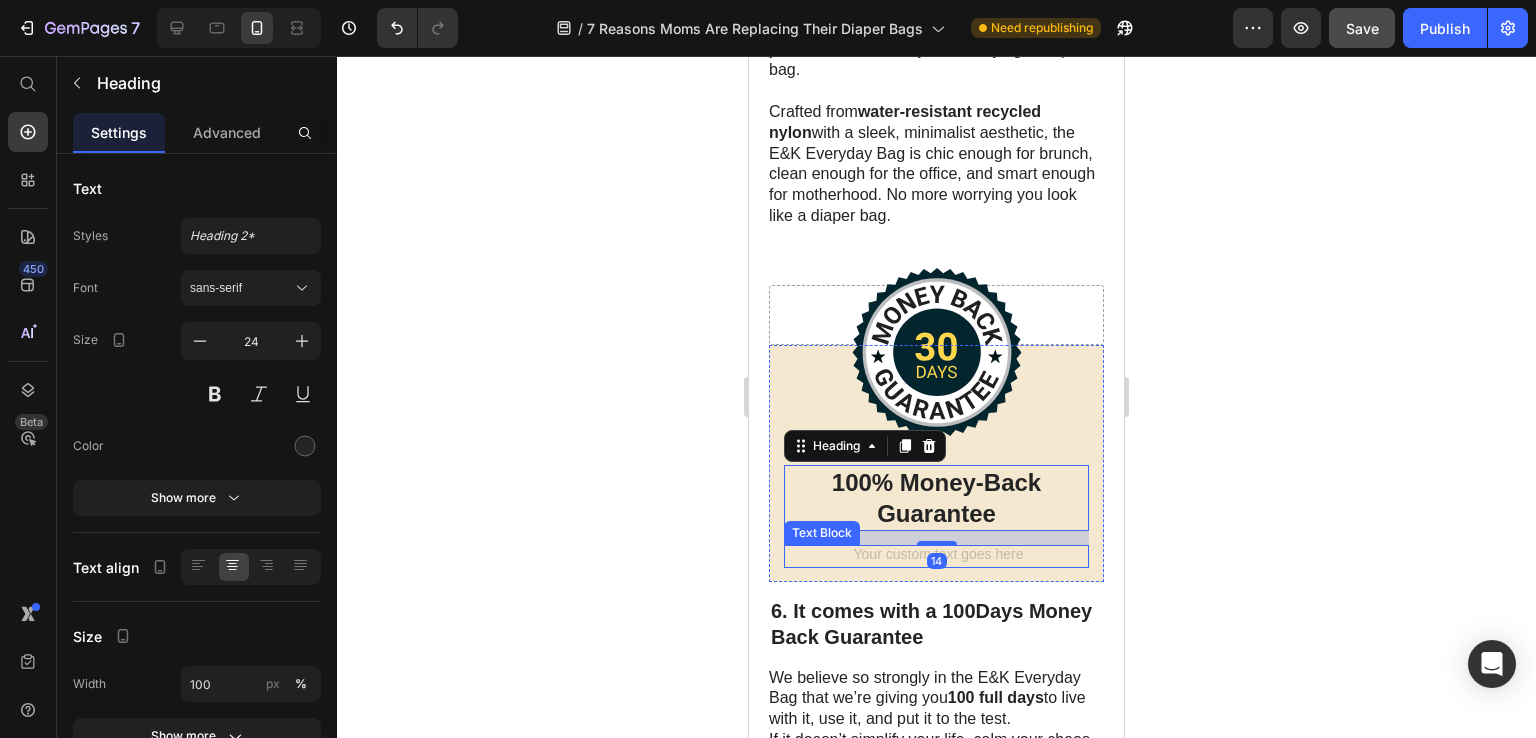 click at bounding box center [936, 556] 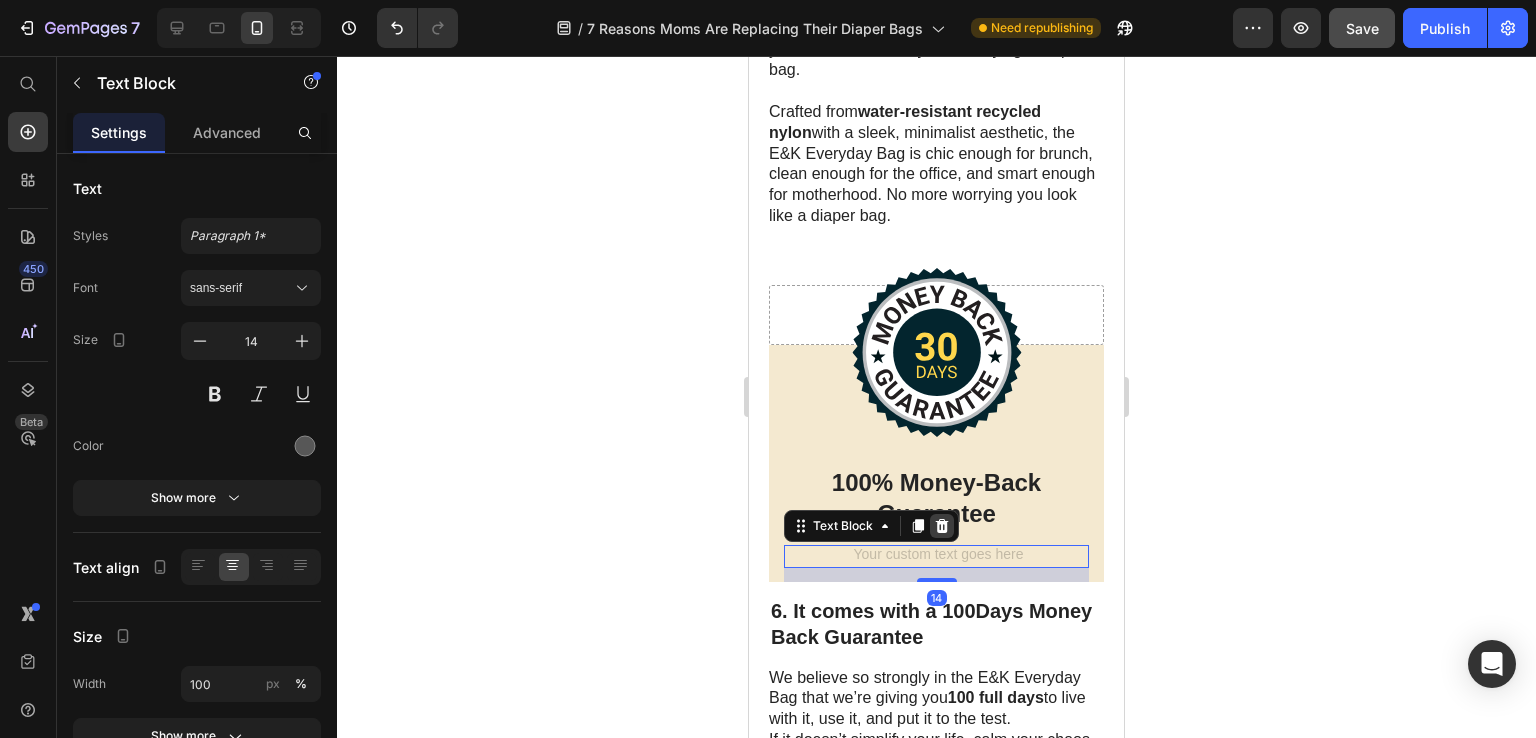 click 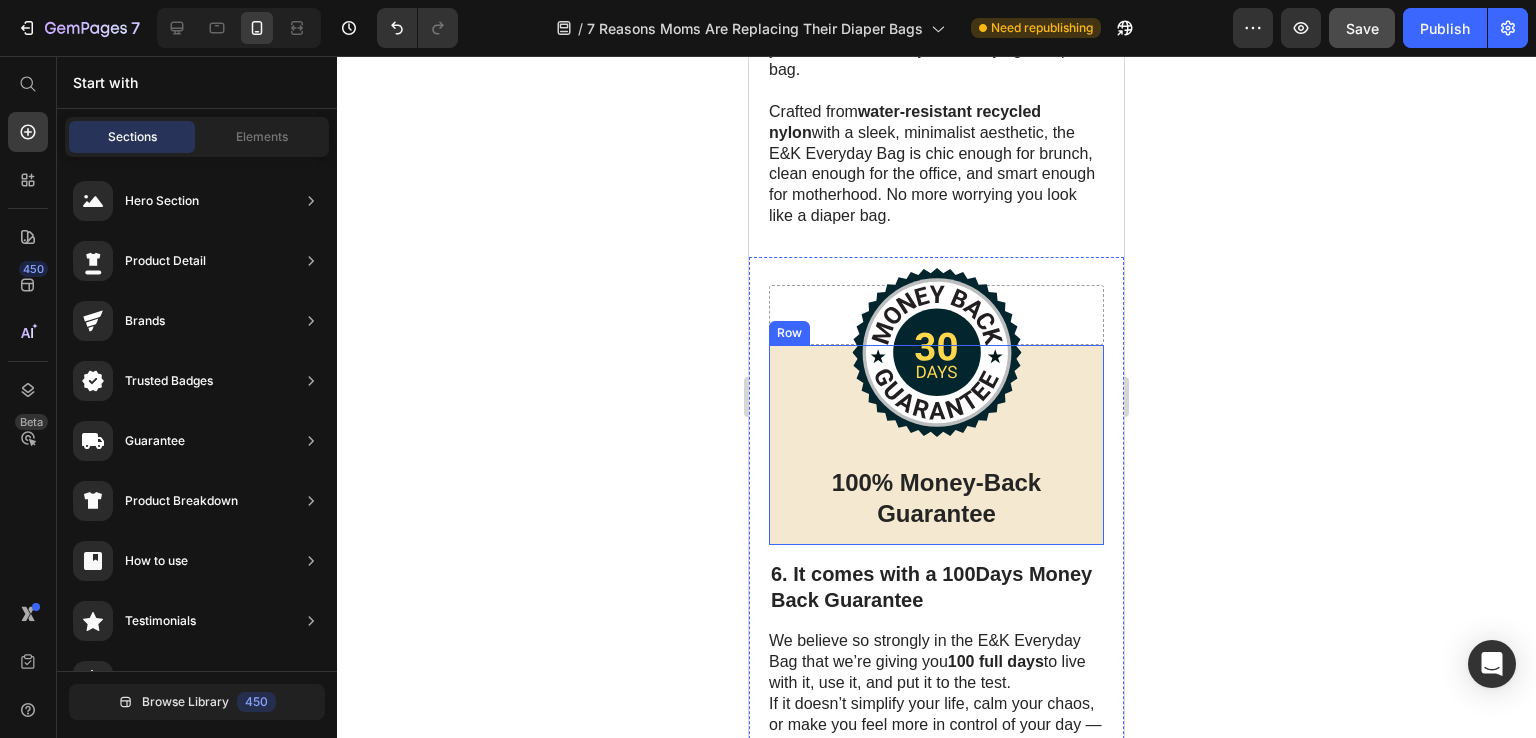 click on "Image 100% Money-Back Guarantee Heading" at bounding box center [936, 445] 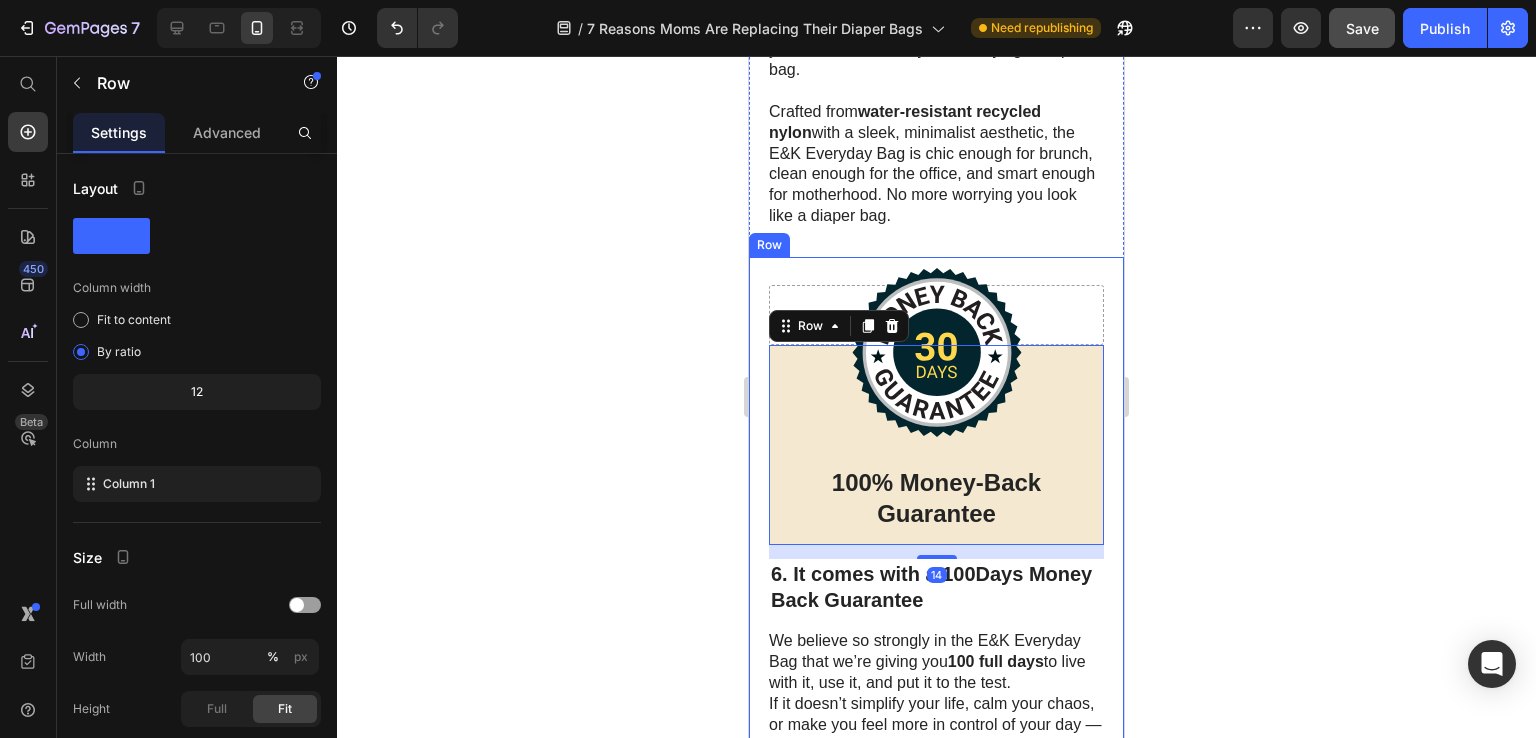 click 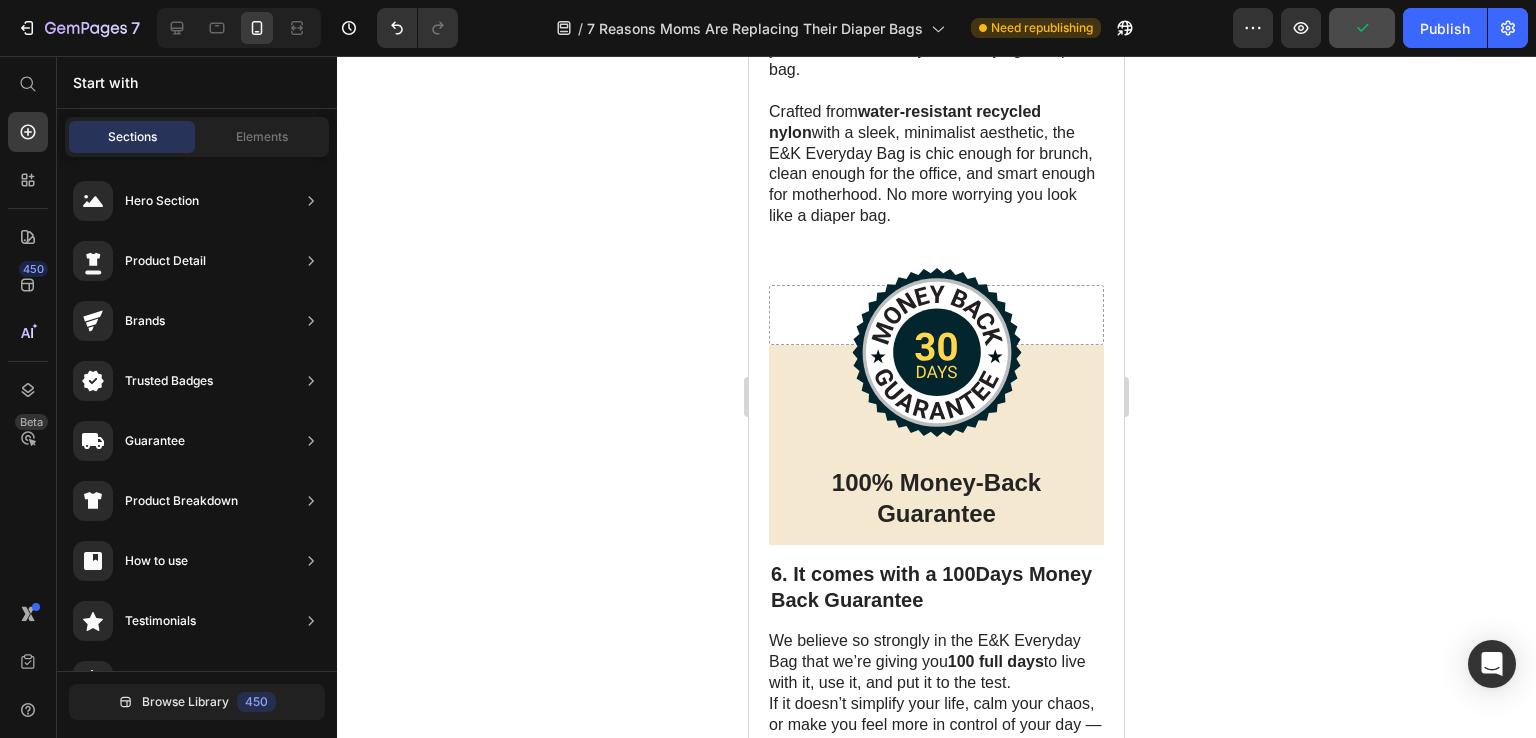 scroll, scrollTop: 0, scrollLeft: 0, axis: both 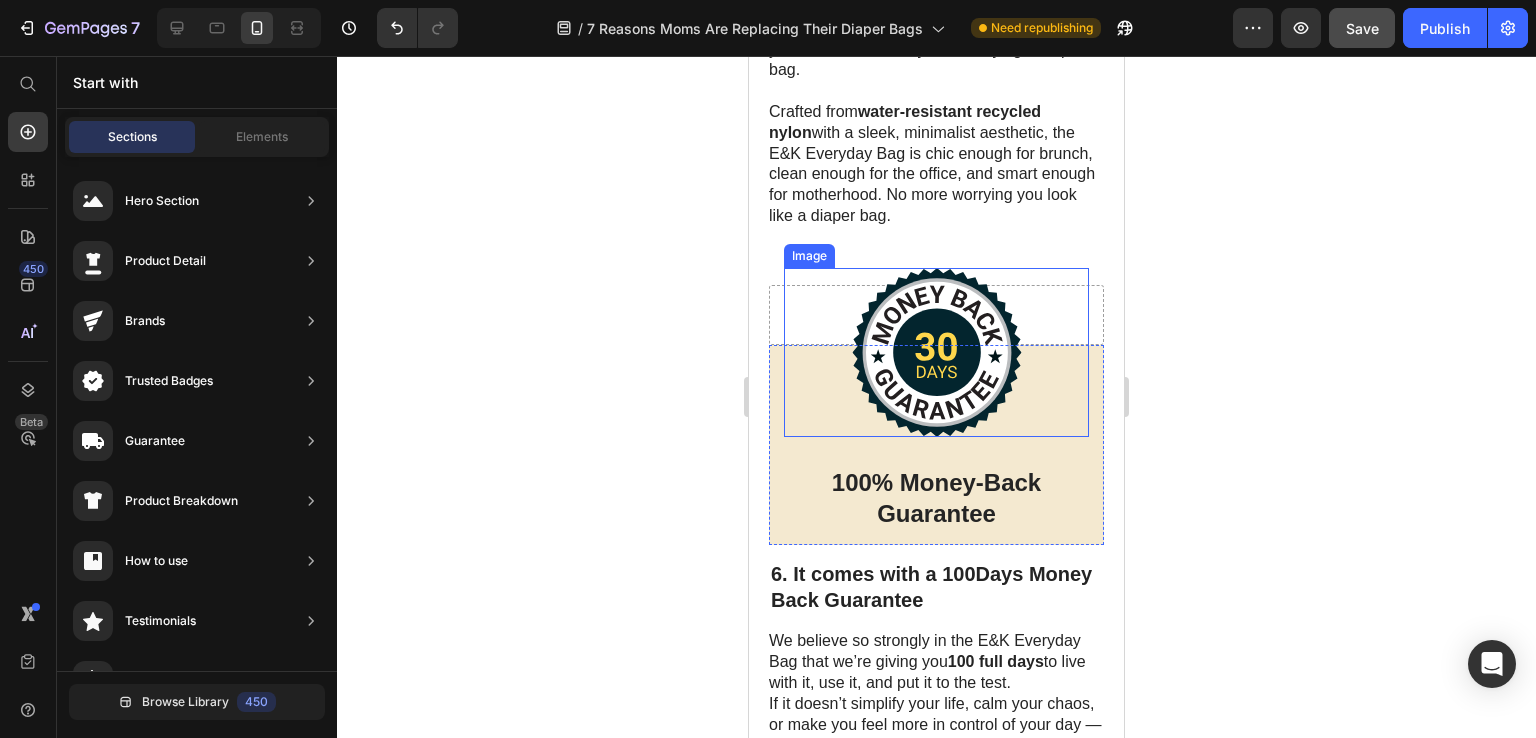 click at bounding box center (936, 352) 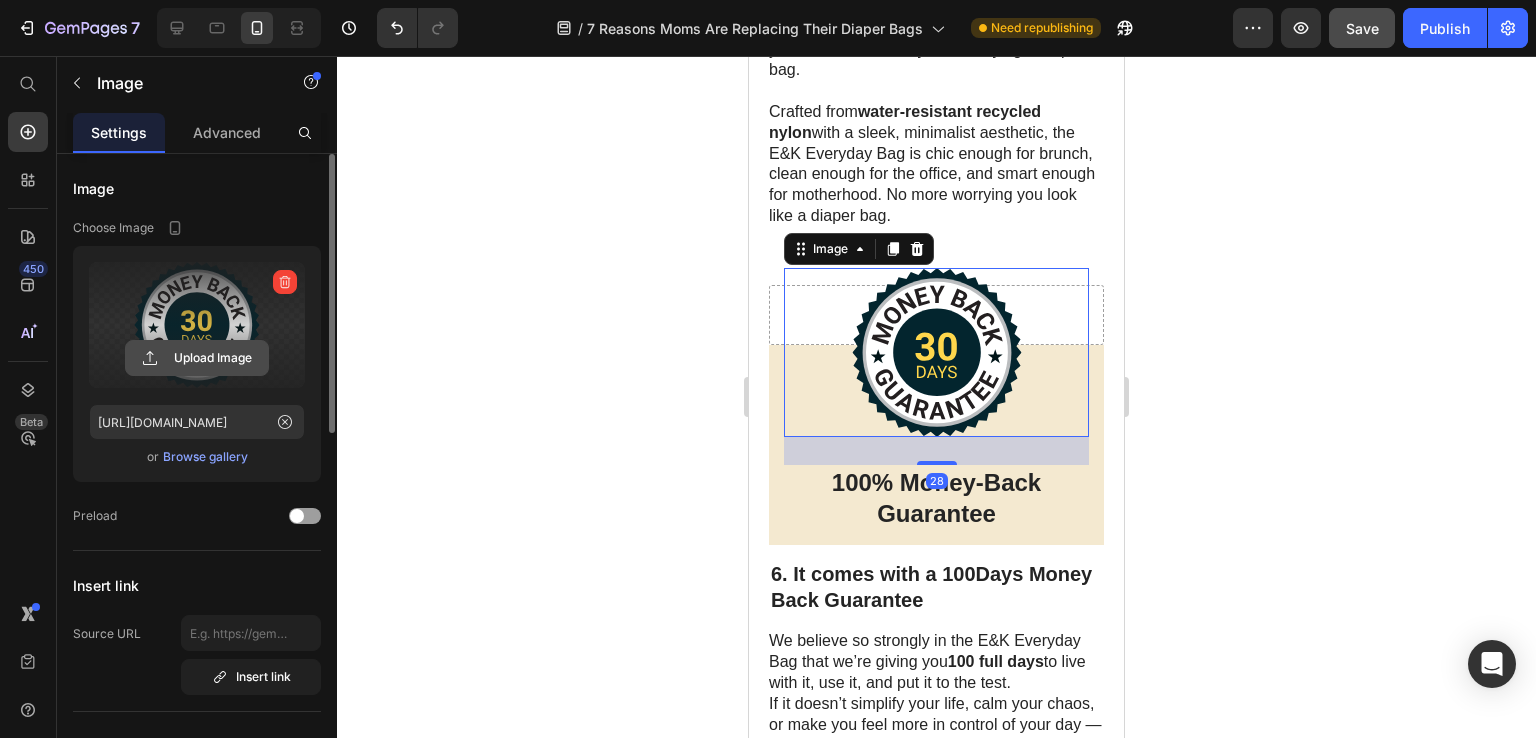 click 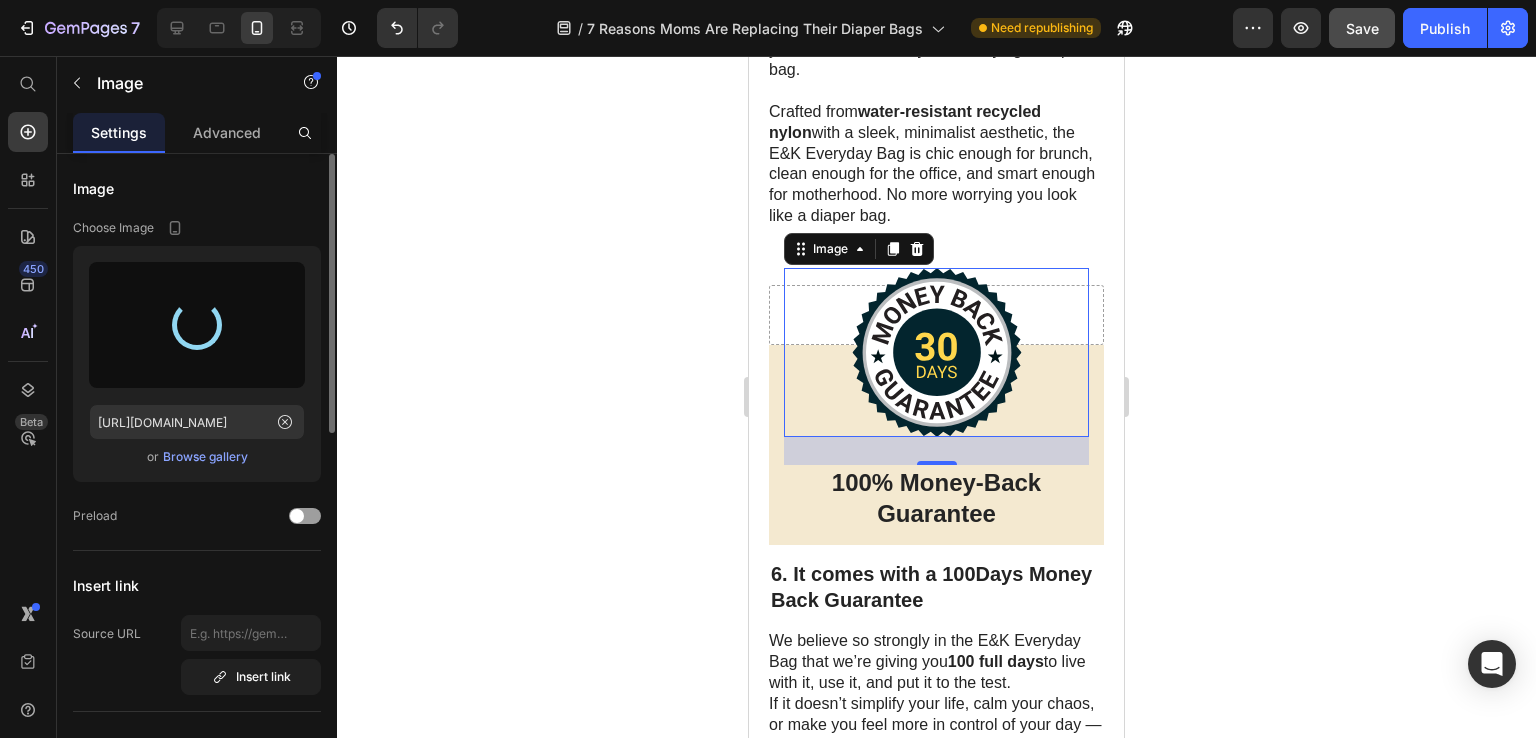 type on "[URL][DOMAIN_NAME]" 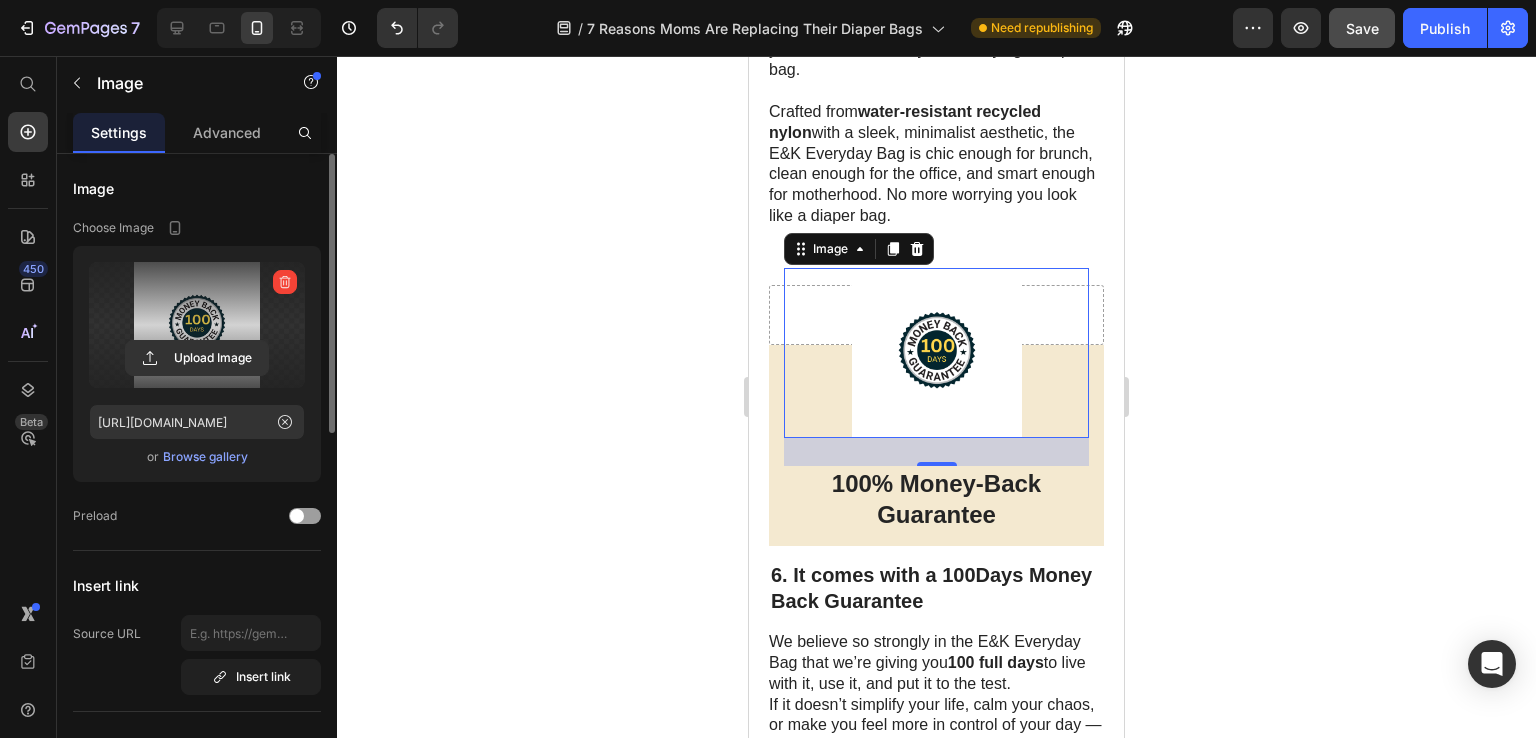 click at bounding box center [936, 353] 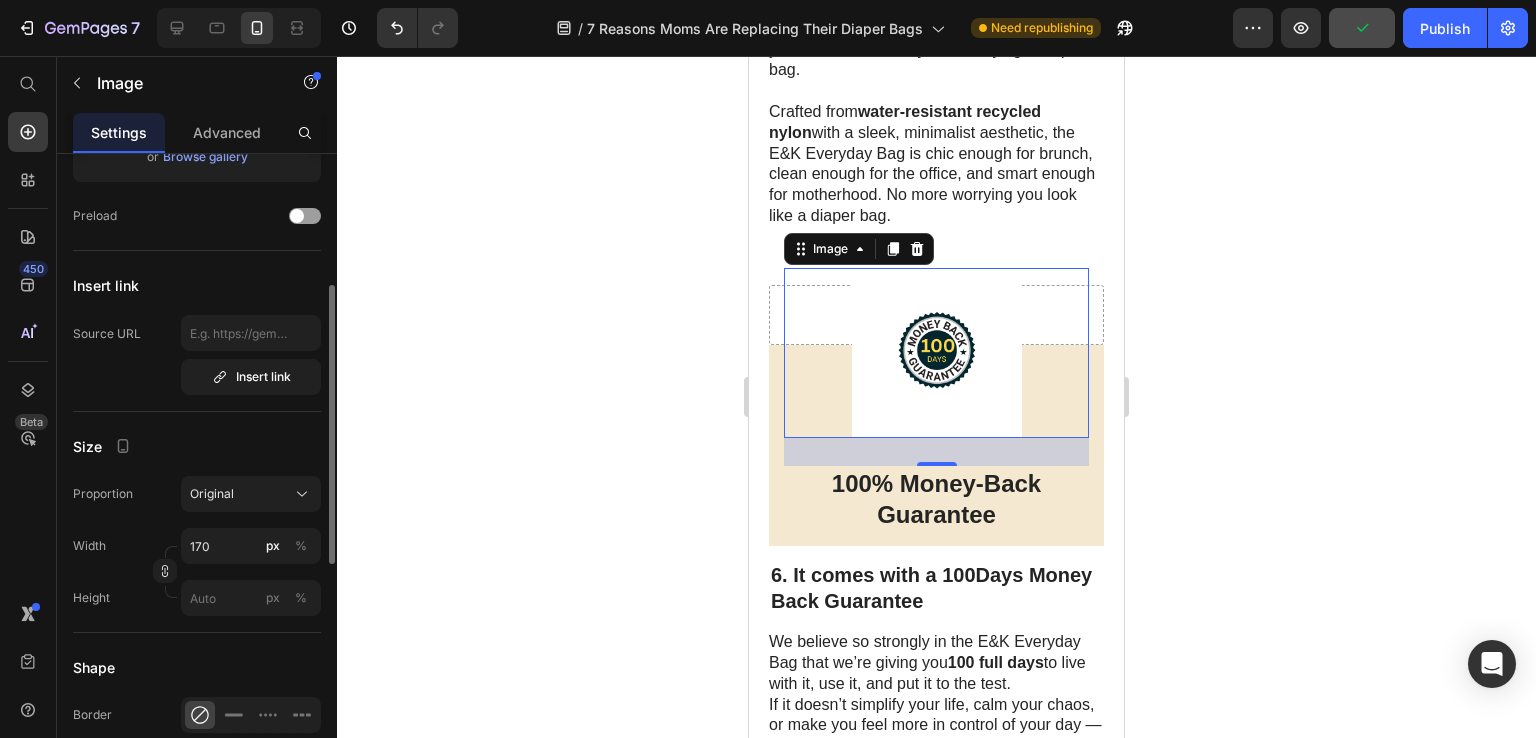 scroll, scrollTop: 0, scrollLeft: 0, axis: both 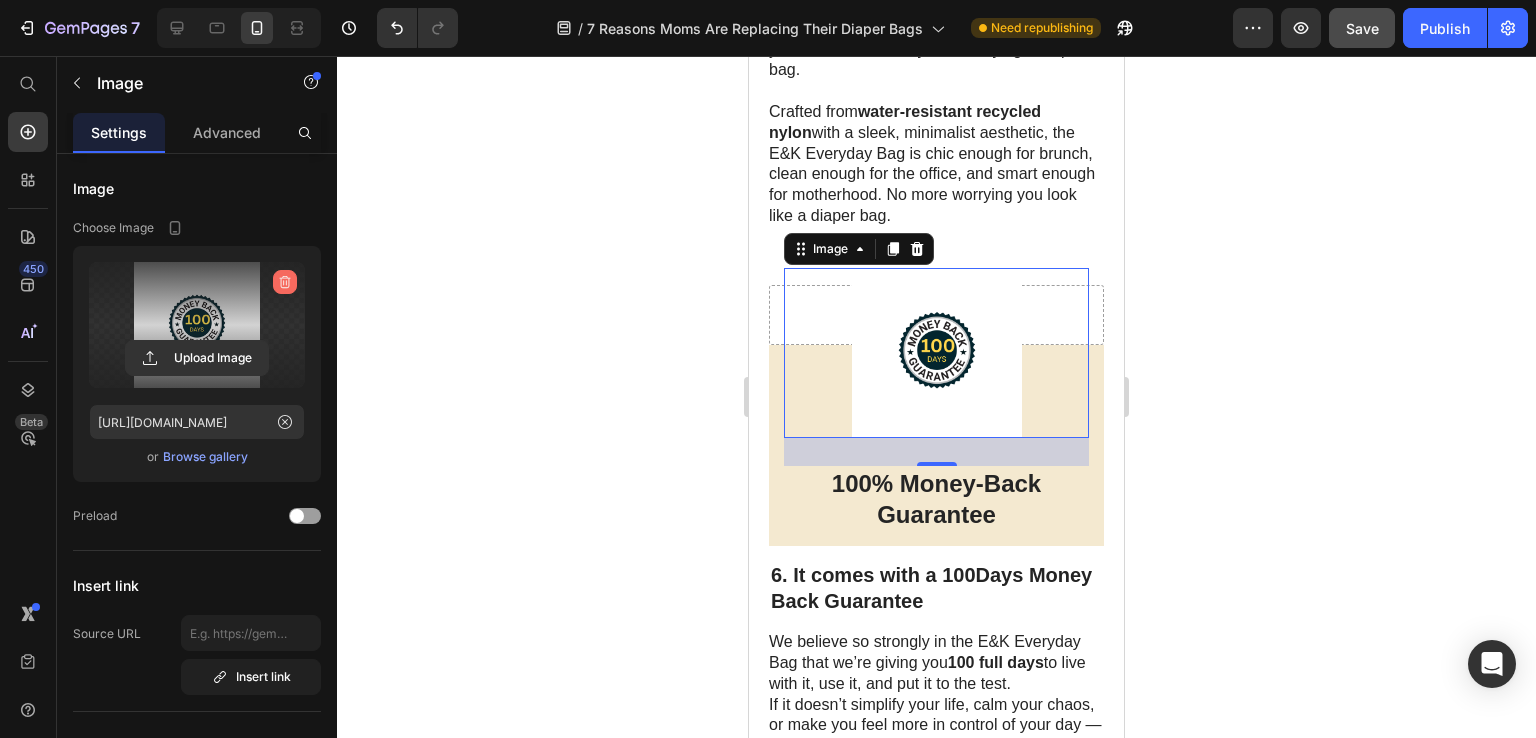 click 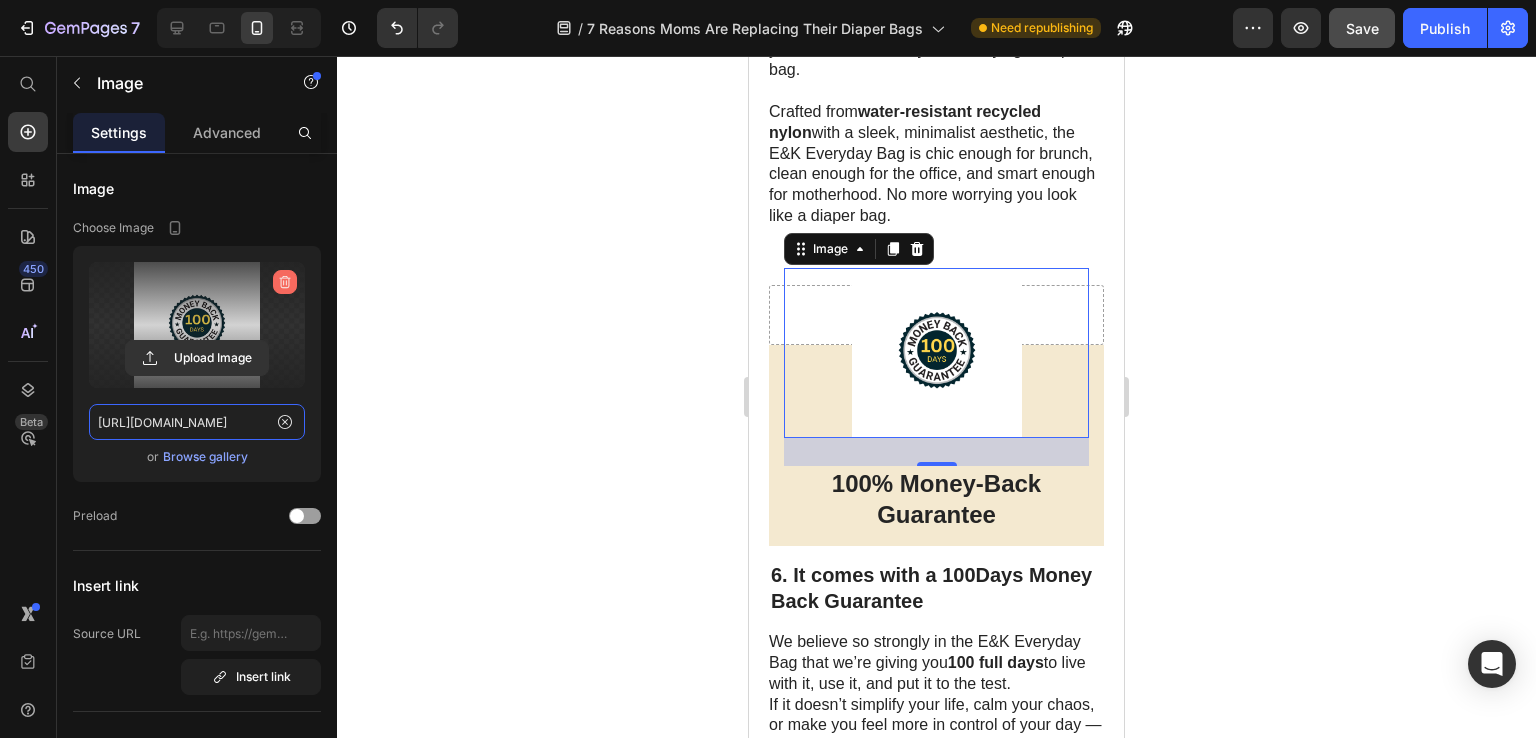 type 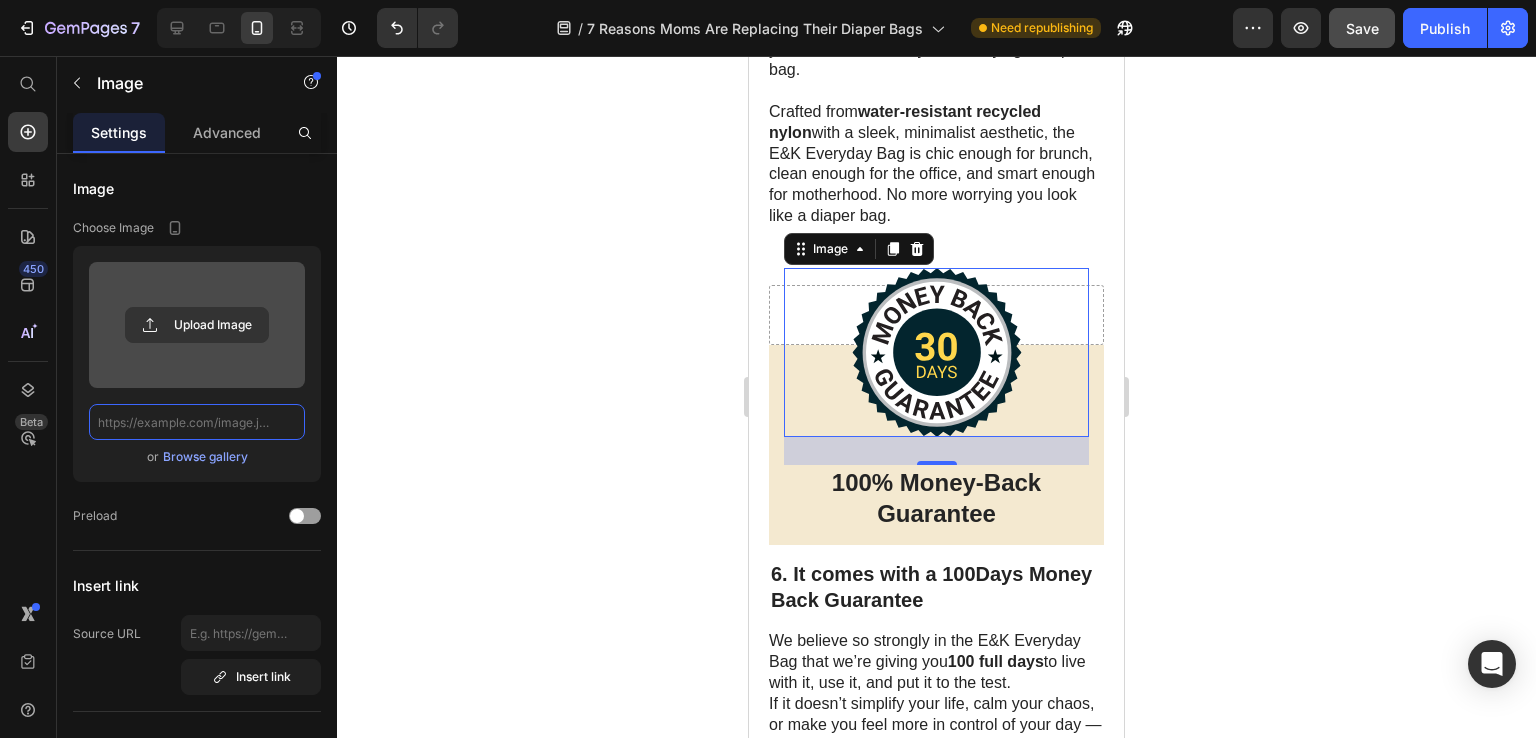 scroll, scrollTop: 0, scrollLeft: 0, axis: both 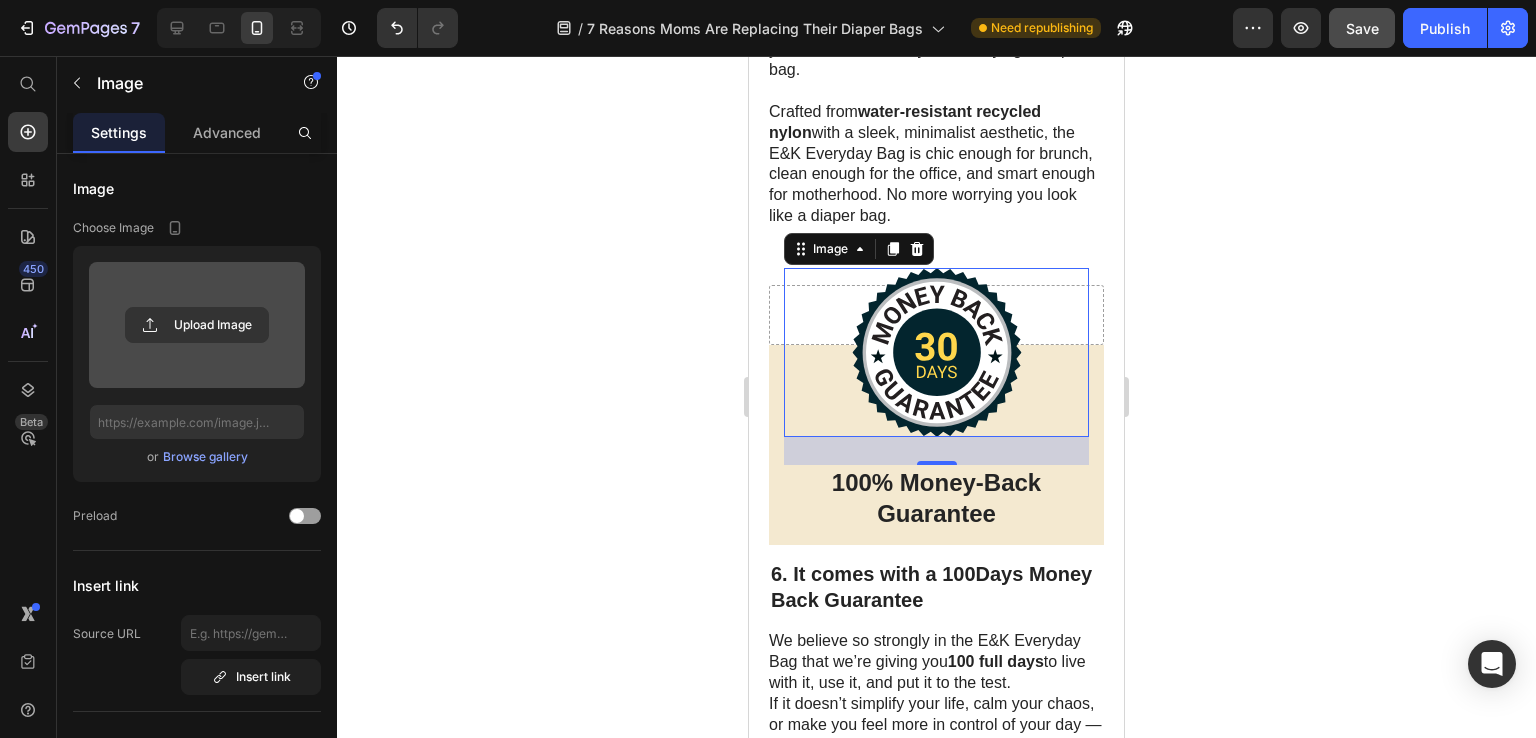 click at bounding box center [197, 325] 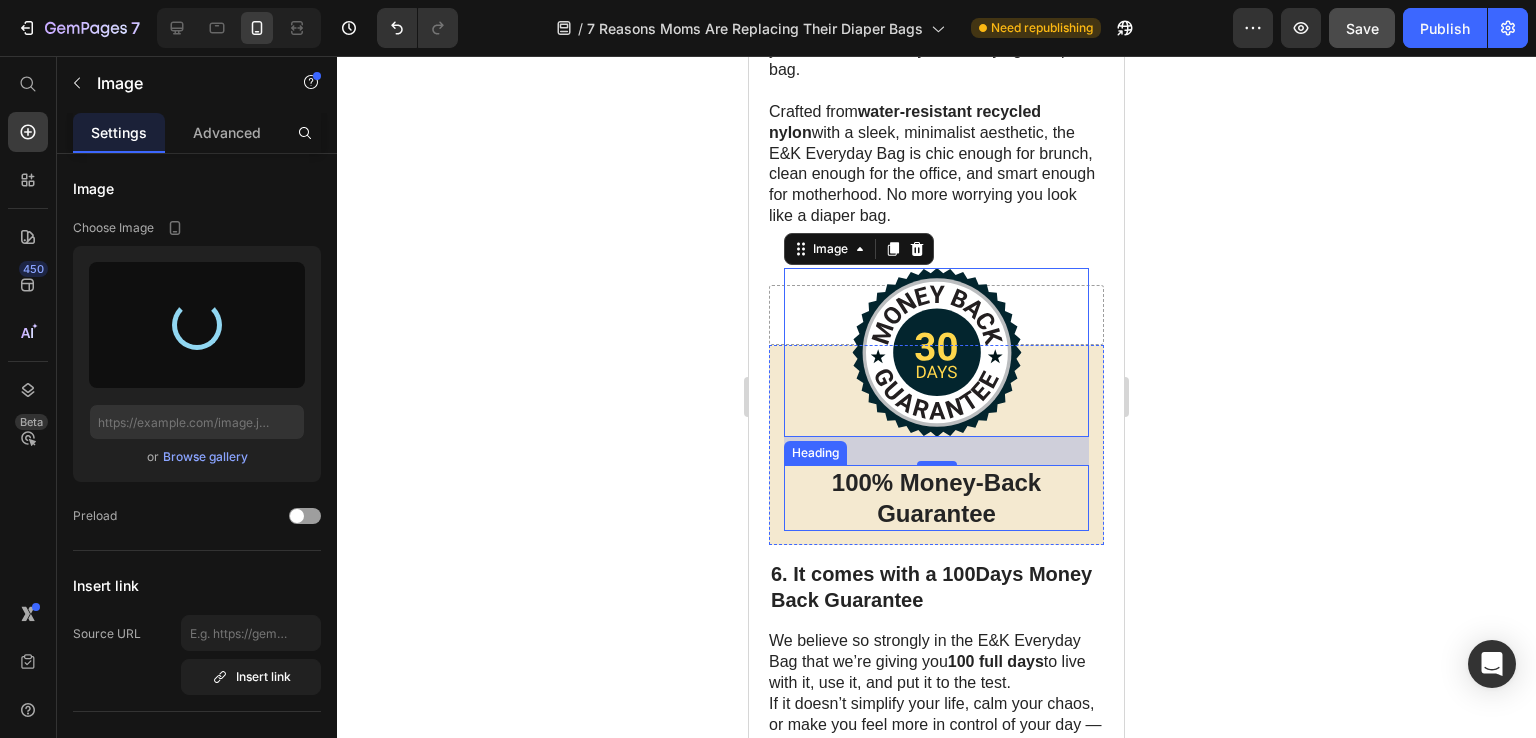click on "100% Money-Back Guarantee" at bounding box center (936, 498) 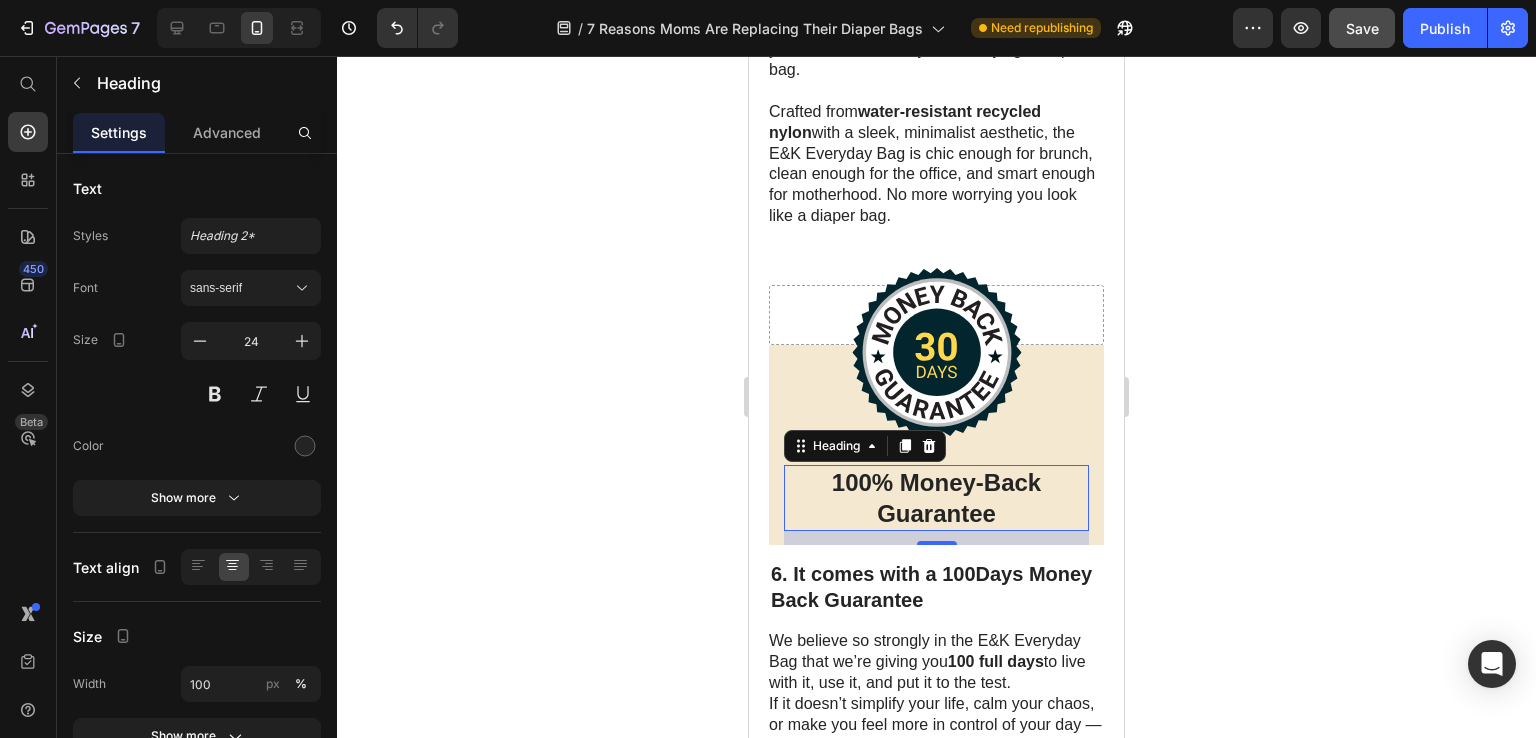 click on "100% Money-Back Guarantee" at bounding box center (936, 498) 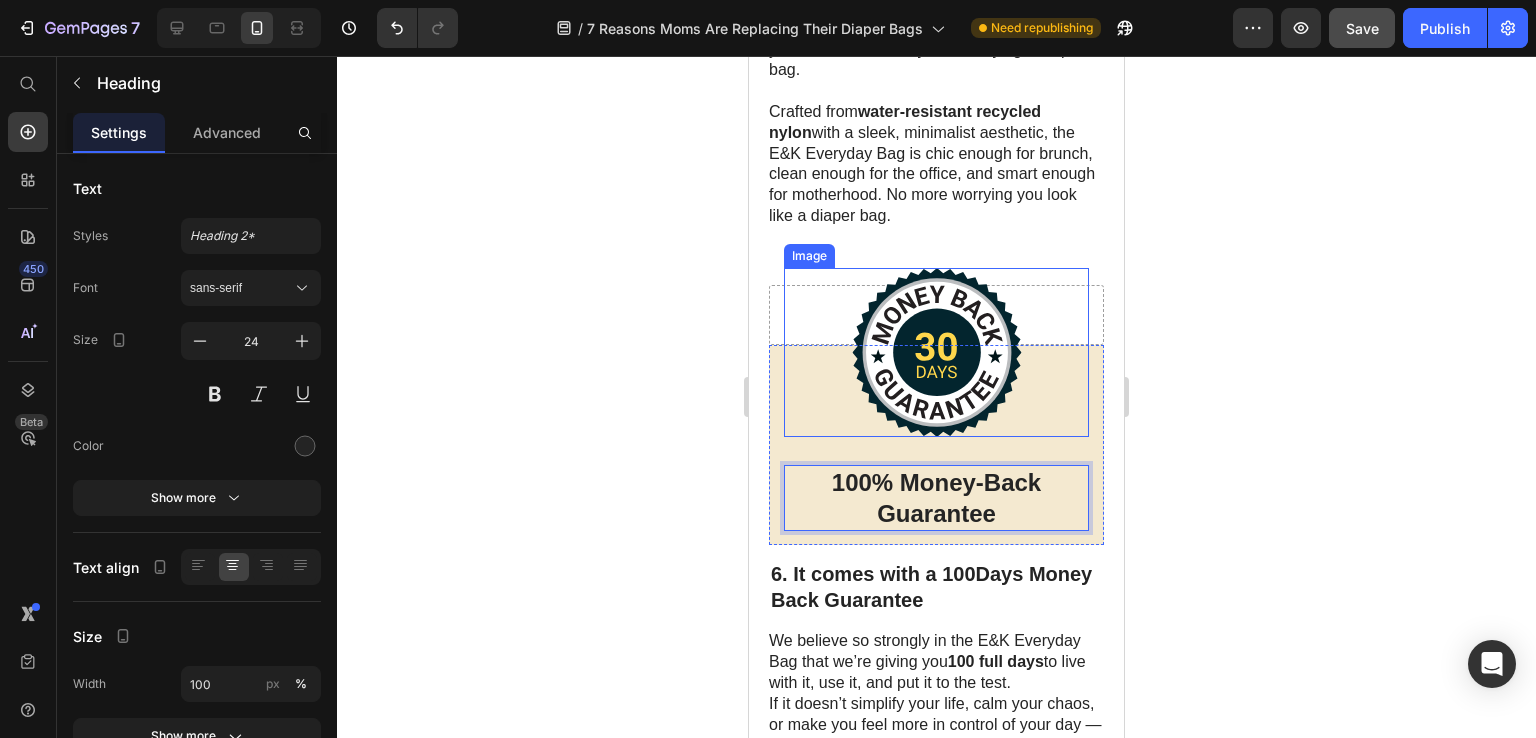 click at bounding box center [936, 352] 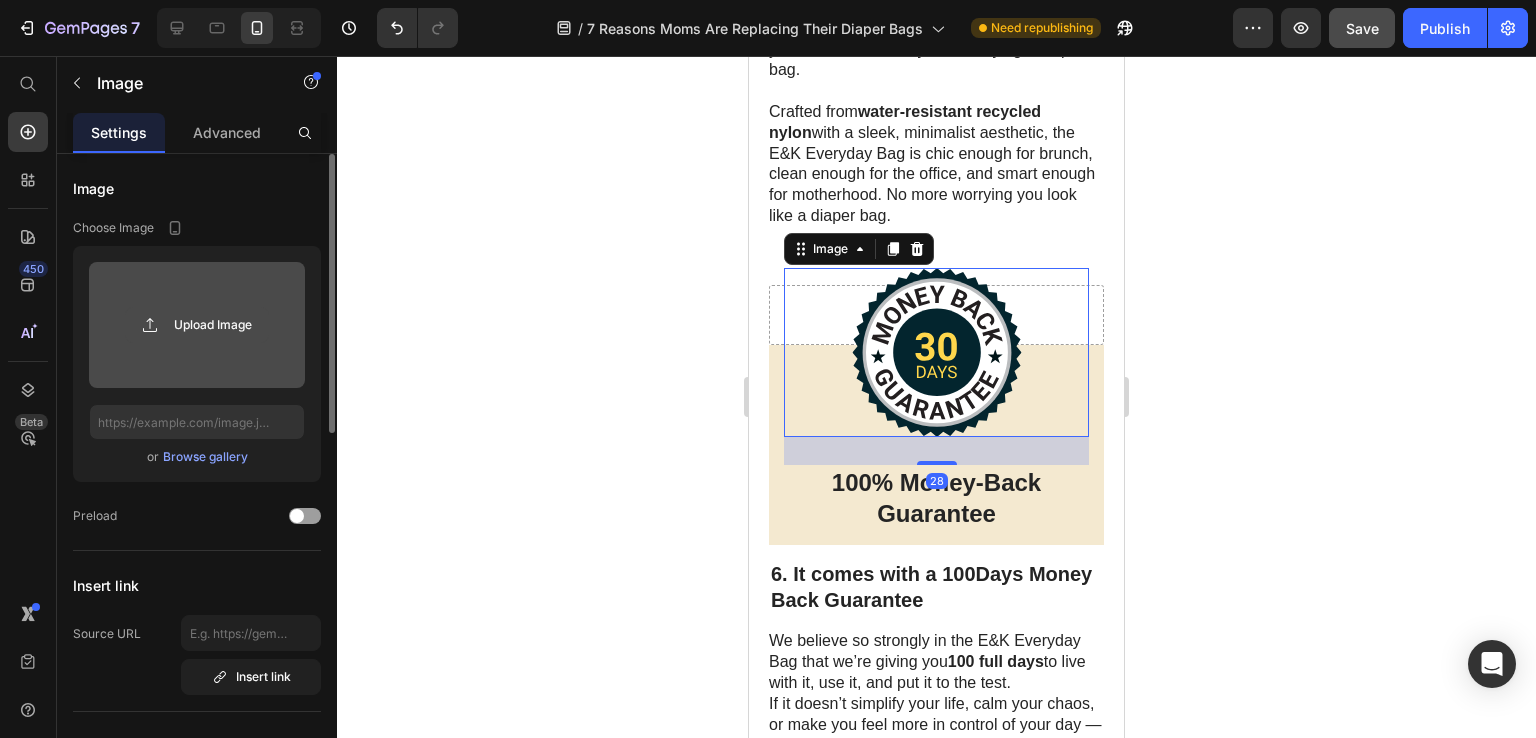 click 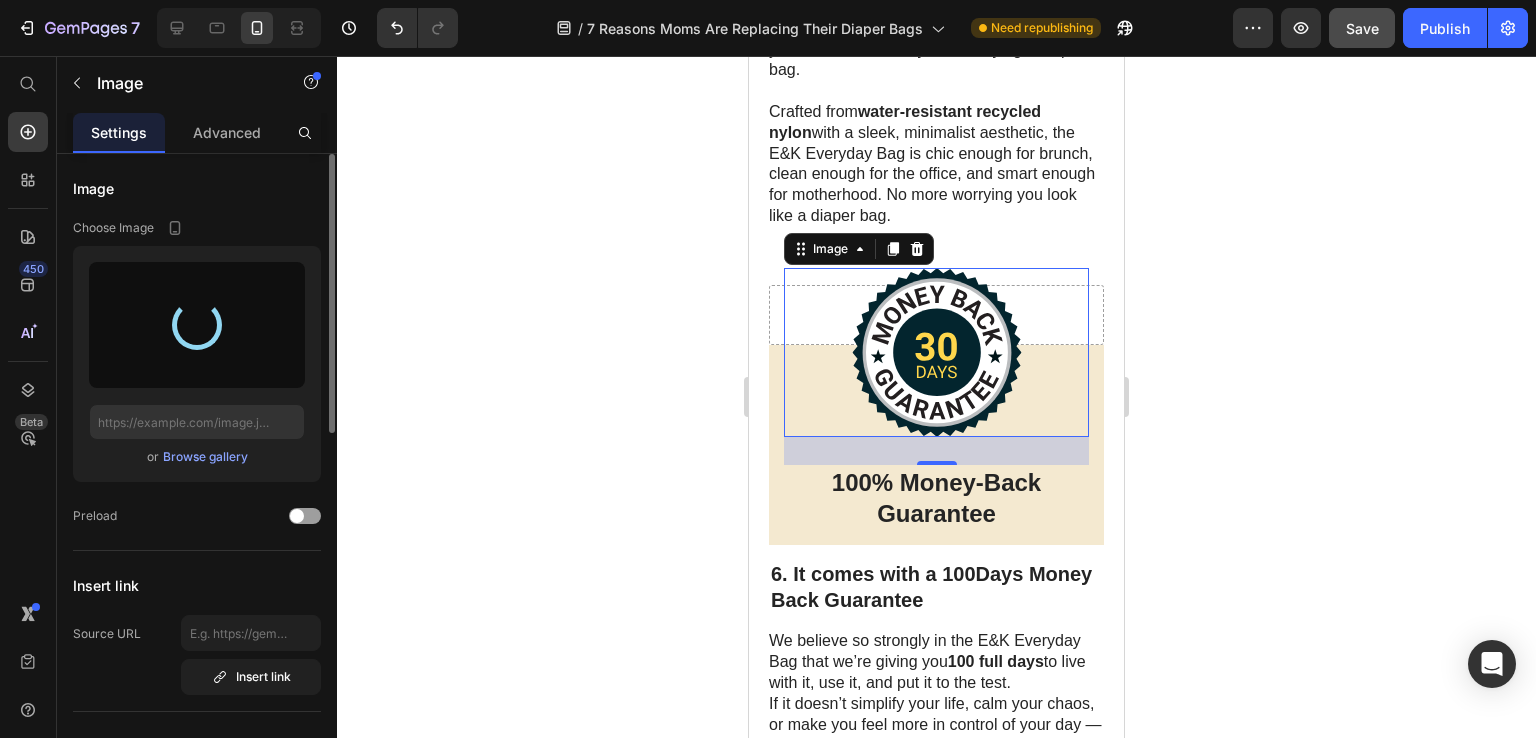 type on "[URL][DOMAIN_NAME]" 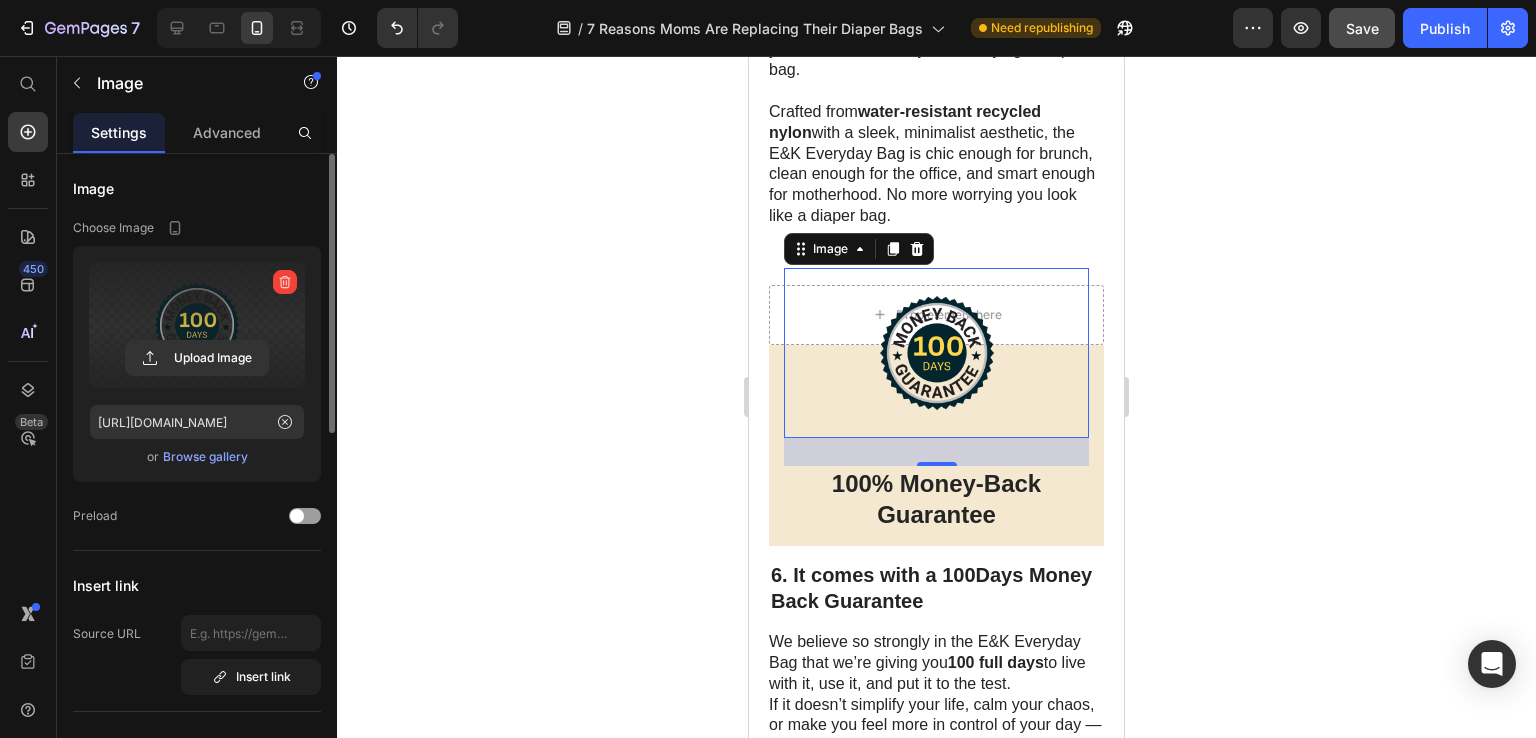 click 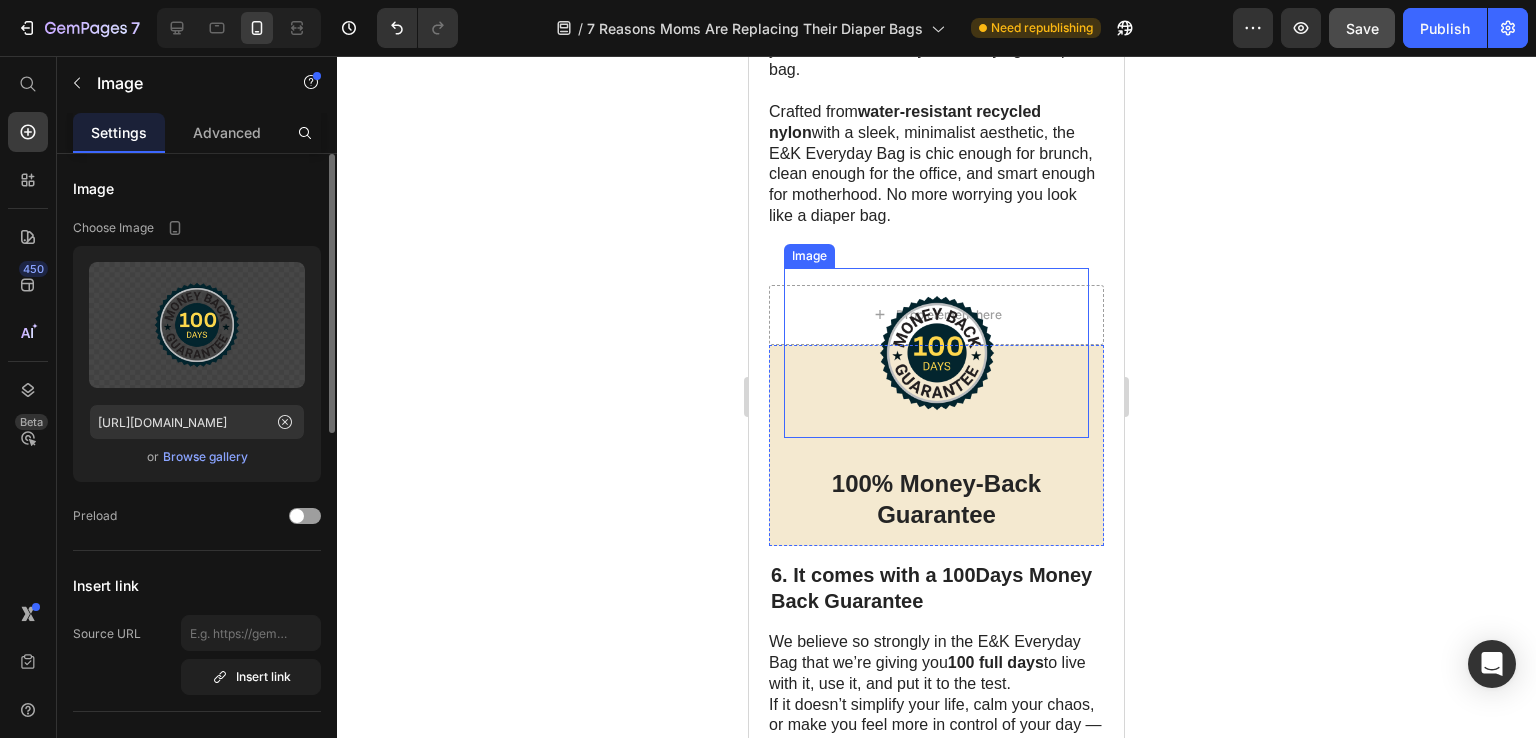 click at bounding box center (936, 353) 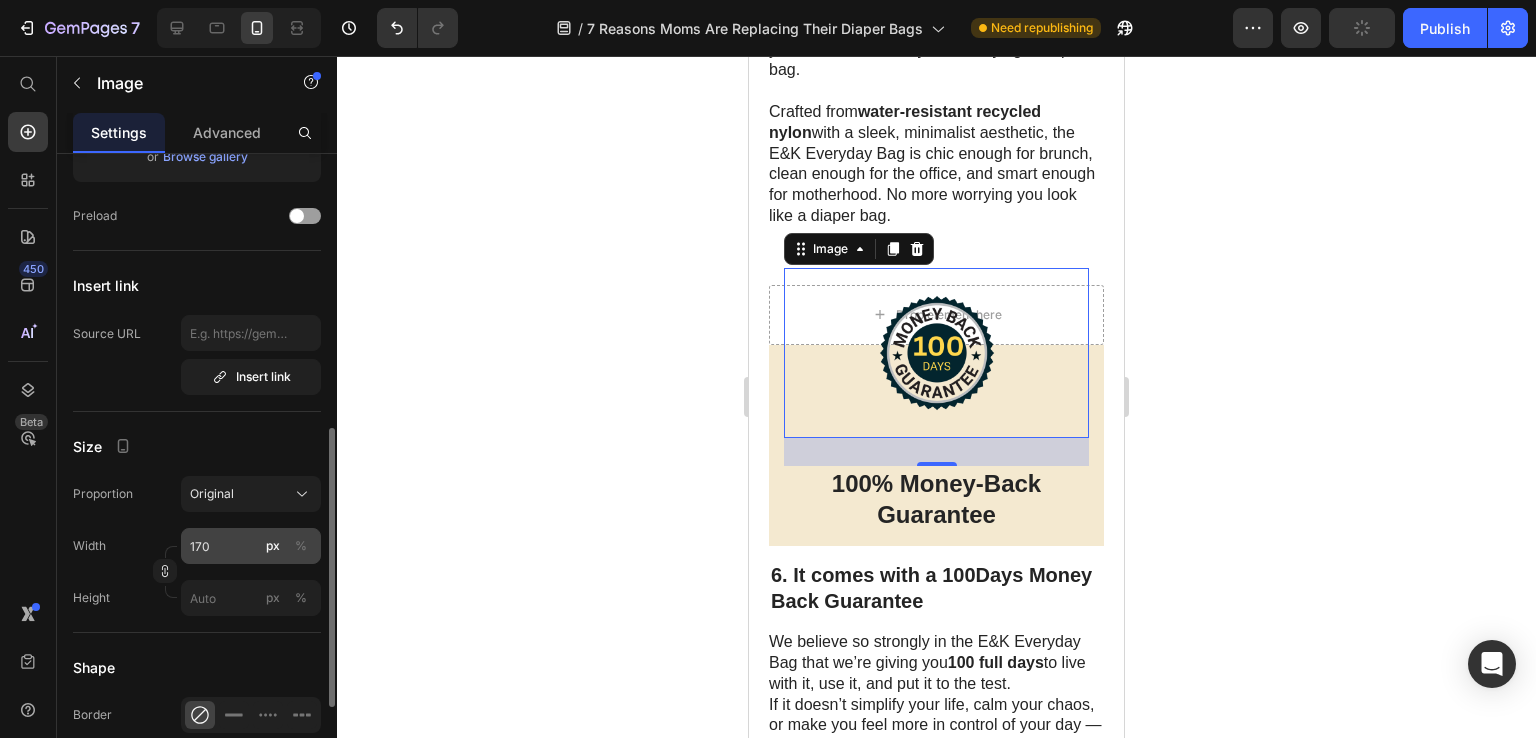 scroll, scrollTop: 500, scrollLeft: 0, axis: vertical 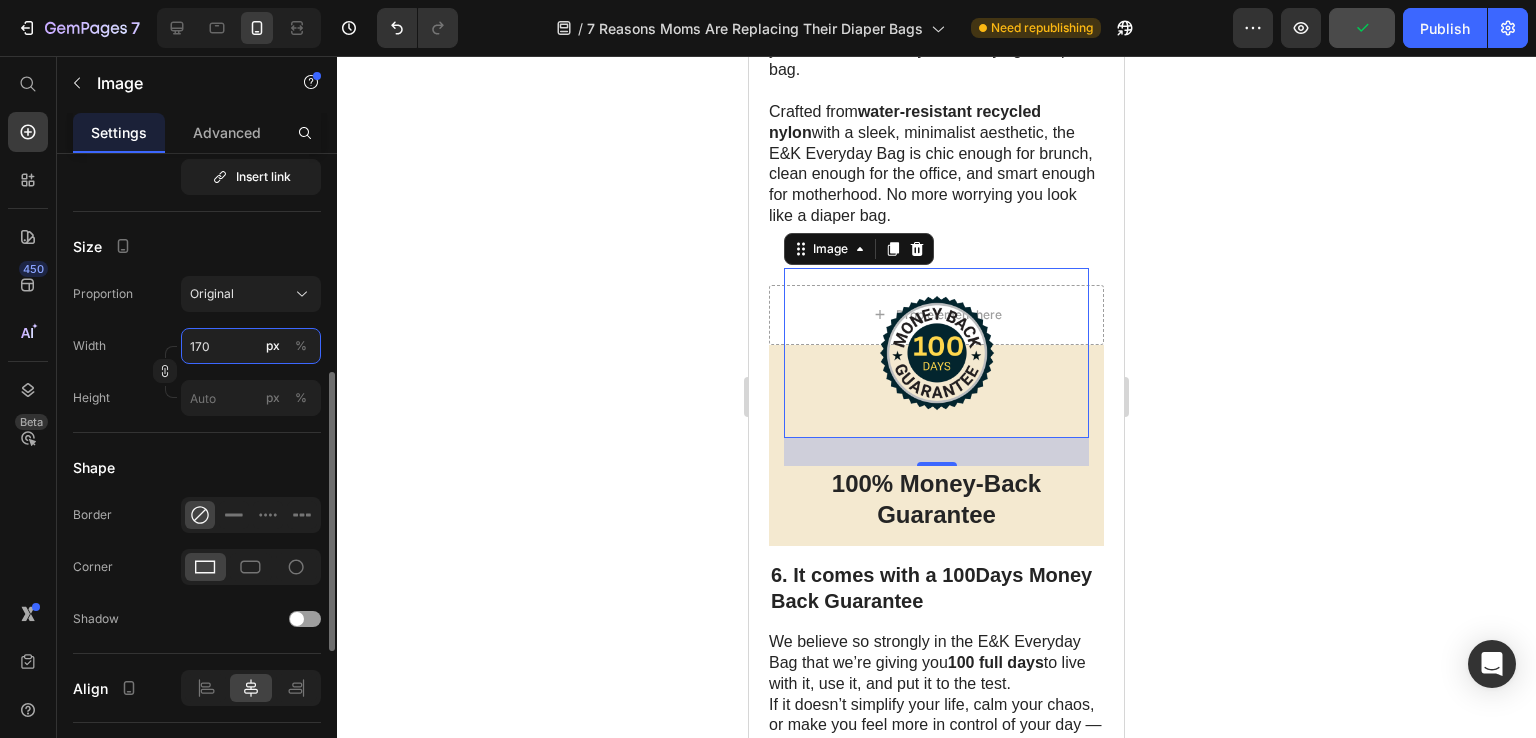 click on "170" at bounding box center (251, 346) 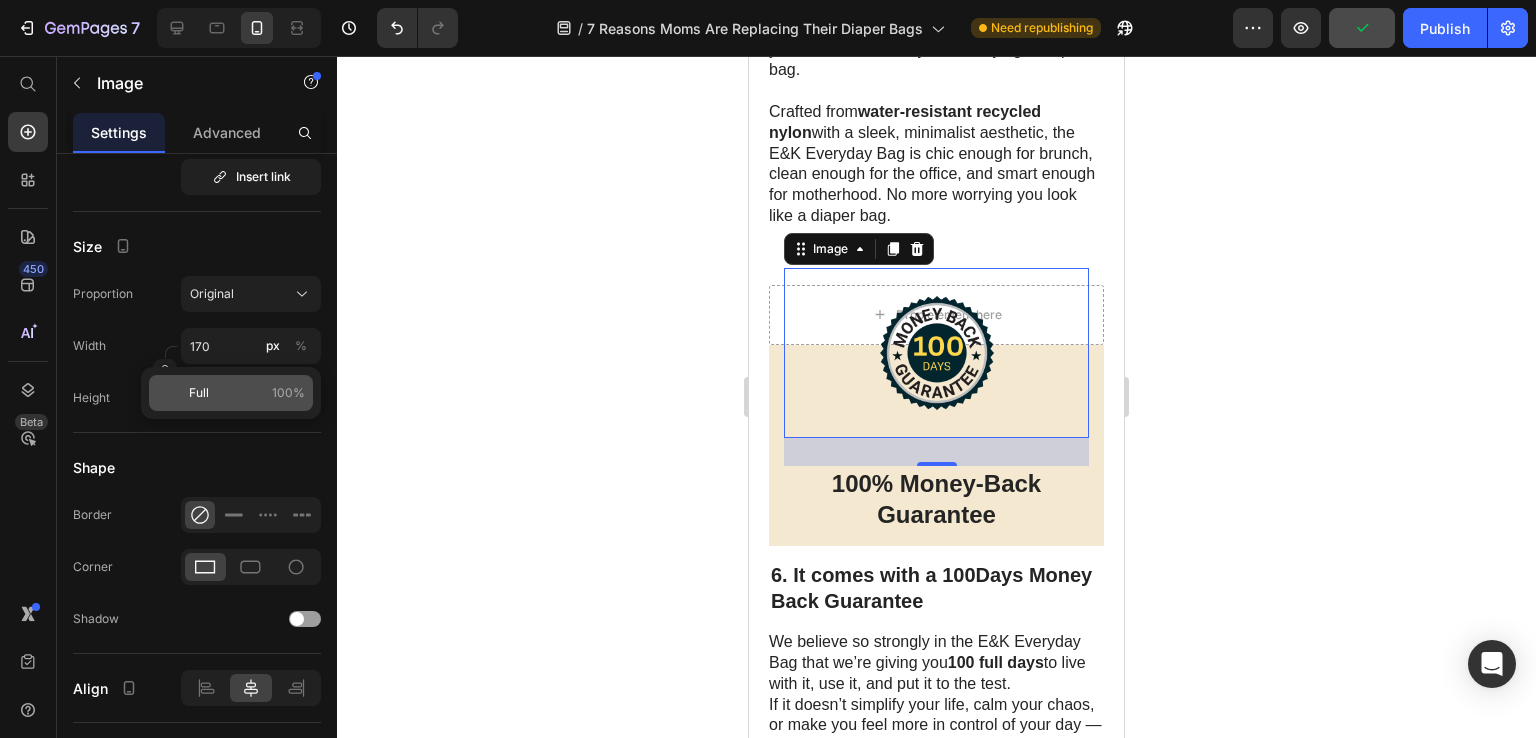 click on "Full 100%" 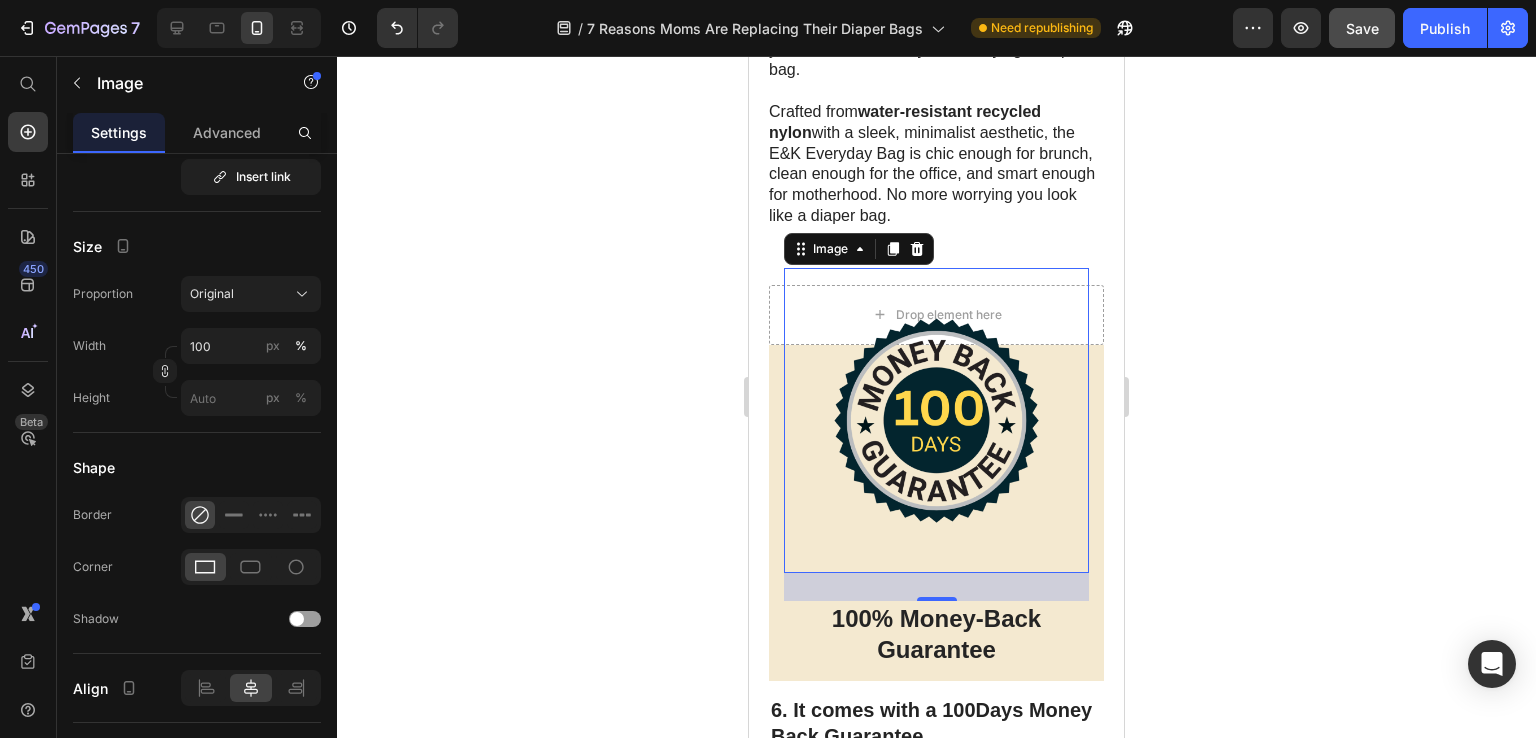 click 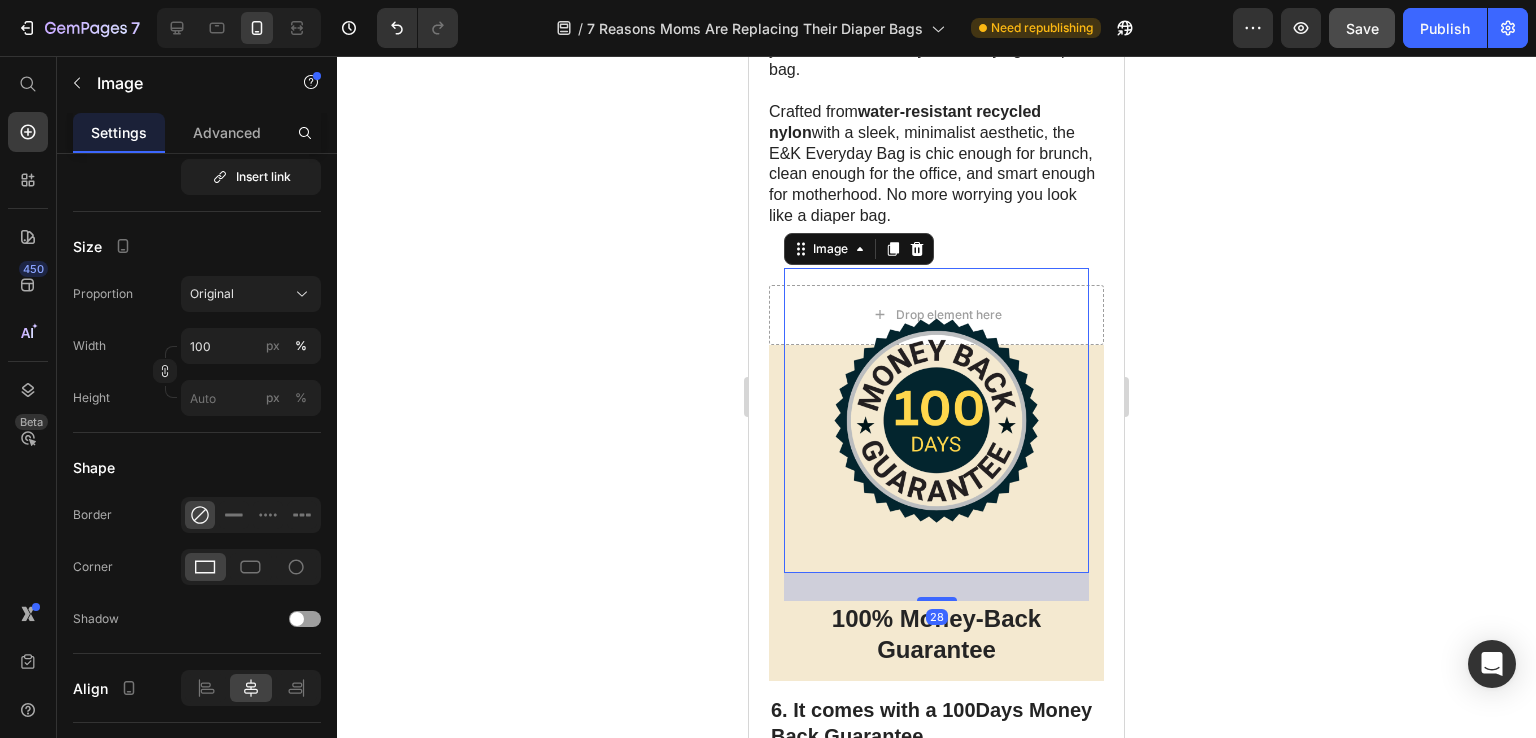 click 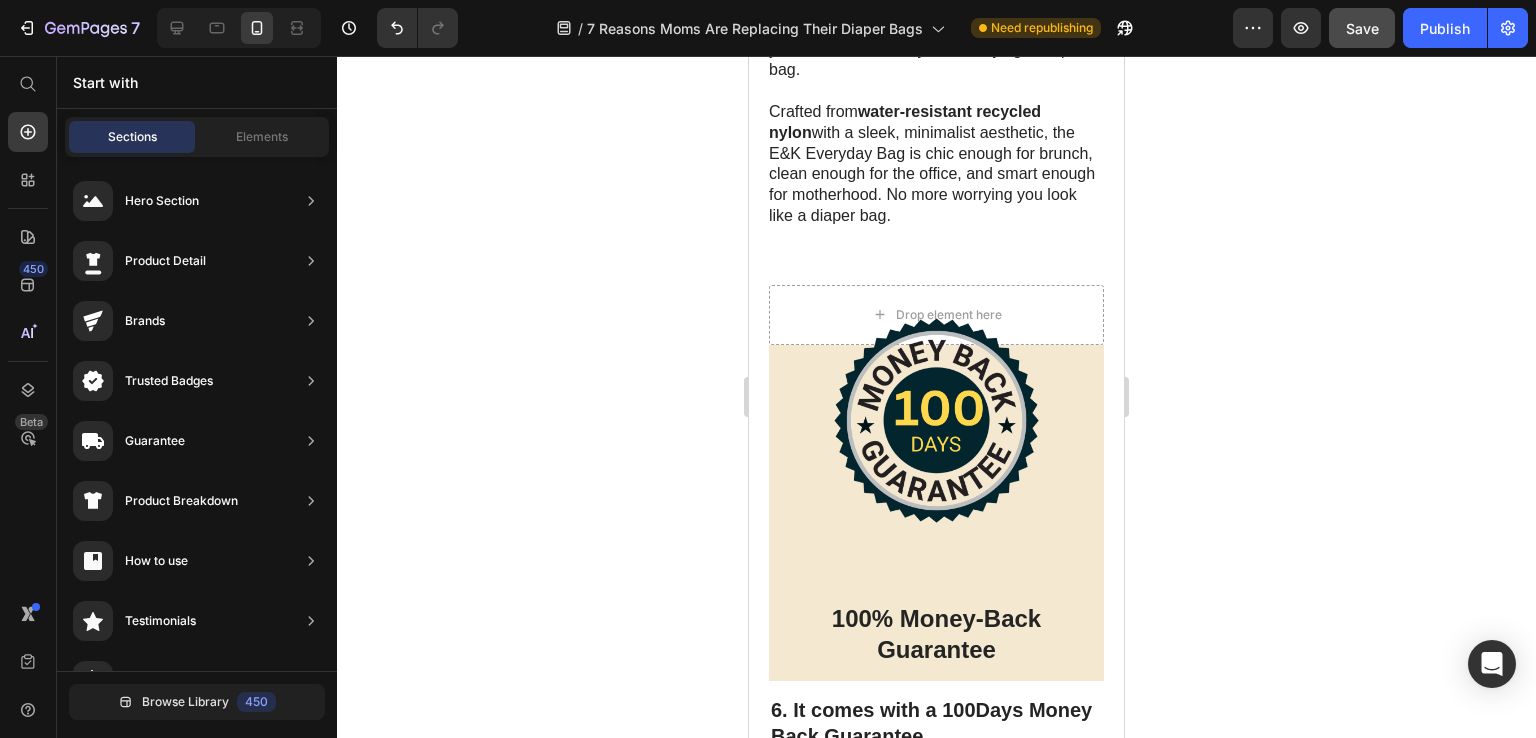 click on "Image 100% Money-Back Guarantee Heading" at bounding box center [936, 513] 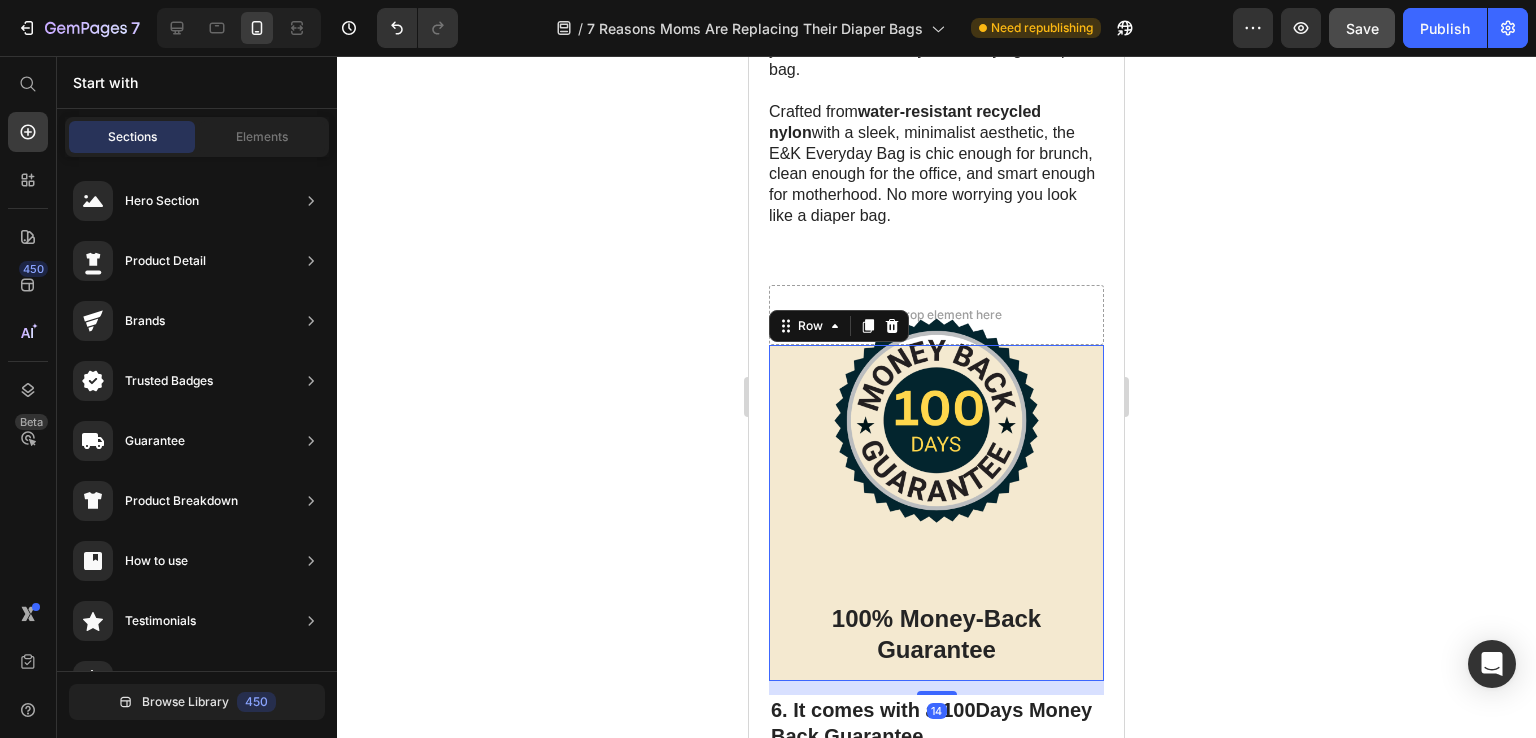 scroll, scrollTop: 0, scrollLeft: 0, axis: both 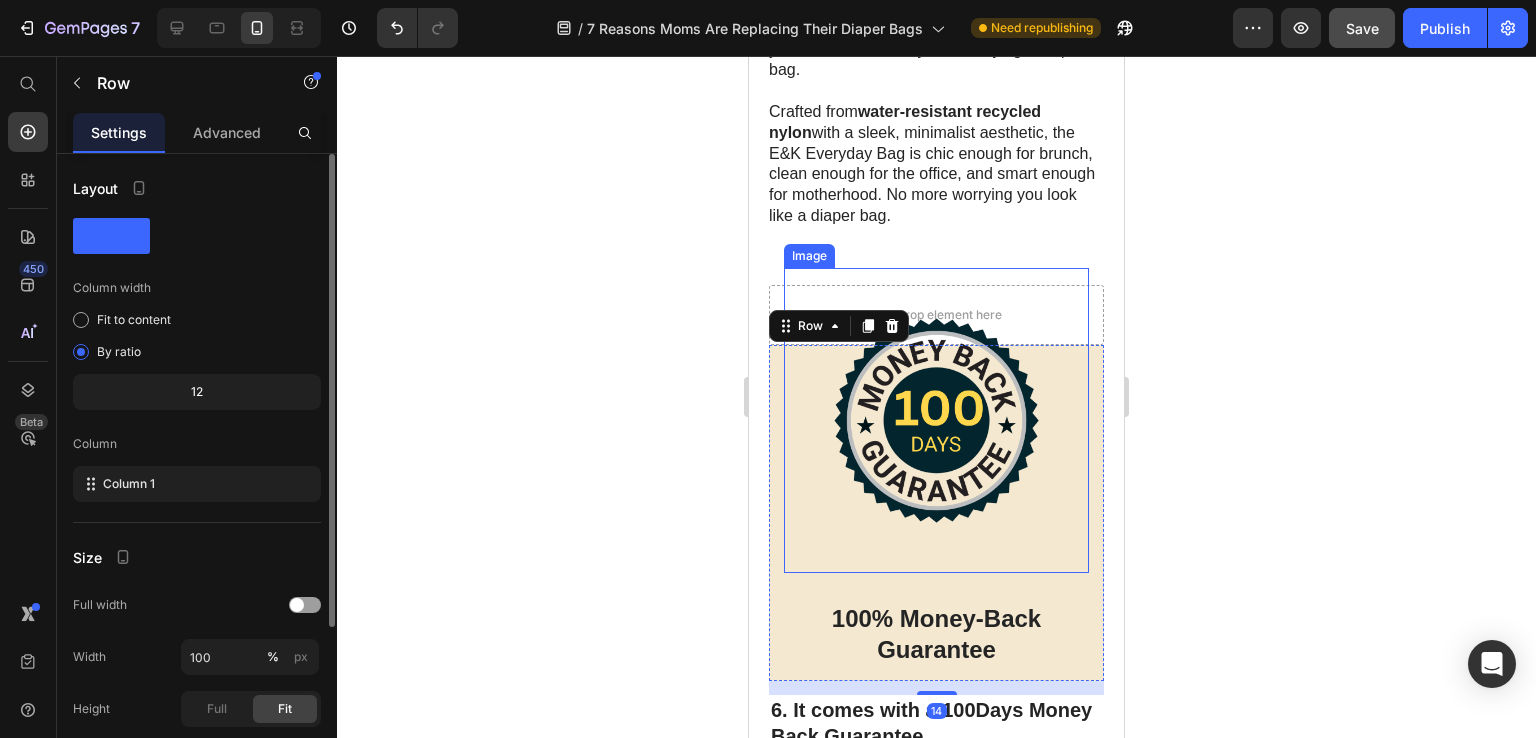 click at bounding box center (936, 420) 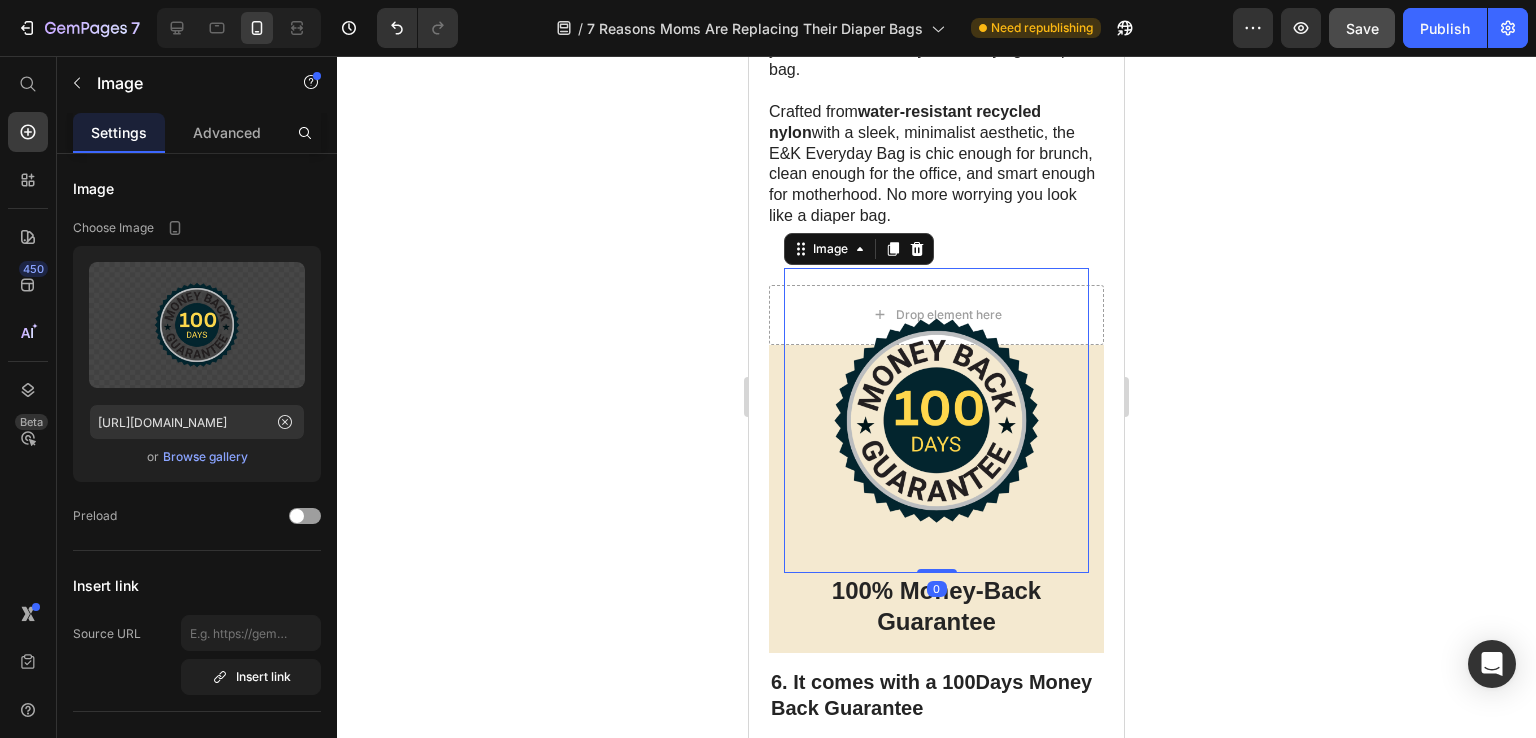 drag, startPoint x: 920, startPoint y: 552, endPoint x: 925, endPoint y: 507, distance: 45.276924 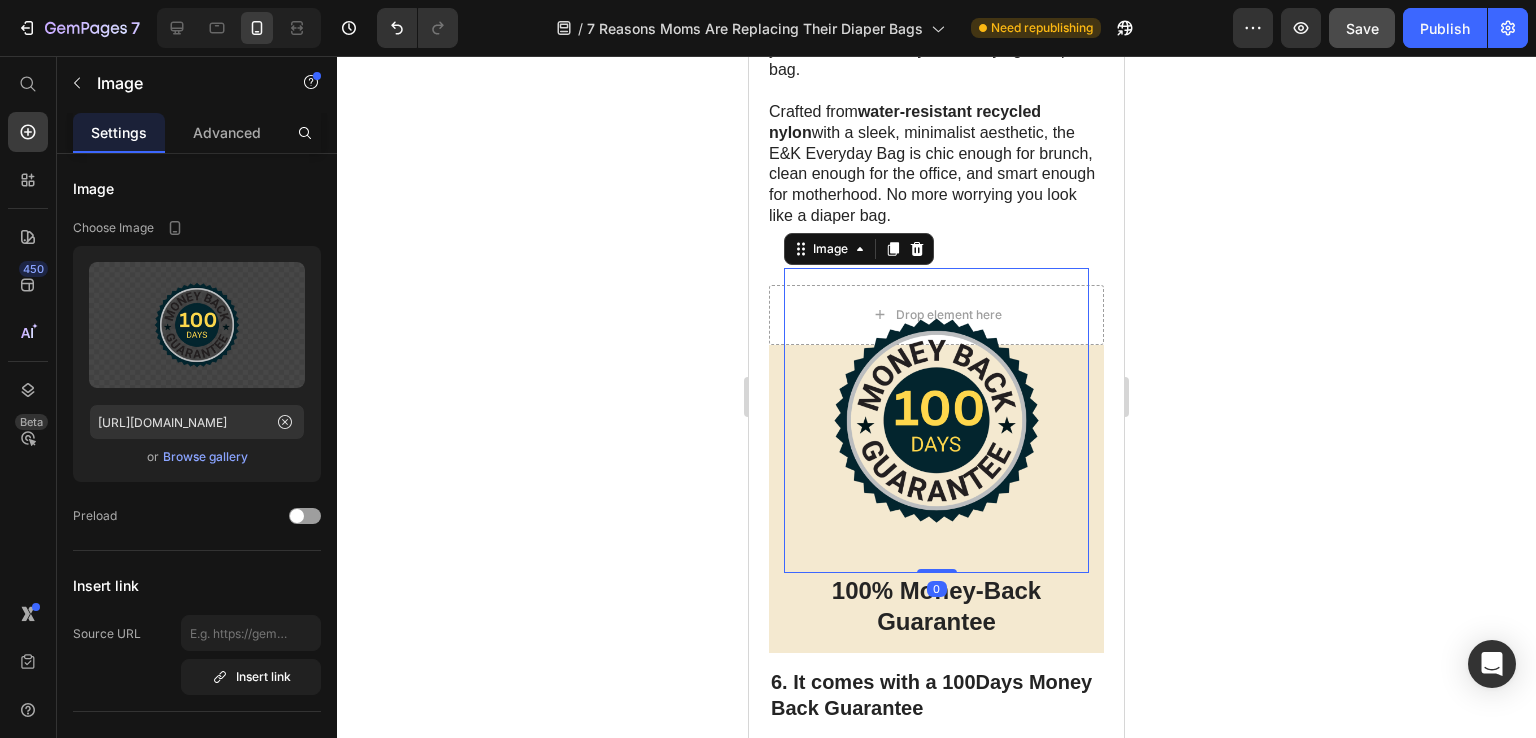 click 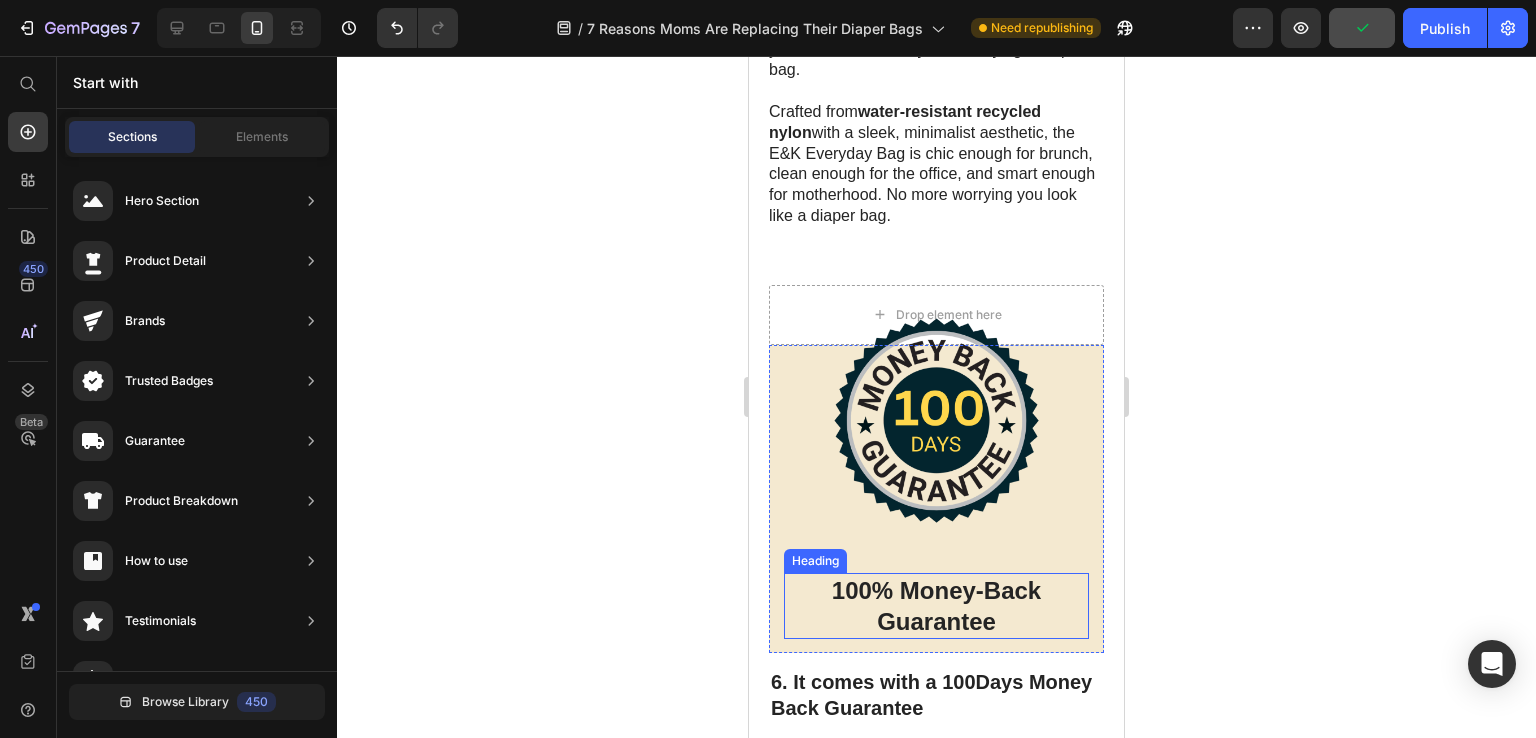 click on "100% Money-Back Guarantee" at bounding box center (936, 606) 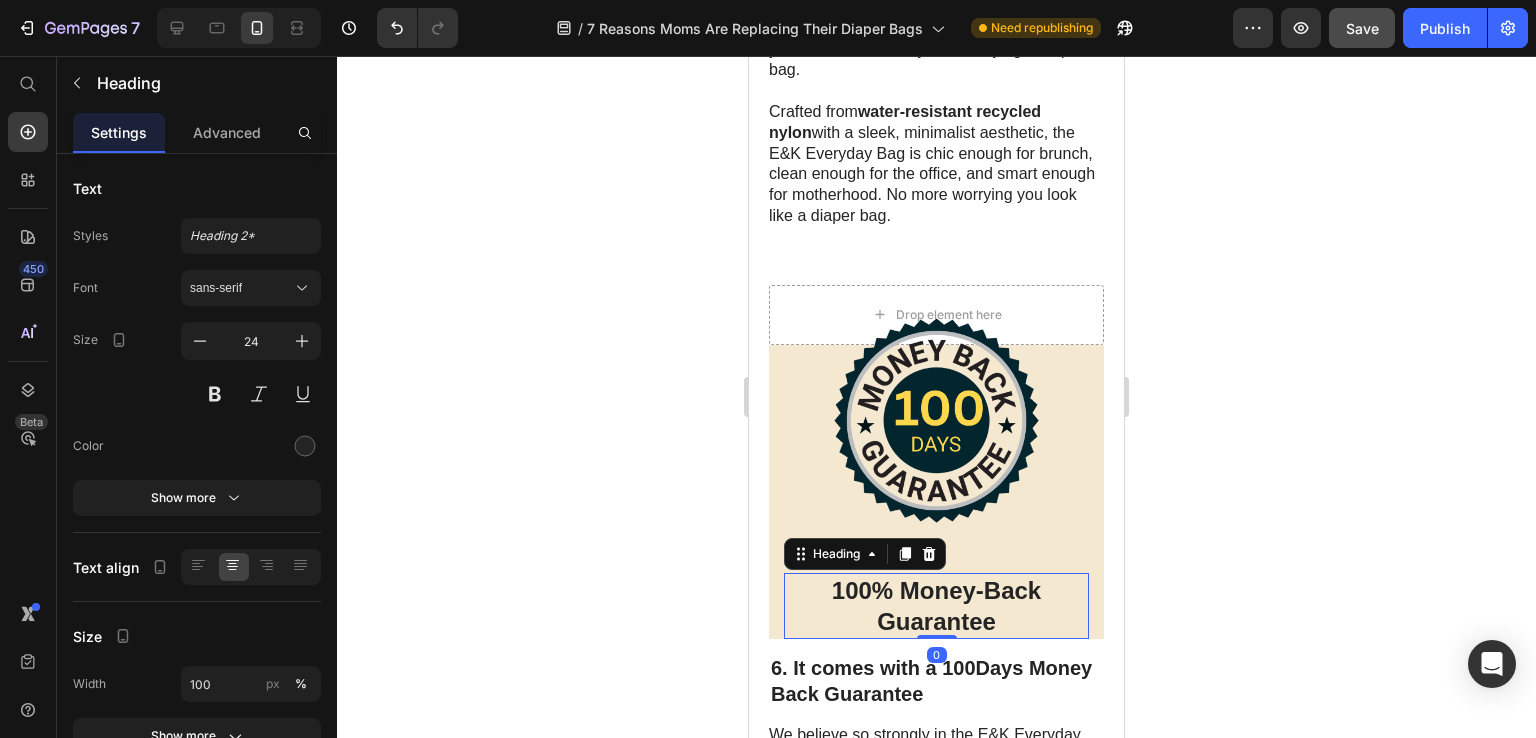 drag, startPoint x: 936, startPoint y: 605, endPoint x: 937, endPoint y: 565, distance: 40.012497 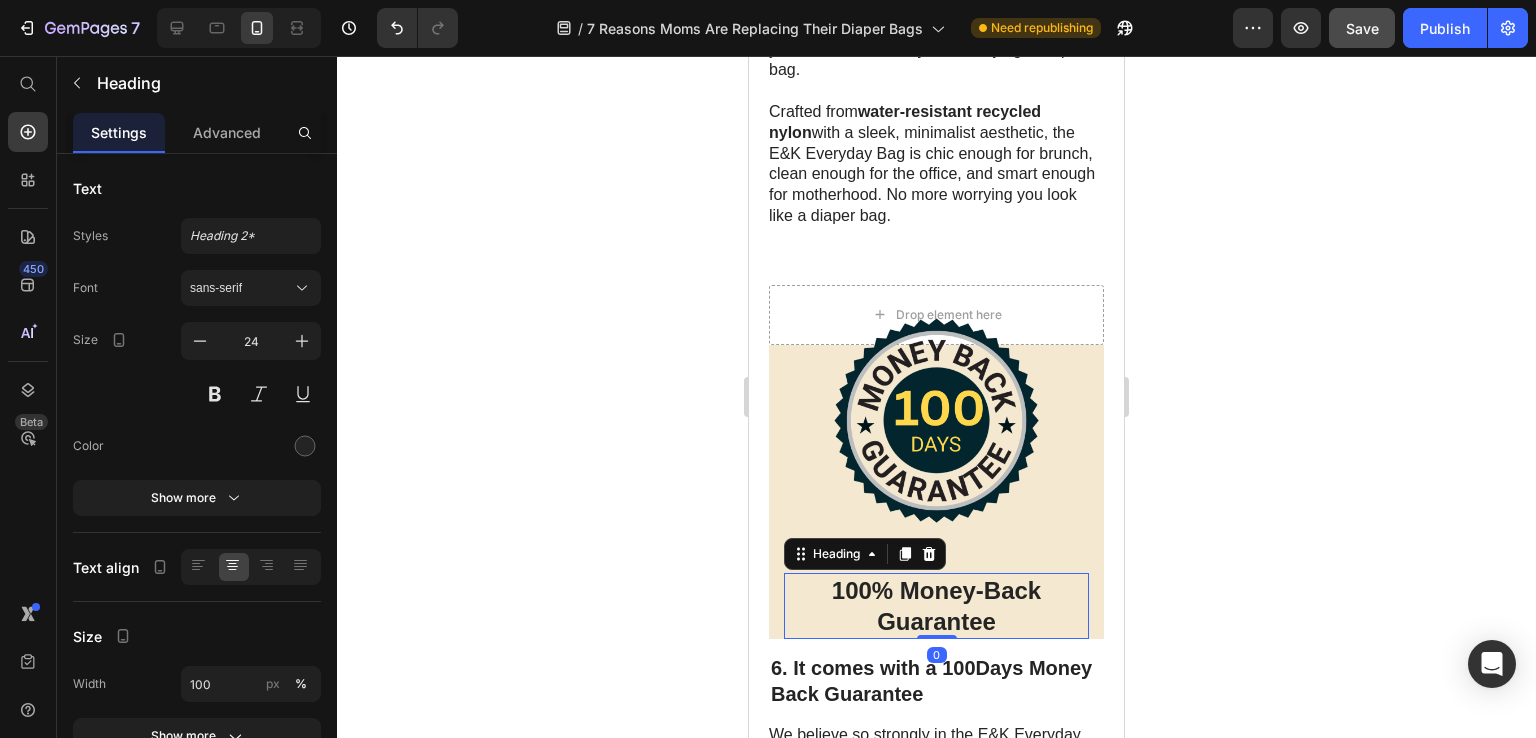 click 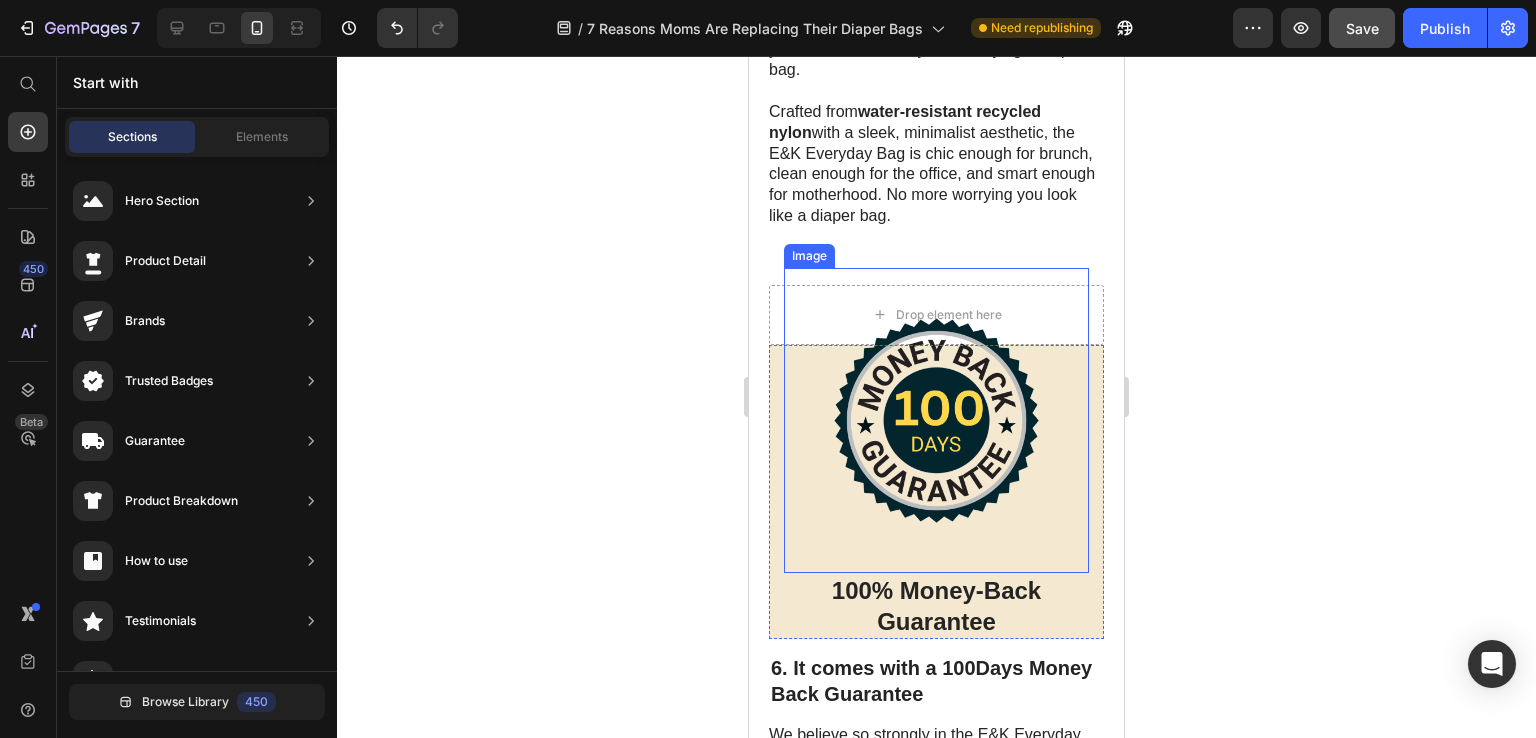 click at bounding box center [936, 420] 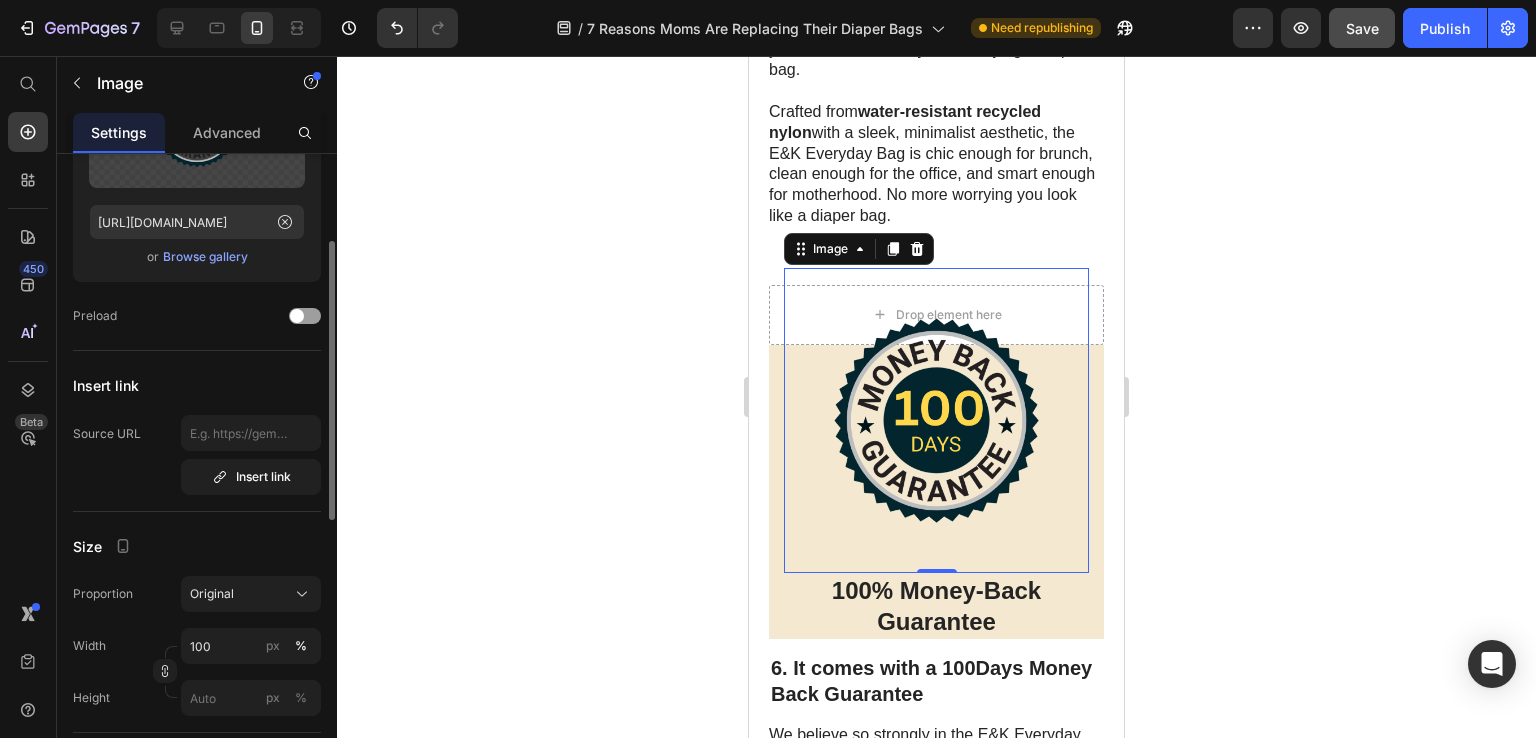 scroll, scrollTop: 300, scrollLeft: 0, axis: vertical 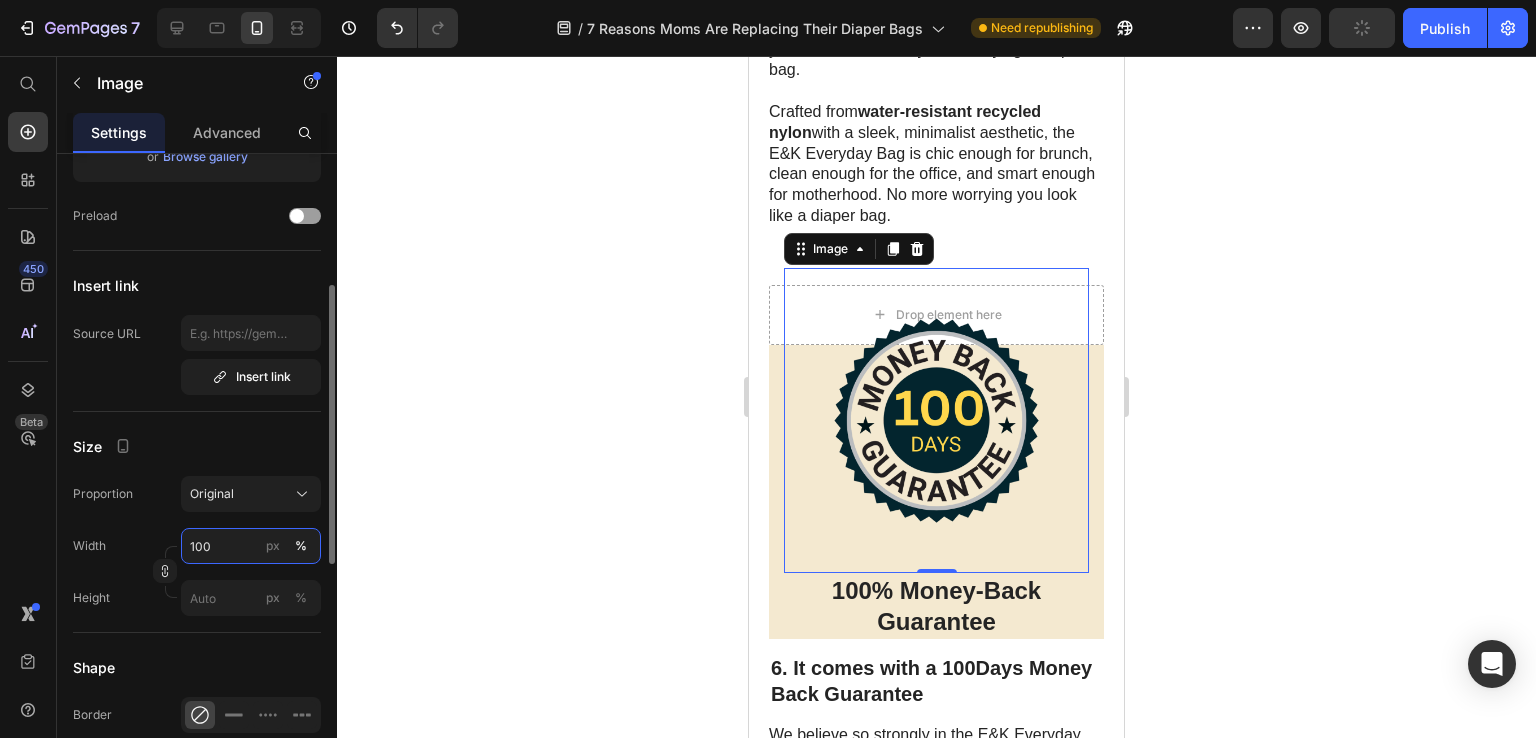 click on "100" at bounding box center (251, 546) 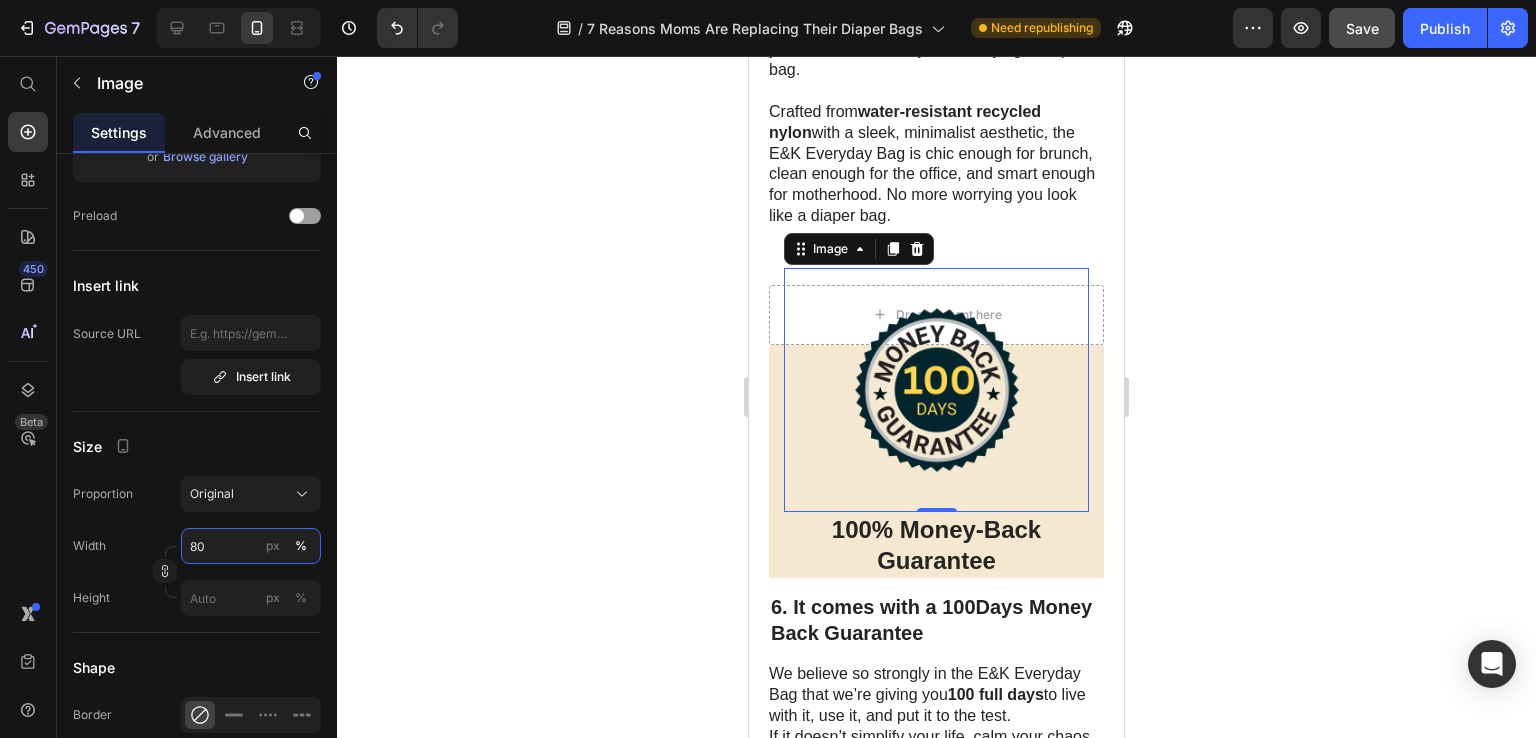 type on "80" 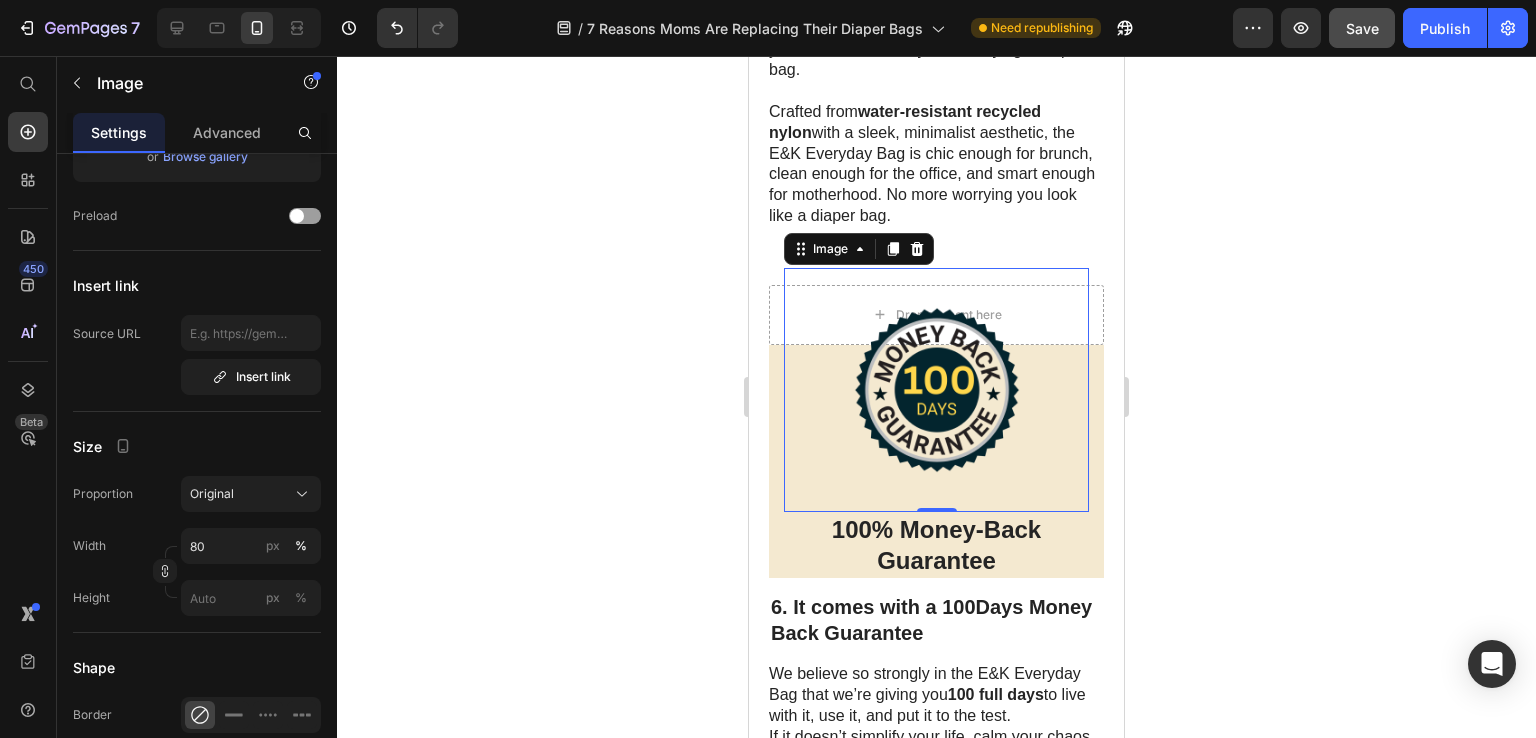 click 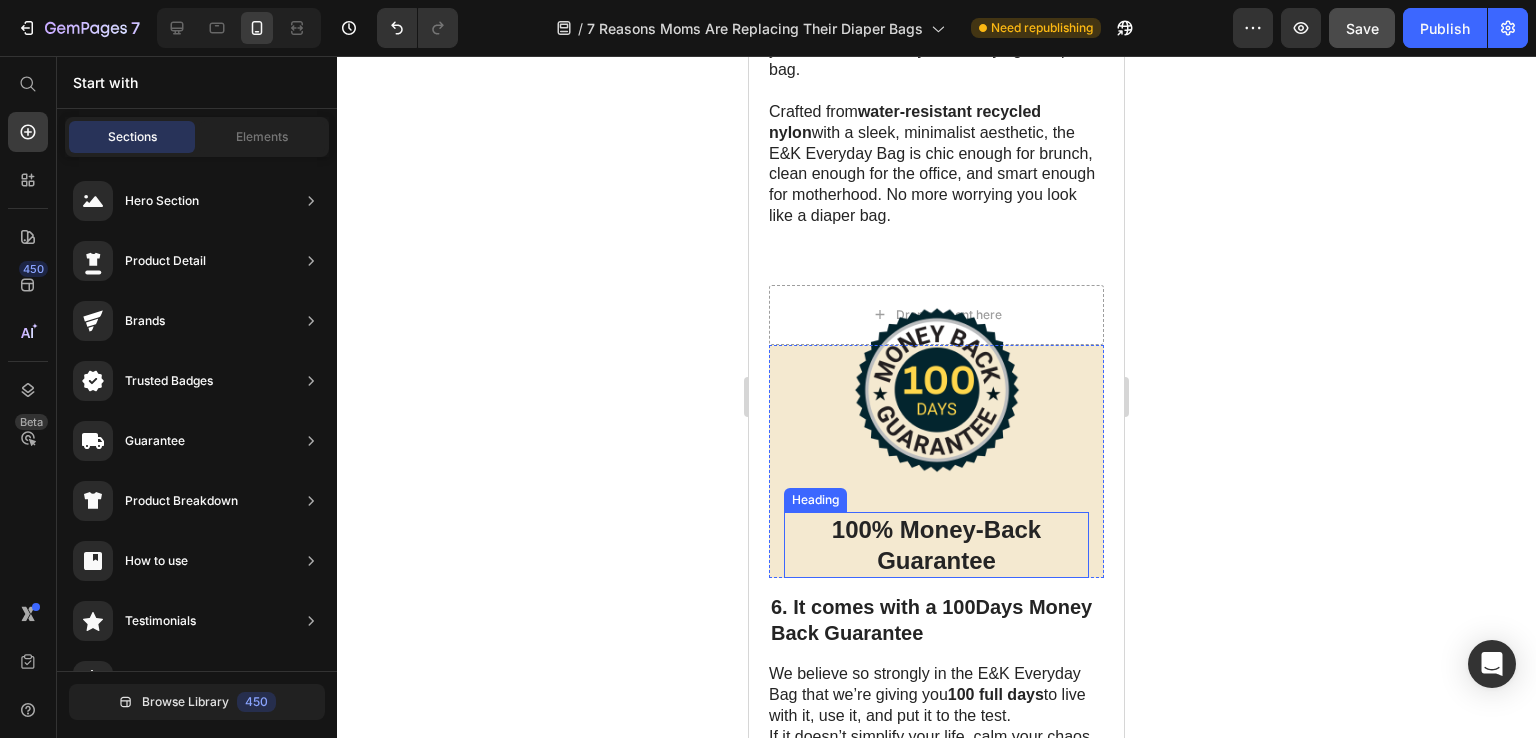 click on "100% Money-Back Guarantee" at bounding box center (936, 545) 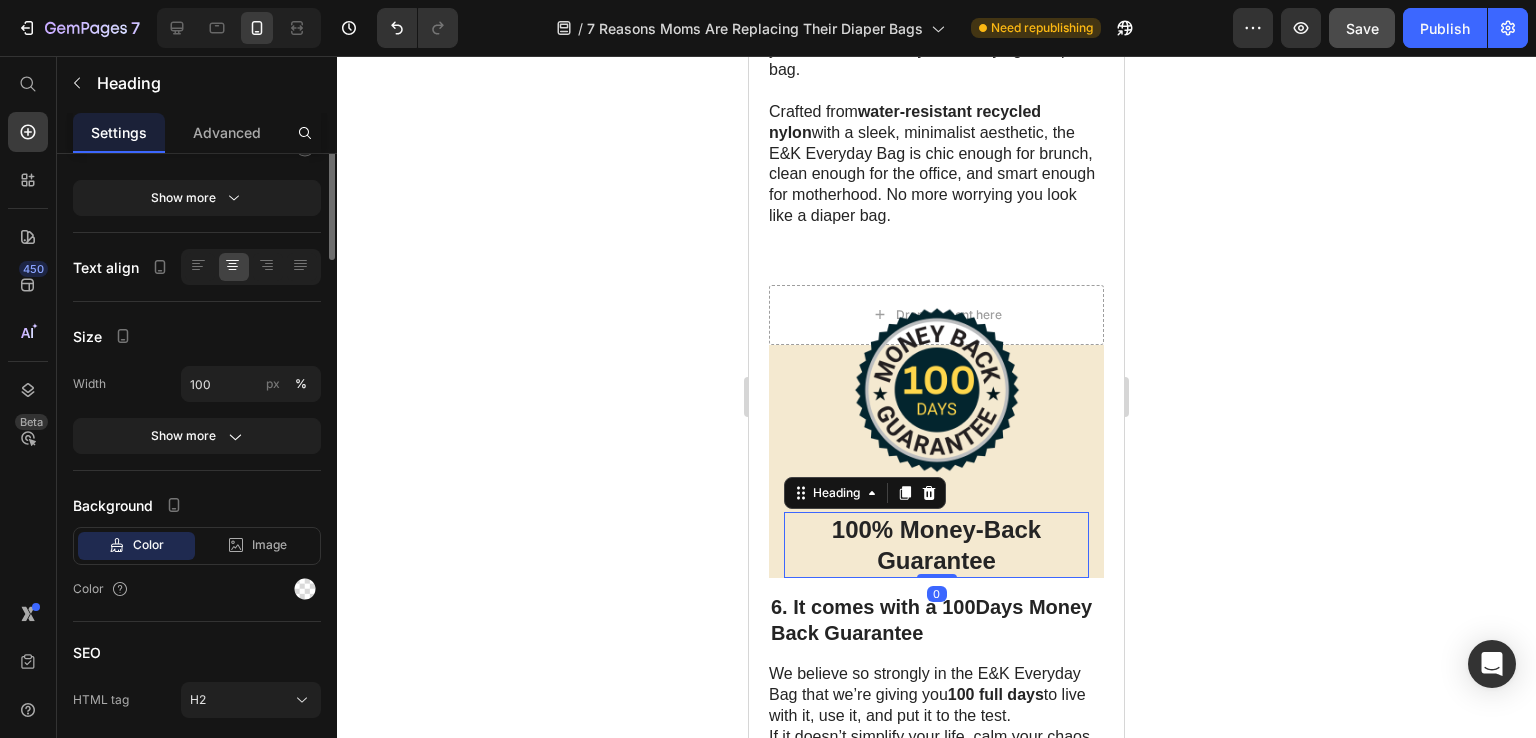scroll, scrollTop: 0, scrollLeft: 0, axis: both 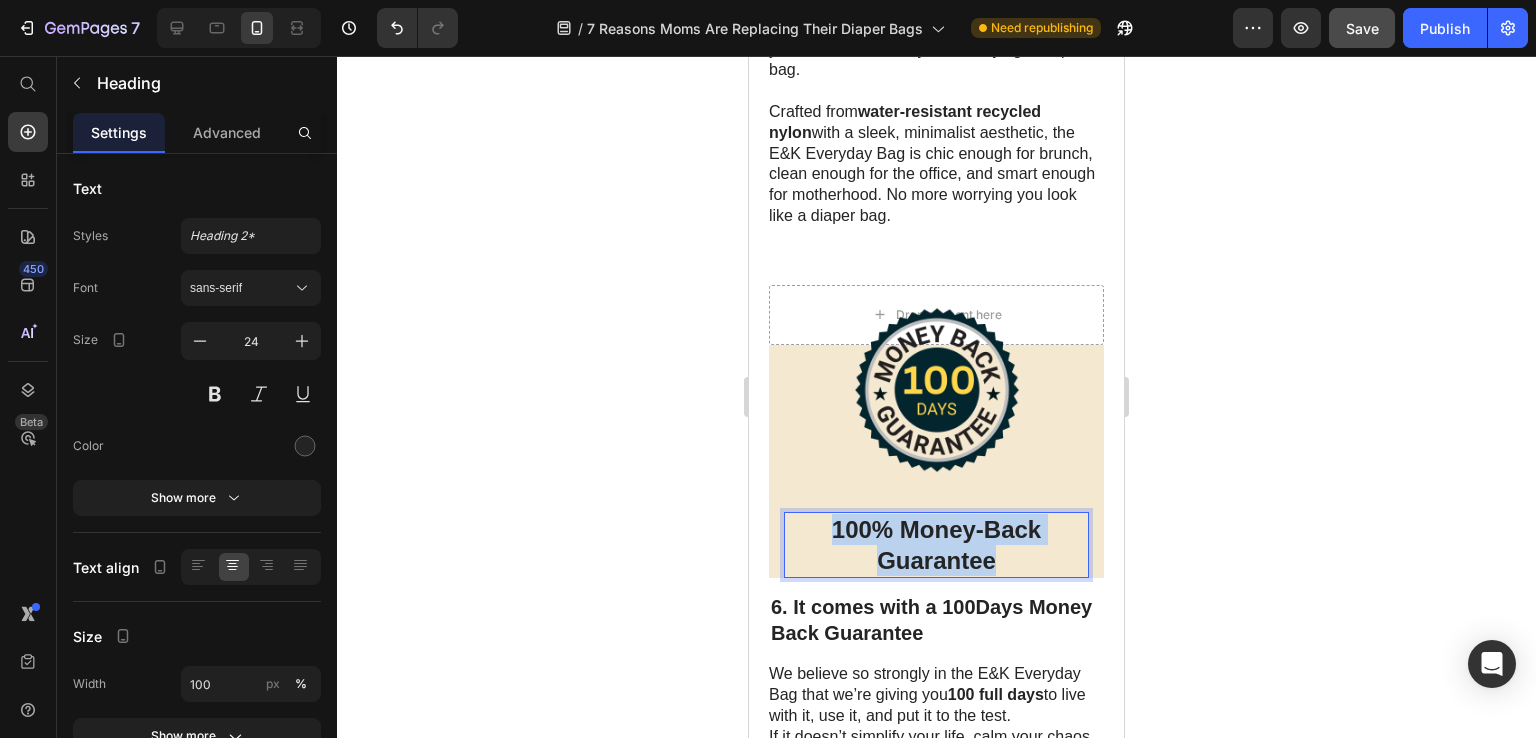 drag, startPoint x: 996, startPoint y: 520, endPoint x: 814, endPoint y: 478, distance: 186.7833 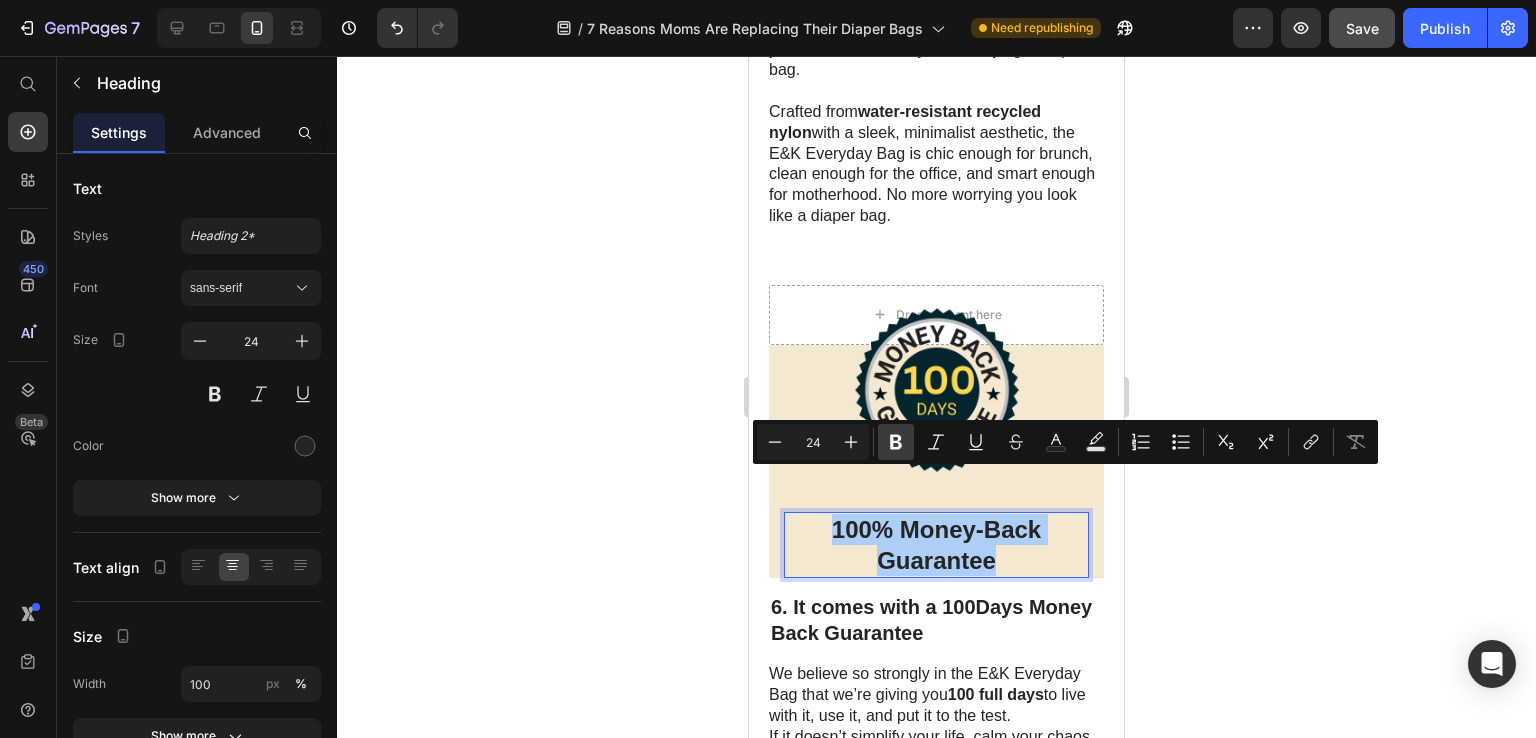 click 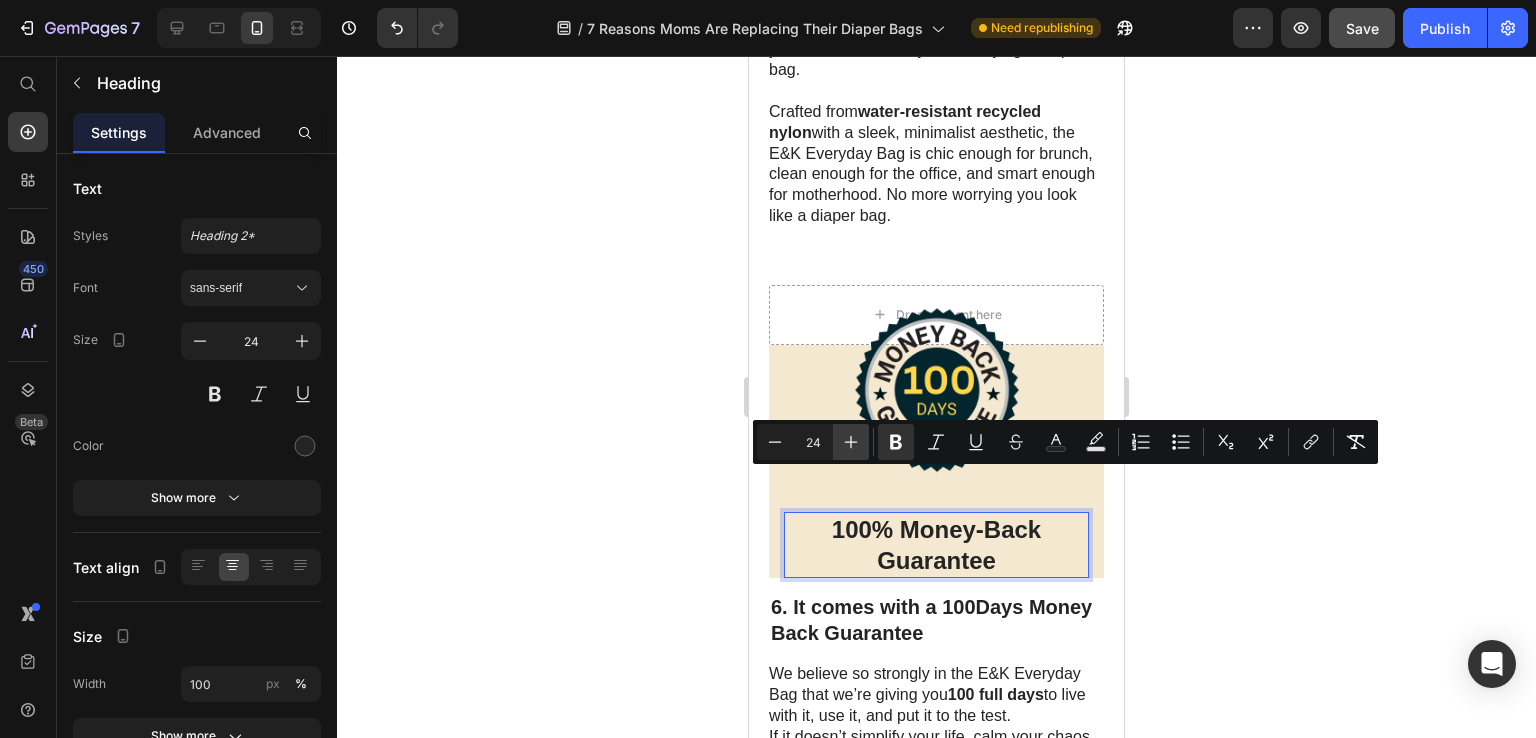 click 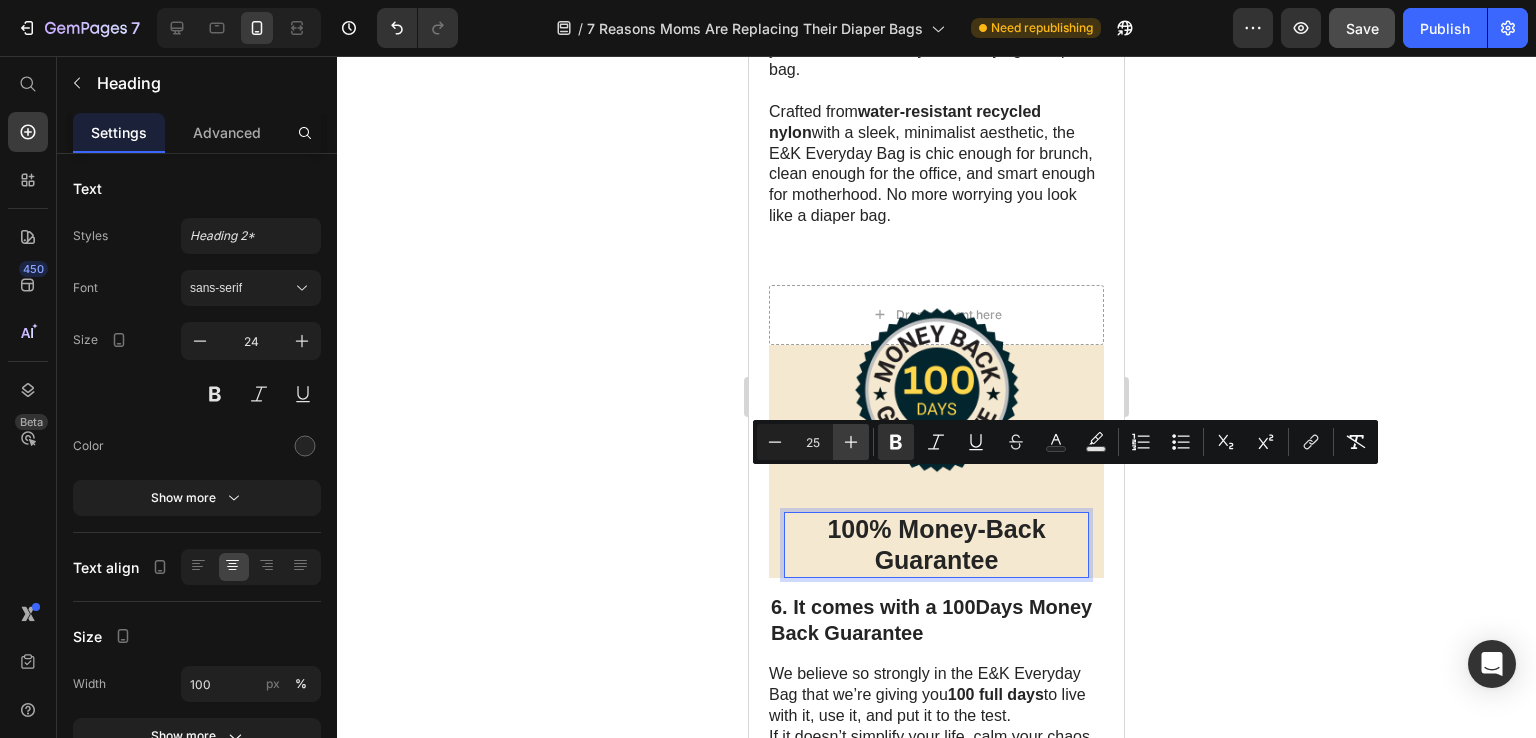 click 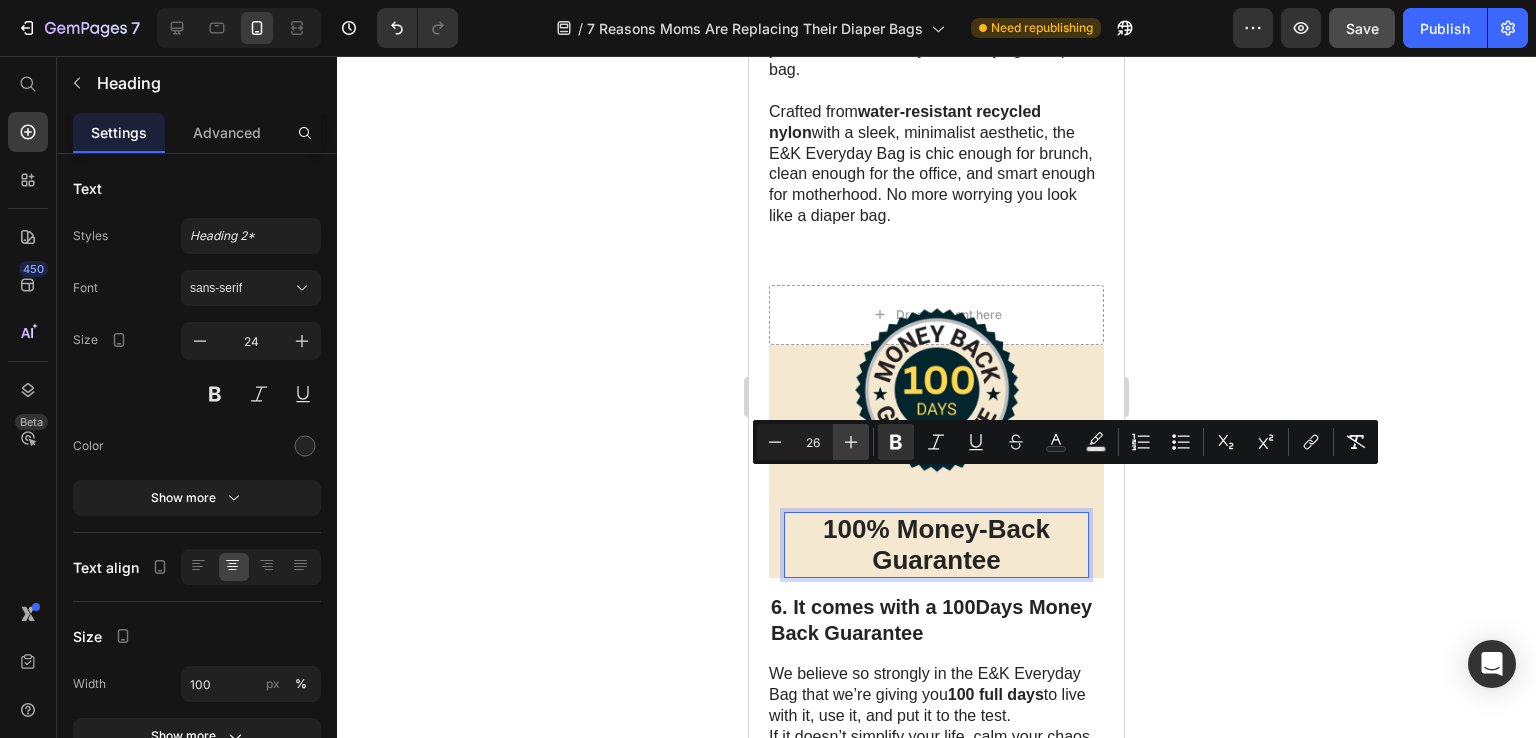 click 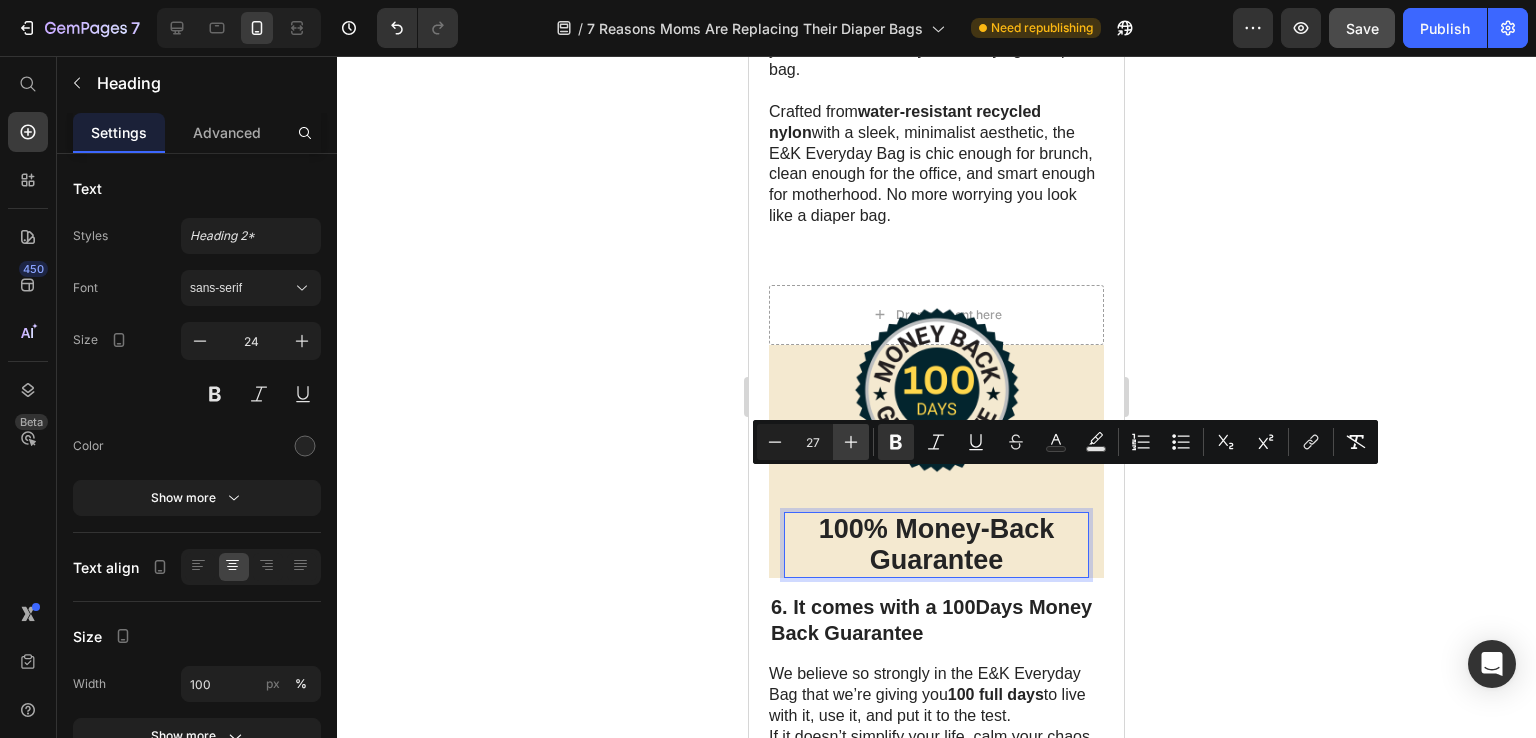 click 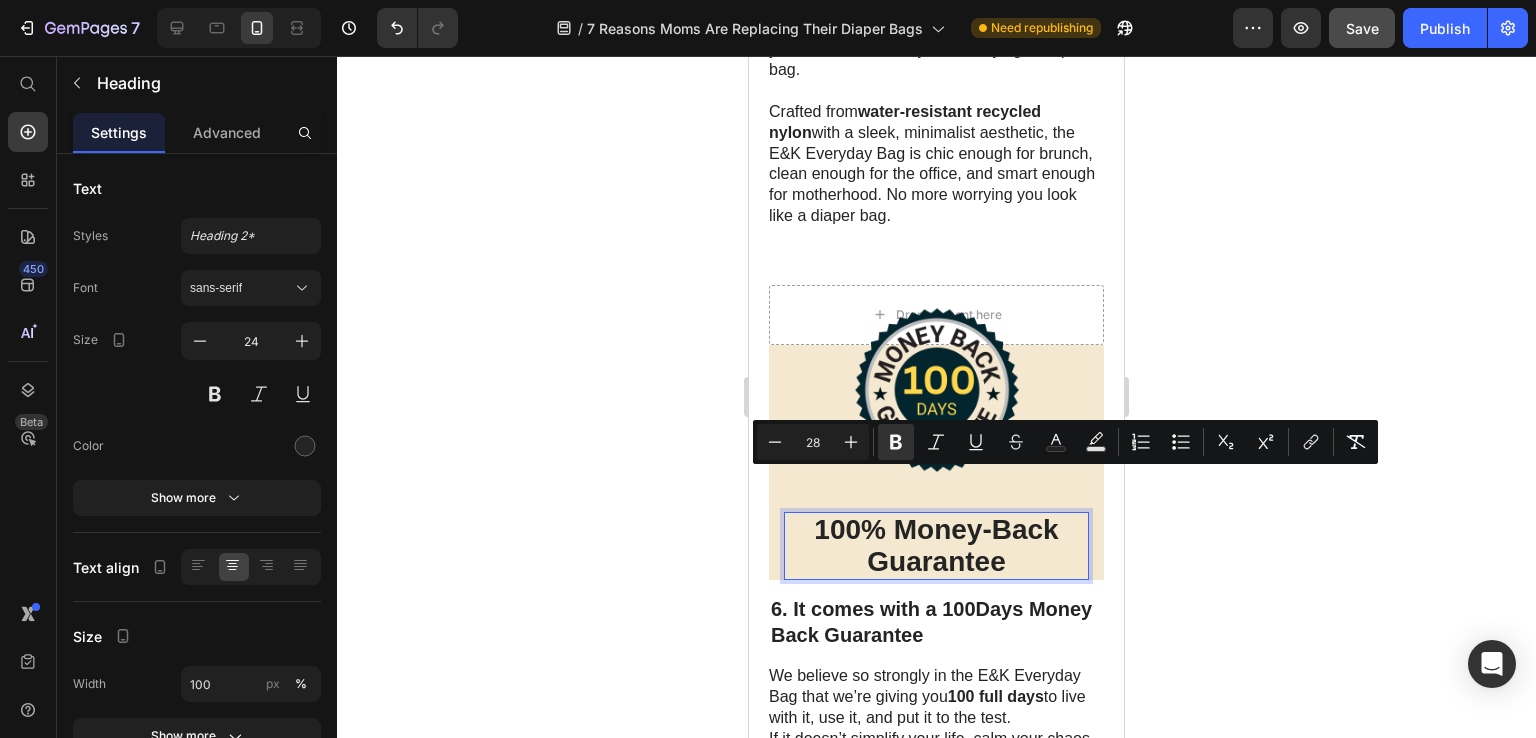 click 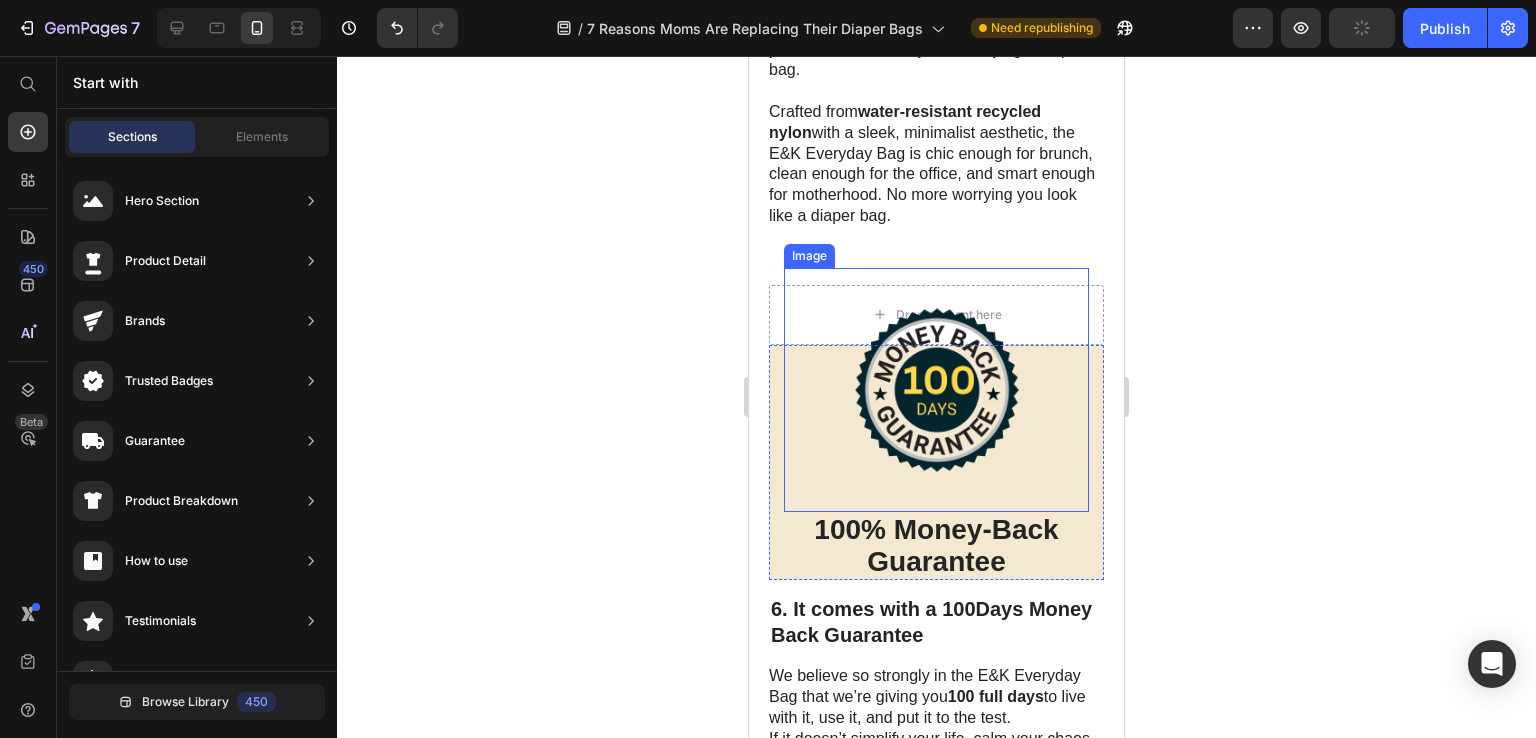 click at bounding box center [936, 390] 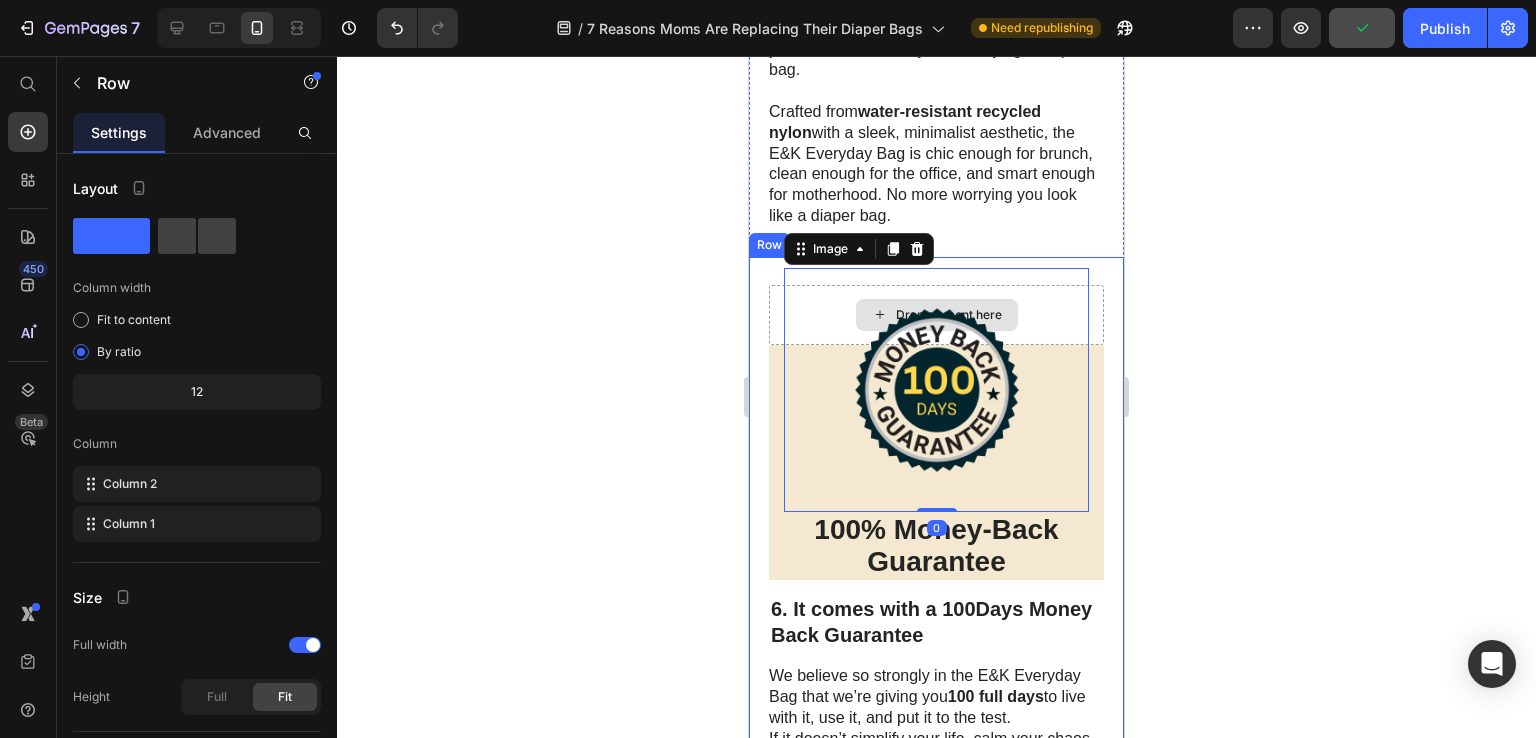 click on "Drop element here" at bounding box center [936, 315] 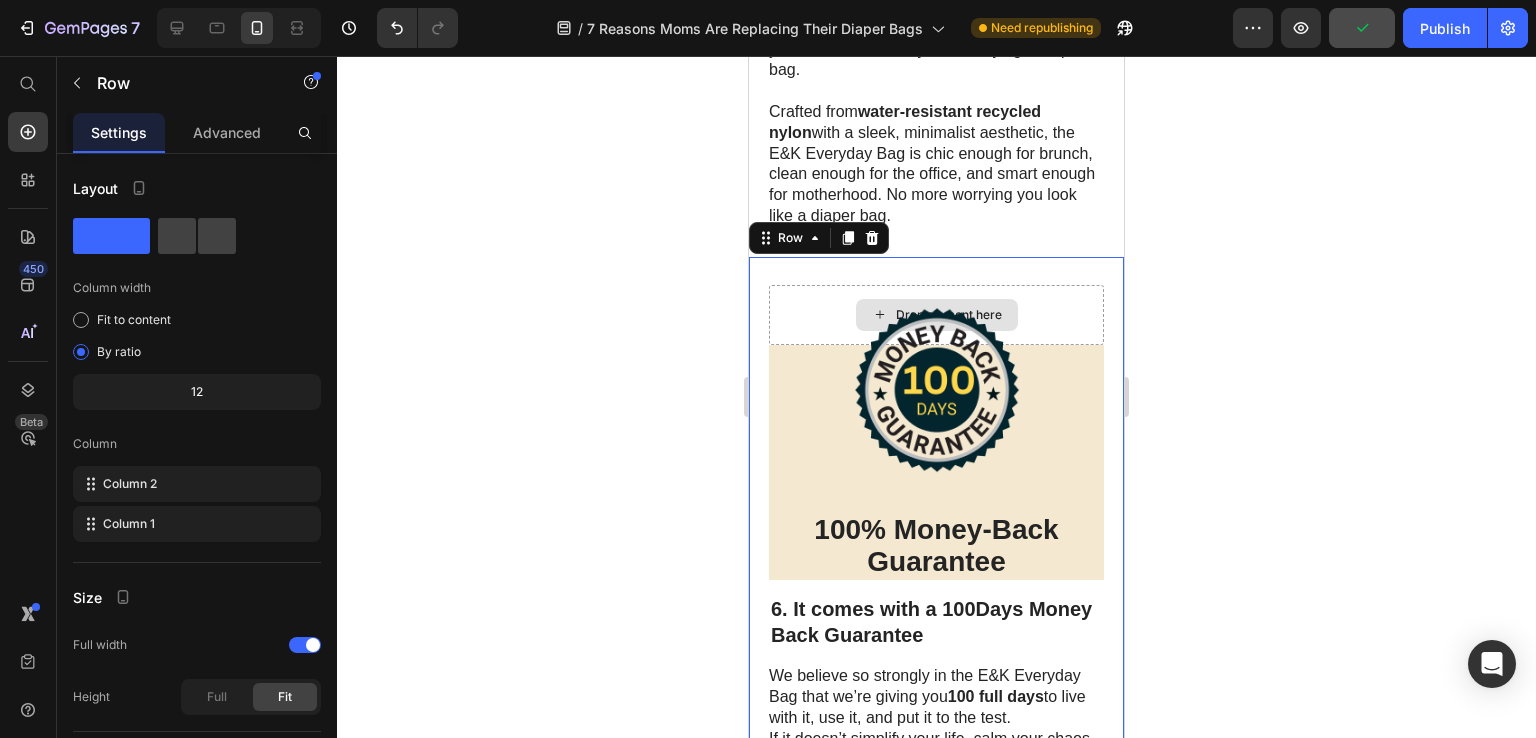 click on "Drop element here" at bounding box center [936, 315] 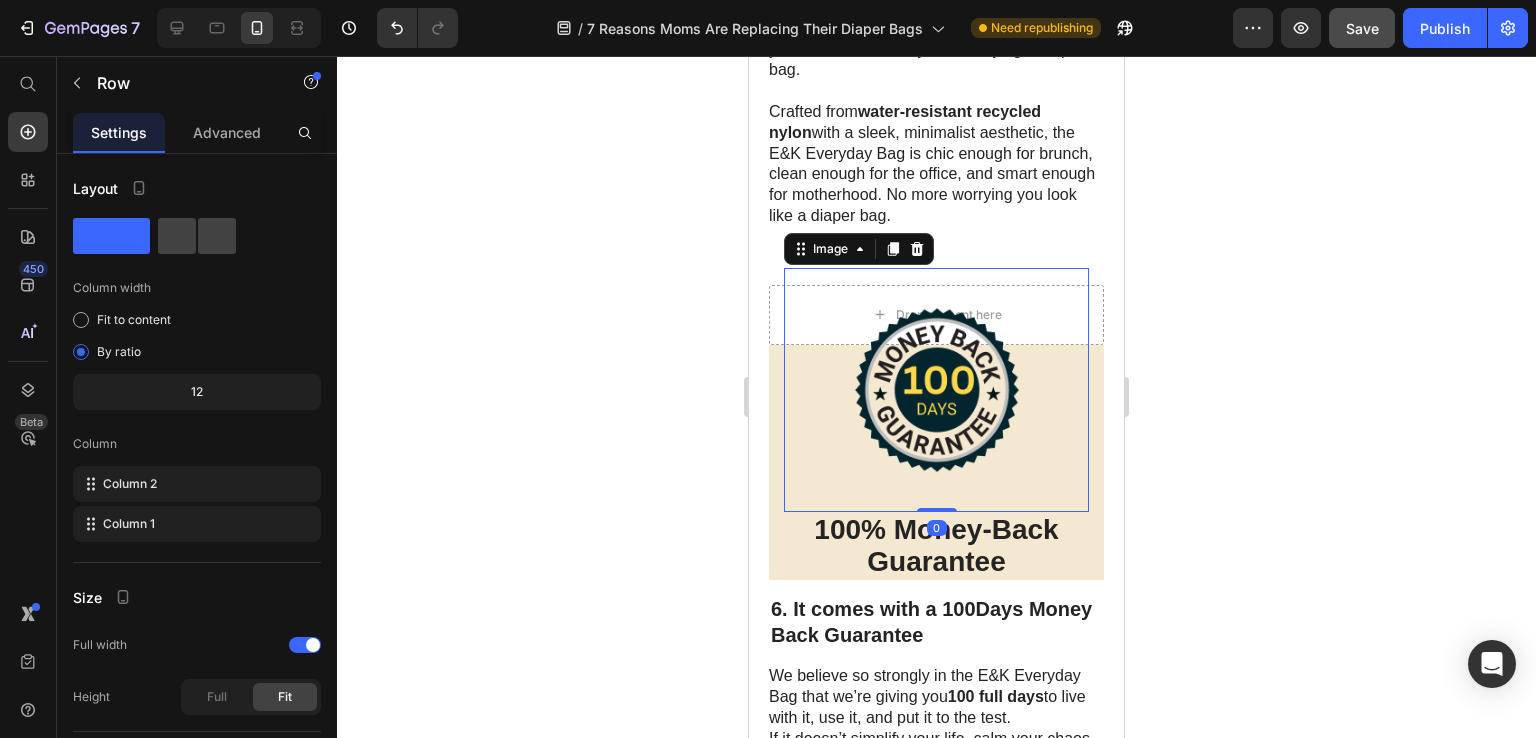 click at bounding box center (936, 390) 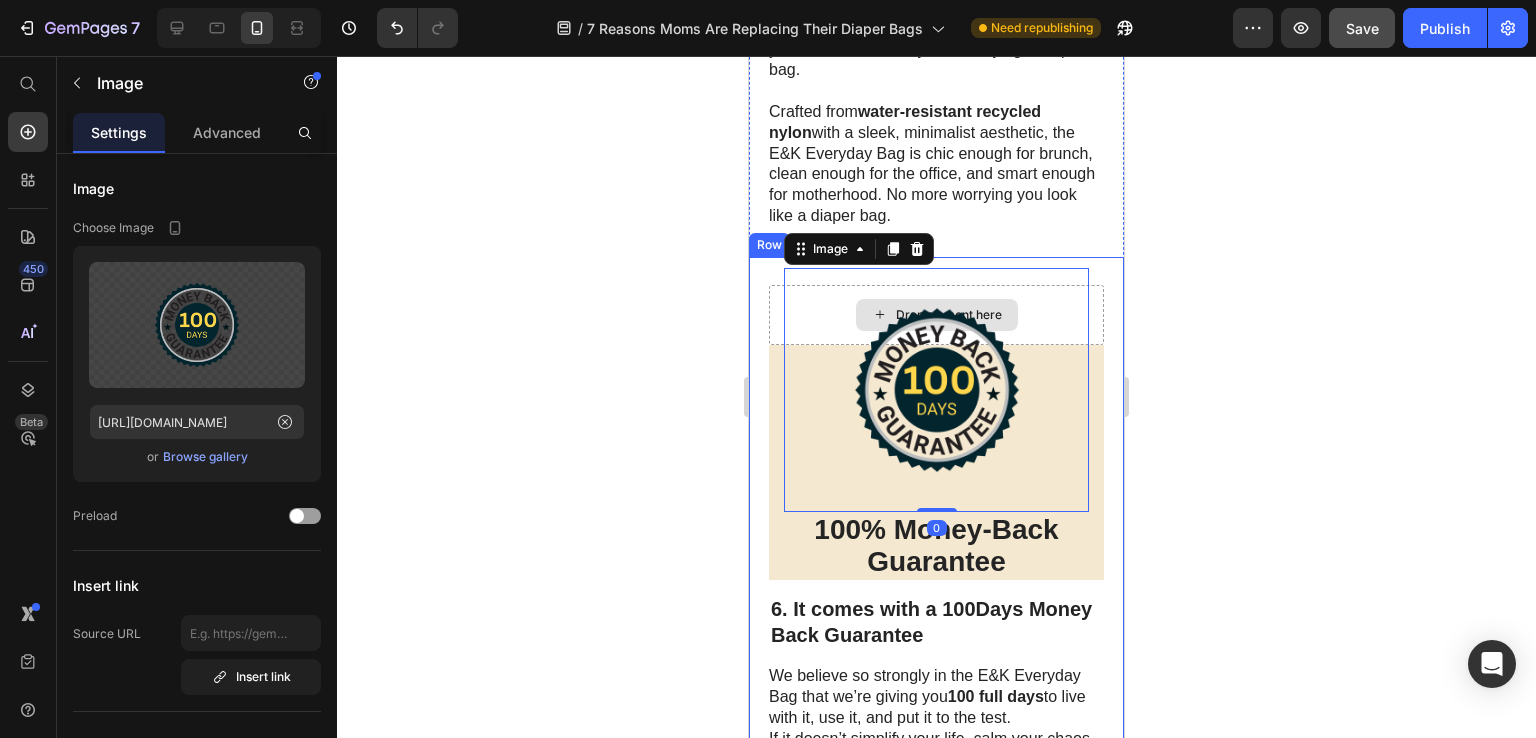 click on "Drop element here" at bounding box center [936, 315] 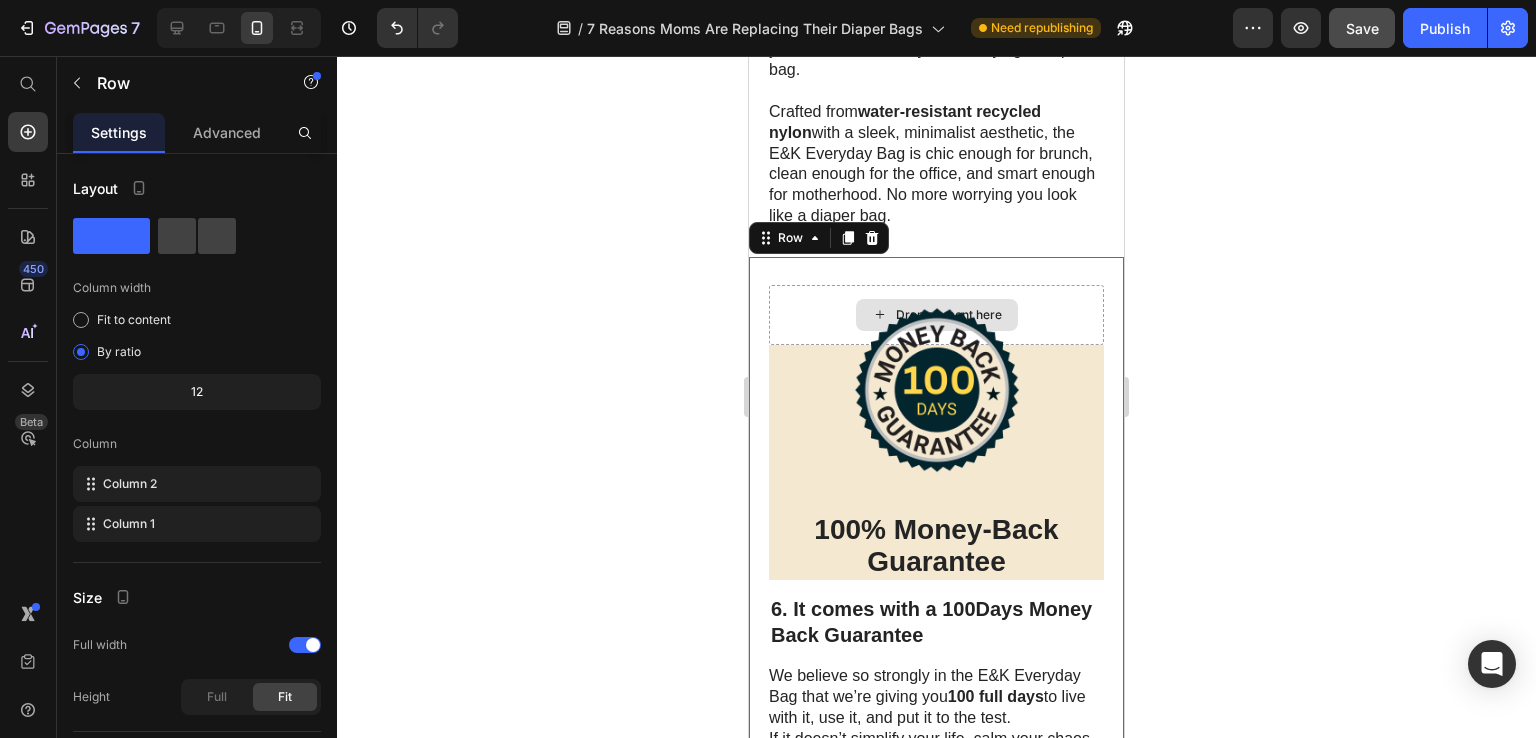 click on "Drop element here" at bounding box center [936, 315] 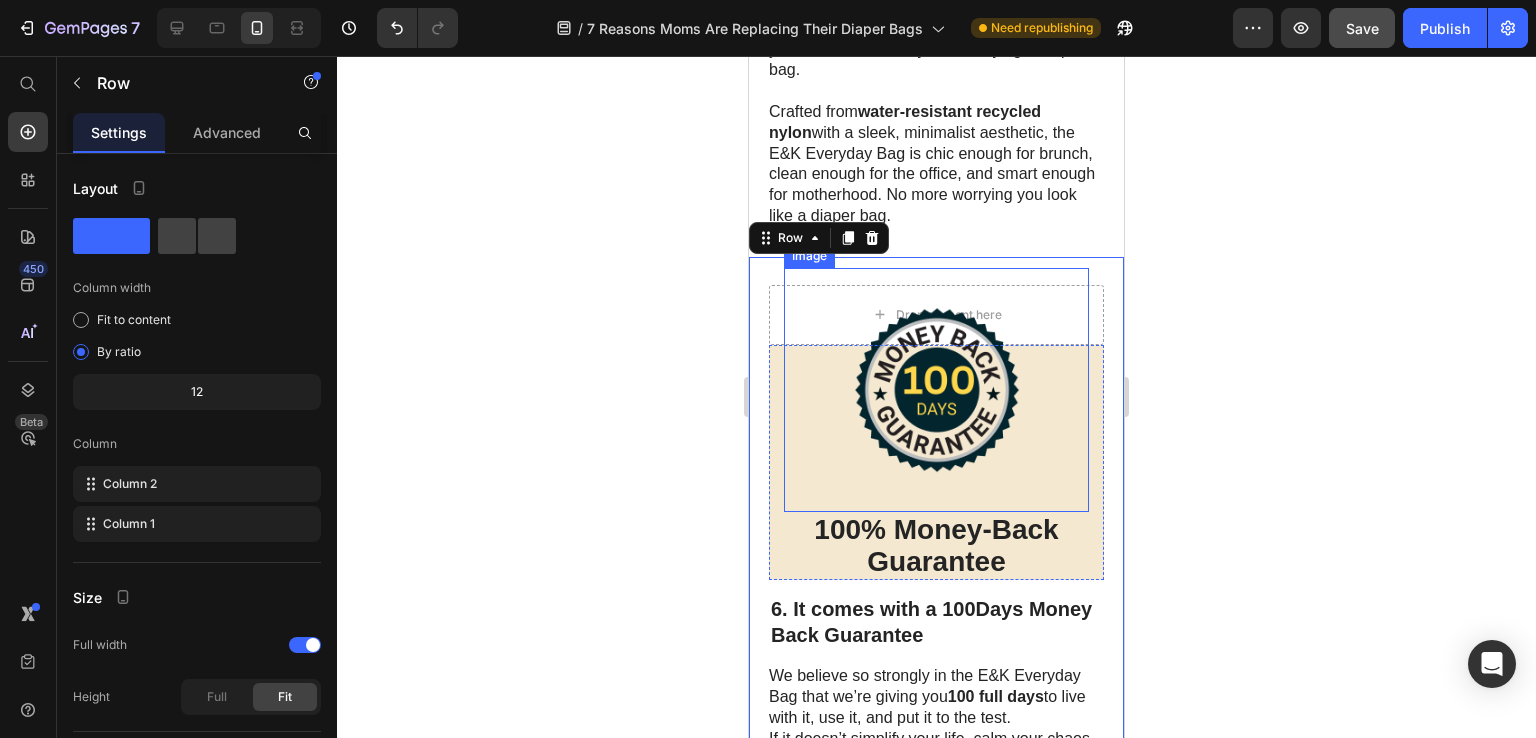 click at bounding box center [936, 390] 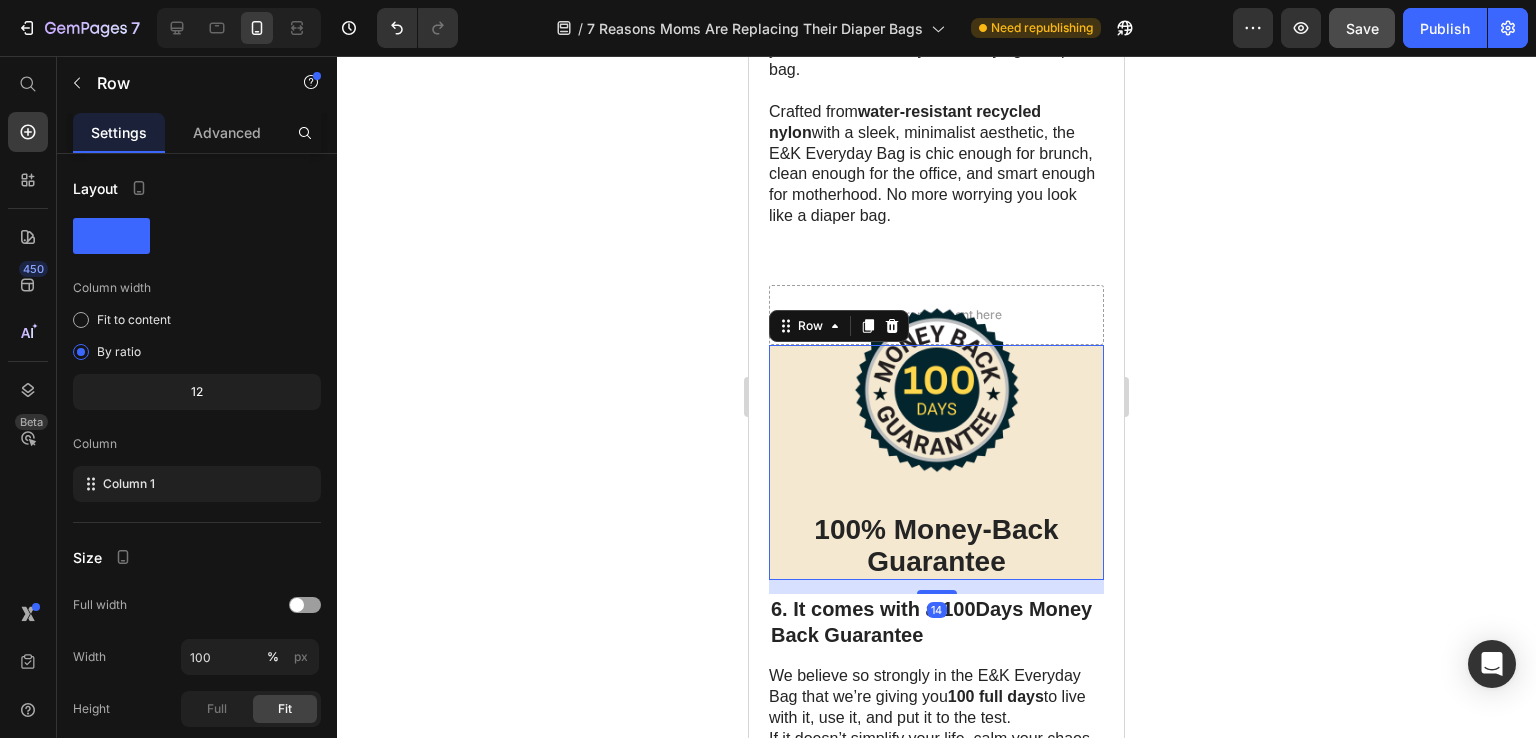 click on "Image ⁠⁠⁠⁠⁠⁠⁠ 100% Money-Back Guarantee Heading Row   14" at bounding box center (936, 462) 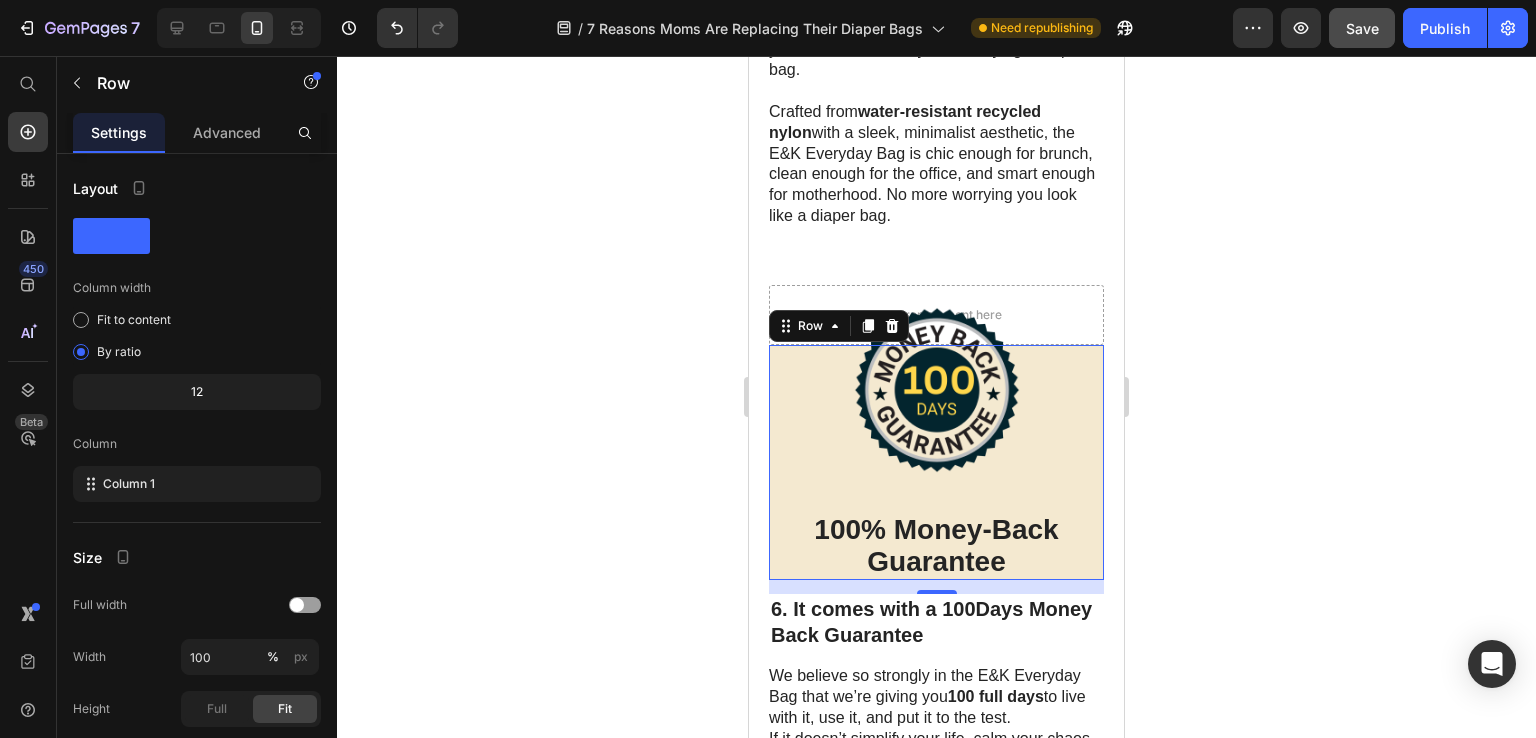 click on "14" at bounding box center (936, 587) 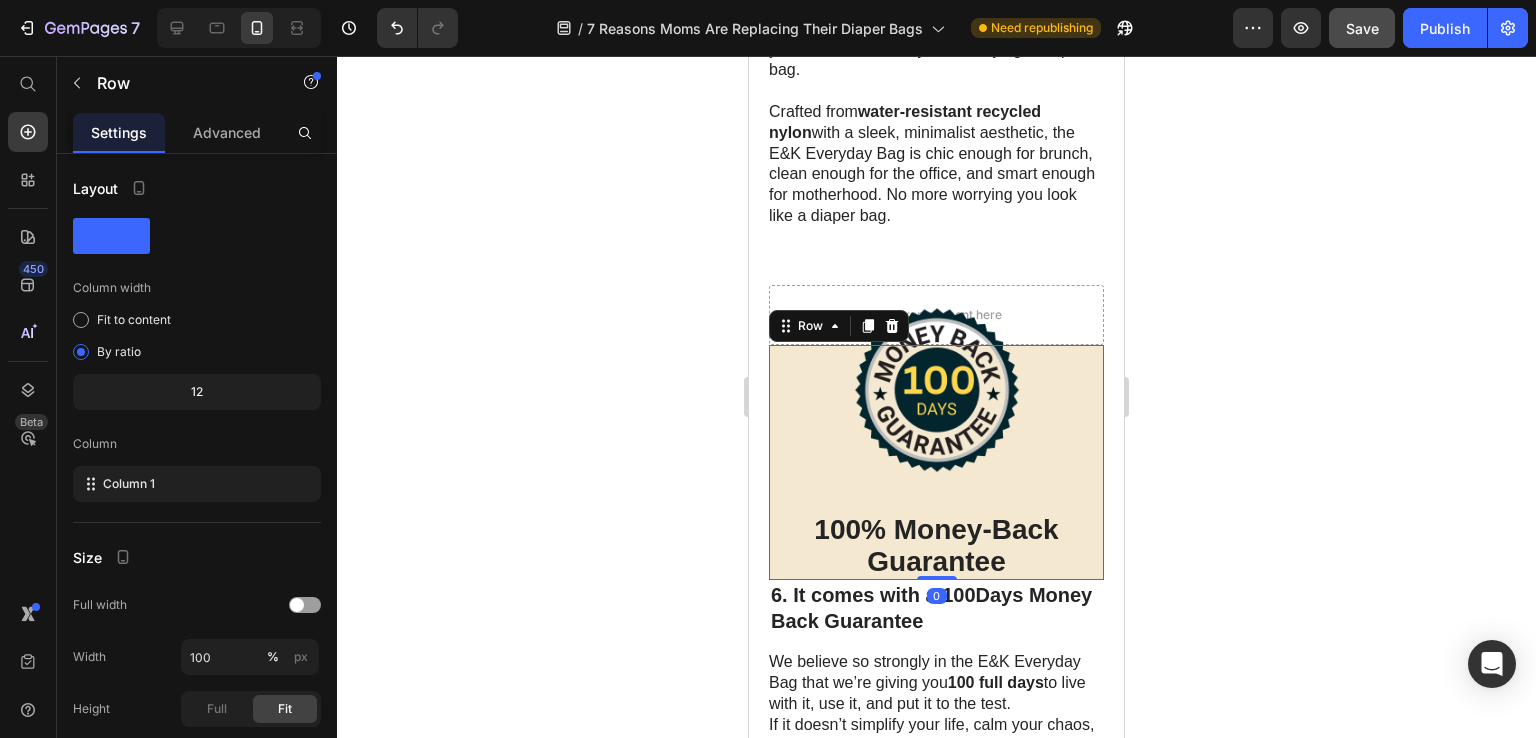 drag, startPoint x: 925, startPoint y: 549, endPoint x: 935, endPoint y: 523, distance: 27.856777 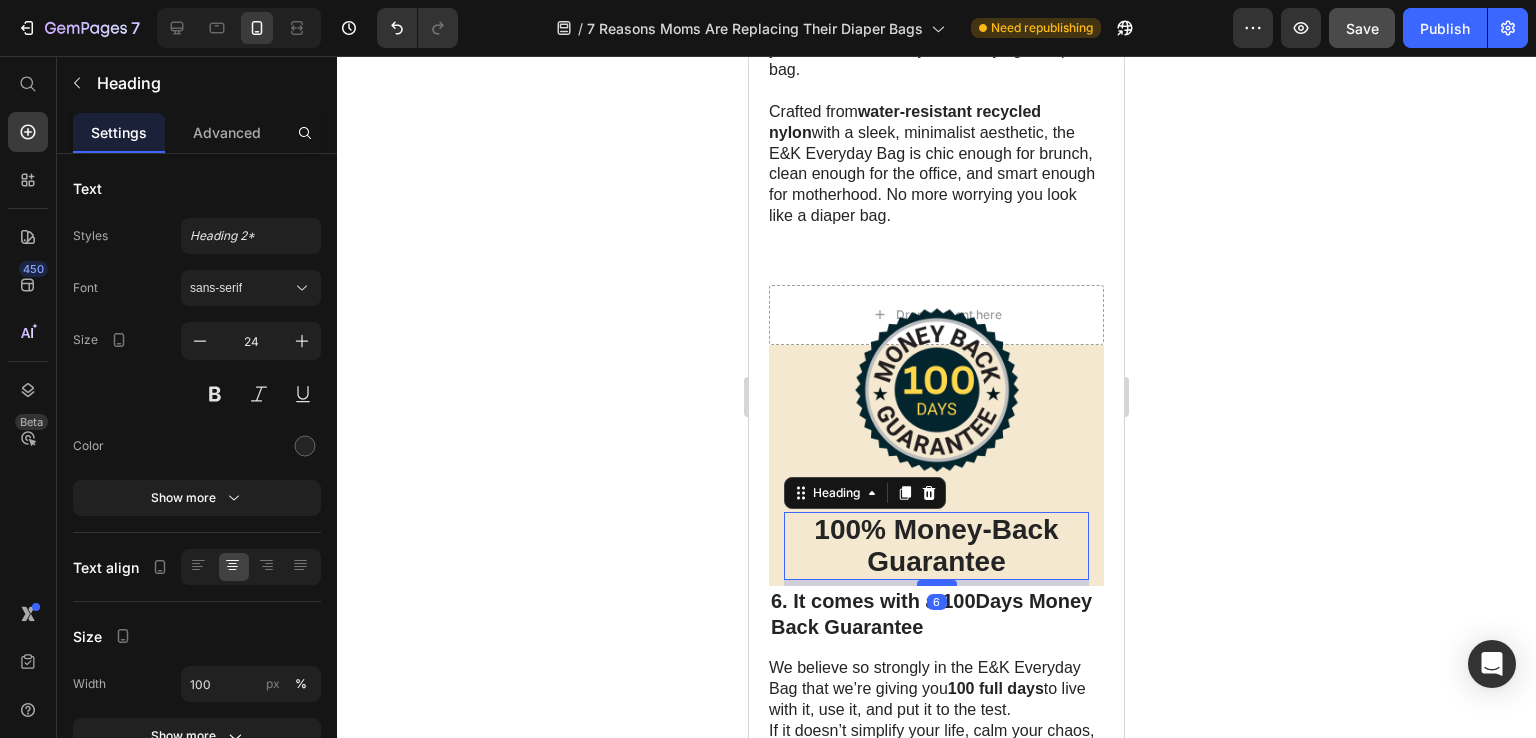 click at bounding box center [937, 583] 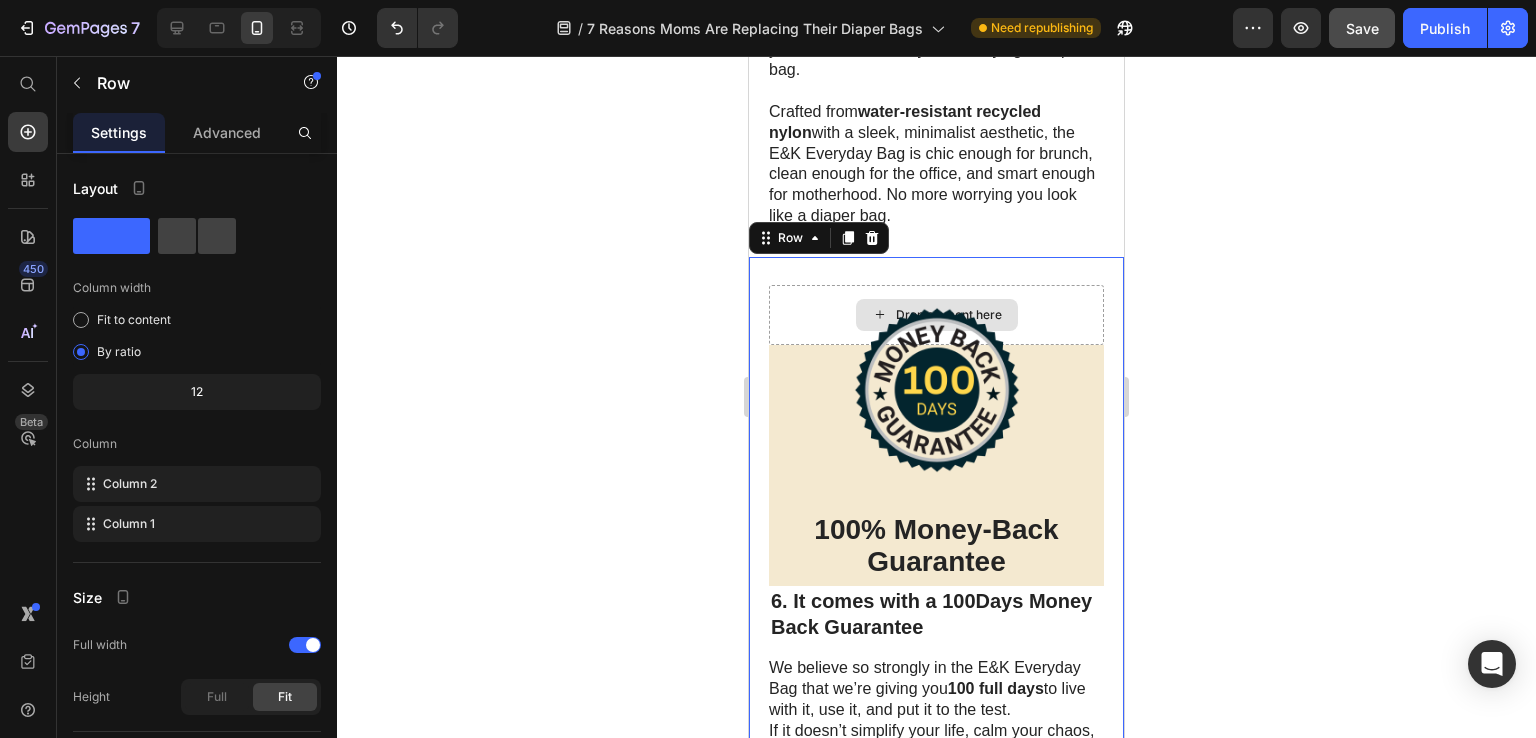click on "Drop element here" at bounding box center [936, 315] 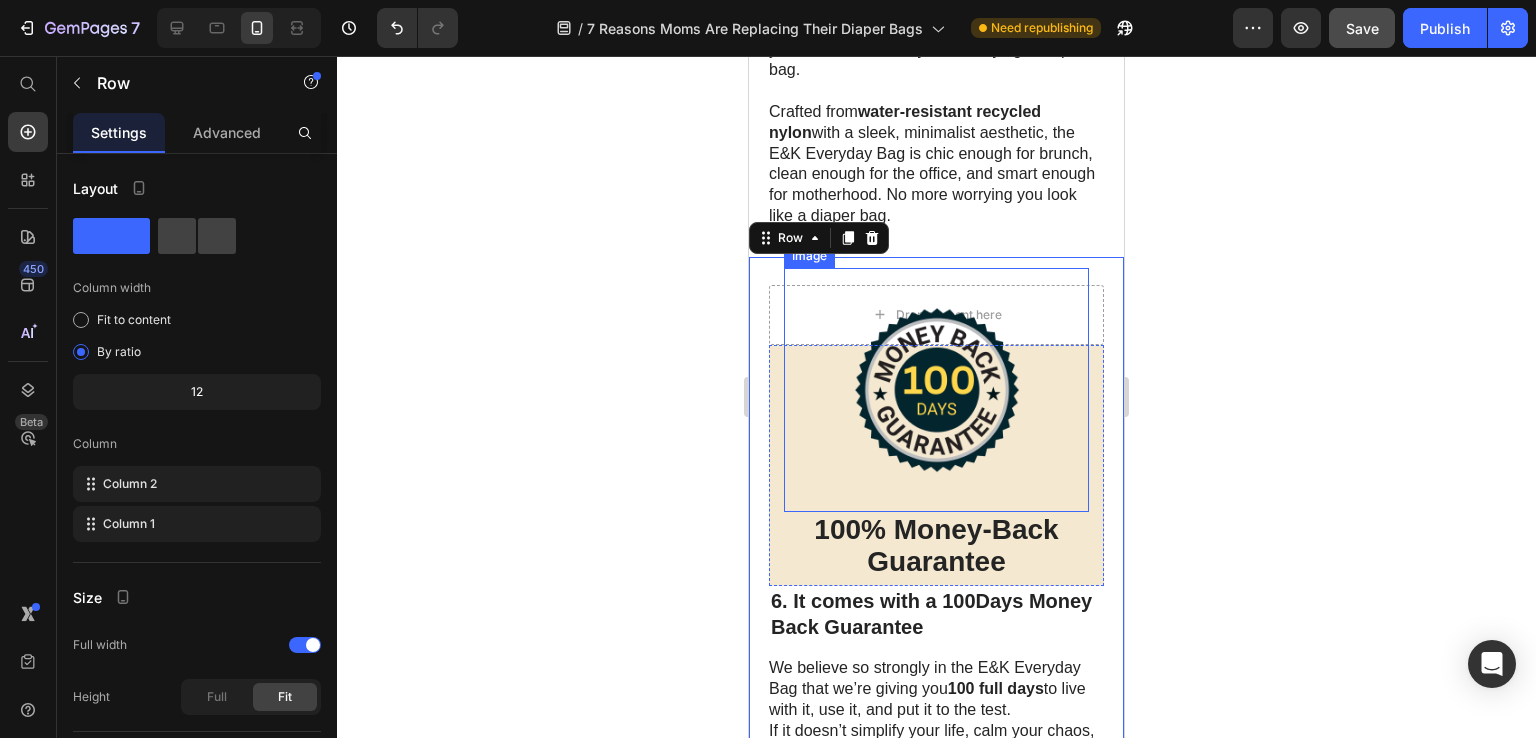 click at bounding box center [936, 390] 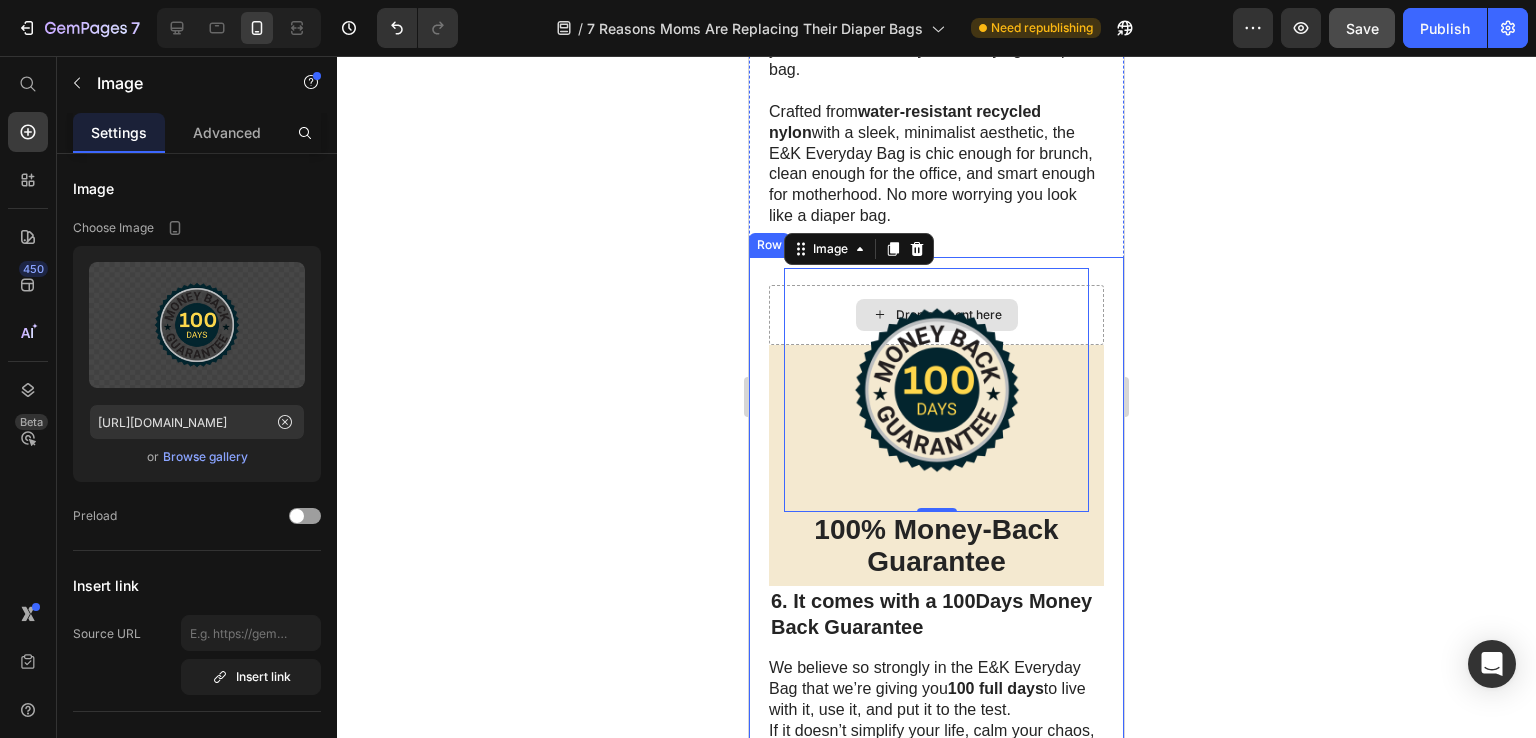 click on "Drop element here" at bounding box center [936, 315] 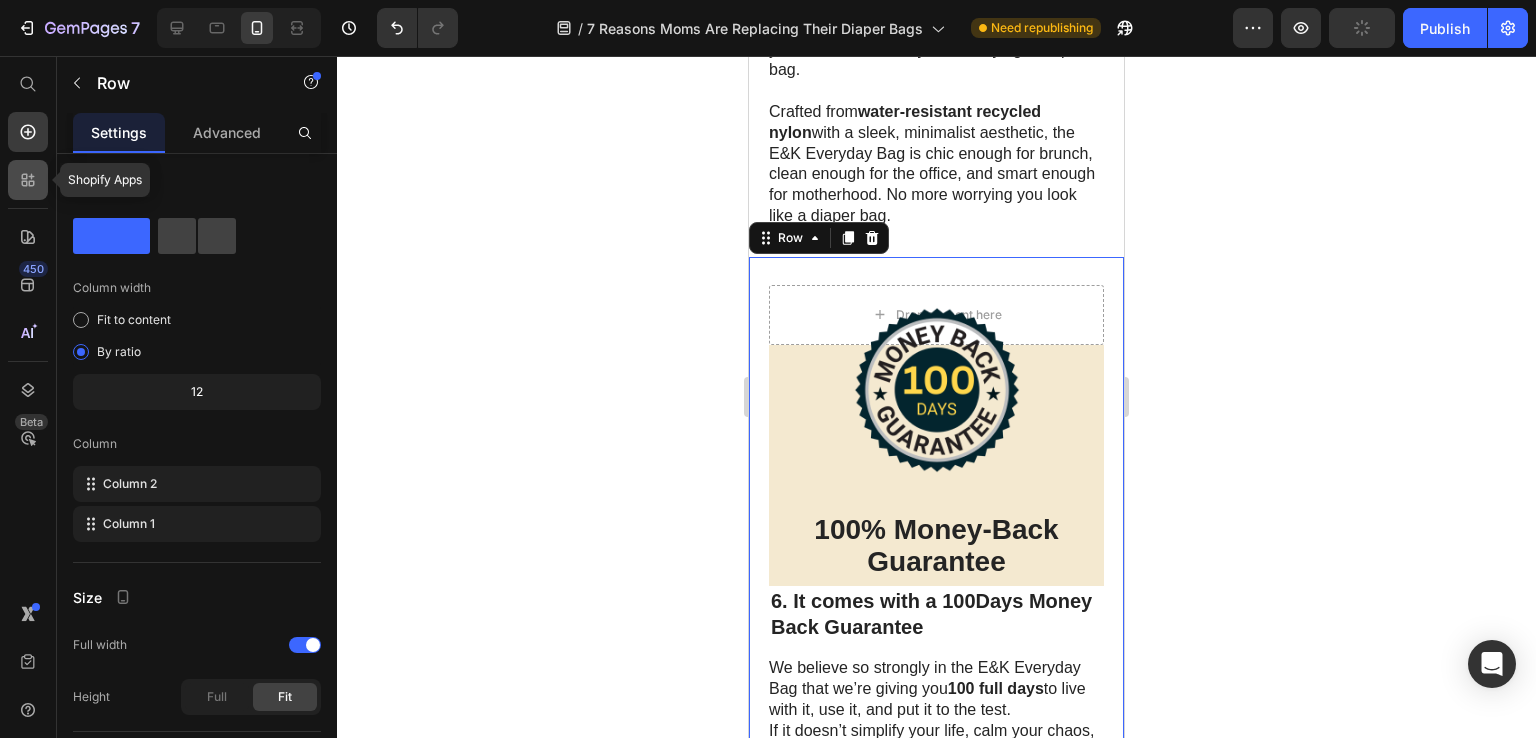 click 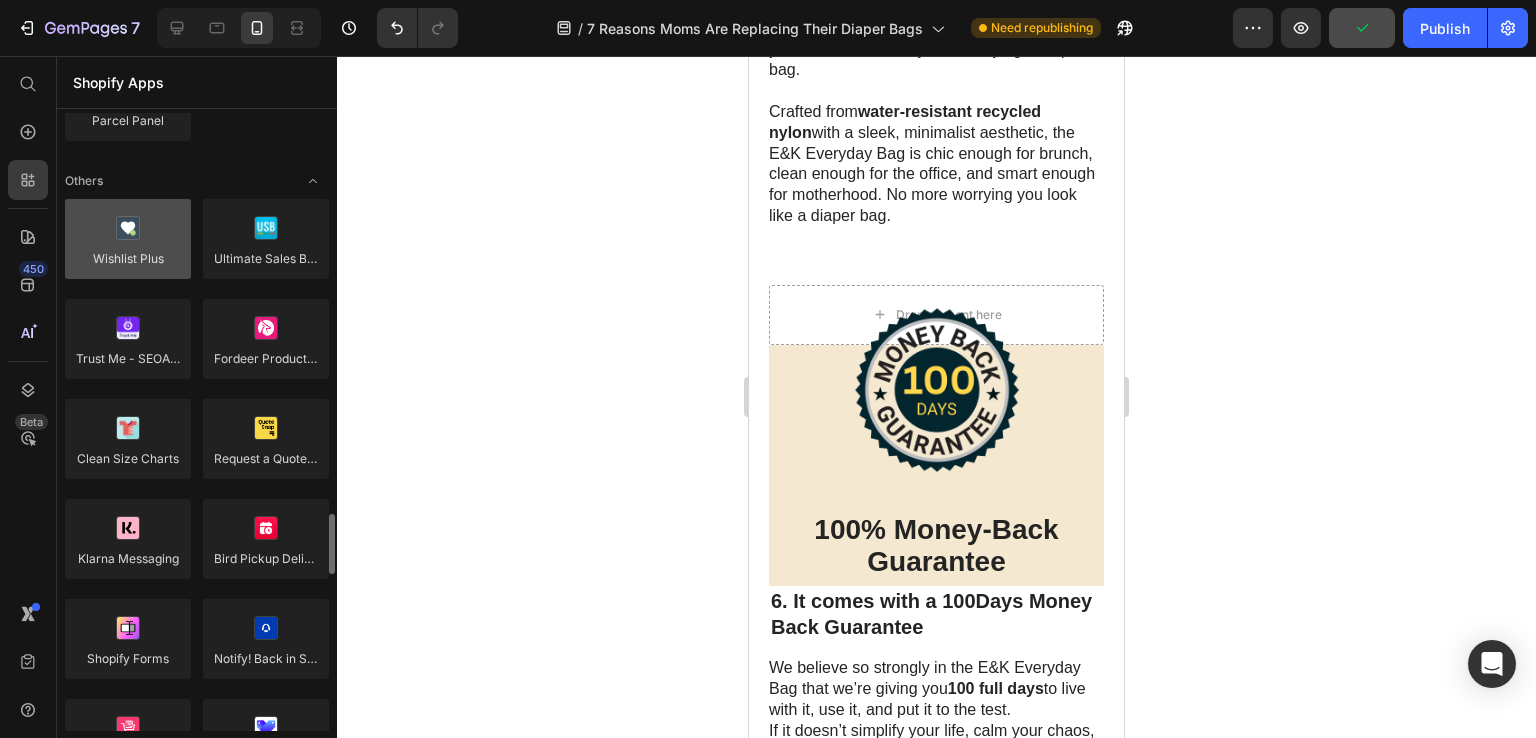 scroll, scrollTop: 3600, scrollLeft: 0, axis: vertical 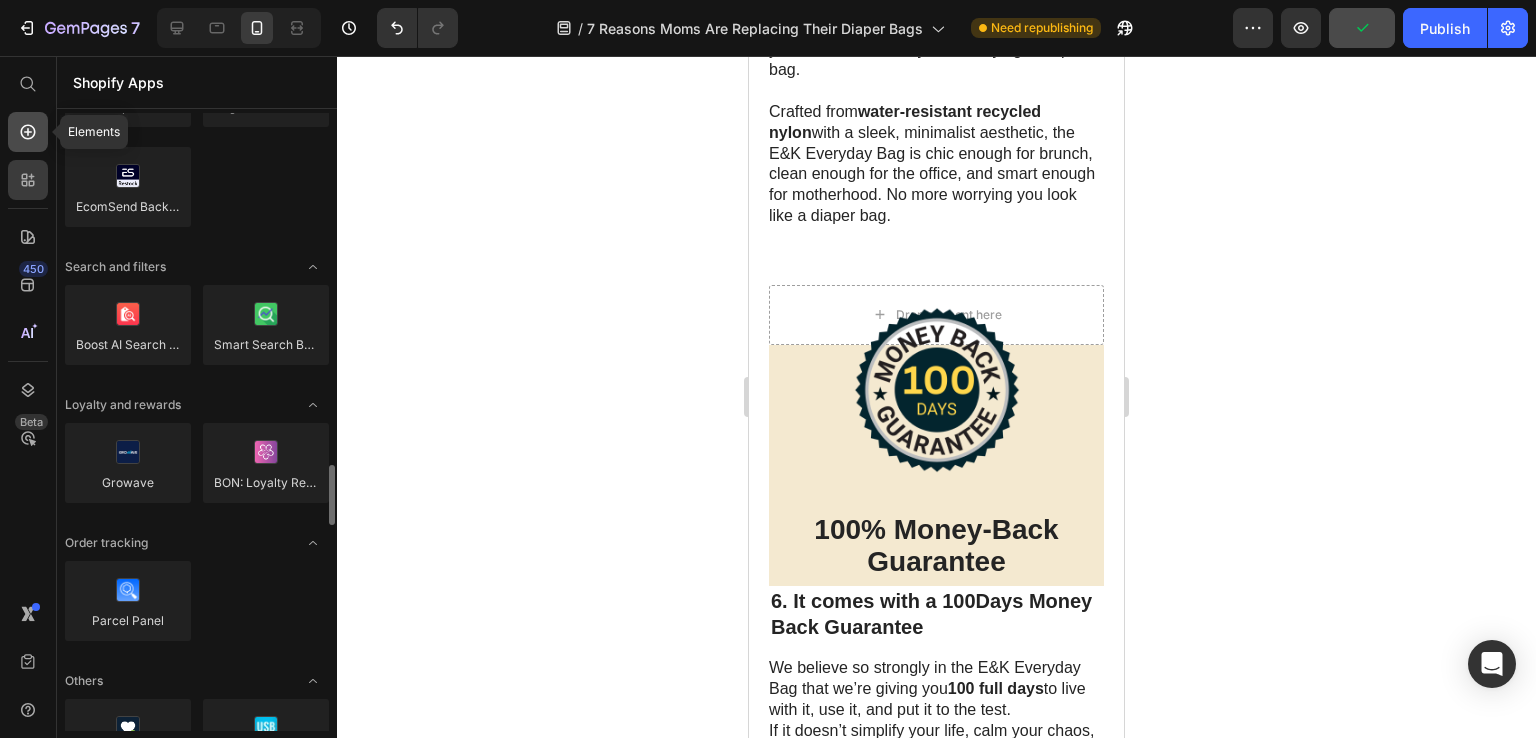 click 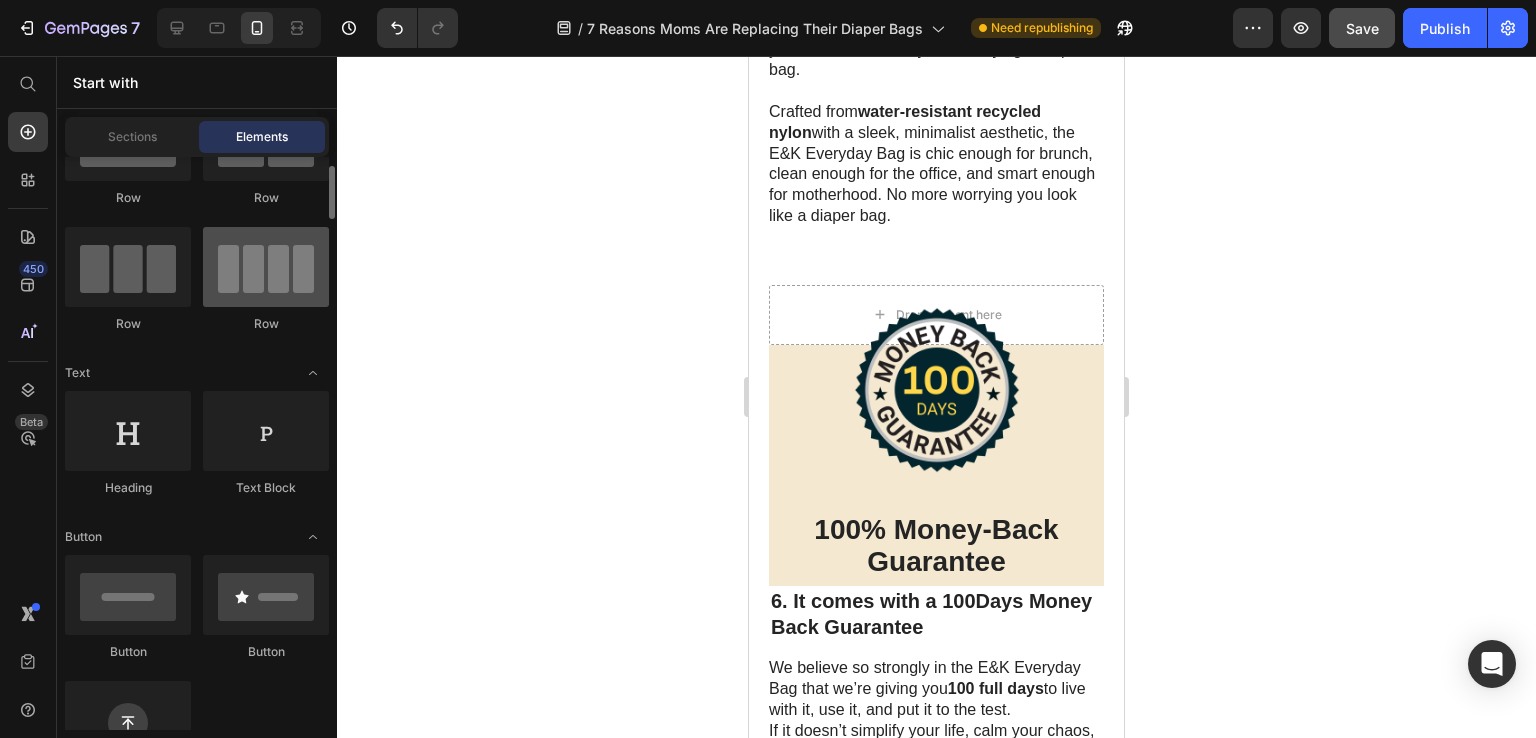 scroll, scrollTop: 0, scrollLeft: 0, axis: both 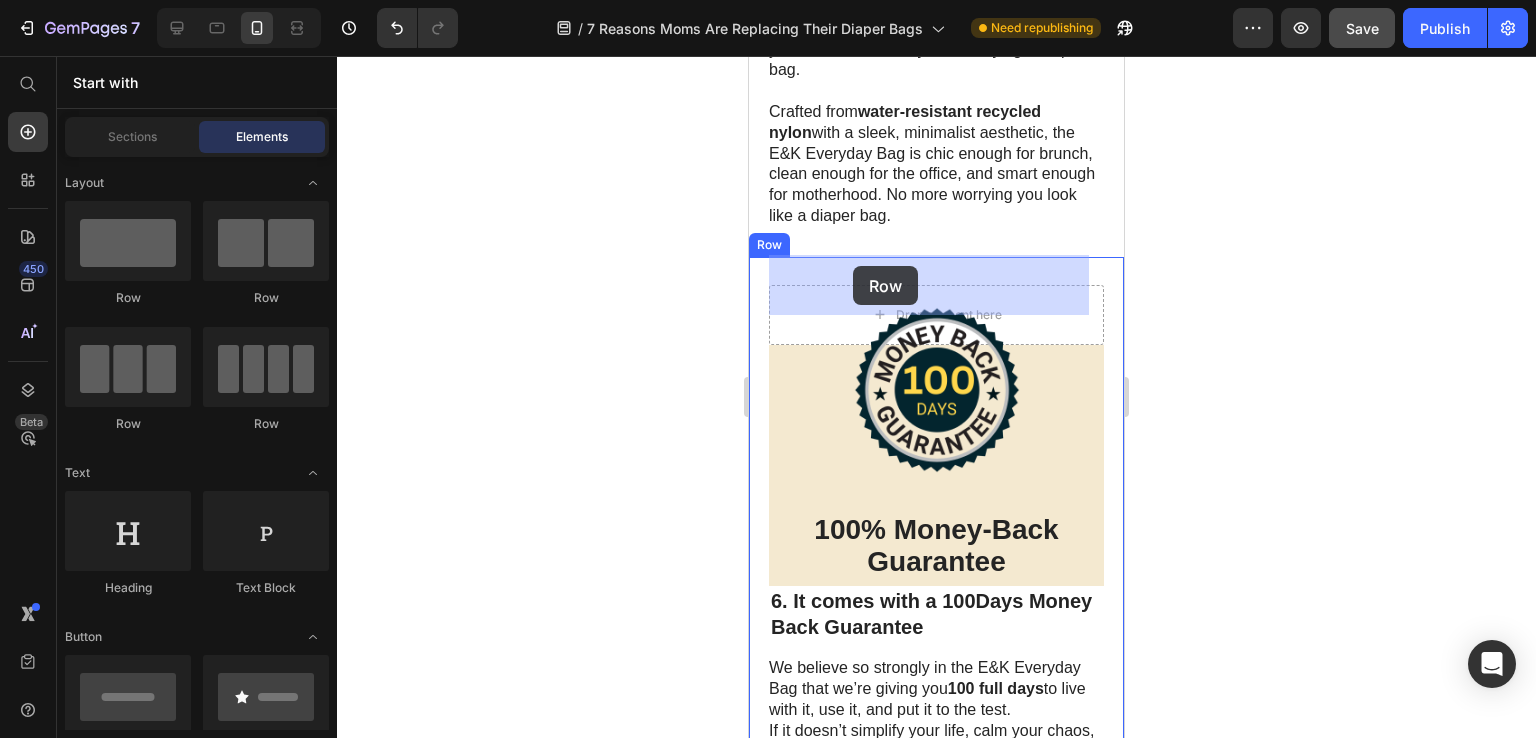 drag, startPoint x: 893, startPoint y: 321, endPoint x: 853, endPoint y: 266, distance: 68.007355 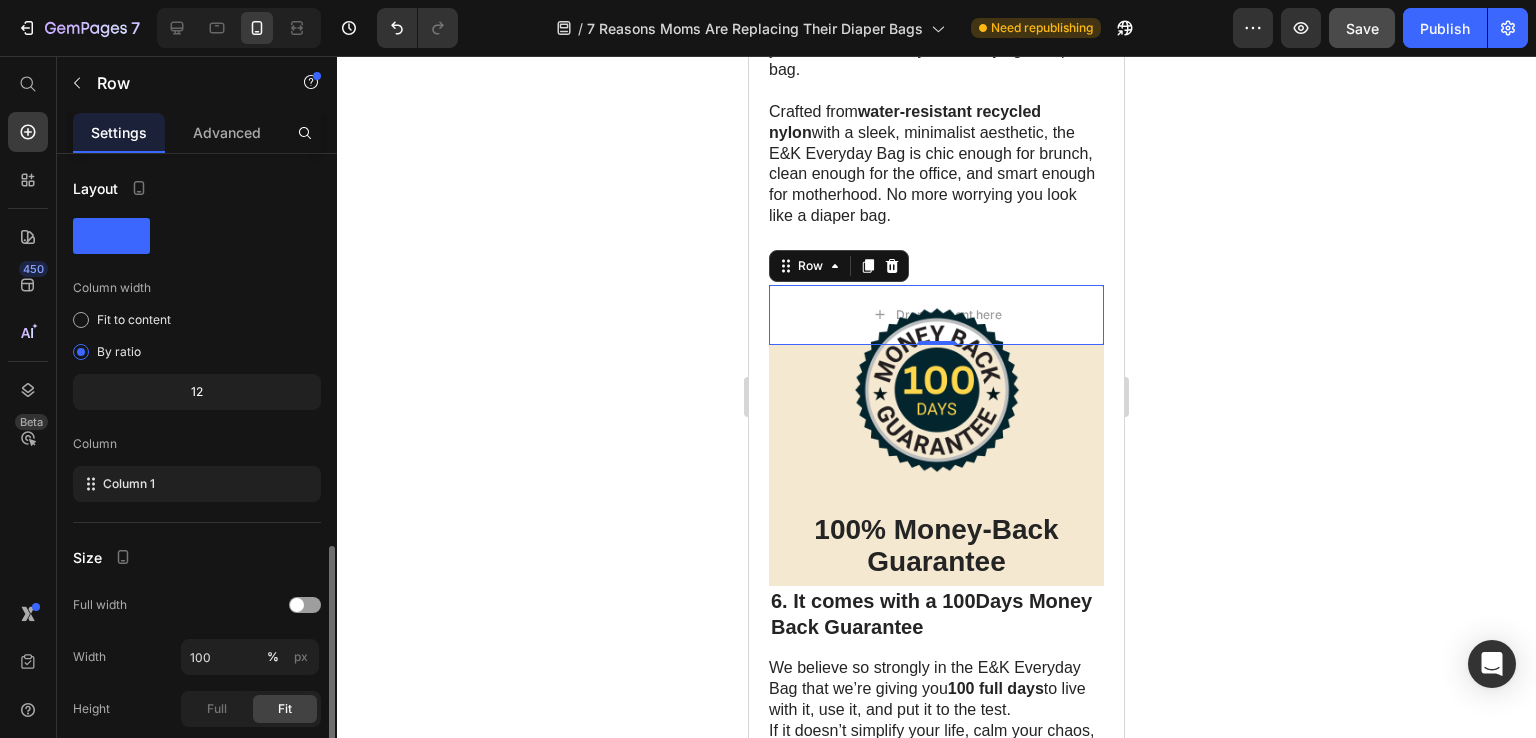 scroll, scrollTop: 225, scrollLeft: 0, axis: vertical 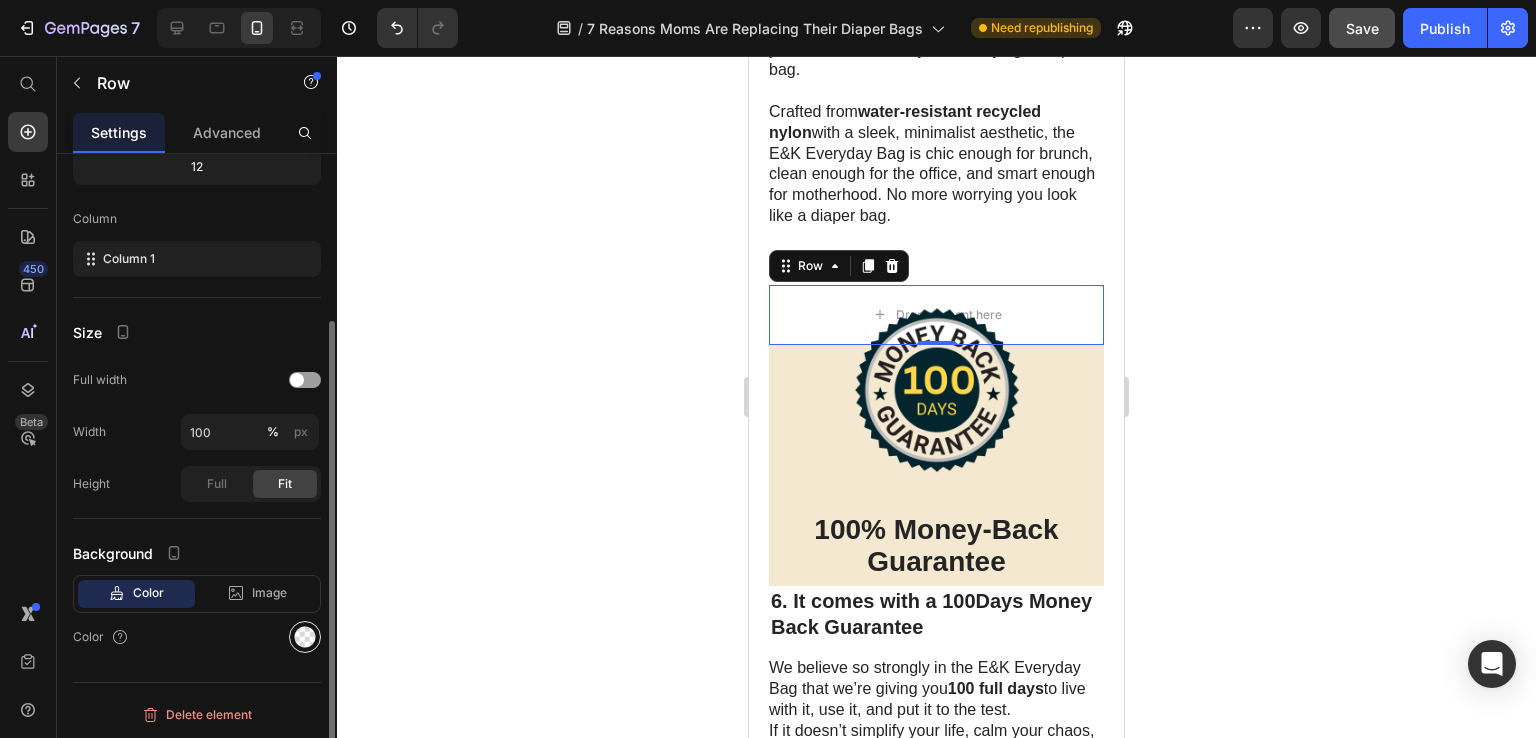 click at bounding box center (305, 637) 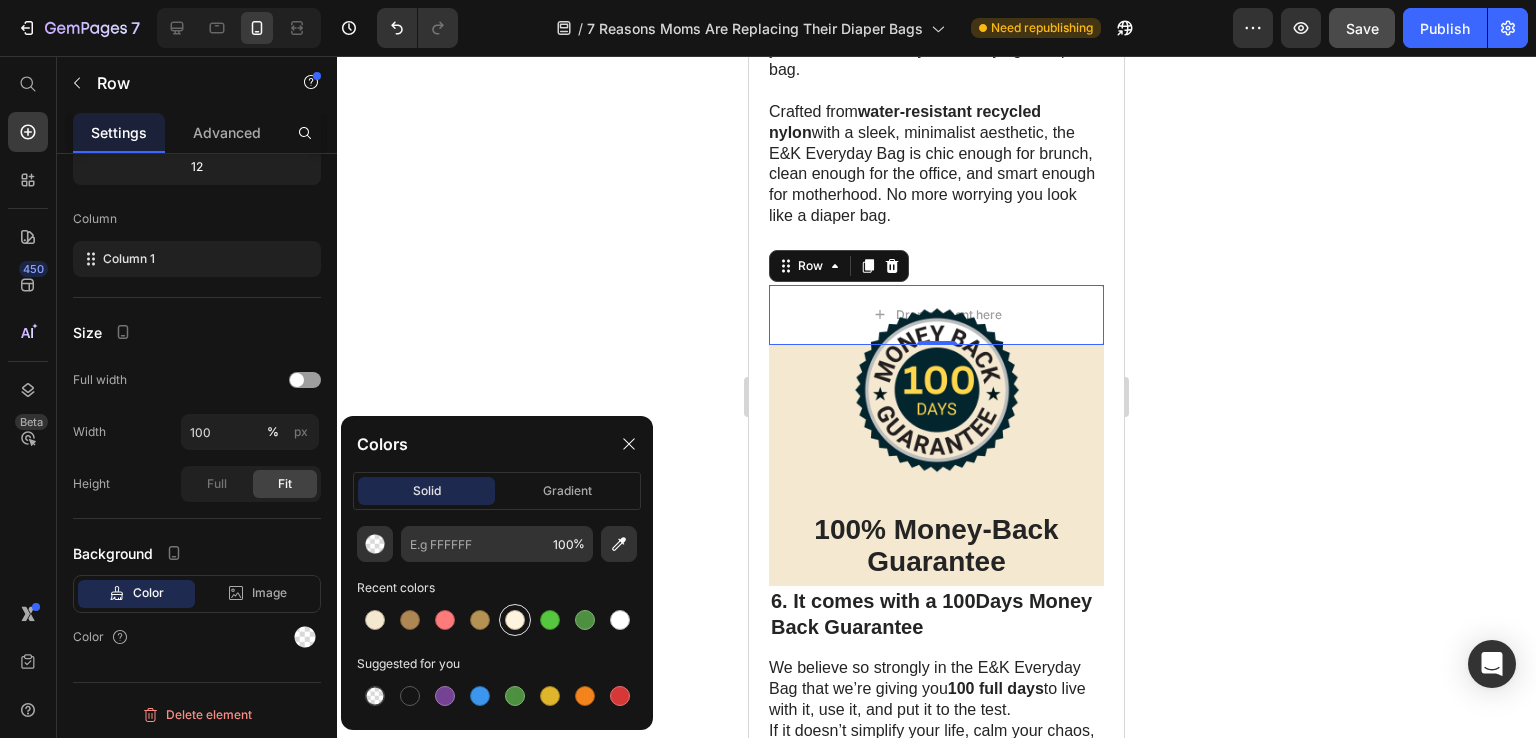 click at bounding box center [515, 620] 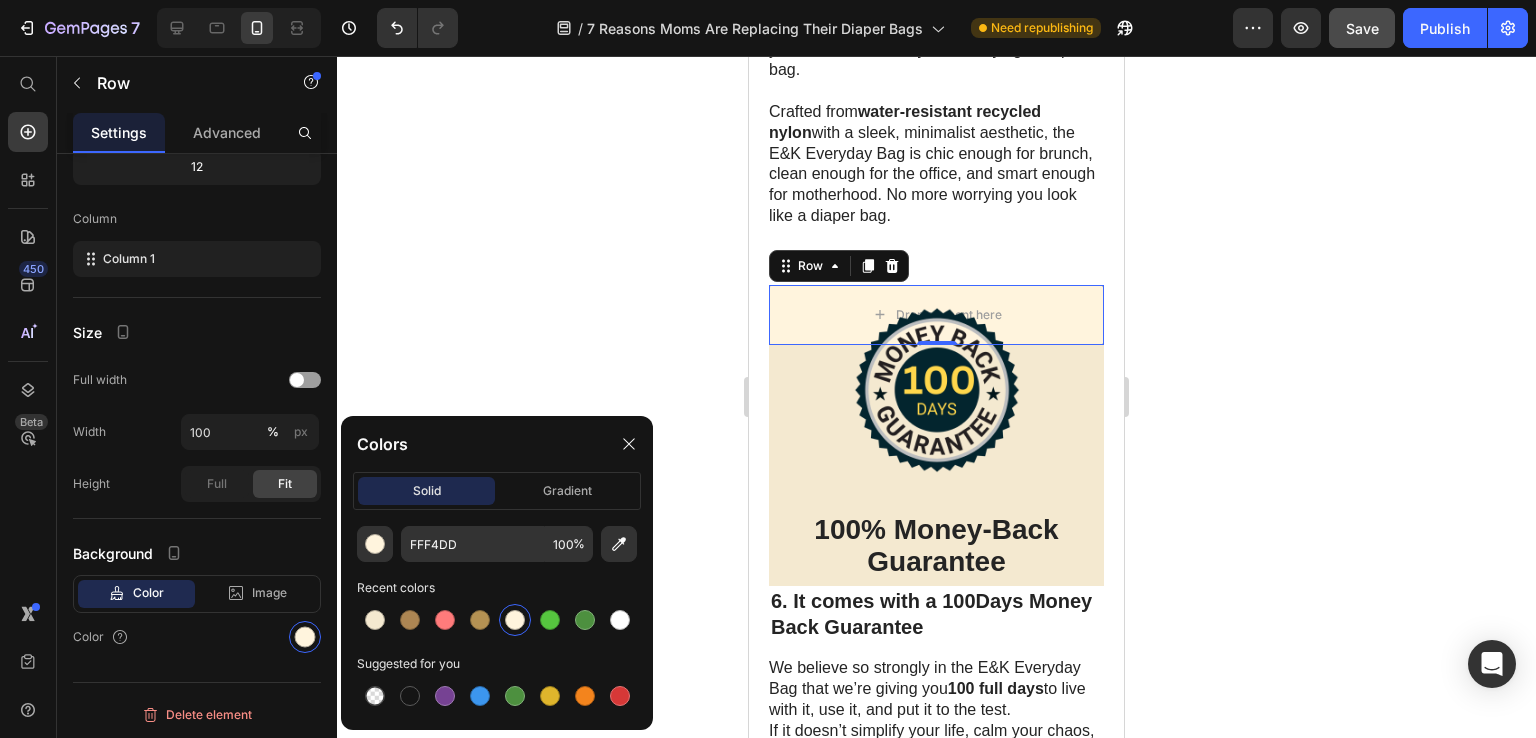 click 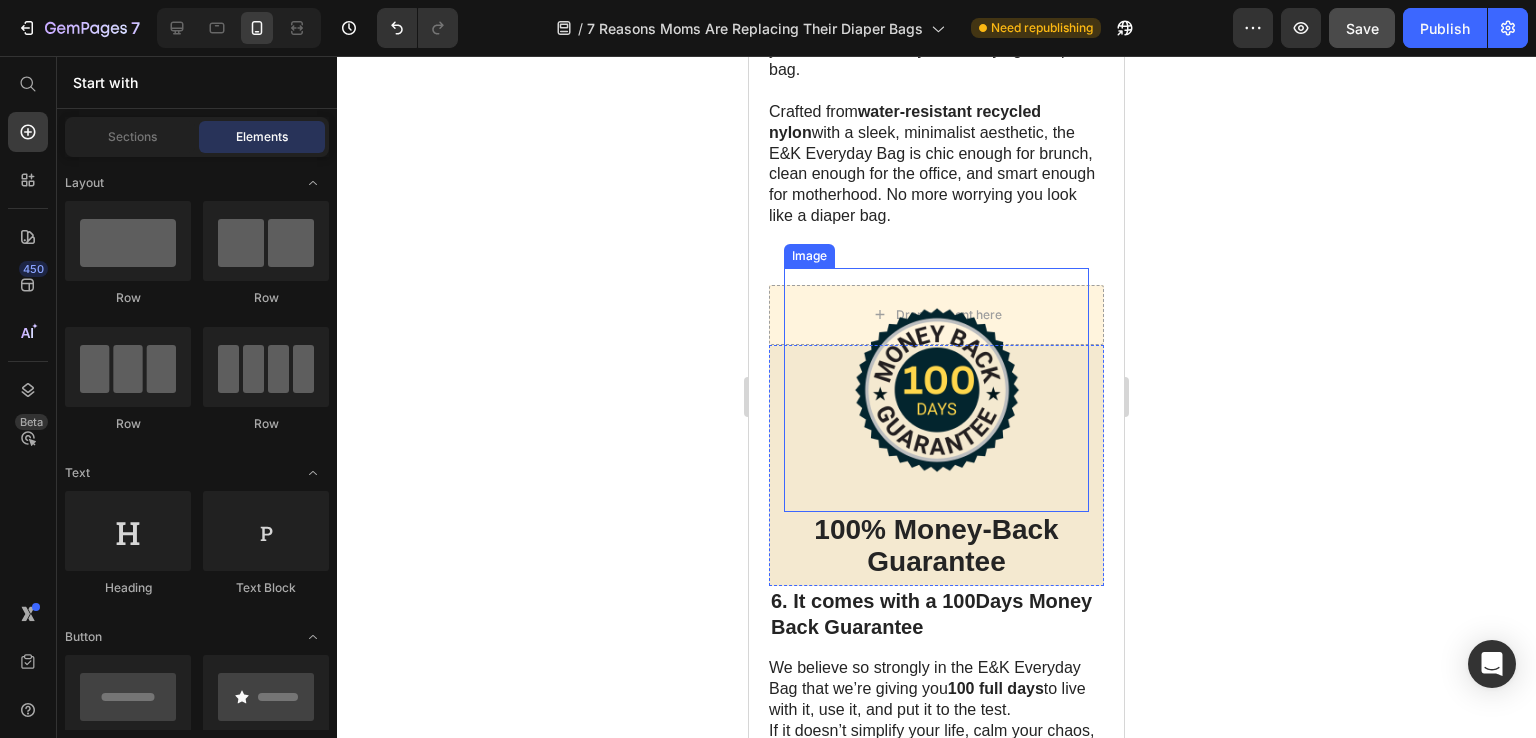 click at bounding box center [936, 390] 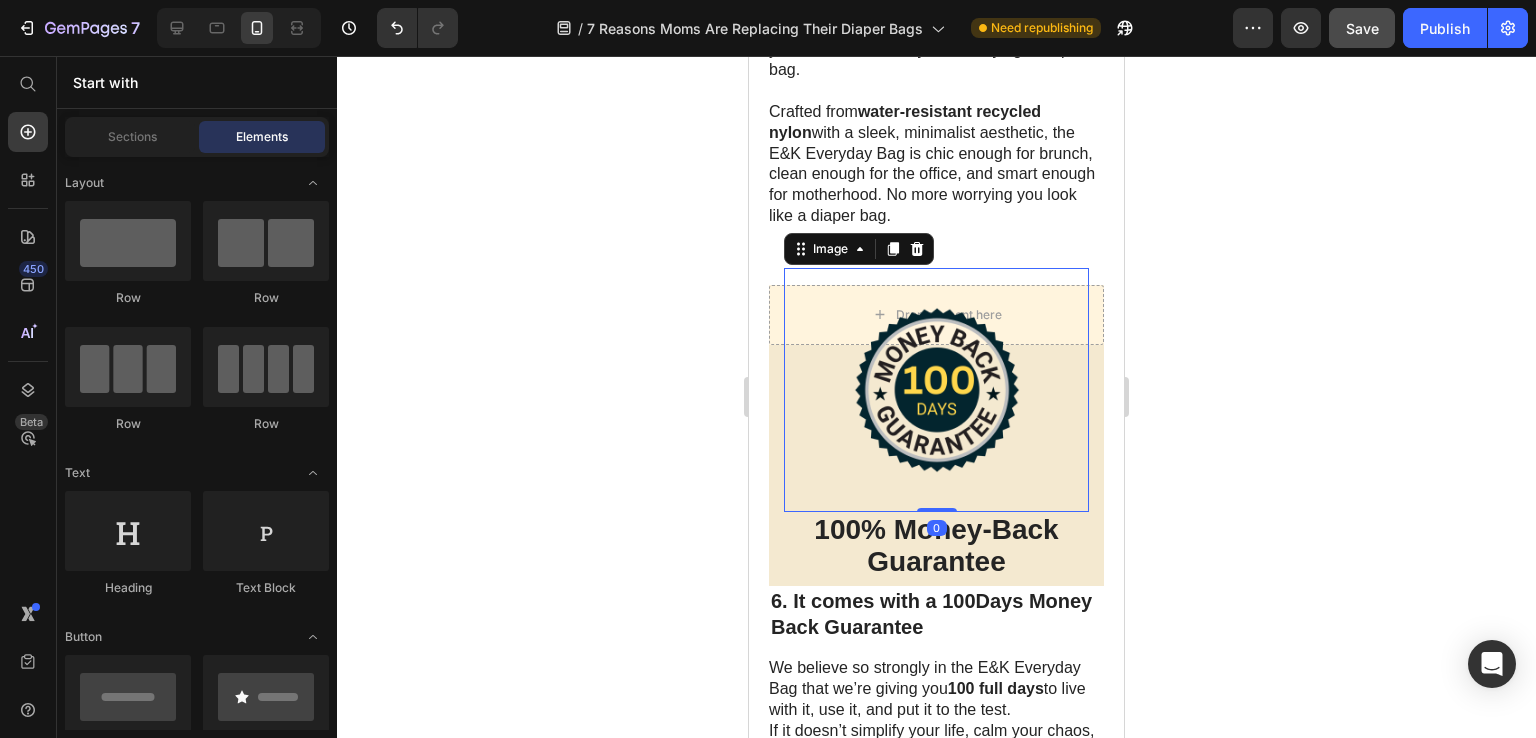 scroll, scrollTop: 0, scrollLeft: 0, axis: both 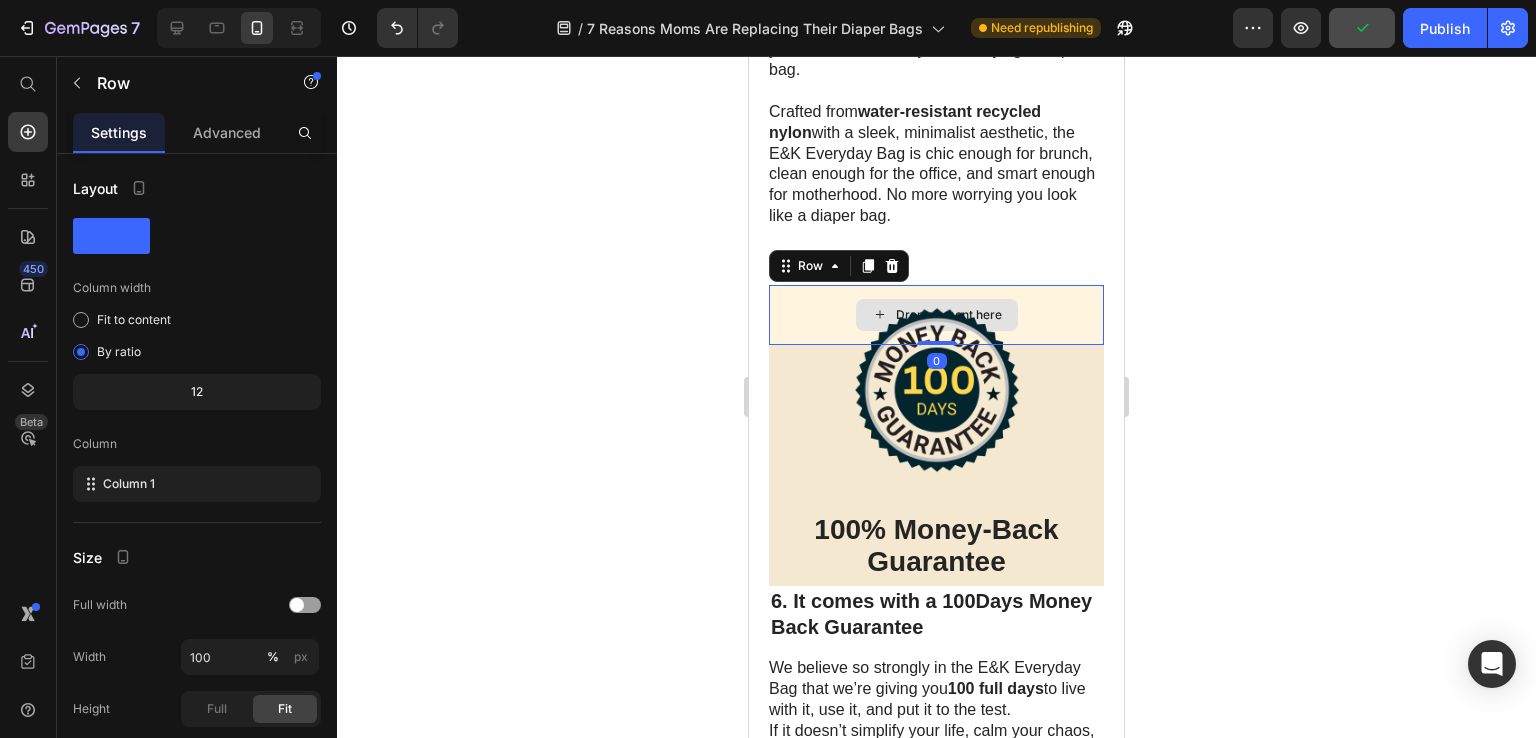click on "Drop element here" at bounding box center (936, 315) 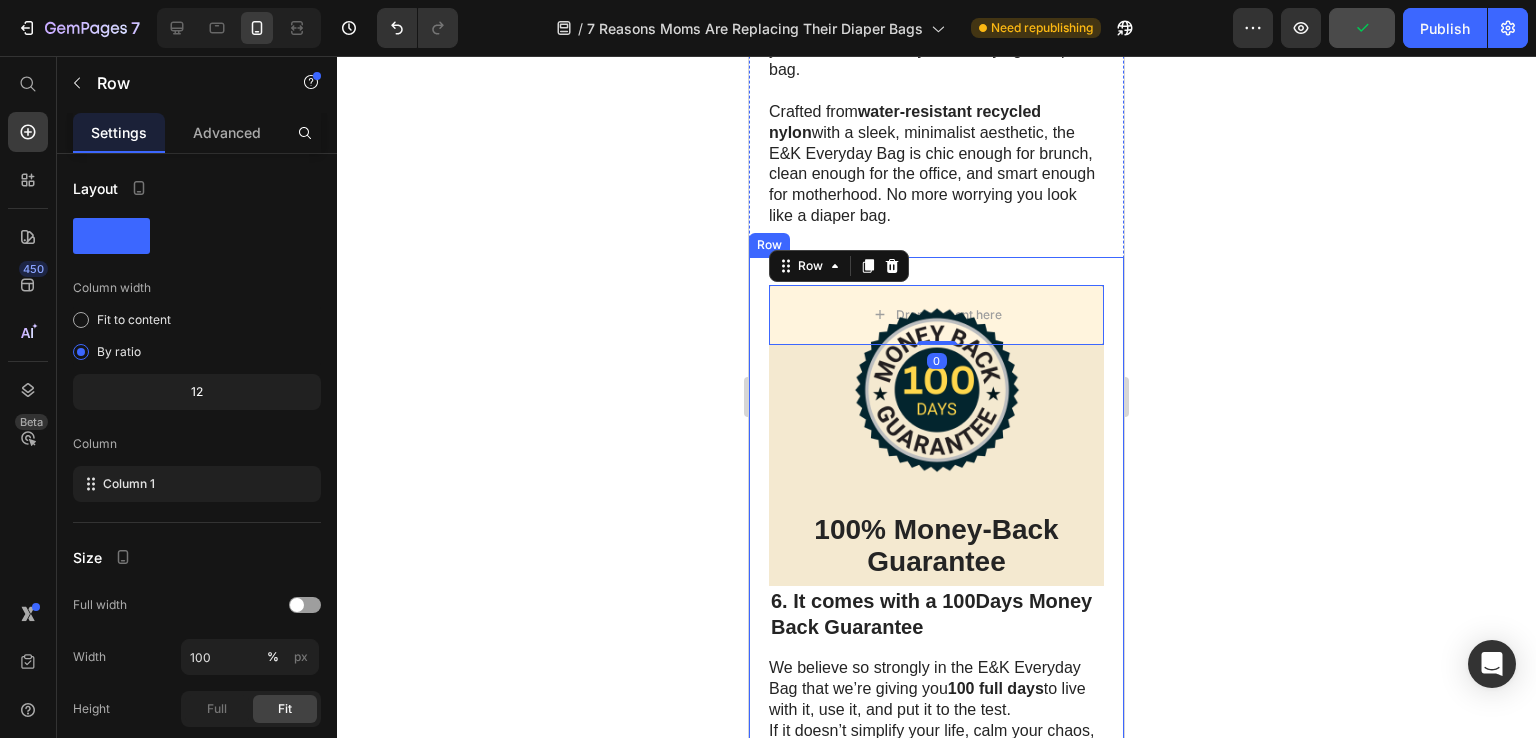 click on "Image ⁠⁠⁠⁠⁠⁠⁠ 100% Money-Back Guarantee Heading Row 6. It comes with a 100Days Money Back Guarantee Heading We believe so strongly in the E&K Everyday Bag that we’re giving you  100 full days  to live with it, use it, and put it to the test. If it doesn’t simplify your life, calm your chaos, or make you feel more in control of your day —  we’ll take it back, no questions asked .   No risk. No stress. You win either way — love it, or get 100% of your money back. Text Block
Drop element here Row   0 Row" at bounding box center [936, 576] 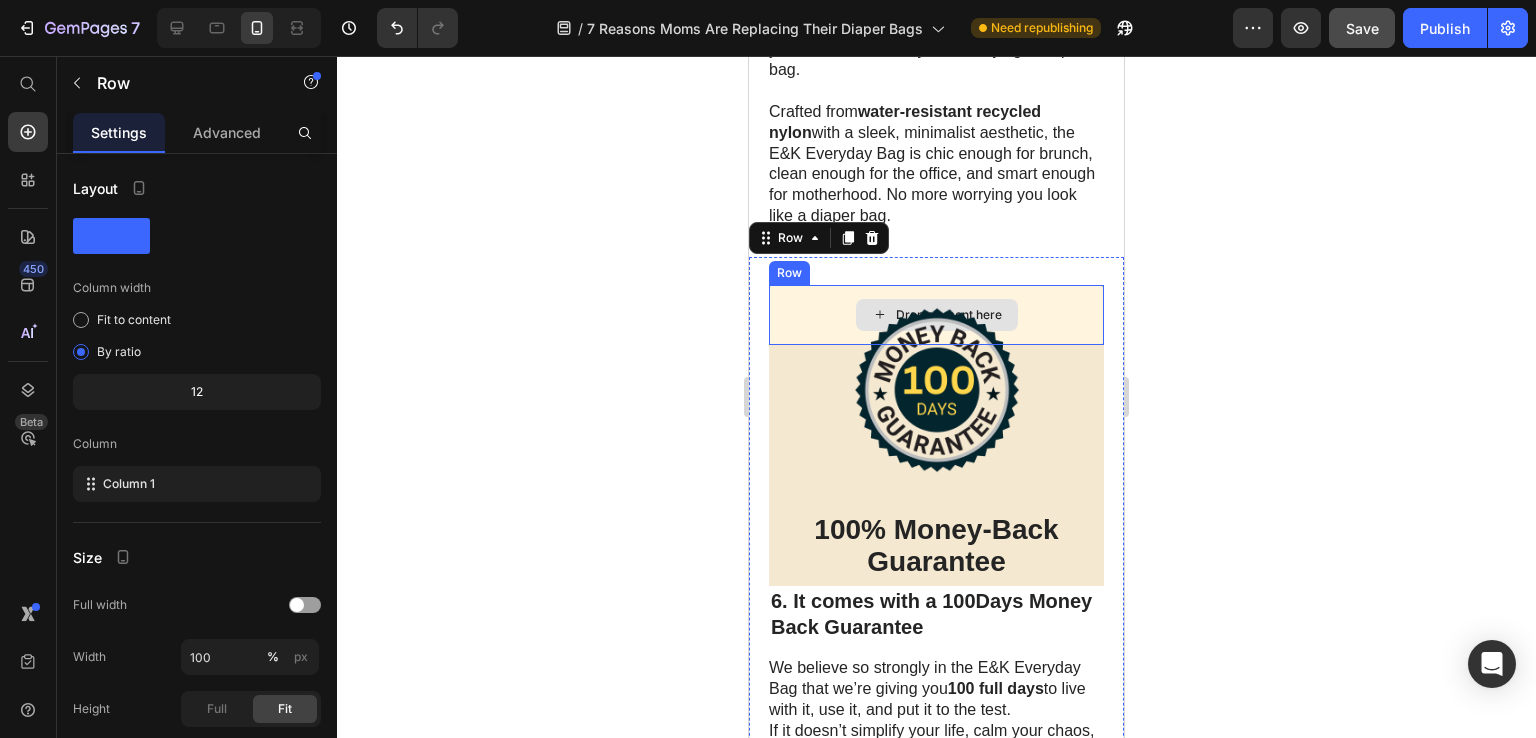 click on "Drop element here" at bounding box center [936, 315] 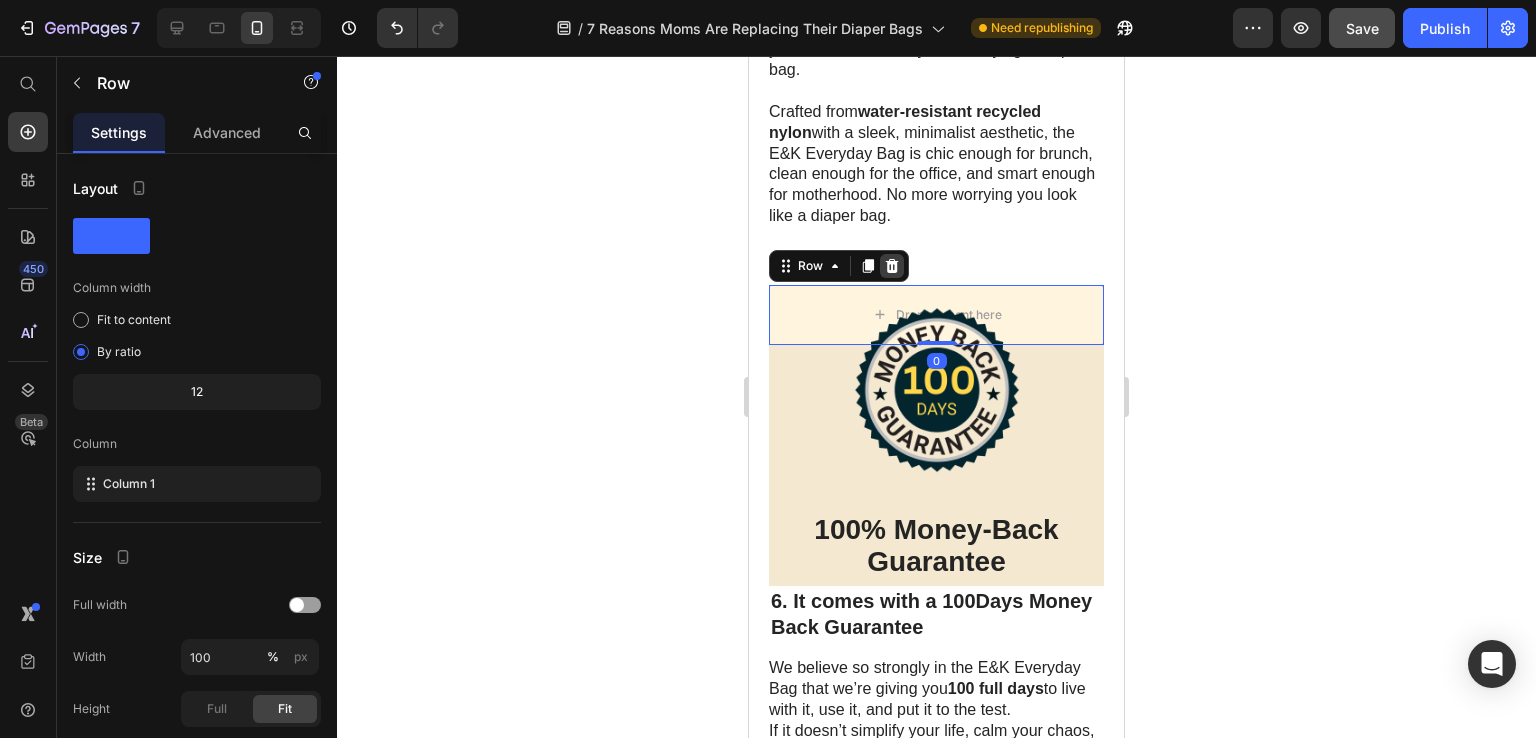 click 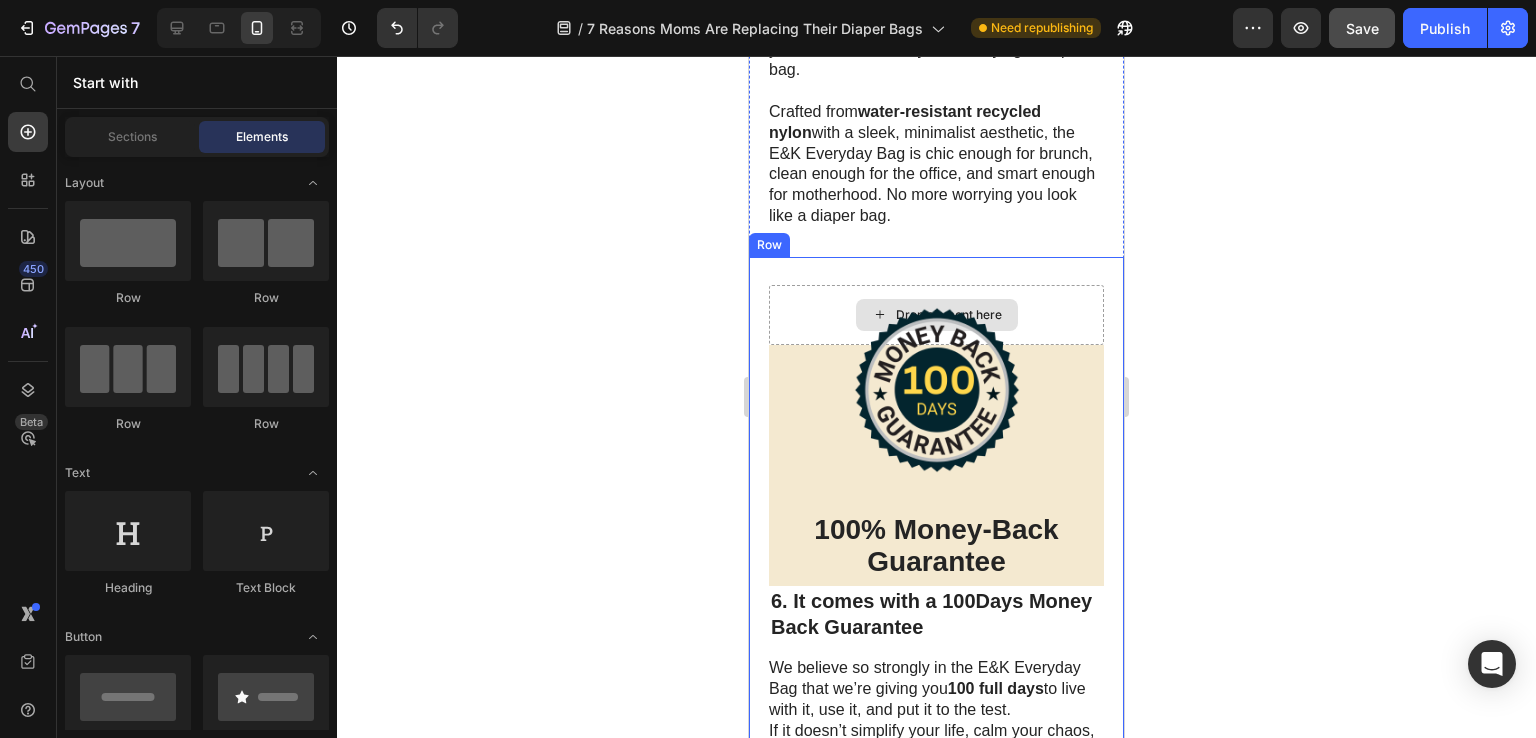 click on "Drop element here" at bounding box center (936, 315) 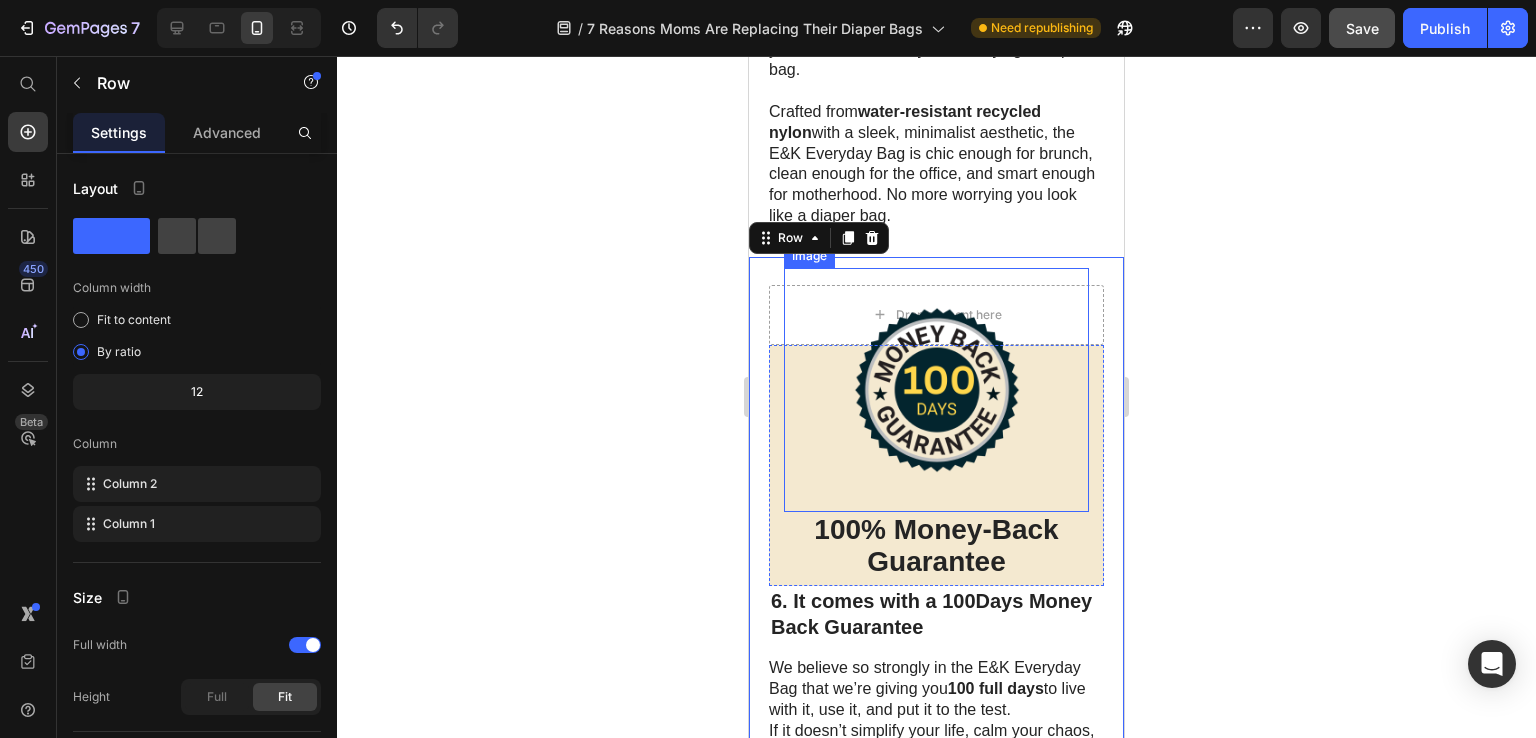 click at bounding box center [936, 390] 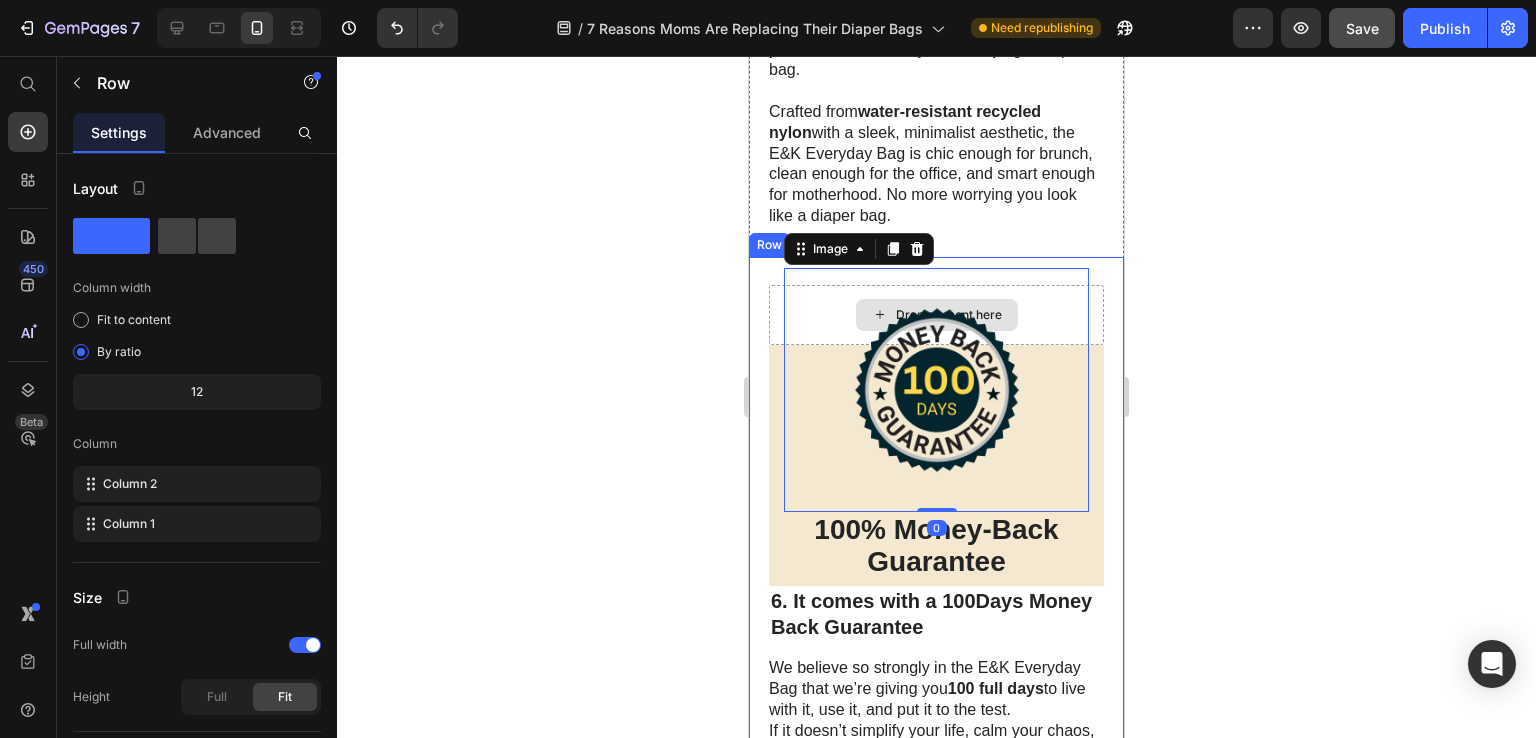 click on "Drop element here" at bounding box center (936, 315) 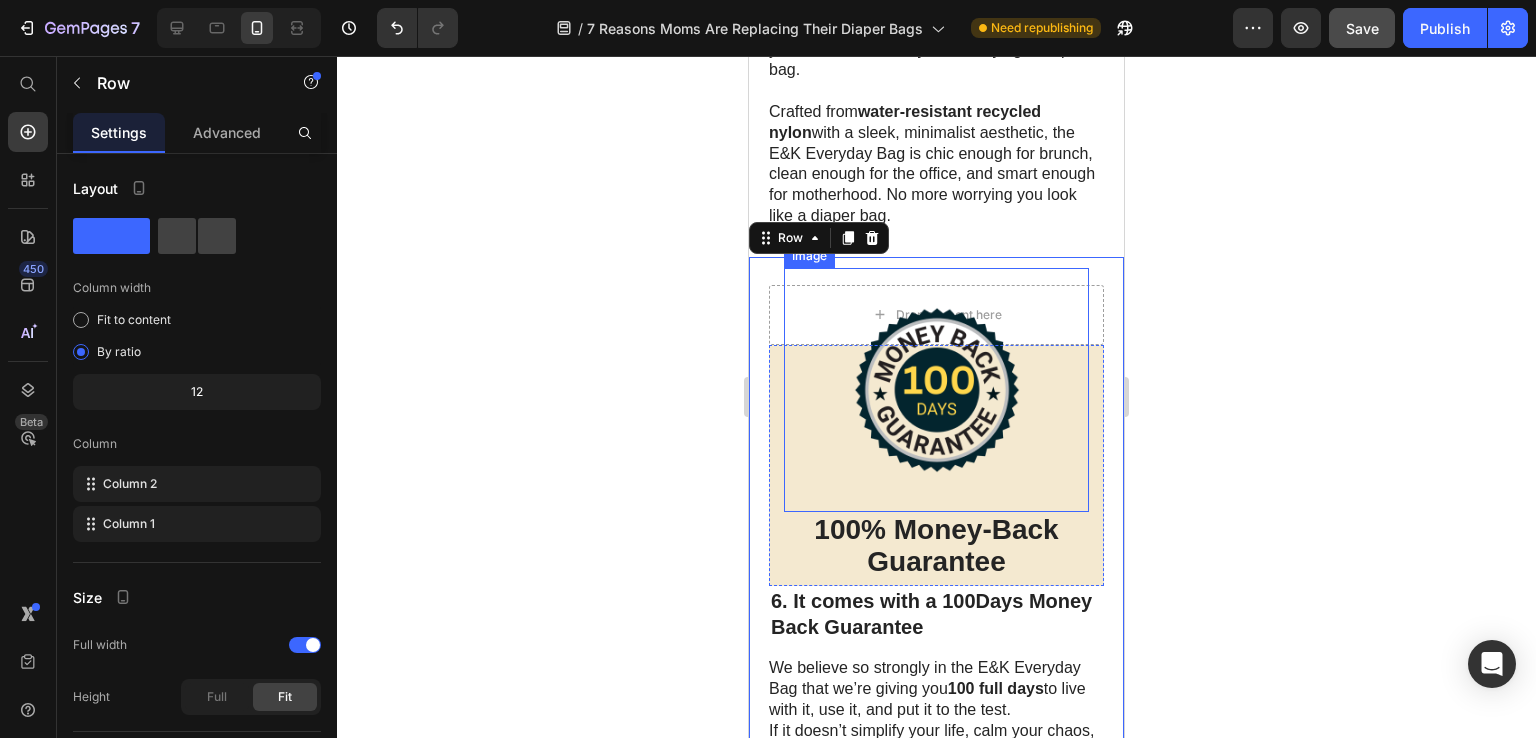 click at bounding box center [936, 390] 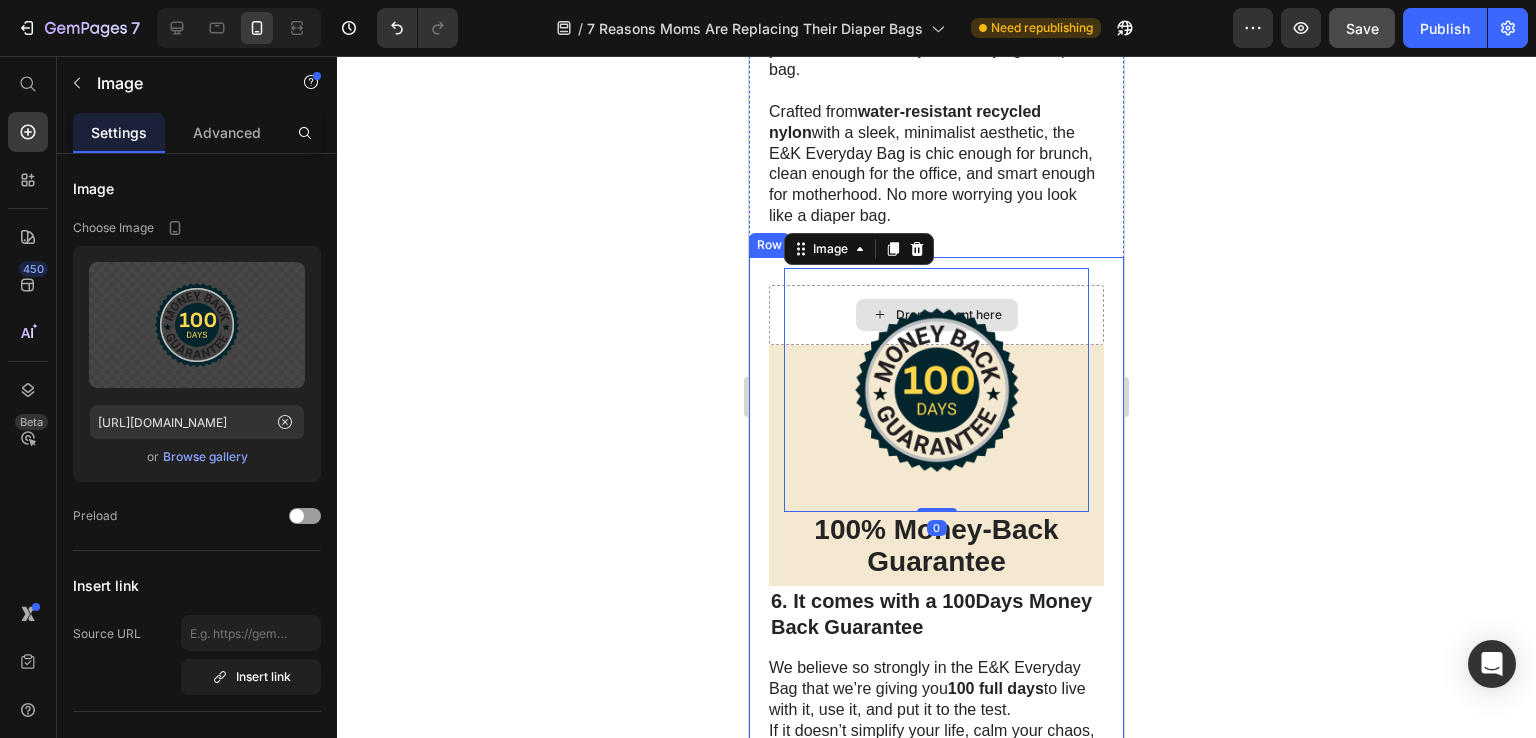 click on "Drop element here" at bounding box center [936, 315] 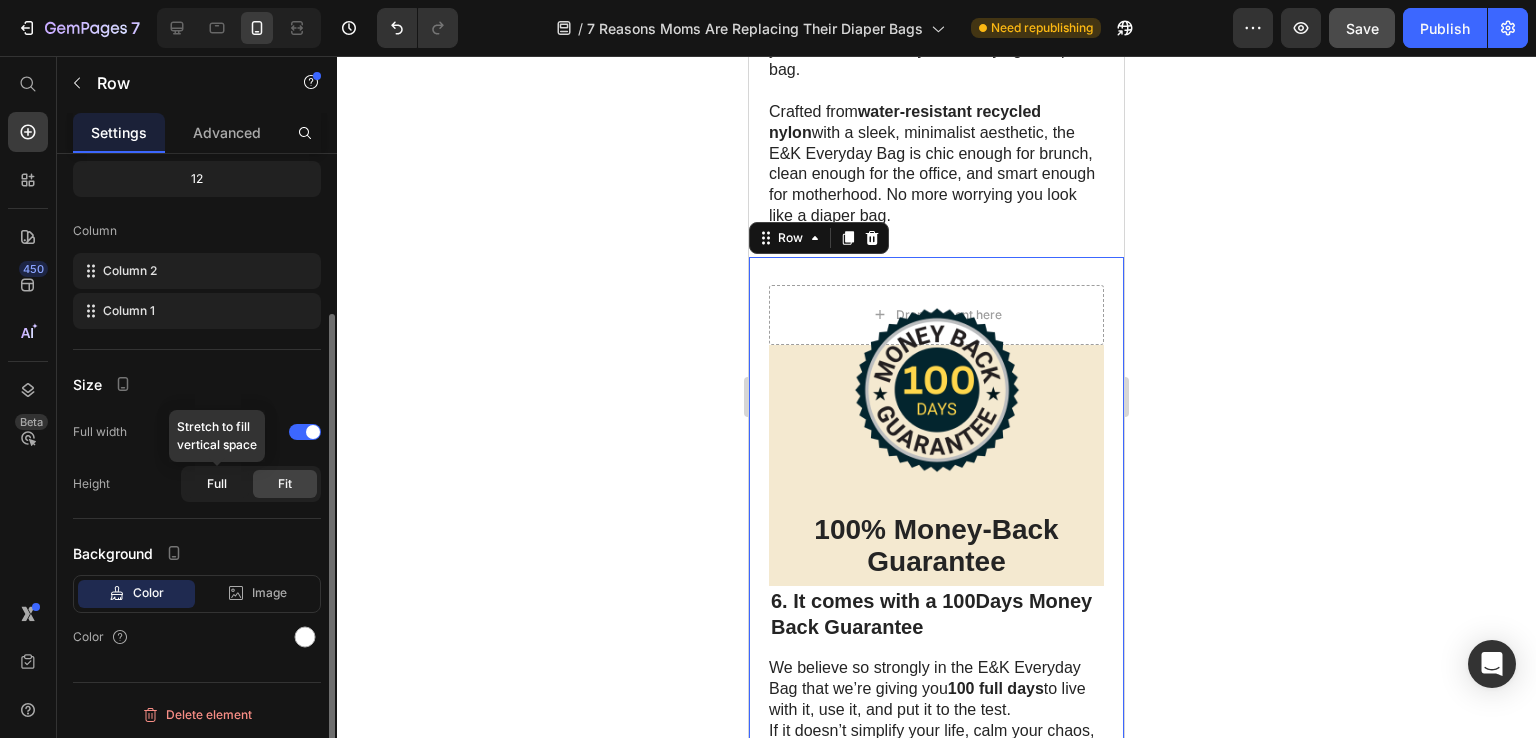 scroll, scrollTop: 213, scrollLeft: 0, axis: vertical 